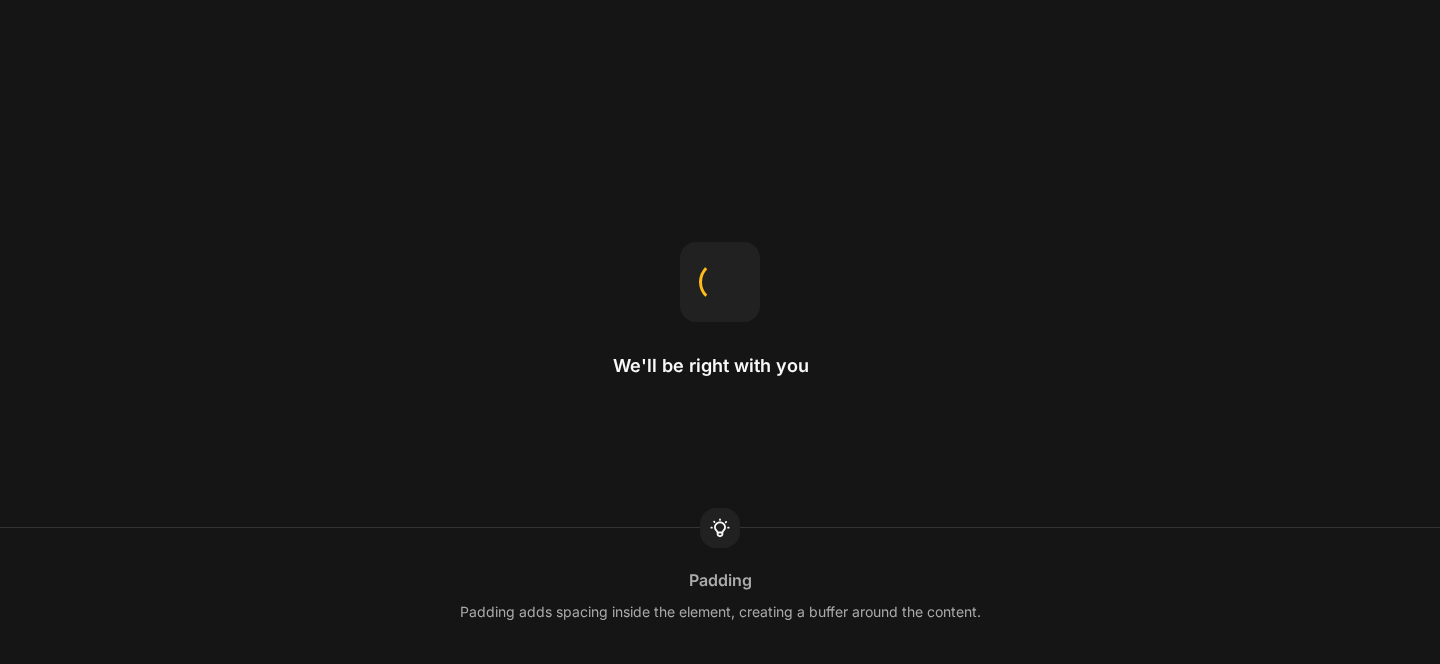 scroll, scrollTop: 0, scrollLeft: 0, axis: both 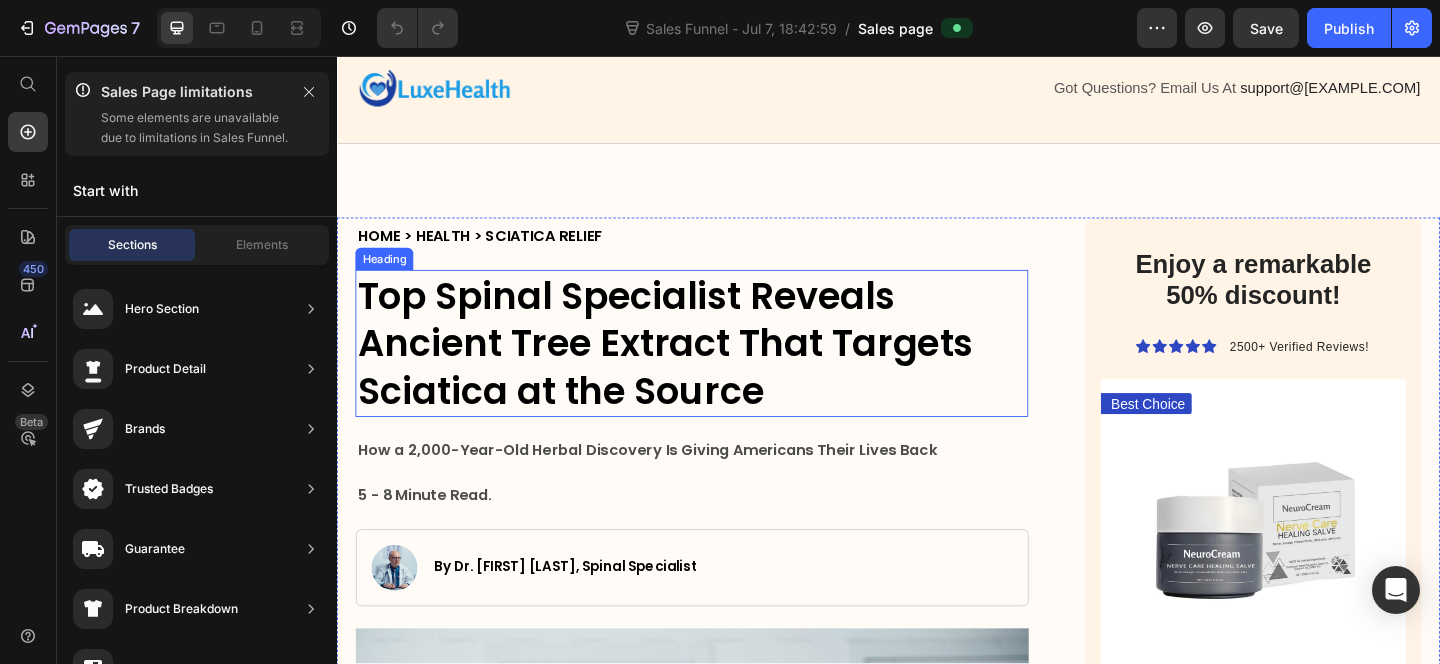 click on "Top Spinal Specialist Reveals Ancient Tree Extract That Targets Sciatica at the Source" at bounding box center [694, 369] 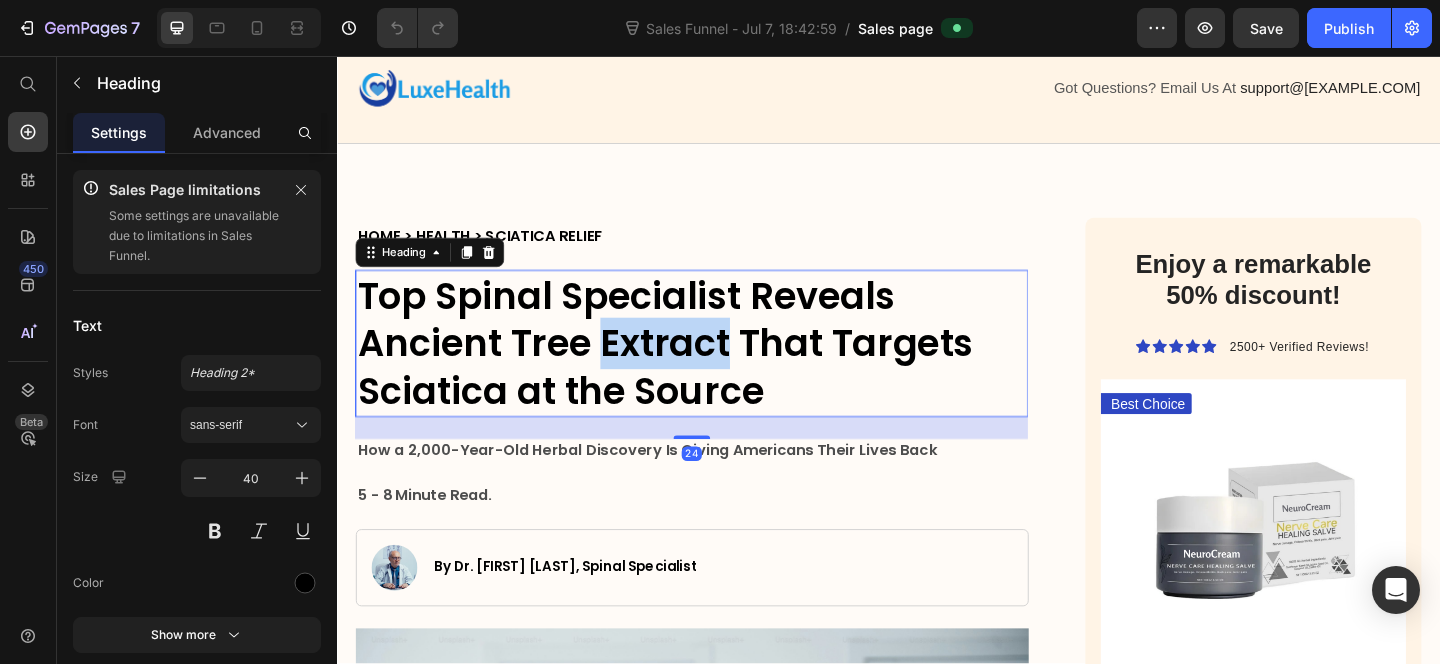 click on "Top Spinal Specialist Reveals Ancient Tree Extract That Targets Sciatica at the Source" at bounding box center (694, 369) 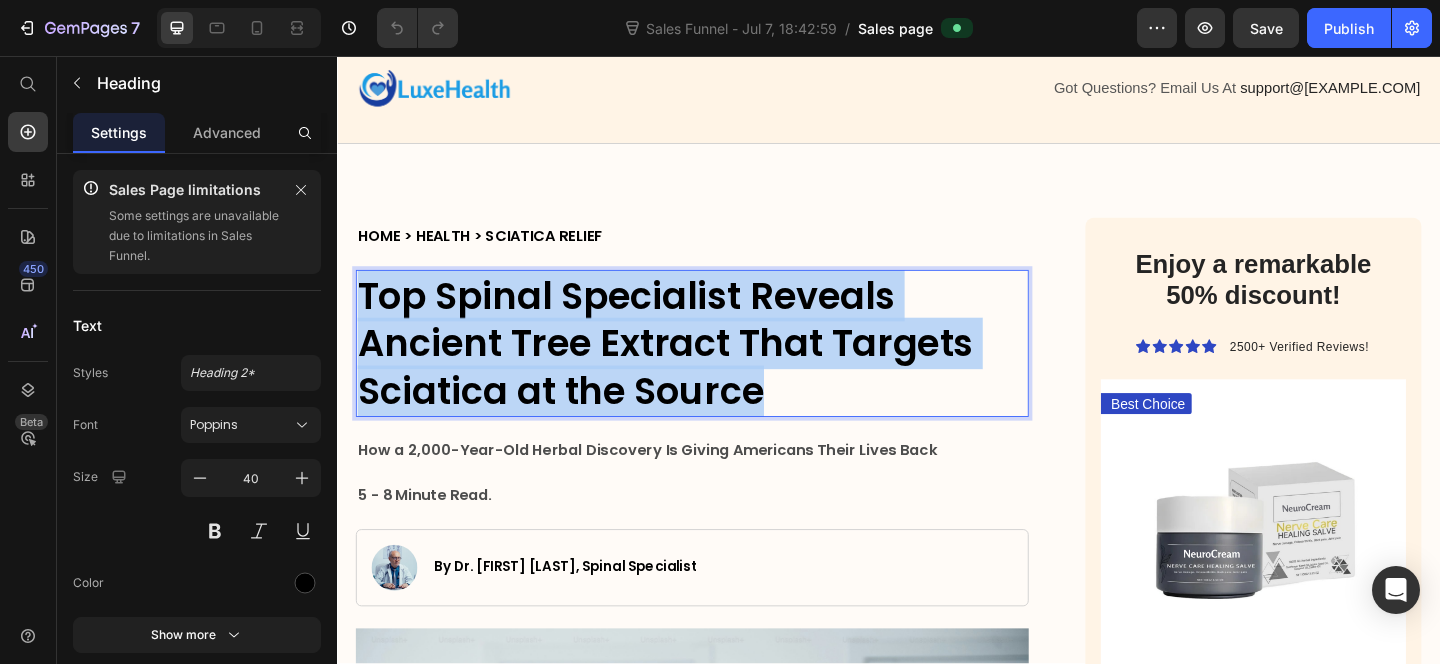 click on "Top Spinal Specialist Reveals Ancient Tree Extract That Targets Sciatica at the Source" at bounding box center [694, 369] 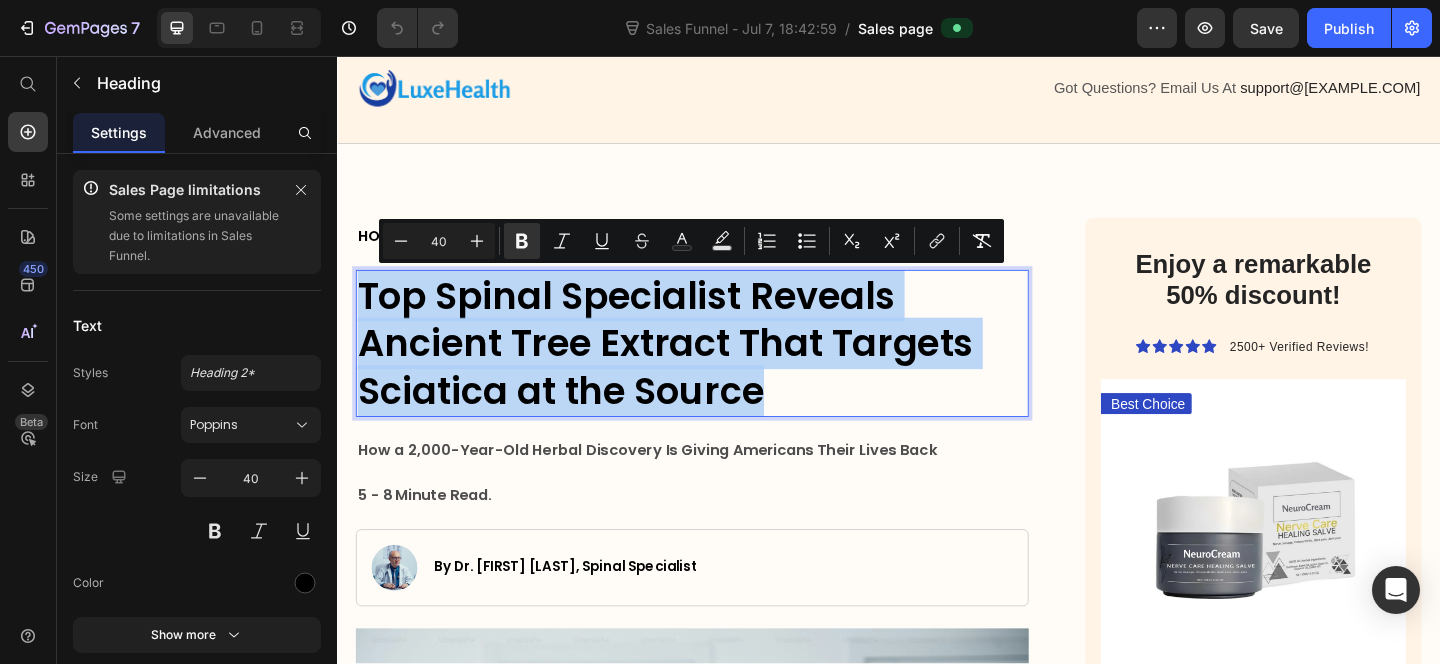 click on "Top Spinal Specialist Reveals Ancient Tree Extract That Targets Sciatica at the Source" at bounding box center [694, 369] 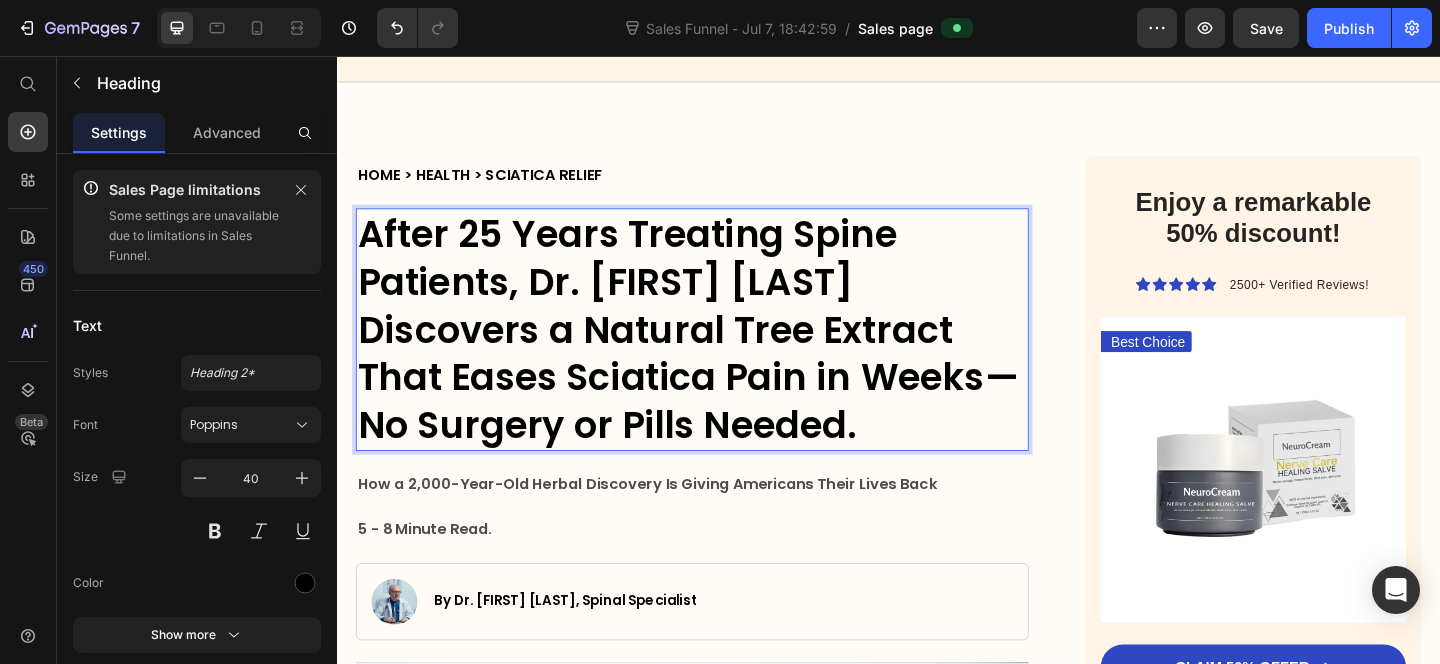 scroll, scrollTop: 134, scrollLeft: 0, axis: vertical 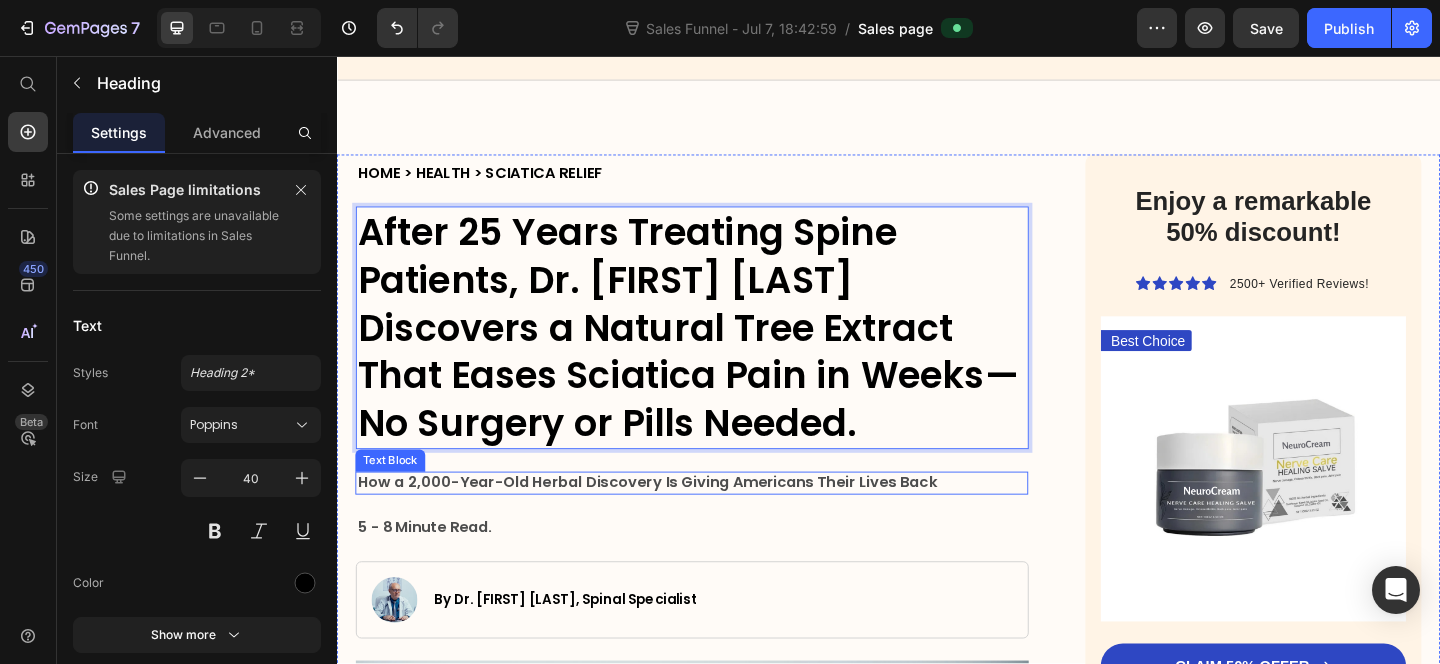 click on "How a 2,000-Year-Old Herbal Discovery Is Giving Americans Their Lives Back" at bounding box center [674, 519] 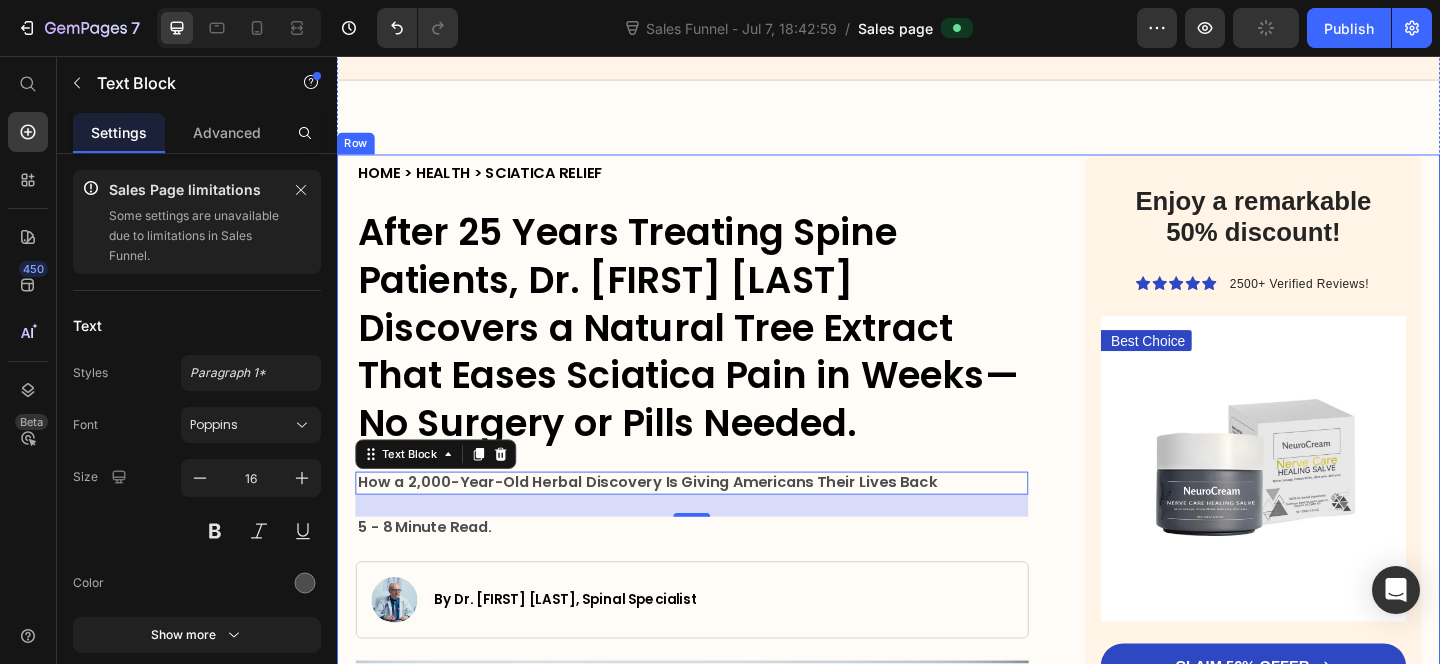 click on "How a 2,000-Year-Old Herbal Discovery Is Giving Americans Their Lives Back" at bounding box center (674, 519) 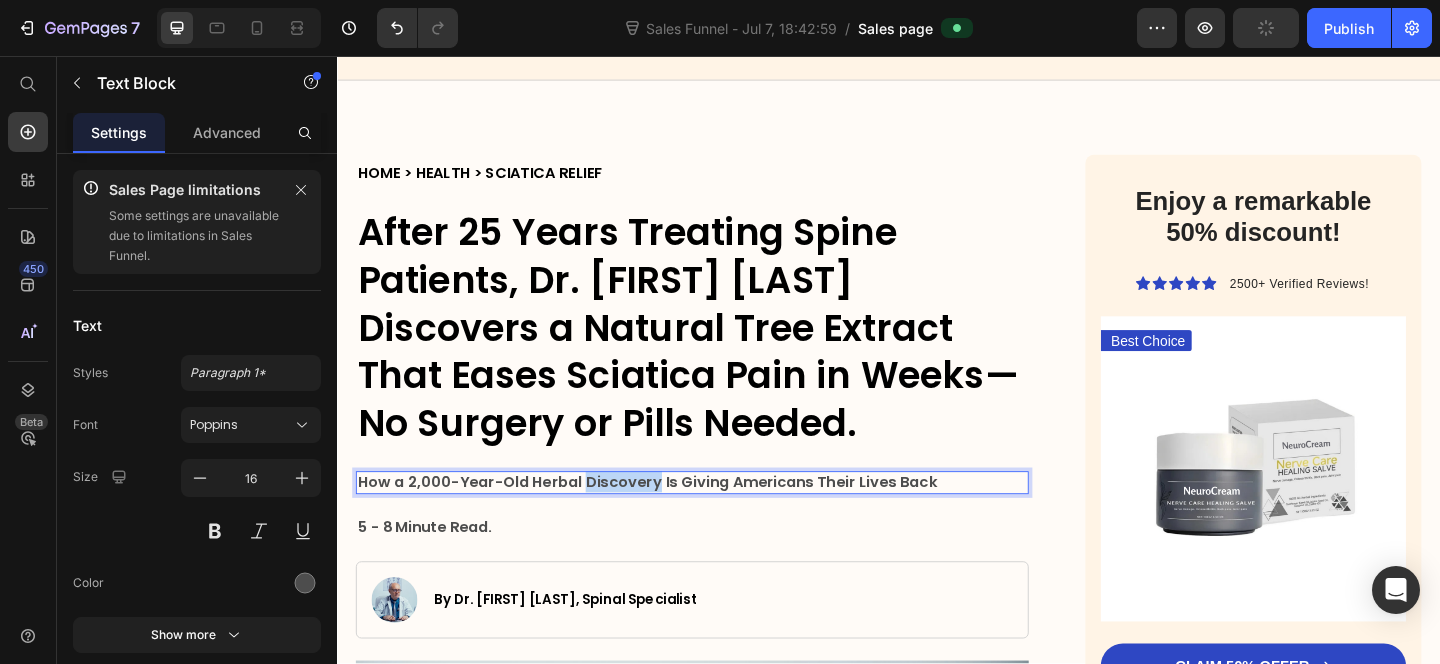 click on "How a 2,000-Year-Old Herbal Discovery Is Giving Americans Their Lives Back" at bounding box center [674, 519] 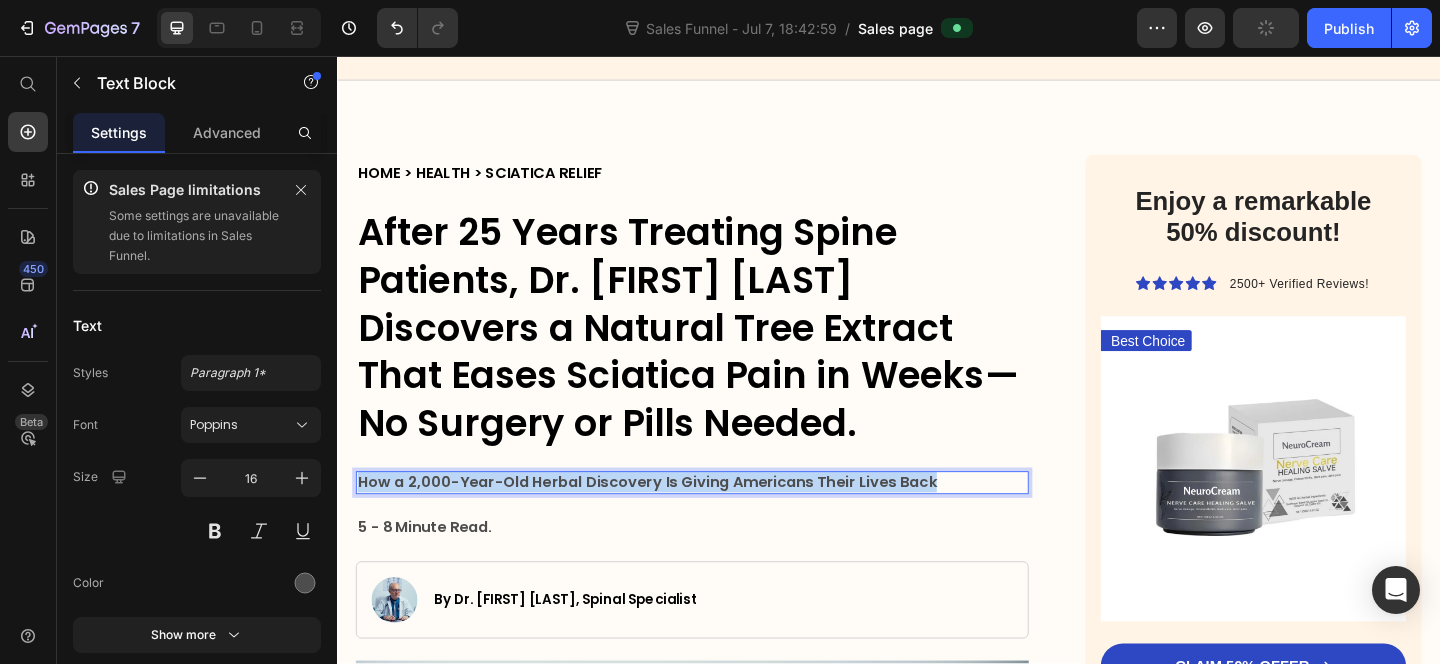 click on "How a 2,000-Year-Old Herbal Discovery Is Giving Americans Their Lives Back" at bounding box center [674, 519] 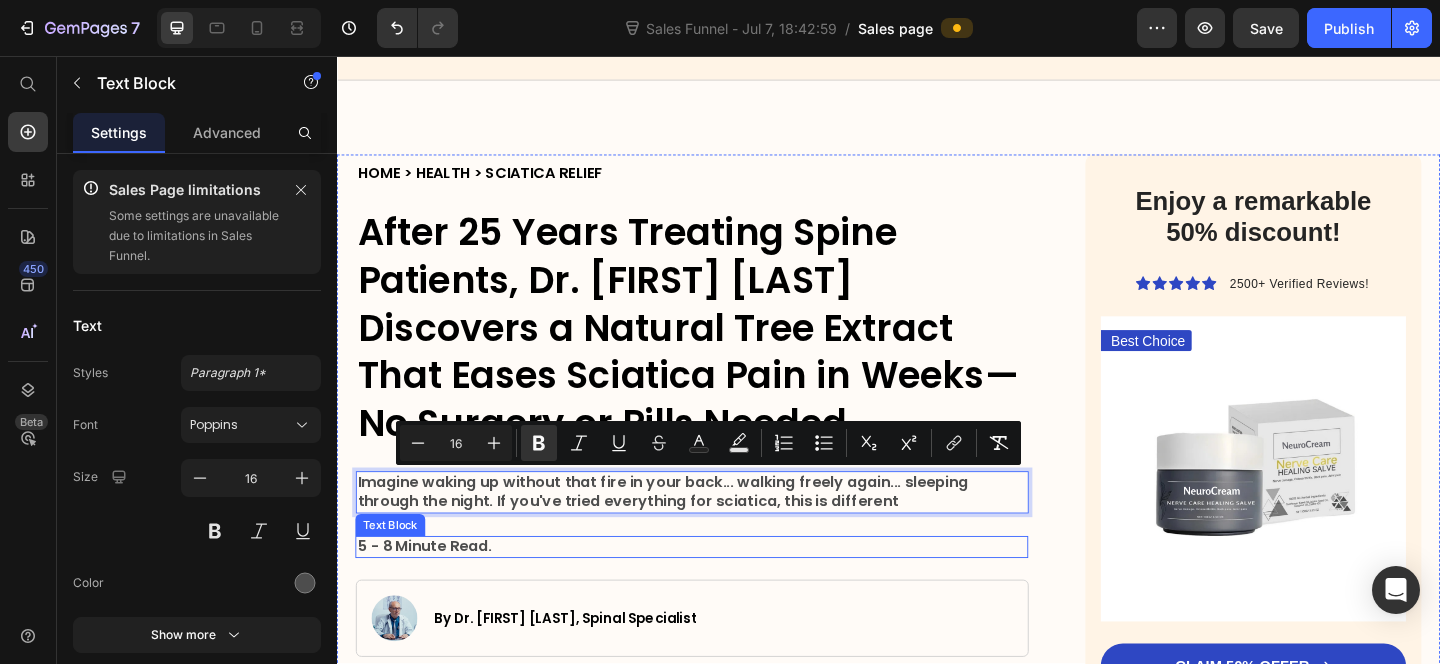 click on "HOME > HEALTH > SCIATICA RELIEF Heading ⁠⁠⁠⁠⁠⁠⁠ After 25 Years Treating Spine Patients, Dr. Michael Harrison Discovers a Natural Tree Extract That Eases Sciatica Pain in Weeks—No Surgery or Pills Needed. Heading Imagine waking up without that fire in your back... walking freely again... sleeping through the night. If you've tried everything for sciatica, this is different Text Block   24 5 - 8 Minute Read. Text Block Image By Dr. Michael Harrison, Spinal Specialist  Text Block Row Image If your sciatica pain feels like a searing fire in your lower back and hips, accompanied by electric shocks and burning sensations down your legs, keep reading.   Hi, I'm  Dr. Michael Harrison , a spinal specialist with over 25 years of experience helping patients overcome sciatica and other nerve-related issues.   With more than 15,000 hours of clinical experience, I've worked with 2,300+ patients who've come to me with a range of nerve and back issues:   ➩ Sciatica ➩ Lower back pain" at bounding box center [723, 3860] 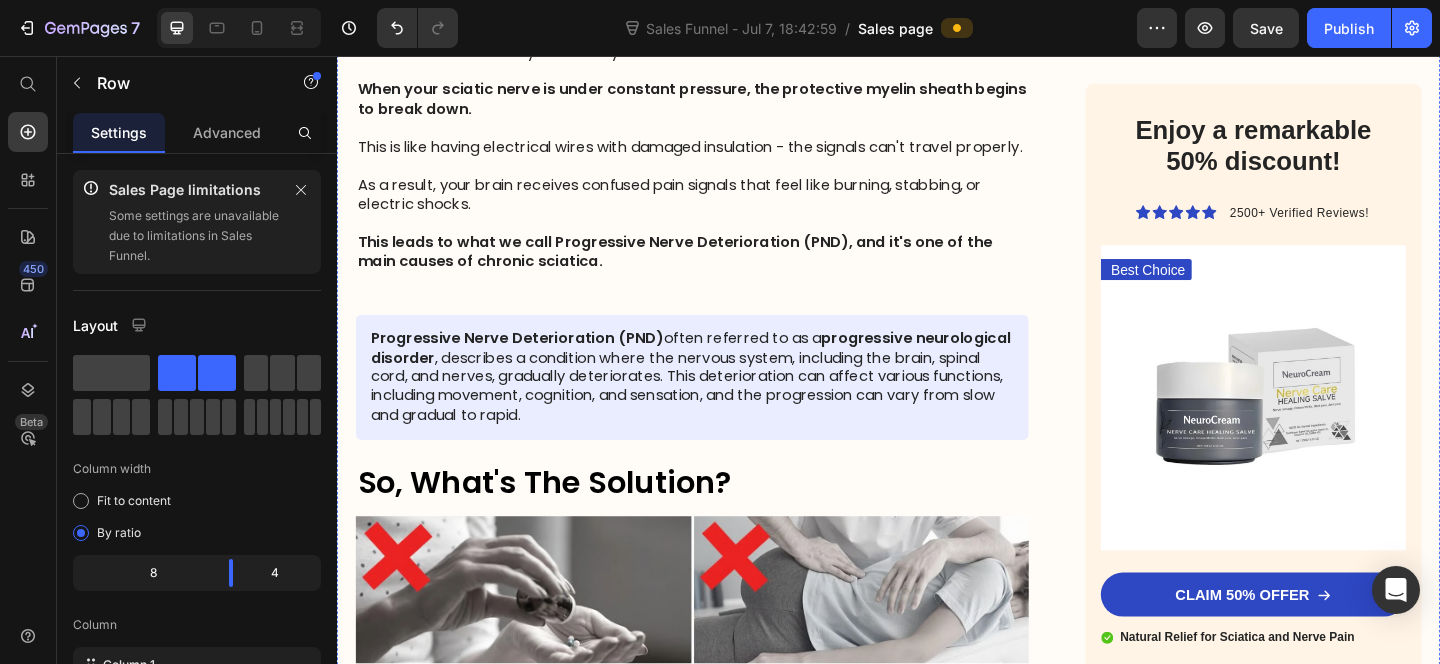 scroll, scrollTop: 4364, scrollLeft: 0, axis: vertical 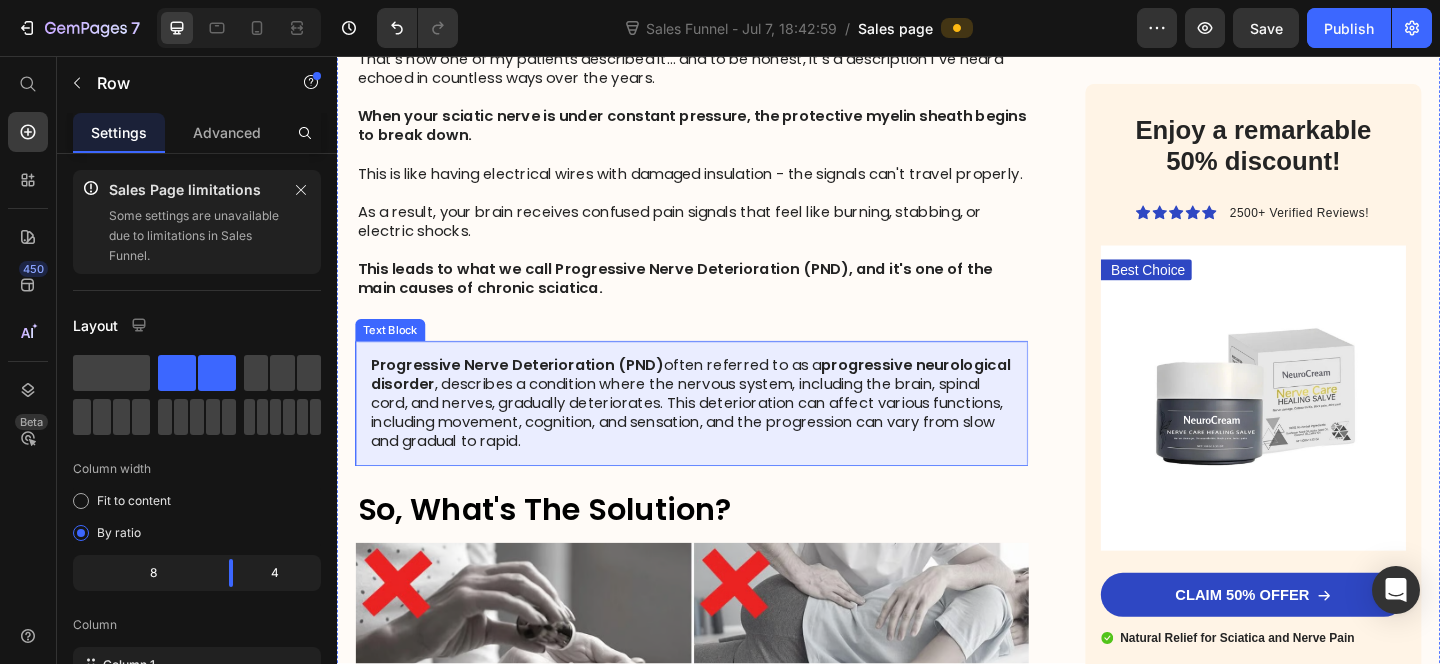 click on "[PND]  often referred to as a  progressive   neurological   disorder , describes a condition where the nervous system, including the brain, spinal cord, and nerves, gradually deteriorates. This deterioration can affect various functions, including movement, cognition, and sensation, and the progression can vary from slow and gradual to rapid." at bounding box center (723, 435) 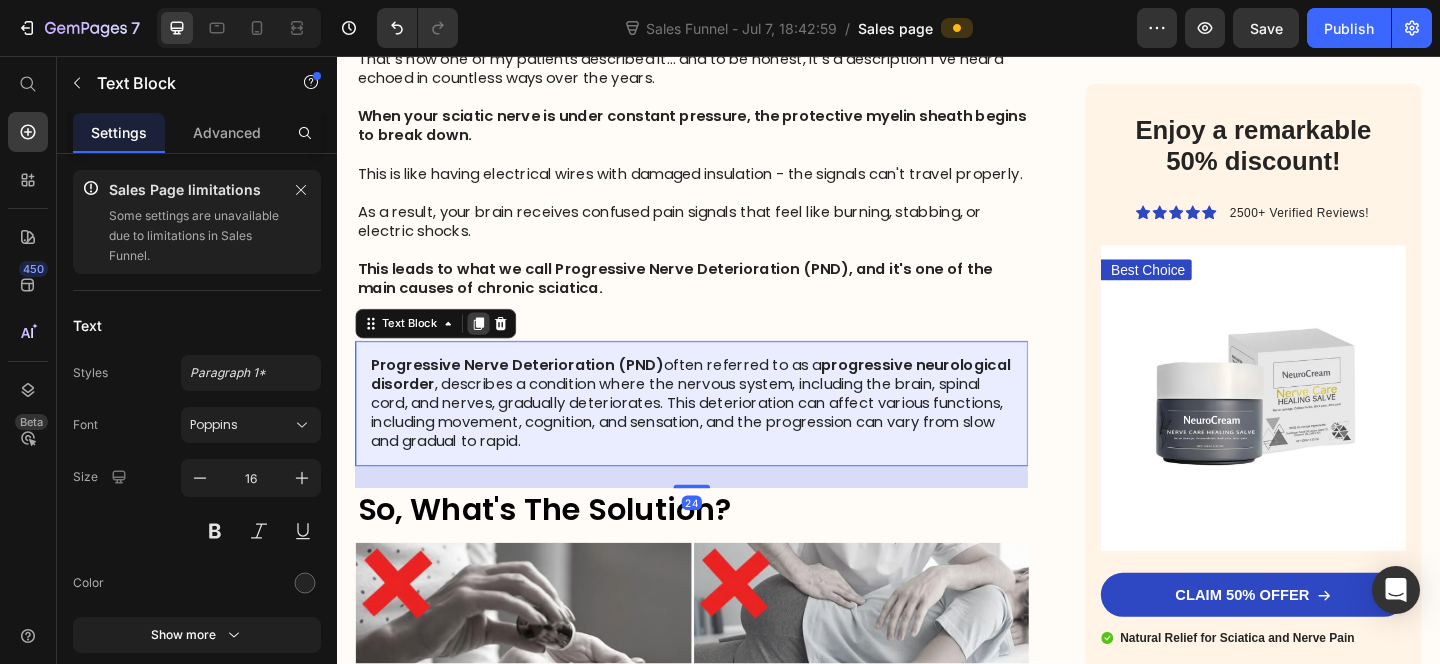 click 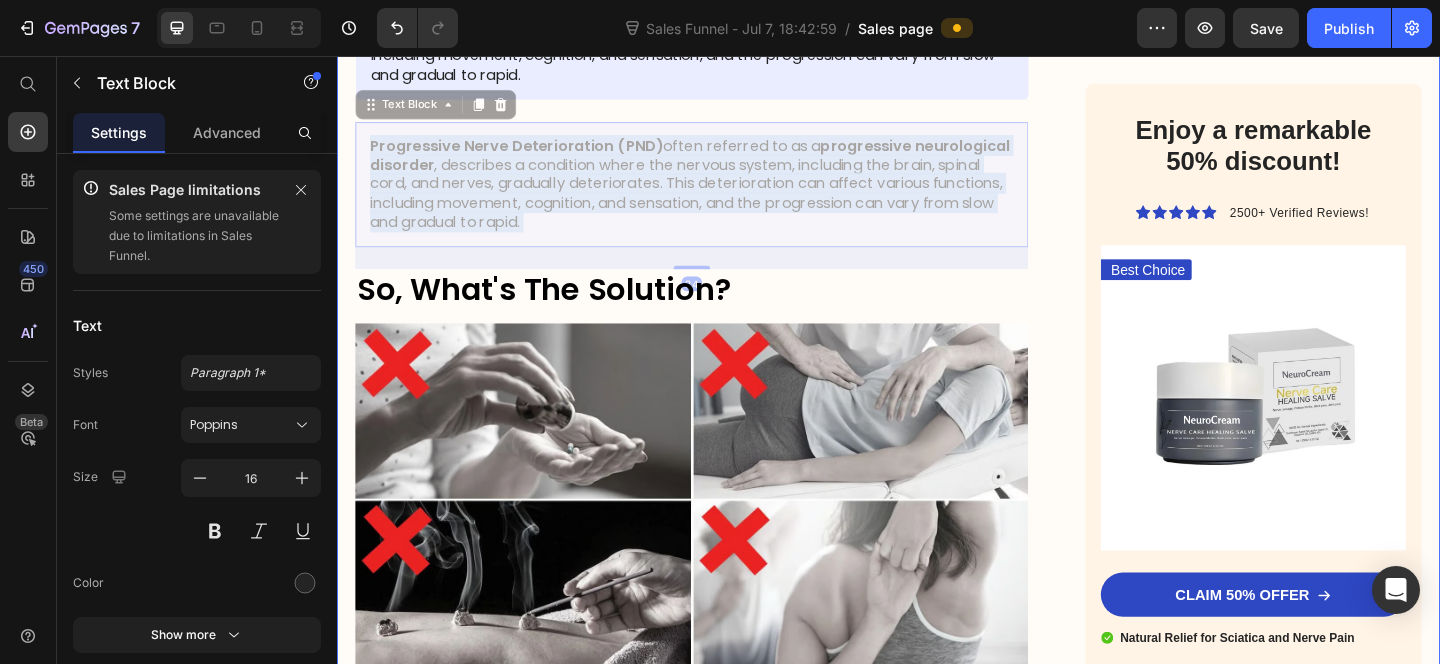 drag, startPoint x: 570, startPoint y: 590, endPoint x: 589, endPoint y: 199, distance: 391.46136 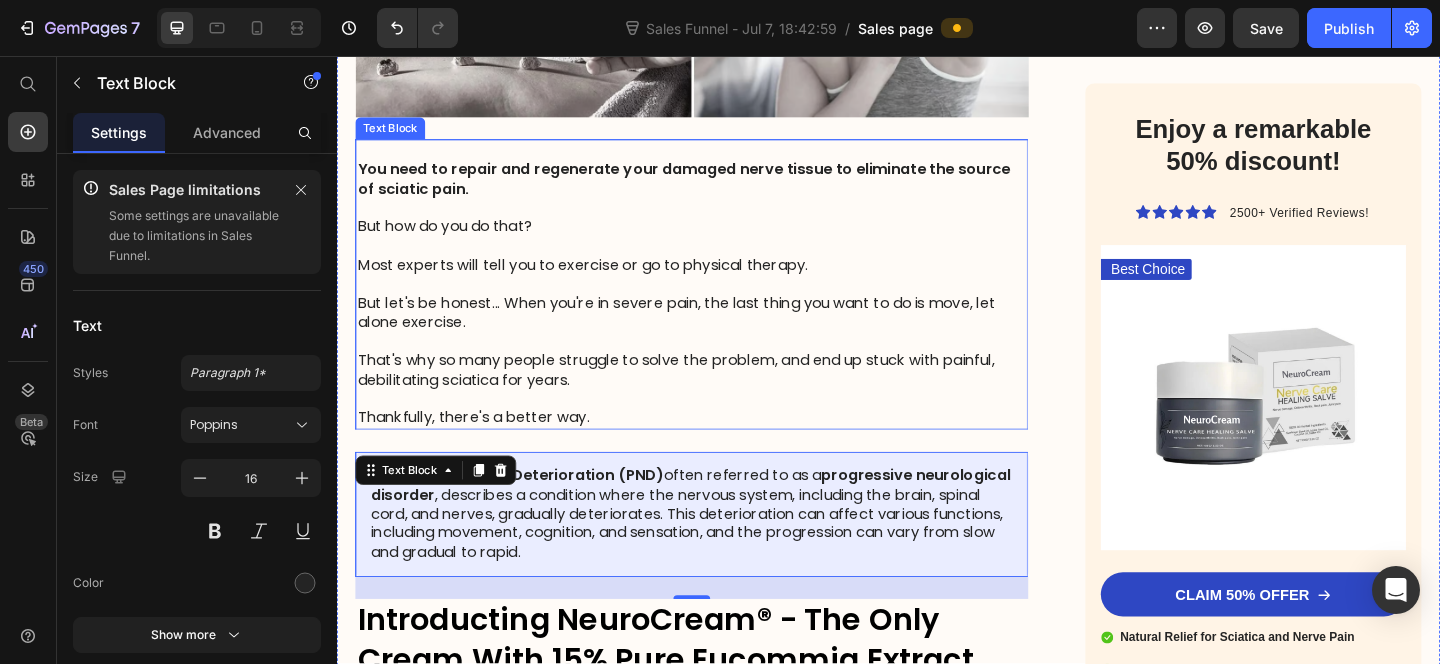 scroll, scrollTop: 4404, scrollLeft: 0, axis: vertical 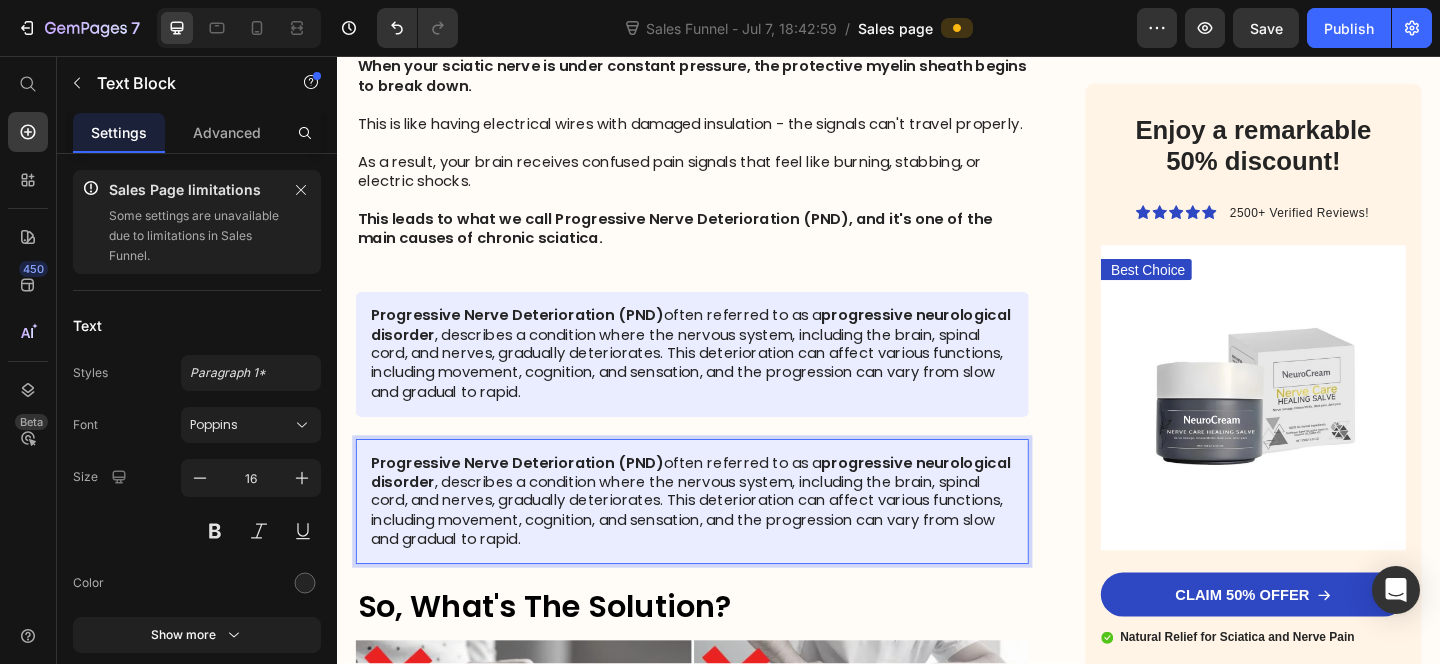click on "[PND]  often referred to as a  progressive   neurological   disorder , describes a condition where the nervous system, including the brain, spinal cord, and nerves, gradually deteriorates. This deterioration can affect various functions, including movement, cognition, and sensation, and the progression can vary from slow and gradual to rapid." at bounding box center [723, 541] 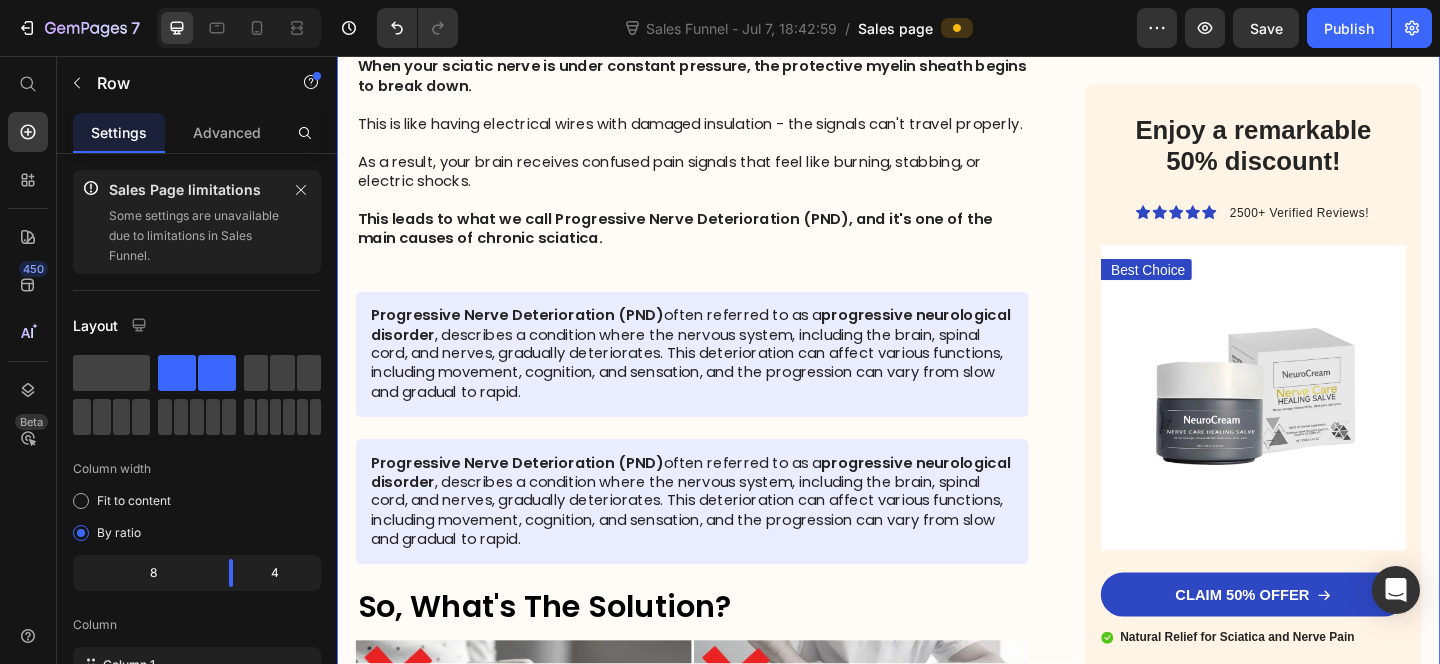 click on "[PND]  often referred to as a  progressive   neurological   disorder , describes a condition where the nervous system, including the brain, spinal cord, and nerves, gradually deteriorates. This deterioration can affect various functions, including movement, cognition, and sensation, and the progression can vary from slow and gradual to rapid." at bounding box center (723, 541) 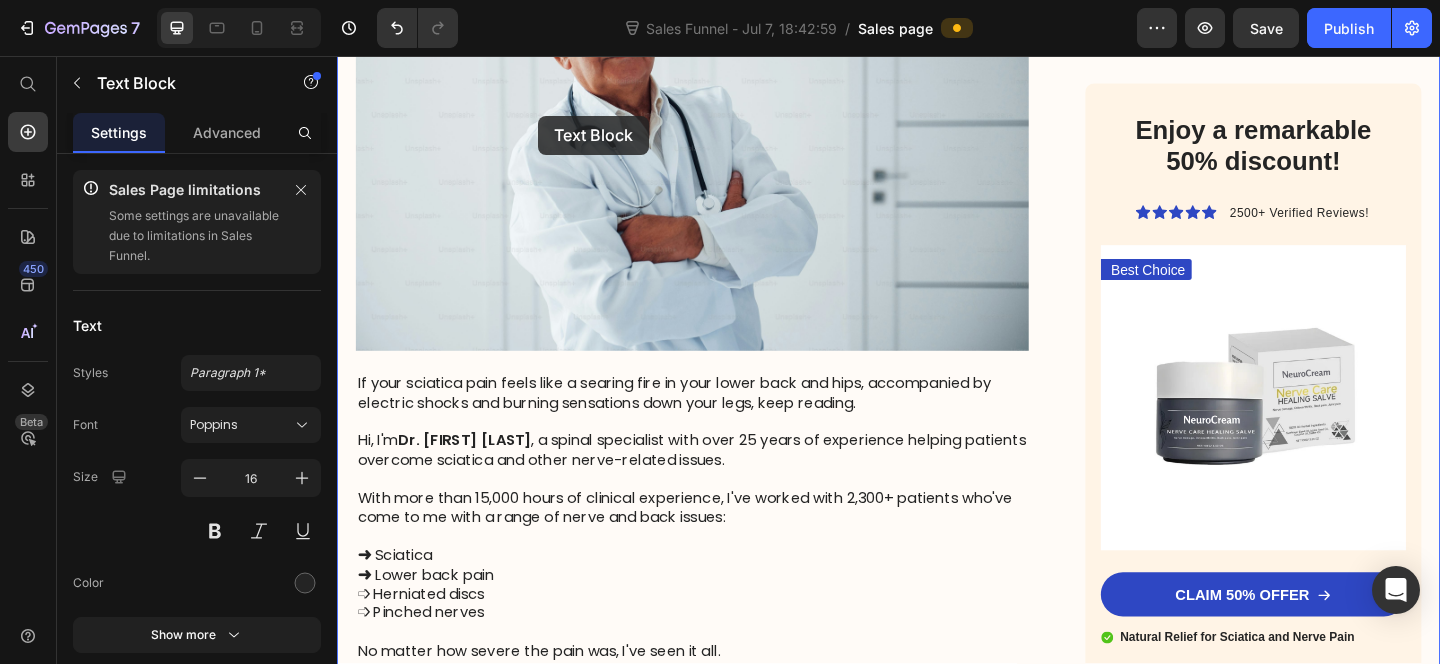 scroll, scrollTop: 955, scrollLeft: 0, axis: vertical 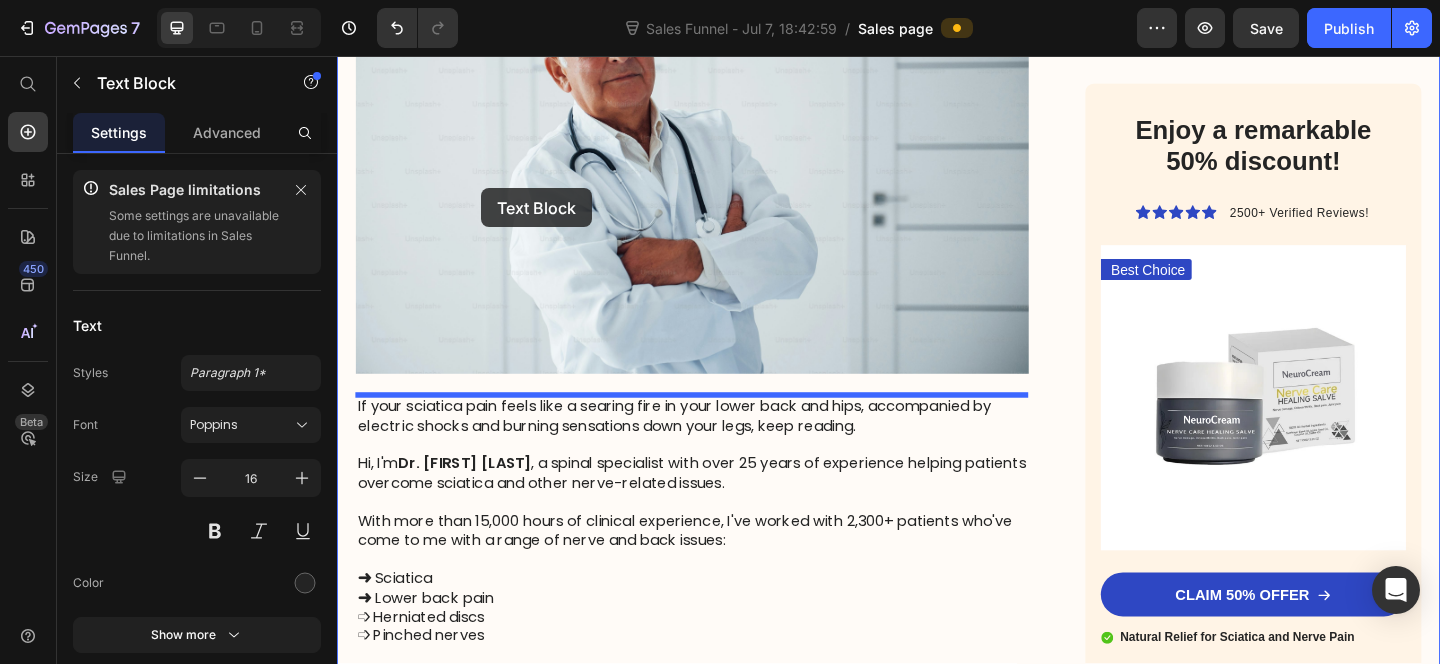 drag, startPoint x: 377, startPoint y: 483, endPoint x: 493, endPoint y: 200, distance: 305.85126 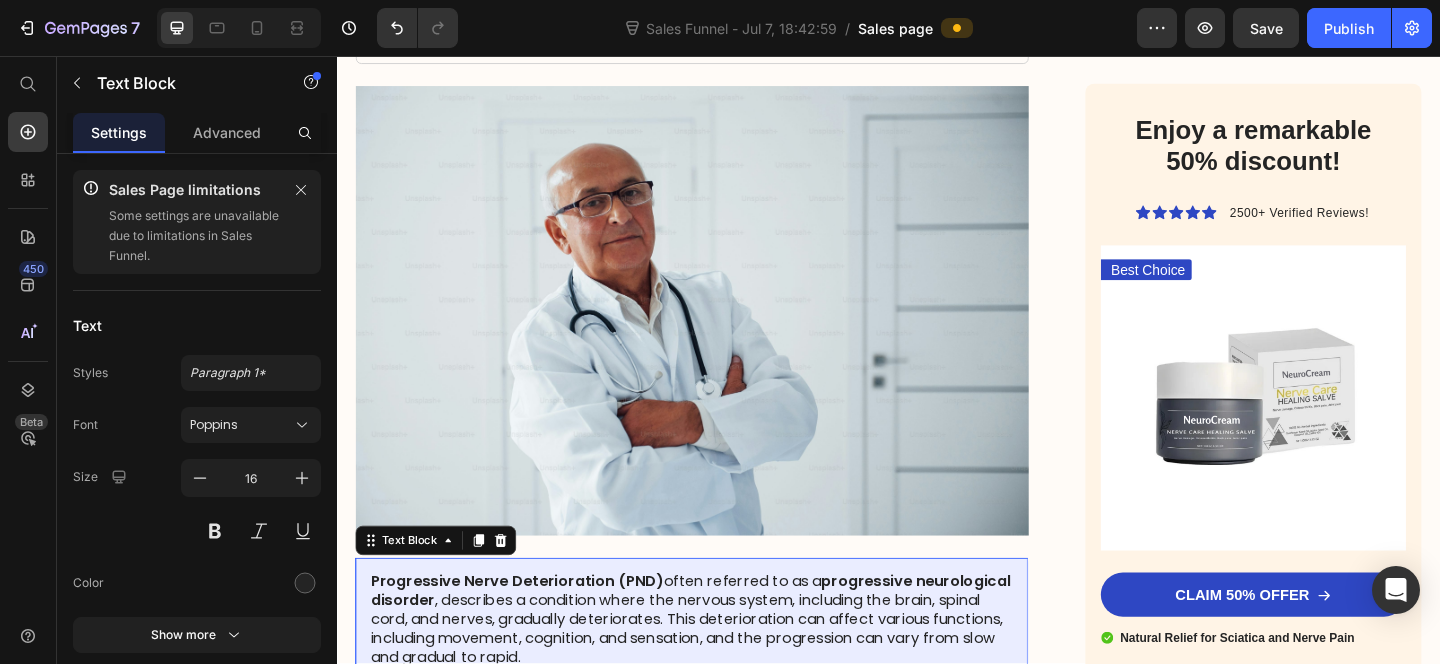 scroll, scrollTop: 776, scrollLeft: 0, axis: vertical 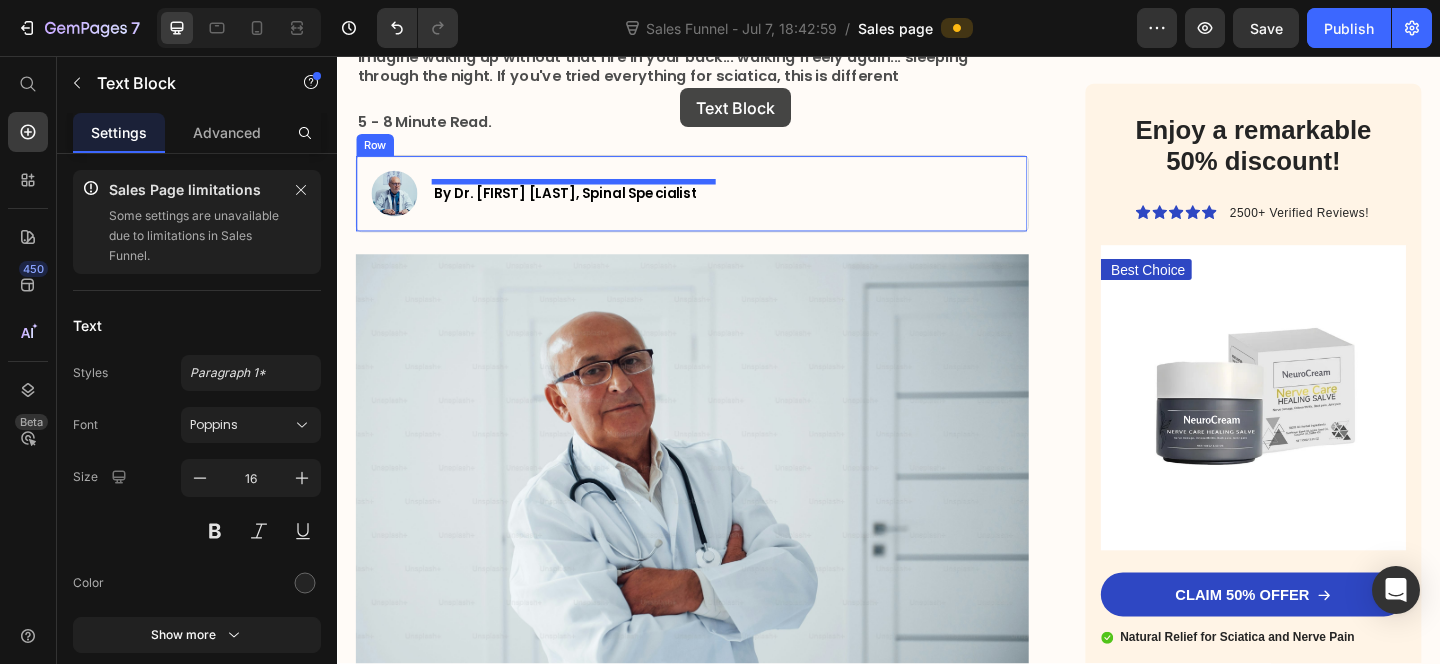 drag, startPoint x: 380, startPoint y: 584, endPoint x: 710, endPoint y: 91, distance: 593.25287 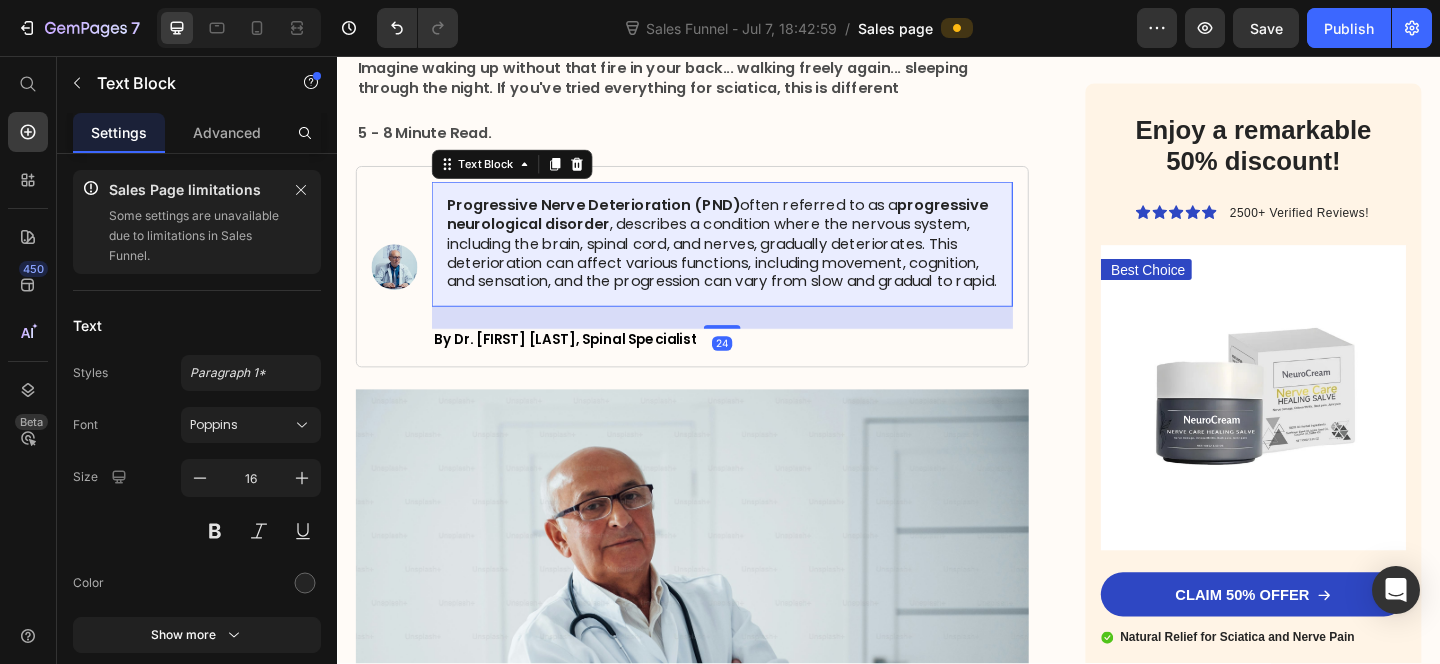 scroll, scrollTop: 485, scrollLeft: 0, axis: vertical 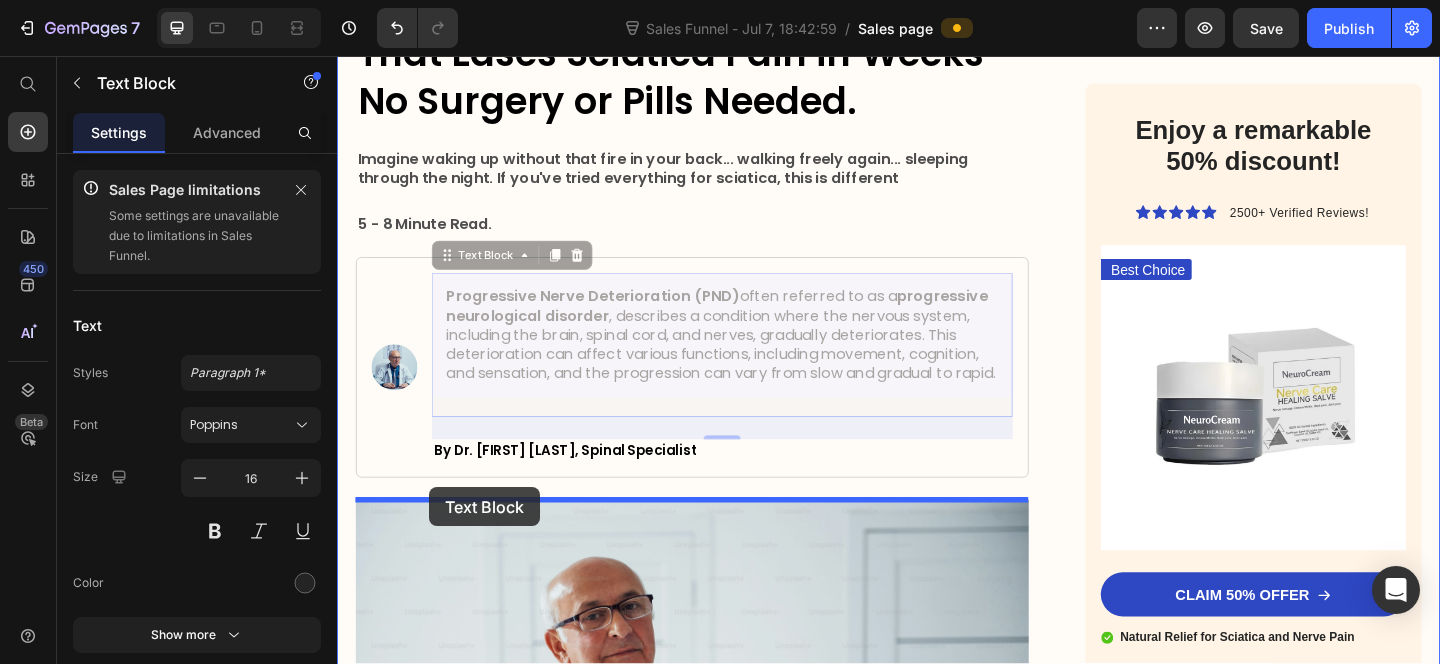 drag, startPoint x: 464, startPoint y: 278, endPoint x: 437, endPoint y: 525, distance: 248.47133 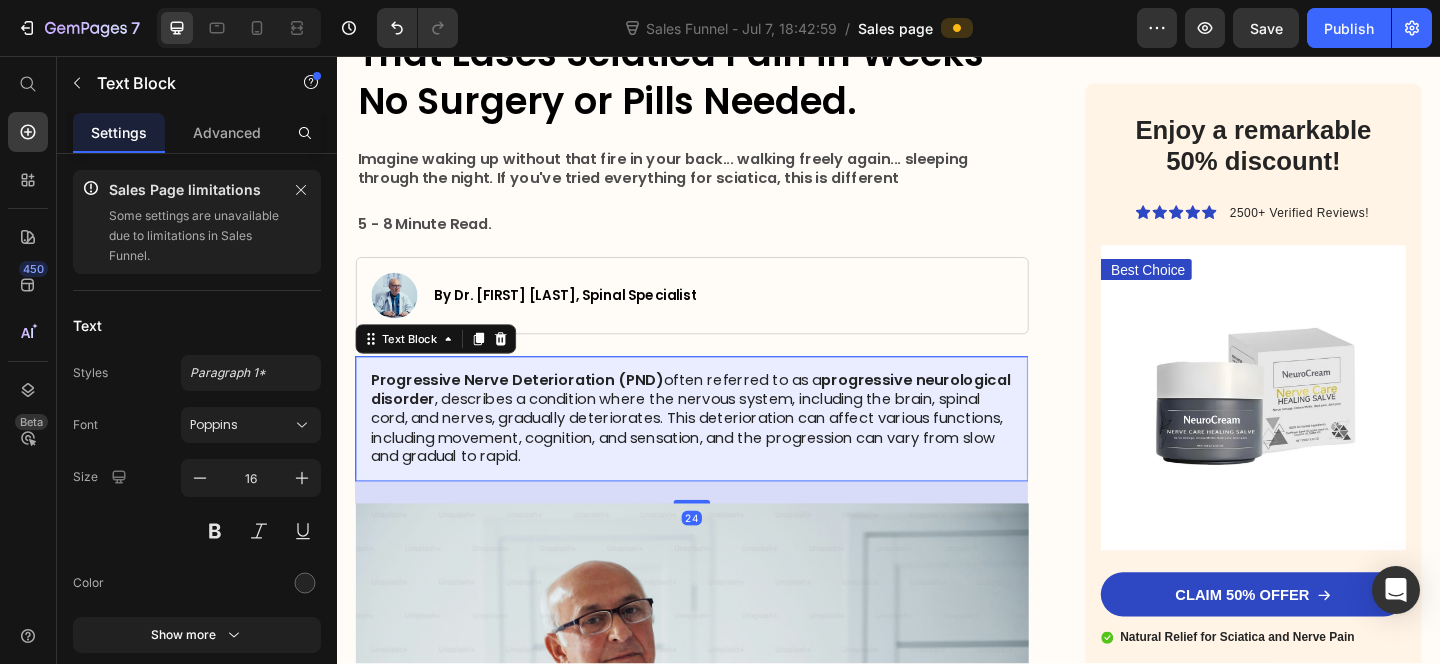 click on "[PND]  often referred to as a  progressive   neurological   disorder , describes a condition where the nervous system, including the brain, spinal cord, and nerves, gradually deteriorates. This deterioration can affect various functions, including movement, cognition, and sensation, and the progression can vary from slow and gradual to rapid." at bounding box center (723, 451) 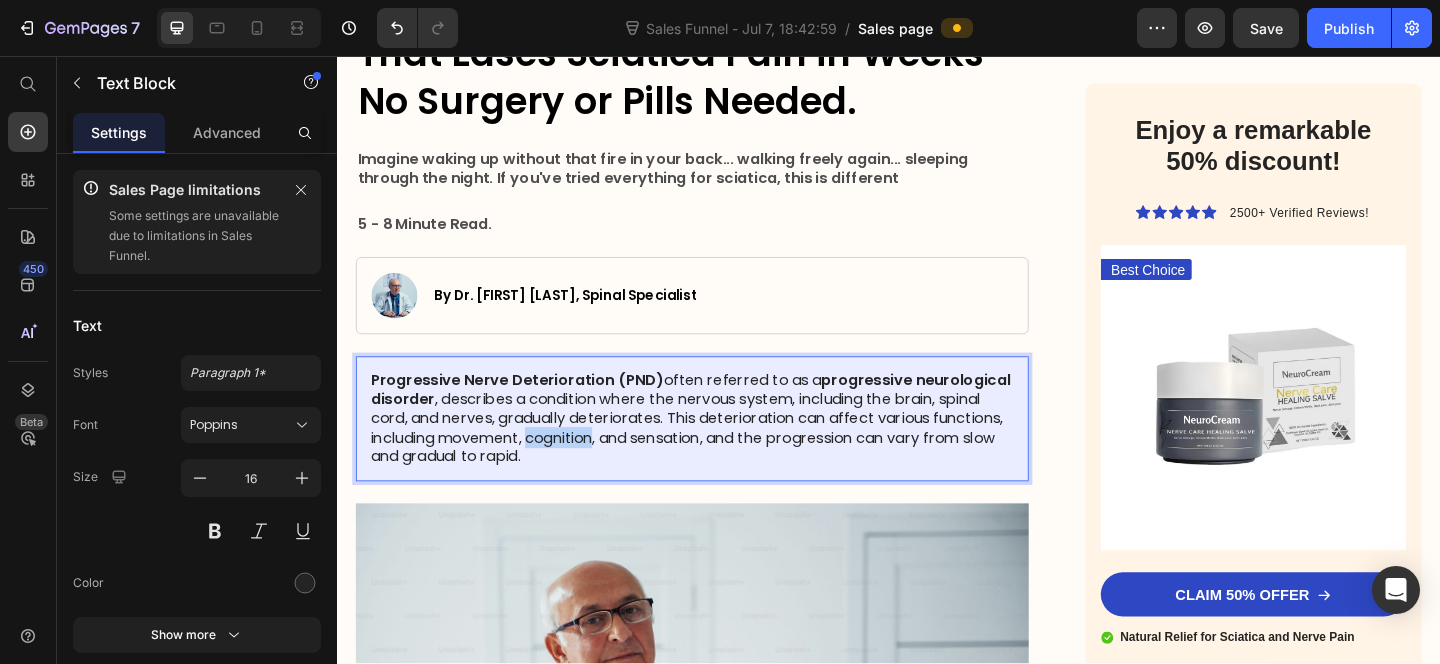click on "[PND]  often referred to as a  progressive   neurological   disorder , describes a condition where the nervous system, including the brain, spinal cord, and nerves, gradually deteriorates. This deterioration can affect various functions, including movement, cognition, and sensation, and the progression can vary from slow and gradual to rapid." at bounding box center [723, 451] 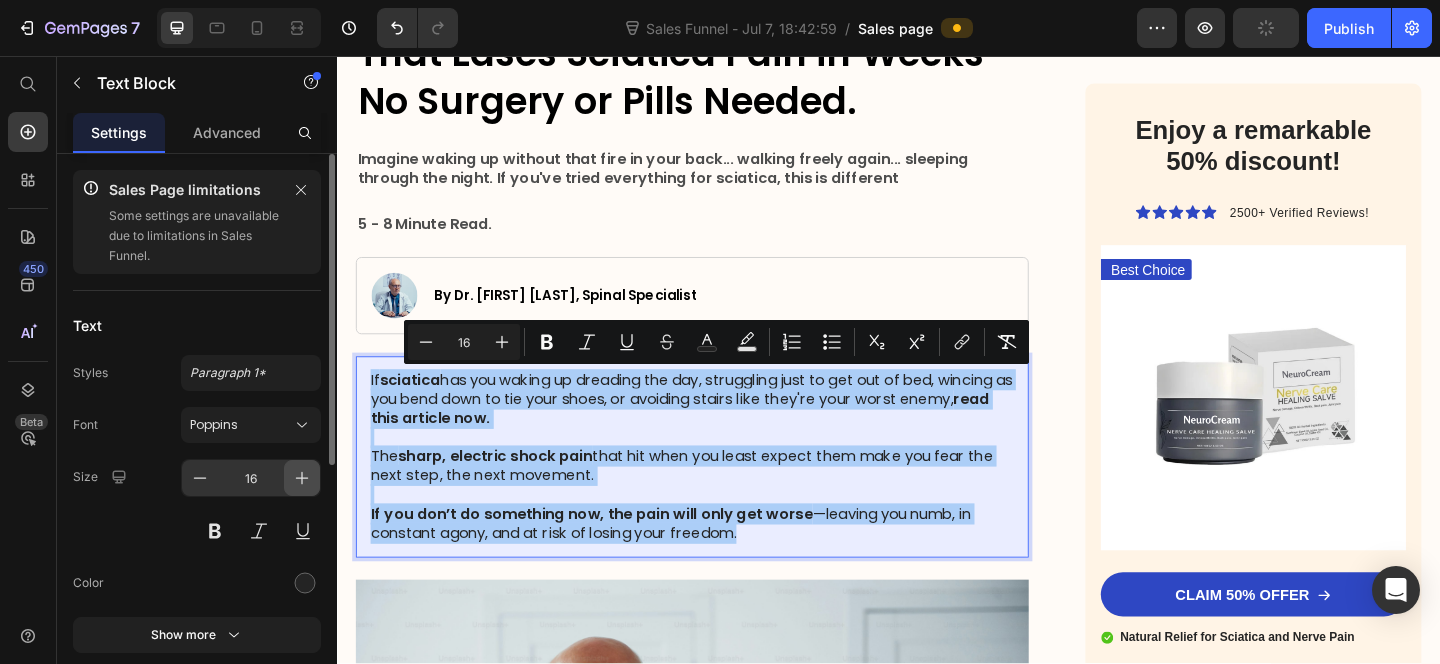 click 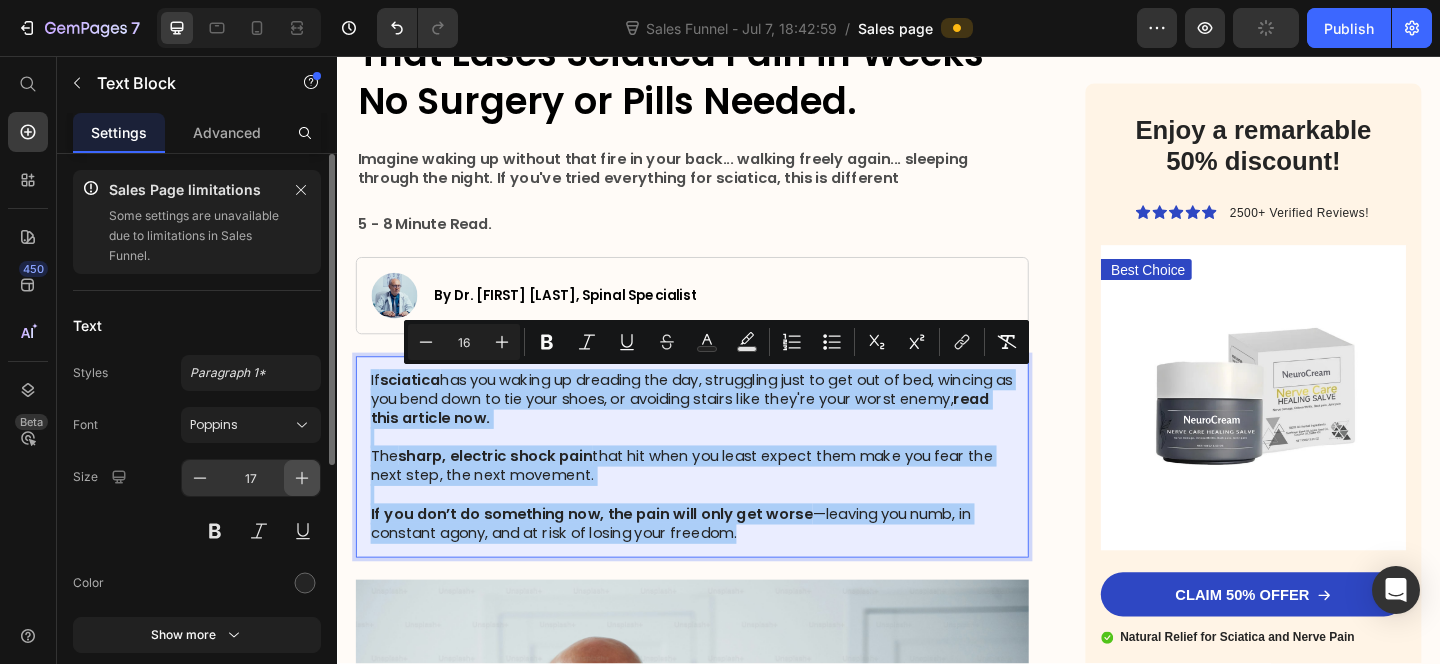 click 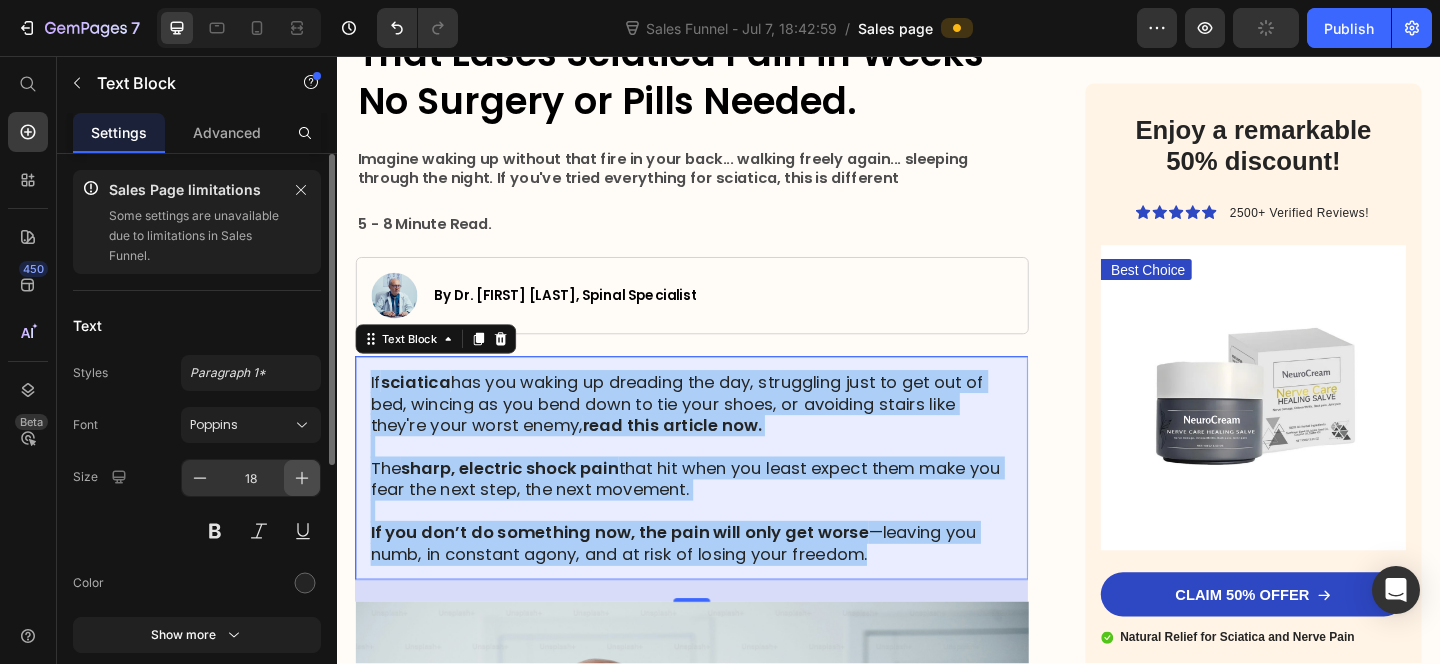 click 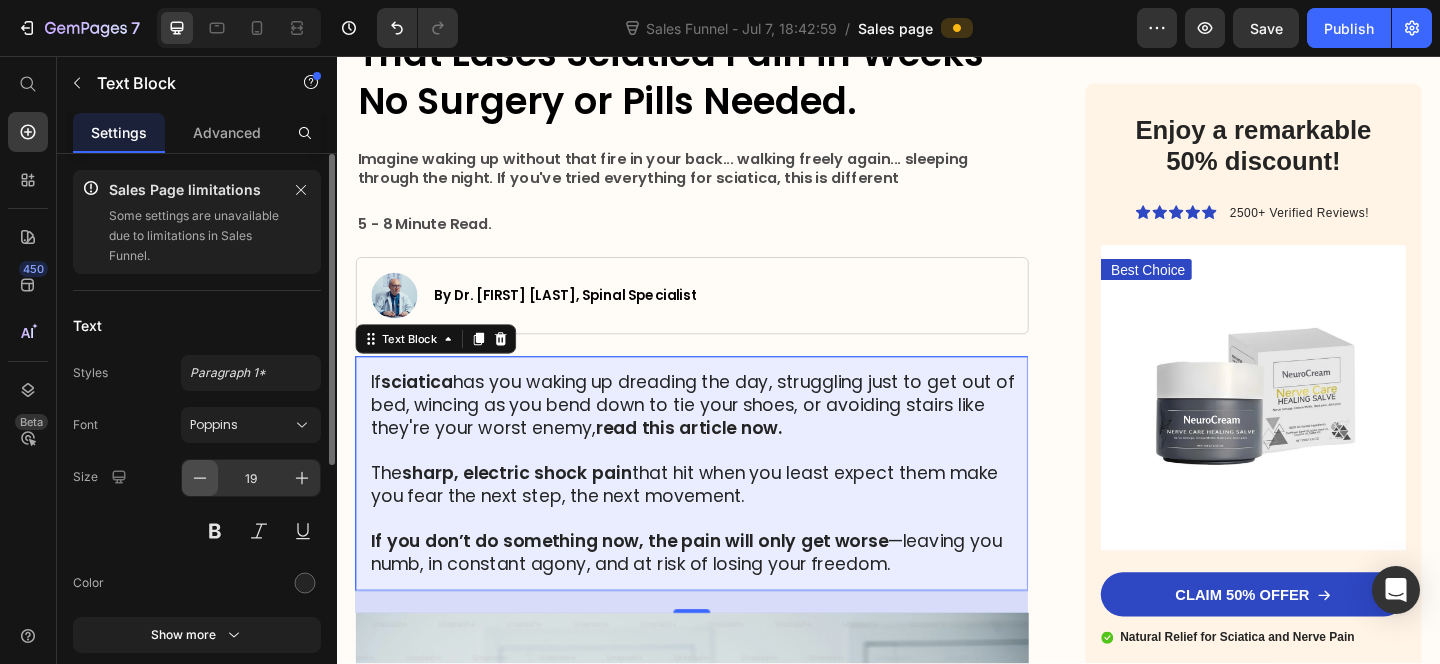 click 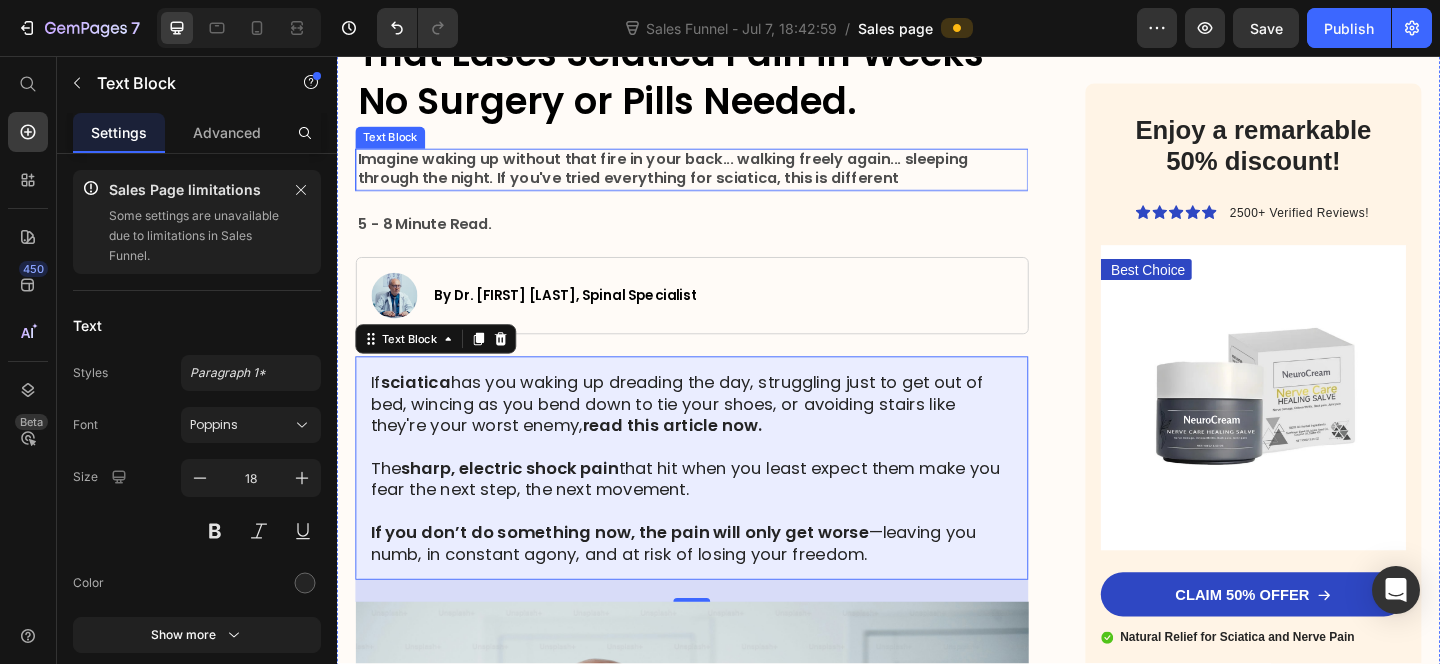 click on "Imagine waking up without that fire in your back... walking freely again... sleeping through the night. If you've tried everything for sciatica, this is different" at bounding box center [691, 179] 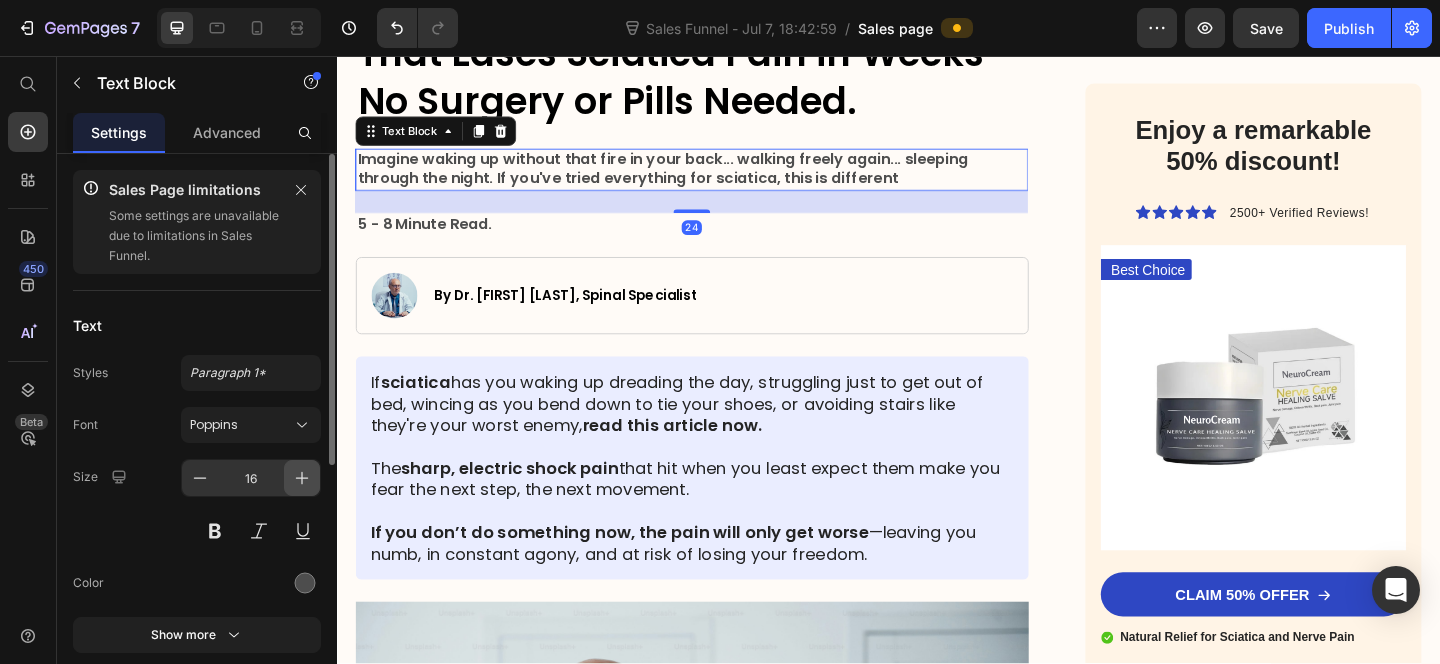 click 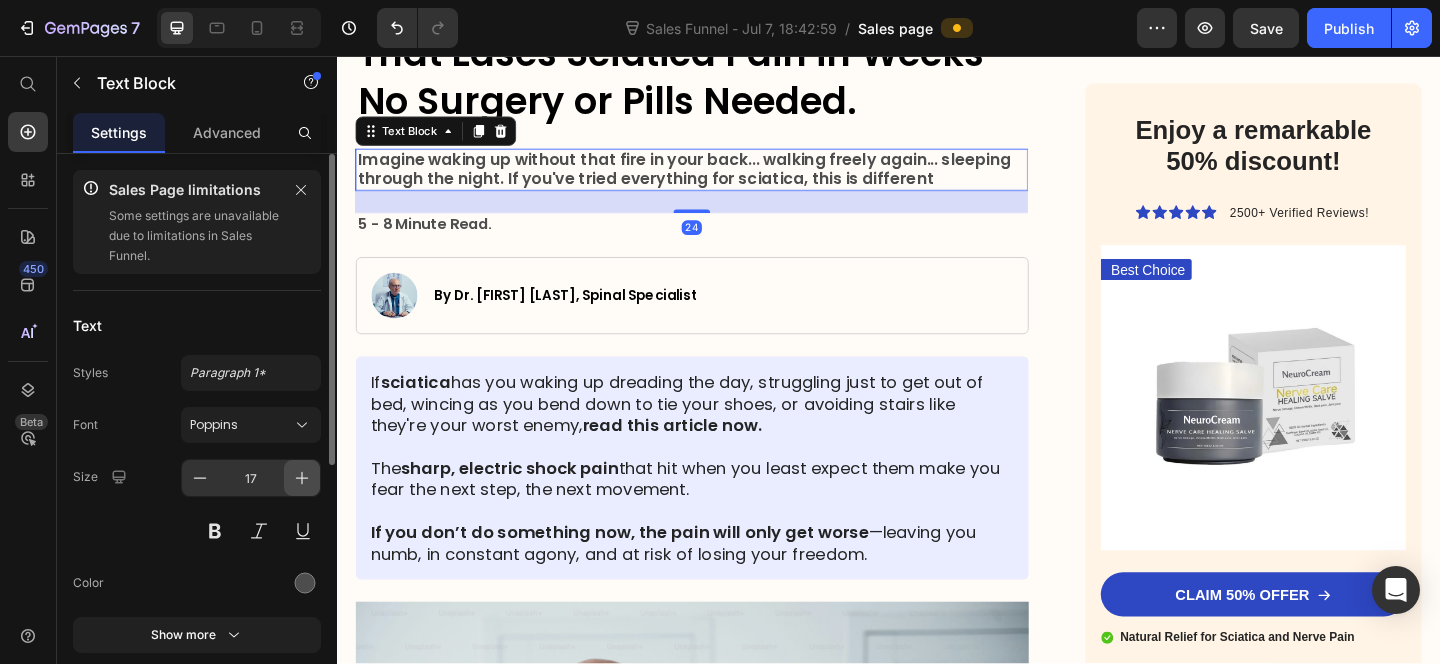 click 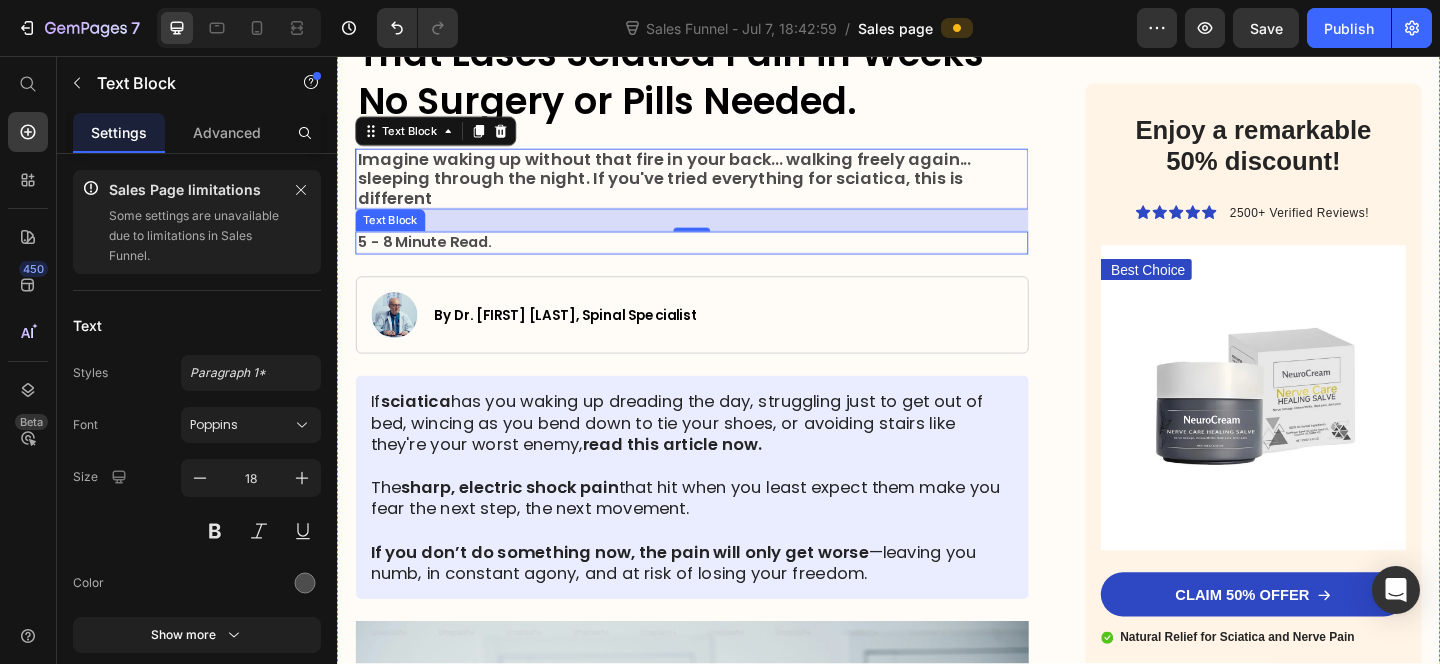 click on "5 - 8 Minute Read." at bounding box center (432, 258) 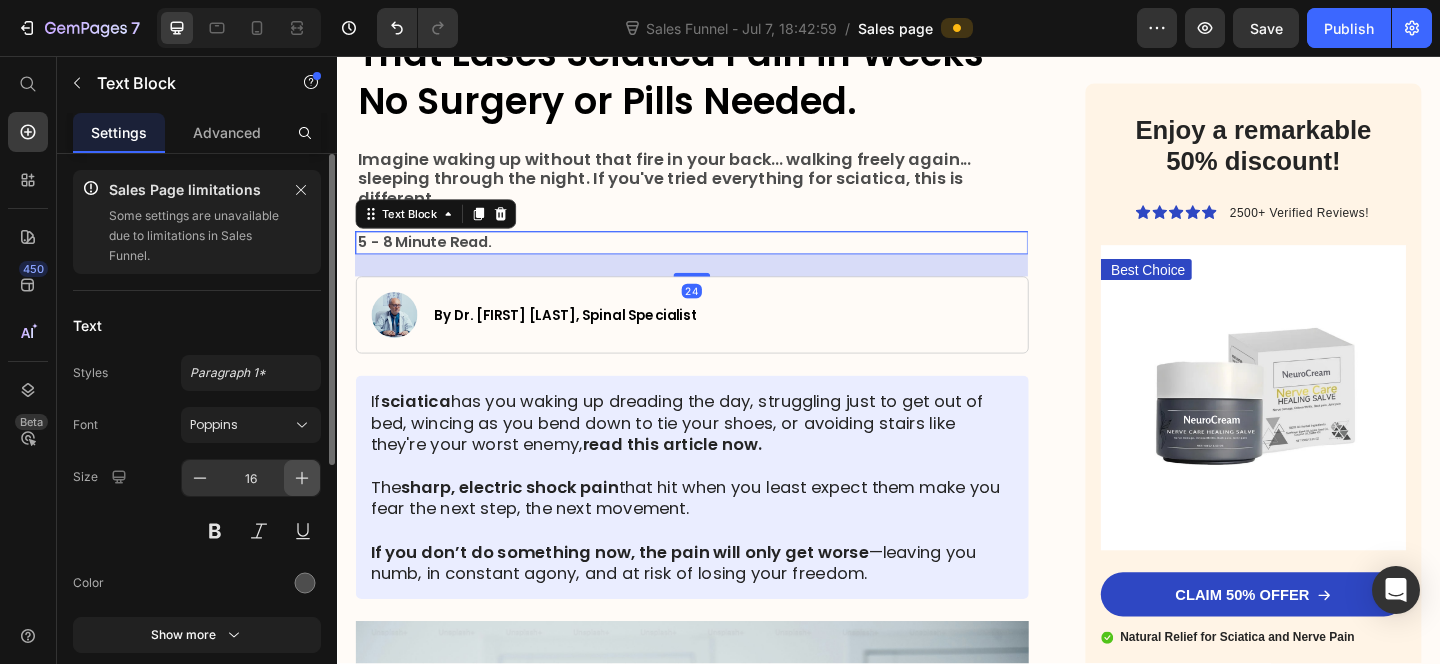 click 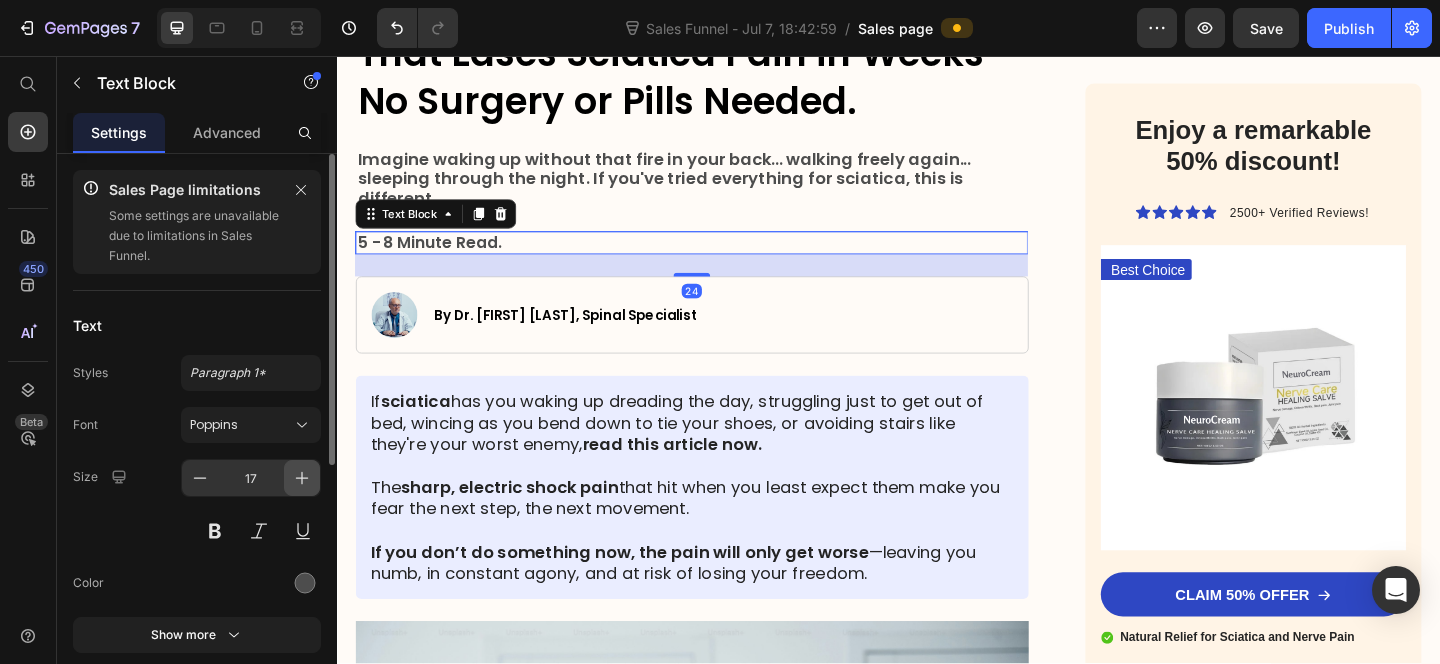 drag, startPoint x: 303, startPoint y: 486, endPoint x: 15, endPoint y: 389, distance: 303.89636 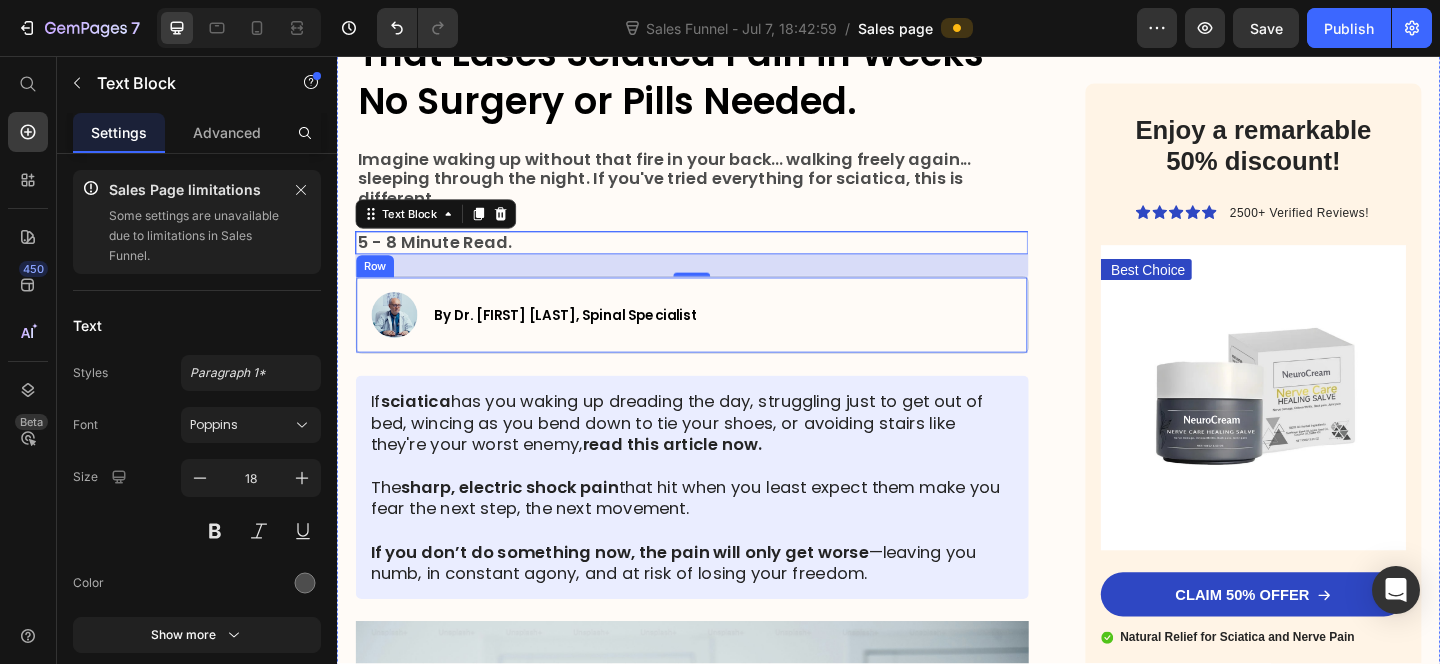 click on "By Dr. Michael Harrison, Spinal Specialist  Text Block" at bounding box center (585, 338) 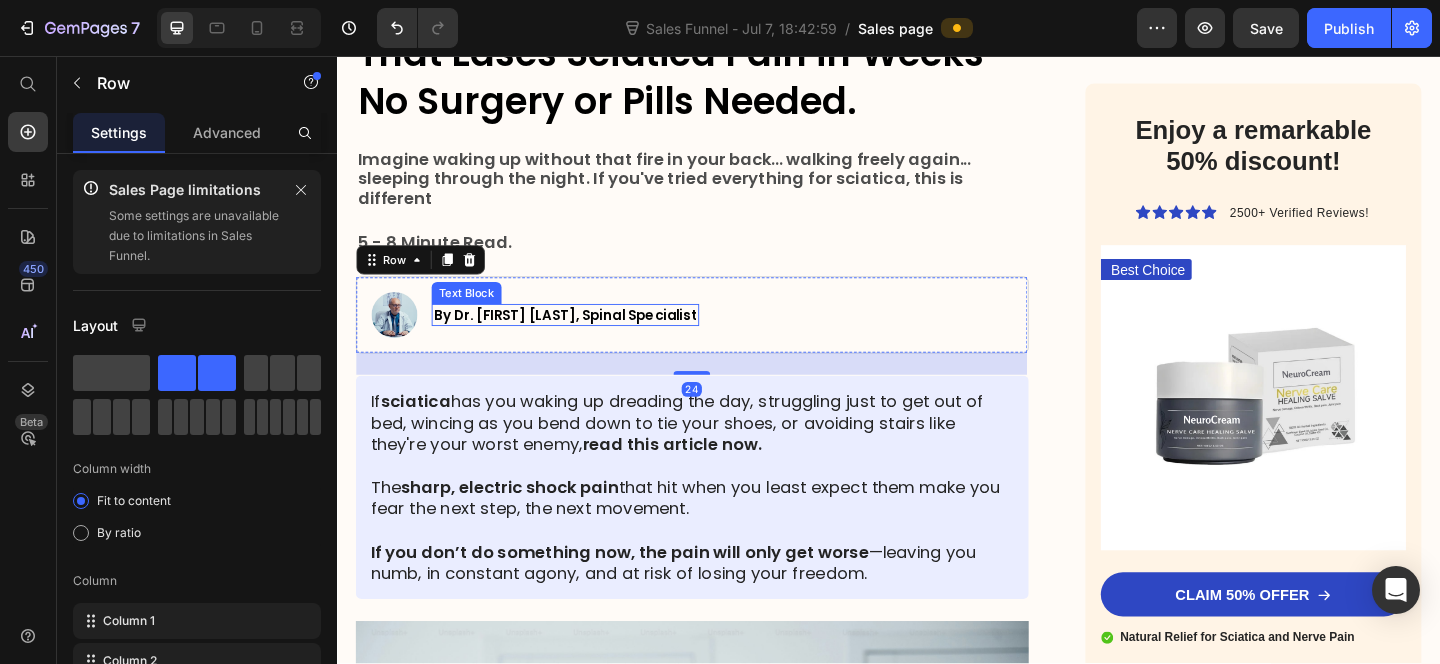 click on "By [DOCTOR] [LASTNAME], Spinal Specialist" at bounding box center [585, 338] 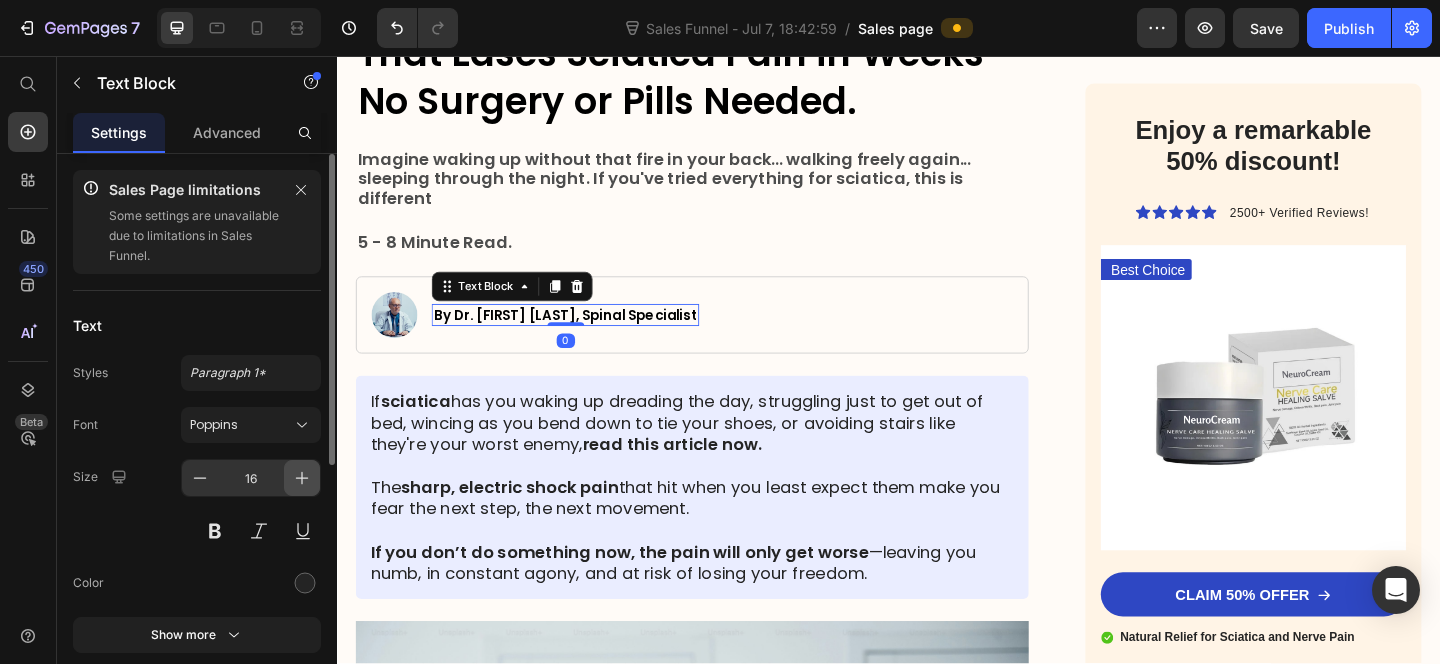 click at bounding box center [302, 478] 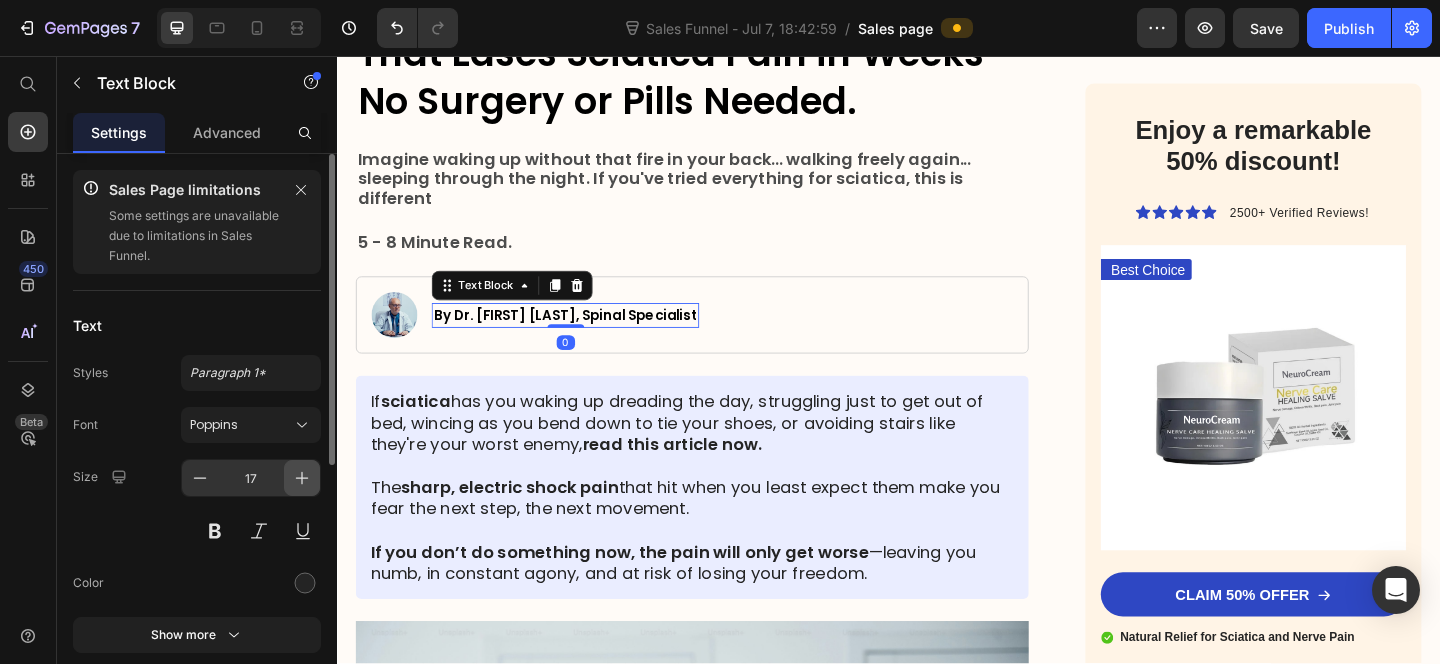 click at bounding box center [302, 478] 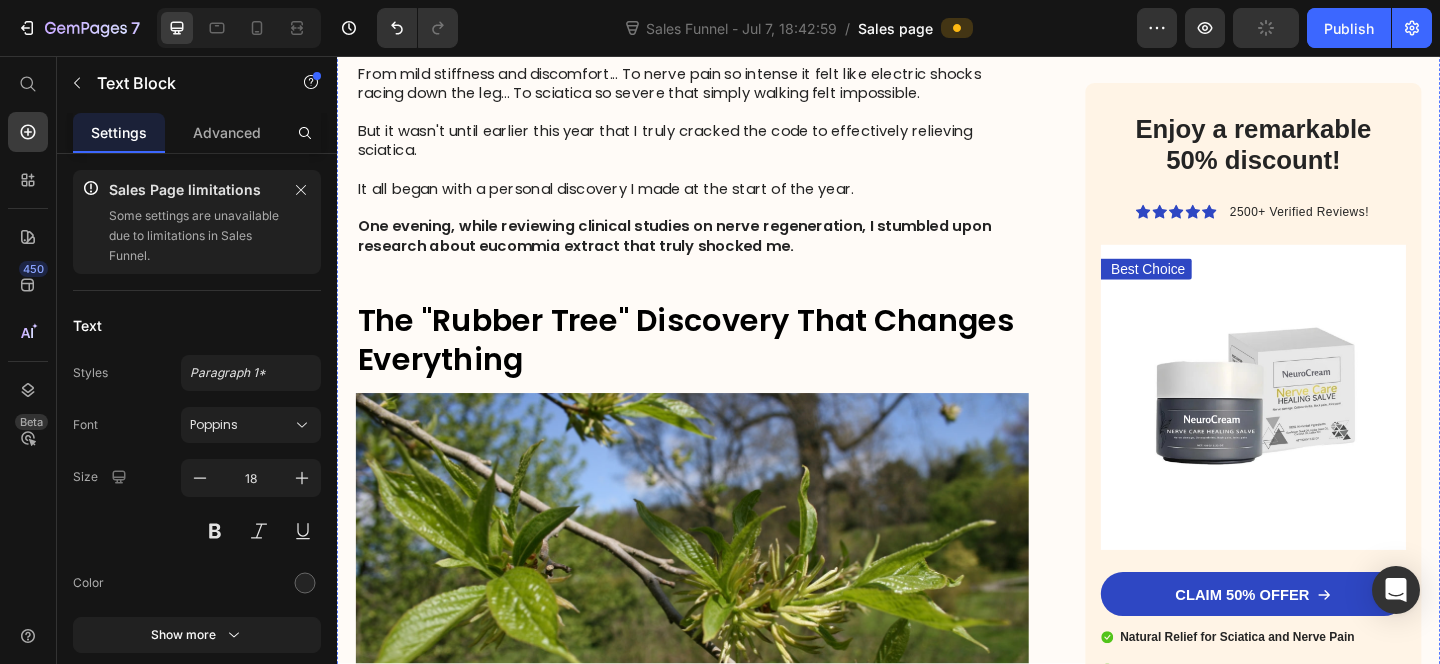 scroll, scrollTop: 2040, scrollLeft: 0, axis: vertical 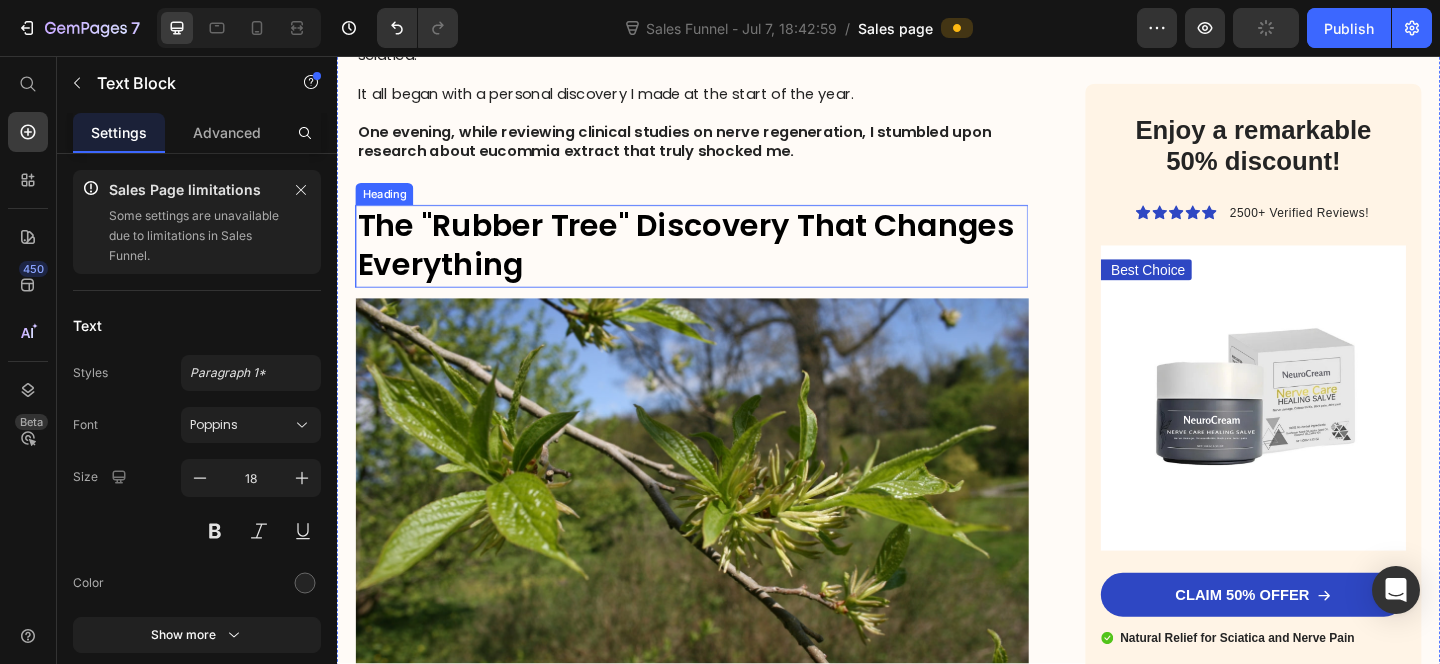 click on "The "Rubber Tree" Discovery That Changes Everything" at bounding box center [723, 263] 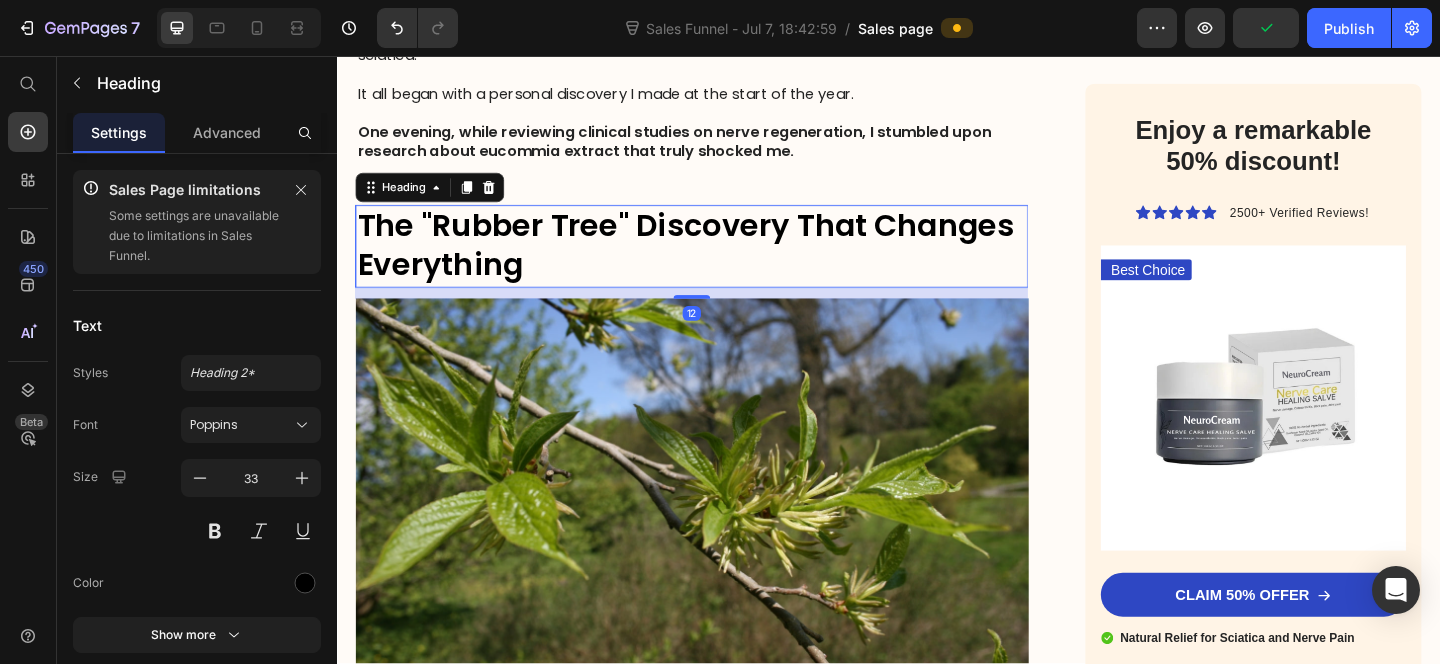 click on "The "Rubber Tree" Discovery That Changes Everything" at bounding box center (723, 263) 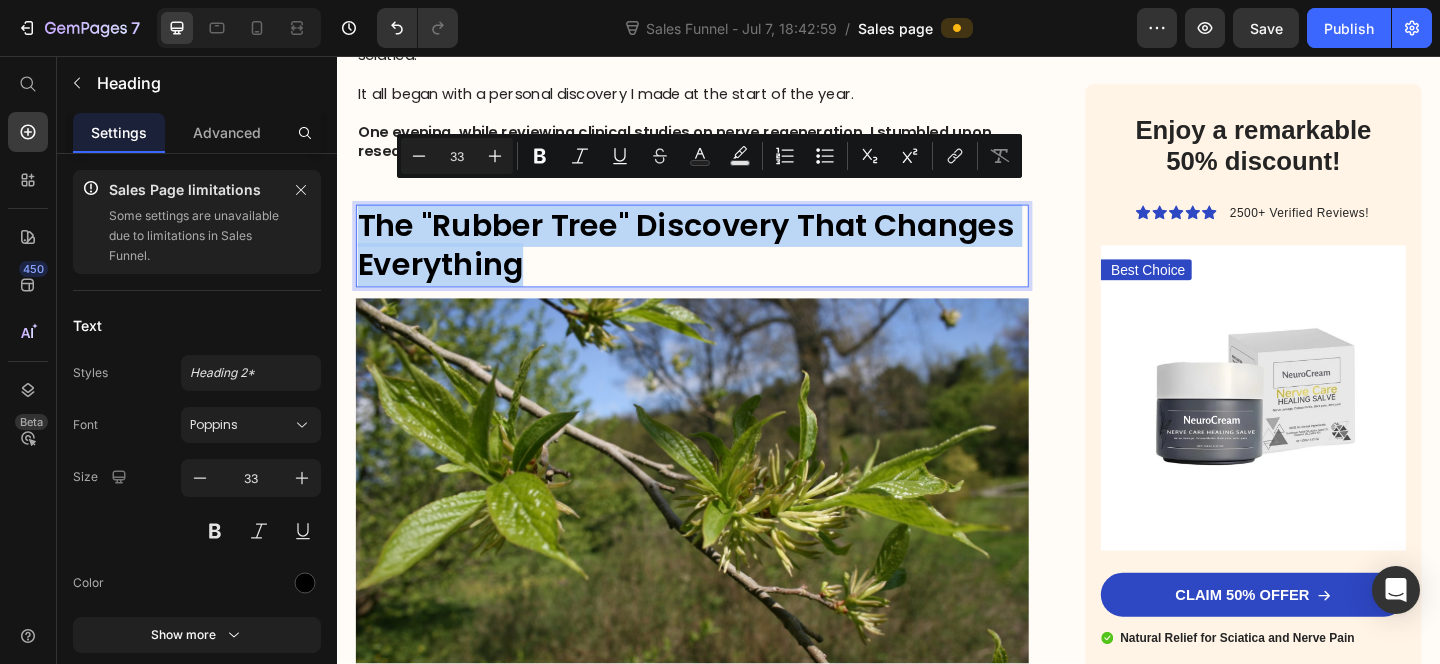 click on "The "Rubber Tree" Discovery That Changes Everything" at bounding box center [723, 263] 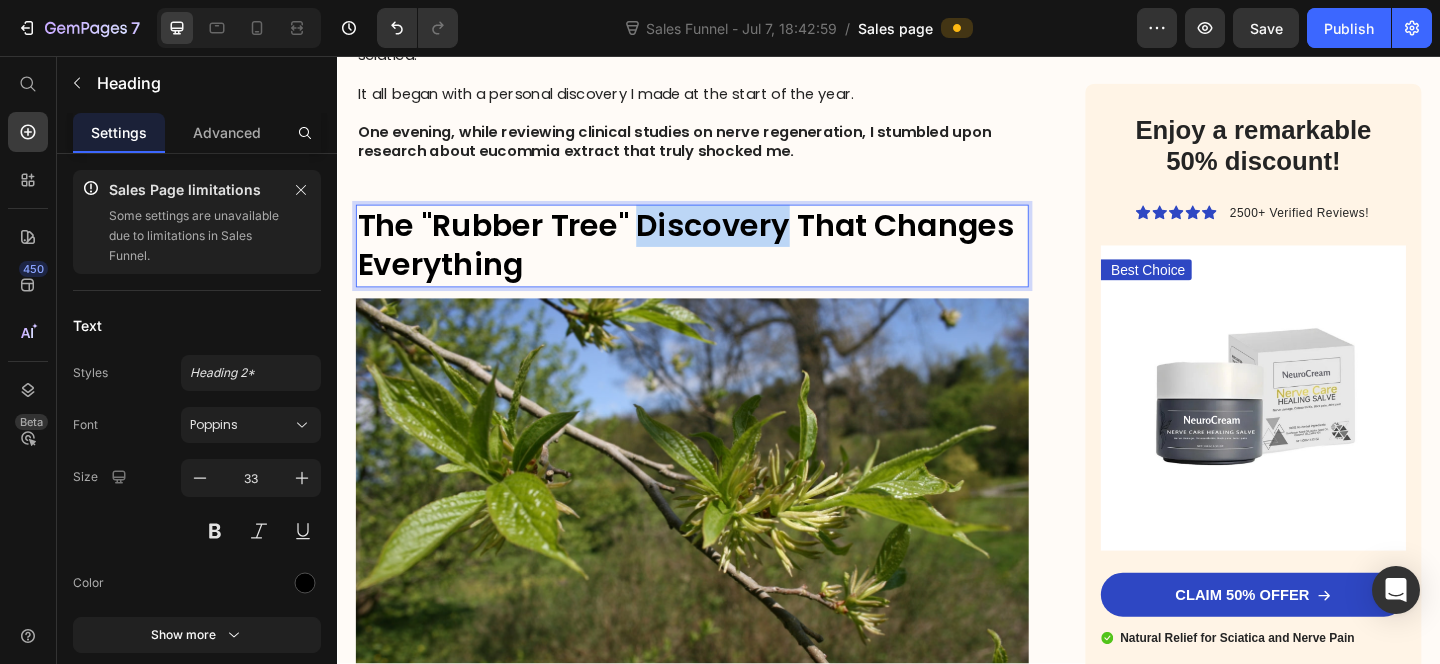 click on "The "Rubber Tree" Discovery That Changes Everything" at bounding box center [723, 263] 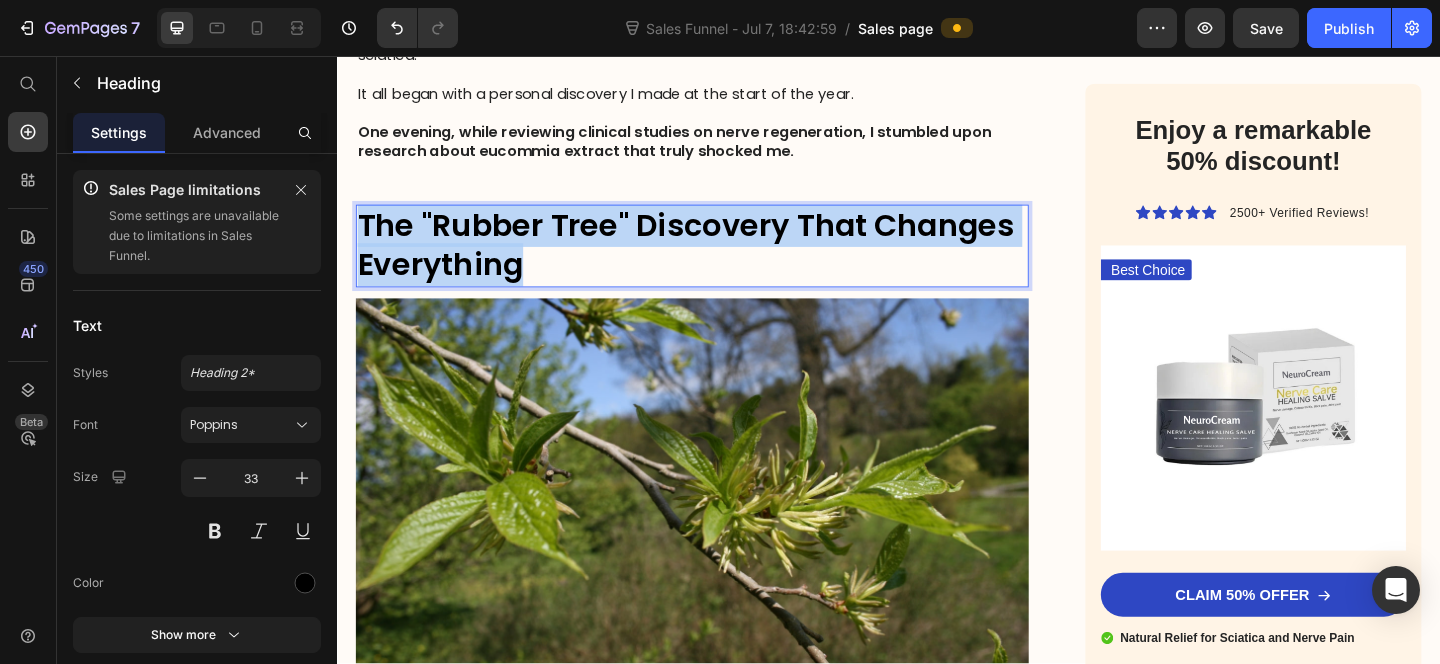 click on "The "Rubber Tree" Discovery That Changes Everything" at bounding box center (723, 263) 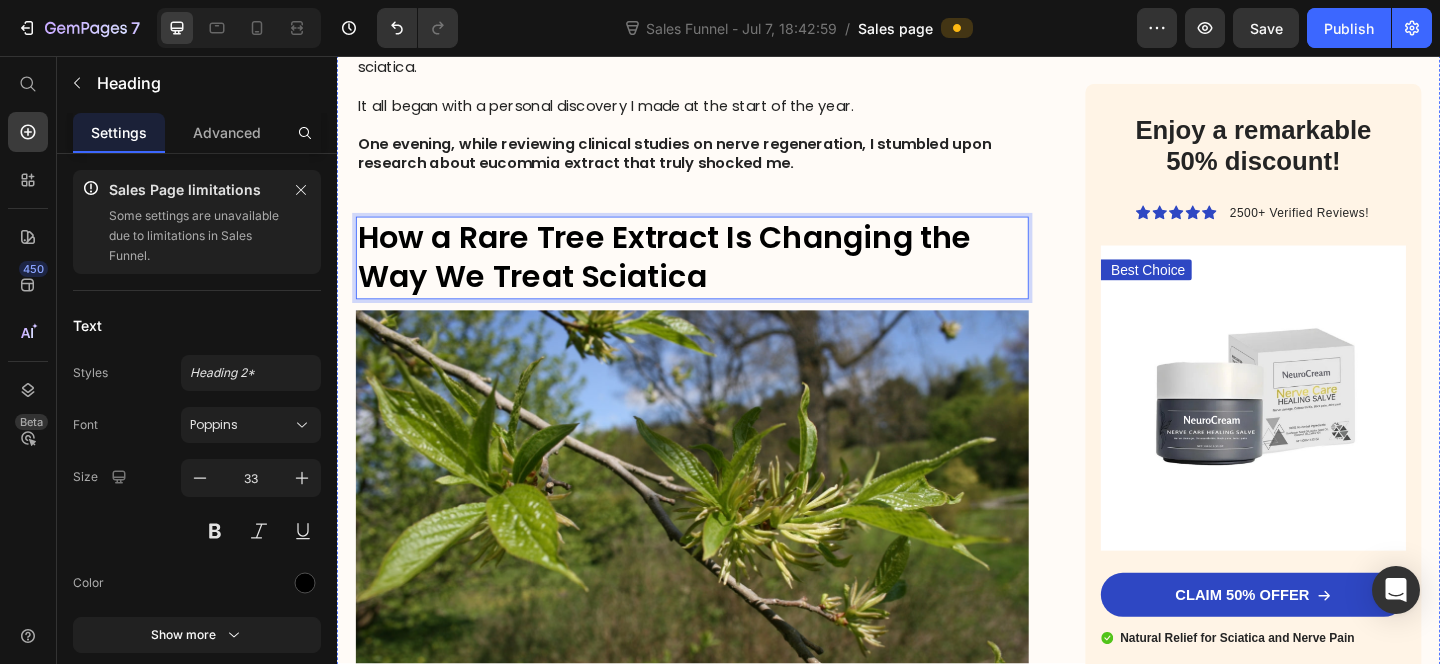 scroll, scrollTop: 2024, scrollLeft: 0, axis: vertical 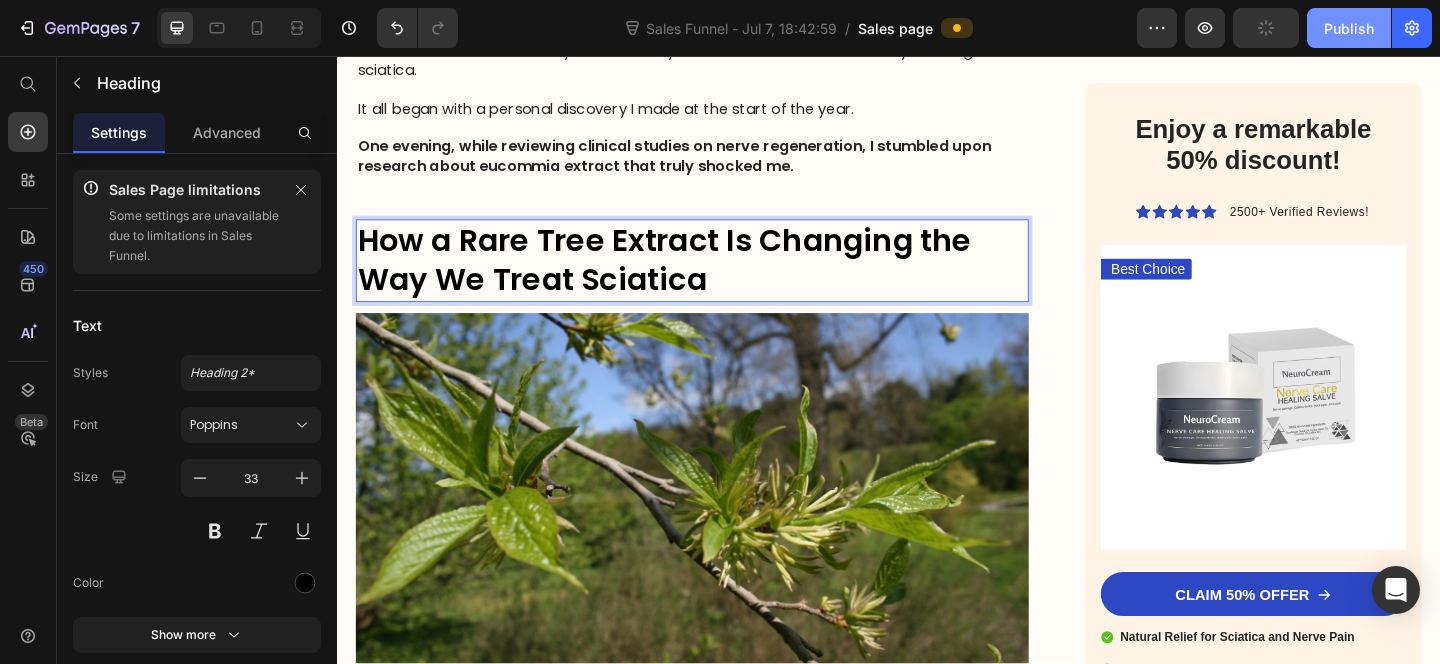 click on "Publish" at bounding box center [1349, 28] 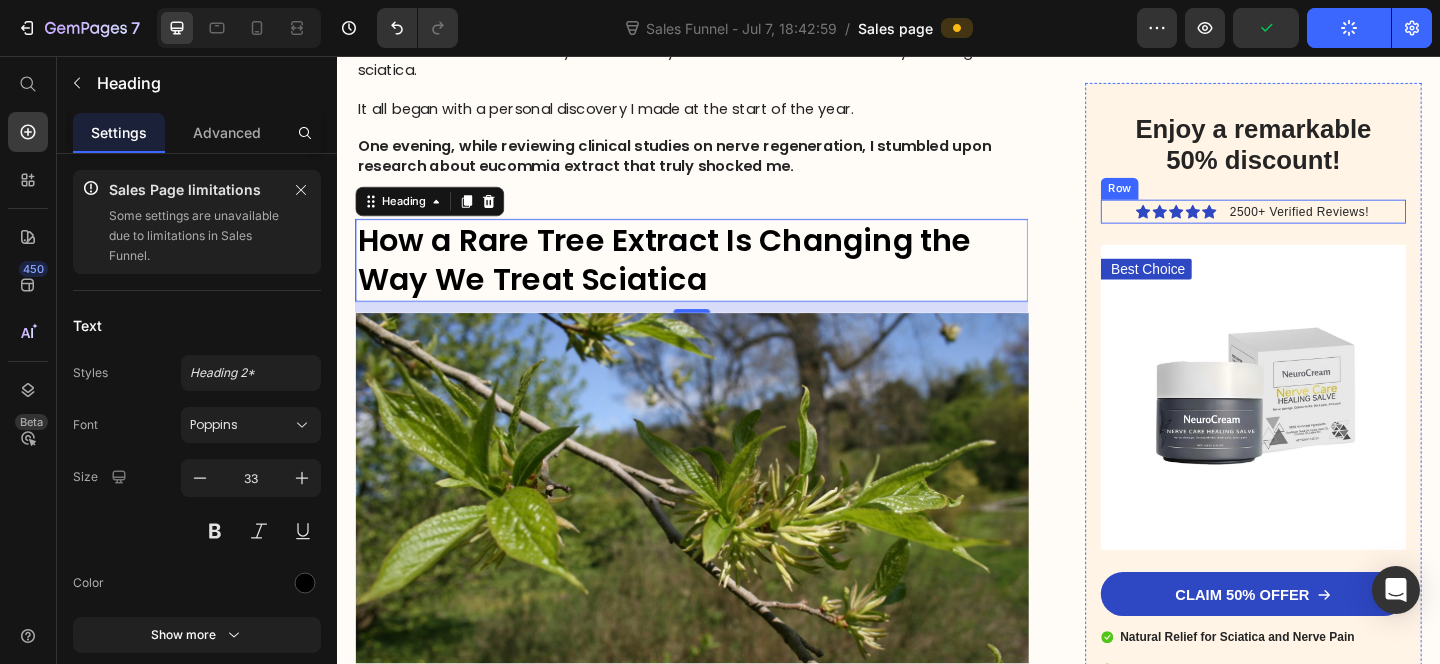 scroll, scrollTop: 1973, scrollLeft: 0, axis: vertical 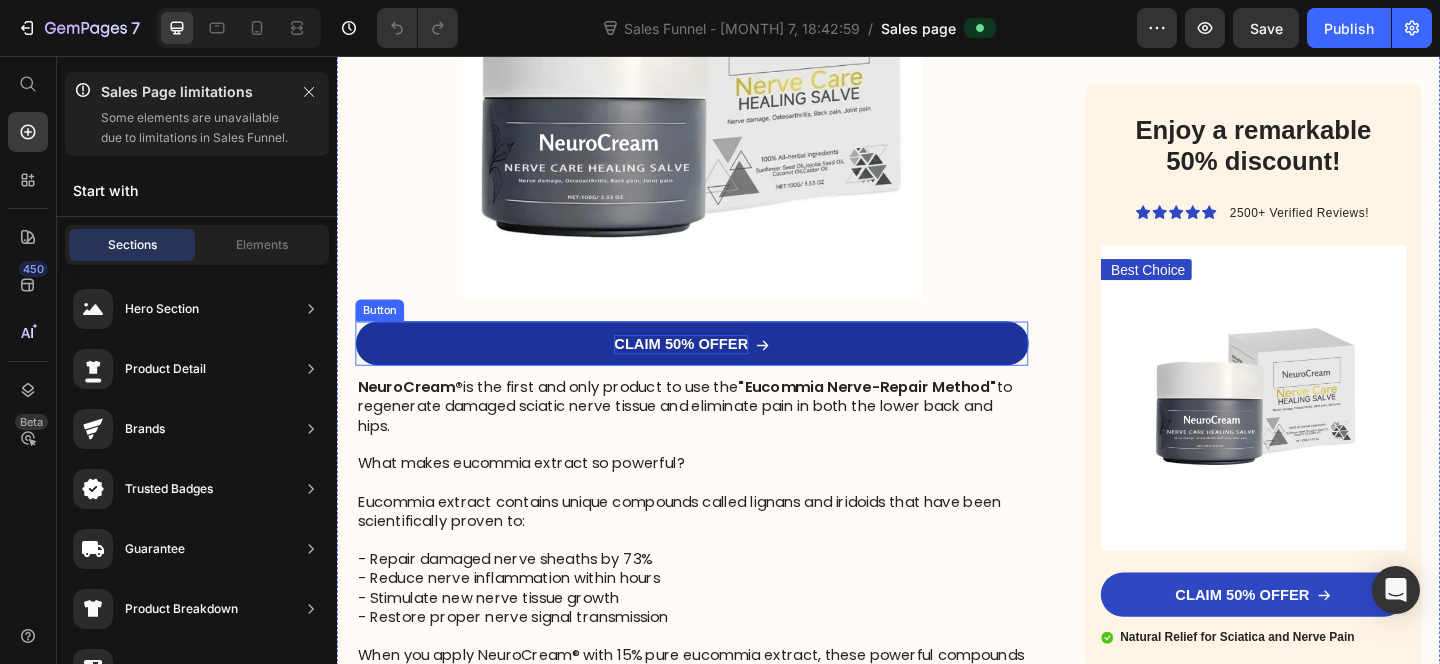 click on "CLAIM 50% OFFER" at bounding box center (711, 370) 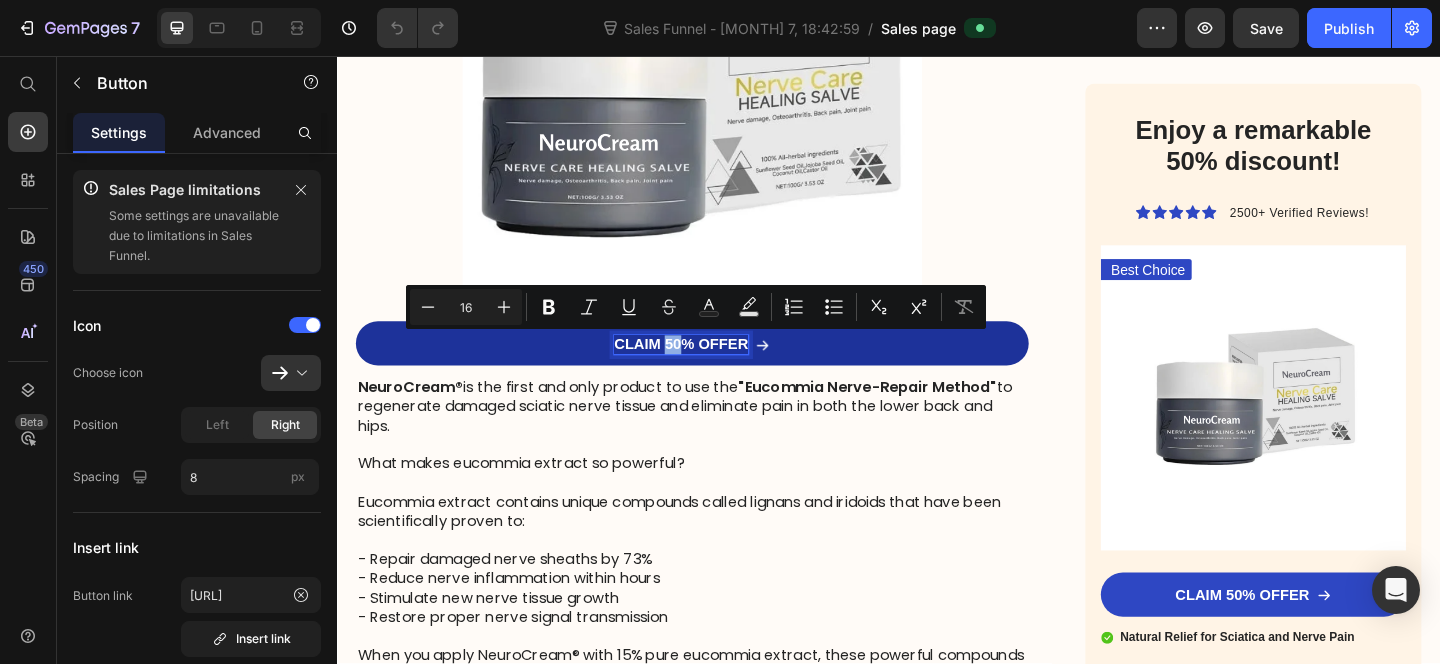 click on "CLAIM 50% OFFER" at bounding box center (711, 370) 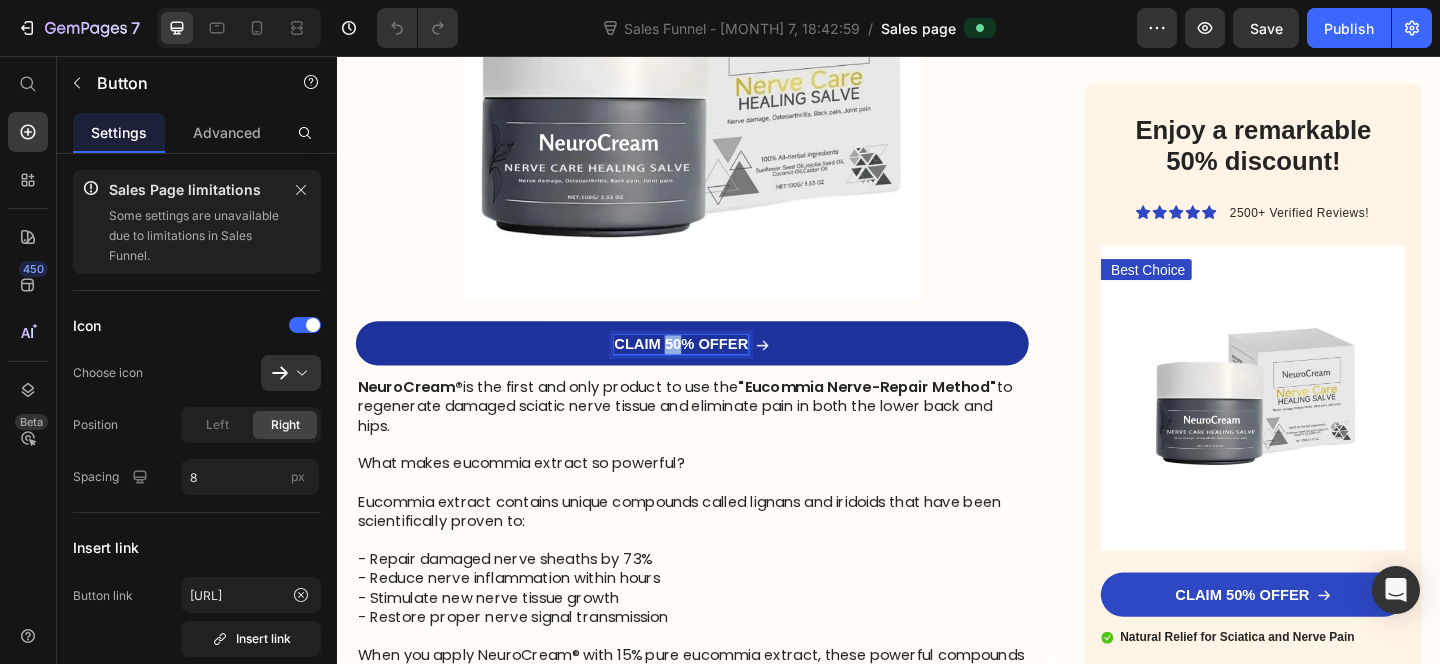 click on "CLAIM 50% OFFER" at bounding box center [711, 370] 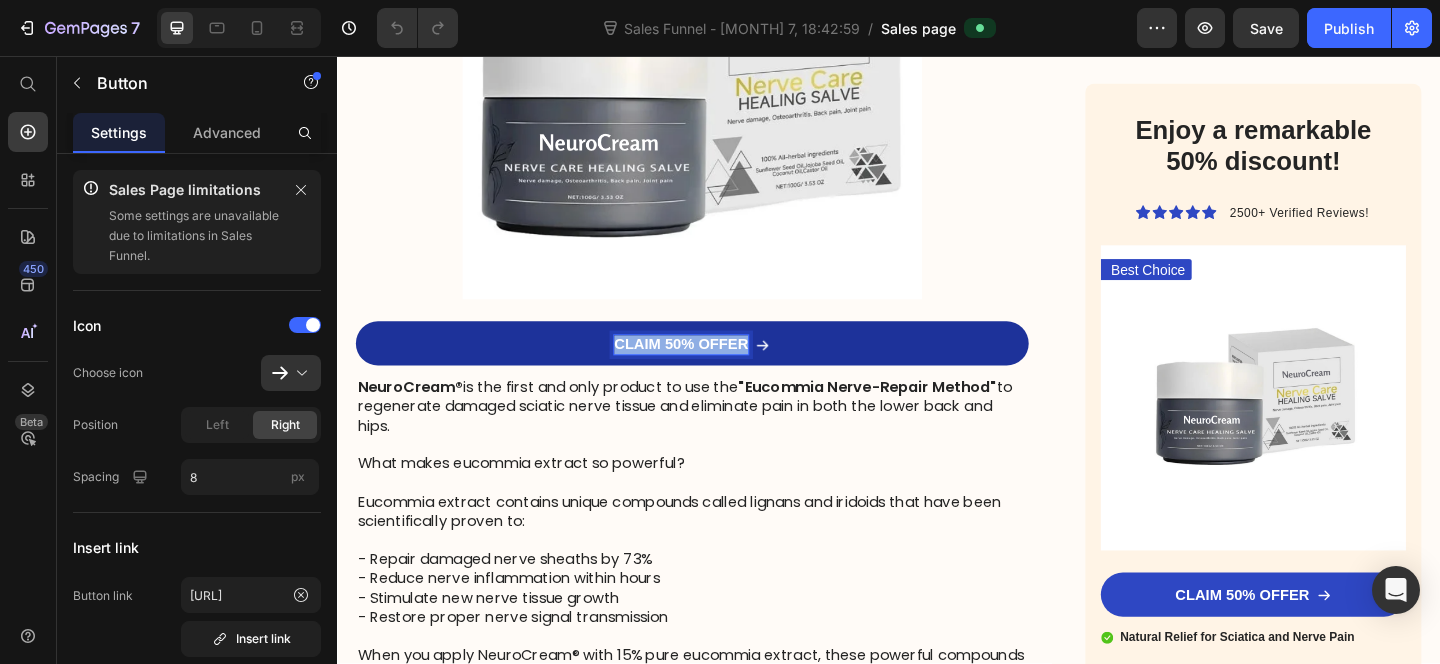click on "CLAIM 50% OFFER" at bounding box center [711, 370] 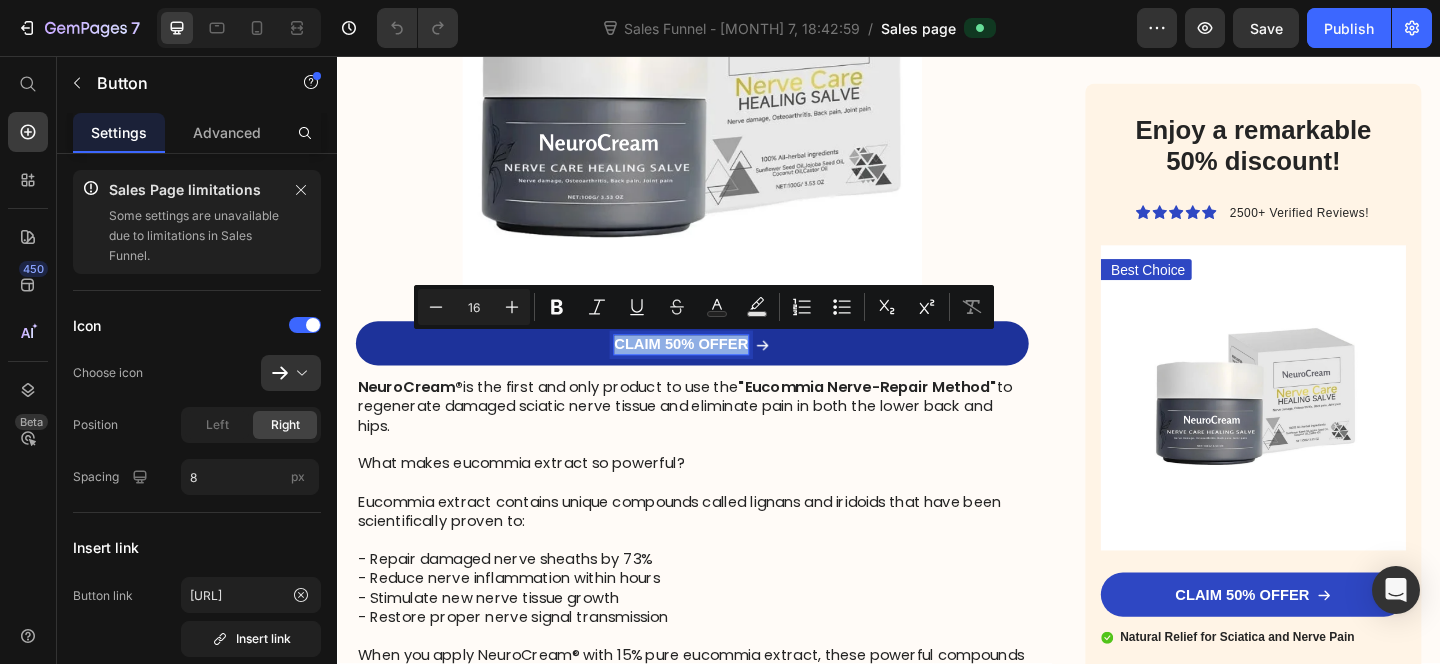 click on "CLAIM 50% OFFER" at bounding box center [711, 370] 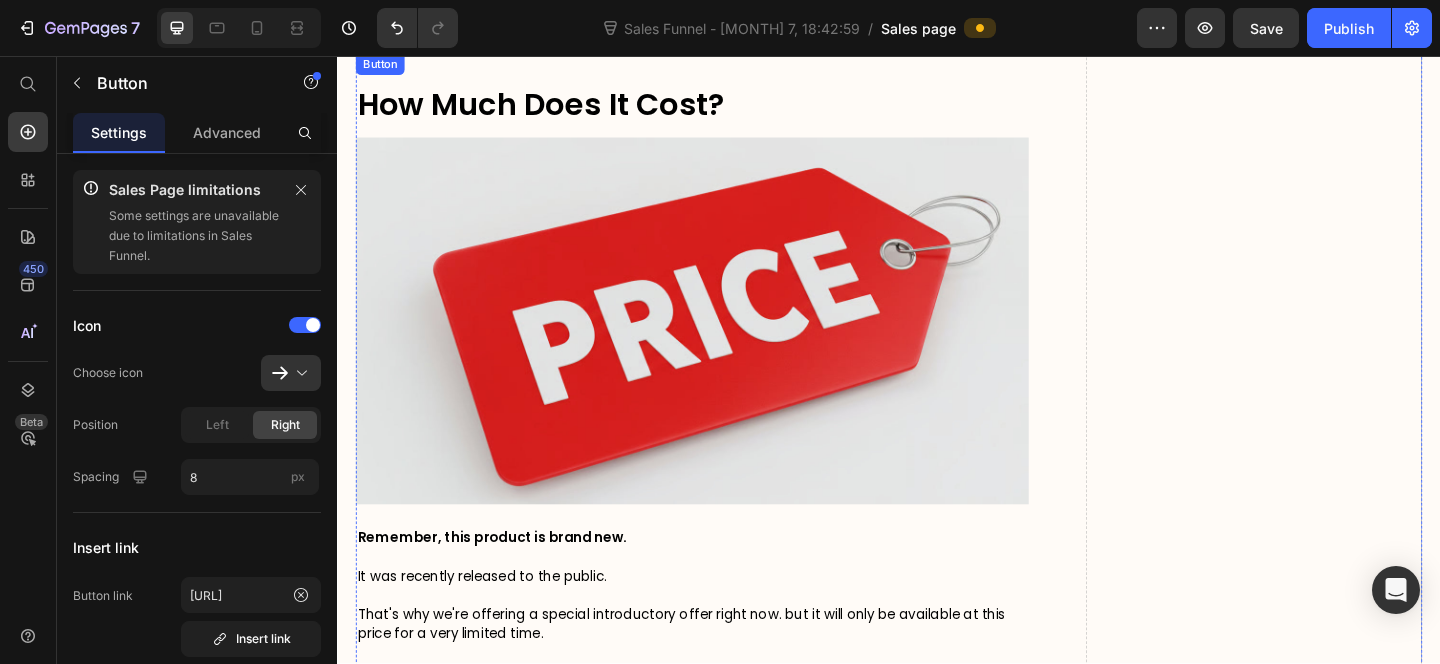 scroll, scrollTop: 9852, scrollLeft: 0, axis: vertical 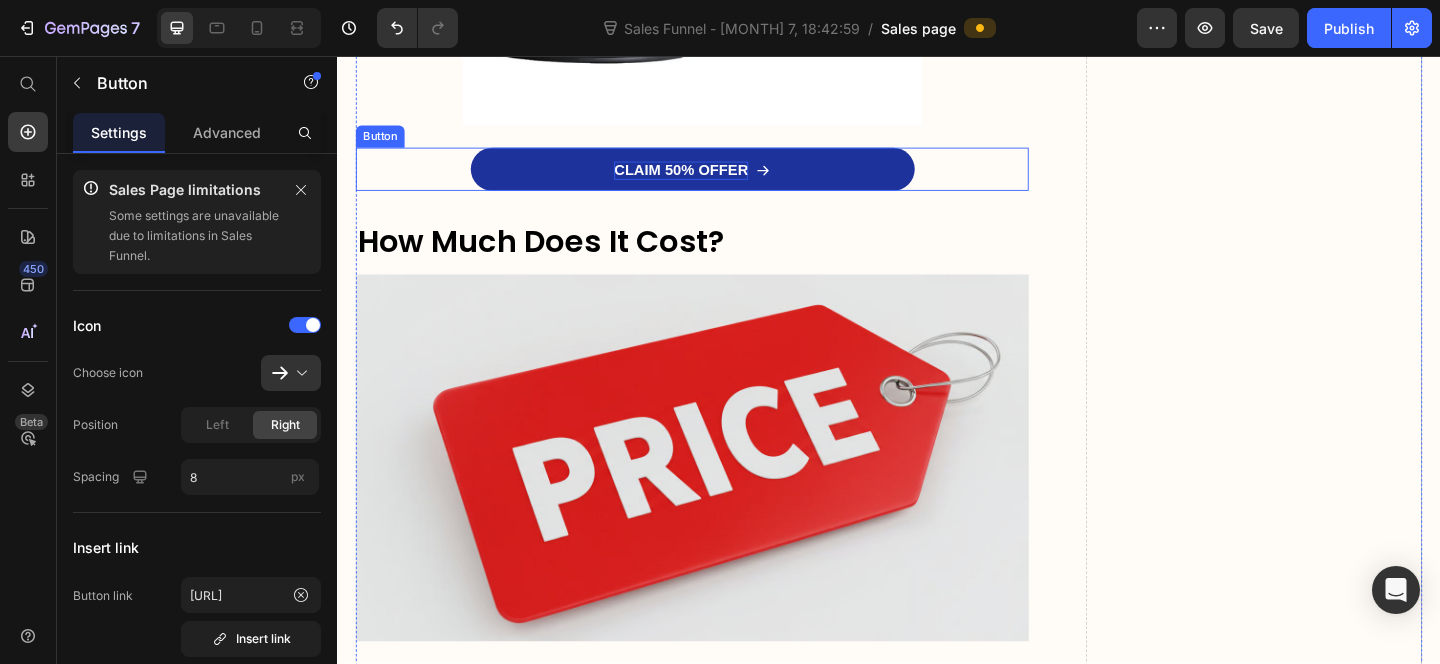 click on "CLAIM 50% OFFER" at bounding box center (711, 181) 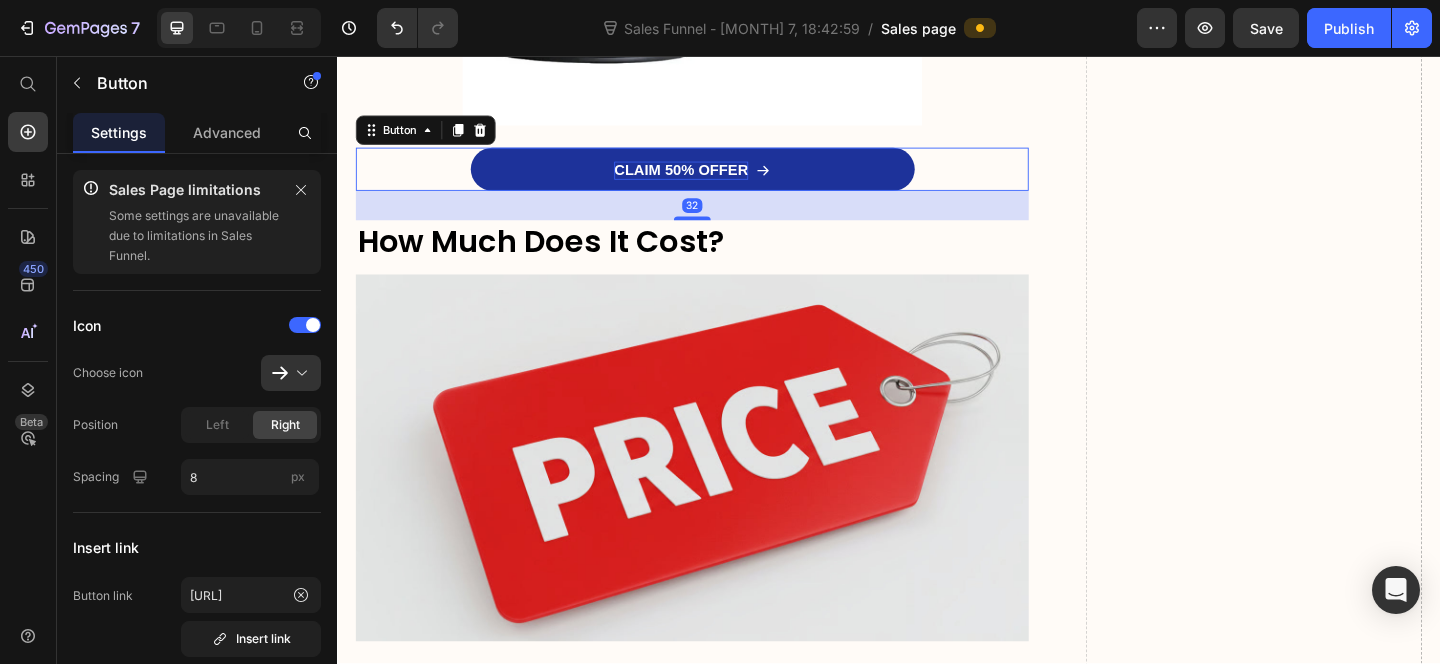 click on "CLAIM 50% OFFER" at bounding box center (711, 181) 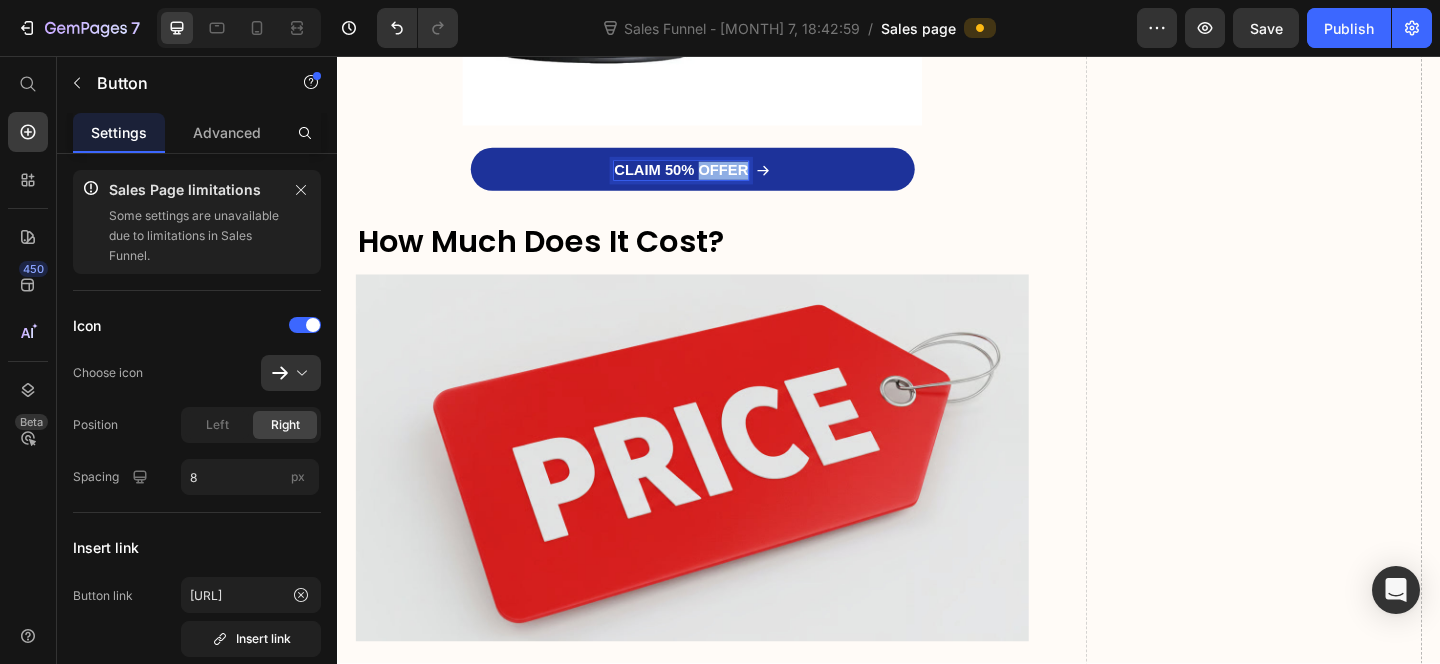 click on "CLAIM 50% OFFER" at bounding box center (711, 181) 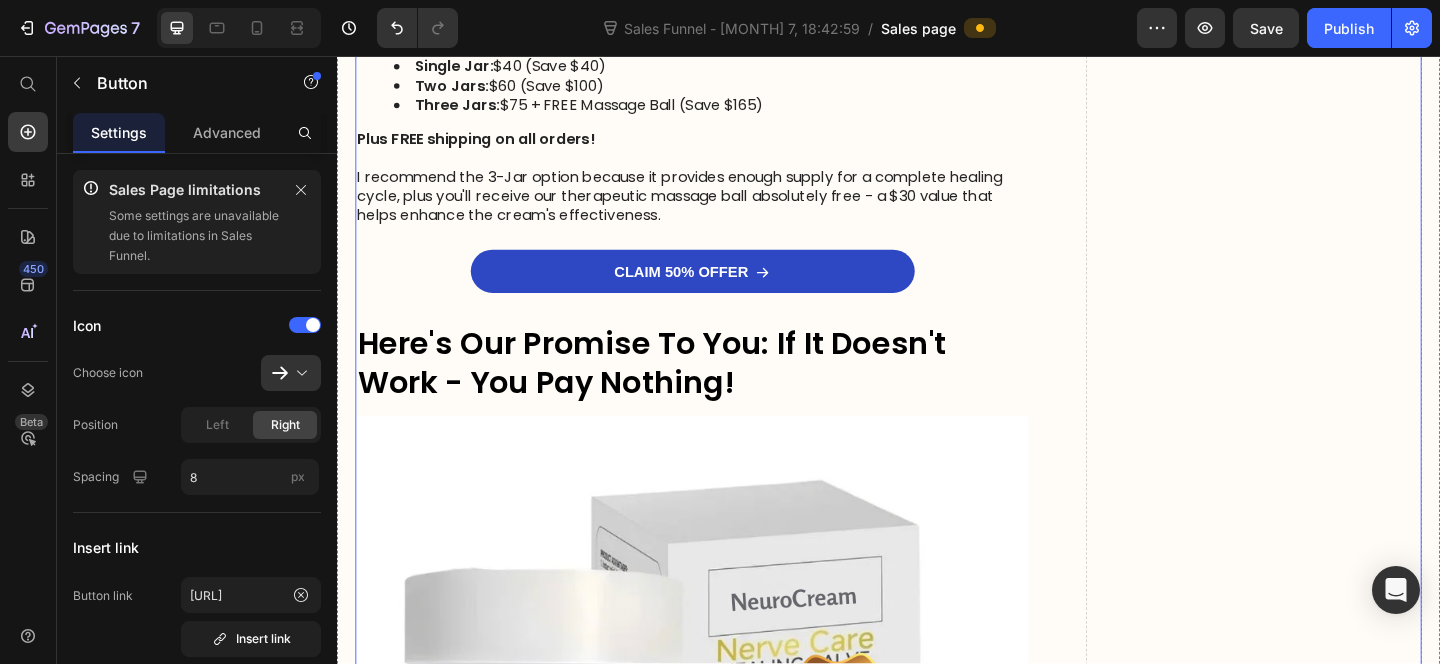 scroll, scrollTop: 12576, scrollLeft: 0, axis: vertical 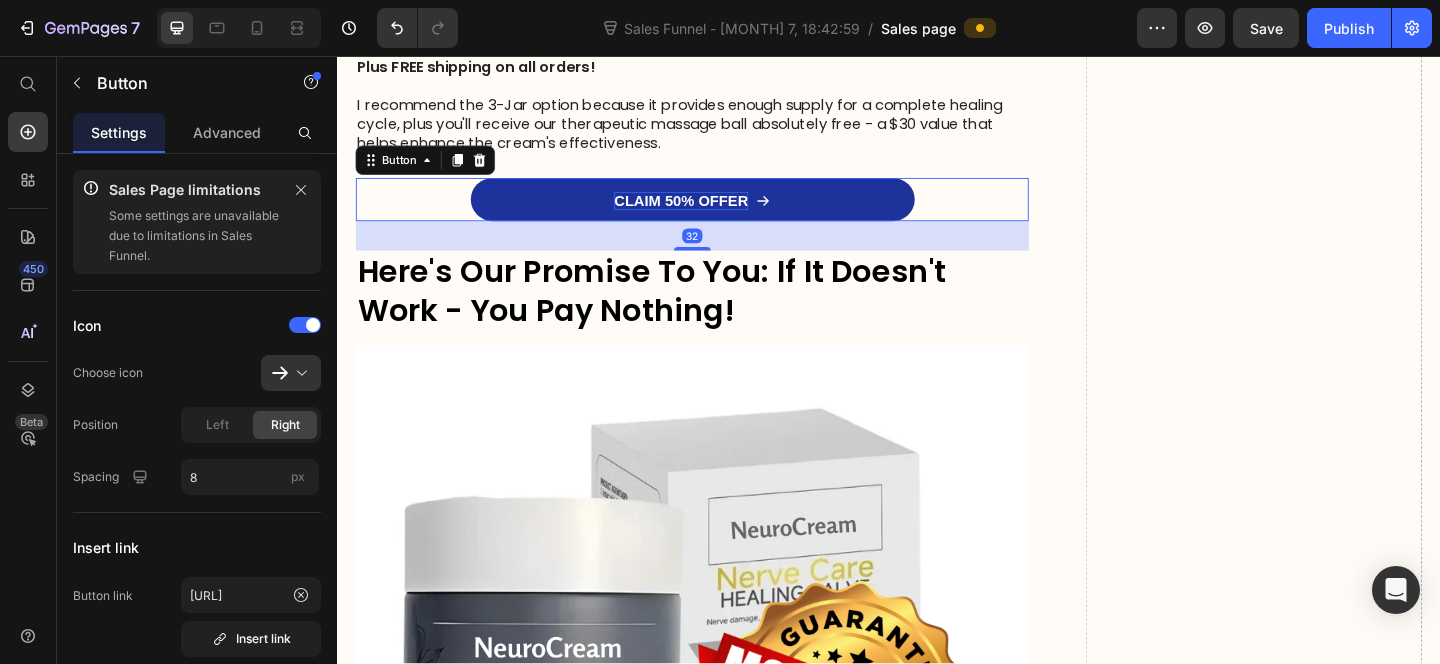 click on "CLAIM 50% OFFER" at bounding box center (711, 214) 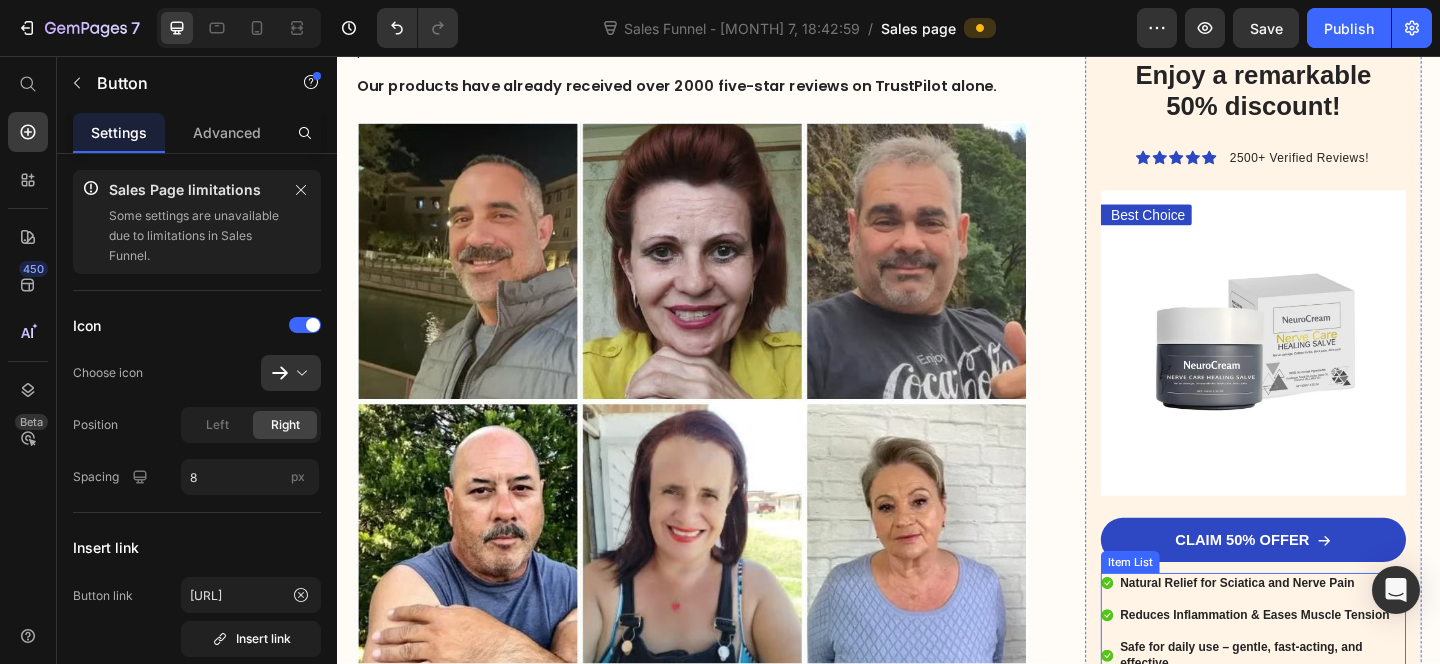 scroll, scrollTop: 7110, scrollLeft: 0, axis: vertical 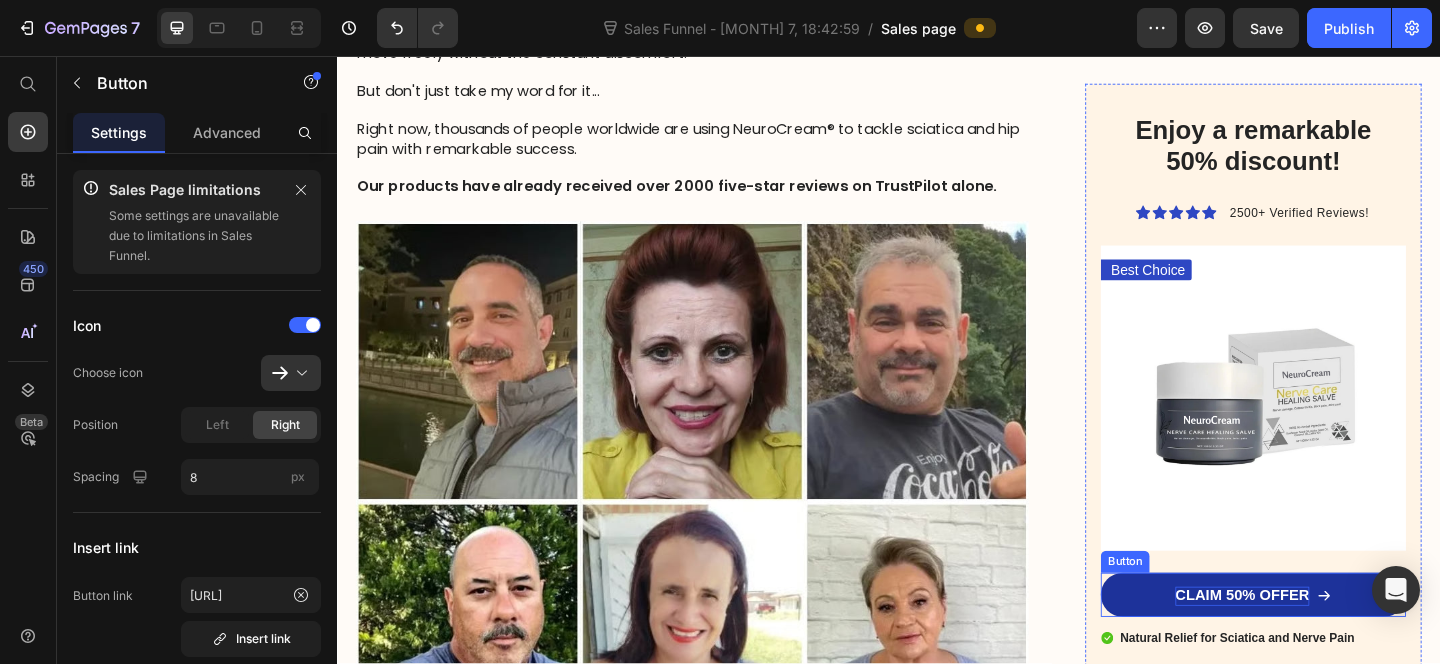 click on "CLAIM 50% OFFER" at bounding box center [1322, 643] 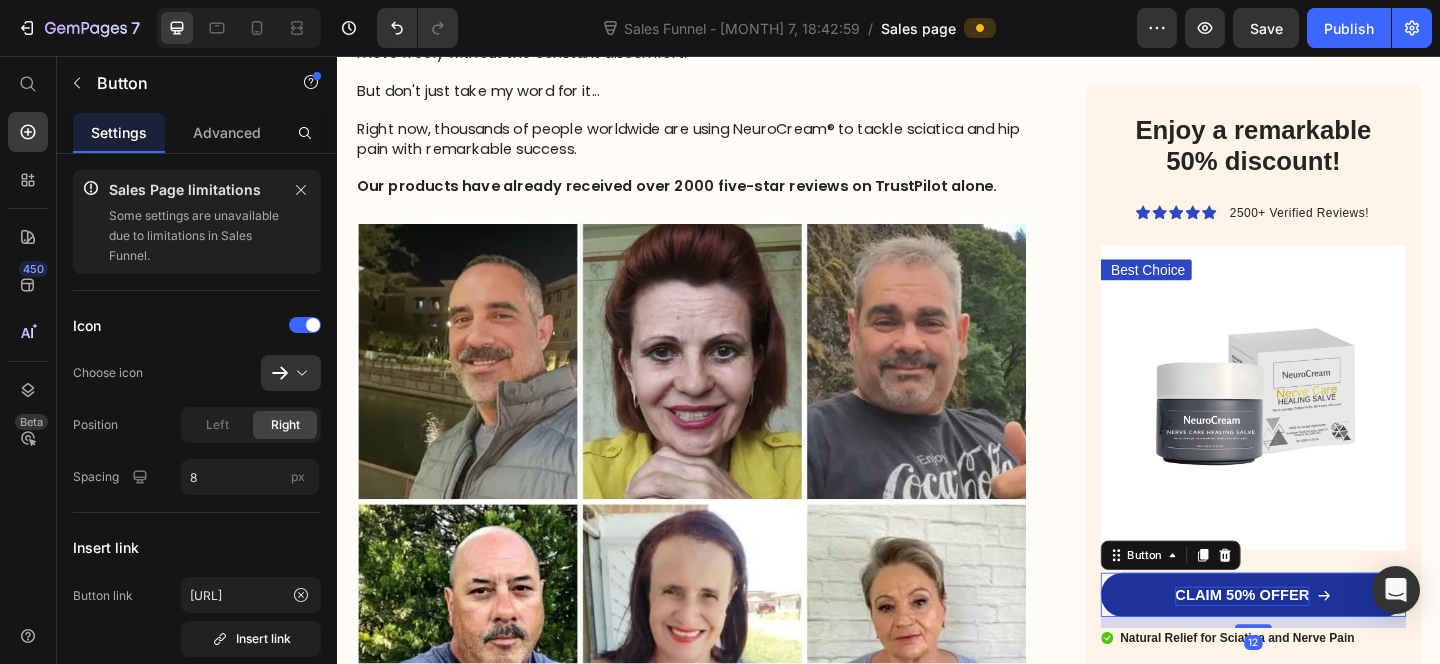 click on "CLAIM 50% OFFER" at bounding box center [1322, 643] 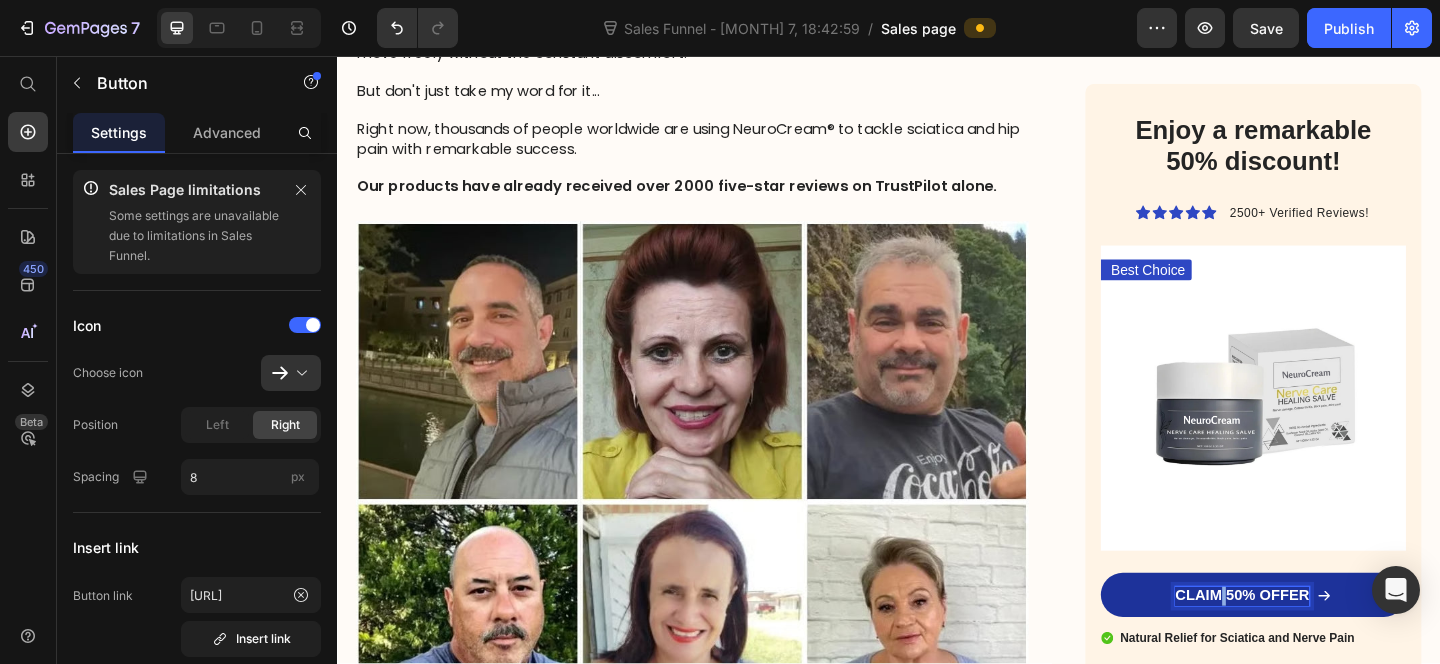 click on "CLAIM 50% OFFER" at bounding box center [1322, 643] 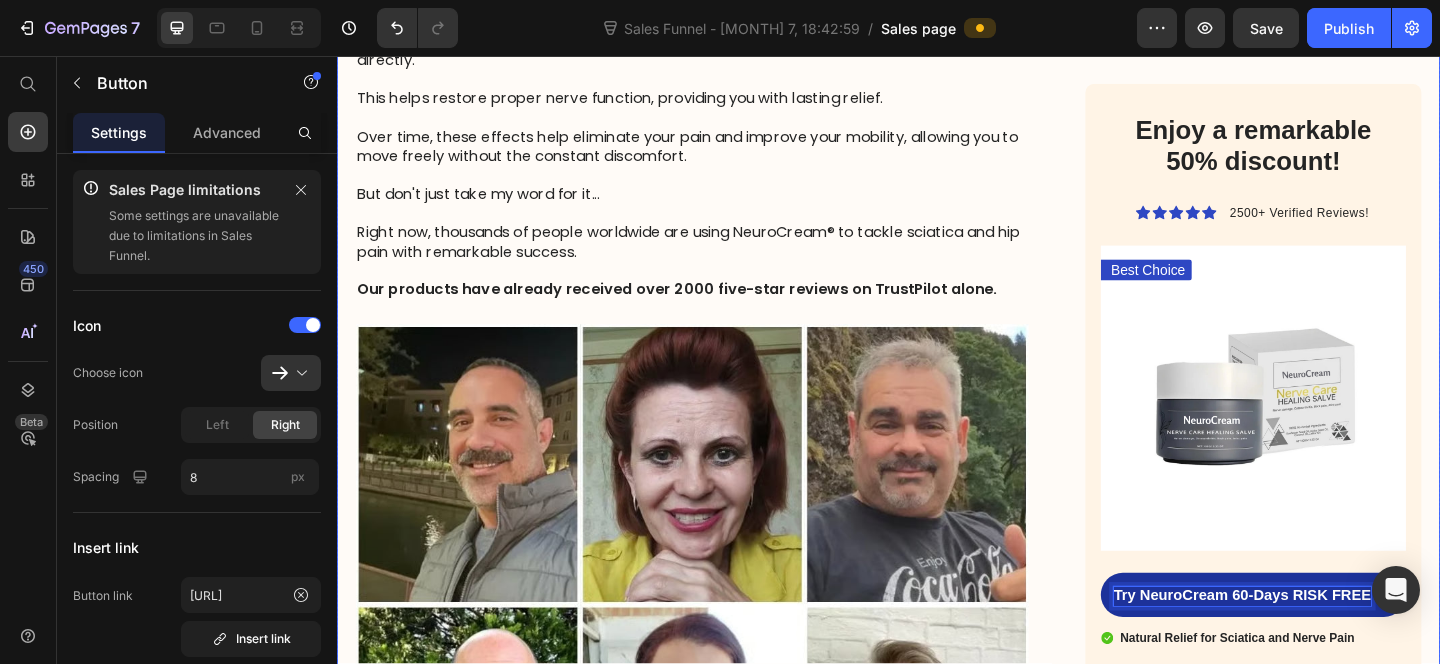 scroll, scrollTop: 6980, scrollLeft: 0, axis: vertical 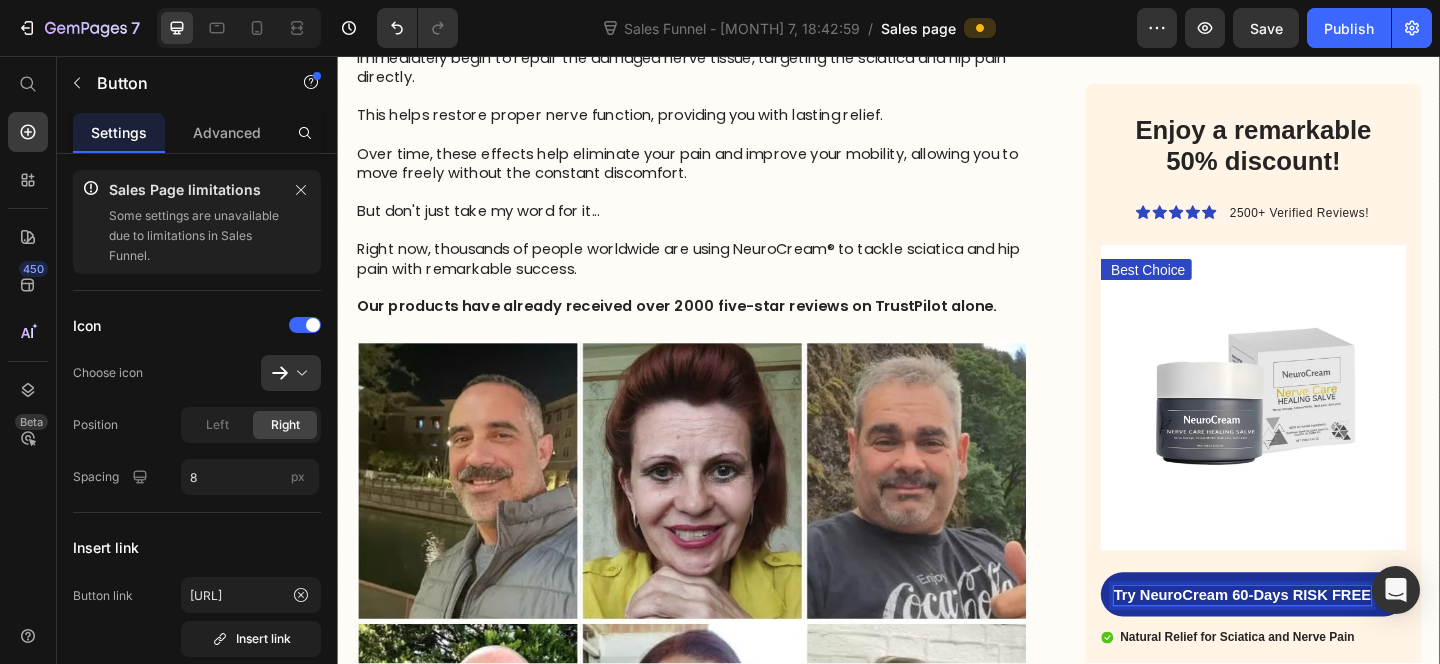 click on "Right now, thousands of people worldwide are using NeuroCream® to tackle sciatica and hip pain with remarkable success." at bounding box center [723, 278] 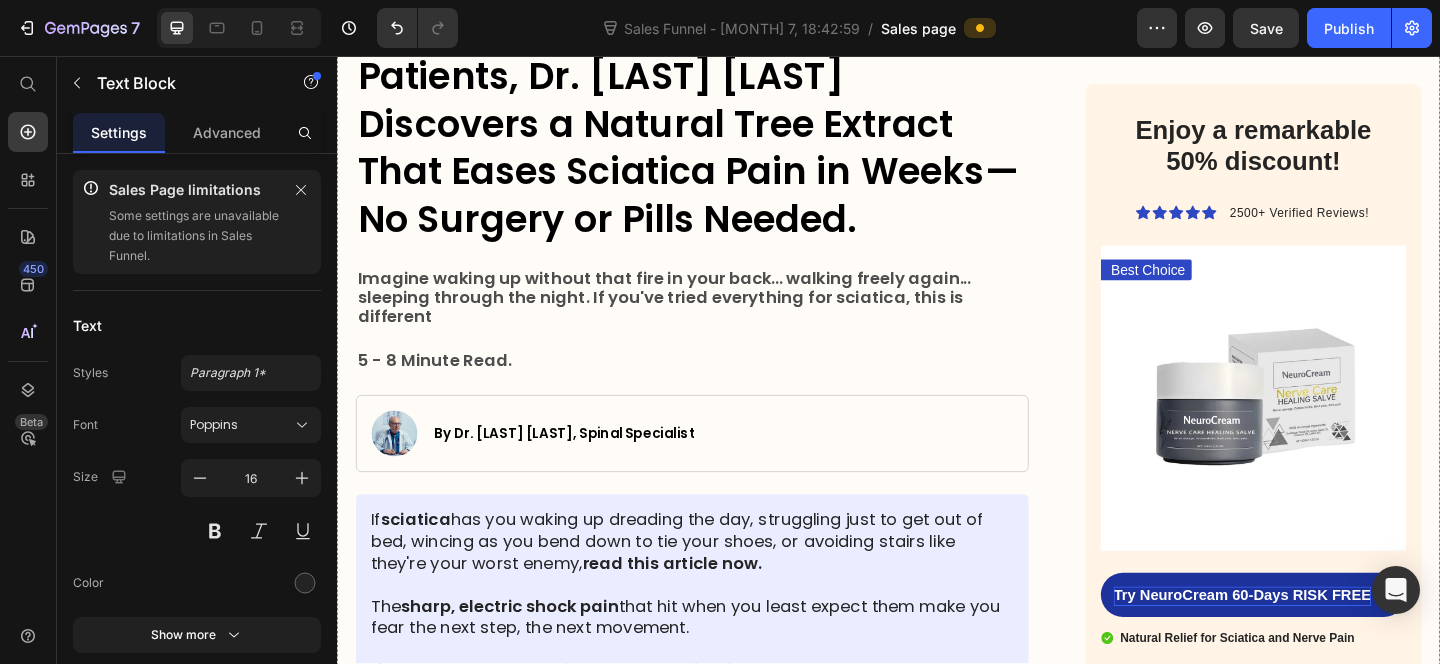 scroll, scrollTop: 300, scrollLeft: 0, axis: vertical 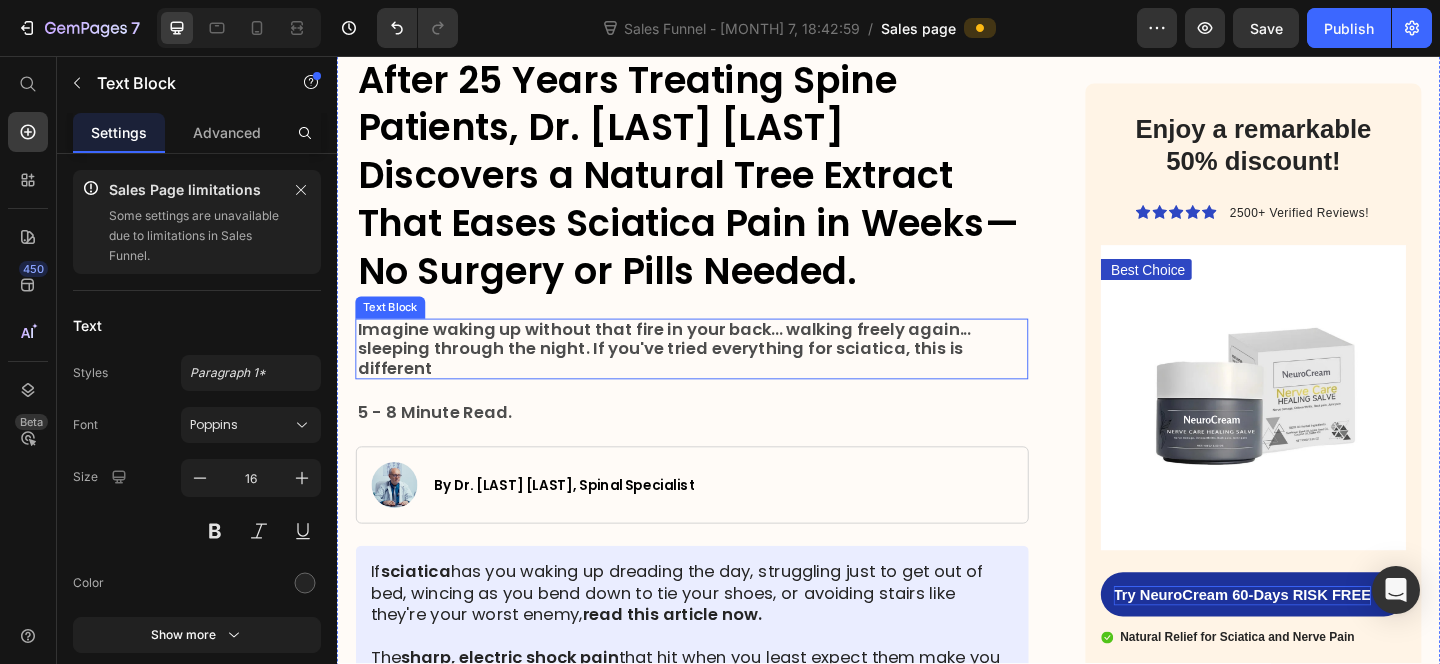 click on "Imagine waking up without that fire in your back... walking freely again... sleeping through the night. If you've tried everything for sciatica, this is different" at bounding box center [692, 374] 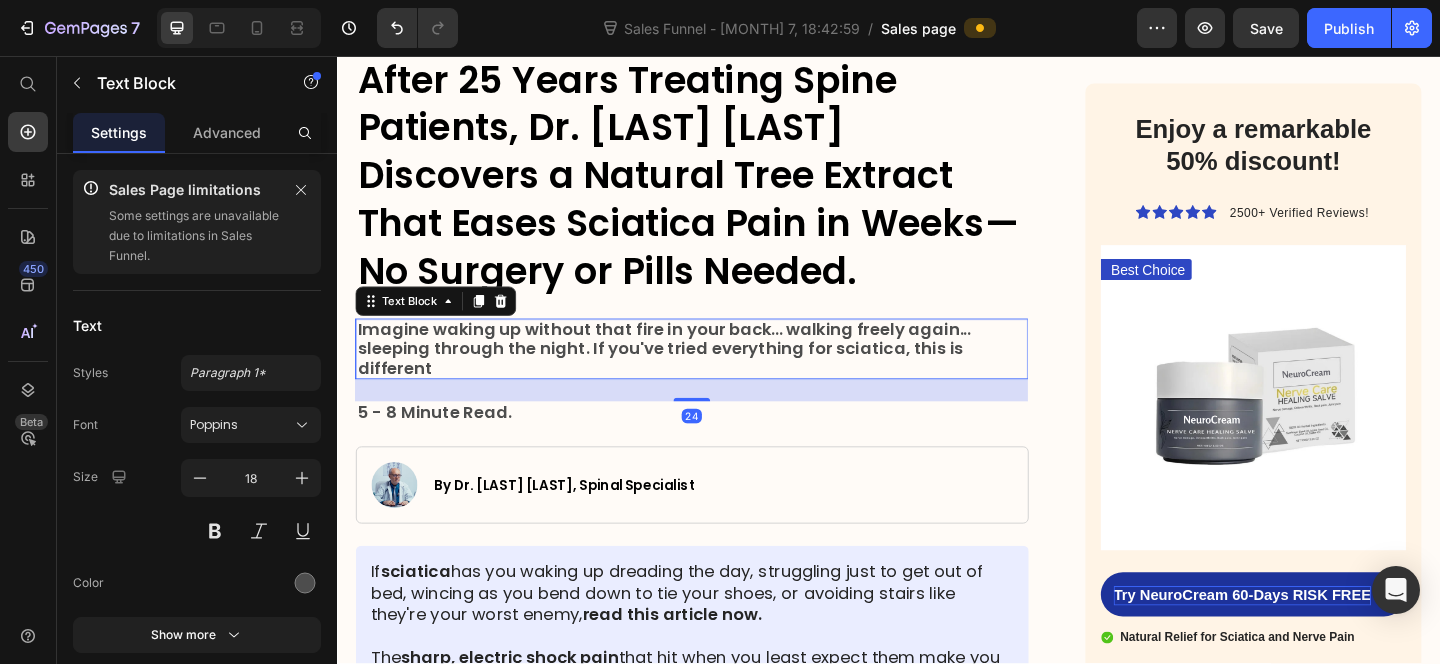 click on "Imagine waking up without that fire in your back... walking freely again... sleeping through the night. If you've tried everything for sciatica, this is different" at bounding box center [692, 374] 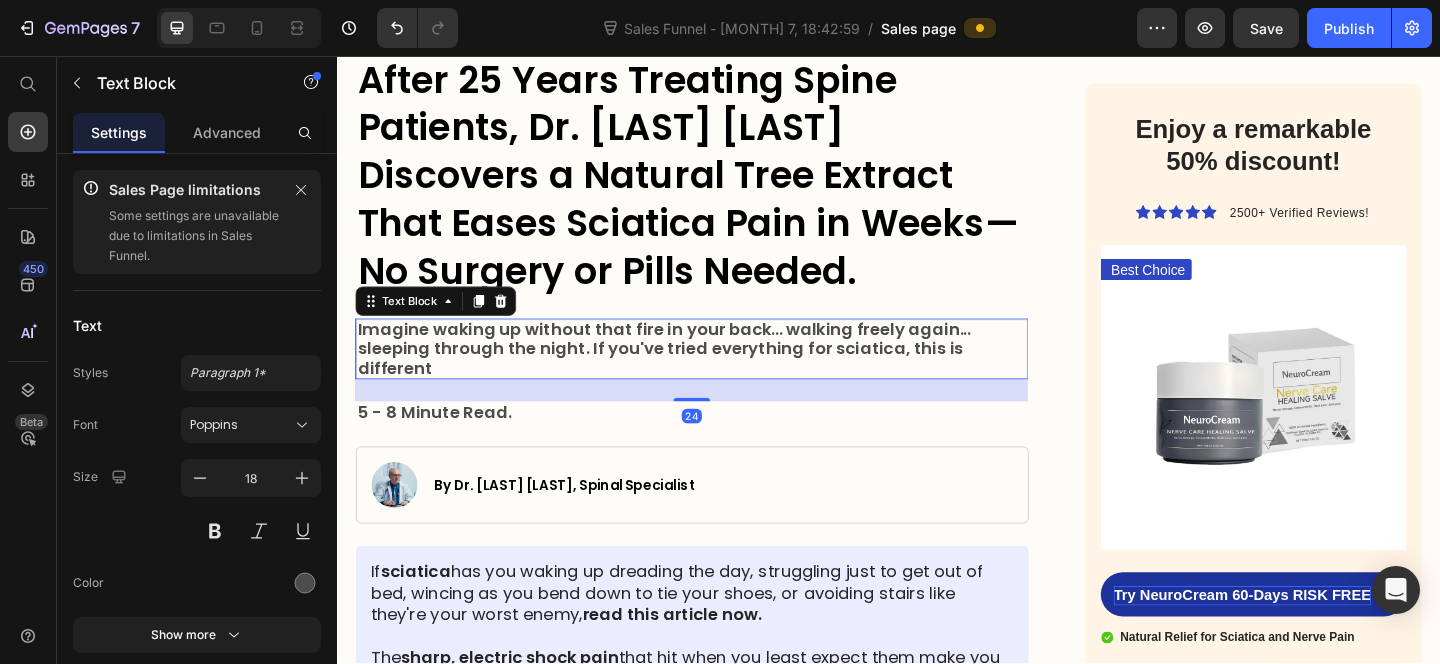 click on "Imagine waking up without that fire in your back... walking freely again... sleeping through the night. If you've tried everything for sciatica, this is different" at bounding box center (692, 374) 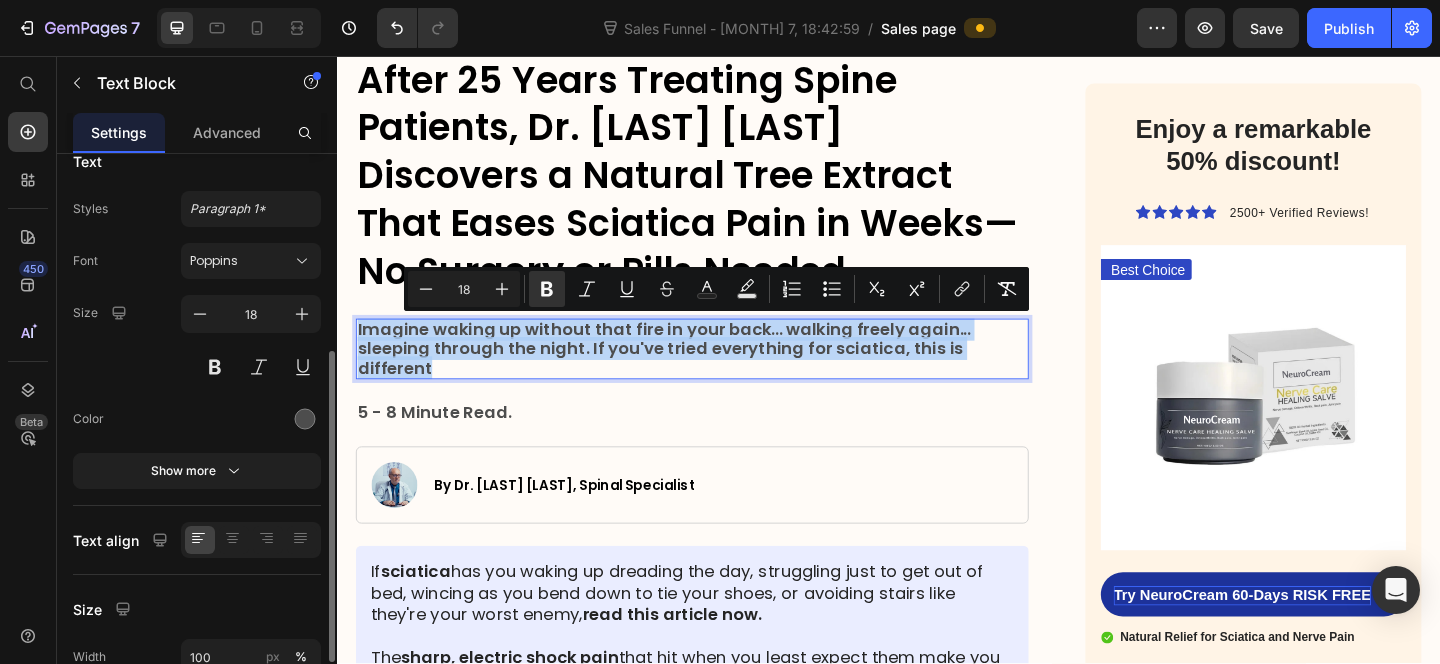 scroll, scrollTop: 233, scrollLeft: 0, axis: vertical 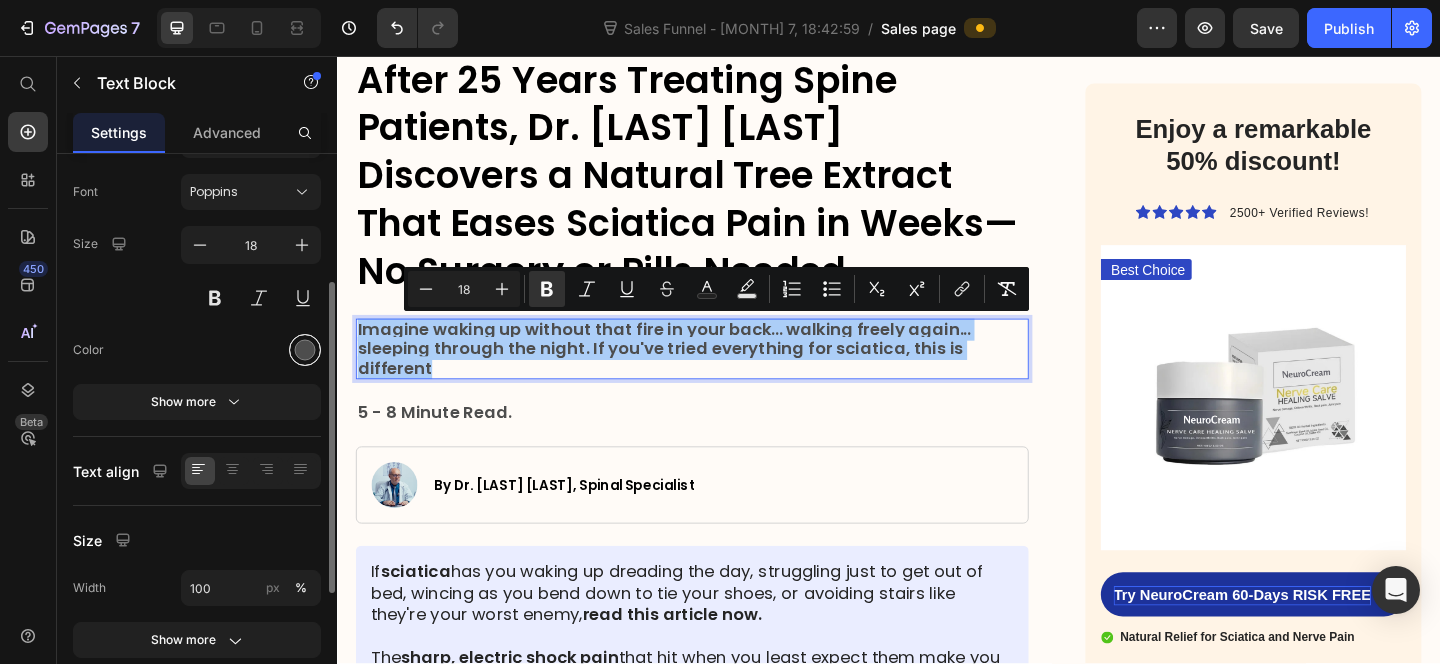 click at bounding box center [305, 350] 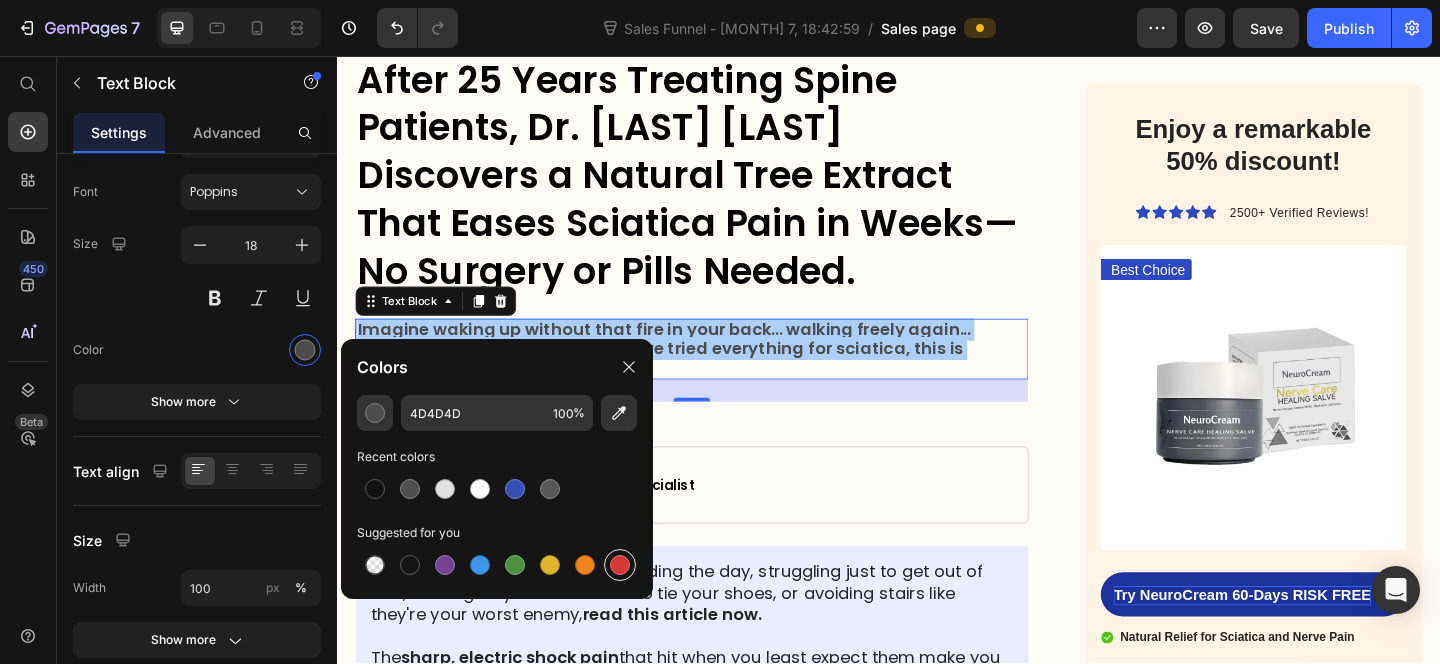click at bounding box center [620, 565] 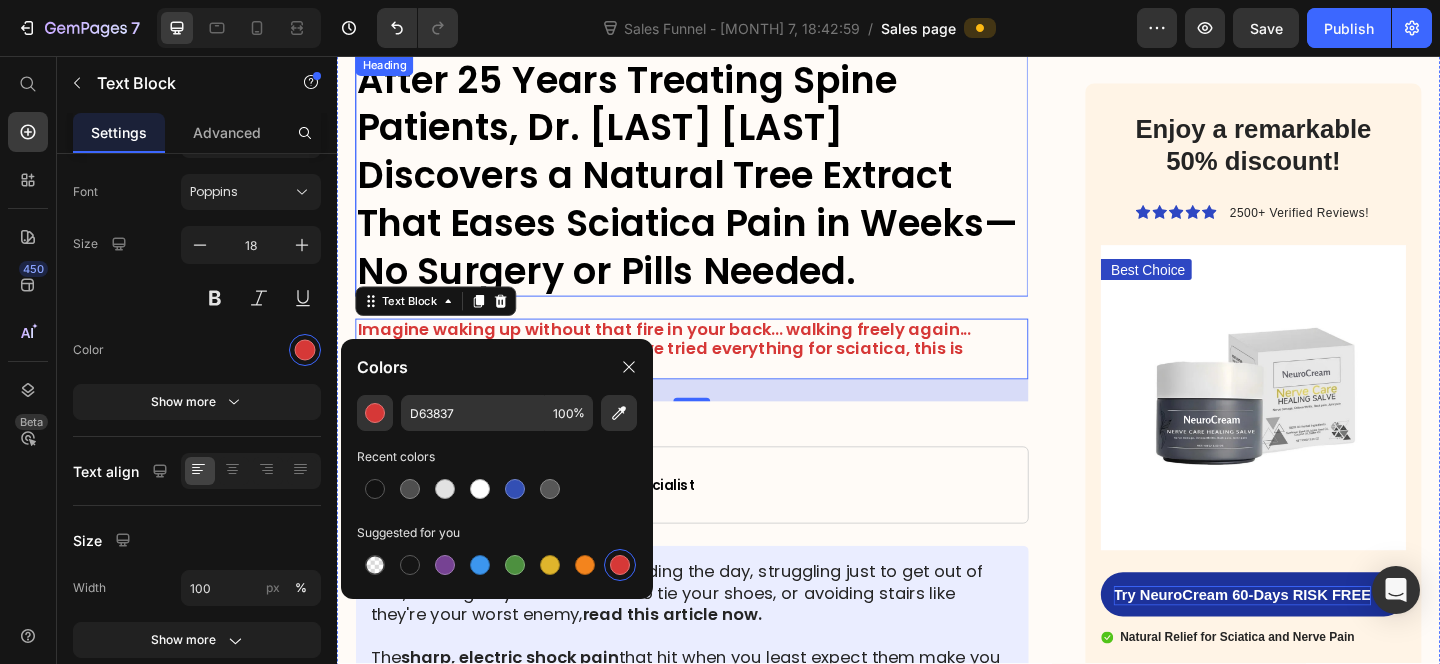 click on "After 25 Years Treating Spine Patients, Dr. Michael Harrison Discovers a Natural Tree Extract That Eases Sciatica Pain in Weeks—No Surgery or Pills Needed." at bounding box center (718, 186) 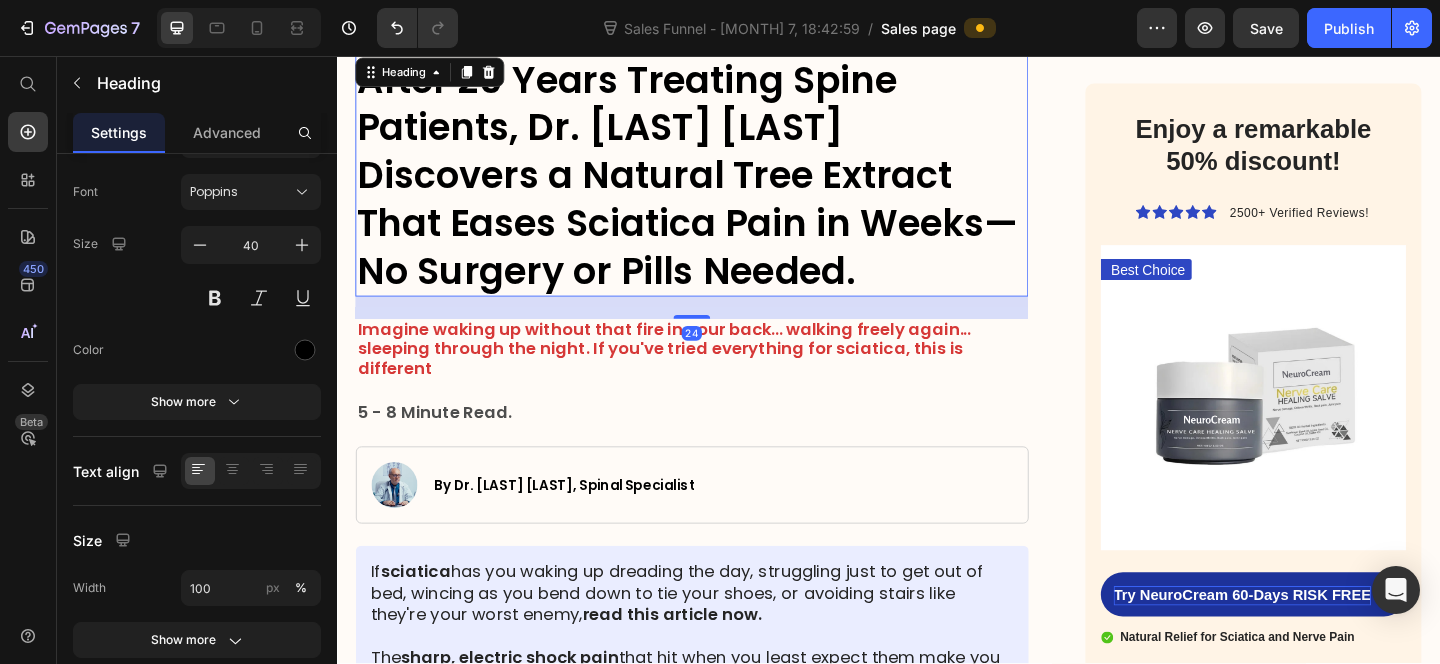 scroll, scrollTop: 0, scrollLeft: 0, axis: both 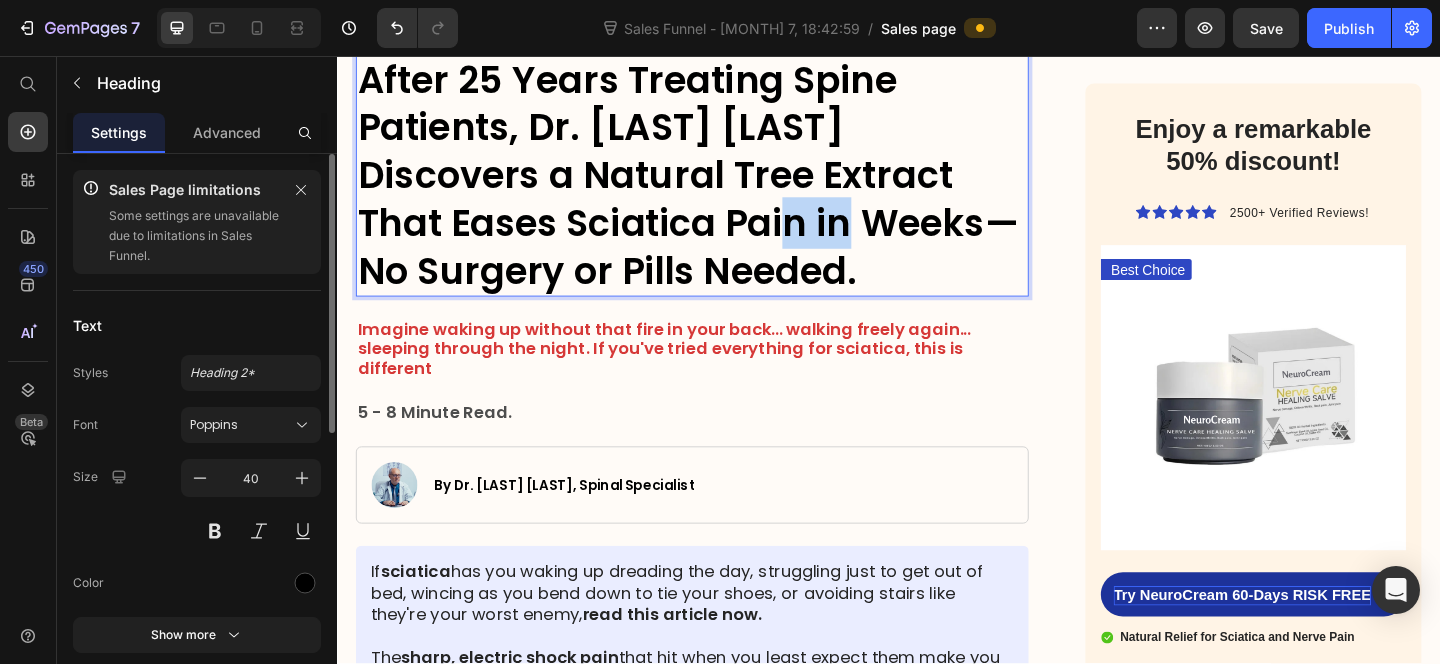 click on "After 25 Years Treating Spine Patients, Dr. Michael Harrison Discovers a Natural Tree Extract That Eases Sciatica Pain in Weeks—No Surgery or Pills Needed." at bounding box center (718, 186) 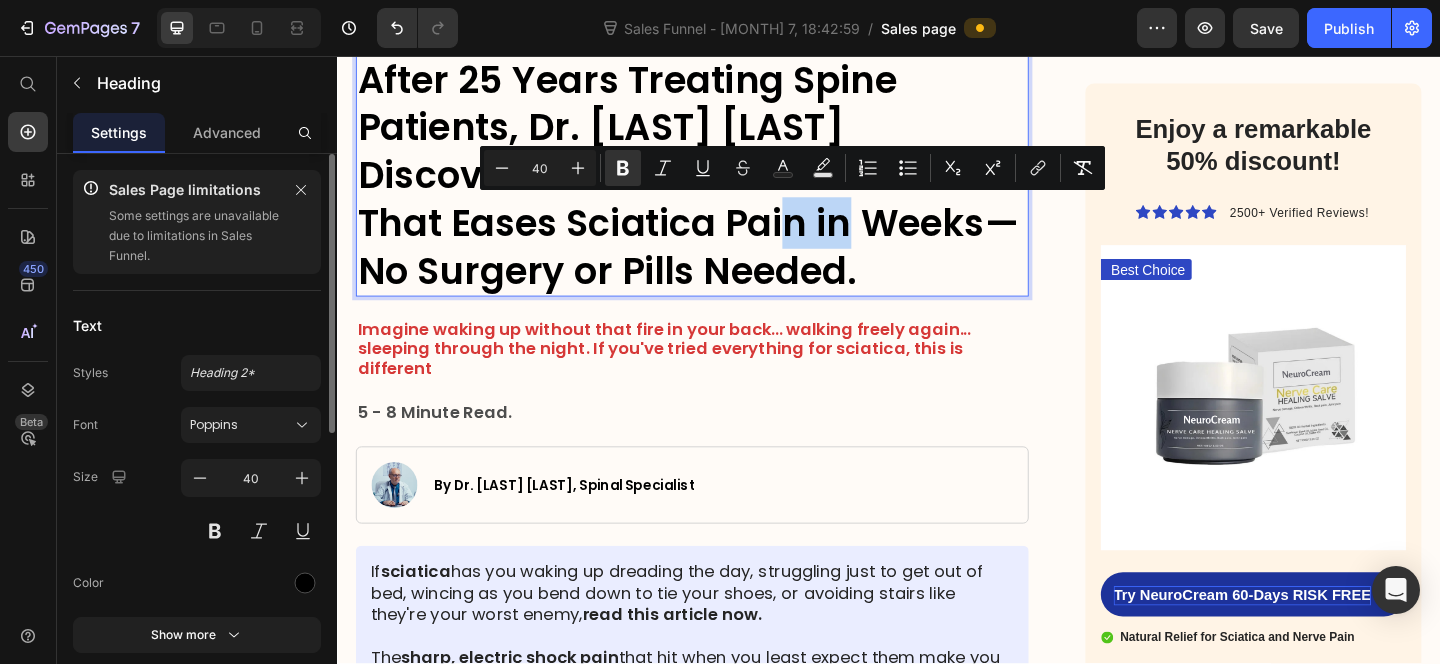 click on "Minus 40 Plus Bold Italic Underline       Strikethrough
Text Color
Text Background Color Numbered List Bulleted List Subscript Superscript       link Remove Format" at bounding box center (792, 168) 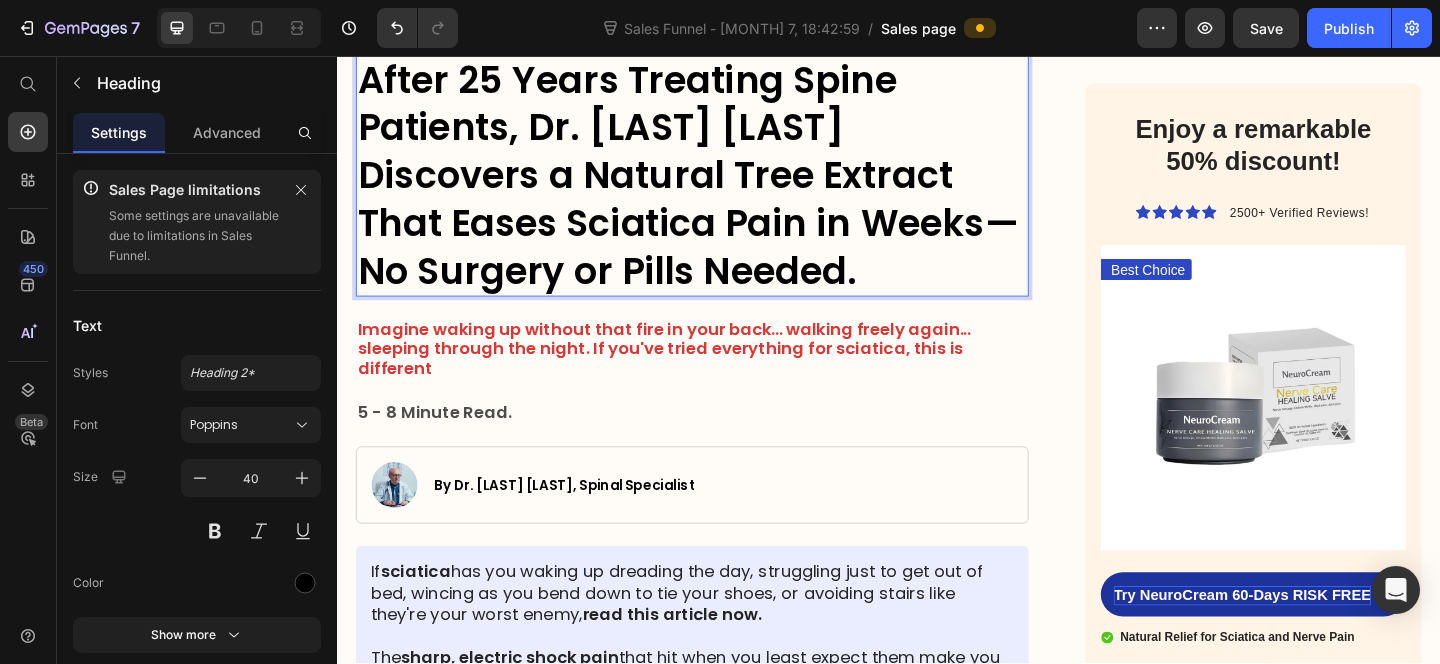 click on "After 25 Years Treating Spine Patients, Dr. Michael Harrison Discovers a Natural Tree Extract That Eases Sciatica Pain in Weeks—No Surgery or Pills Needed." at bounding box center [718, 186] 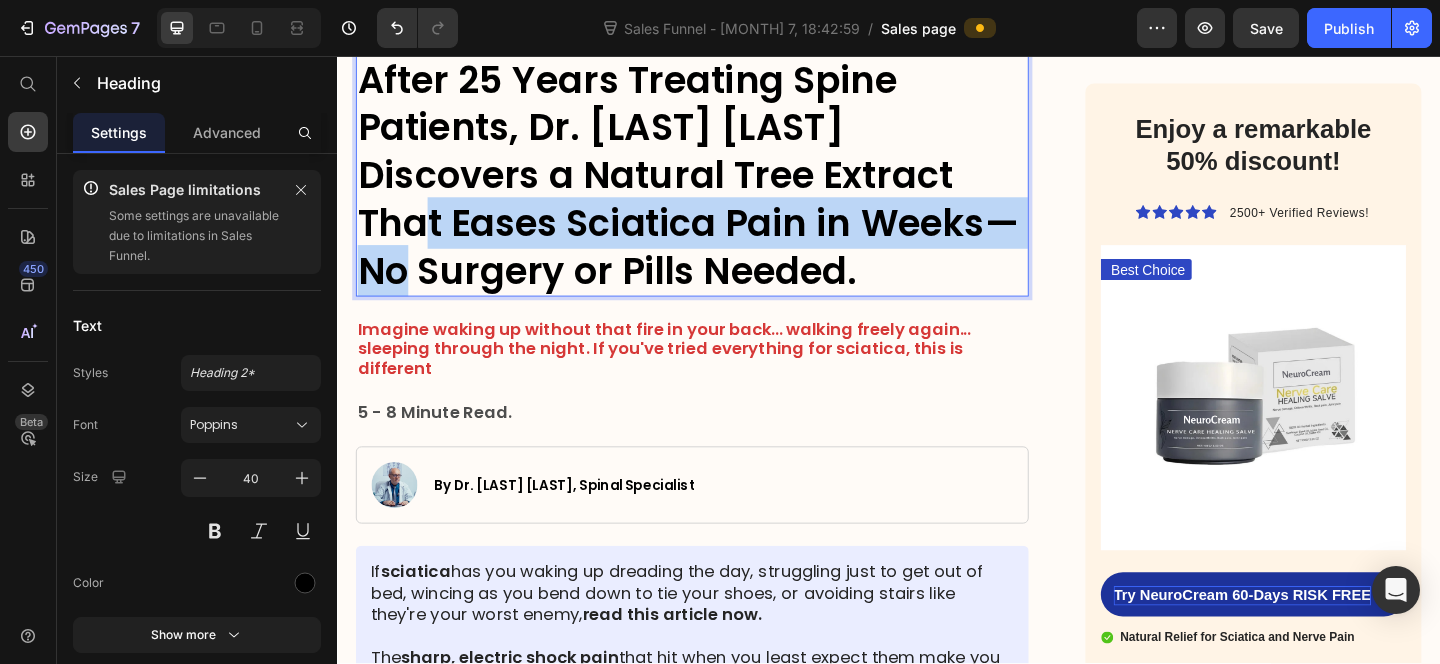 drag, startPoint x: 366, startPoint y: 234, endPoint x: 1039, endPoint y: 240, distance: 673.02673 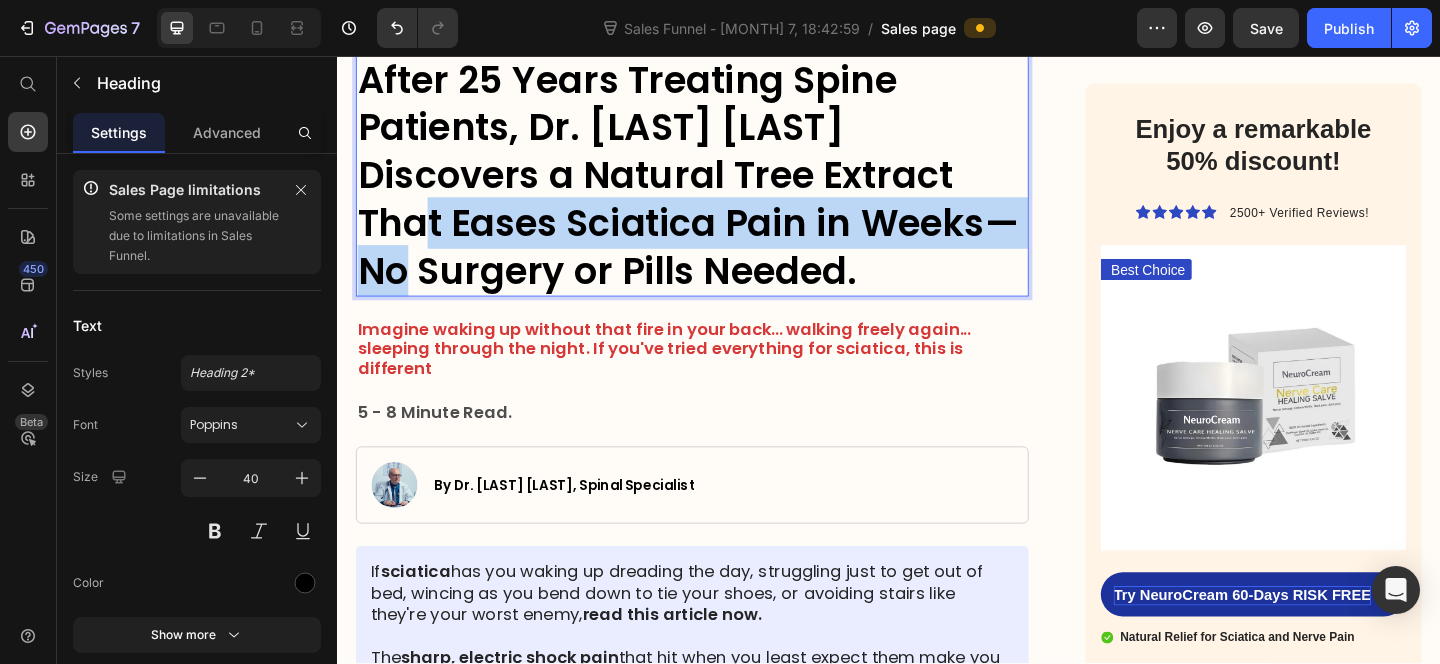 click on "After 25 Years Treating Spine Patients, Dr. Michael Harrison Discovers a Natural Tree Extract That Eases Sciatica Pain in Weeks—No Surgery or Pills Needed." at bounding box center [718, 186] 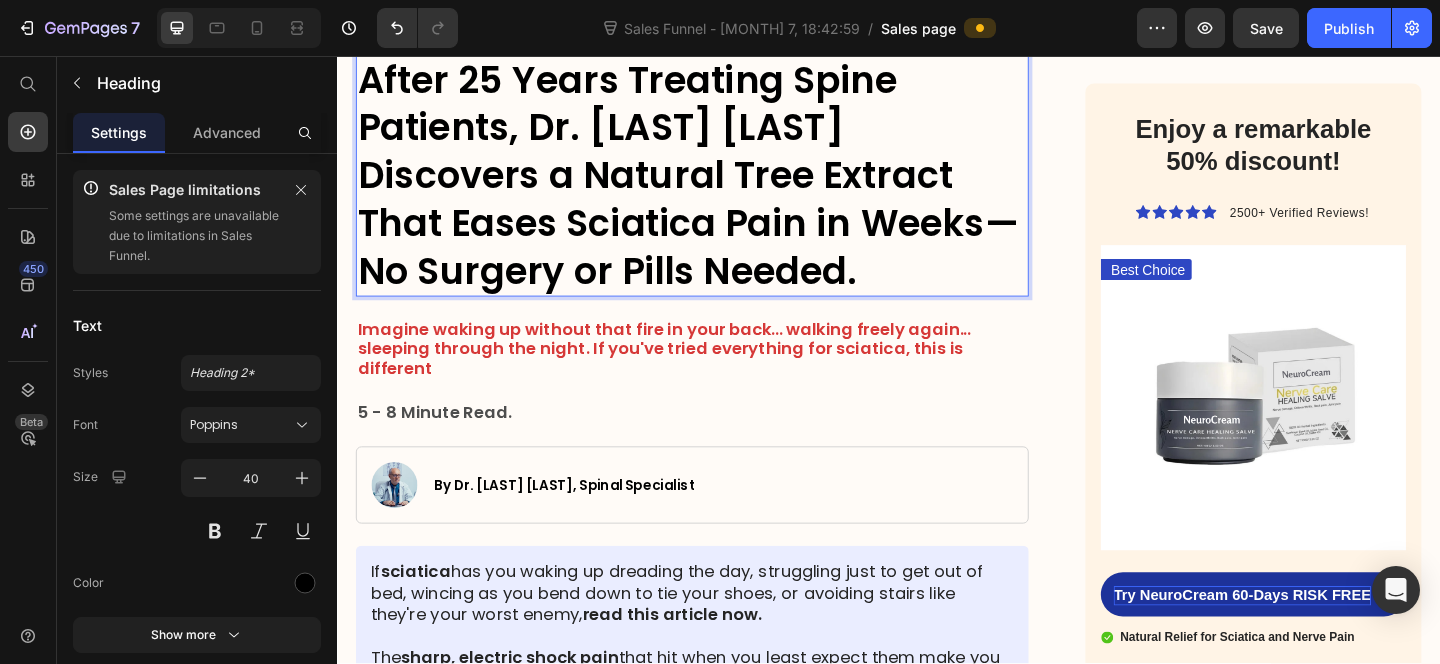 click on "After 25 Years Treating Spine Patients, Dr. Michael Harrison Discovers a Natural Tree Extract That Eases Sciatica Pain in Weeks—No Surgery or Pills Needed." at bounding box center [718, 186] 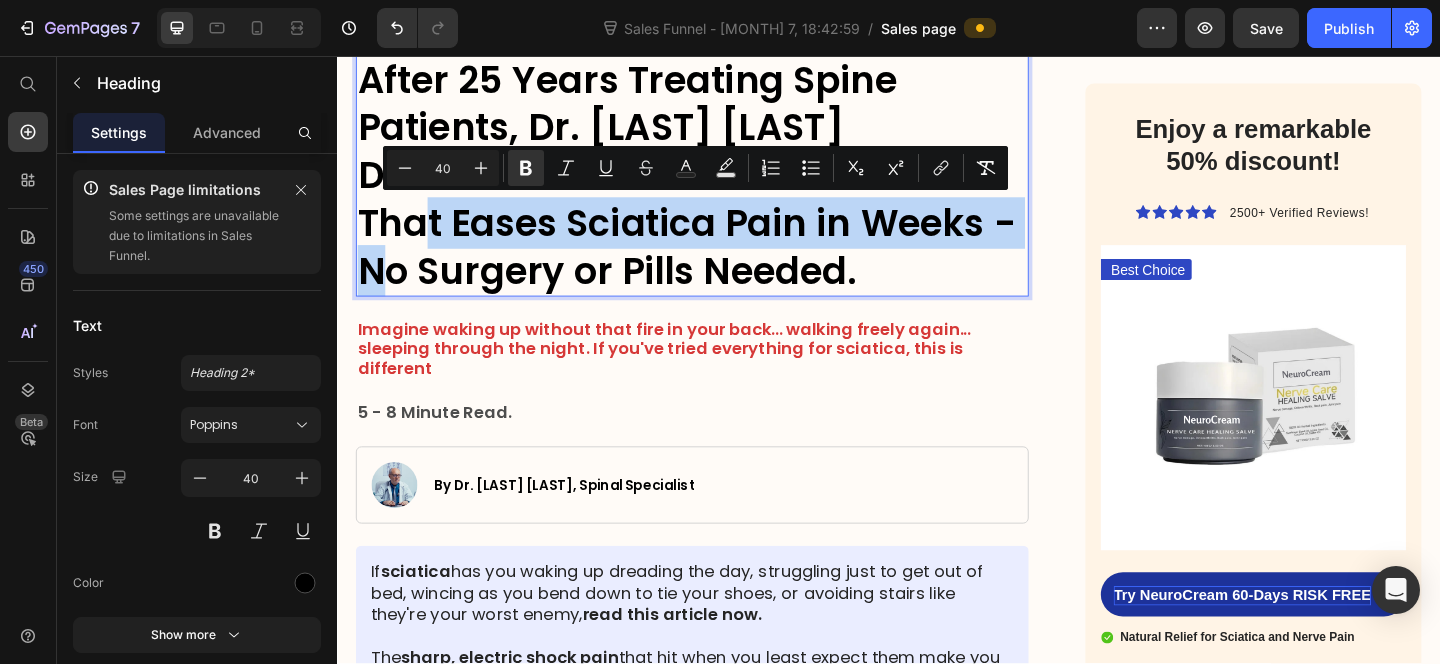 drag, startPoint x: 1034, startPoint y: 249, endPoint x: 290, endPoint y: 248, distance: 744.0007 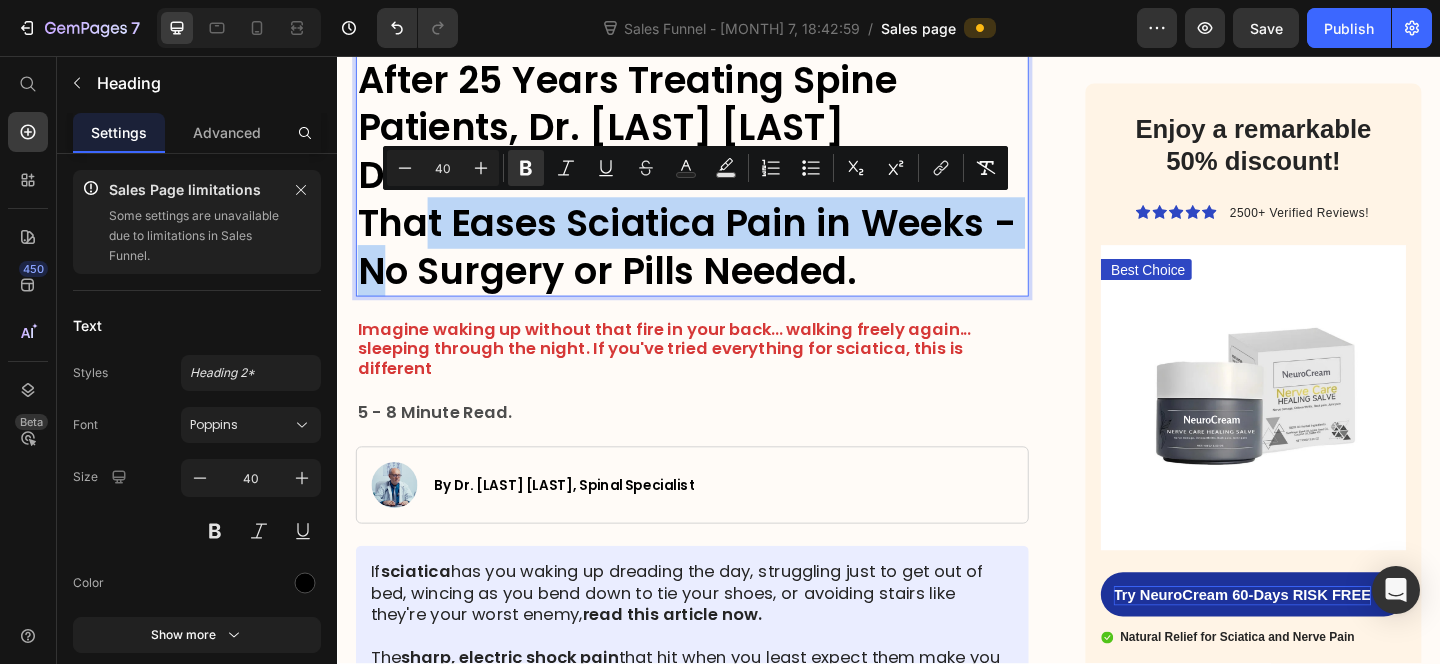 click on "Header Image Got Questions? Email Us At   support@luxehealth.com Text Block Row Row HOME > HEALTH > SCIATICA RELIEF Heading After 25 Years Treating Spine Patients, Dr. Michael Harrison Discovers a Natural Tree Extract That Eases Sciatica Pain in Weeks -No Surgery or Pills Needed. Heading   24 Imagine waking up without that fire in your back... walking freely again... sleeping through the night. If you've tried everything for sciatica, this is different Text Block 5 - 8 Minute Read. Text Block Image By Dr. Michael Harrison, Spinal Specialist  Text Block Row If  sciatica  has you waking up dreading the day, struggling just to get out of bed, wincing as you bend down to tie your shoes, or avoiding stairs like they're your worst enemy,  read this article now.   The  sharp, electric shock pain  that hit when you least expect them make you fear the next step, the next movement.   If you don’t do something now, the pain will only get worse Text Block Image   Hi, I'm  Dr. Michael Harrison     ➩ Sciatica" at bounding box center (937, 9464) 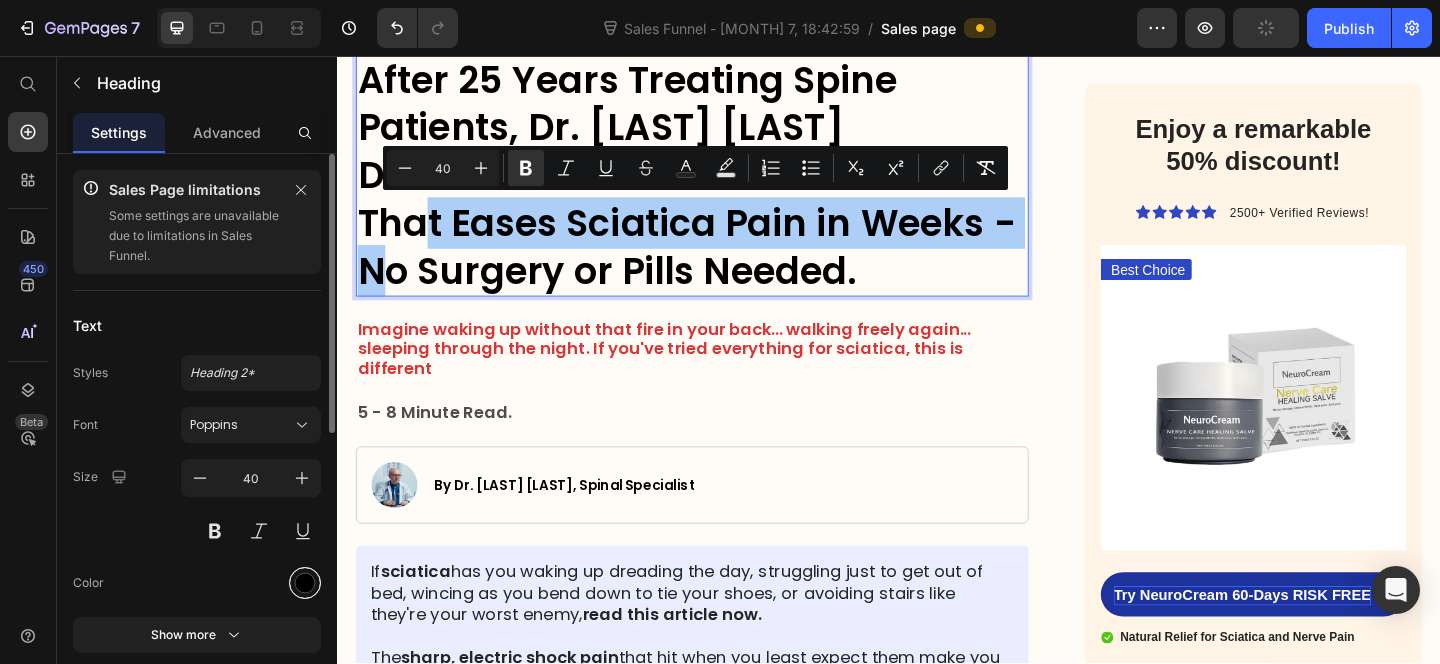 click at bounding box center (305, 583) 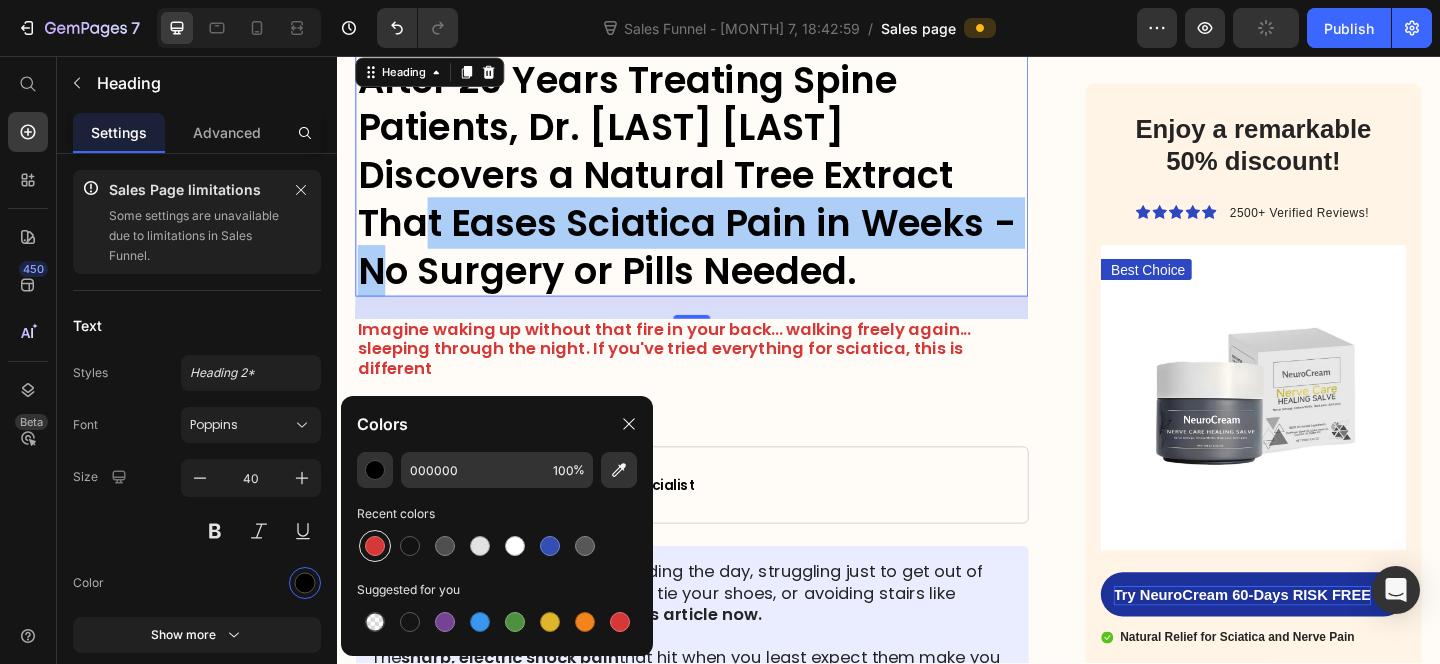 click at bounding box center [375, 546] 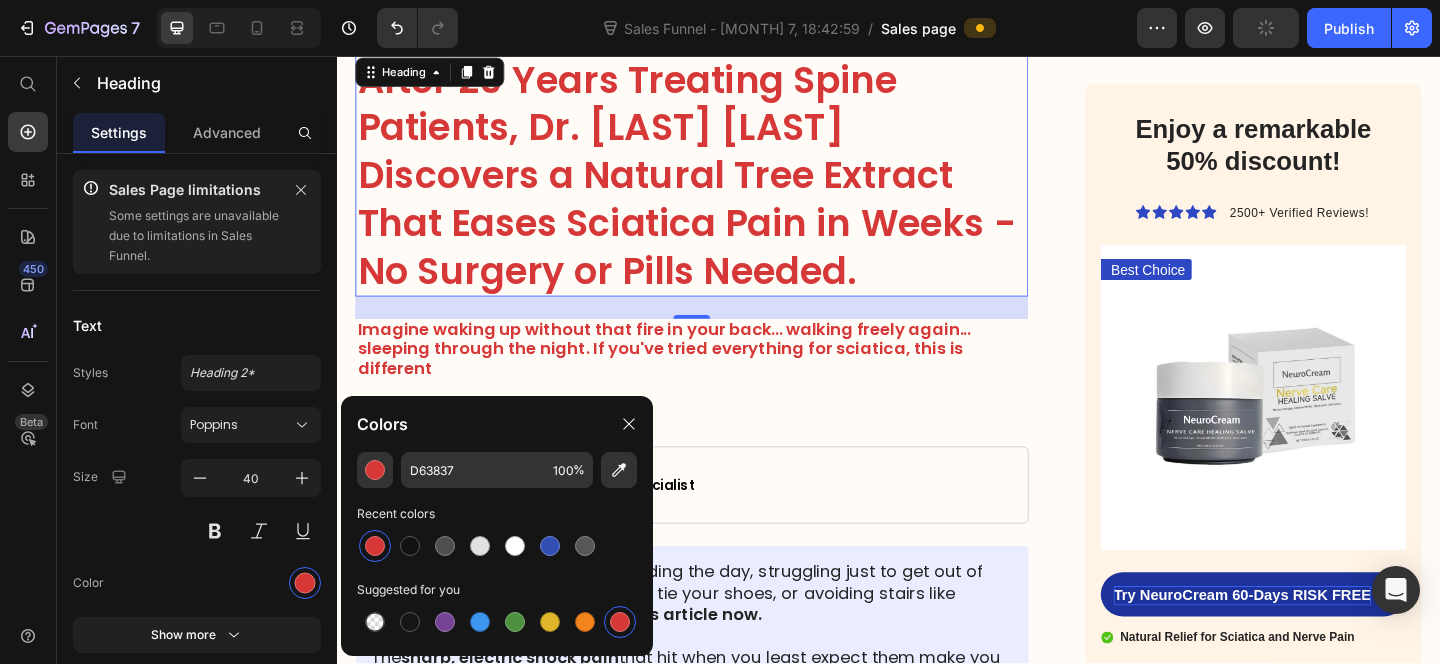 click on "After 25 Years Treating Spine Patients, Dr. Michael Harrison Discovers a Natural Tree Extract That Eases Sciatica Pain in Weeks -No Surgery or Pills Needed." at bounding box center [717, 186] 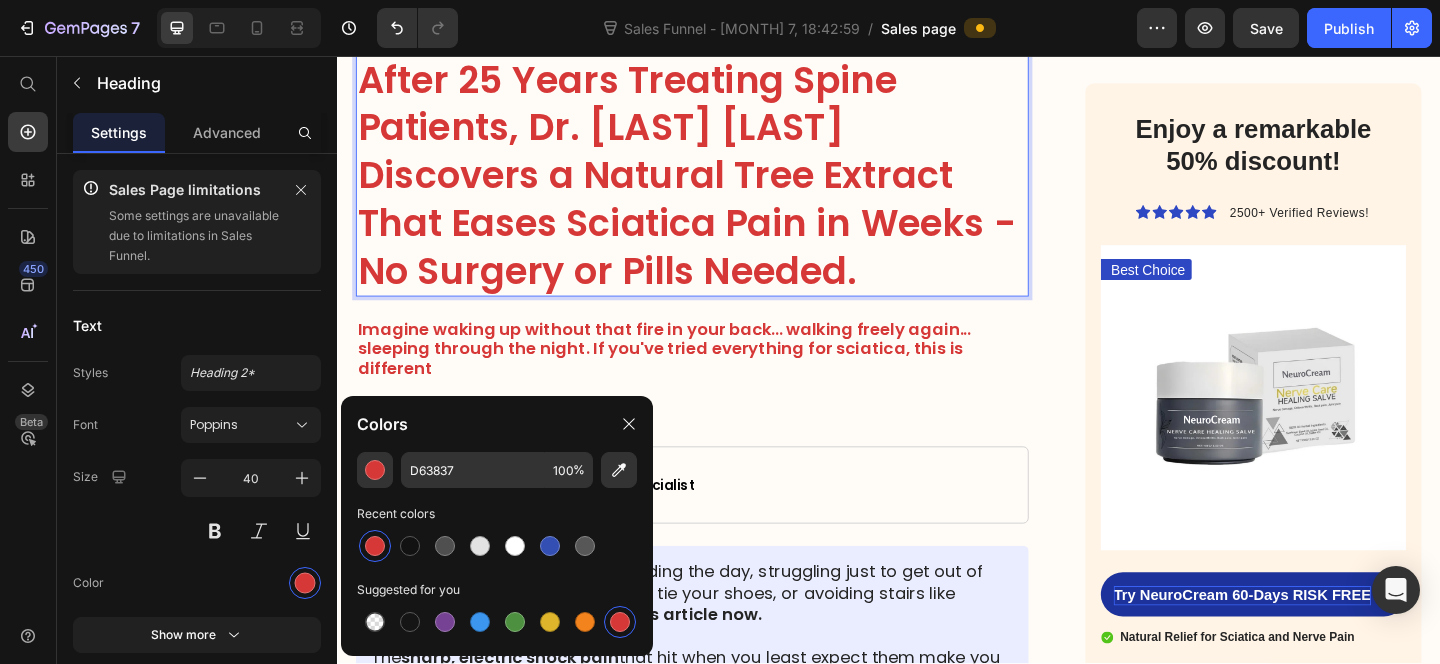 click on "After 25 Years Treating Spine Patients, Dr. Michael Harrison Discovers a Natural Tree Extract That Eases Sciatica Pain in Weeks -No Surgery or Pills Needed." at bounding box center (717, 186) 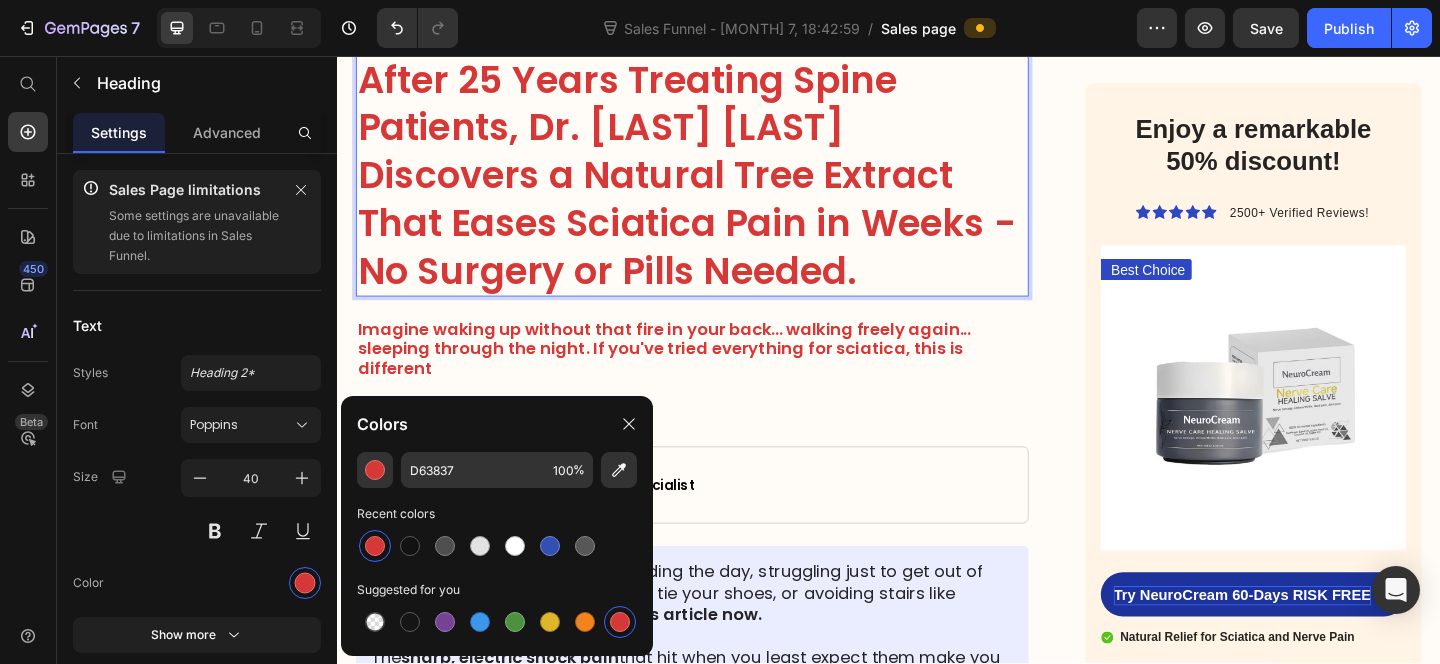 click on "After 25 Years Treating Spine Patients, Dr. Michael Harrison Discovers a Natural Tree Extract That Eases Sciatica Pain in Weeks -No Surgery or Pills Needed." at bounding box center [717, 186] 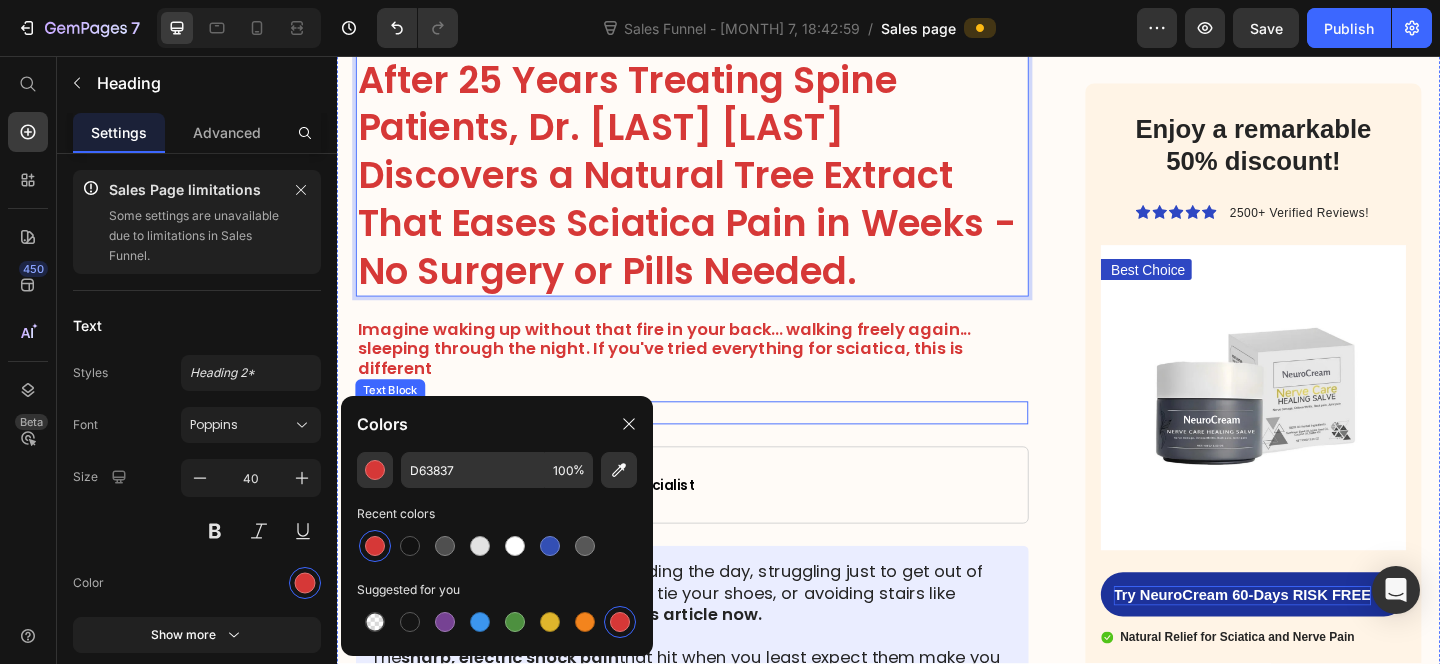 click on "5 - 8 Minute Read." at bounding box center [723, 444] 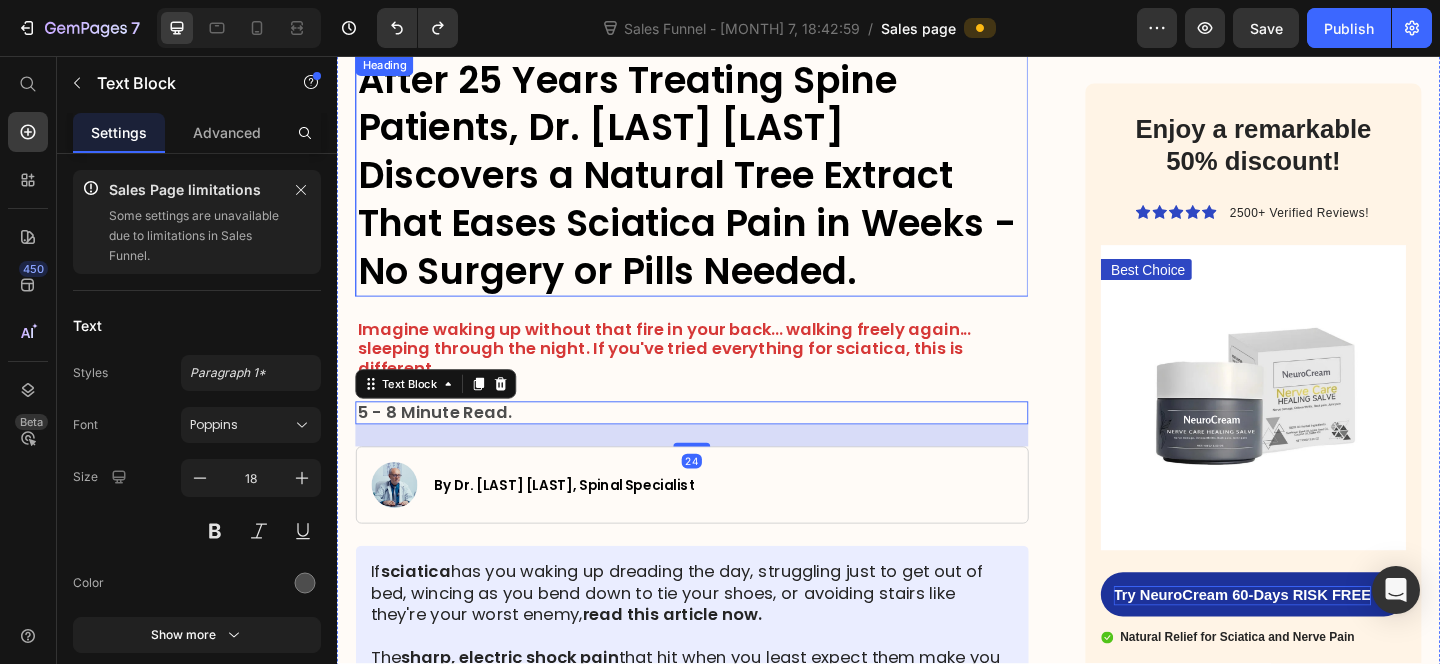 click on "After 25 Years Treating Spine Patients, Dr. Michael Harrison Discovers a Natural Tree Extract That Eases Sciatica Pain in Weeks -No Surgery or Pills Needed." at bounding box center [717, 186] 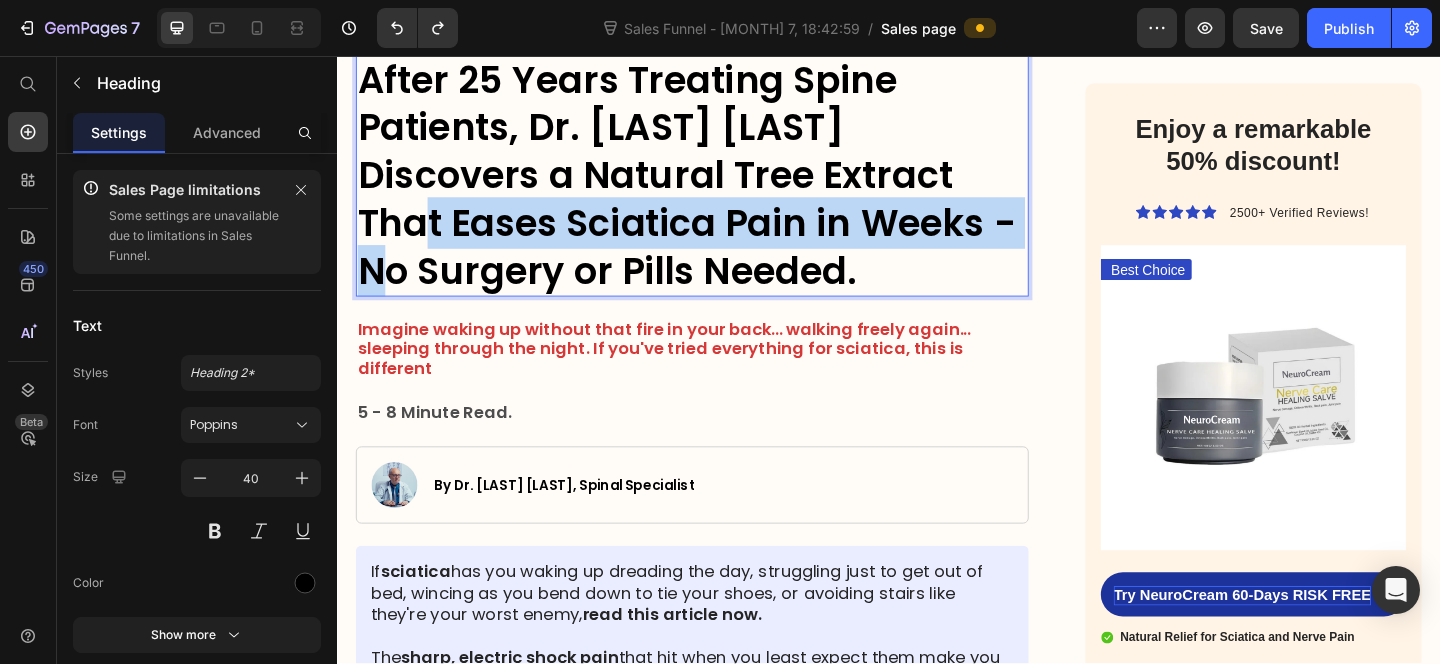 drag, startPoint x: 1038, startPoint y: 245, endPoint x: 367, endPoint y: 243, distance: 671.003 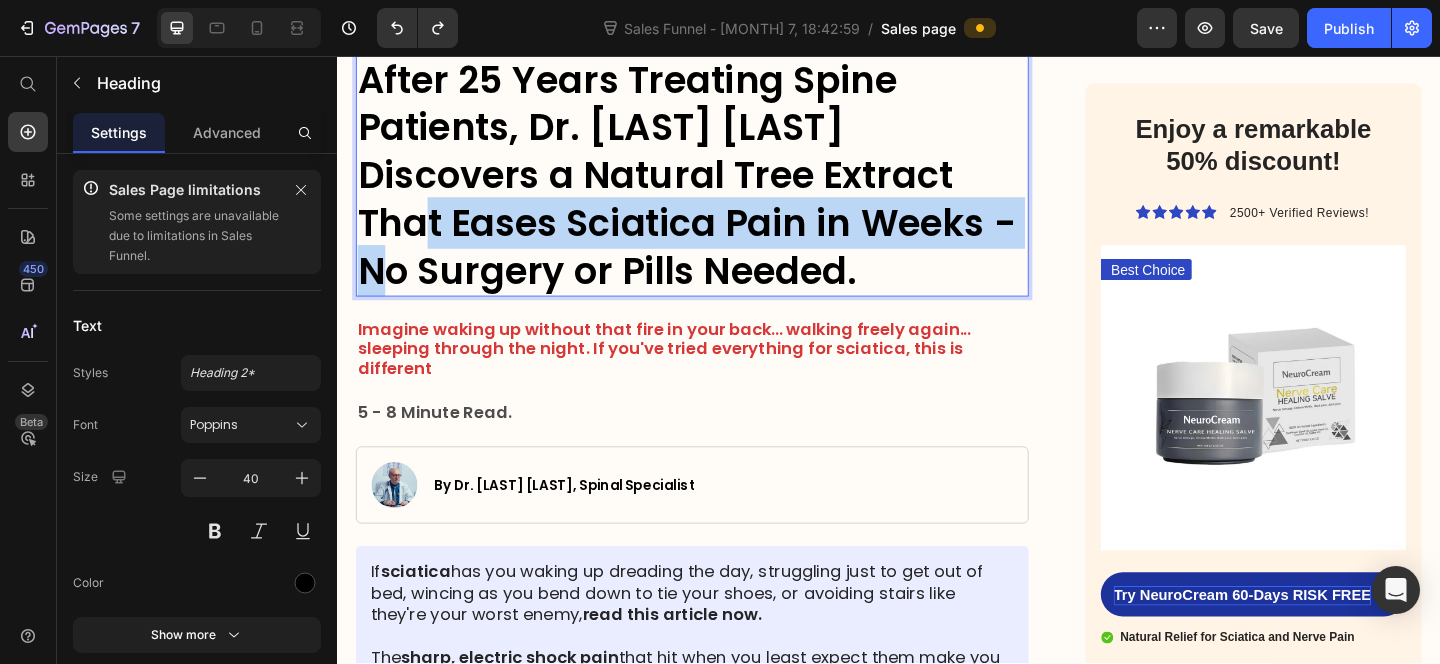 click on "After 25 Years Treating Spine Patients, Dr. Michael Harrison Discovers a Natural Tree Extract That Eases Sciatica Pain in Weeks -No Surgery or Pills Needed." at bounding box center (717, 186) 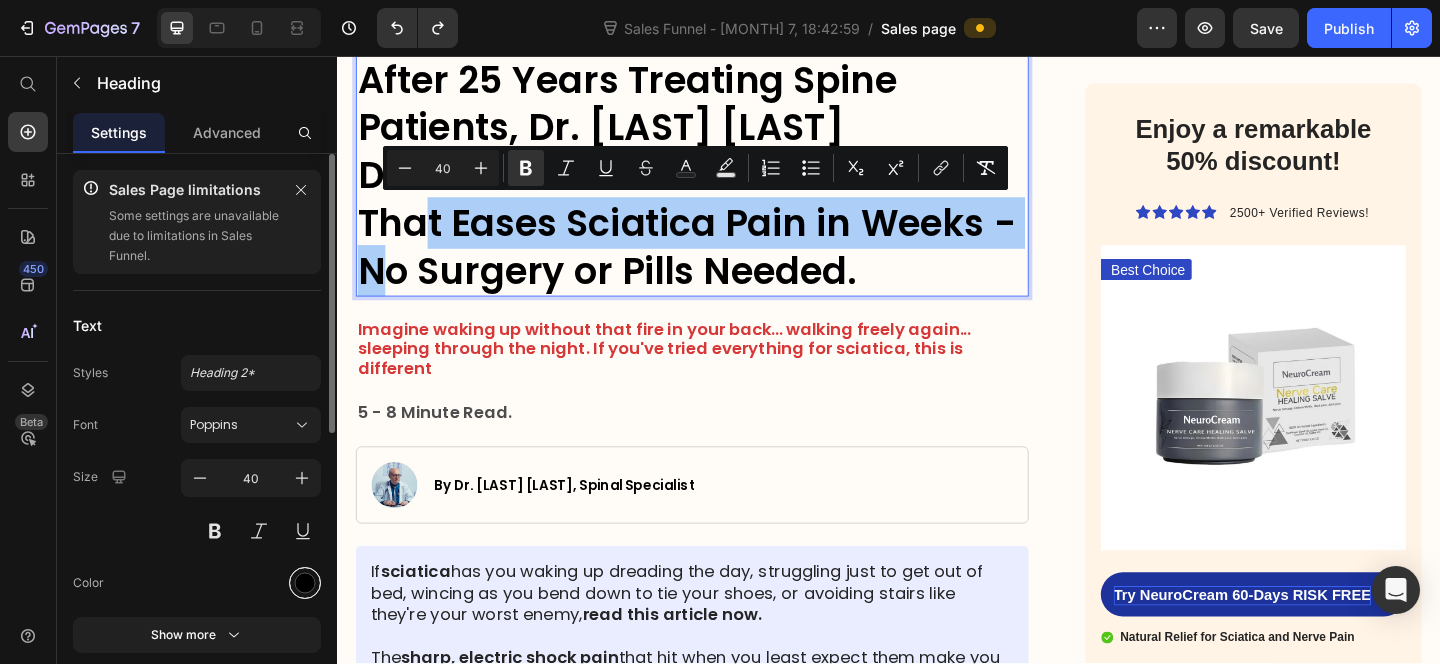 click at bounding box center (305, 583) 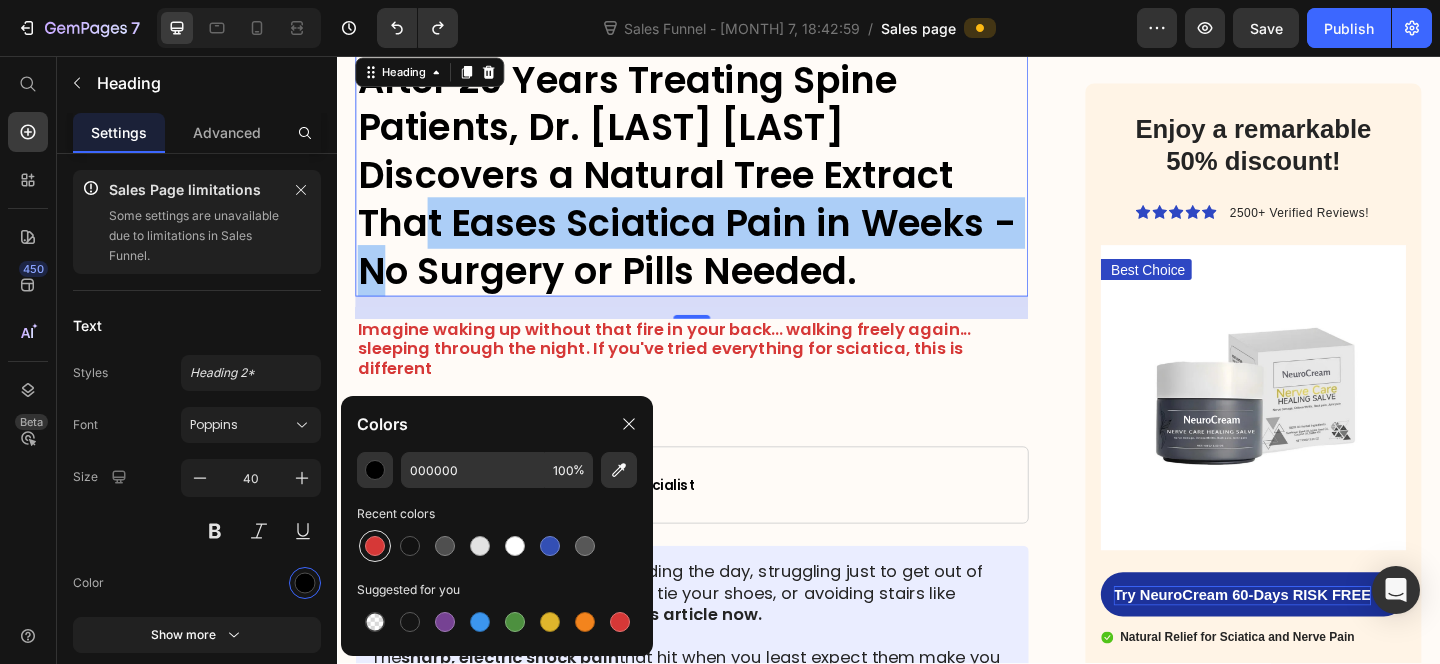 click at bounding box center (375, 546) 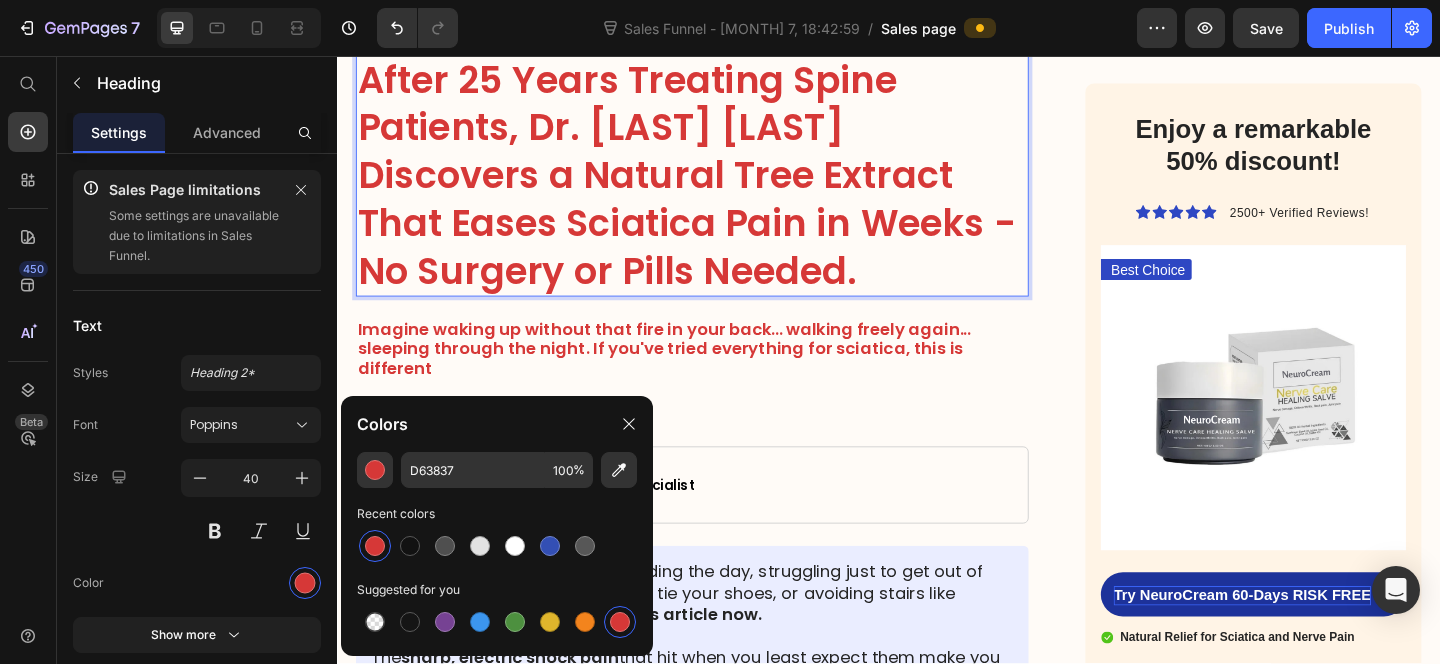 click on "After 25 Years Treating Spine Patients, Dr. Michael Harrison Discovers a Natural Tree Extract That Eases Sciatica Pain in Weeks -No Surgery or Pills Needed." at bounding box center [717, 186] 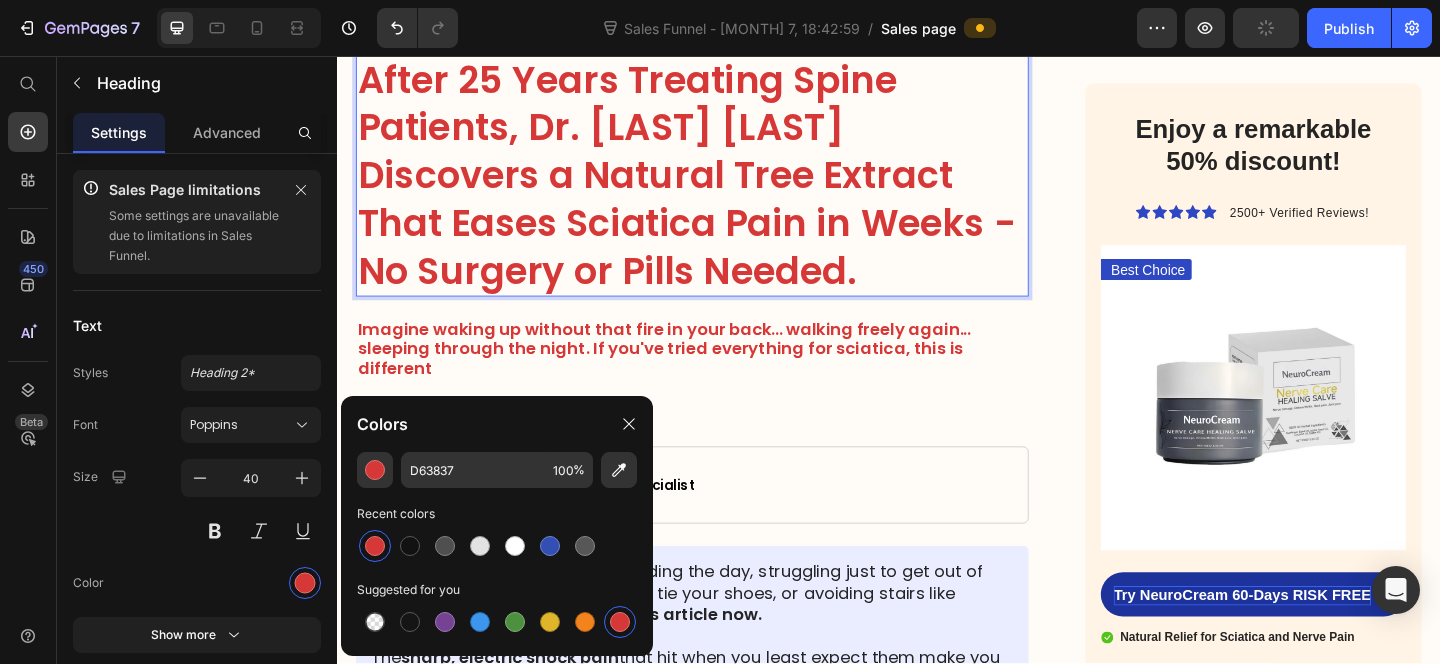 click on "HOME > HEALTH > SCIATICA RELIEF Heading After 25 Years Treating Spine Patients, Dr. Michael Harrison Discovers a Natural Tree Extract That Eases Sciatica Pain in Weeks -No Surgery or Pills Needed. Heading   24 Imagine waking up without that fire in your back... walking freely again... sleeping through the night. If you've tried everything for sciatica, this is different Text Block 5 - 8 Minute Read. Text Block Image By Dr. Michael Harrison, Spinal Specialist  Text Block Row If  sciatica  has you waking up dreading the day, struggling just to get out of bed, wincing as you bend down to tie your shoes, or avoiding stairs like they're your worst enemy,  read this article now.   The  sharp, electric shock pain  that hit when you least expect them make you fear the next step, the next movement.   If you don’t do something now, the pain will only get worse —leaving you numb, in constant agony, and at risk of losing your freedom. Text Block Image   Hi, I'm  Dr. Michael Harrison     ➩ Sciatica" at bounding box center [723, 3838] 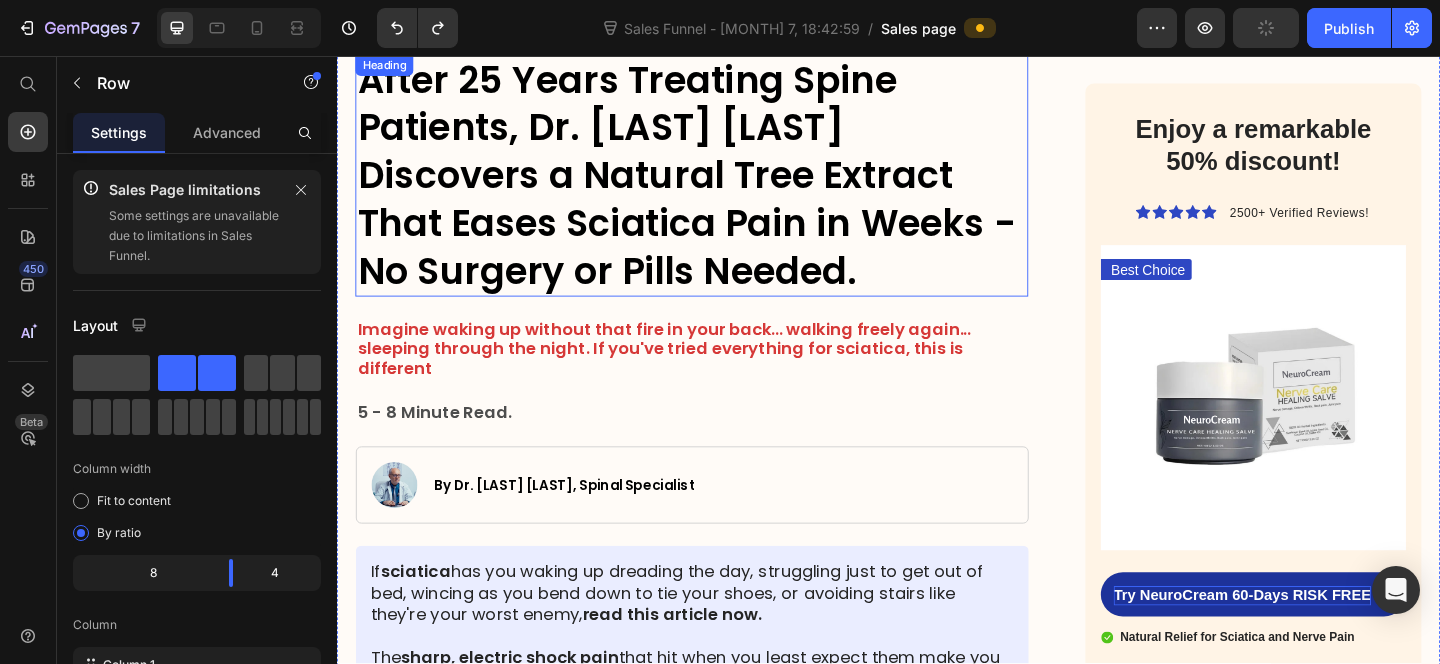 click on "After 25 Years Treating Spine Patients, Dr. Michael Harrison Discovers a Natural Tree Extract That Eases Sciatica Pain in Weeks -No Surgery or Pills Needed." at bounding box center (717, 186) 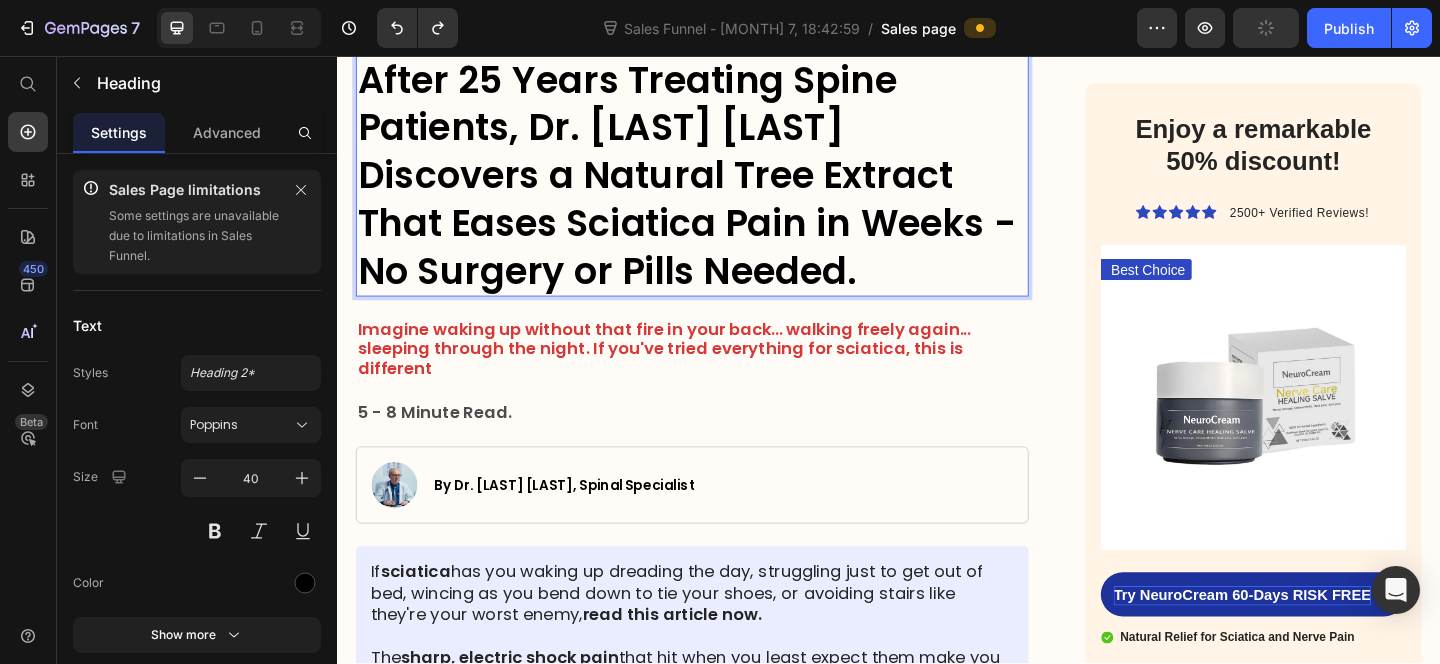click on "After 25 Years Treating Spine Patients, Dr. Michael Harrison Discovers a Natural Tree Extract That Eases Sciatica Pain in Weeks -No Surgery or Pills Needed." at bounding box center [717, 186] 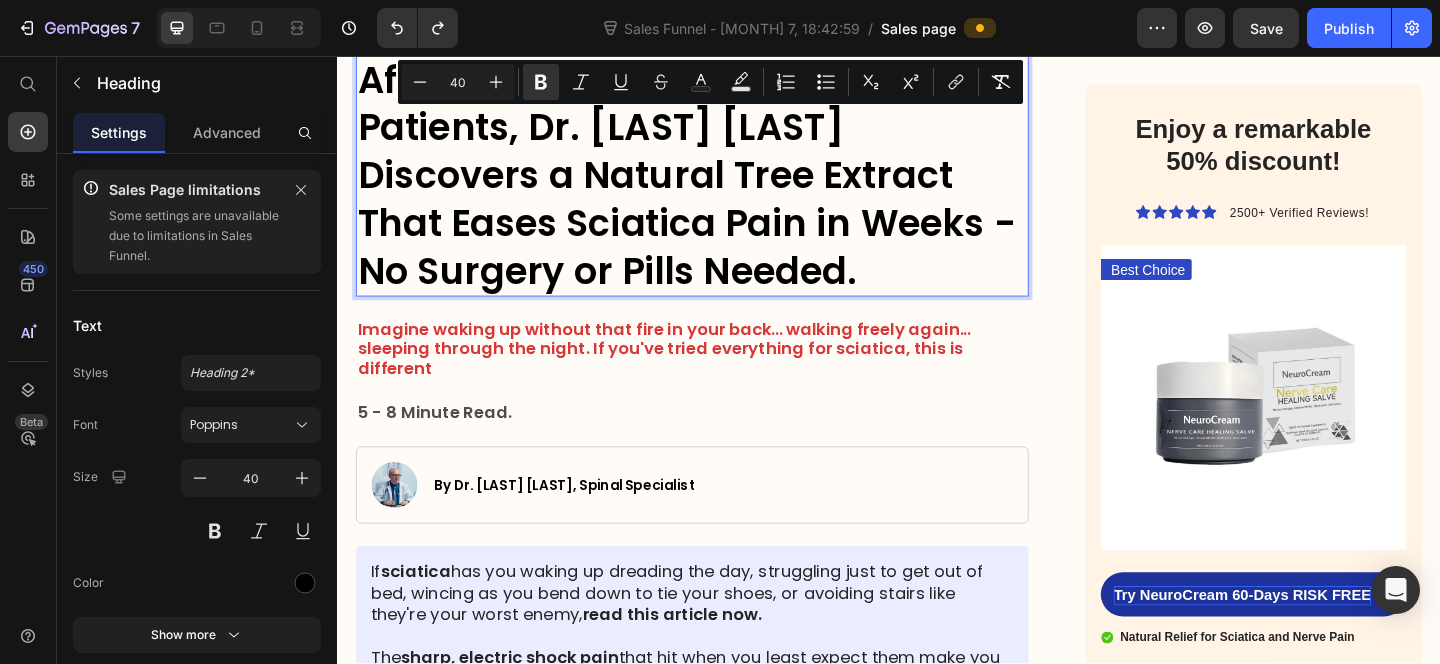 click on "After 25 Years Treating Spine Patients, Dr. Michael Harrison Discovers a Natural Tree Extract That Eases Sciatica Pain in Weeks -No Surgery or Pills Needed." at bounding box center [717, 186] 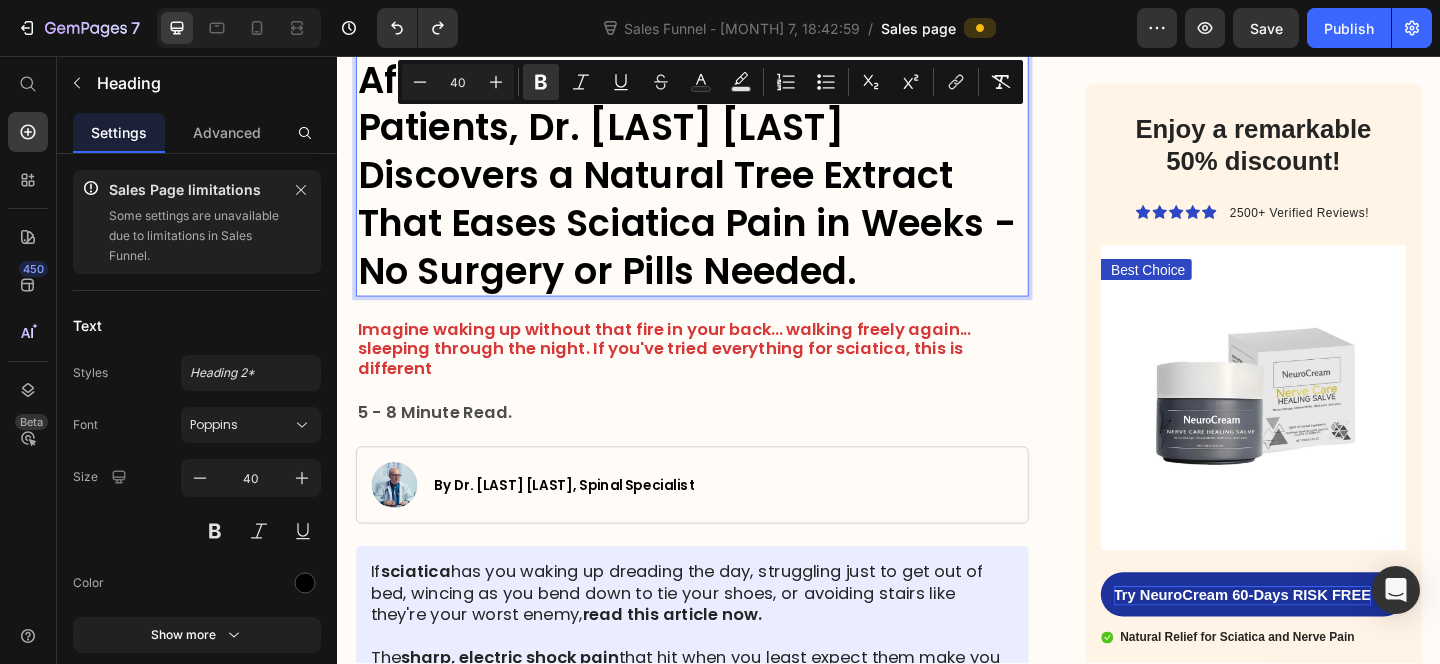click on "After 25 Years Treating Spine Patients, Dr. Michael Harrison Discovers a Natural Tree Extract That Eases Sciatica Pain in Weeks -No Surgery or Pills Needed." at bounding box center (717, 186) 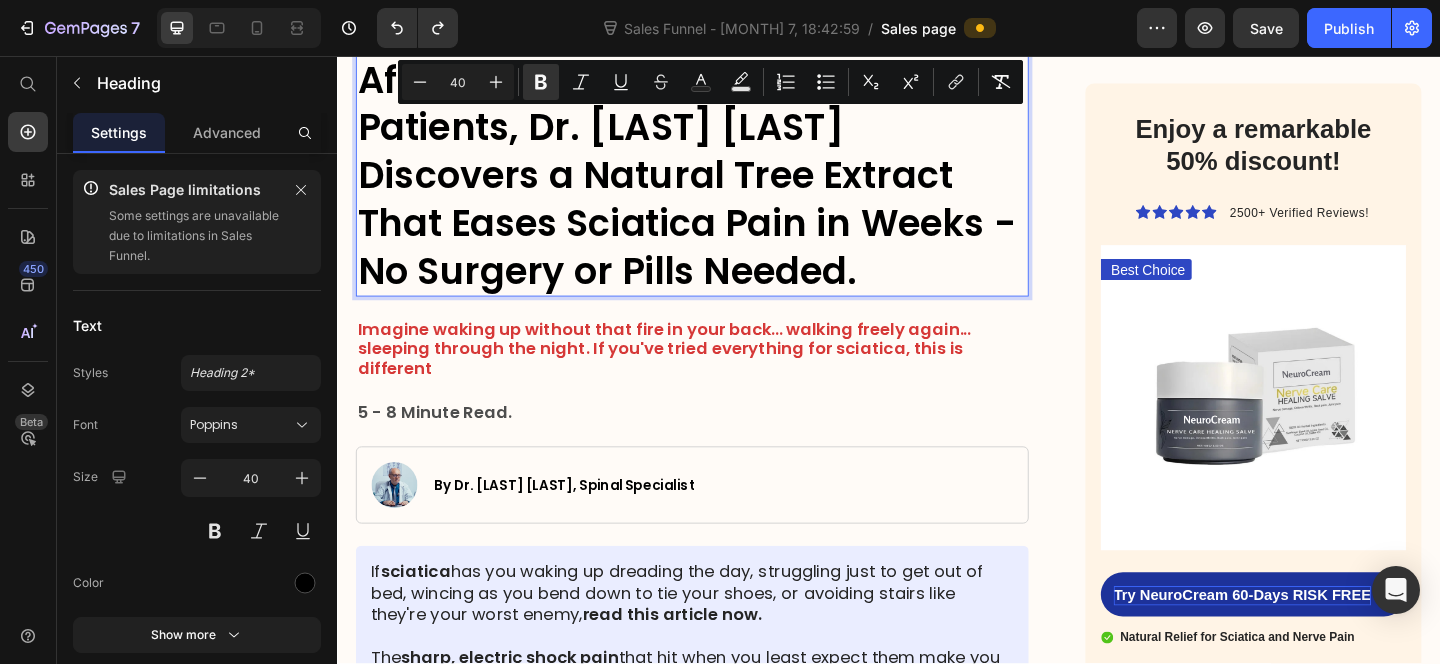 click on "After 25 Years Treating Spine Patients, Dr. Michael Harrison Discovers a Natural Tree Extract That Eases Sciatica Pain in Weeks -No Surgery or Pills Needed." at bounding box center (717, 186) 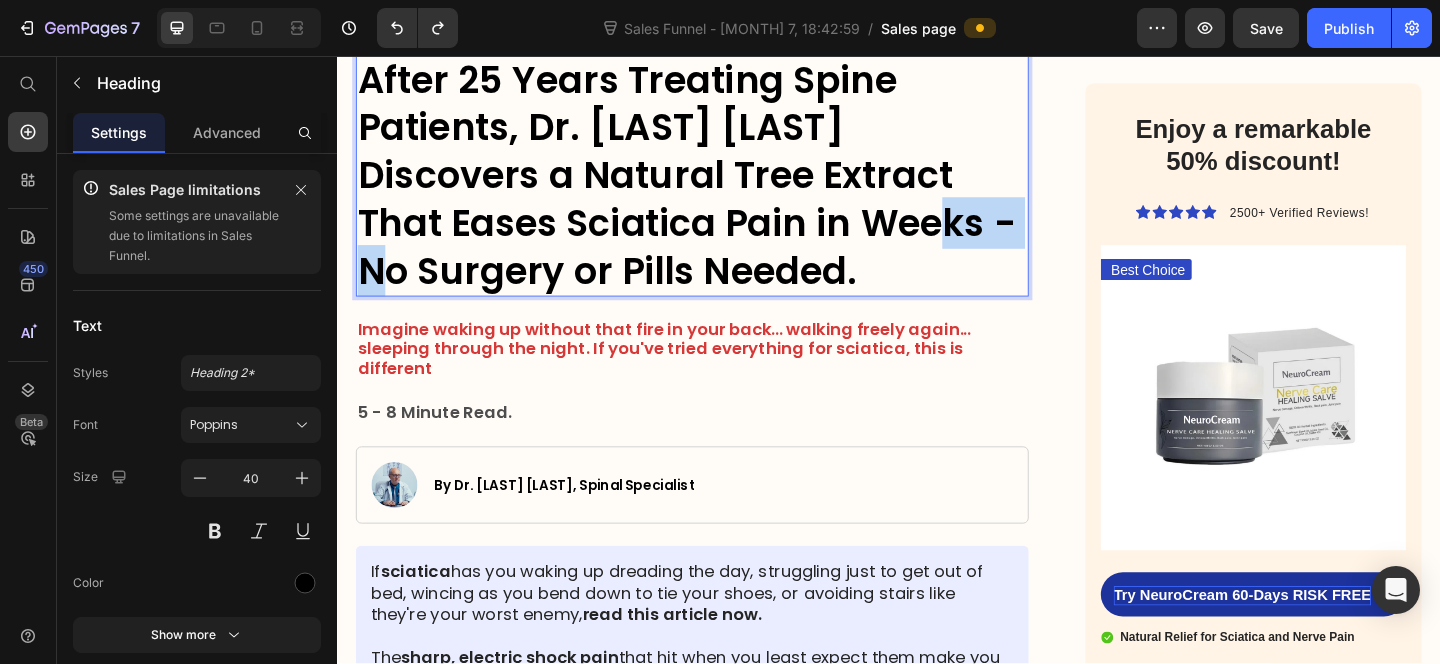 drag, startPoint x: 1034, startPoint y: 221, endPoint x: 908, endPoint y: 221, distance: 126 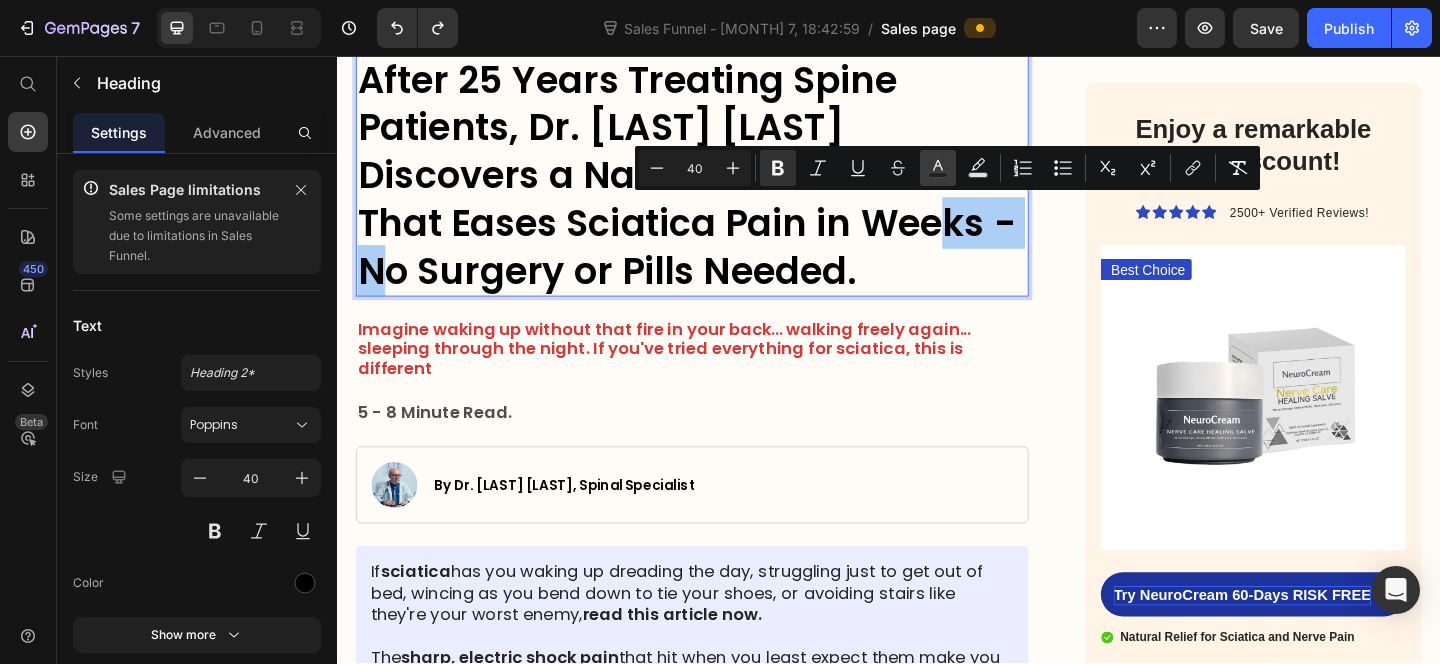 click on "Text Color" at bounding box center [938, 168] 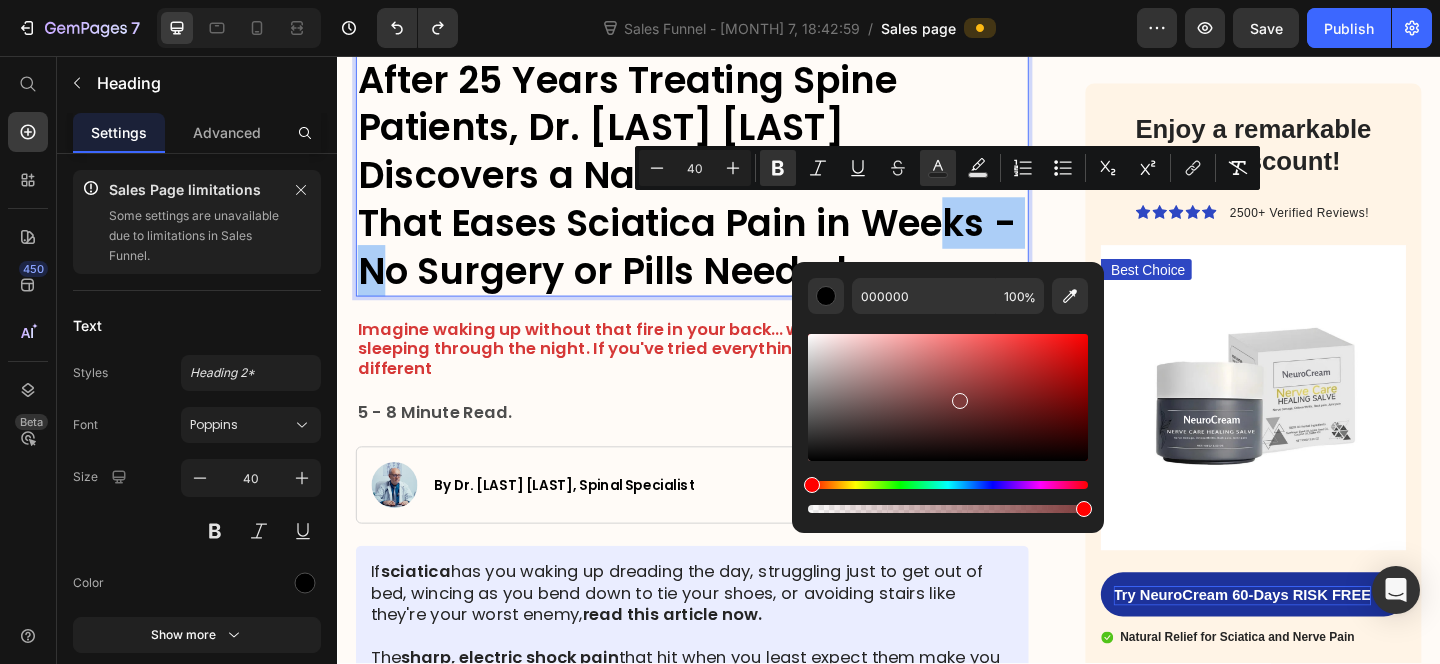 drag, startPoint x: 929, startPoint y: 397, endPoint x: 1015, endPoint y: 397, distance: 86 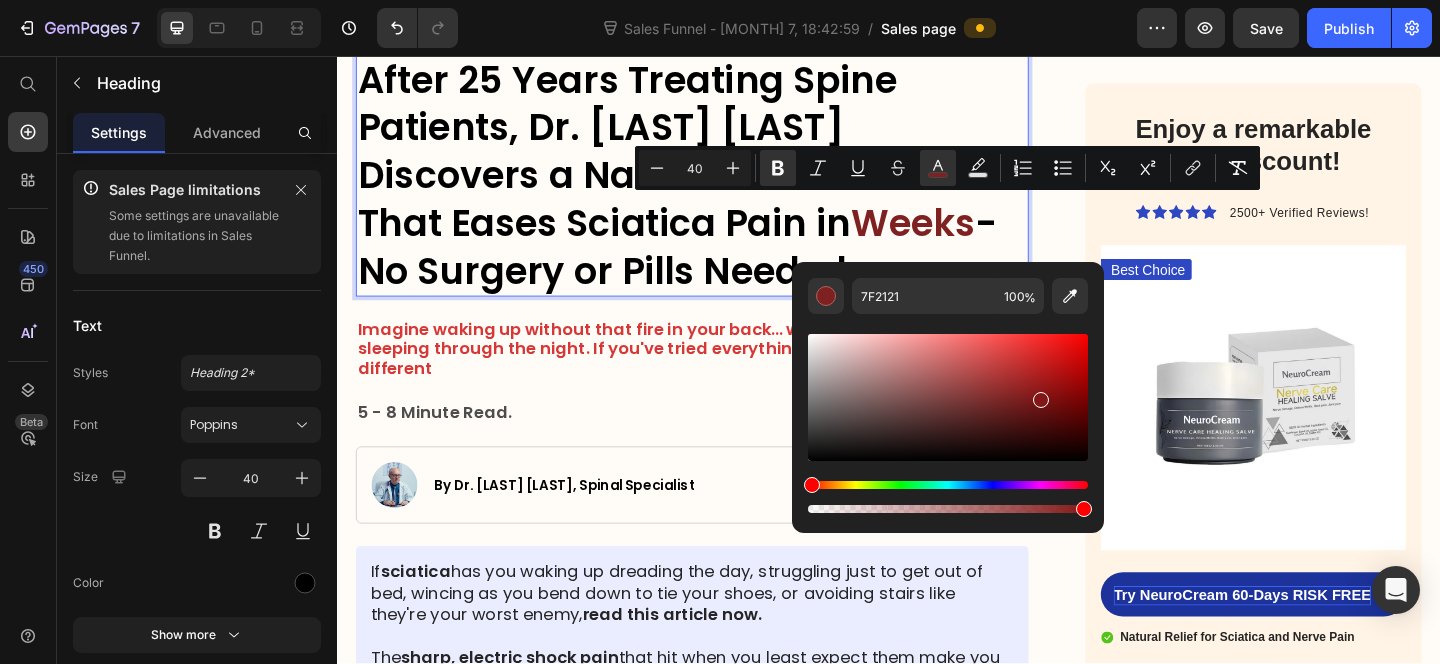 click at bounding box center [948, 397] 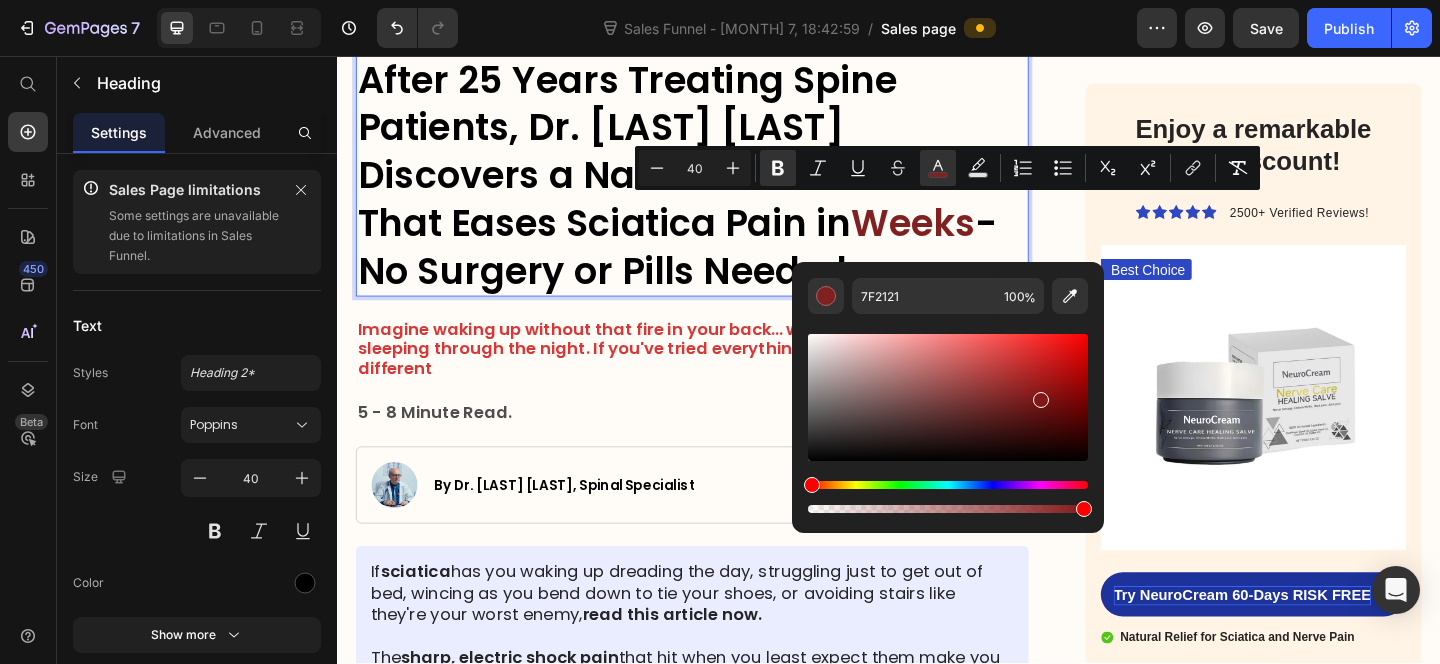 type on "821717" 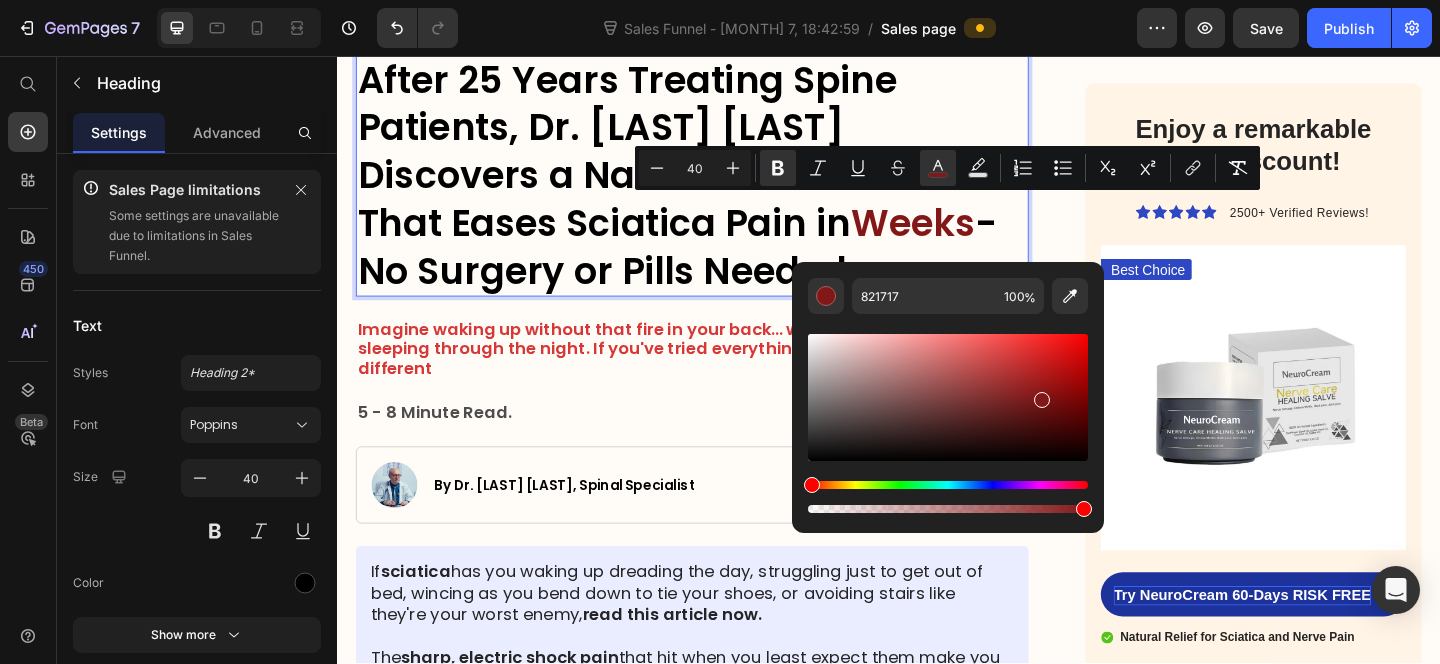 click on "Weeks" at bounding box center (963, 238) 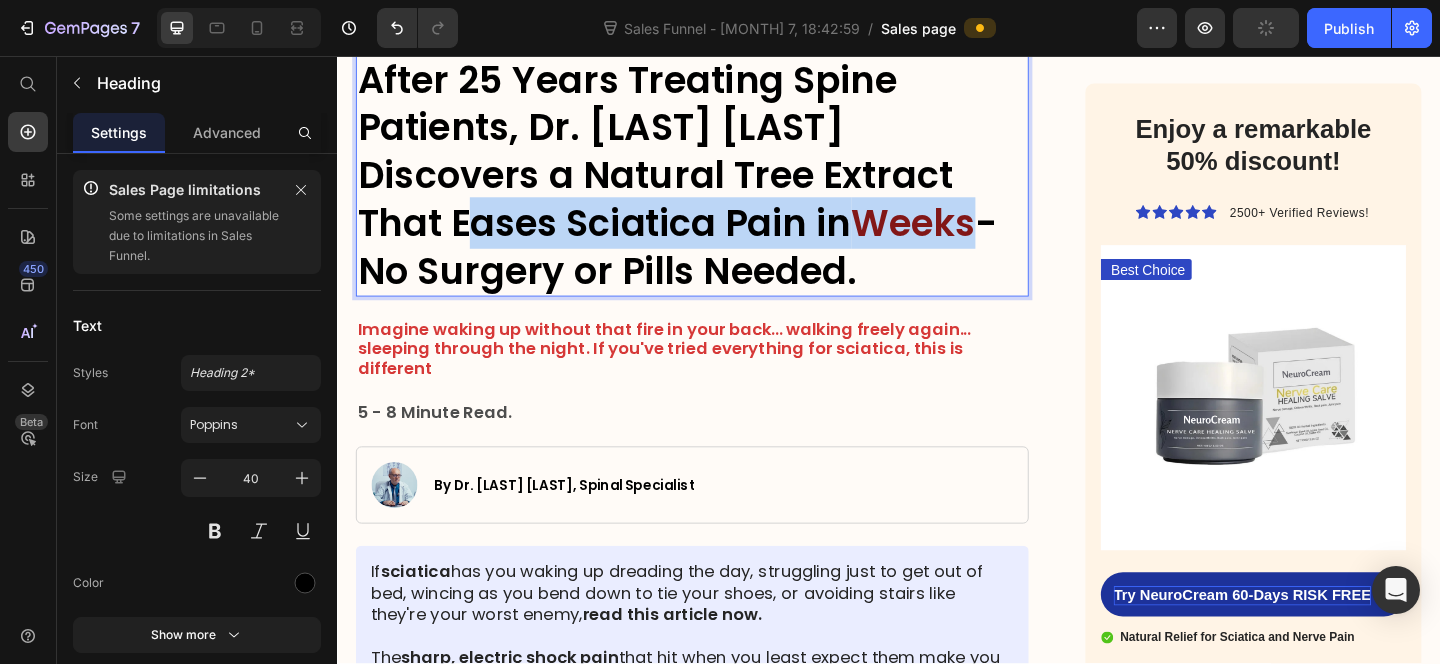 drag, startPoint x: 1045, startPoint y: 237, endPoint x: 427, endPoint y: 250, distance: 618.1367 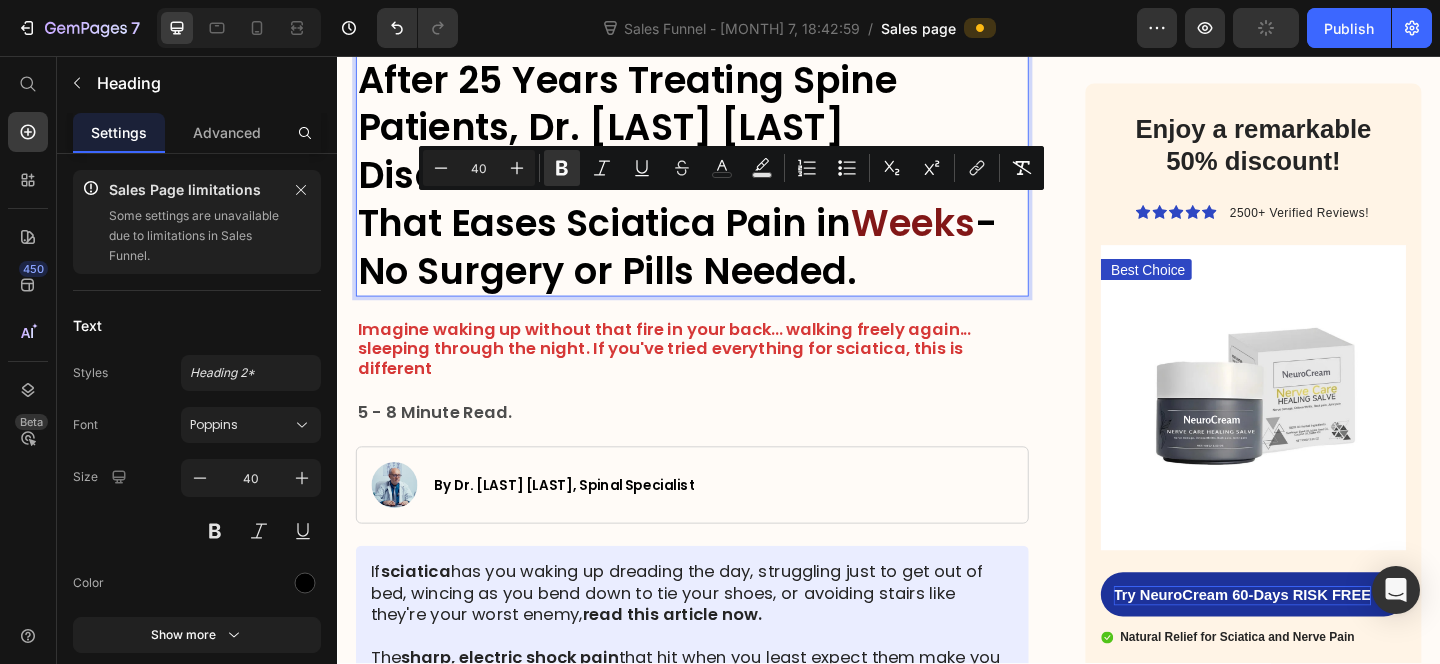 click on "After 25 Years Treating Spine Patients, Dr. Michael Harrison Discovers a Natural Tree Extract That Eases Sciatica Pain in" at bounding box center (682, 160) 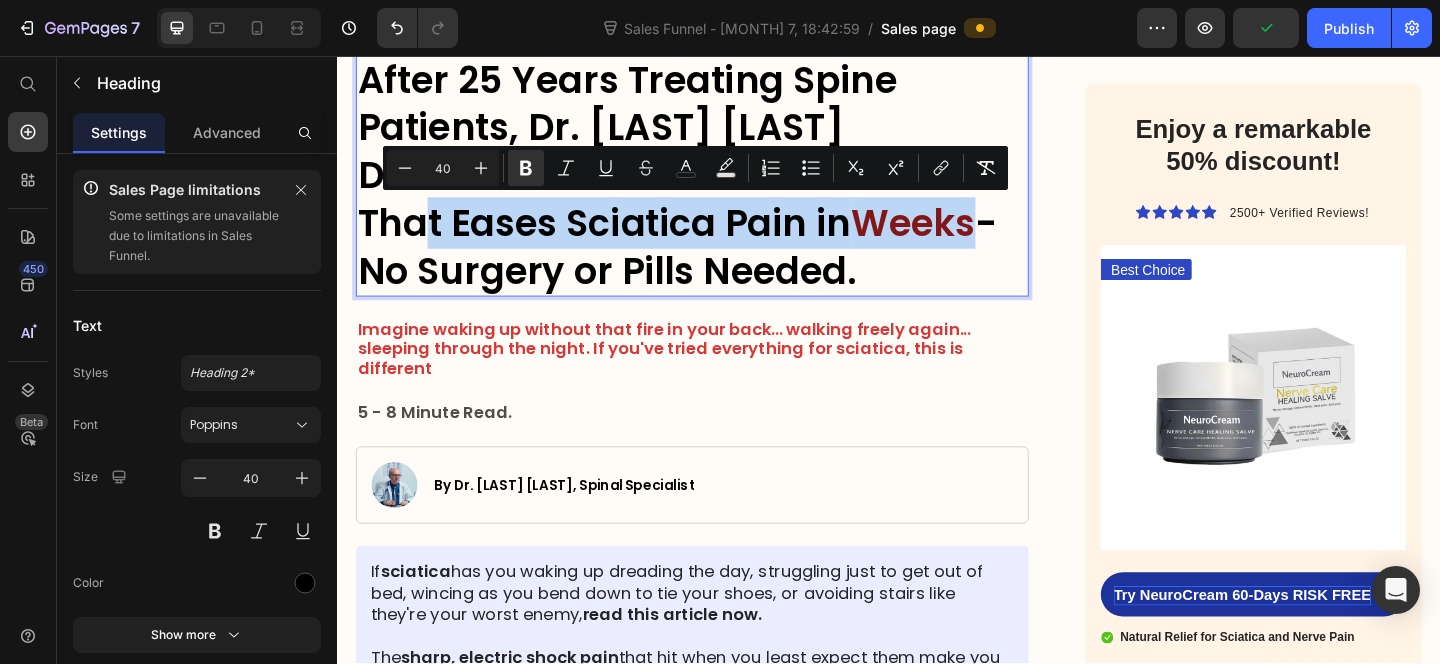 drag, startPoint x: 368, startPoint y: 238, endPoint x: 1045, endPoint y: 236, distance: 677.0029 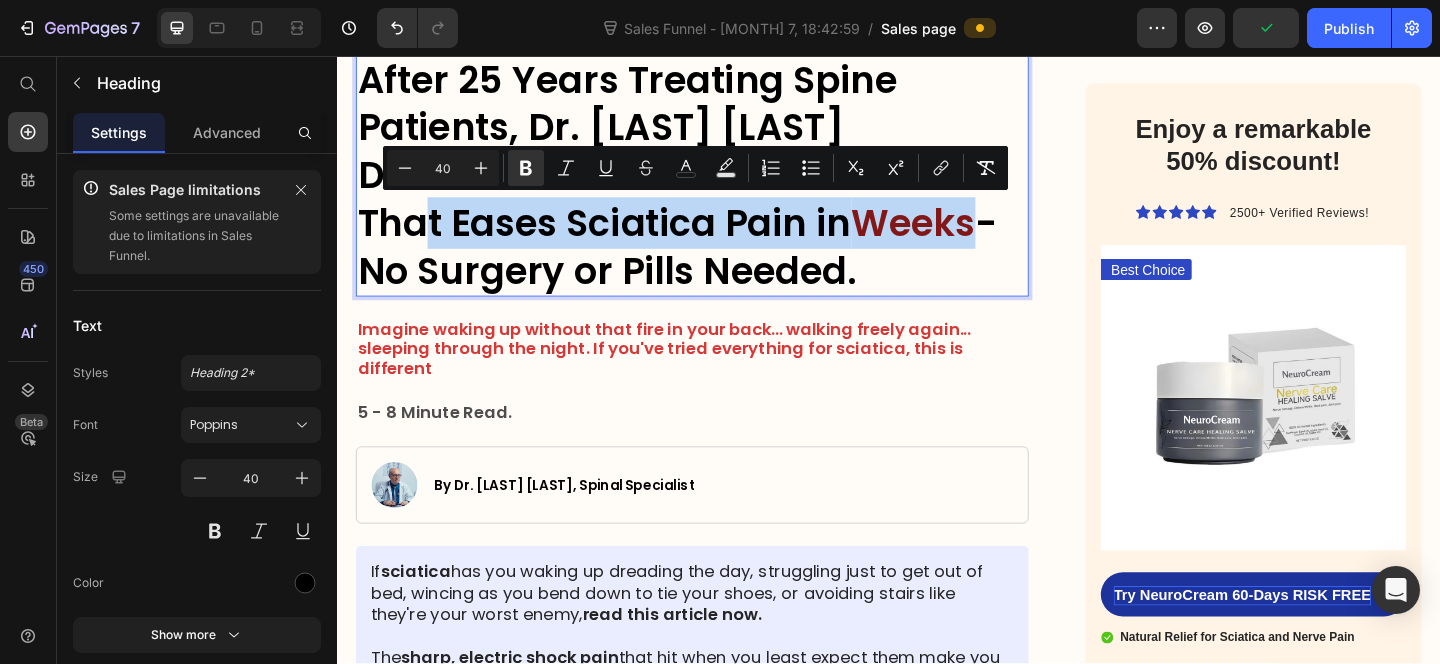 click on "After 25 Years Treating Spine Patients, Dr. Michael Harrison Discovers a Natural Tree Extract That Eases Sciatica Pain in  Weeks  -No Surgery or Pills Needed." at bounding box center (723, 186) 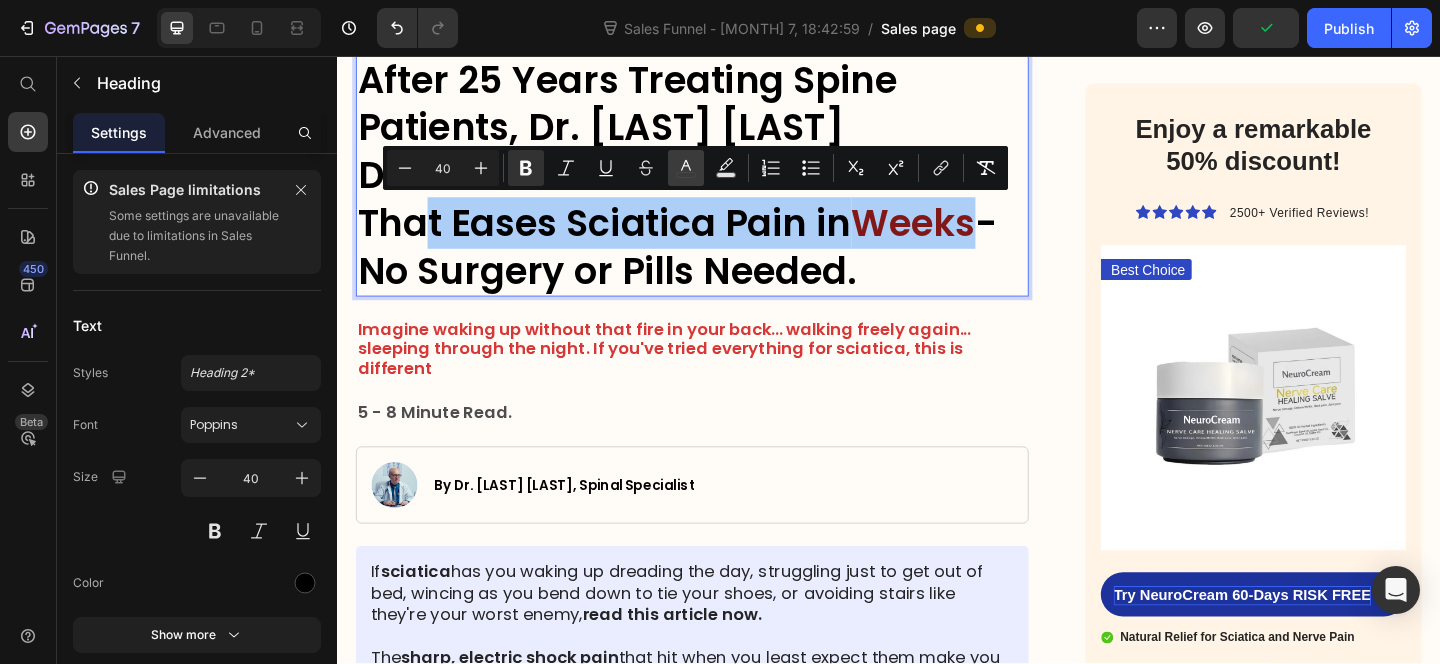 click 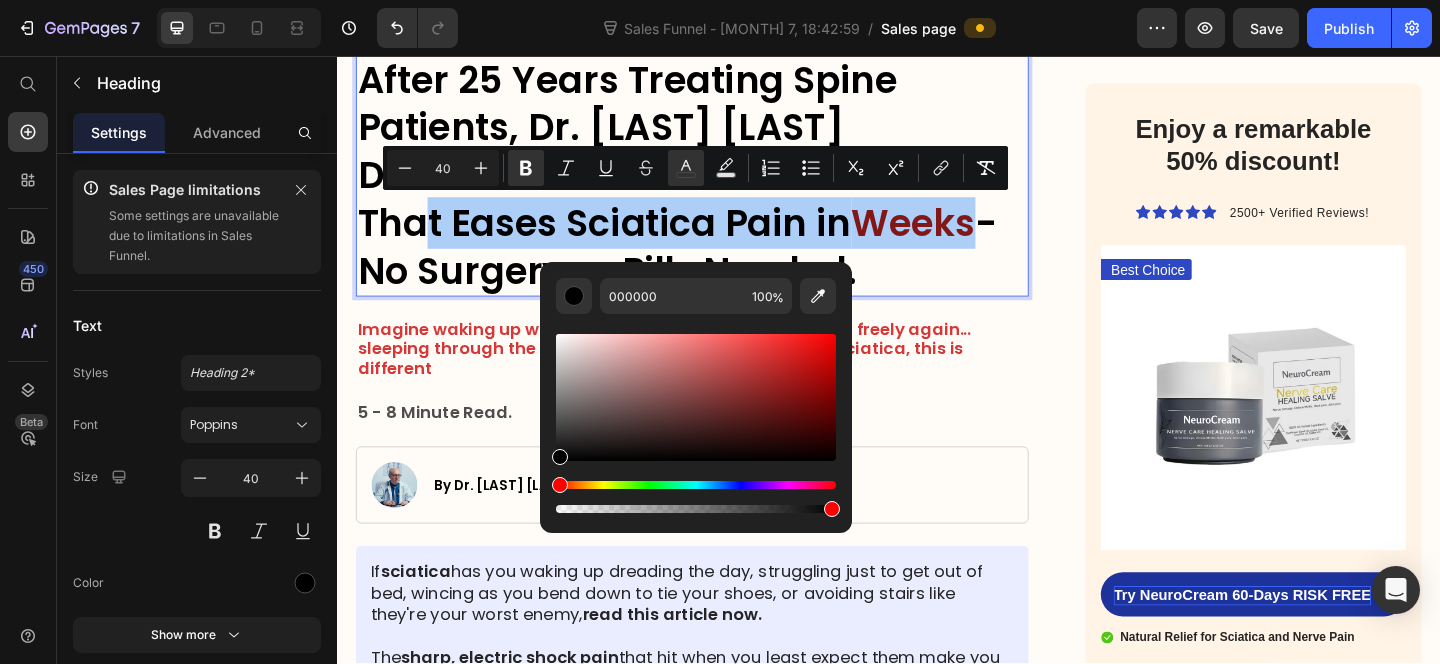 click at bounding box center [832, 509] 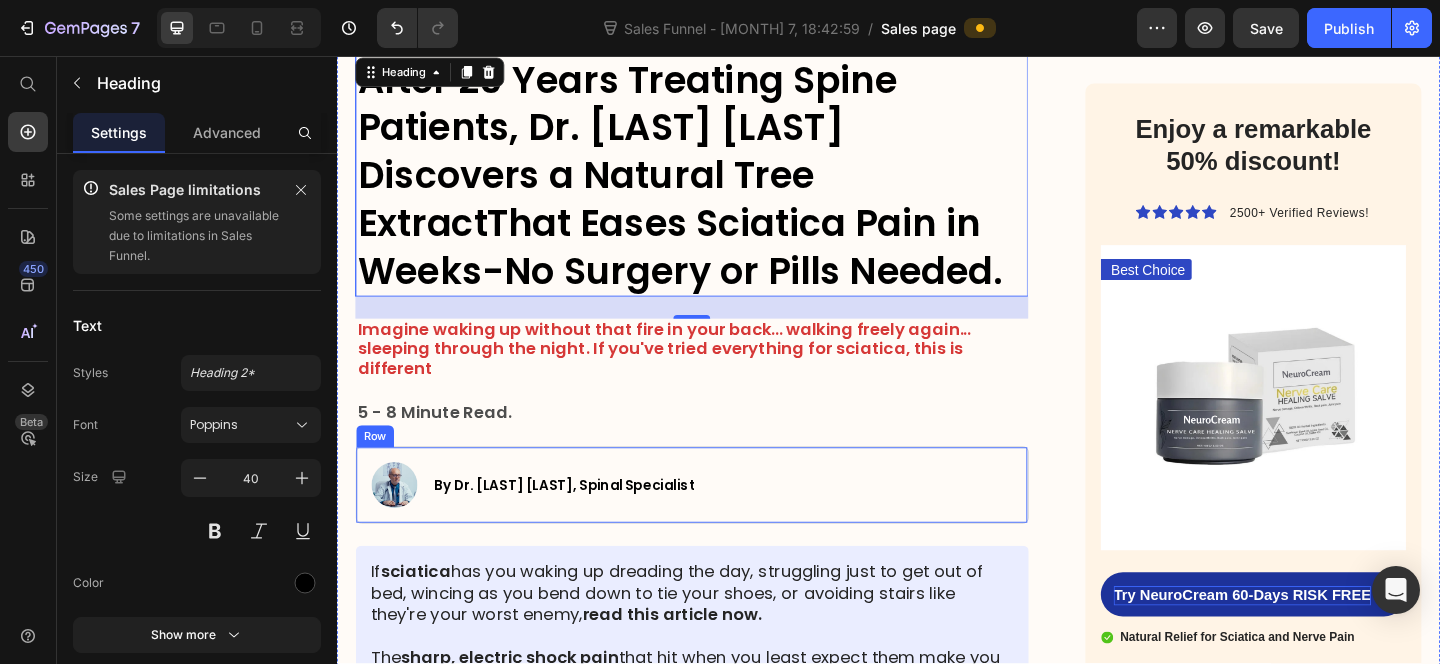 drag, startPoint x: 1141, startPoint y: 533, endPoint x: 870, endPoint y: 512, distance: 271.81244 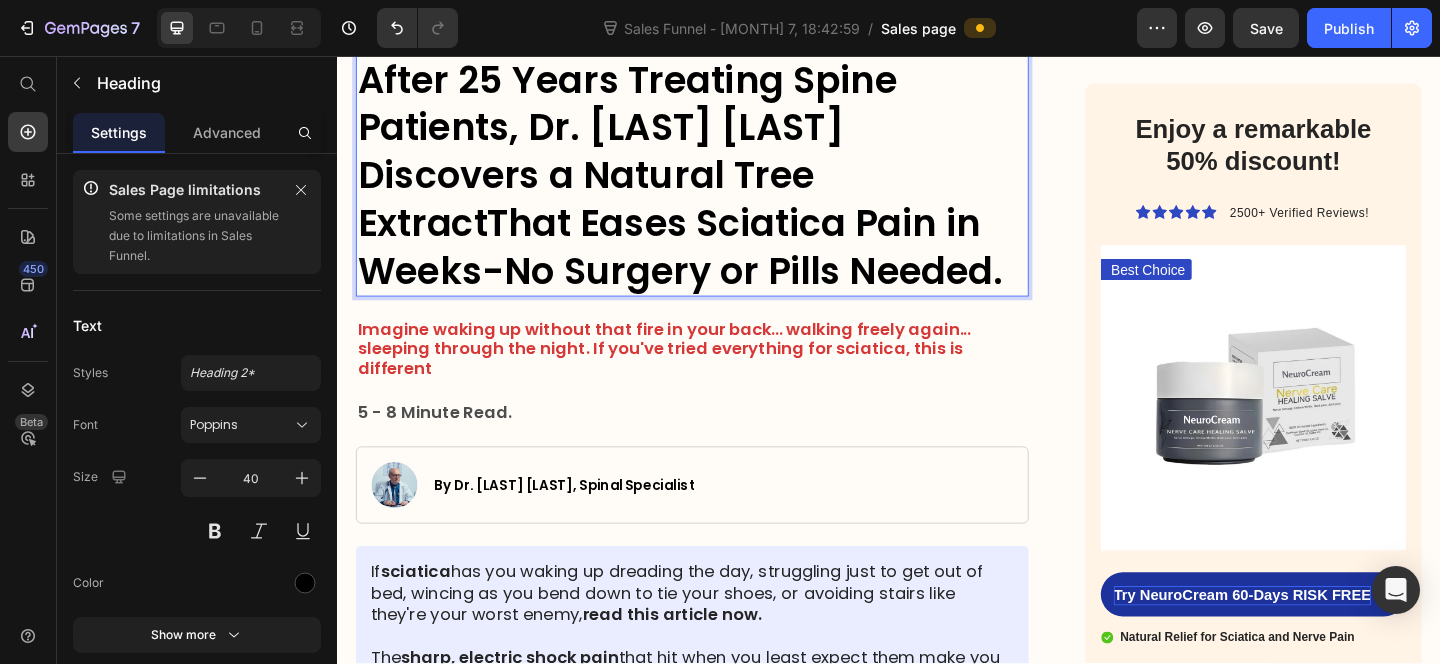 click on "That Eases Sciatica Pain in Weeks" at bounding box center [698, 264] 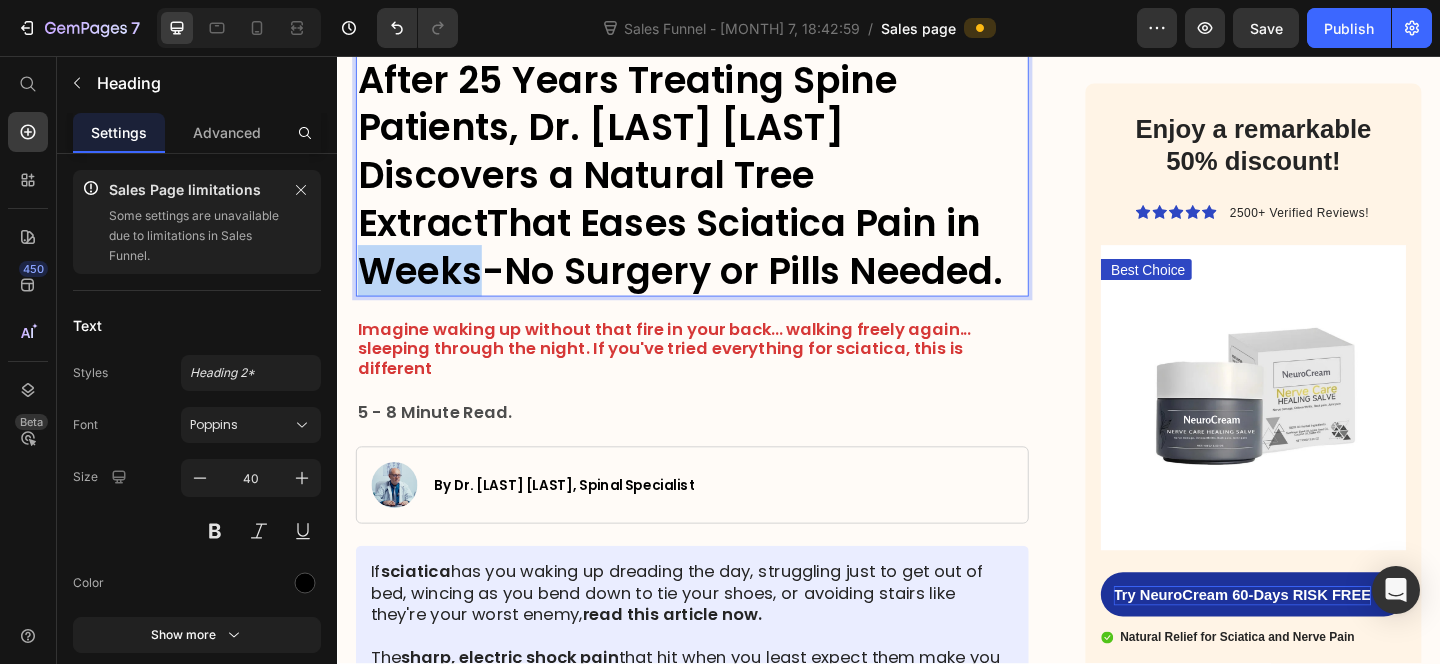 click on "That Eases Sciatica Pain in Weeks" at bounding box center (698, 264) 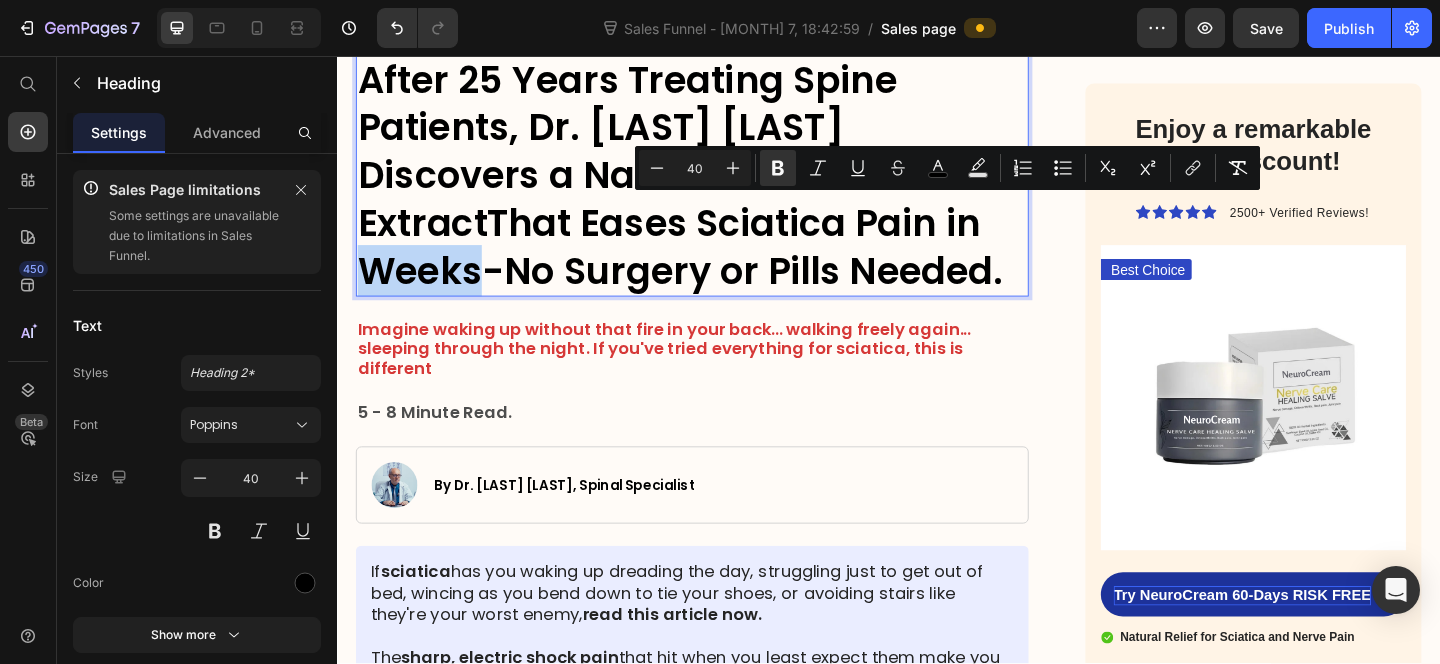 click on "That Eases Sciatica Pain in Weeks" at bounding box center (698, 264) 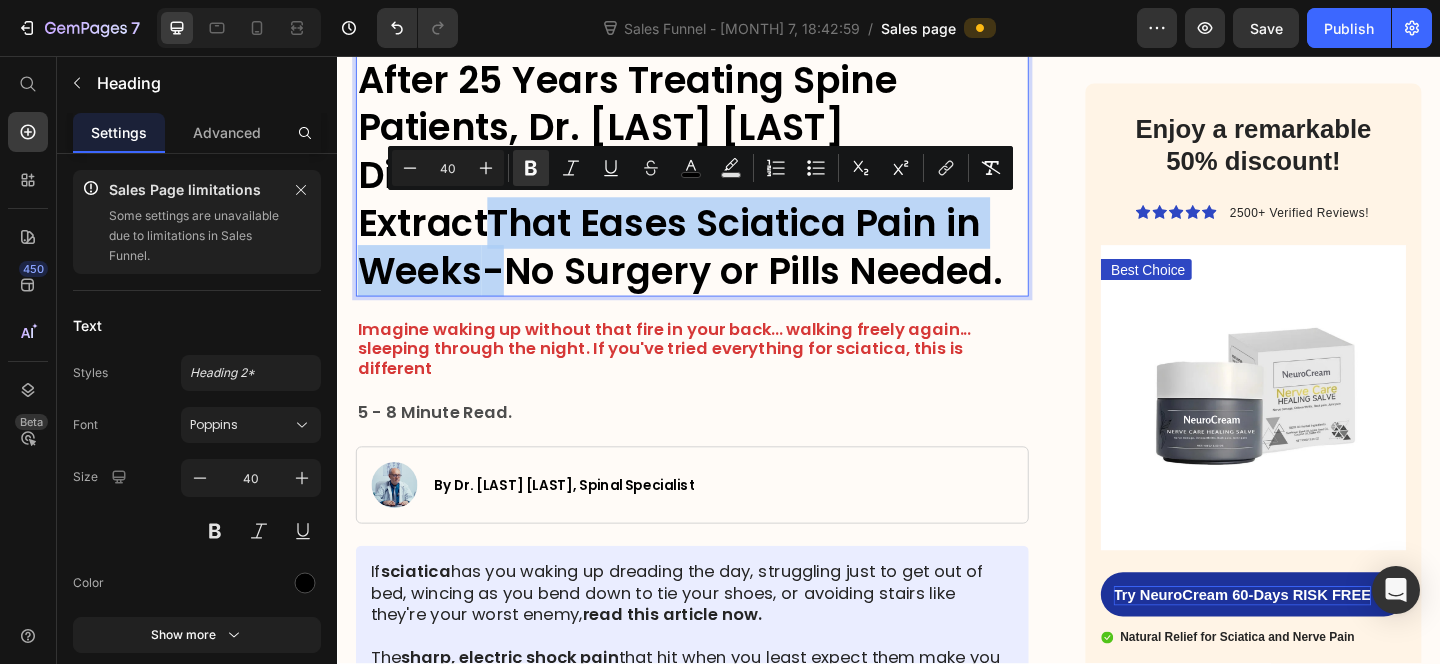 drag, startPoint x: 1036, startPoint y: 242, endPoint x: 356, endPoint y: 224, distance: 680.2382 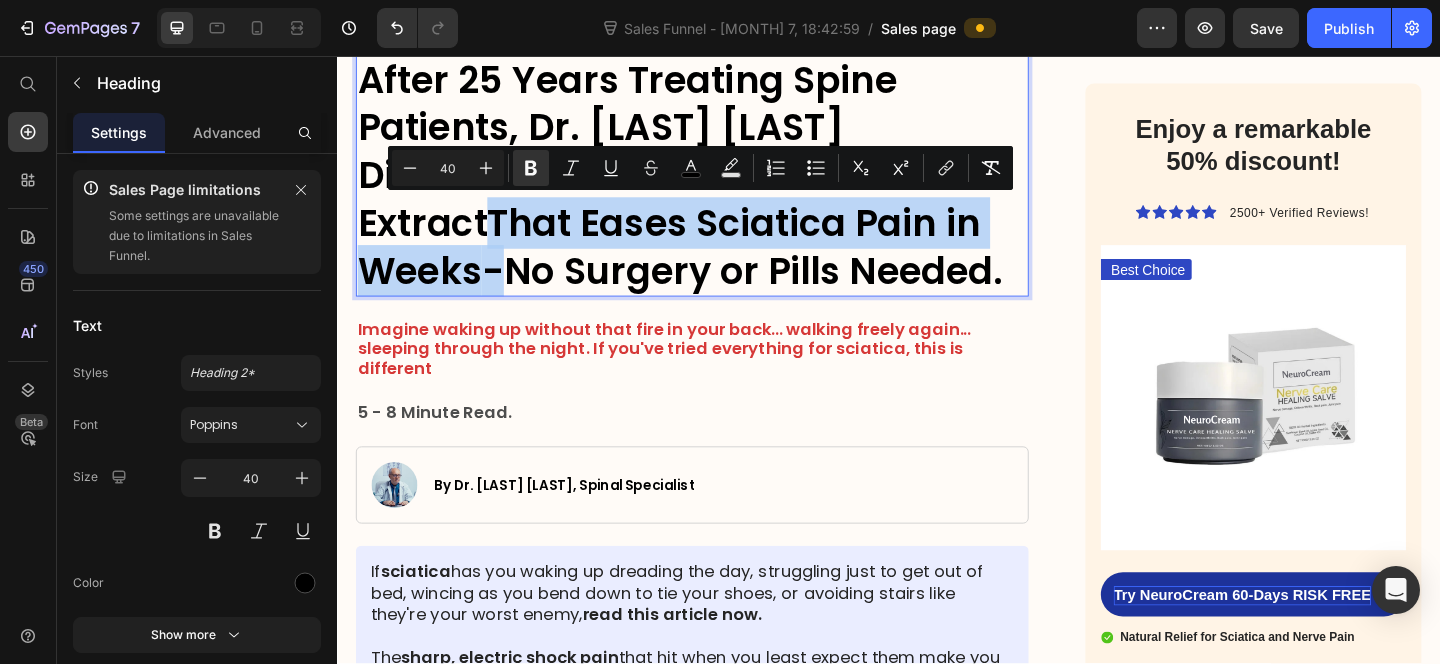 click on "After 25 Years Treating Spine Patients, Dr. Michael Harrison Discovers a Natural Tree Extract  That Eases Sciatica Pain in Weeks  -No Surgery or Pills Needed." at bounding box center [723, 186] 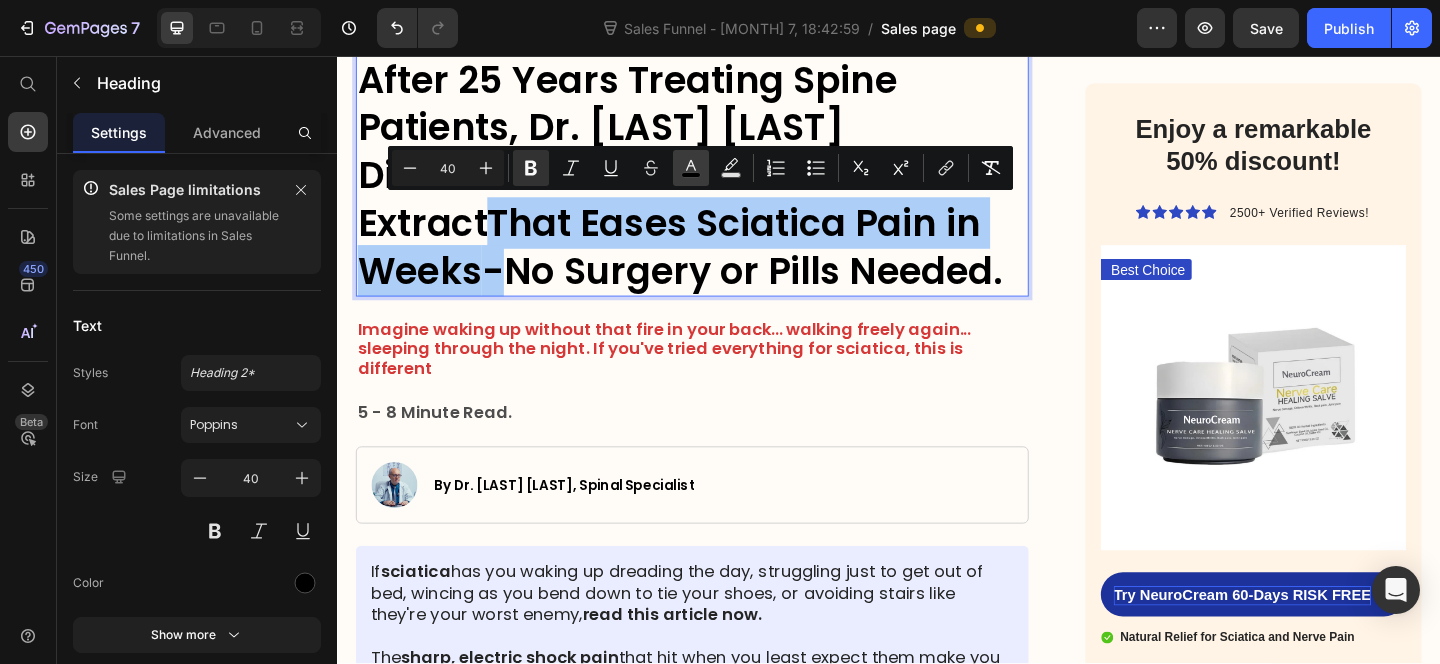 click 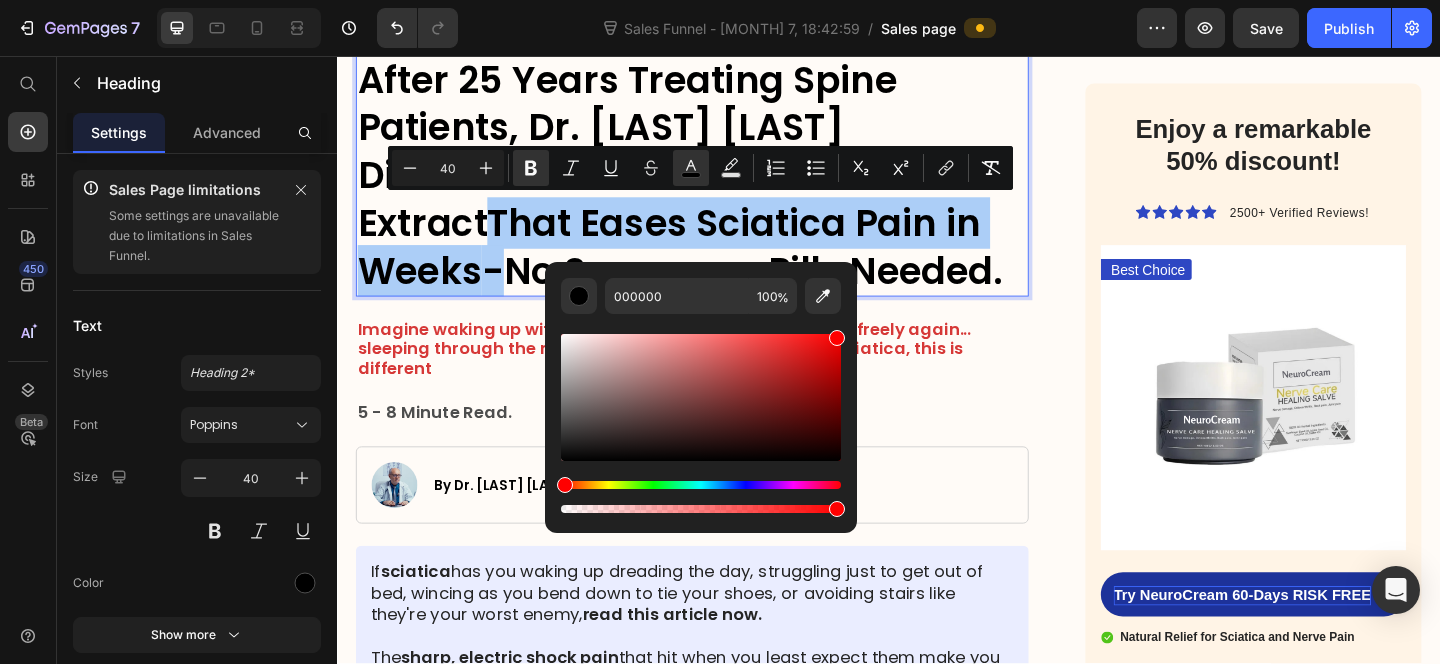 drag, startPoint x: 815, startPoint y: 367, endPoint x: 849, endPoint y: 316, distance: 61.294373 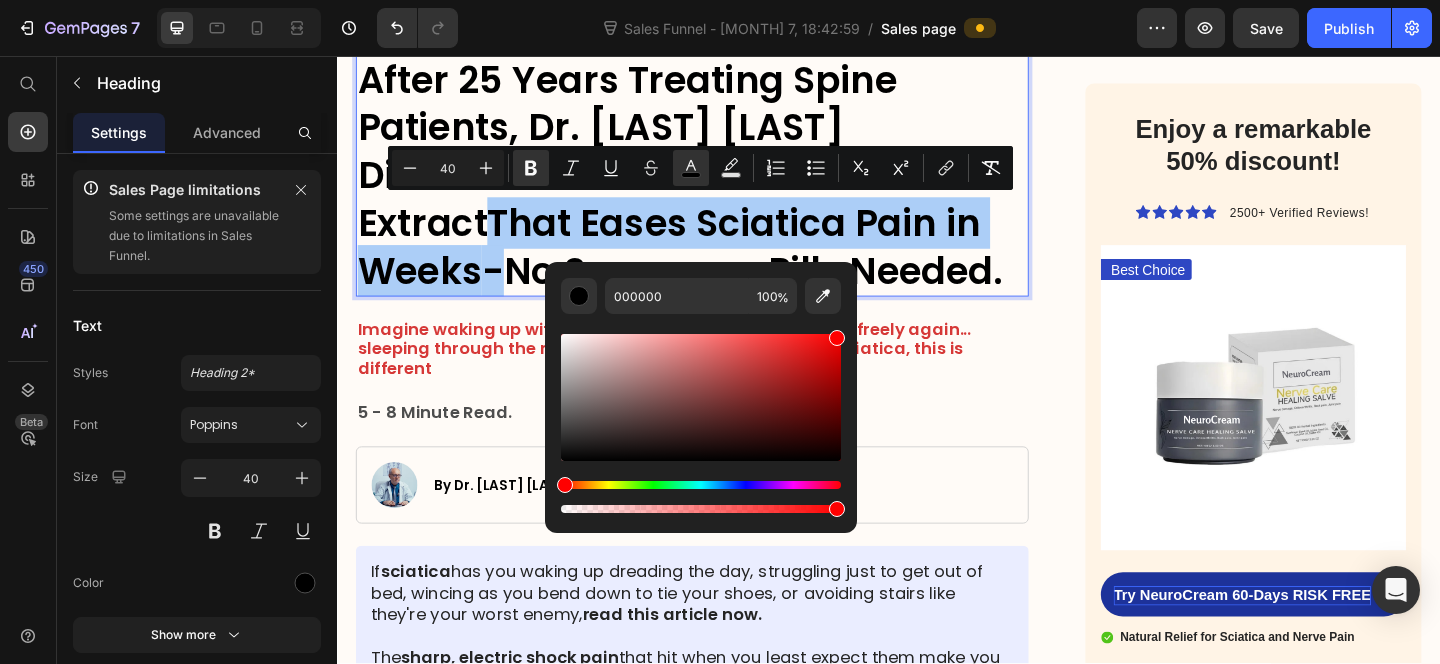 click on "000000 100 %" at bounding box center (701, 389) 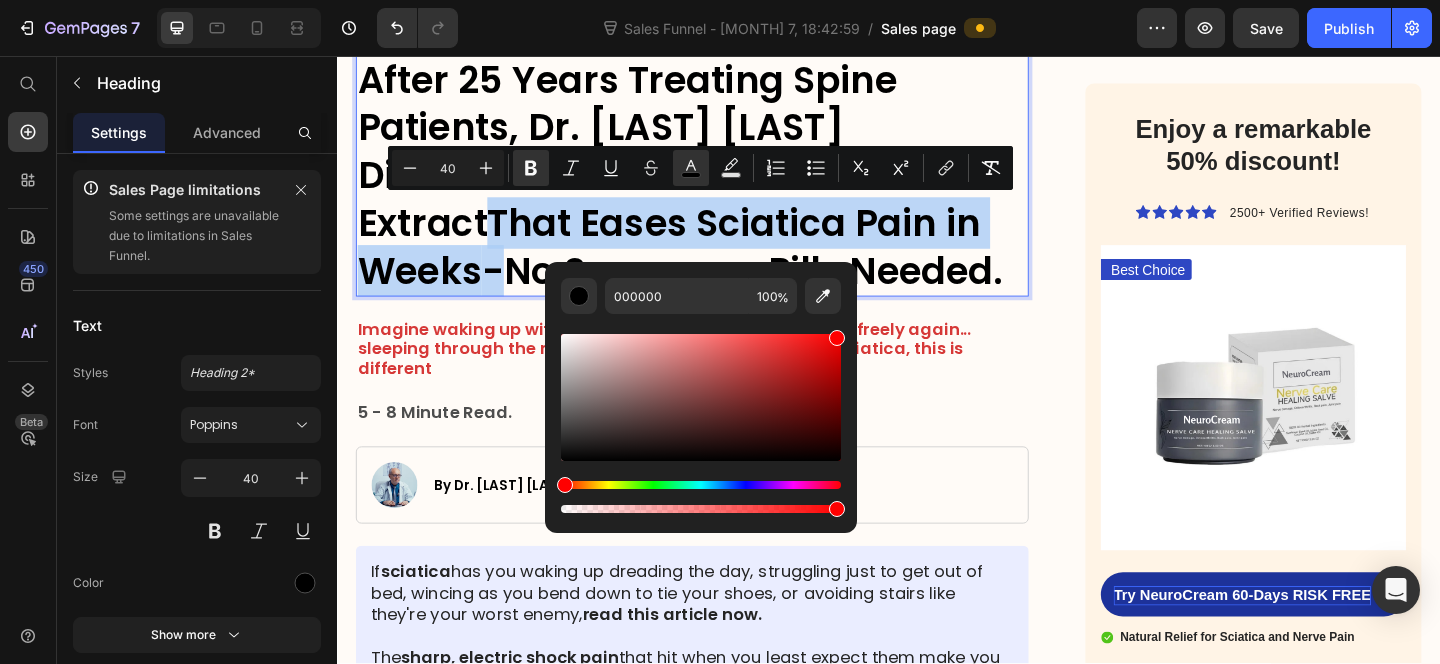 type on "FF0000" 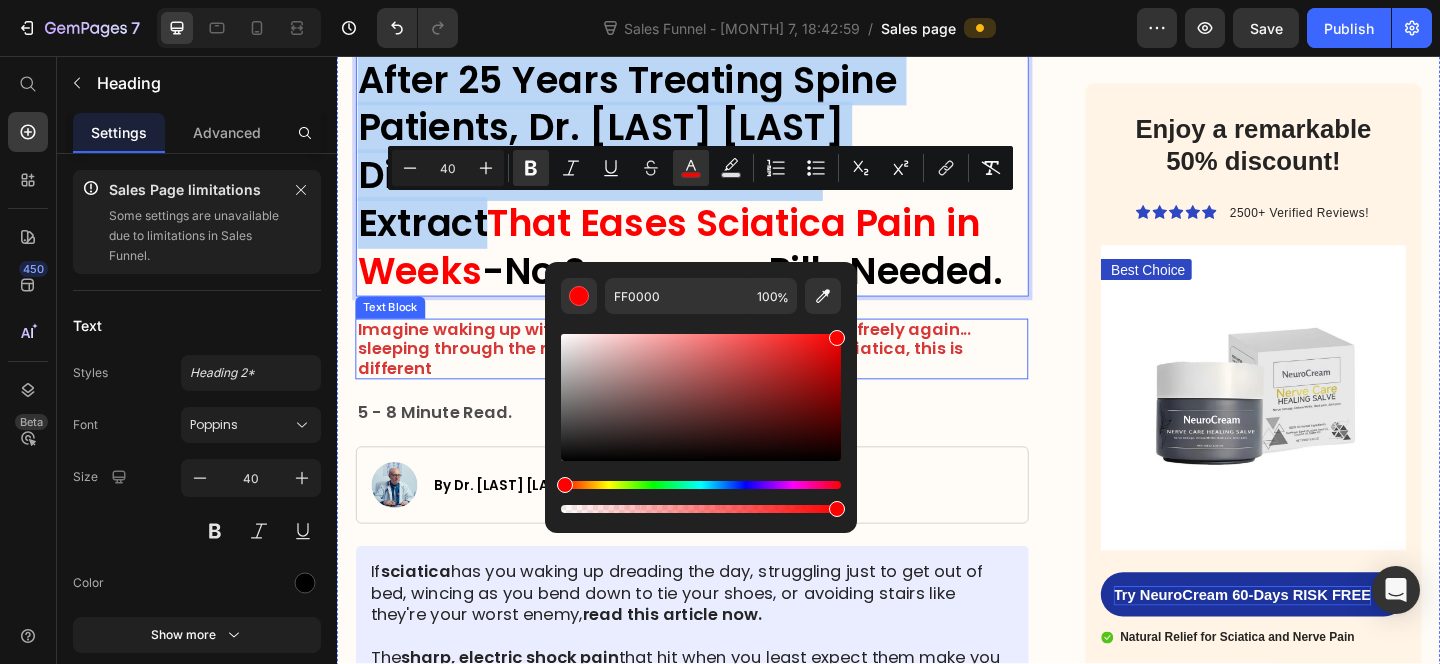 click on "5 - 8 Minute Read." at bounding box center [723, 444] 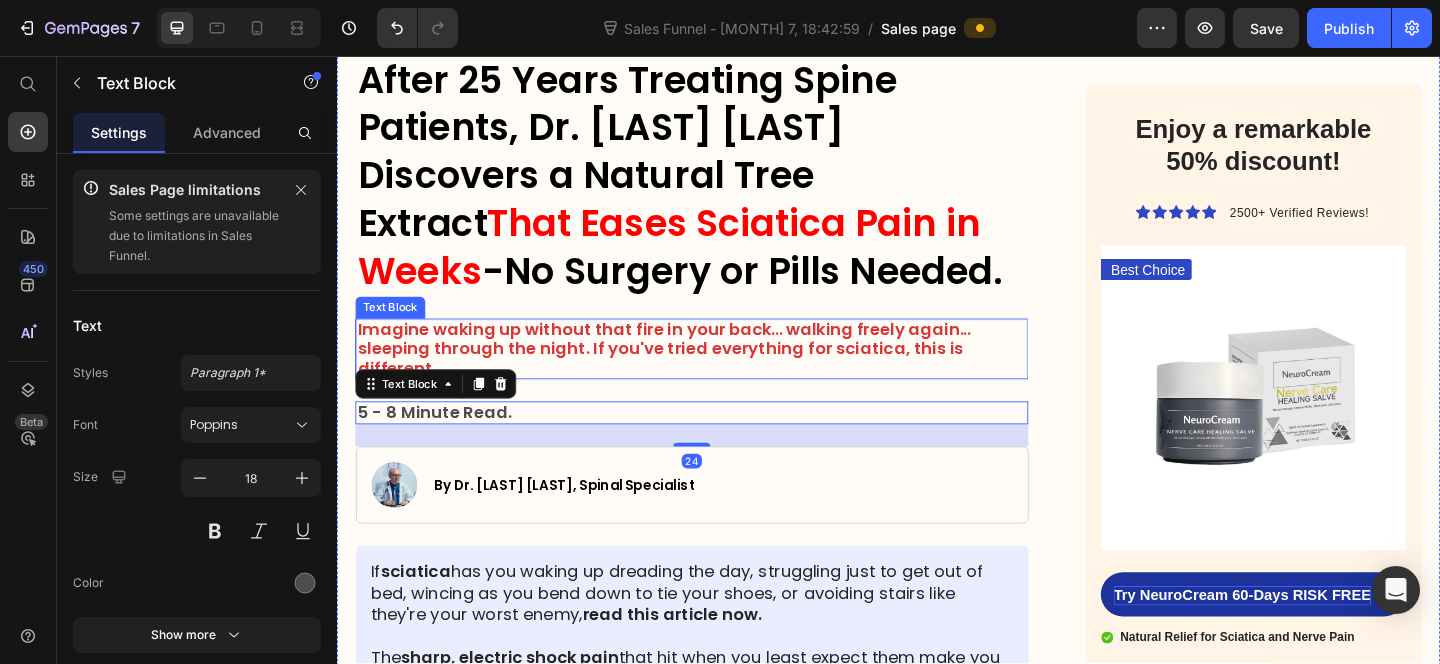click on "Imagine waking up without that fire in your back... walking freely again... sleeping through the night. If you've tried everything for sciatica, this is different" at bounding box center [692, 374] 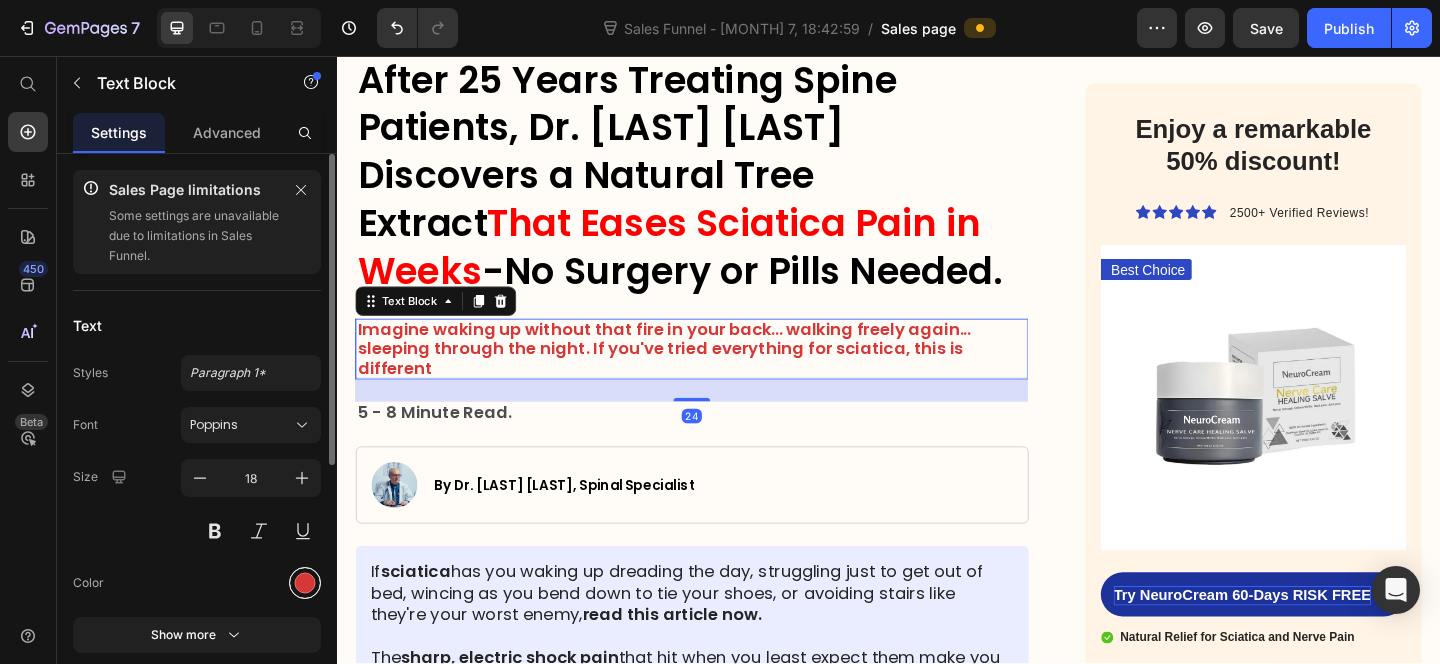 click at bounding box center (305, 583) 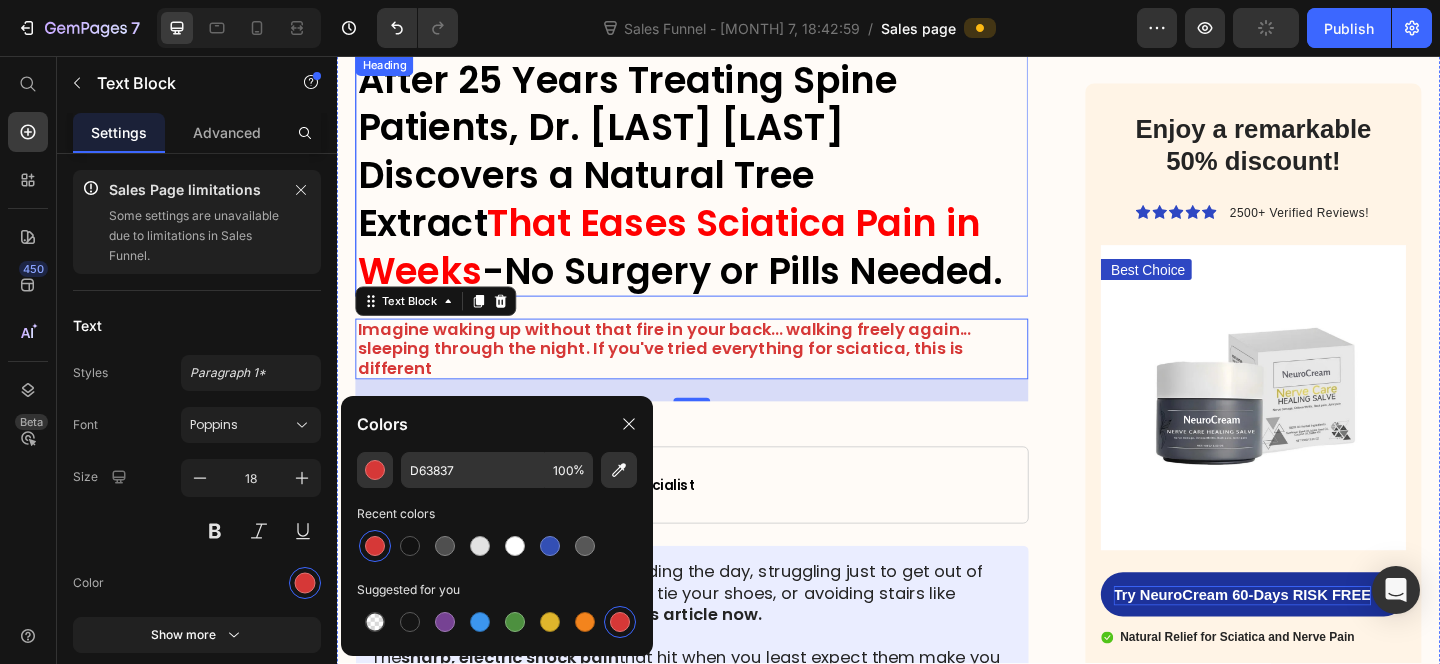 click on "That Eases Sciatica Pain in Weeks" at bounding box center (698, 264) 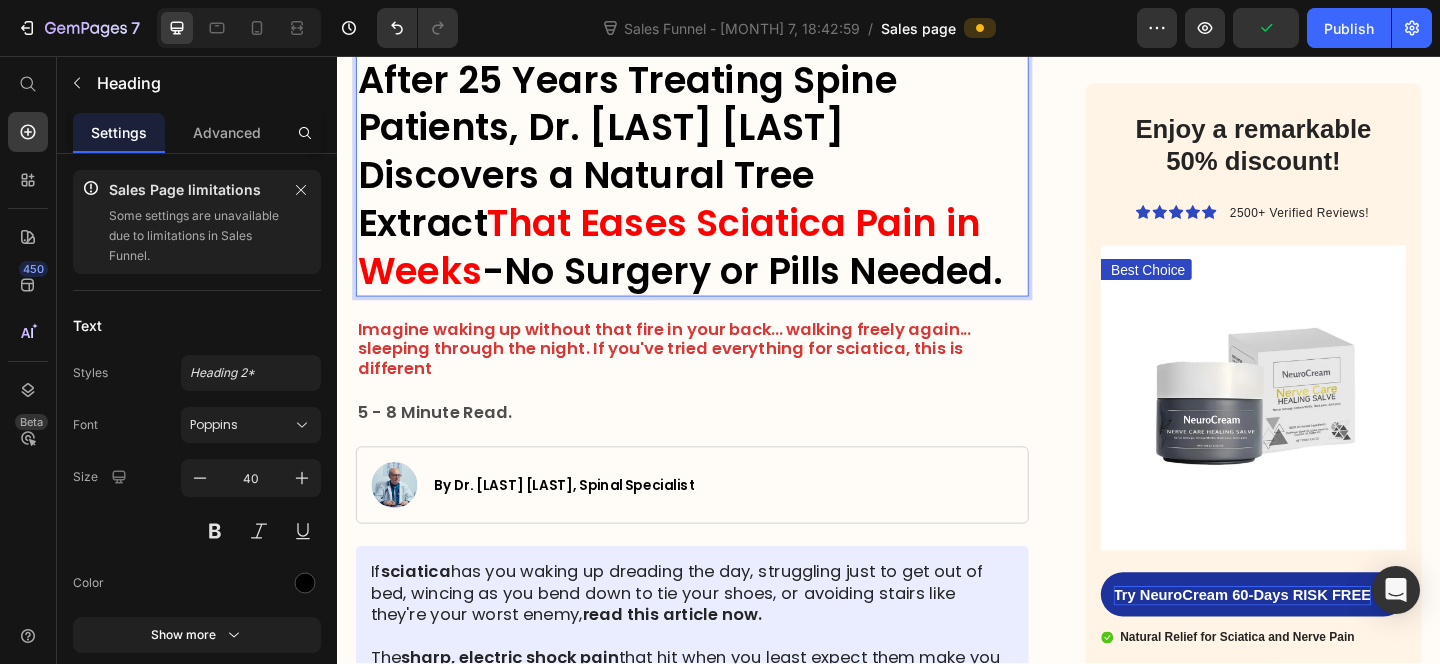 click on "That Eases Sciatica Pain in Weeks" at bounding box center [698, 264] 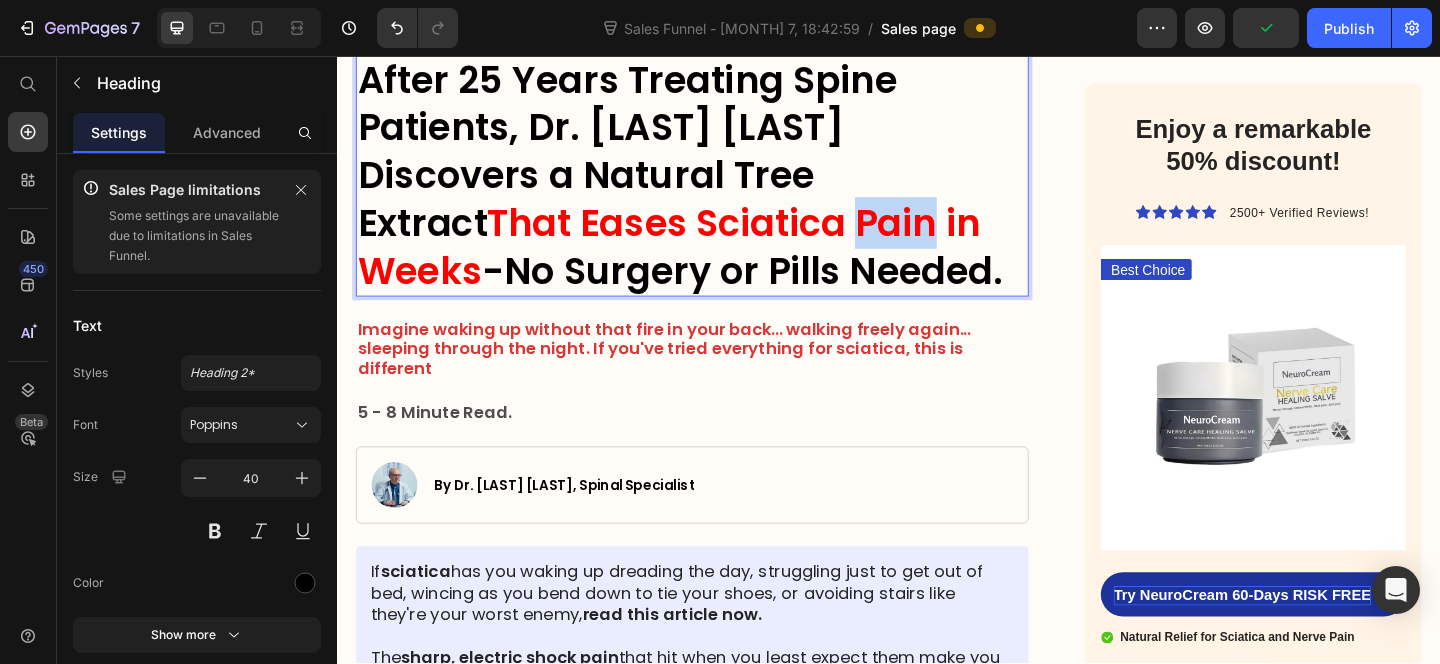 click on "That Eases Sciatica Pain in Weeks" at bounding box center (698, 264) 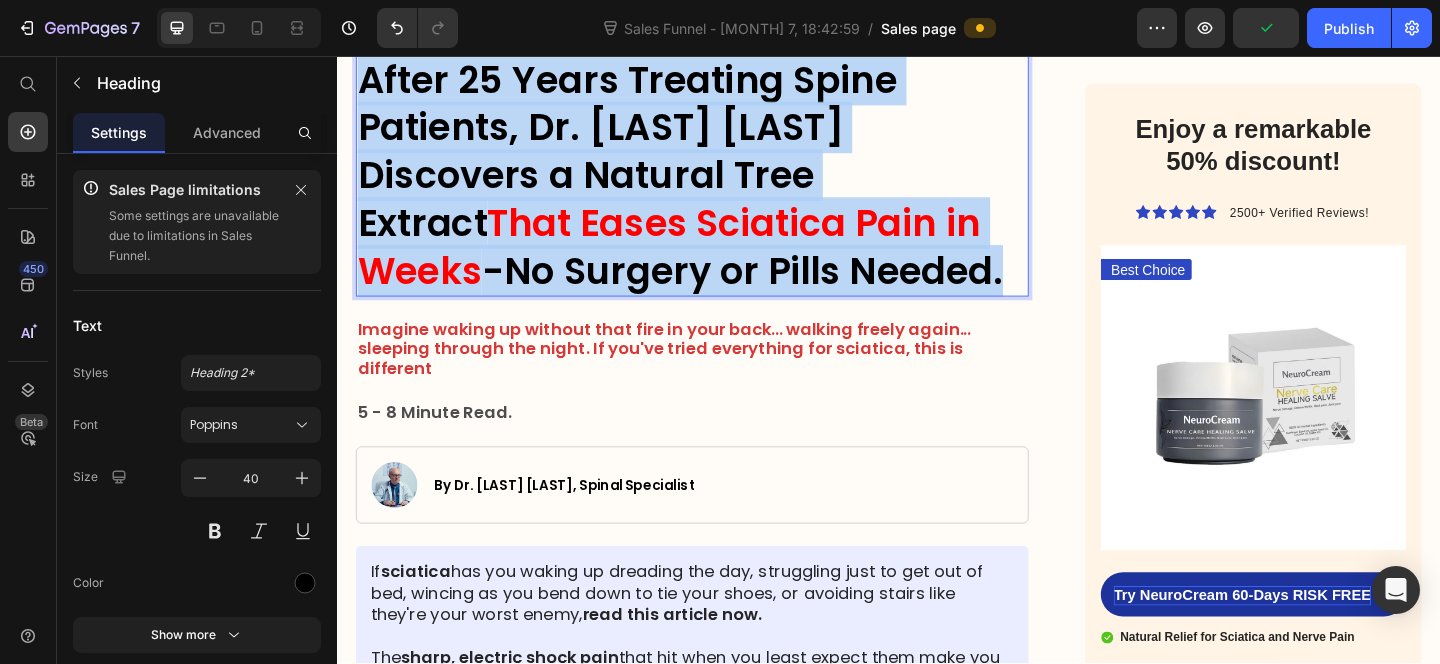 click on "That Eases Sciatica Pain in Weeks" at bounding box center [698, 264] 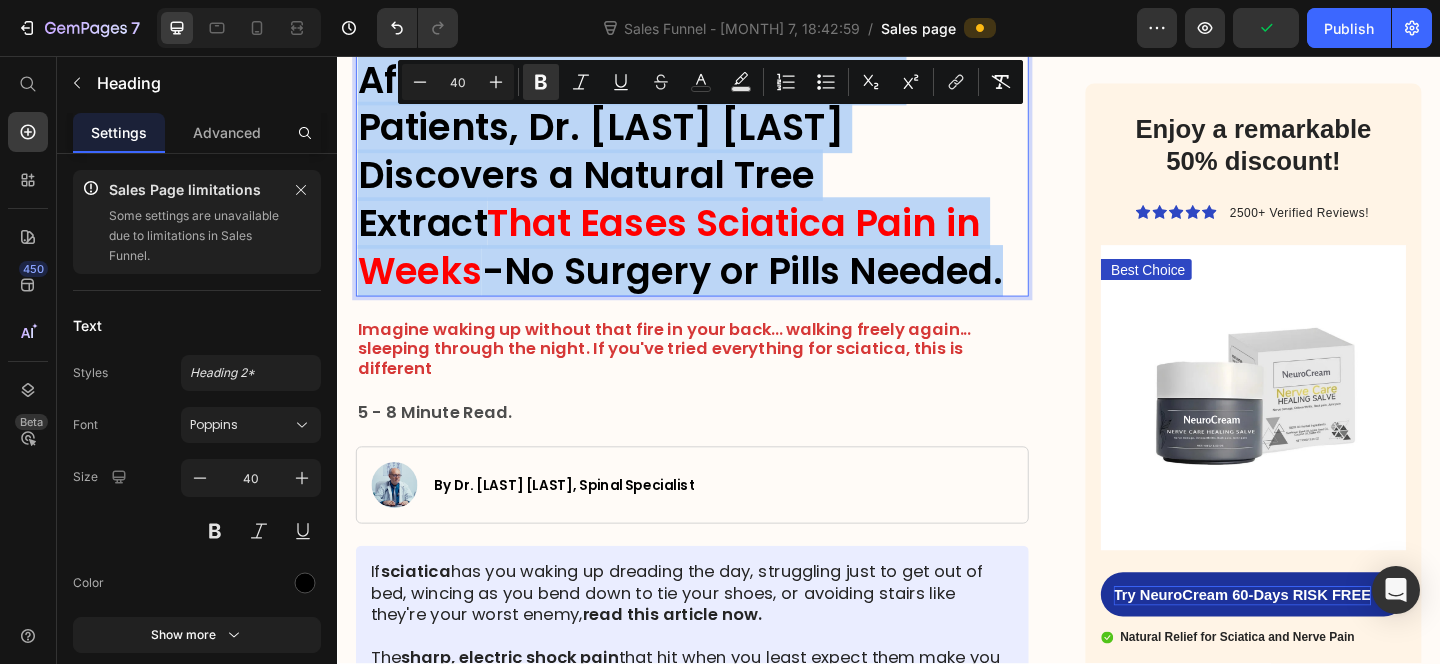 click on "That Eases Sciatica Pain in Weeks" at bounding box center (698, 264) 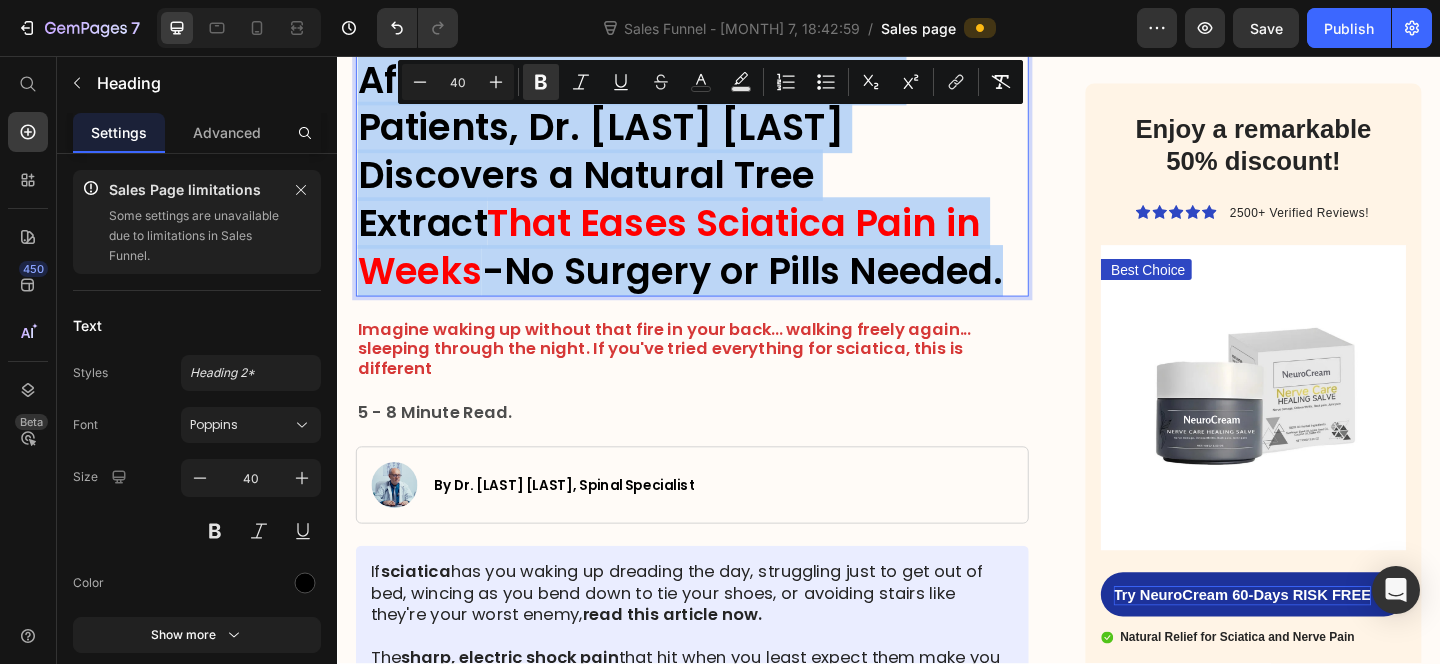 click on "That Eases Sciatica Pain in Weeks" at bounding box center (698, 264) 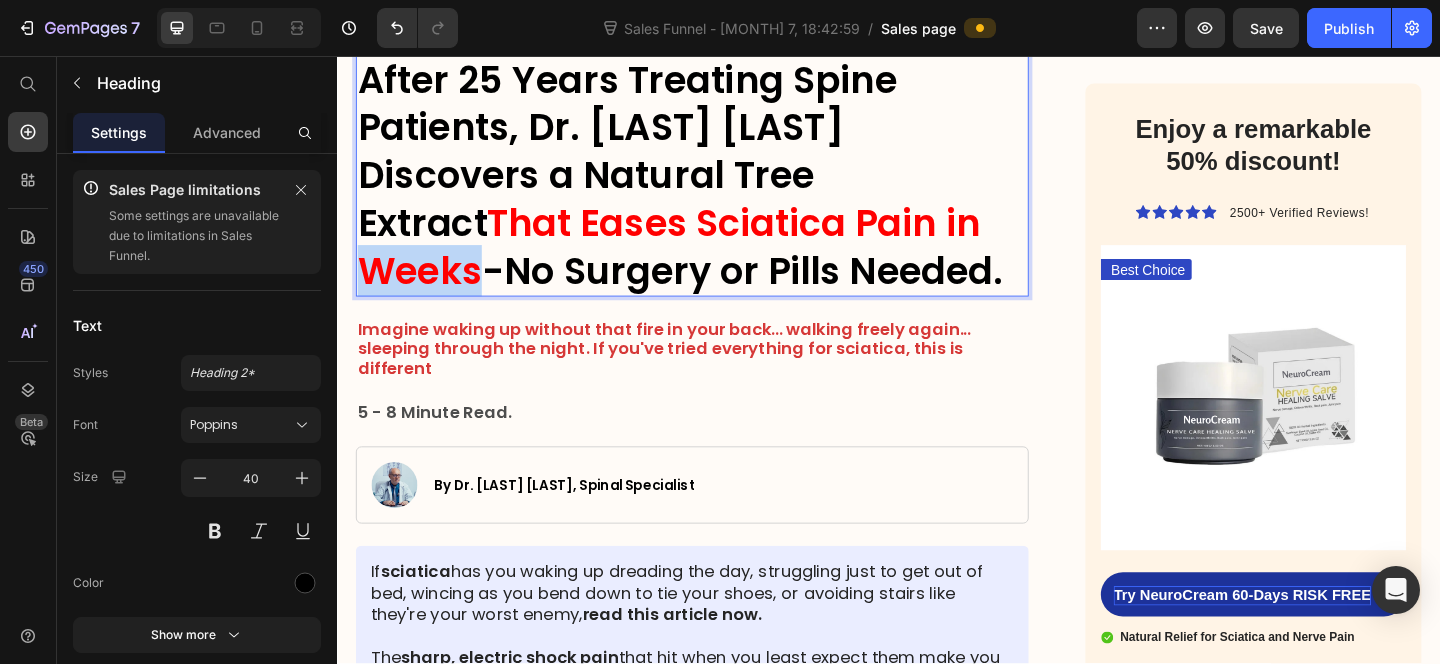 click on "That Eases Sciatica Pain in Weeks" at bounding box center [698, 264] 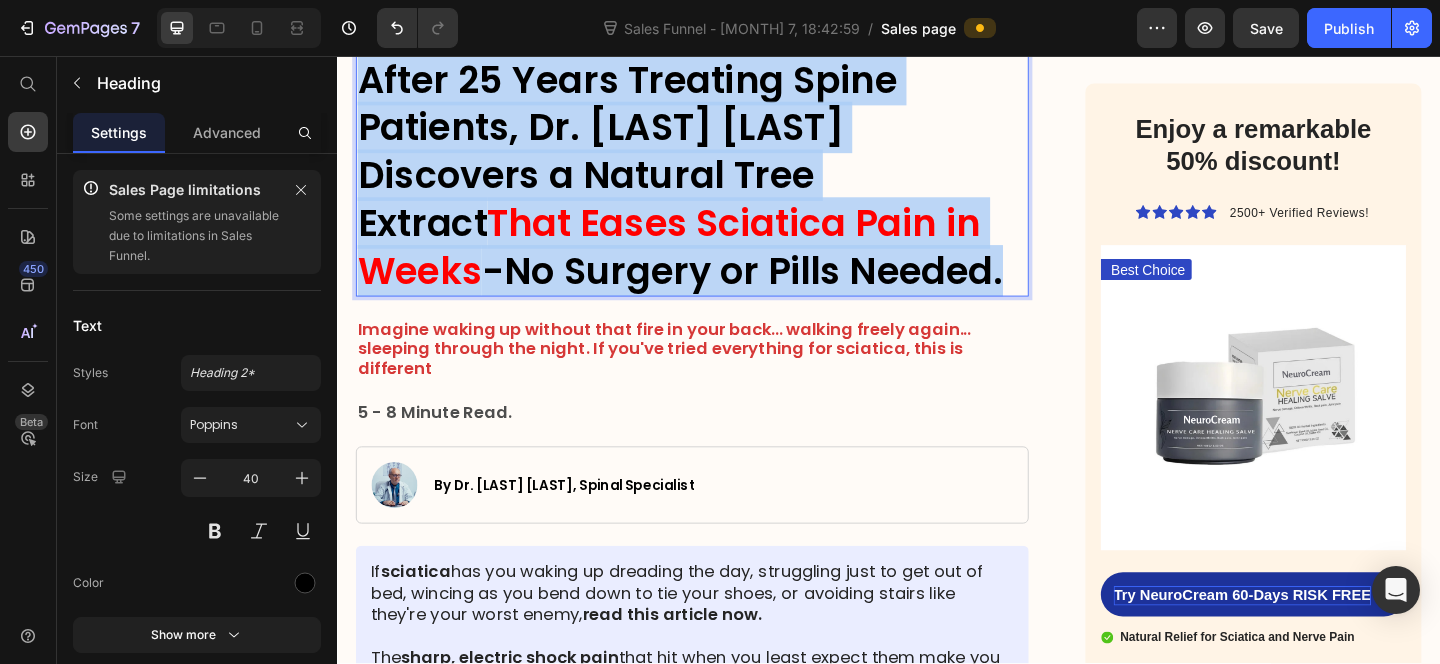 click on "That Eases Sciatica Pain in Weeks" at bounding box center [698, 264] 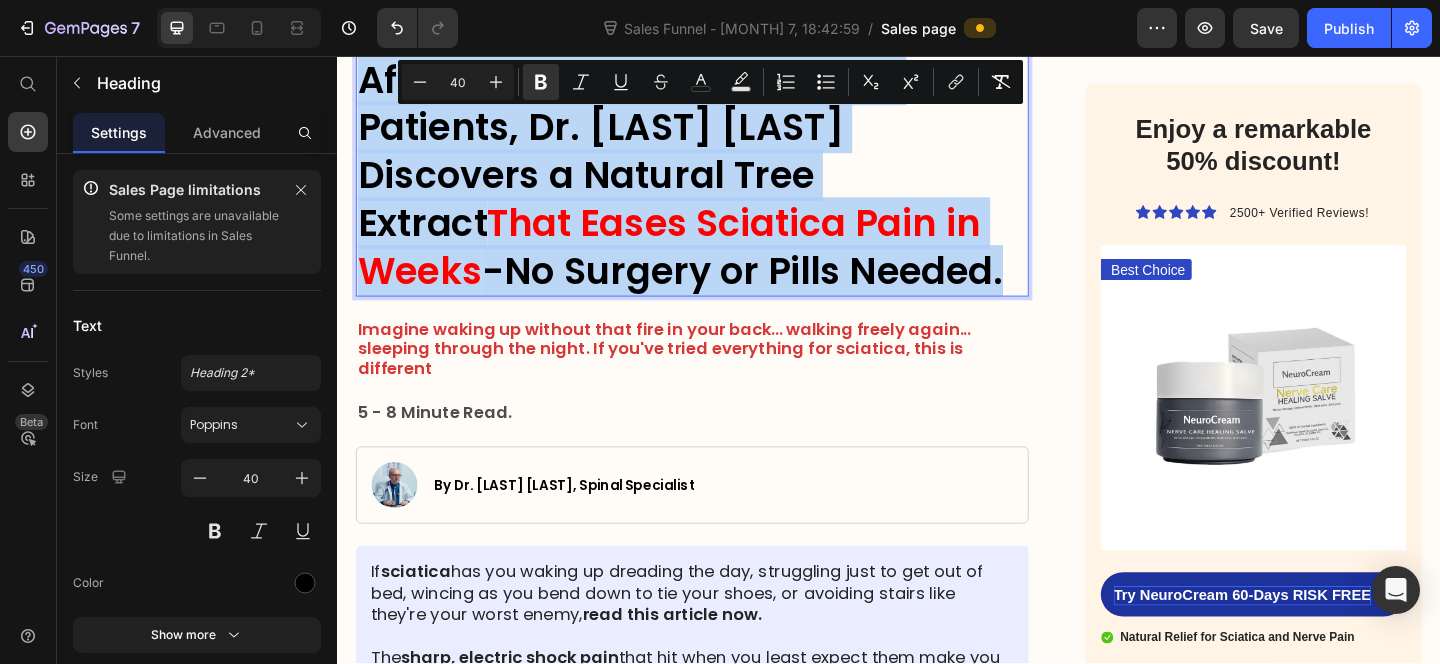 click on "That Eases Sciatica Pain in Weeks" at bounding box center (698, 264) 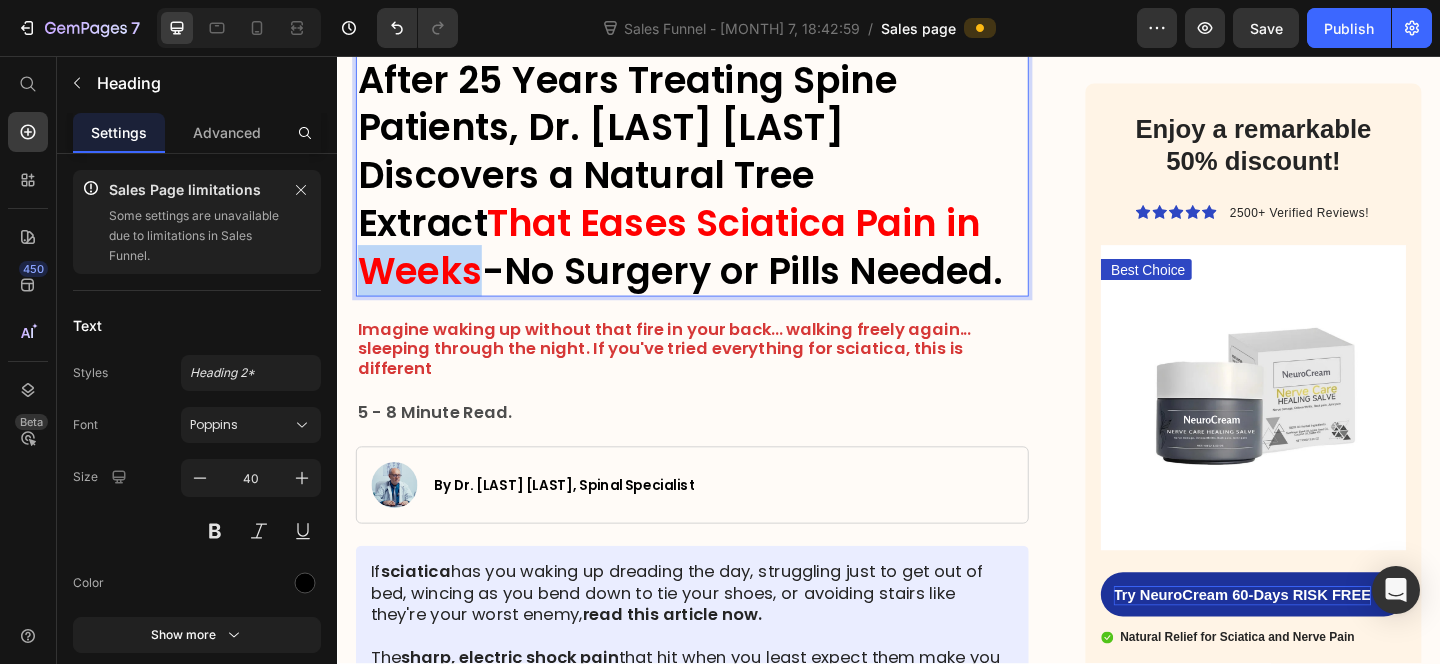 click on "That Eases Sciatica Pain in Weeks" at bounding box center (698, 264) 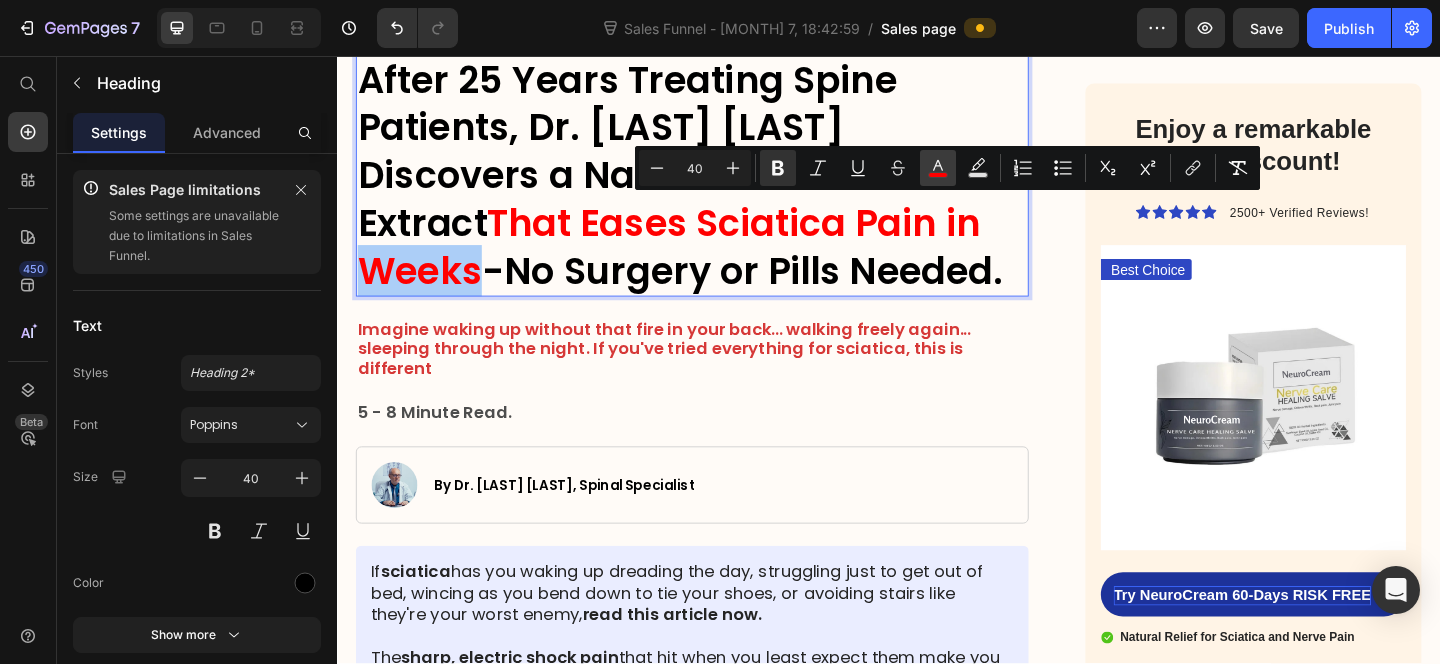 click 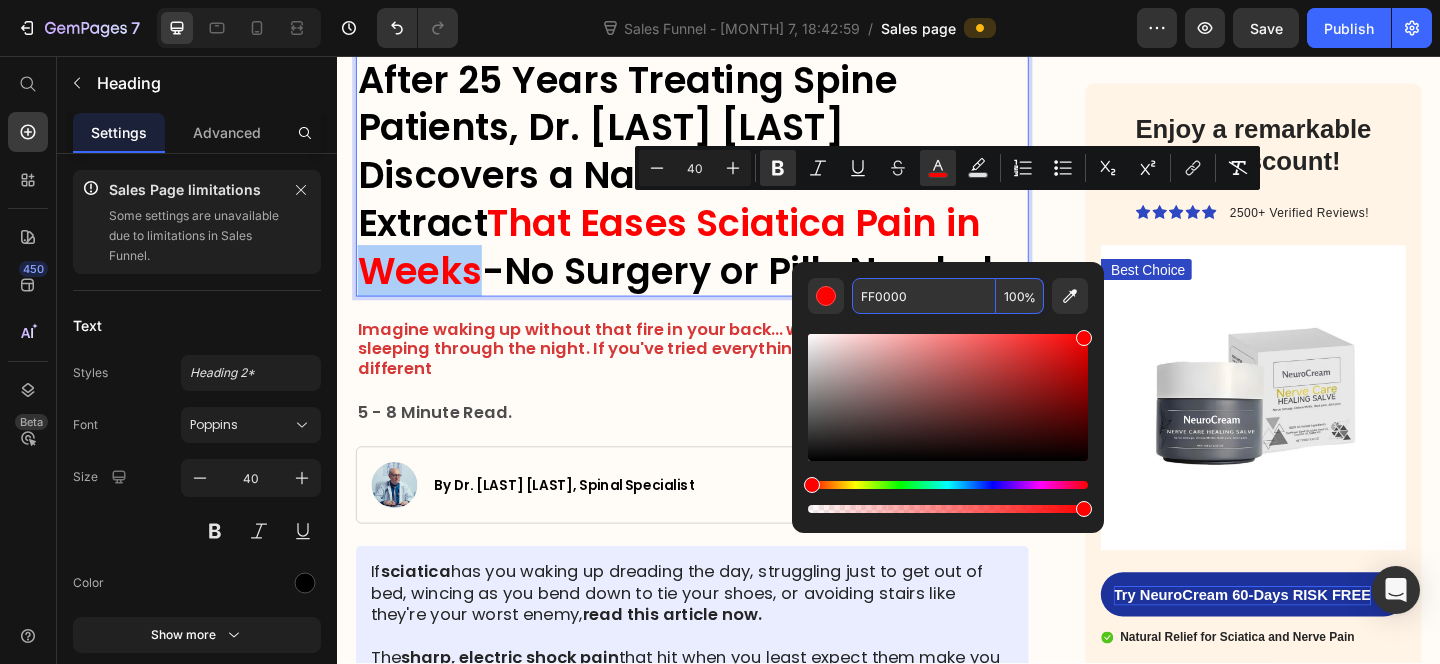 click on "FF0000" at bounding box center [924, 296] 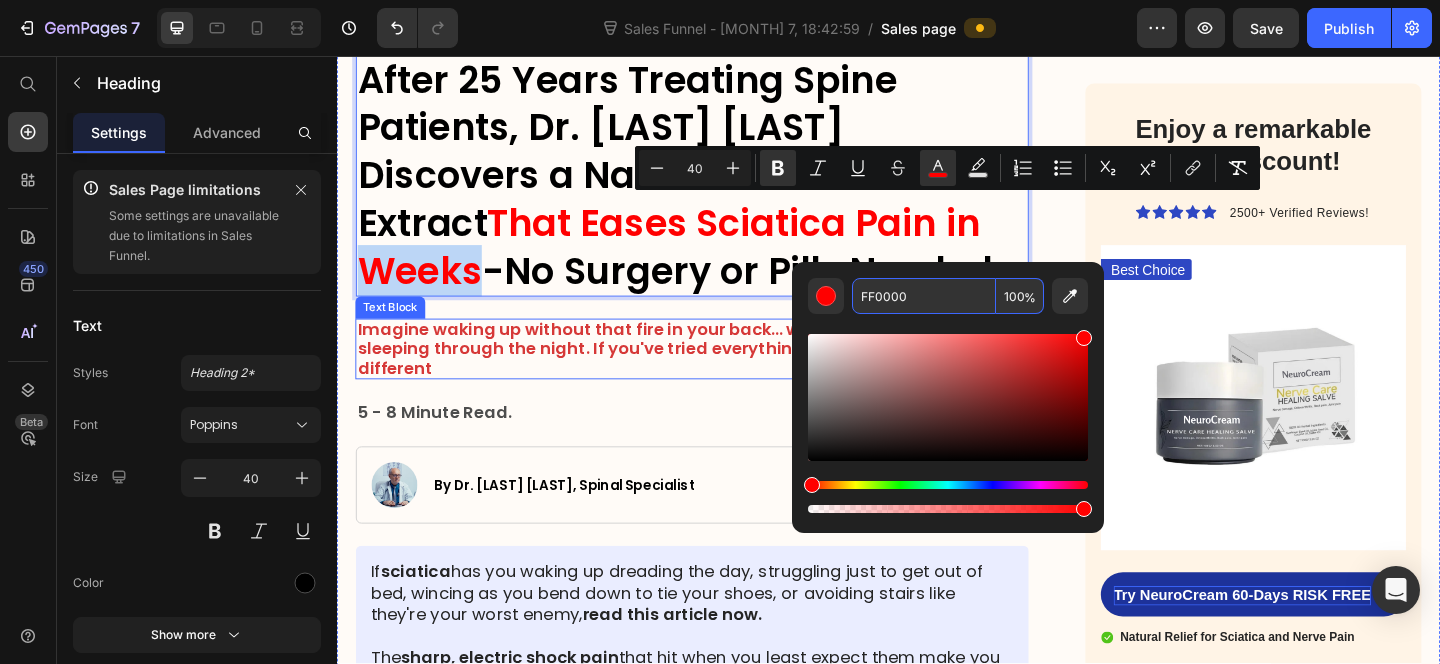 click on "Imagine waking up without that fire in your back... walking freely again... sleeping through the night. If you've tried everything for sciatica, this is different" at bounding box center (692, 374) 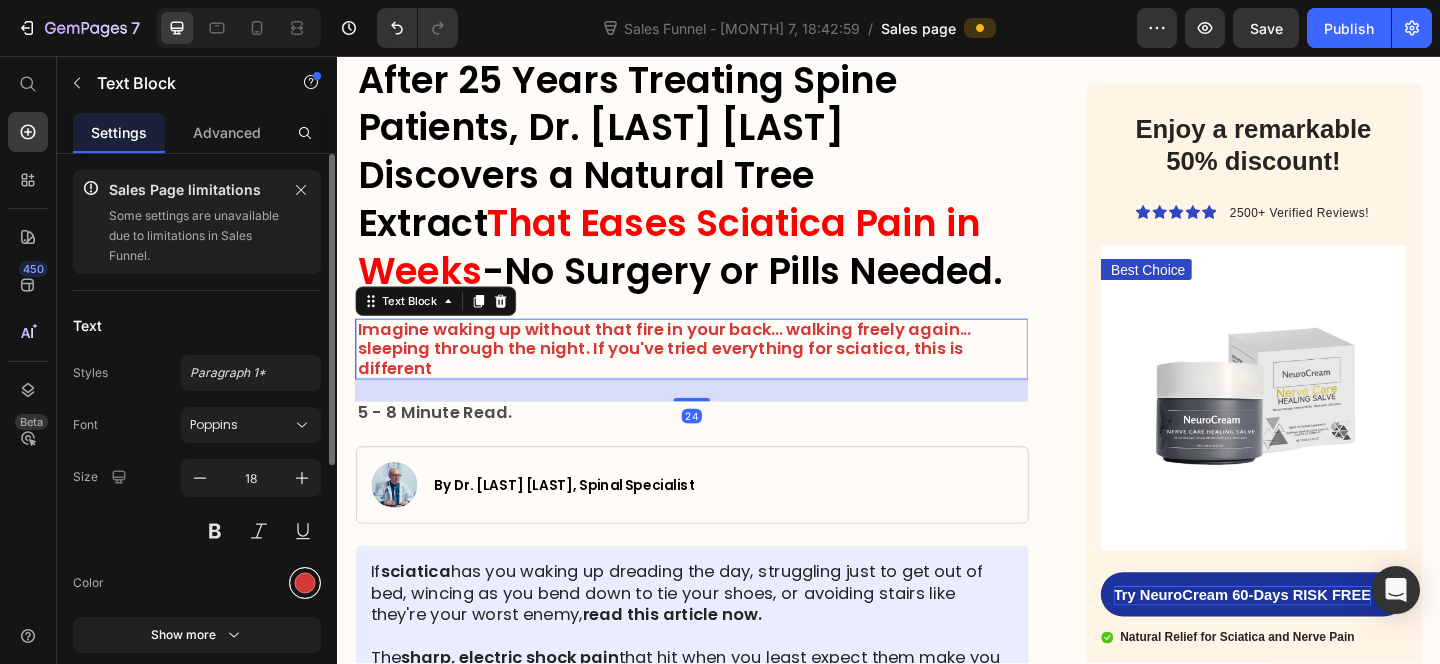 click at bounding box center [305, 583] 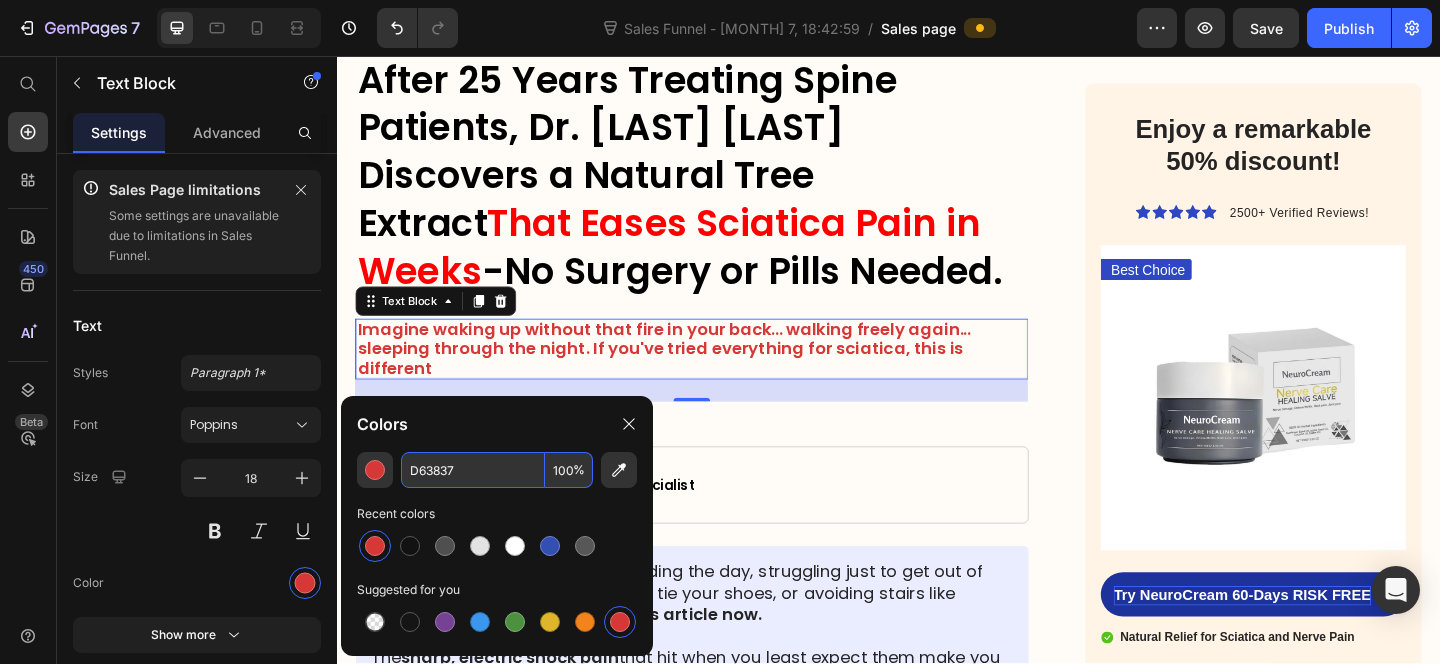 click on "D63837" at bounding box center (473, 470) 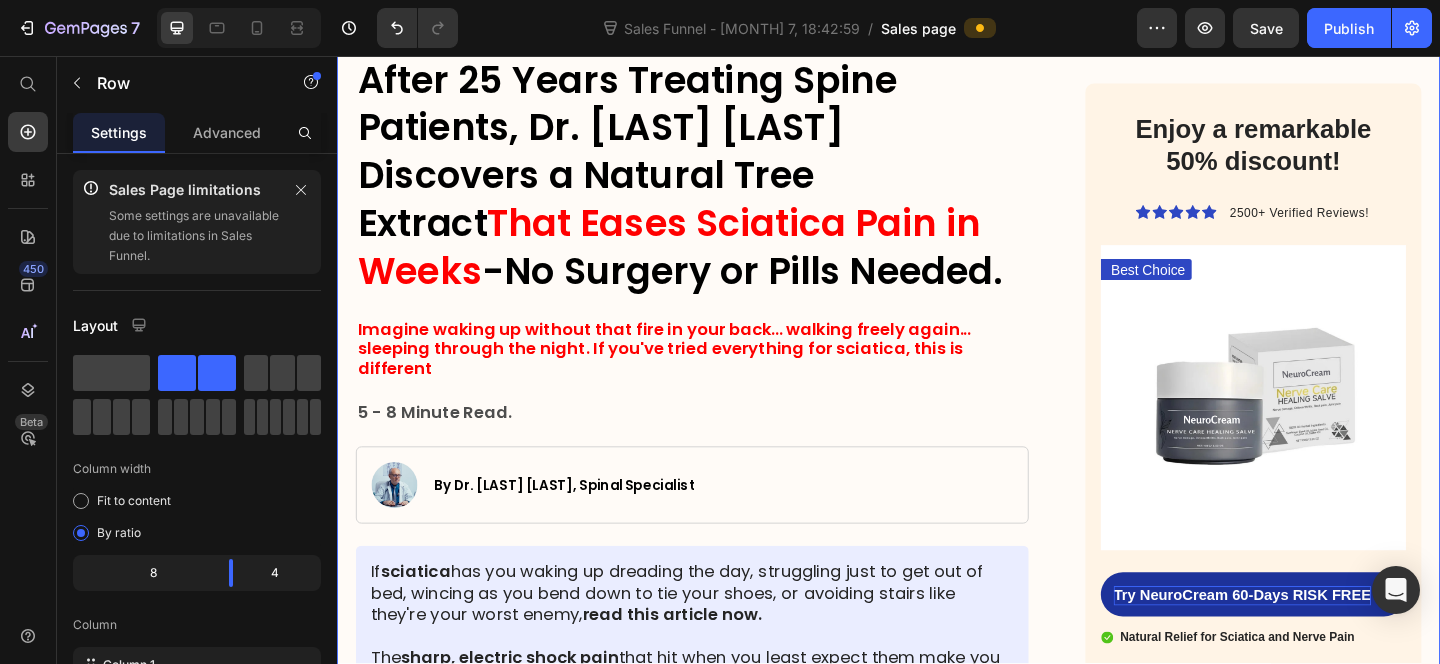 click on "HOME > HEALTH > SCIATICA RELIEF Heading ⁠⁠⁠⁠⁠⁠⁠ After 25 Years Treating Spine Patients, Dr. Michael Harrison Discovers a Natural Tree Extract  That Eases Sciatica Pain in Weeks  -No Surgery or Pills Needed. Heading Imagine waking up without that fire in your back... walking freely again... sleeping through the night. If you've tried everything for sciatica, this is different Text Block 5 - 8 Minute Read. Text Block Image By Dr. Michael Harrison, Spinal Specialist  Text Block Row If  sciatica  has you waking up dreading the day, struggling just to get out of bed, wincing as you bend down to tie your shoes, or avoiding stairs like they're your worst enemy,  read this article now.   The  sharp, electric shock pain  that hit when you least expect them make you fear the next step, the next movement.   If you don’t do something now, the pain will only get worse —leaving you numb, in constant agony, and at risk of losing your freedom. Text Block Image   Hi, I'm  Dr. Michael Harrison" at bounding box center [723, 3838] 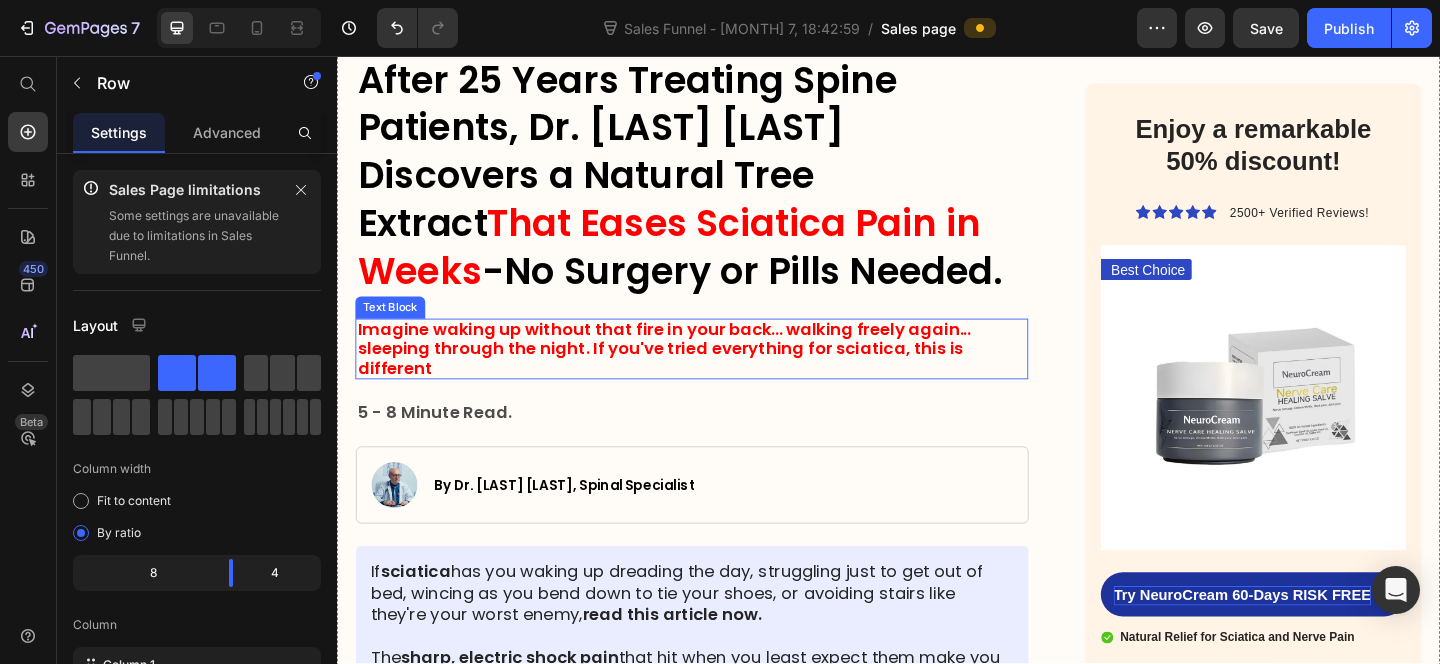 click on "Imagine waking up without that fire in your back... walking freely again... sleeping through the night. If you've tried everything for sciatica, this is different" at bounding box center (692, 374) 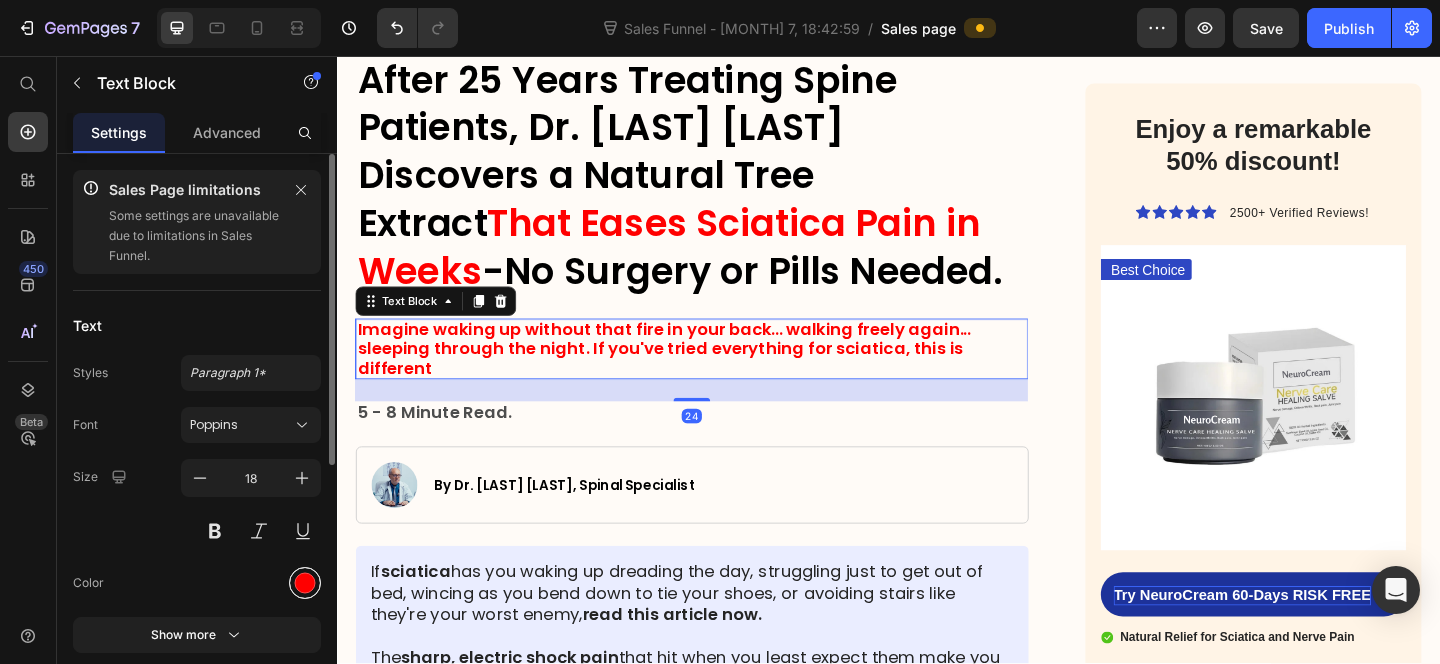click at bounding box center [305, 583] 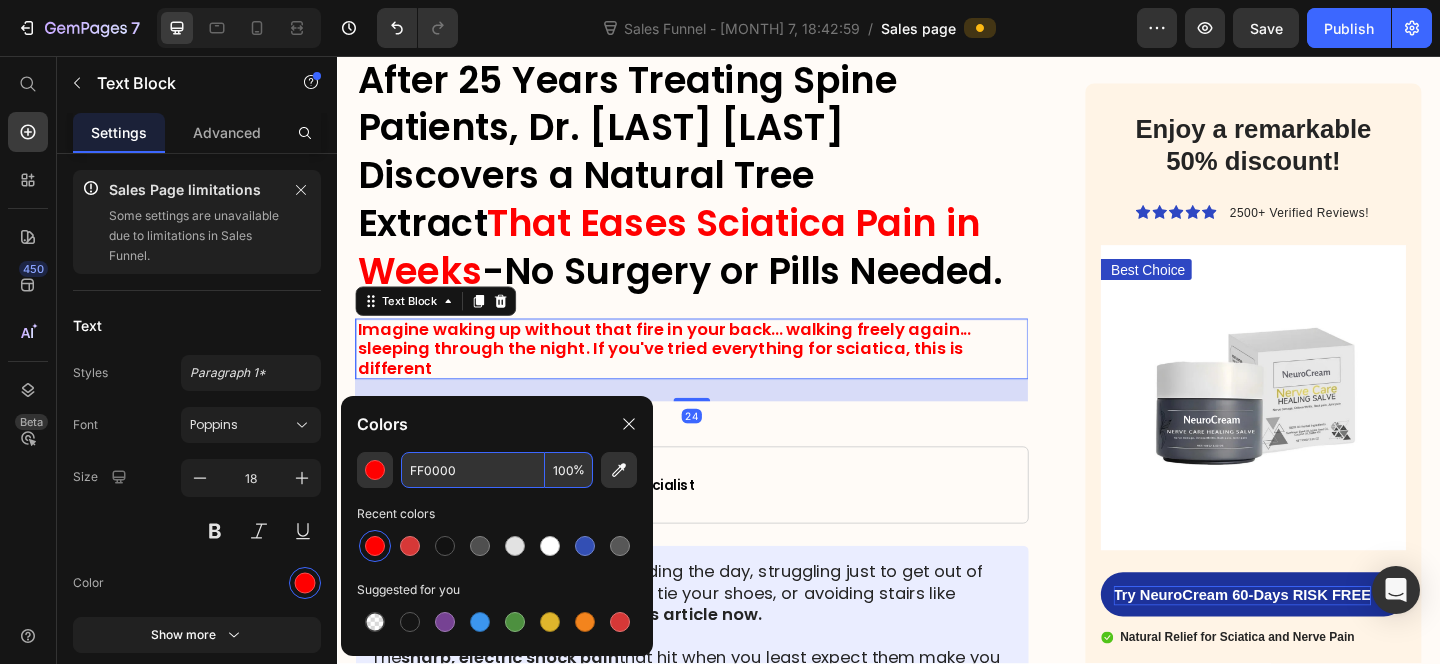 click on "FF0000" at bounding box center (473, 470) 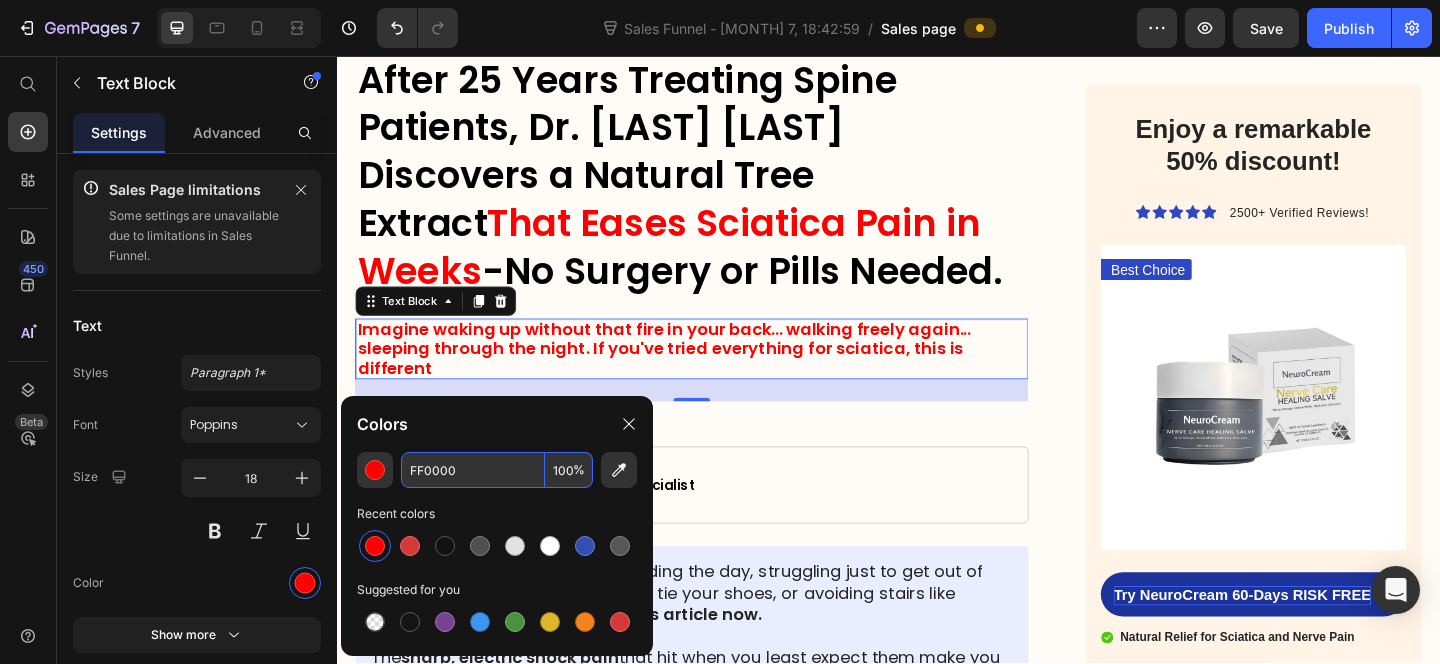 click on "Image By Dr. Michael Harrison, Spinal Specialist  Text Block Row" at bounding box center (723, 523) 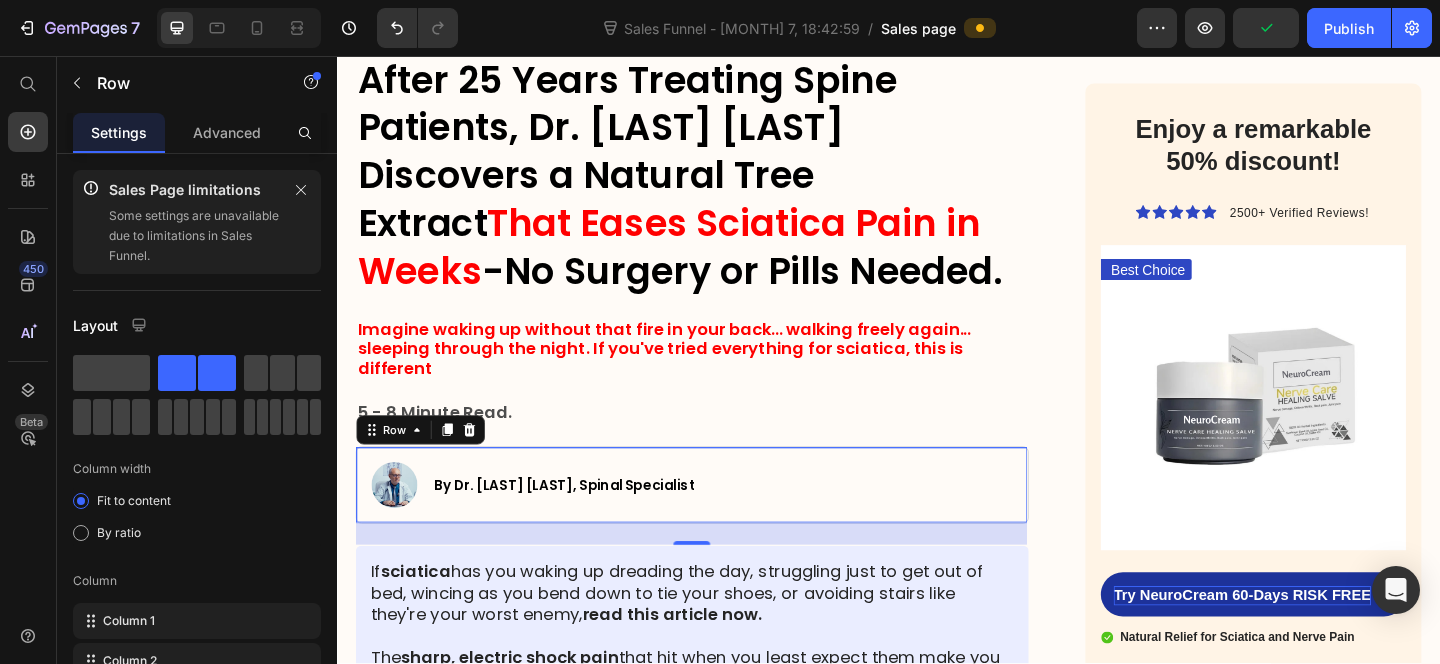 scroll, scrollTop: 474, scrollLeft: 0, axis: vertical 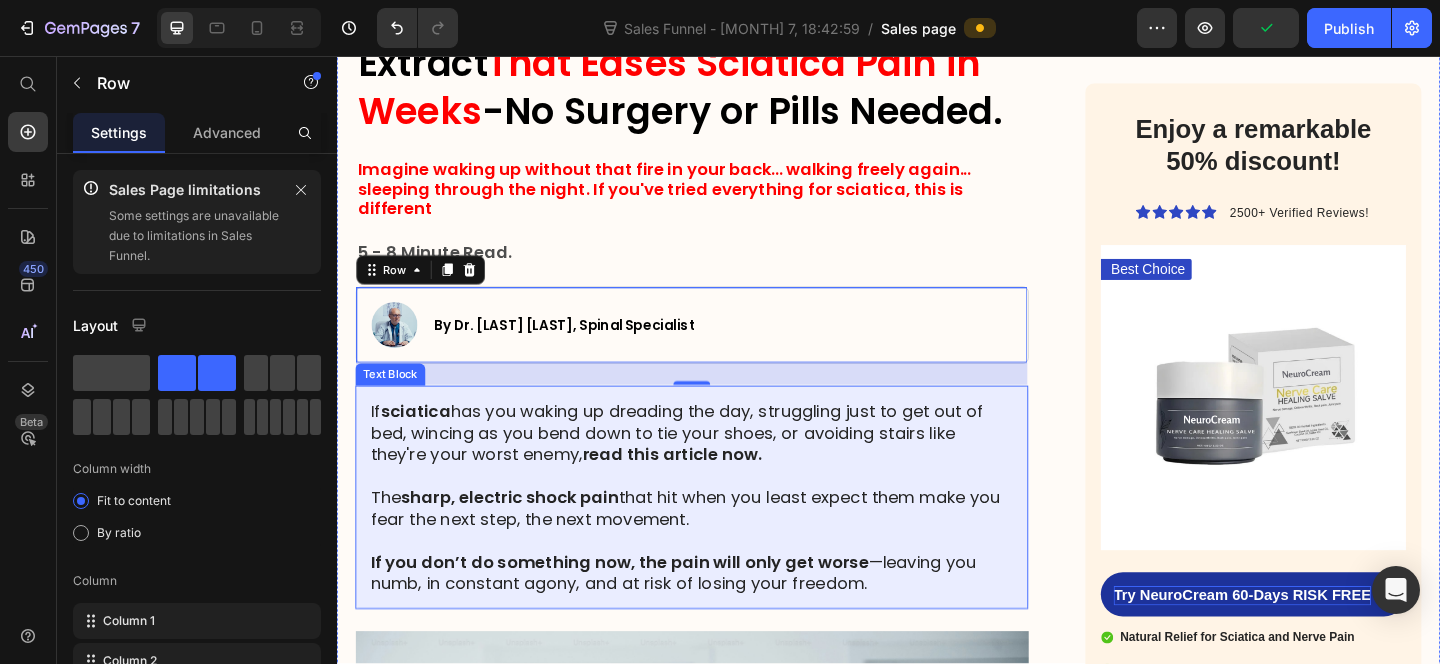 click at bounding box center (723, 512) 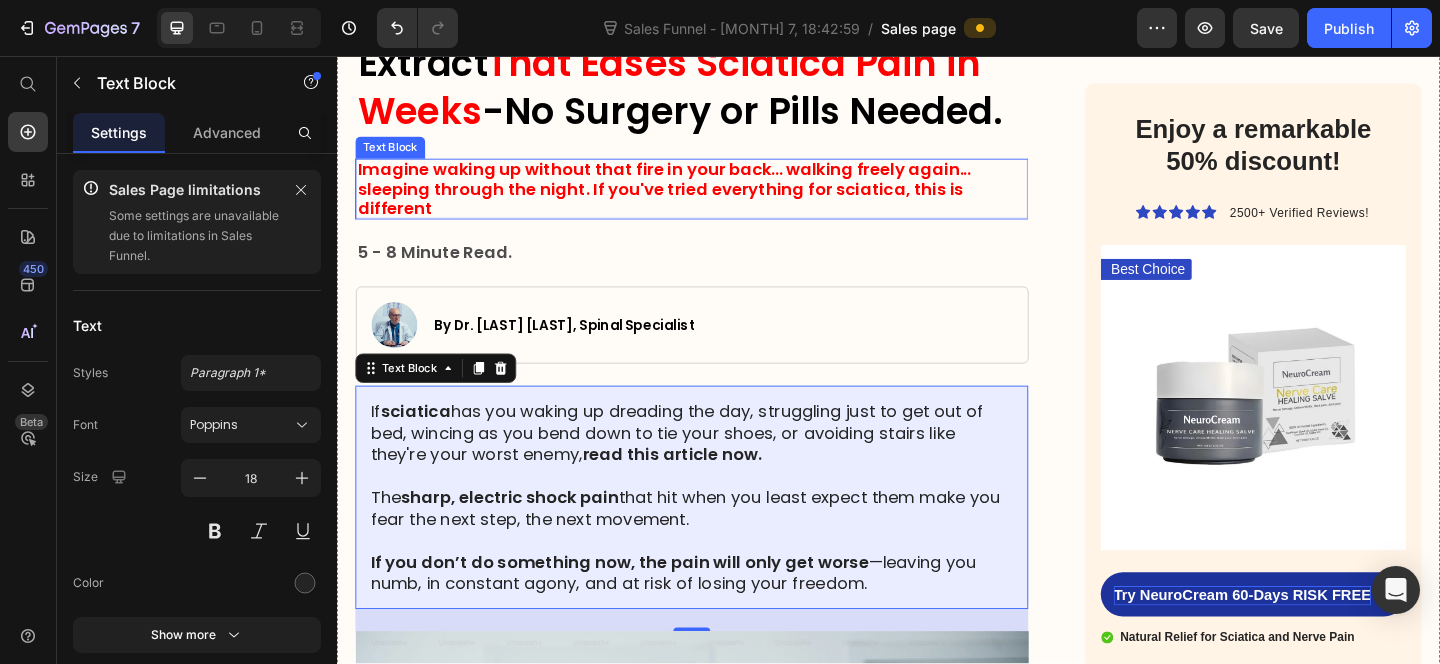 click on "5 - 8 Minute Read." at bounding box center [723, 270] 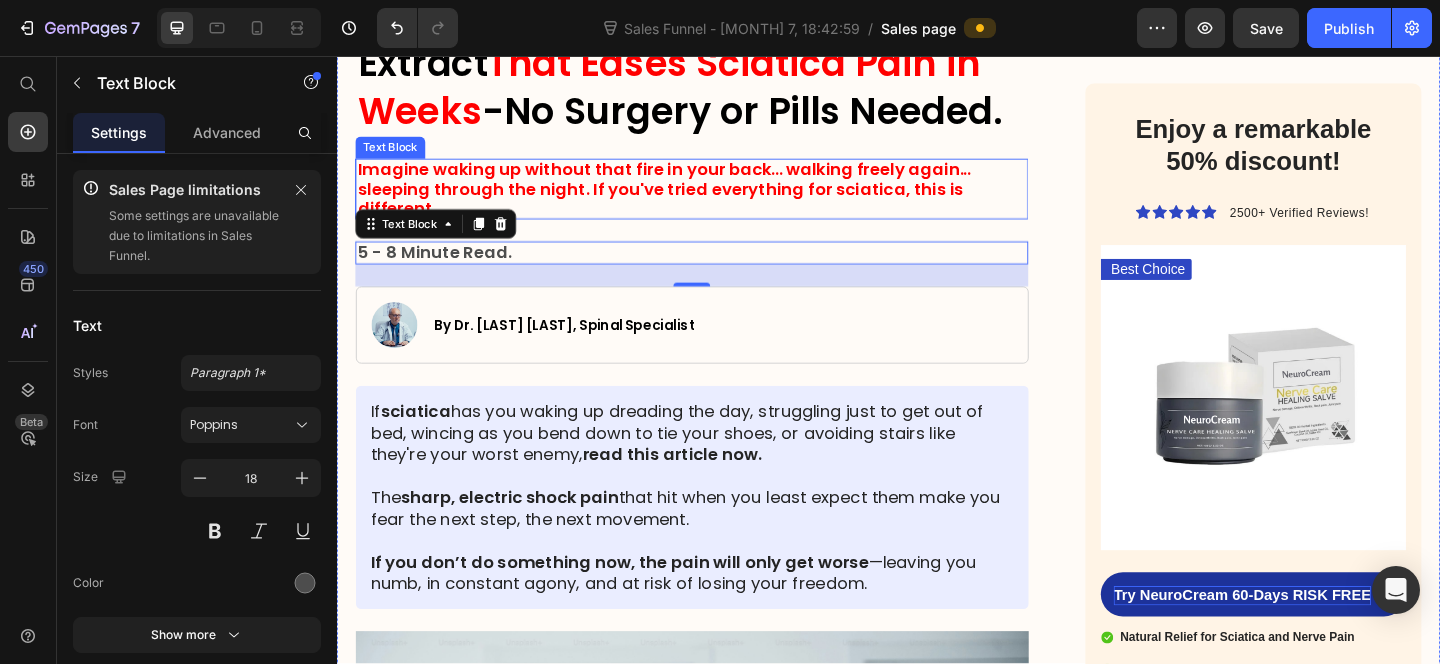 click on "Imagine waking up without that fire in your back... walking freely again... sleeping through the night. If you've tried everything for sciatica, this is different" at bounding box center [692, 200] 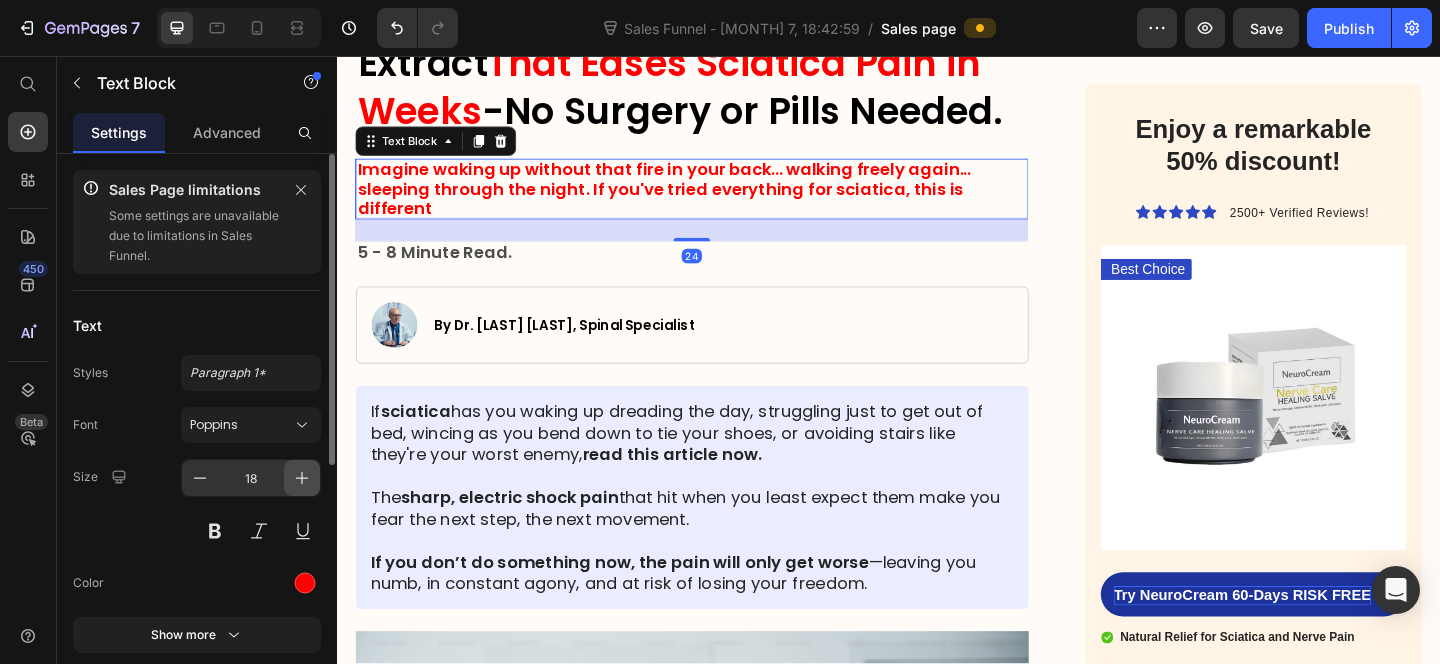 click at bounding box center [302, 478] 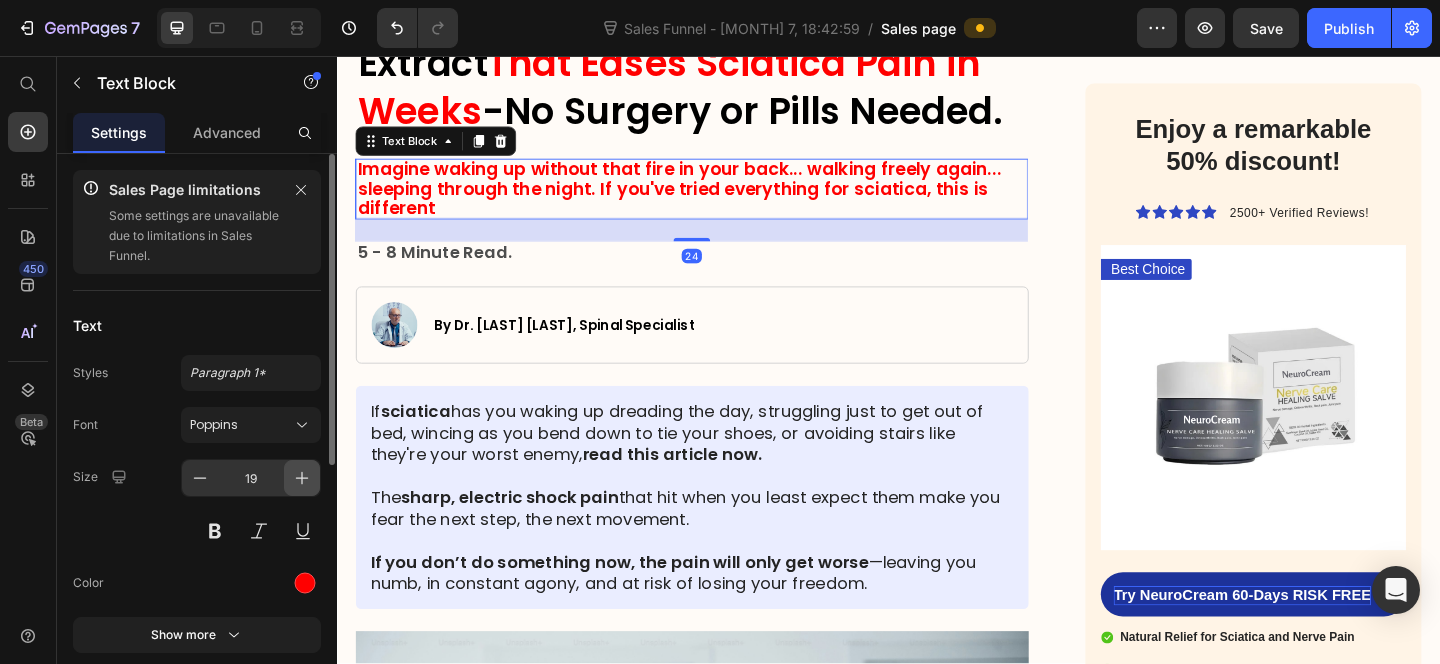 click at bounding box center (302, 478) 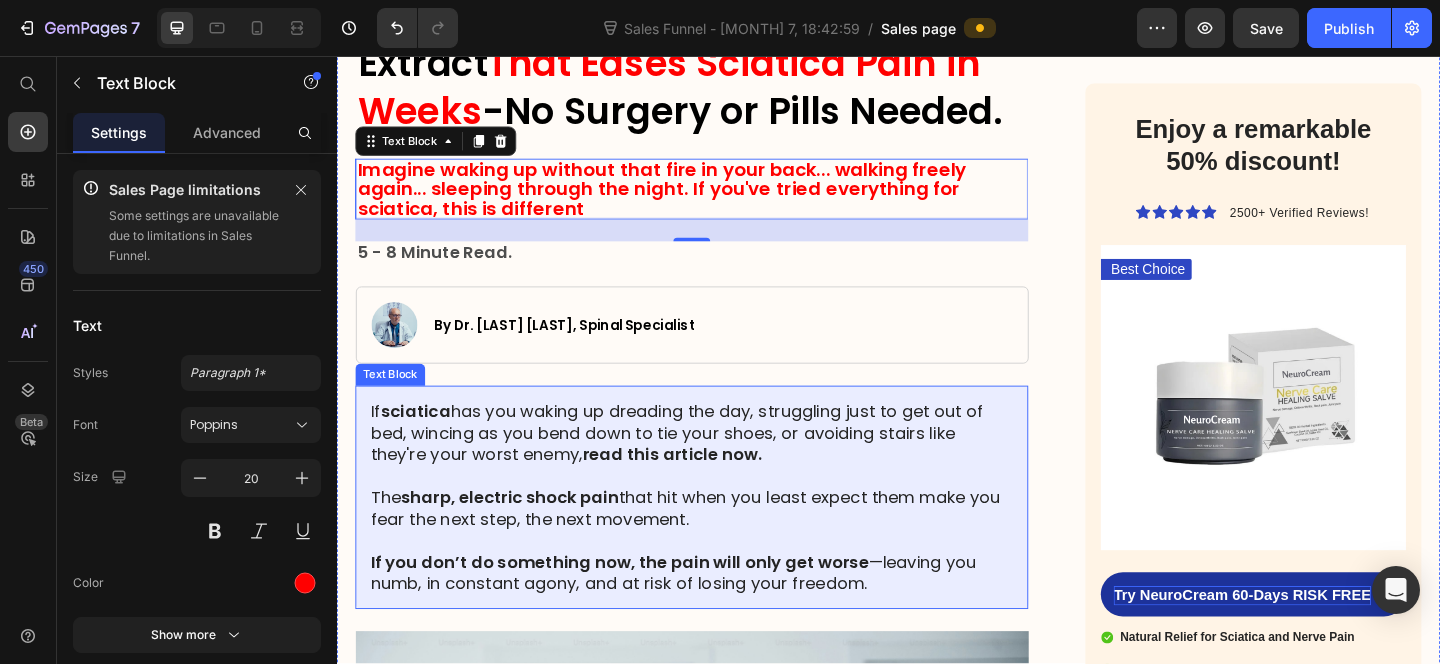 scroll, scrollTop: 311, scrollLeft: 0, axis: vertical 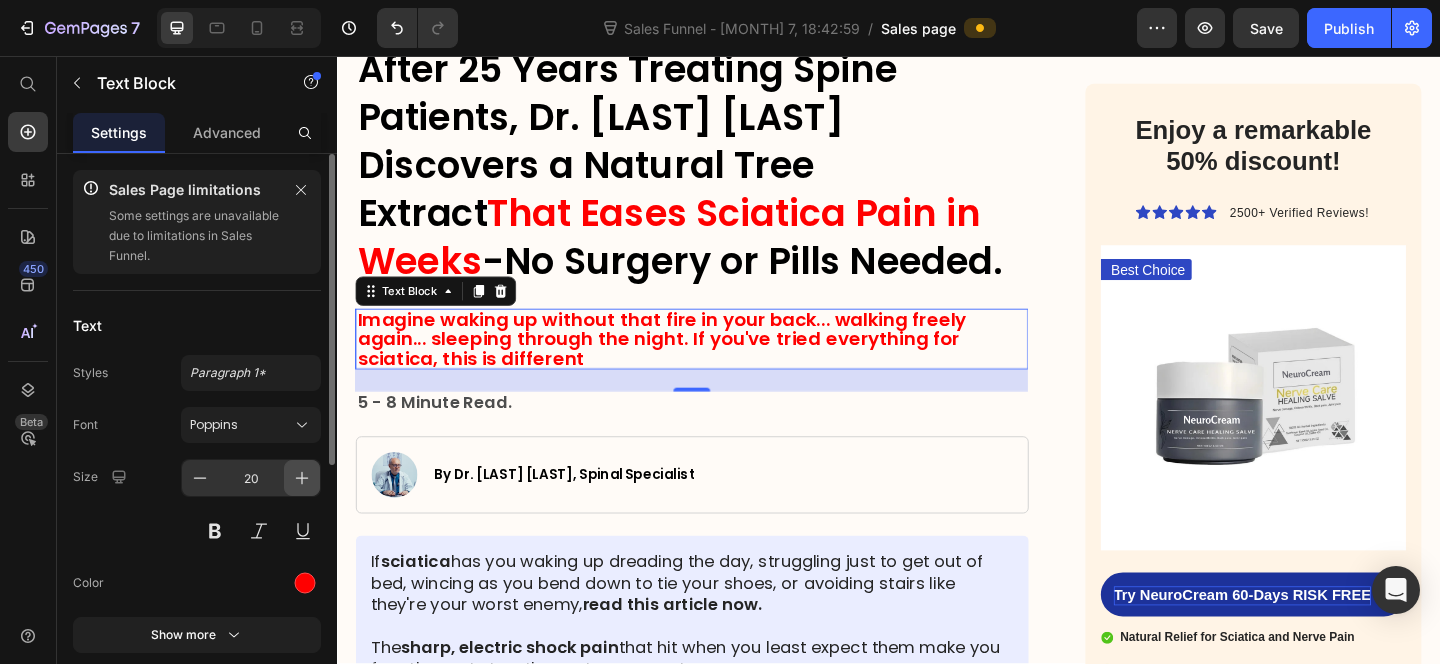 click 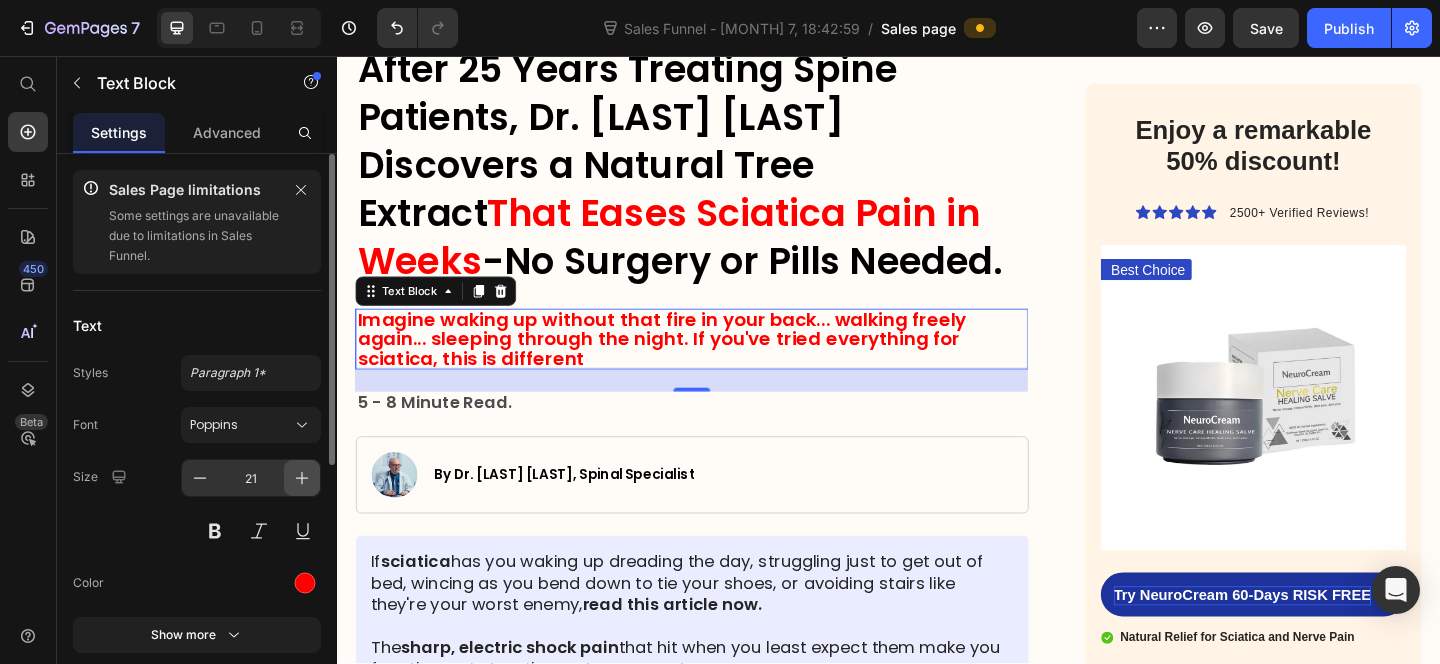 click 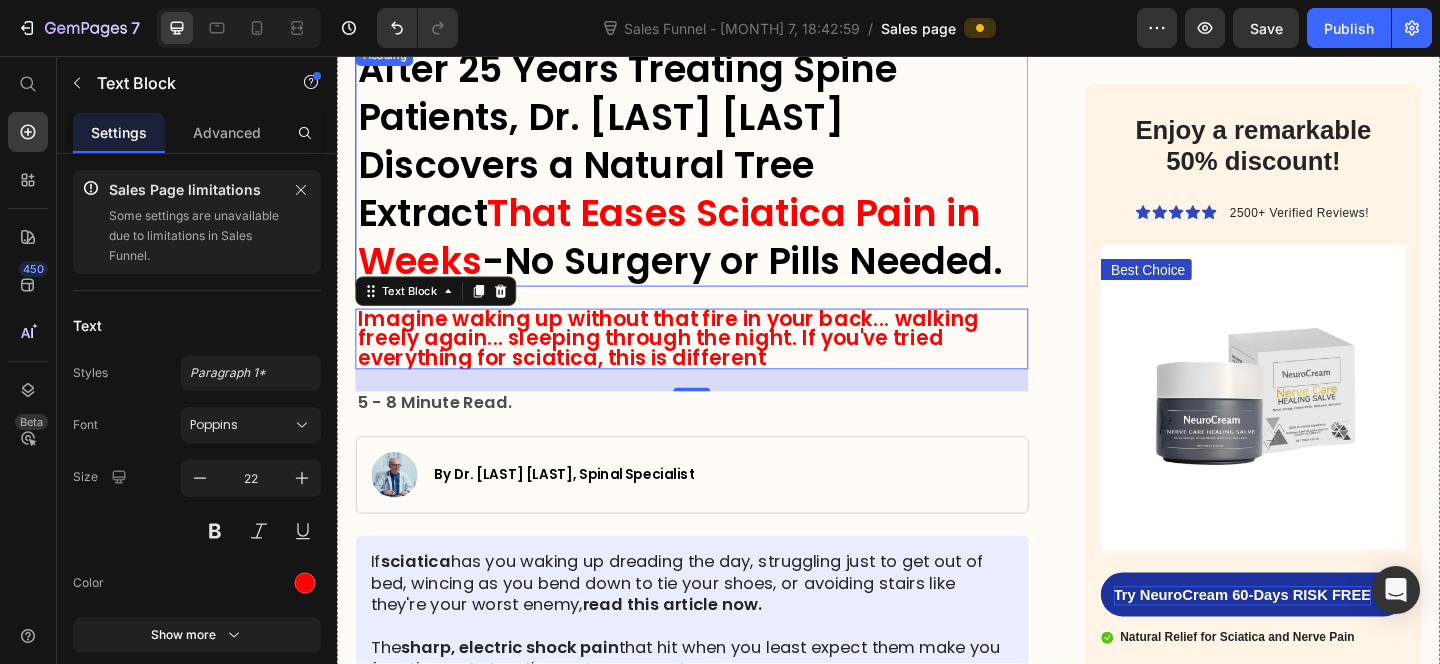 click on "After 25 Years Treating Spine Patients, Dr. [FIRST] [LAST] Discovers a Natural Tree Extract" at bounding box center (652, 149) 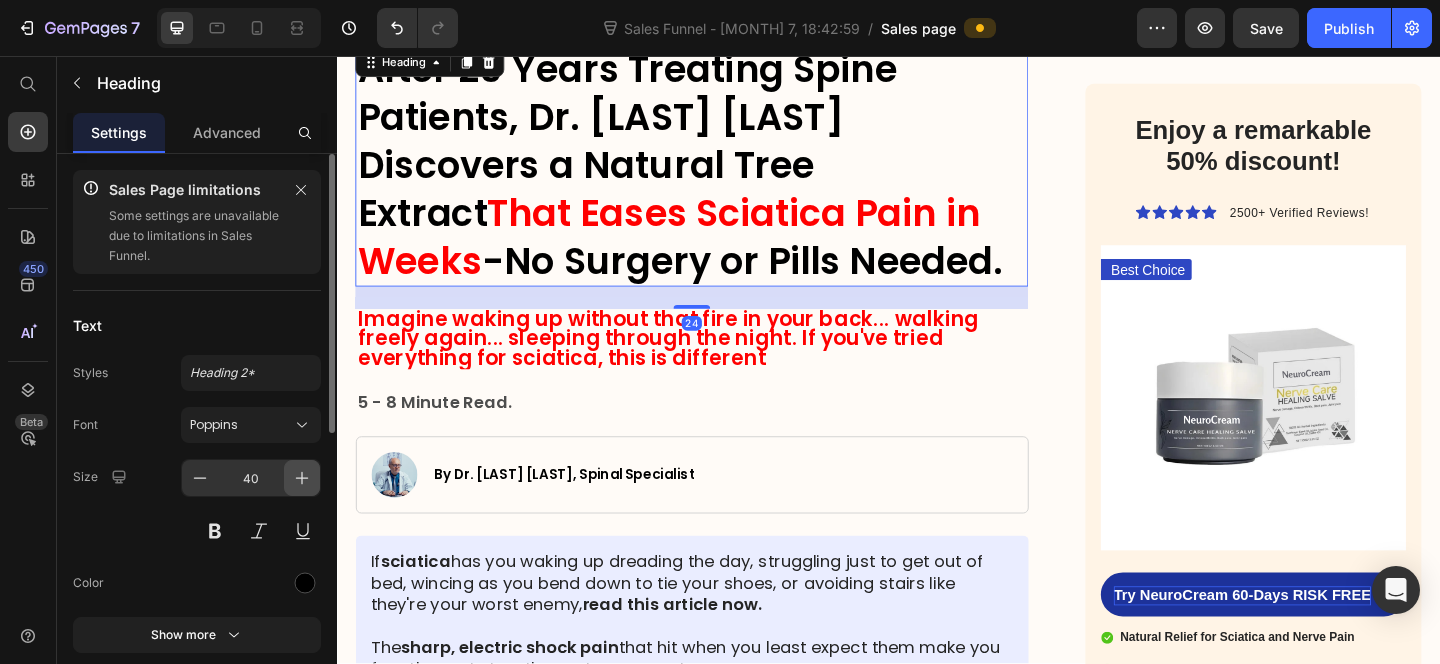 click 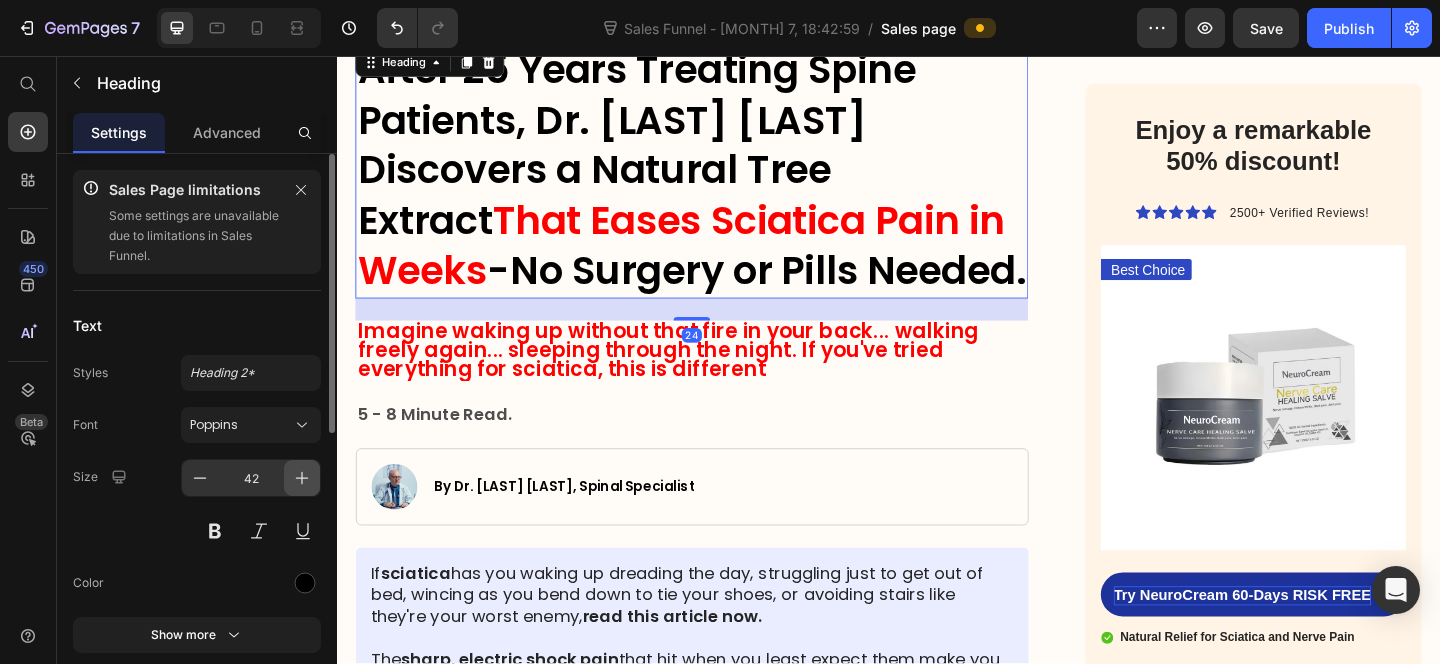 click 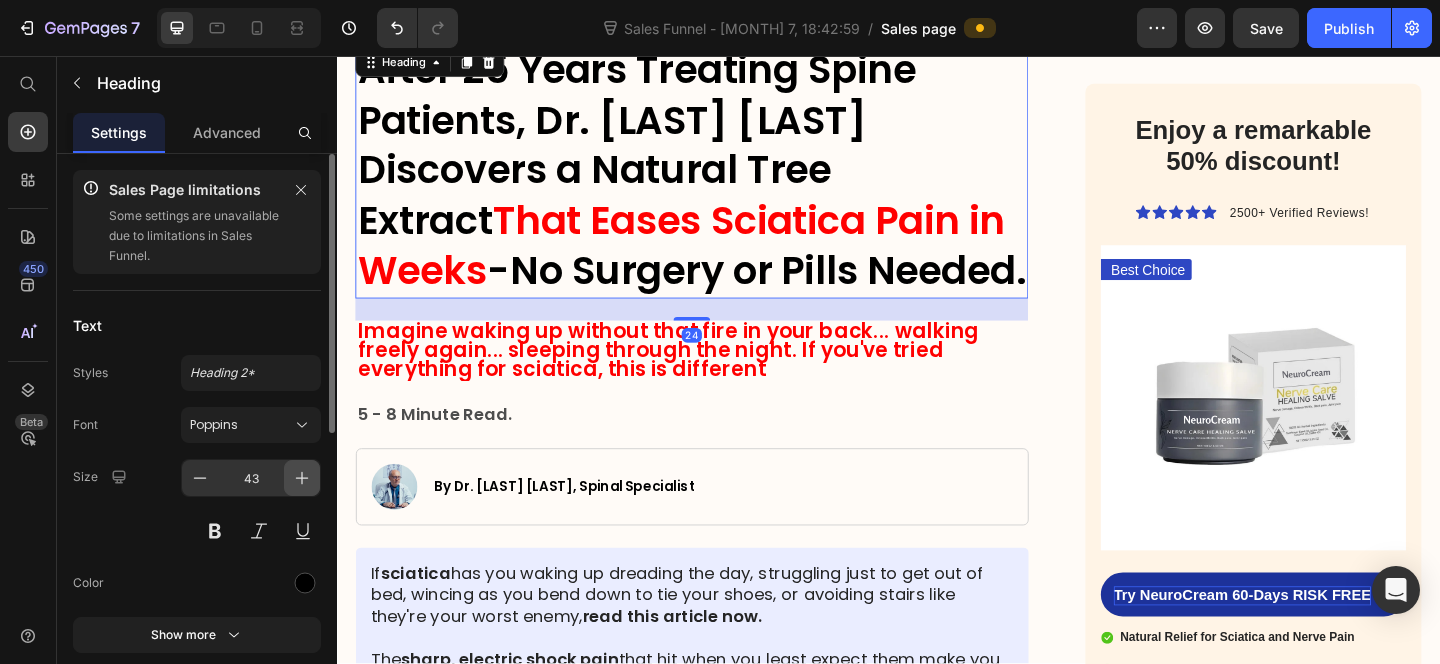 click 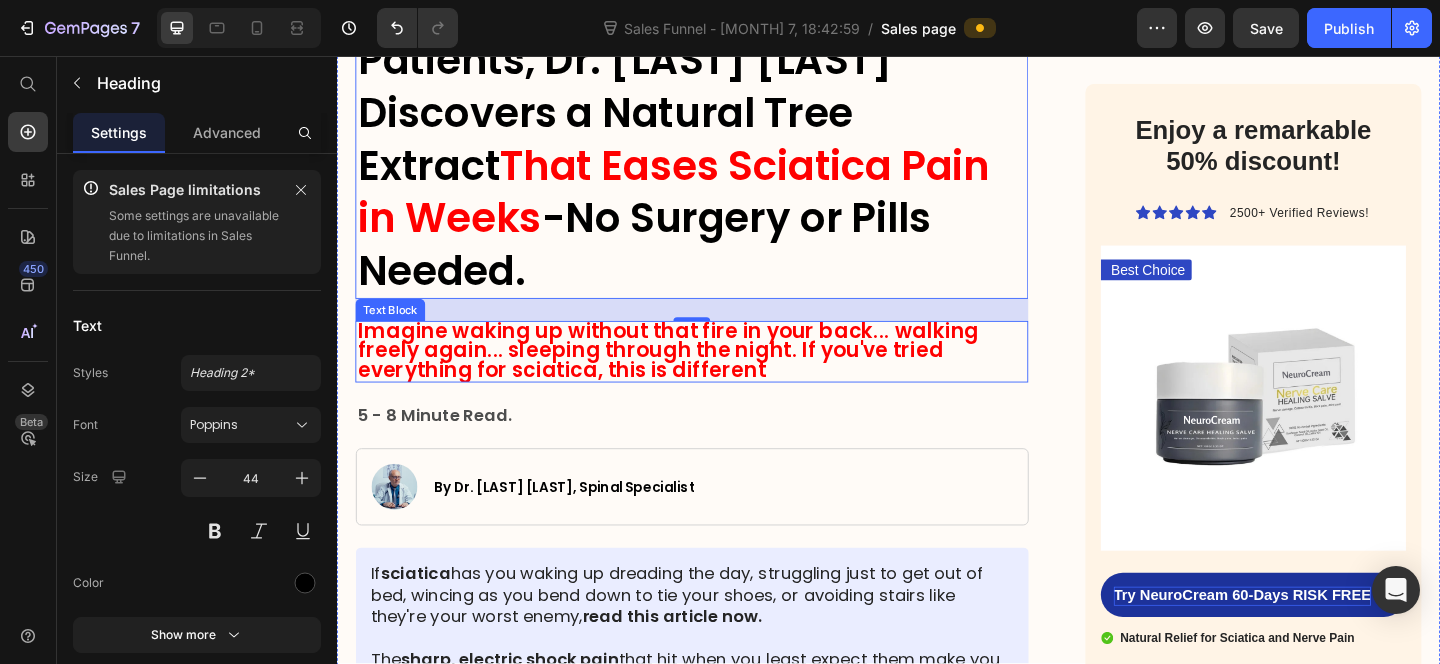 scroll, scrollTop: 392, scrollLeft: 0, axis: vertical 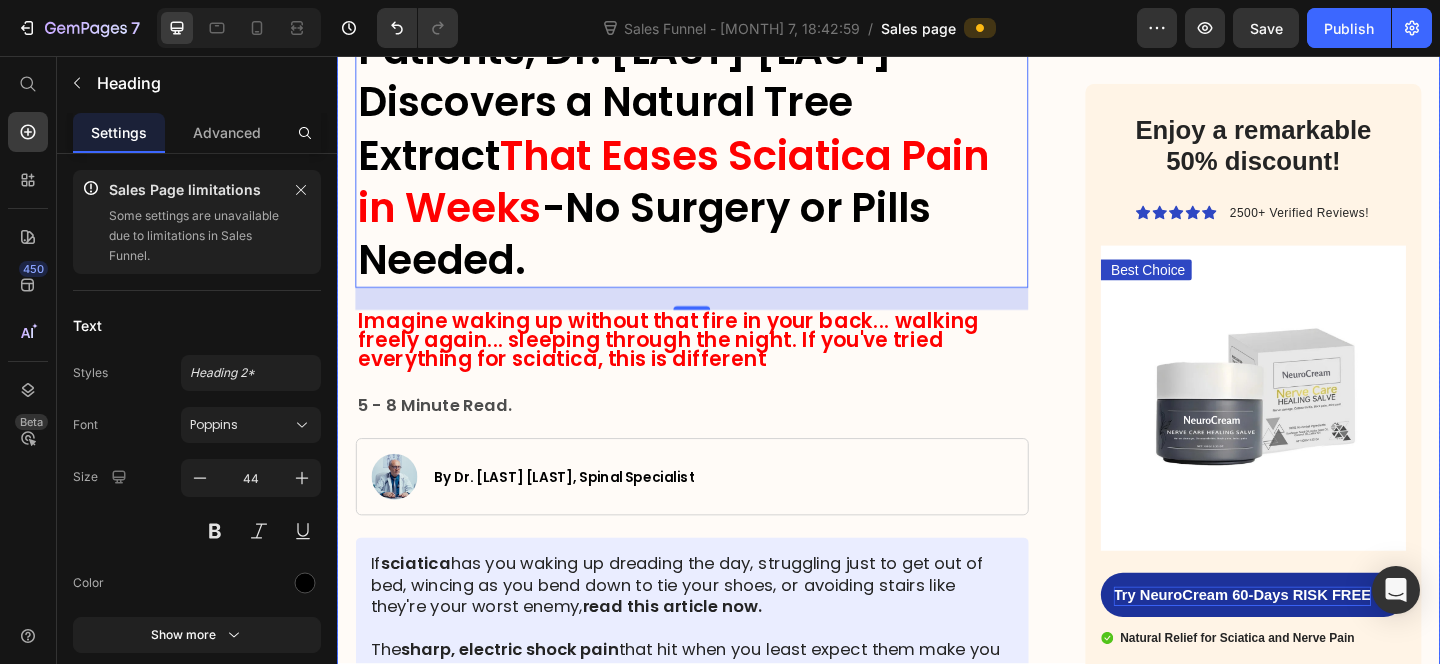 click on "HOME > HEALTH > SCIATICA RELIEF Heading ⁠⁠⁠⁠⁠⁠⁠ After 25 Years Treating Spine Patients, Dr. Michael Harrison Discovers a Natural Tree Extract  That Eases Sciatica Pain in Weeks  -No Surgery or Pills Needed. Heading   24 Imagine waking up without that fire in your back... walking freely again... sleeping through the night. If you've tried everything for sciatica, this is different Text Block 5 - 8 Minute Read. Text Block Image By Dr. Michael Harrison, Spinal Specialist  Text Block Row If  sciatica  has you waking up dreading the day, struggling just to get out of bed, wincing as you bend down to tie your shoes, or avoiding stairs like they're your worst enemy,  read this article now.   The  sharp, electric shock pain  that hit when you least expect them make you fear the next step, the next movement.   If you don’t do something now, the pain will only get worse —leaving you numb, in constant agony, and at risk of losing your freedom. Text Block Image   Hi, I'm  Dr. Michael Harrison" at bounding box center (723, 3788) 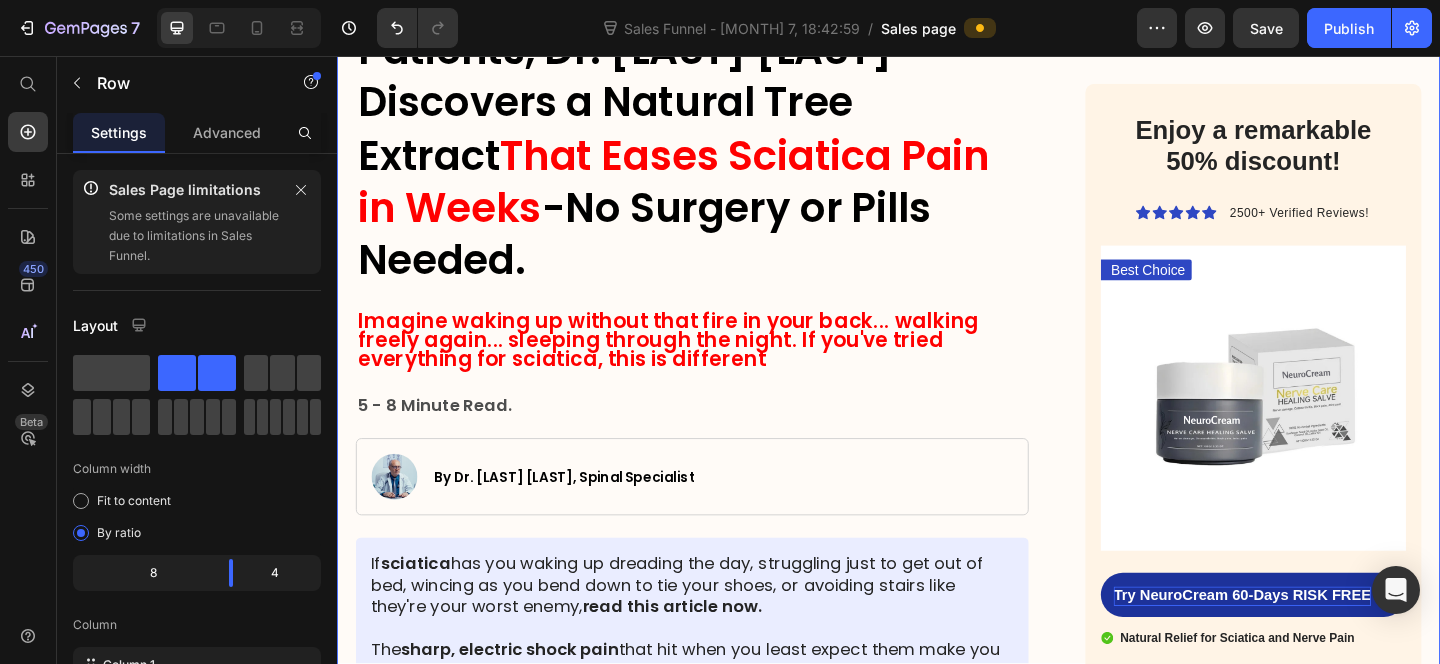 click on "5 - 8 Minute Read." at bounding box center [442, 435] 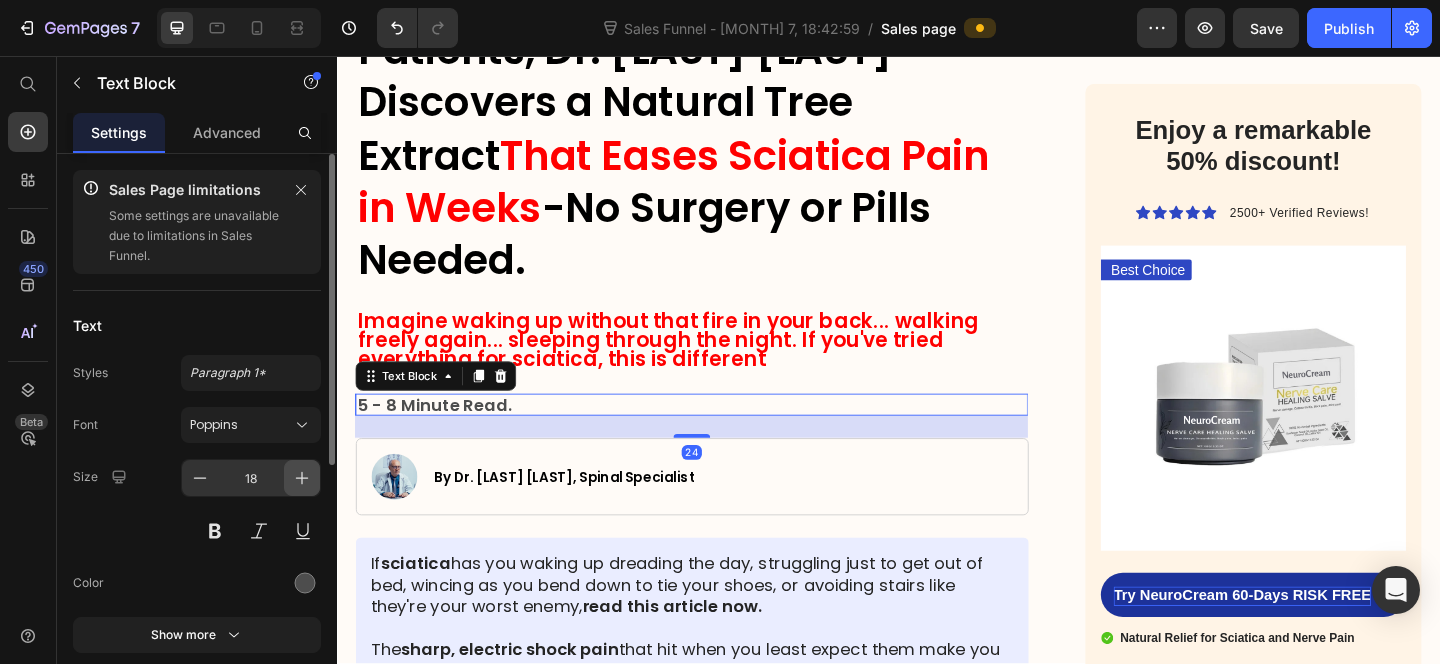 click 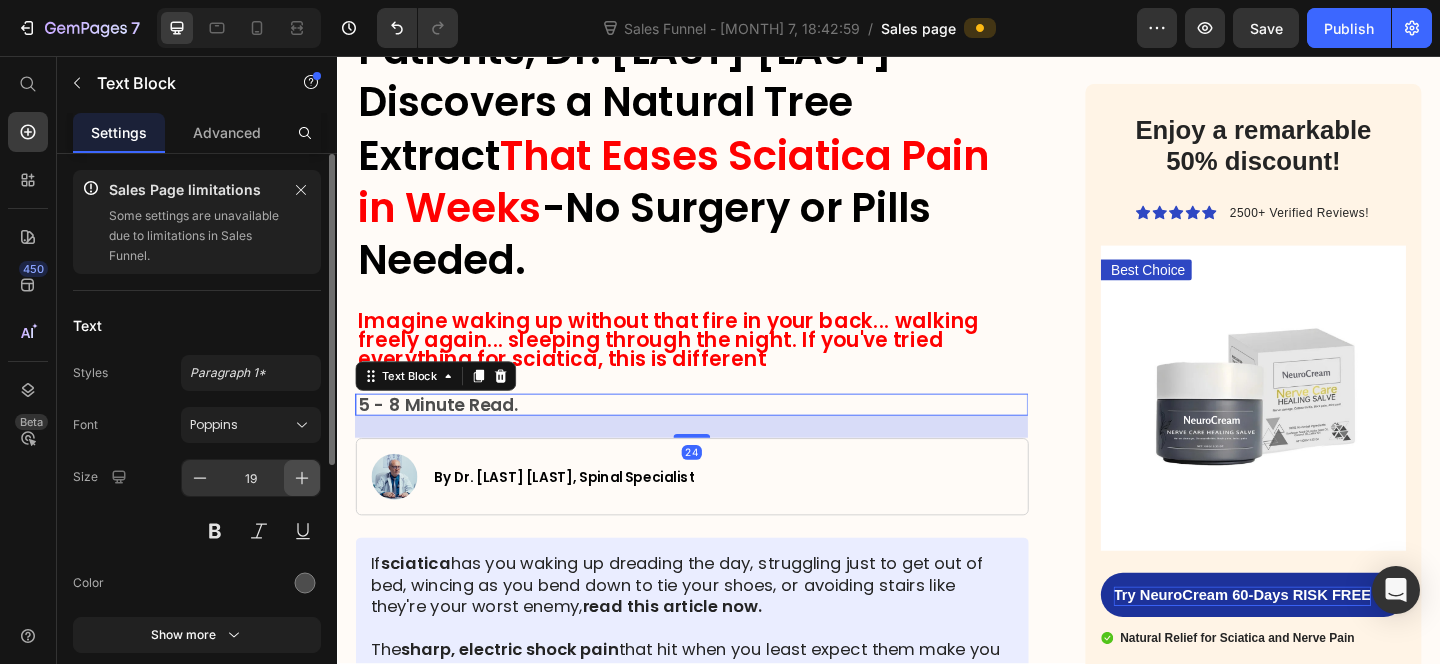 click 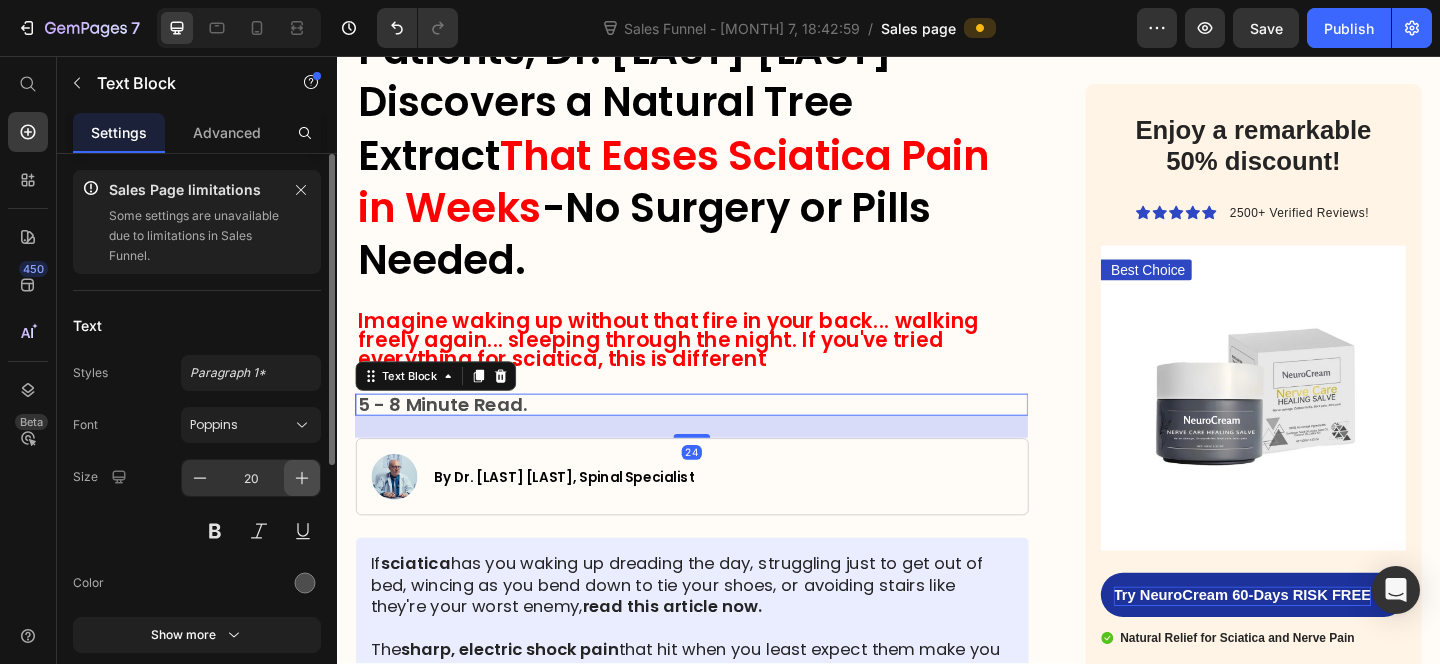 click 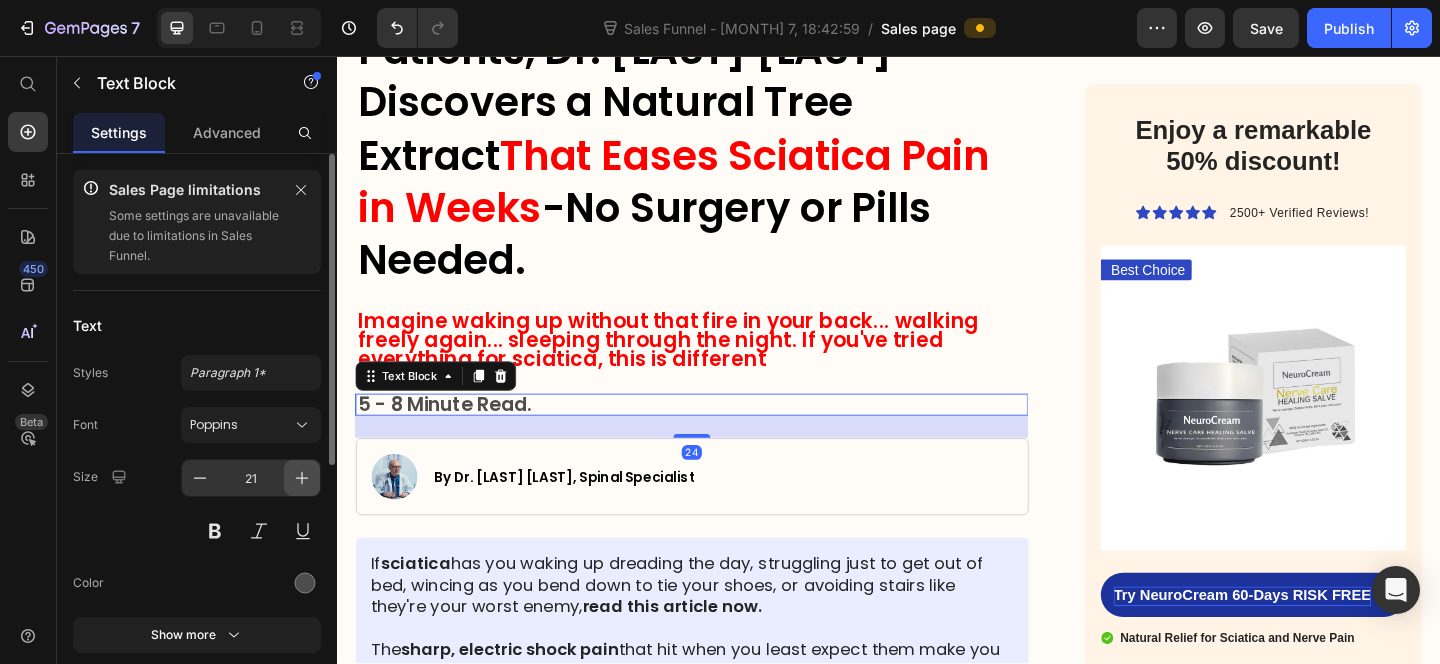 click 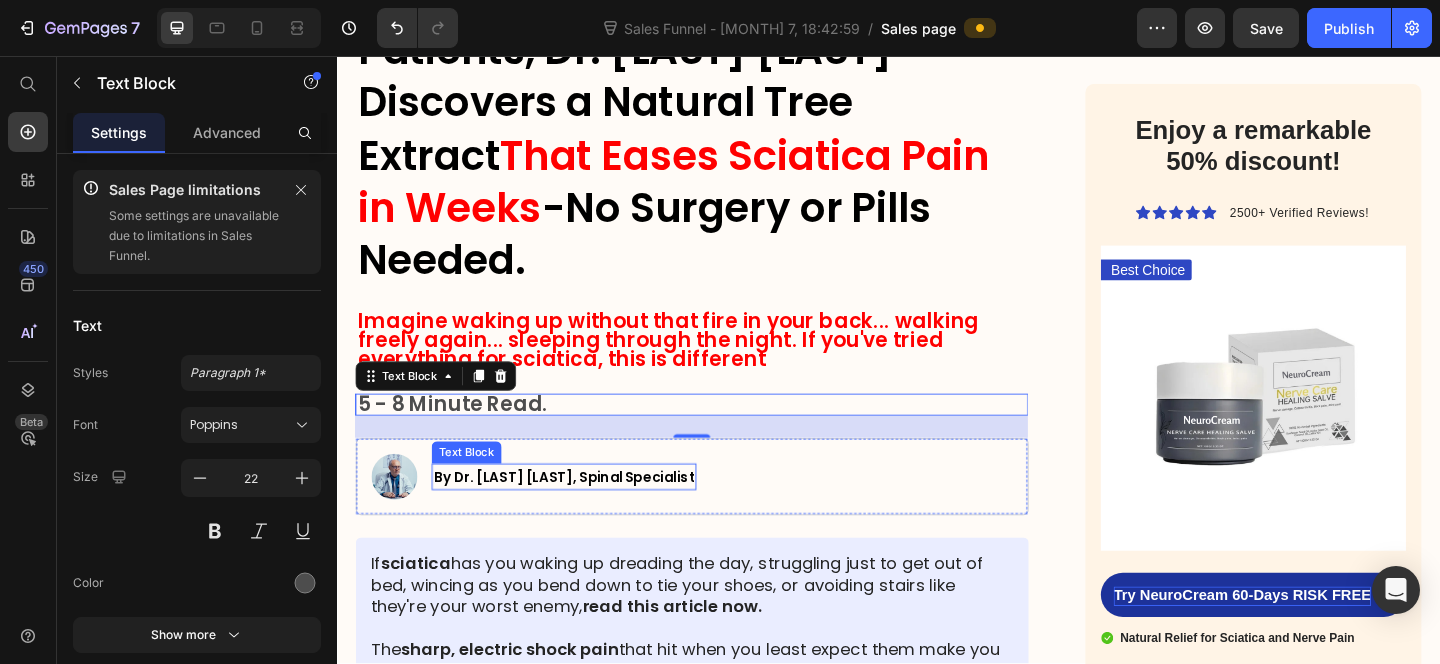 click on "By [DOCTOR] [LASTNAME], Spinal Specialist" at bounding box center (584, 515) 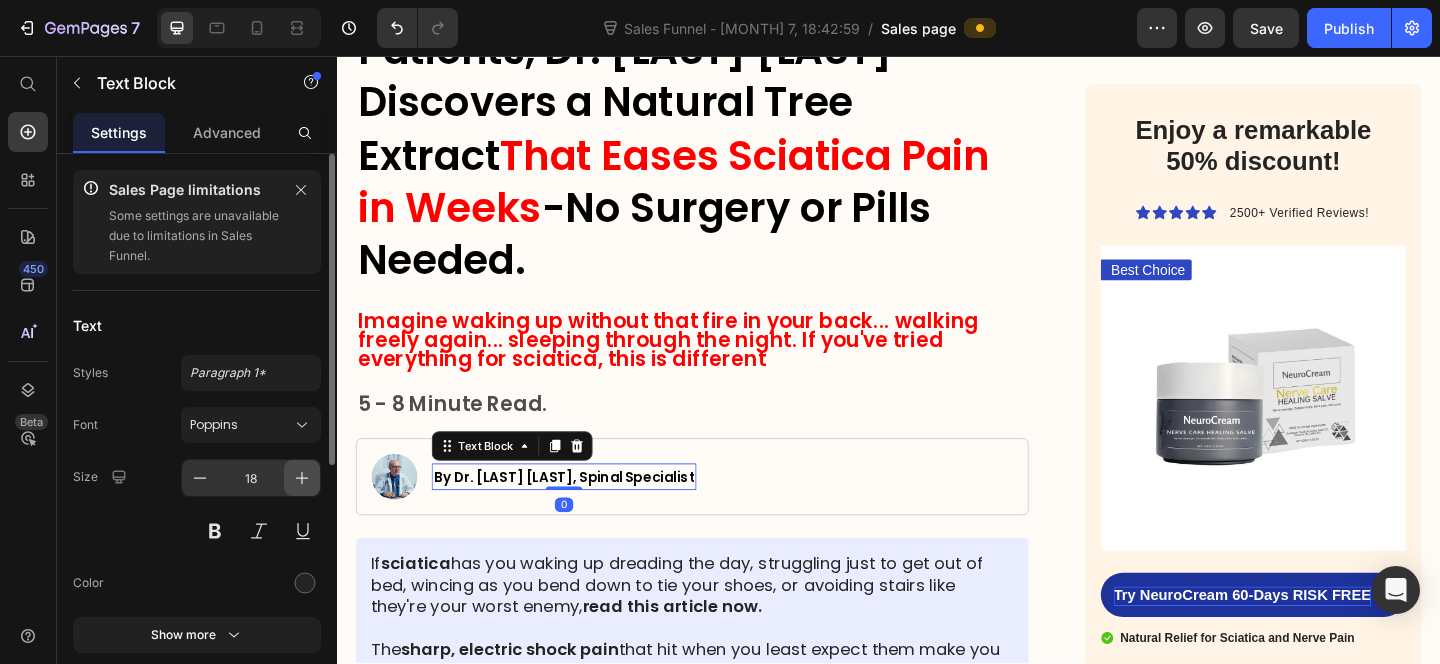 click at bounding box center (302, 478) 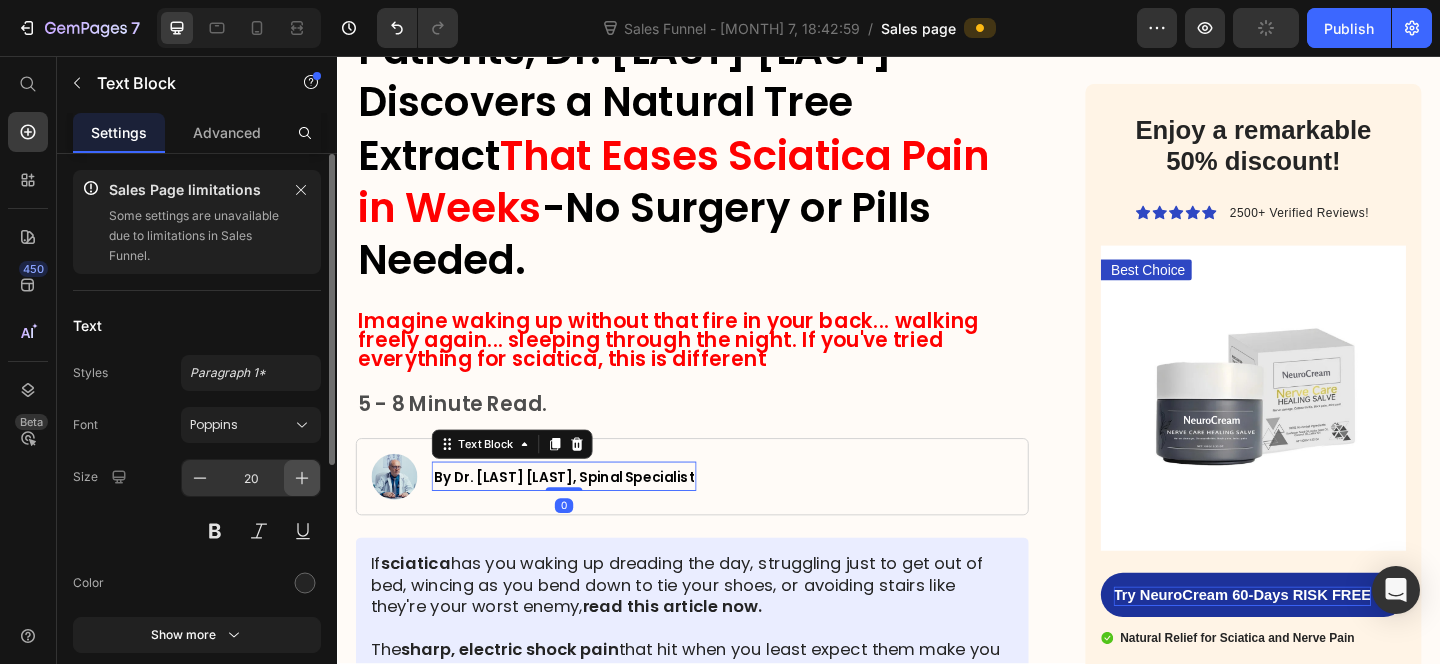 click at bounding box center [302, 478] 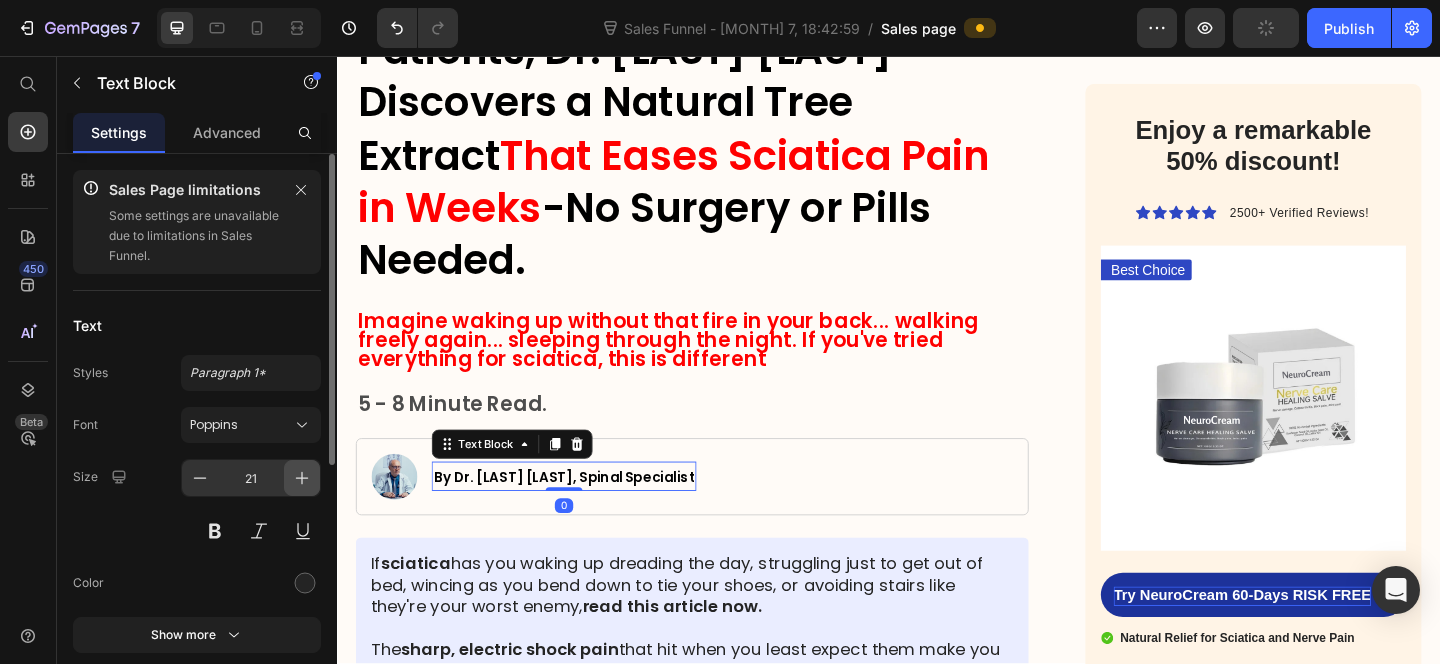 click at bounding box center (302, 478) 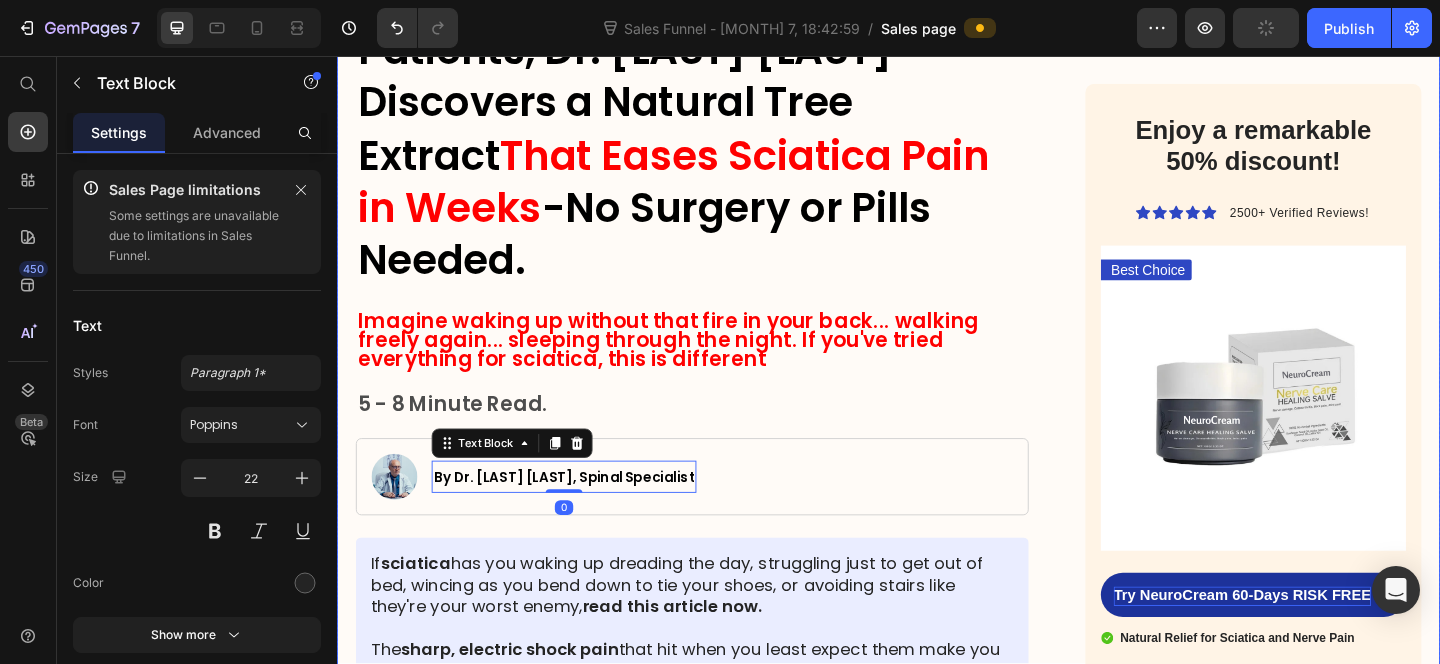click on "If  sciatica  has you waking up dreading the day, struggling just to get out of bed, wincing as you bend down to tie your shoes, or avoiding stairs like they're your worst enemy,  read this article now." at bounding box center [723, 631] 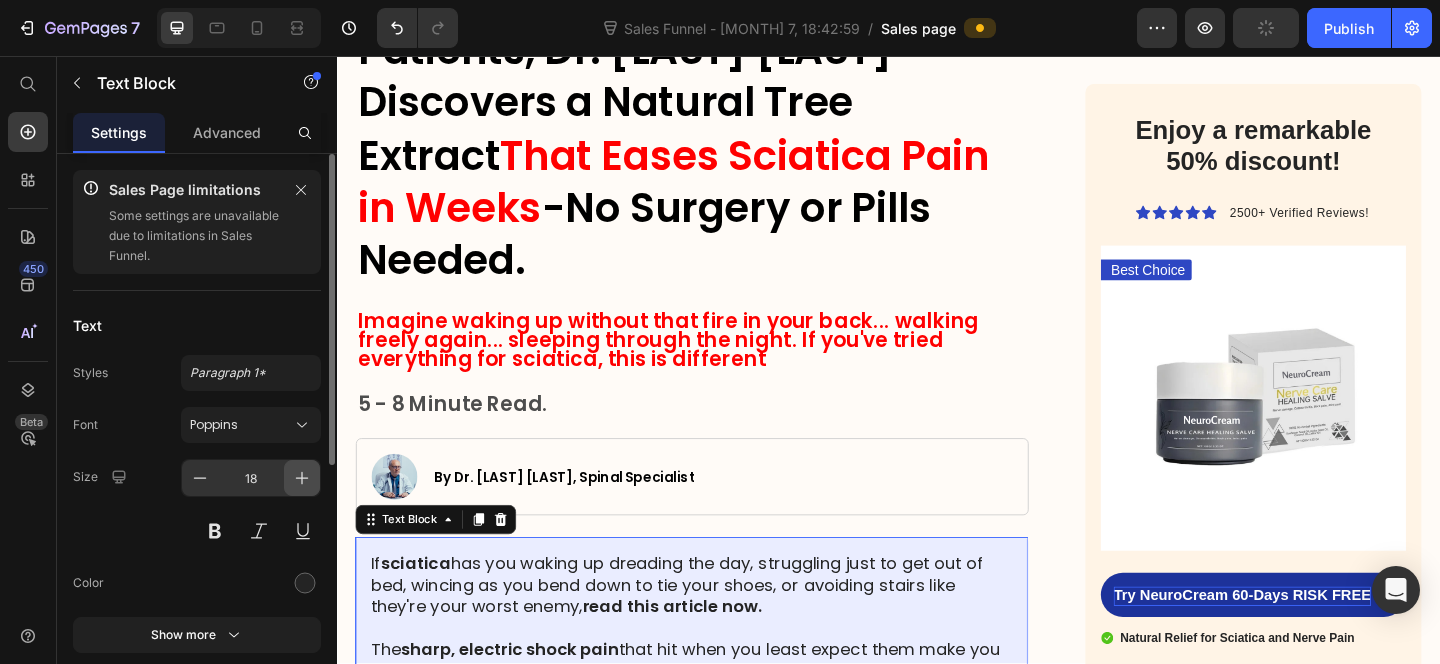 click at bounding box center [302, 478] 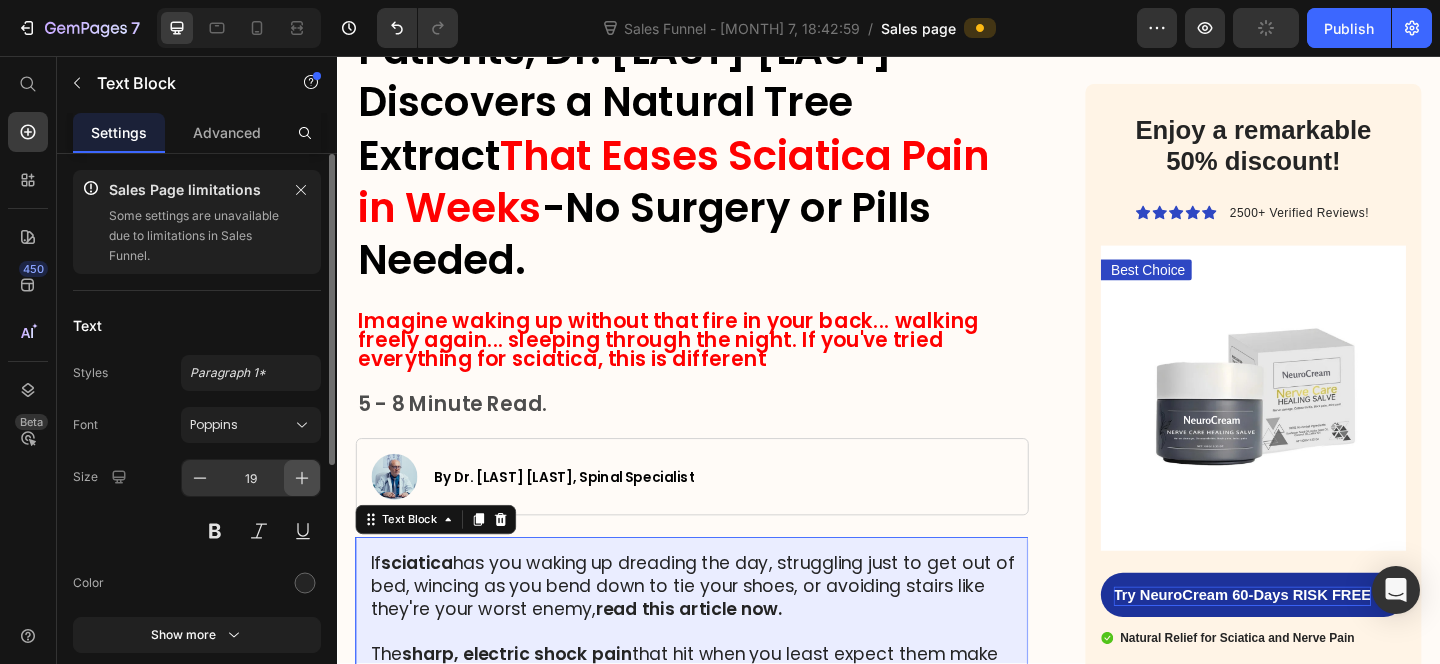 click at bounding box center (302, 478) 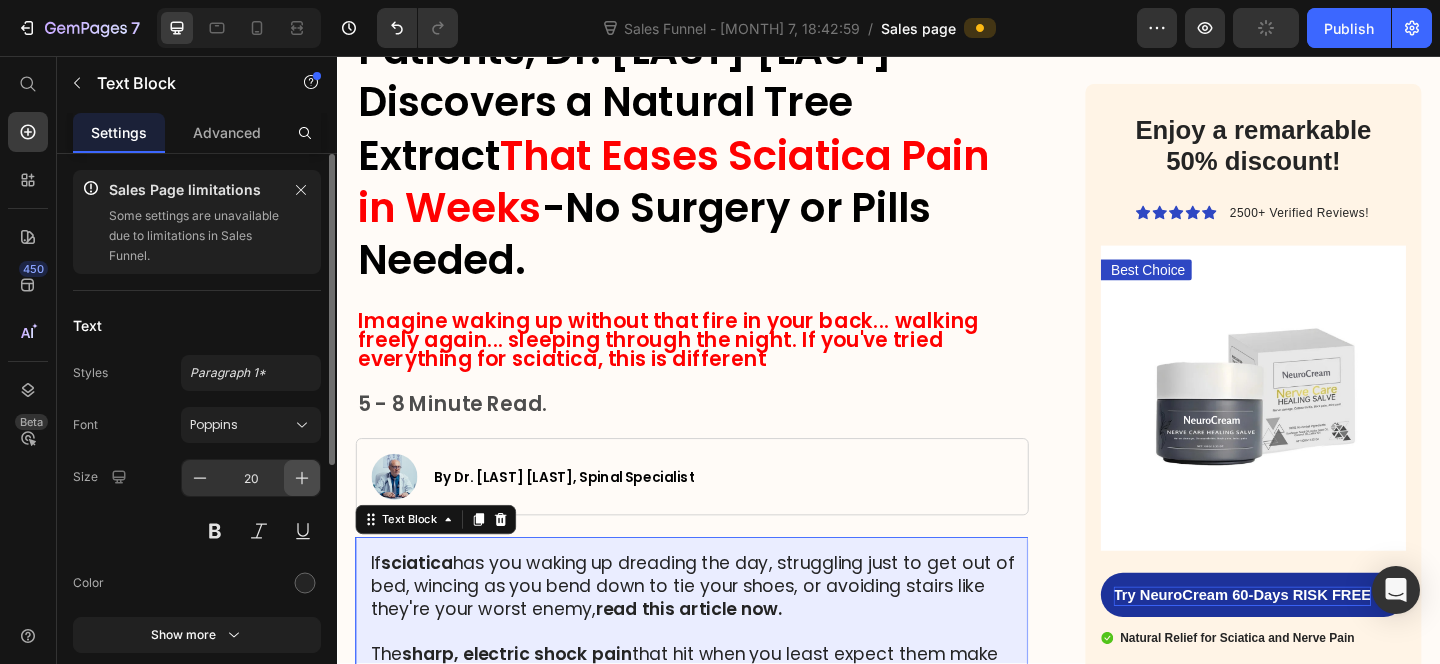 click at bounding box center [302, 478] 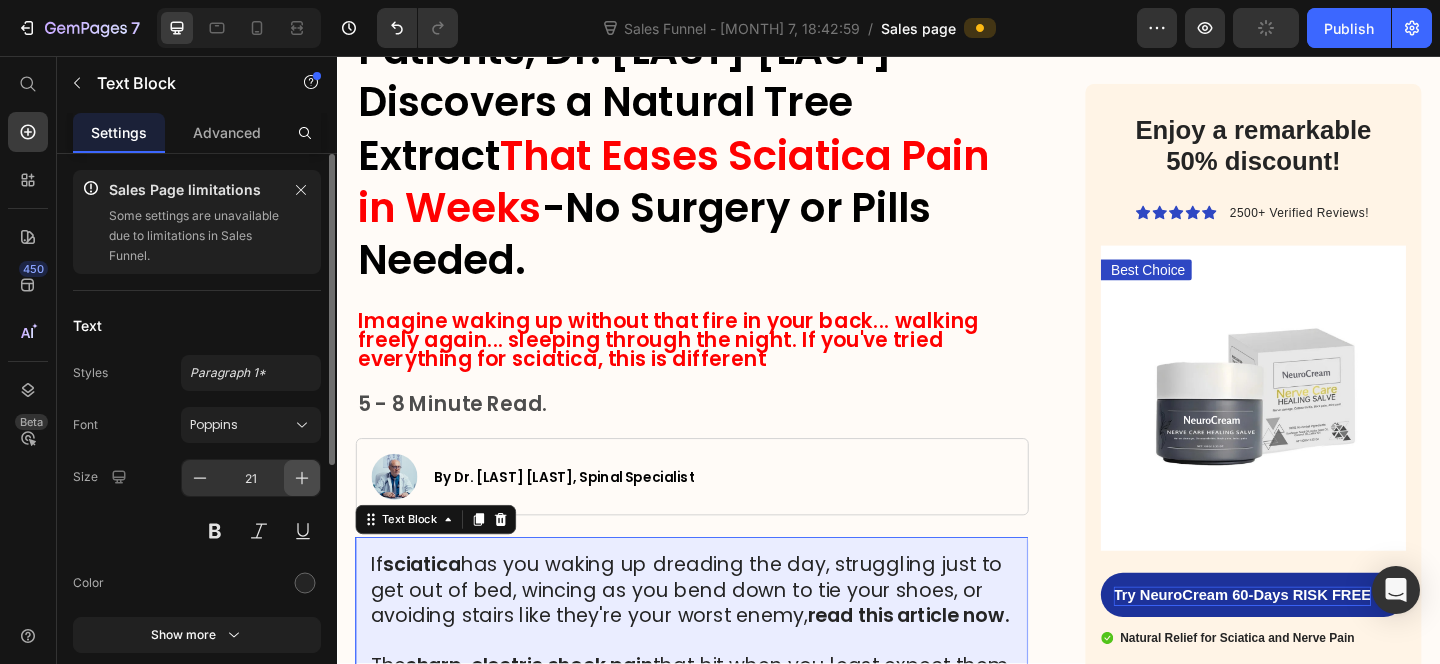 click at bounding box center [302, 478] 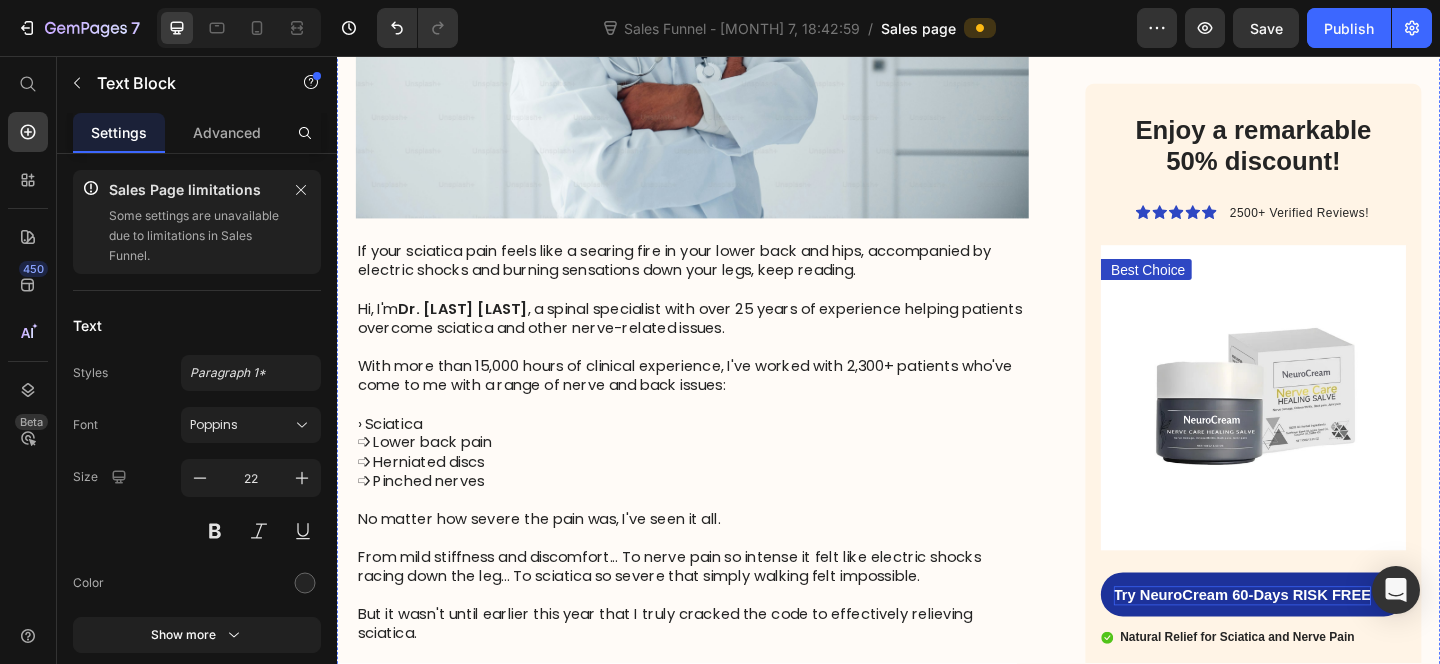scroll, scrollTop: 1659, scrollLeft: 0, axis: vertical 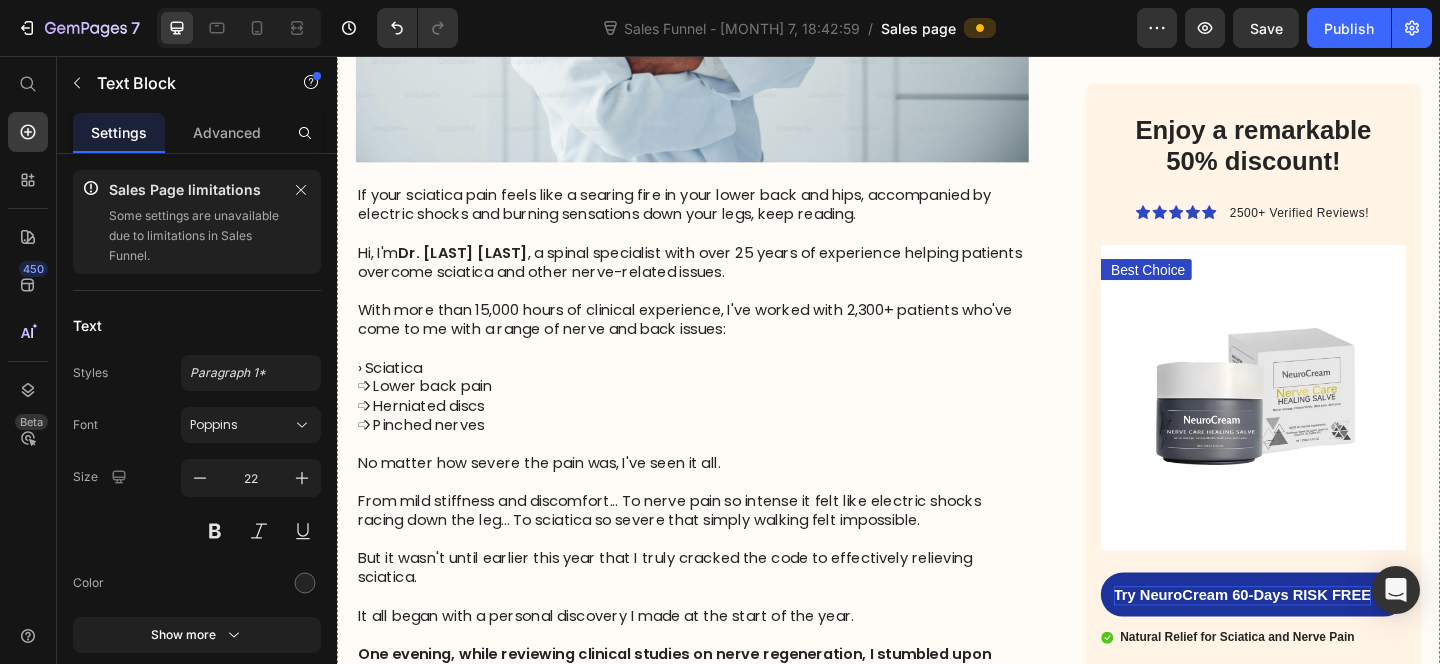 click on "With more than 15,000 hours of clinical experience, I've worked with 2,300+ patients who've come to me with a range of nerve and back issues:" at bounding box center (723, 344) 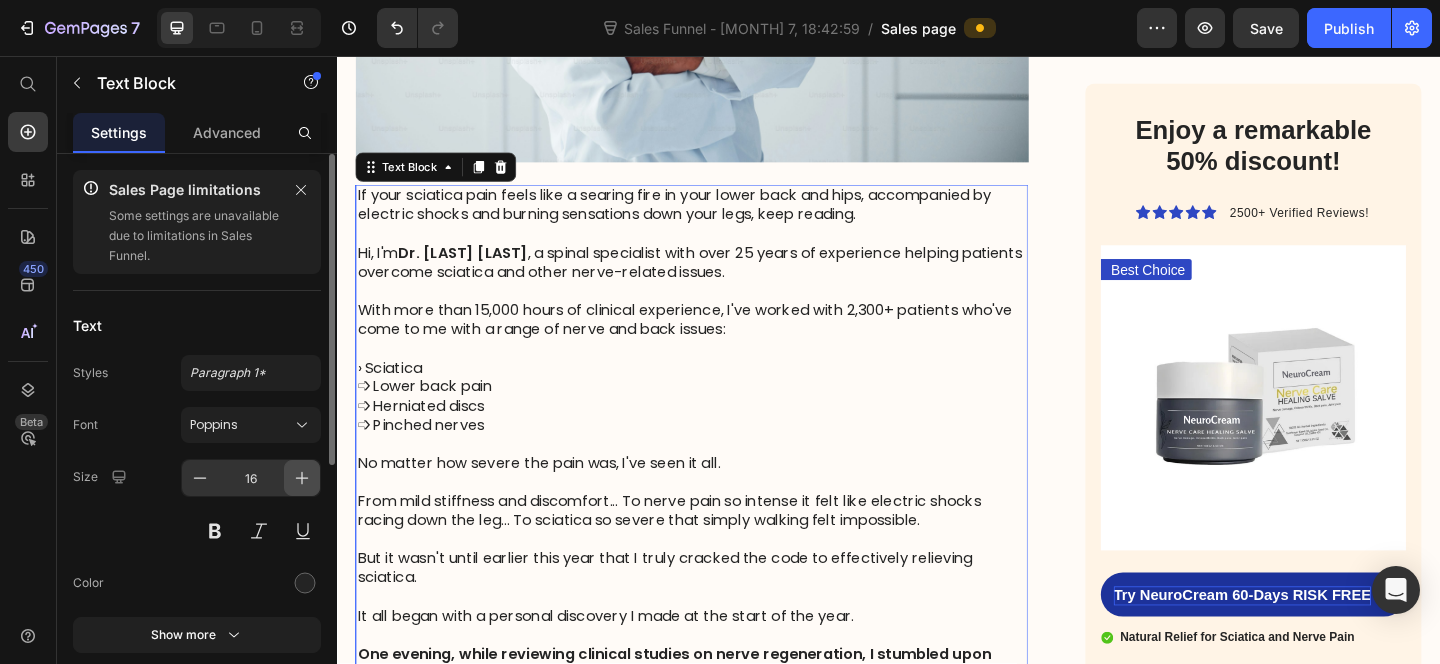 click 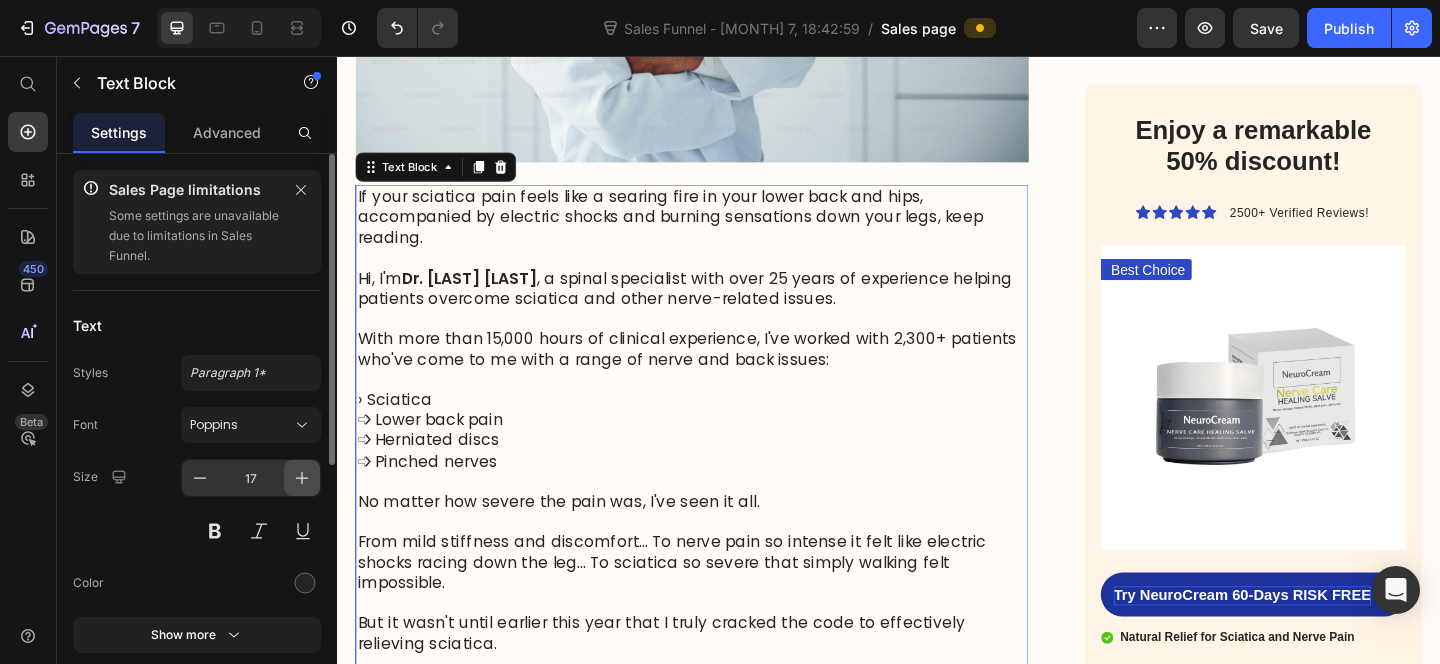 click 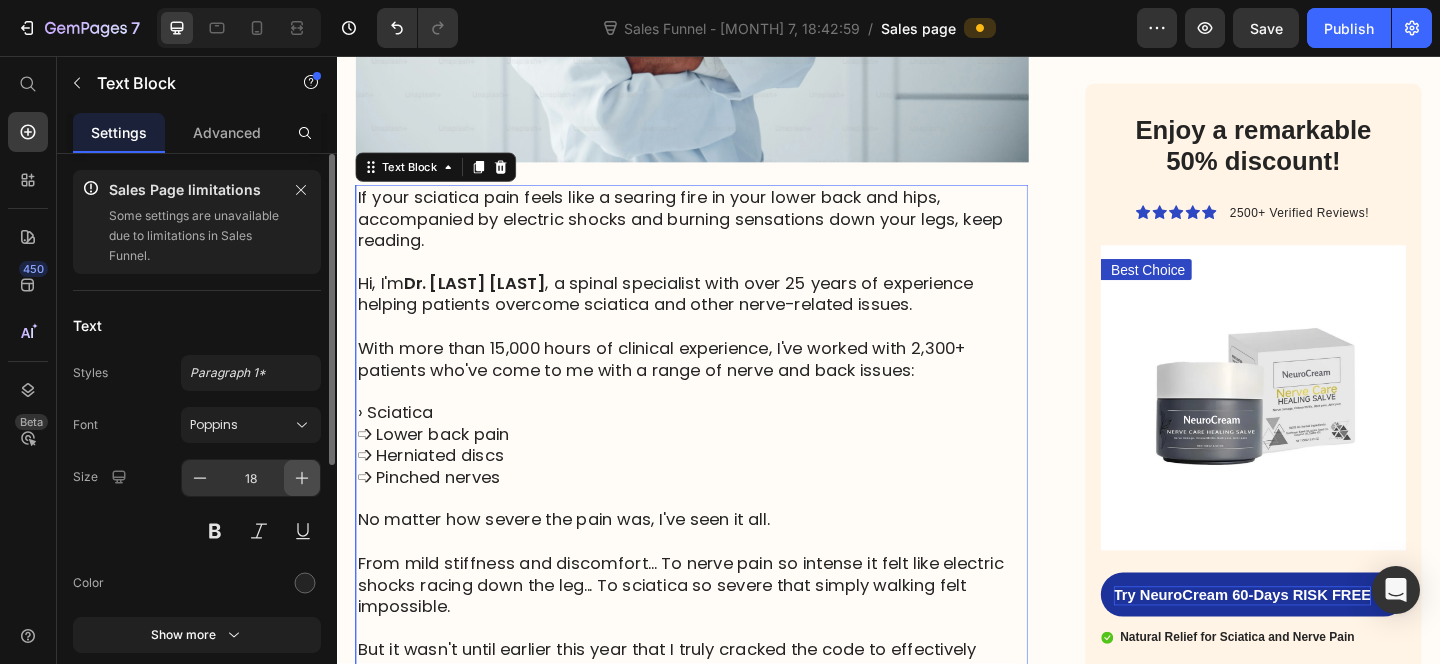 click 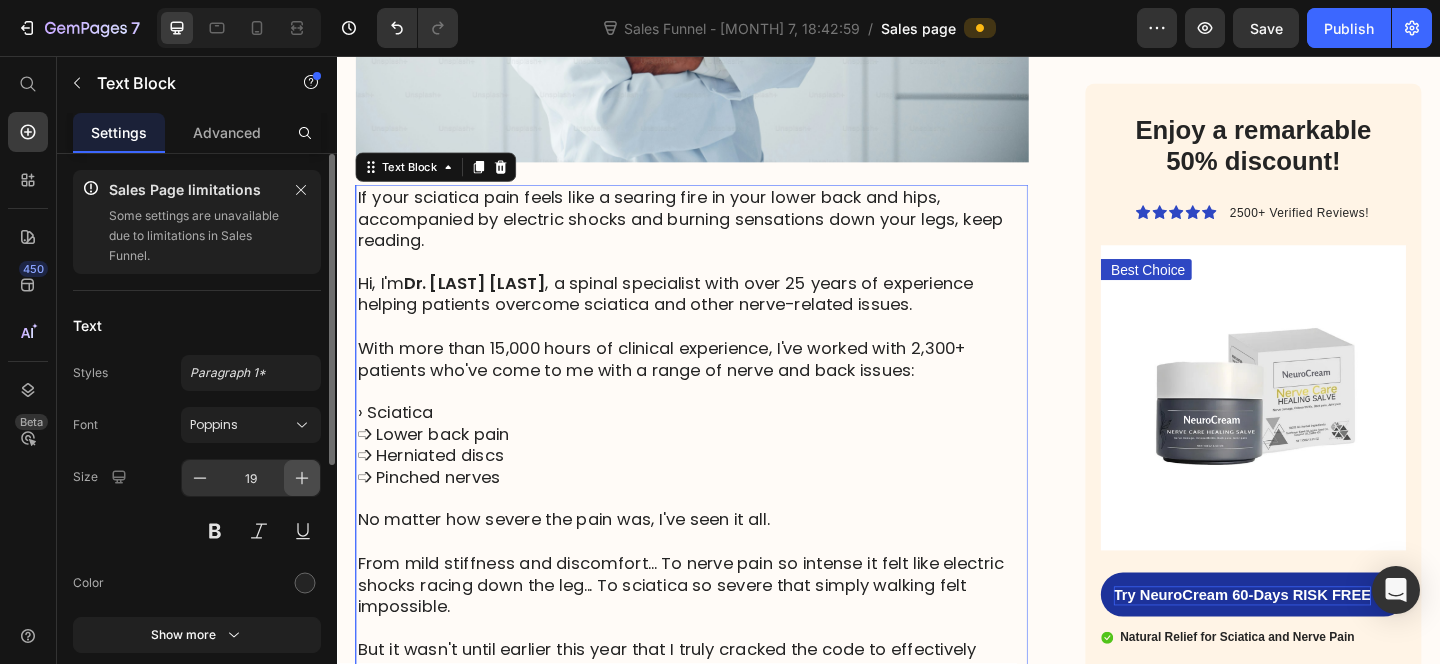click 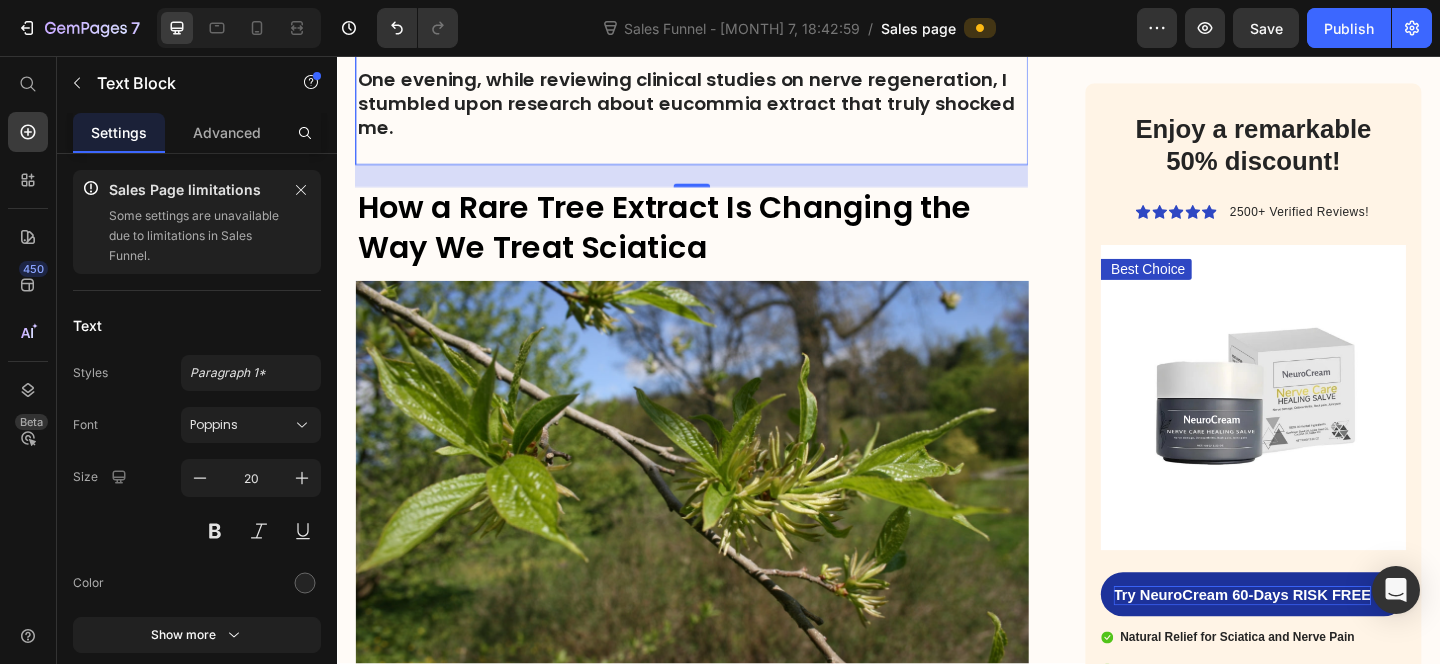 scroll, scrollTop: 2607, scrollLeft: 0, axis: vertical 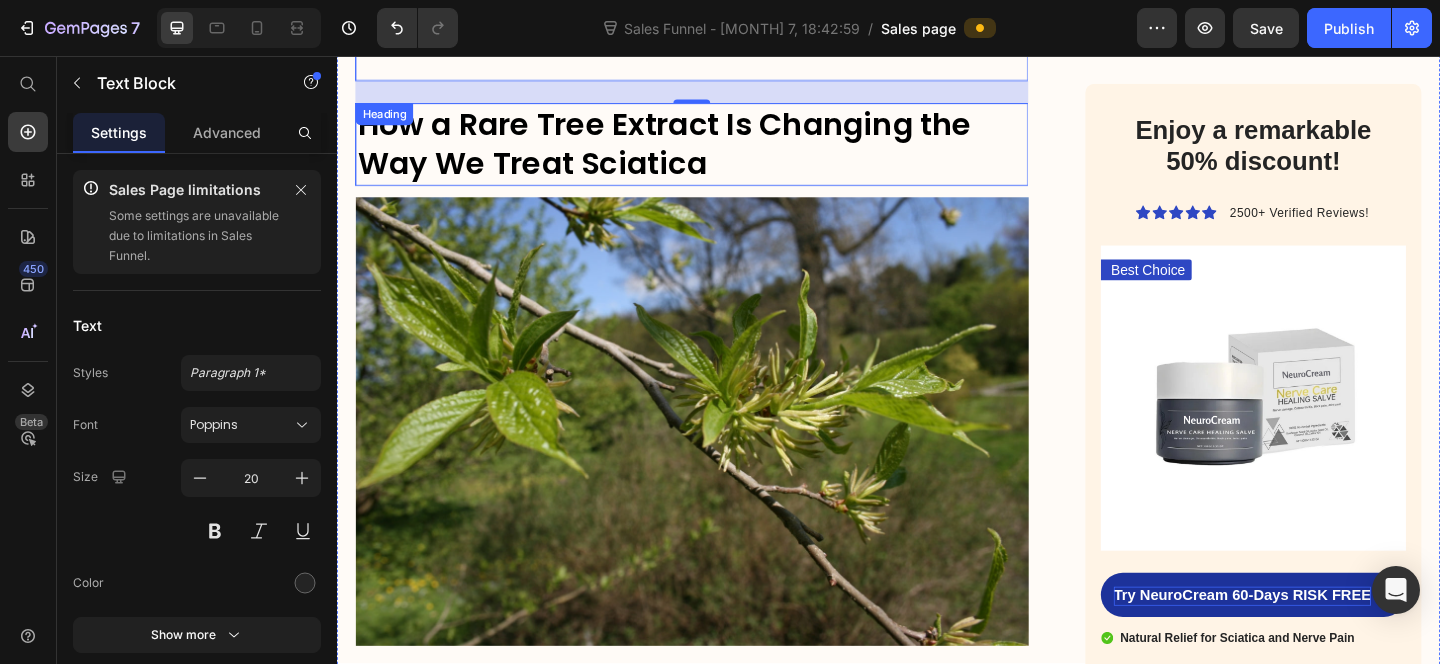 click on "How a Rare Tree Extract Is Changing the Way We Treat Sciatica" at bounding box center [723, 153] 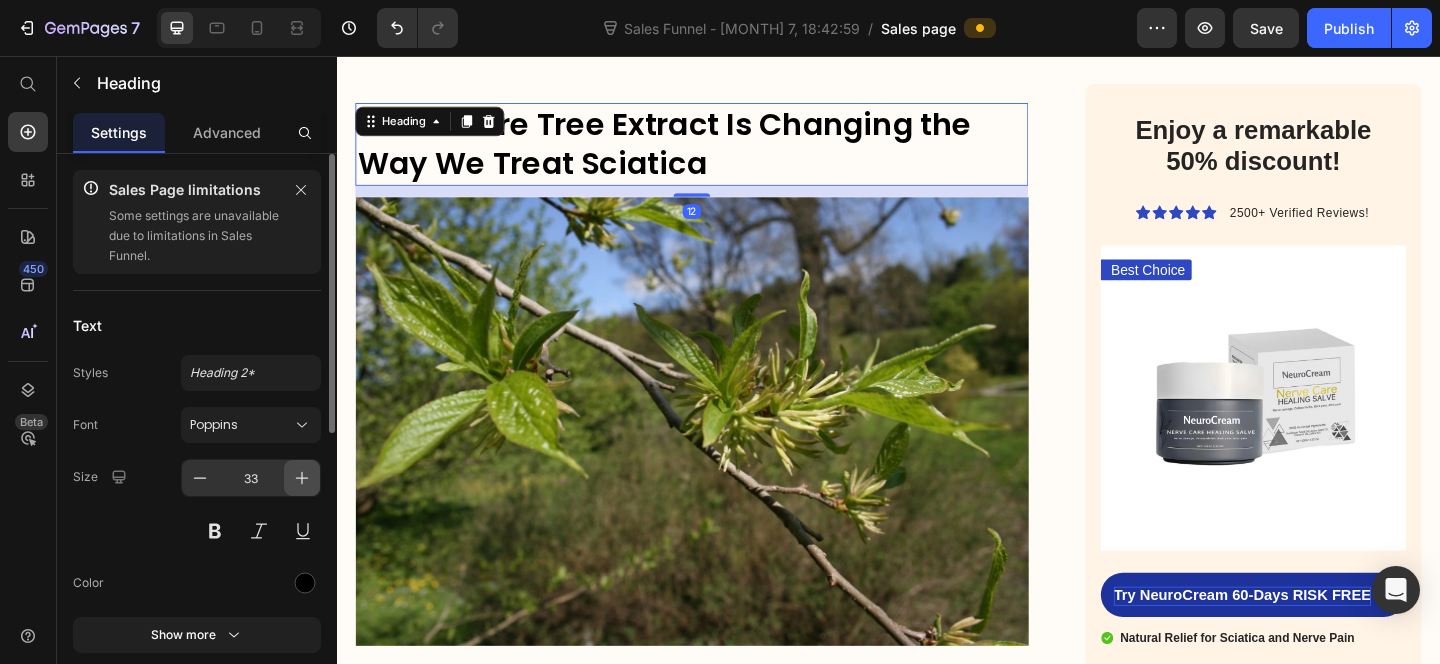click 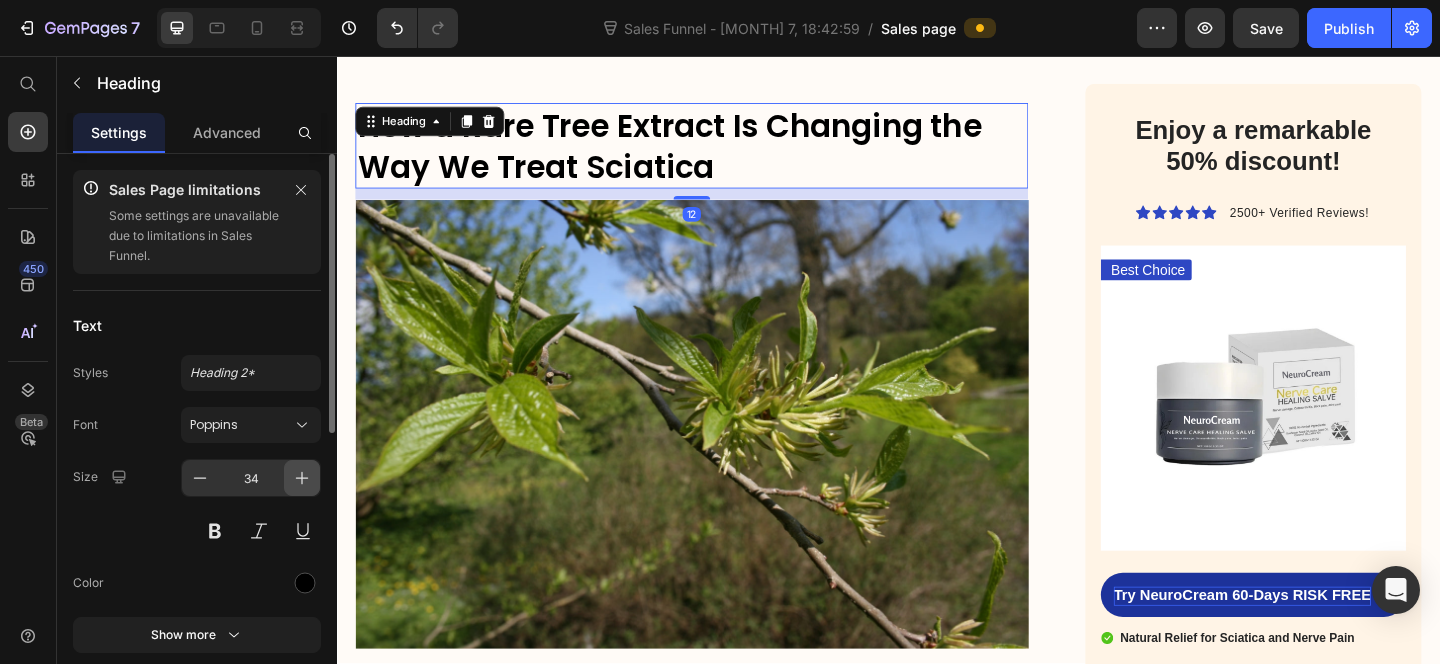 click 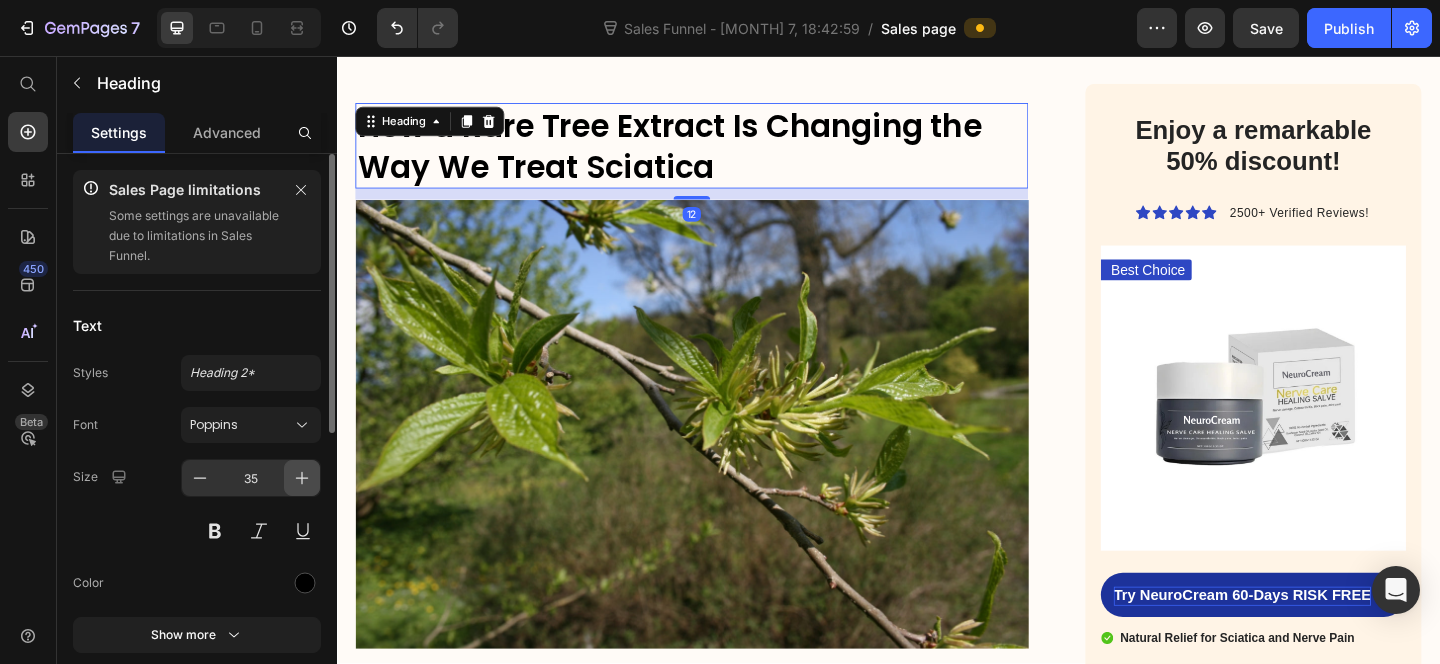 click 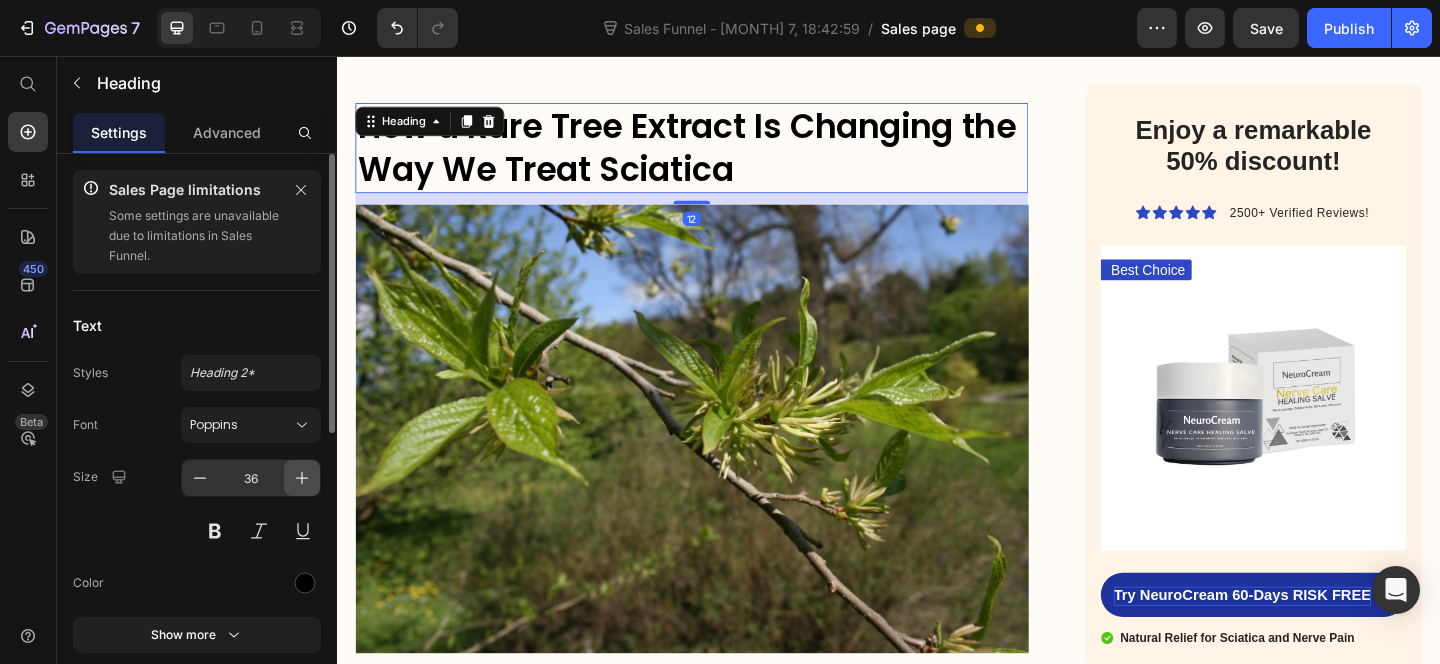 click 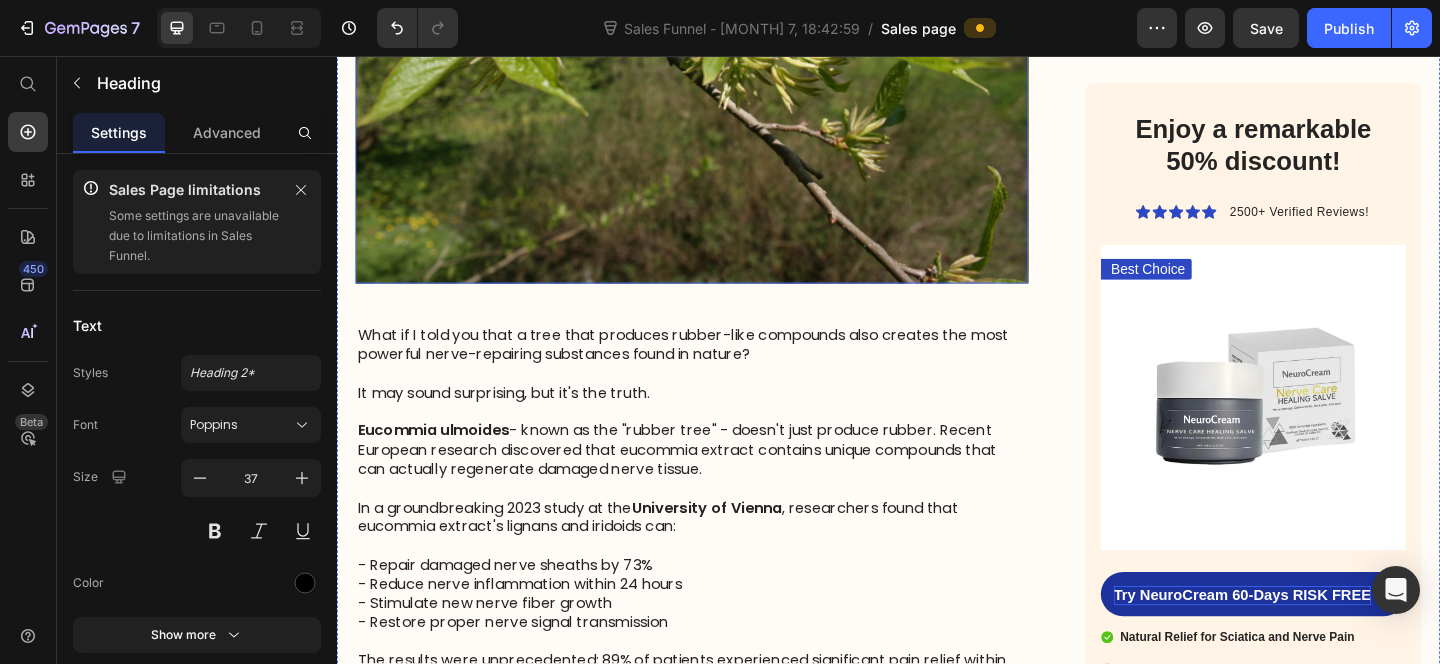 scroll, scrollTop: 3138, scrollLeft: 0, axis: vertical 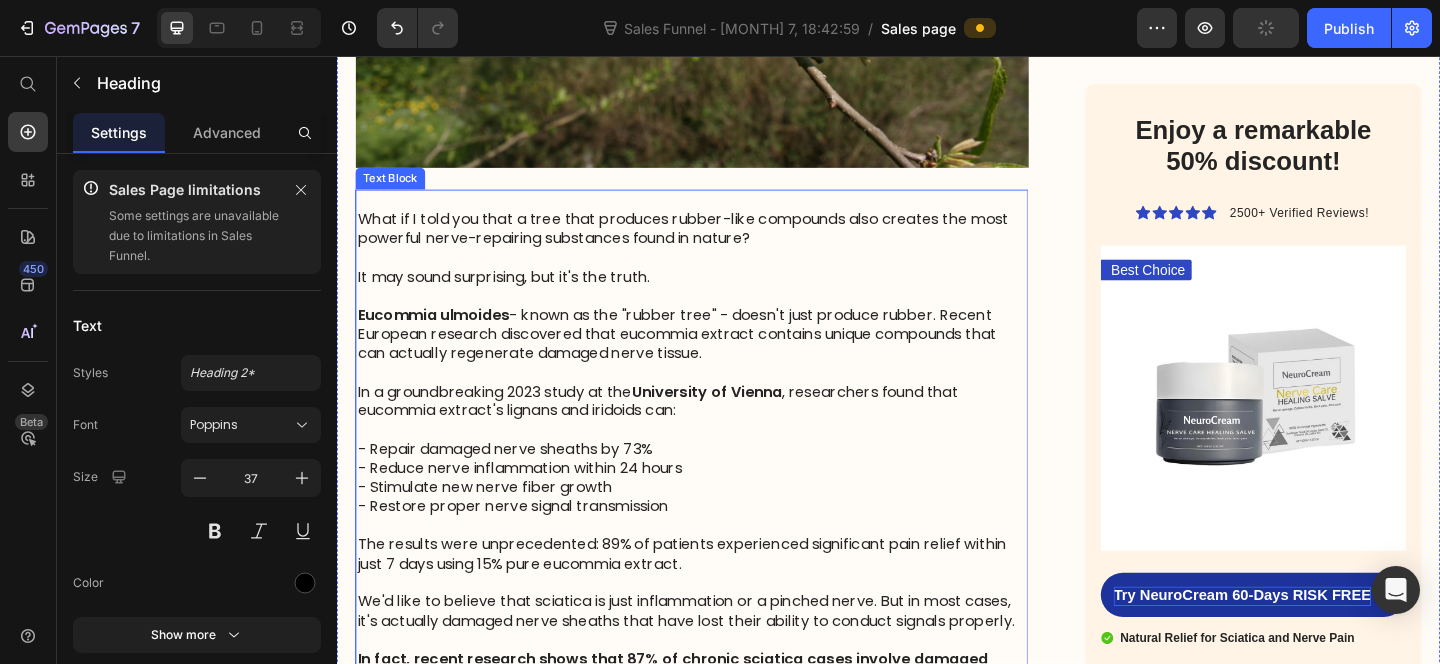 click at bounding box center (723, 401) 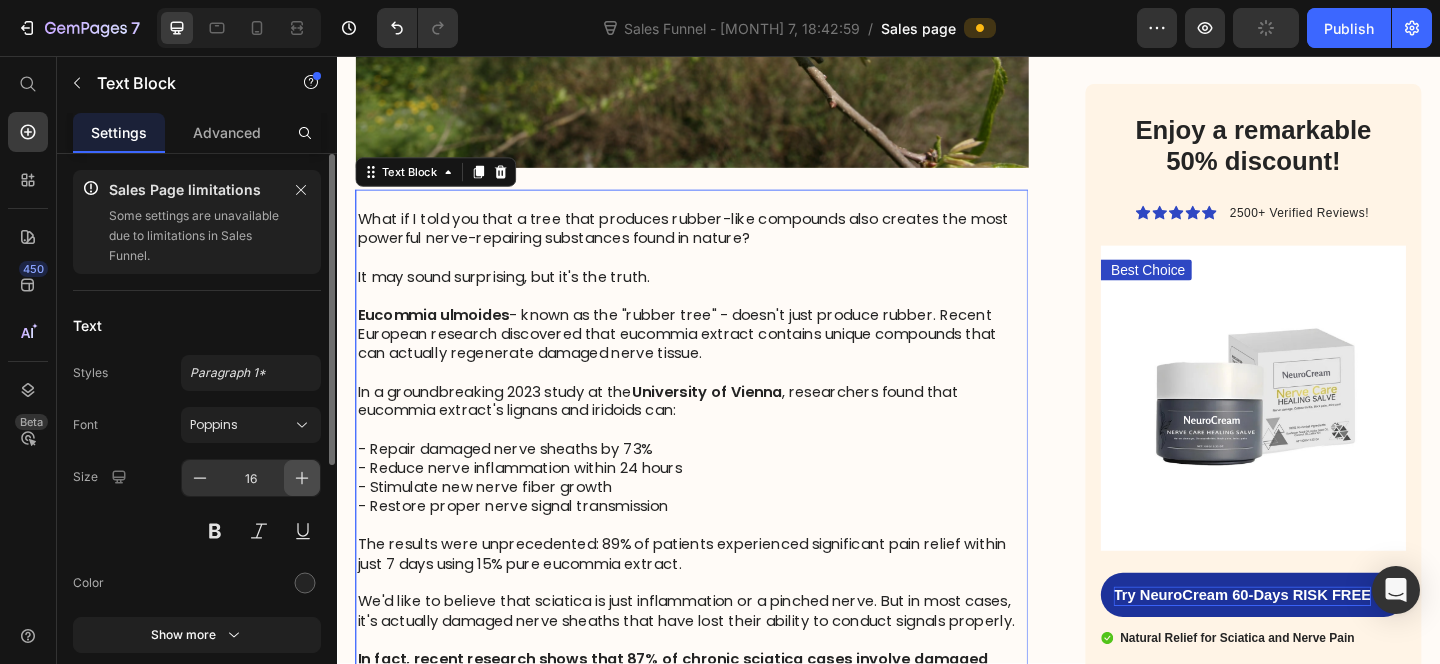 click 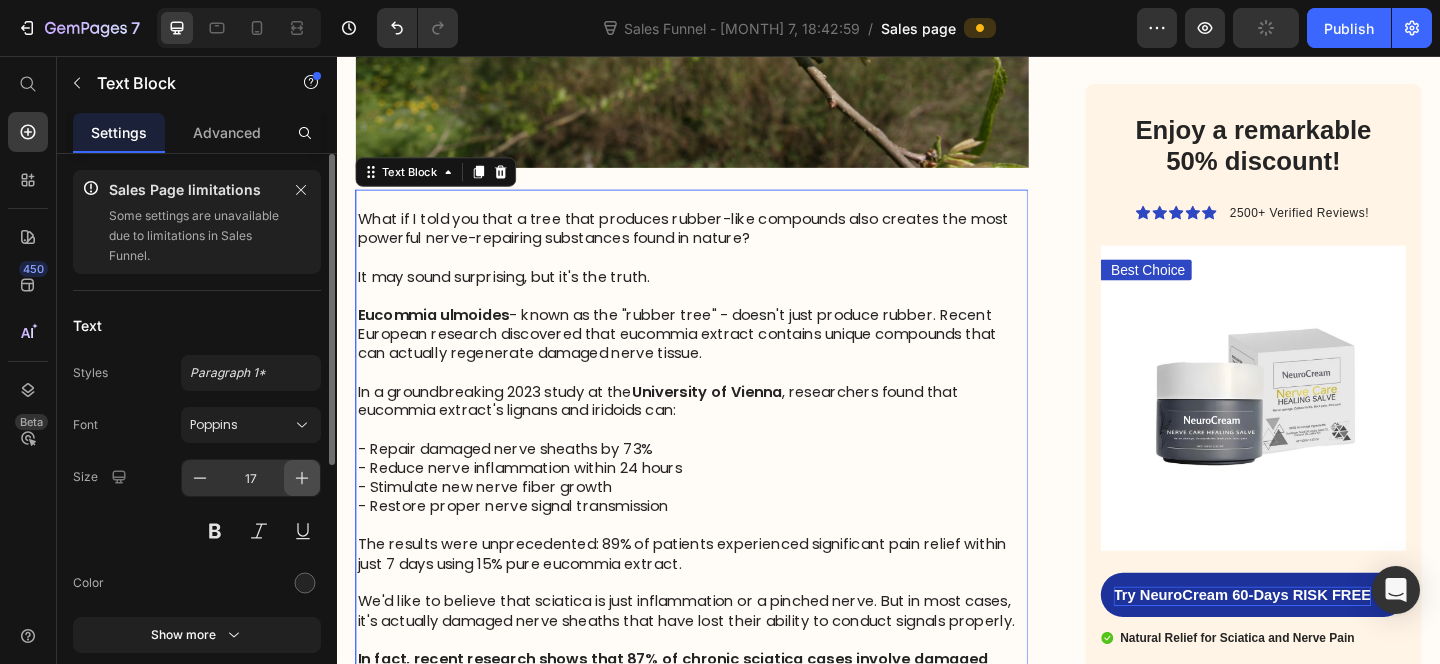 click 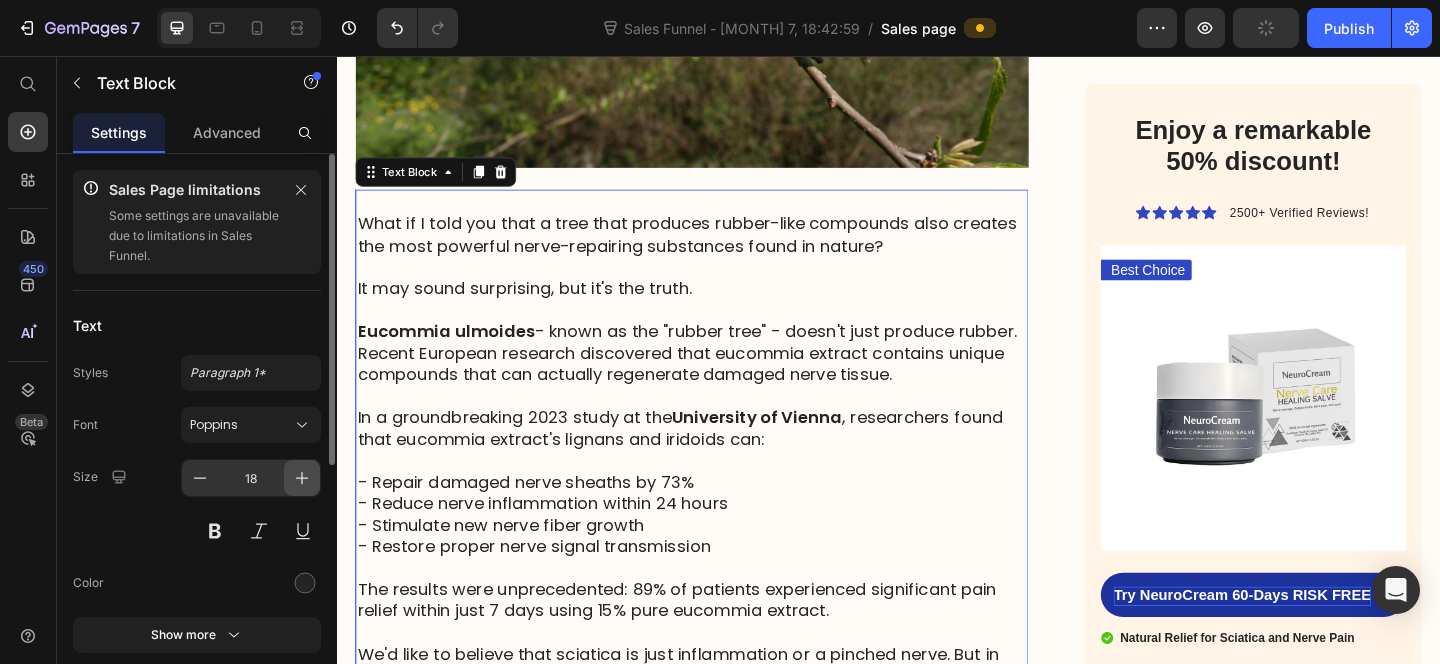 click 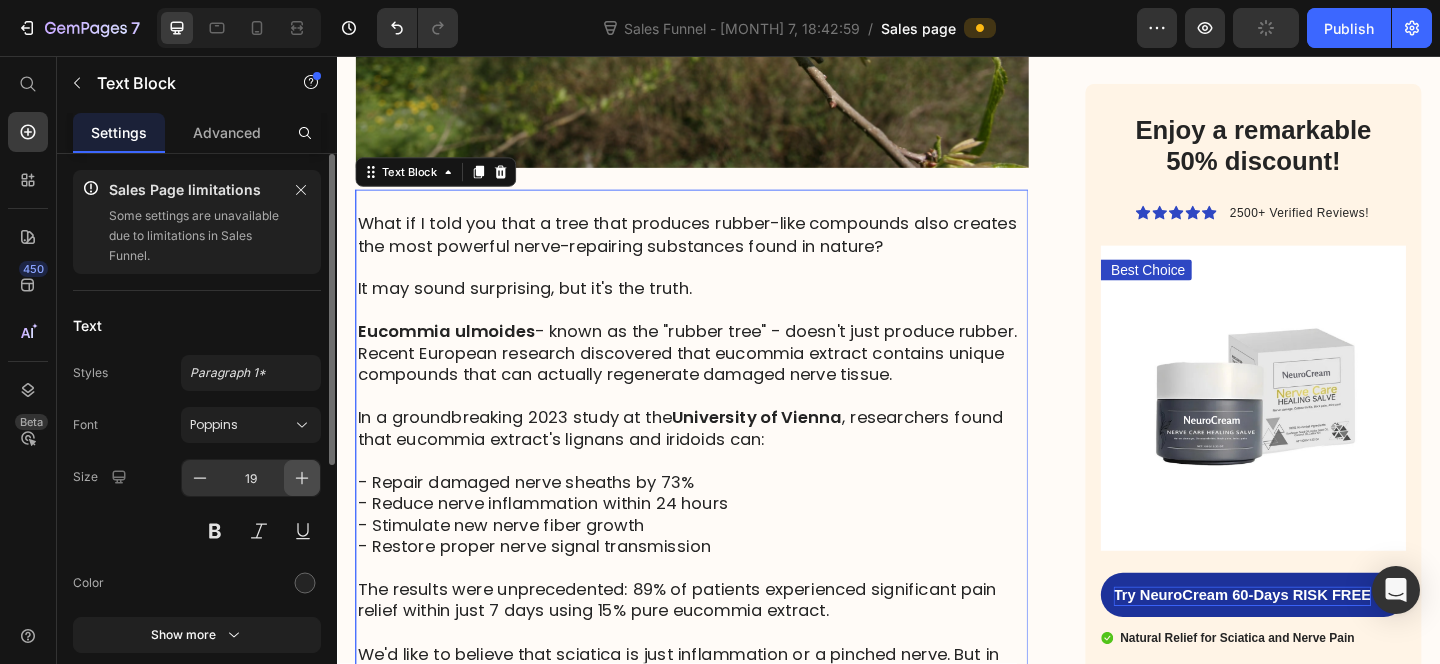click 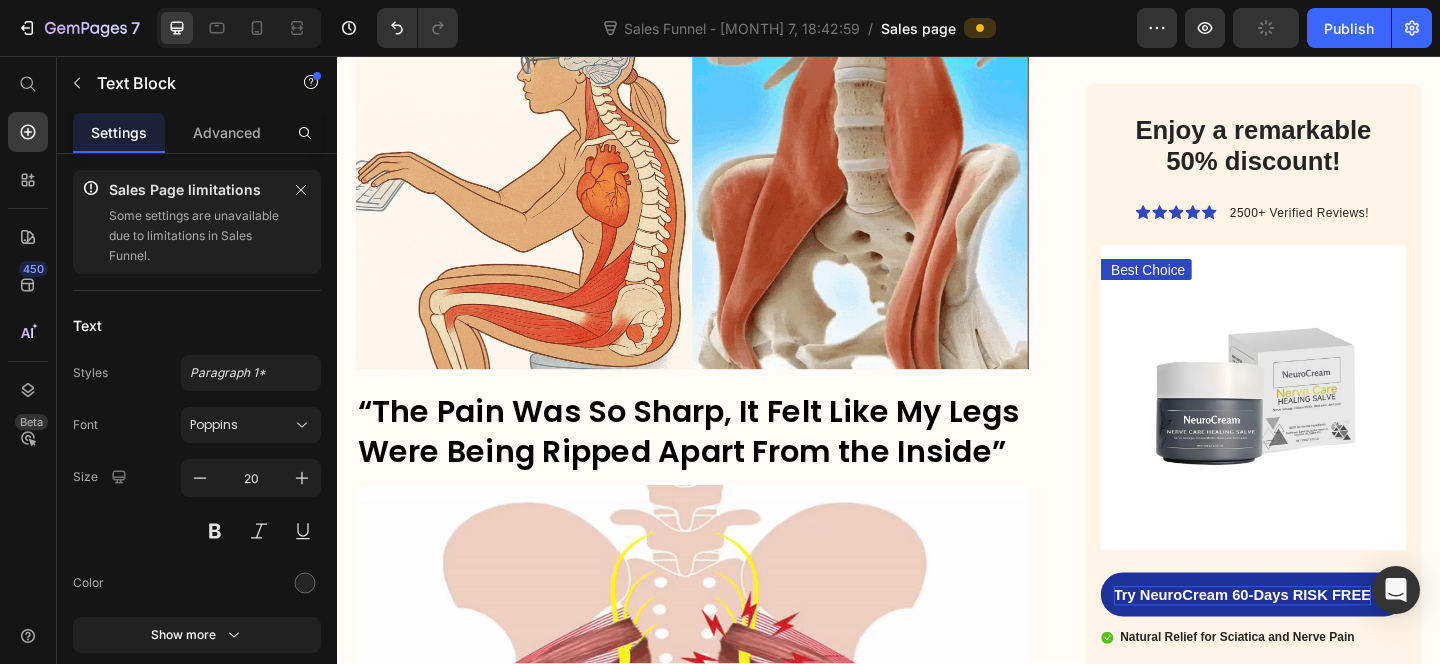 scroll, scrollTop: 4746, scrollLeft: 0, axis: vertical 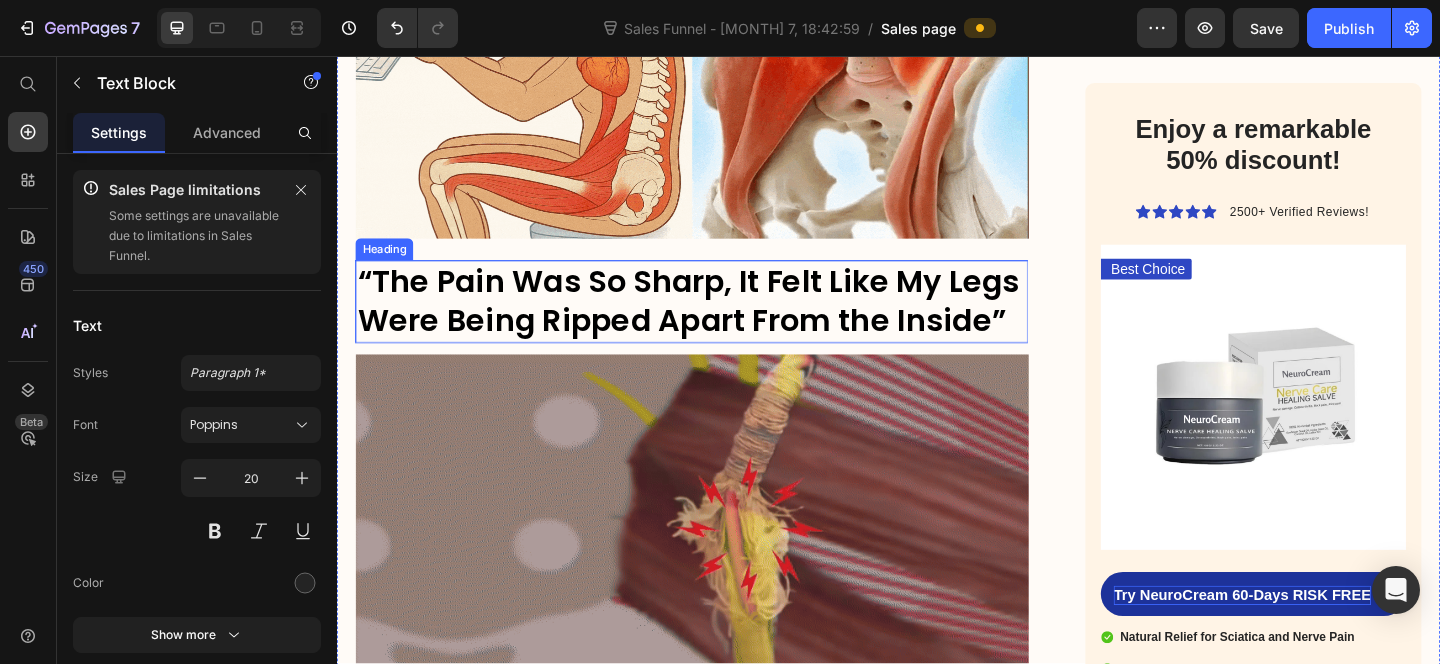 click on "HOME > HEALTH > SCIATICA RELIEF Heading ⁠⁠⁠⁠⁠⁠⁠ After 25 Years Treating Spine Patients, Dr. Michael Harrison Discovers a Natural Tree Extract  That Eases Sciatica Pain in Weeks  -No Surgery or Pills Needed. Heading Imagine waking up without that fire in your back... walking freely again... sleeping through the night. If you've tried everything for sciatica, this is different Text Block 5 - 8 Minute Read. Text Block Image By Dr. Michael Harrison, Spinal Specialist  Text Block Row If  sciatica  has you waking up dreading the day, struggling just to get out of bed, wincing as you bend down to tie your shoes, or avoiding stairs like they're your worst enemy,  read this article now.   The  sharp, electric shock pain  that hit when you least expect them make you fear the next step, the next movement.   If you don’t do something now, the pain will only get worse —leaving you numb, in constant agony, and at risk of losing your freedom. Text Block Image   Hi, I'm  Dr. Michael Harrison" at bounding box center (723, -189) 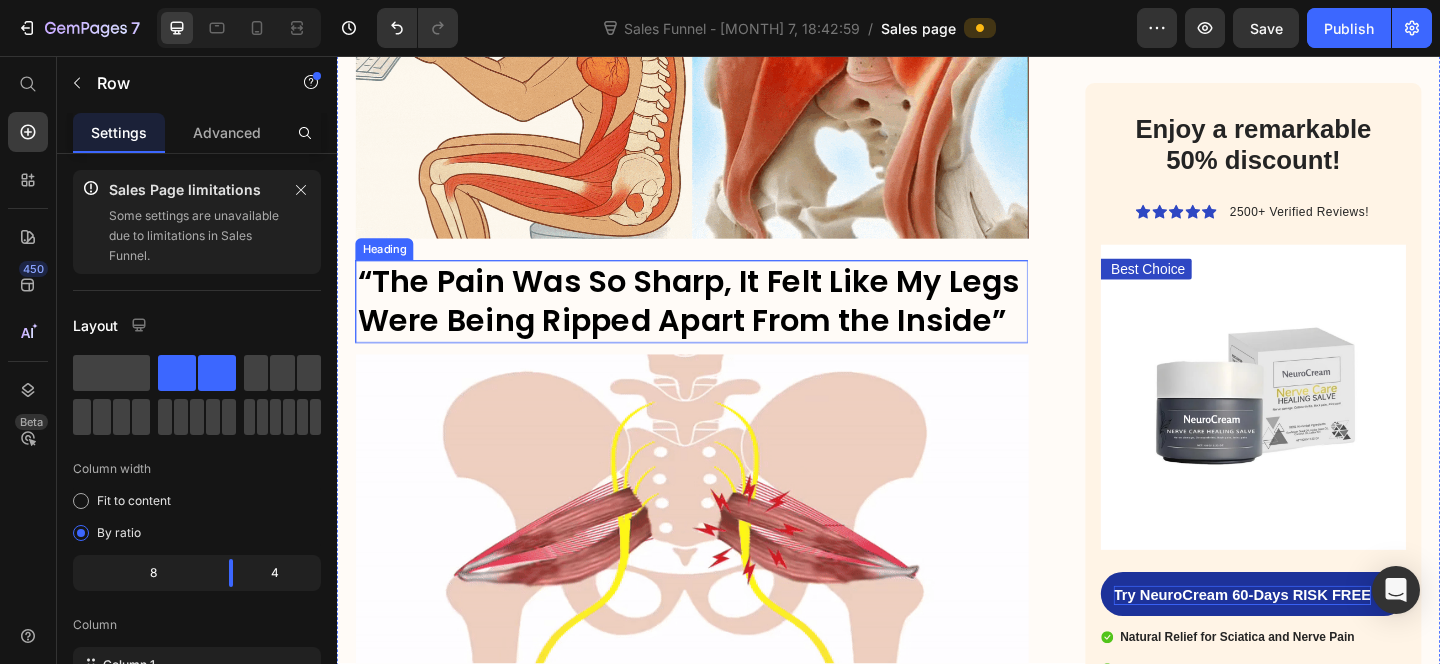 click on "“The Pain Was So Sharp, It Felt Like My Legs Were Being Ripped Apart From the Inside”" at bounding box center (719, 323) 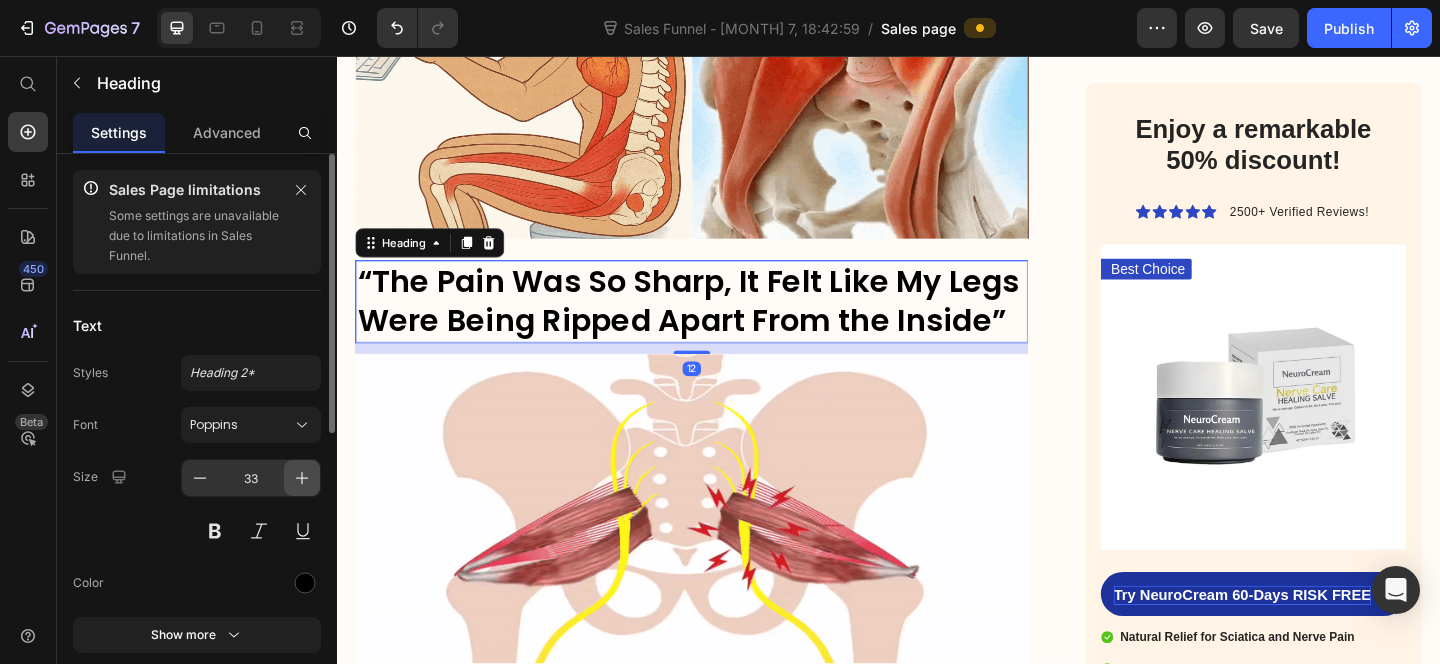 click at bounding box center (302, 478) 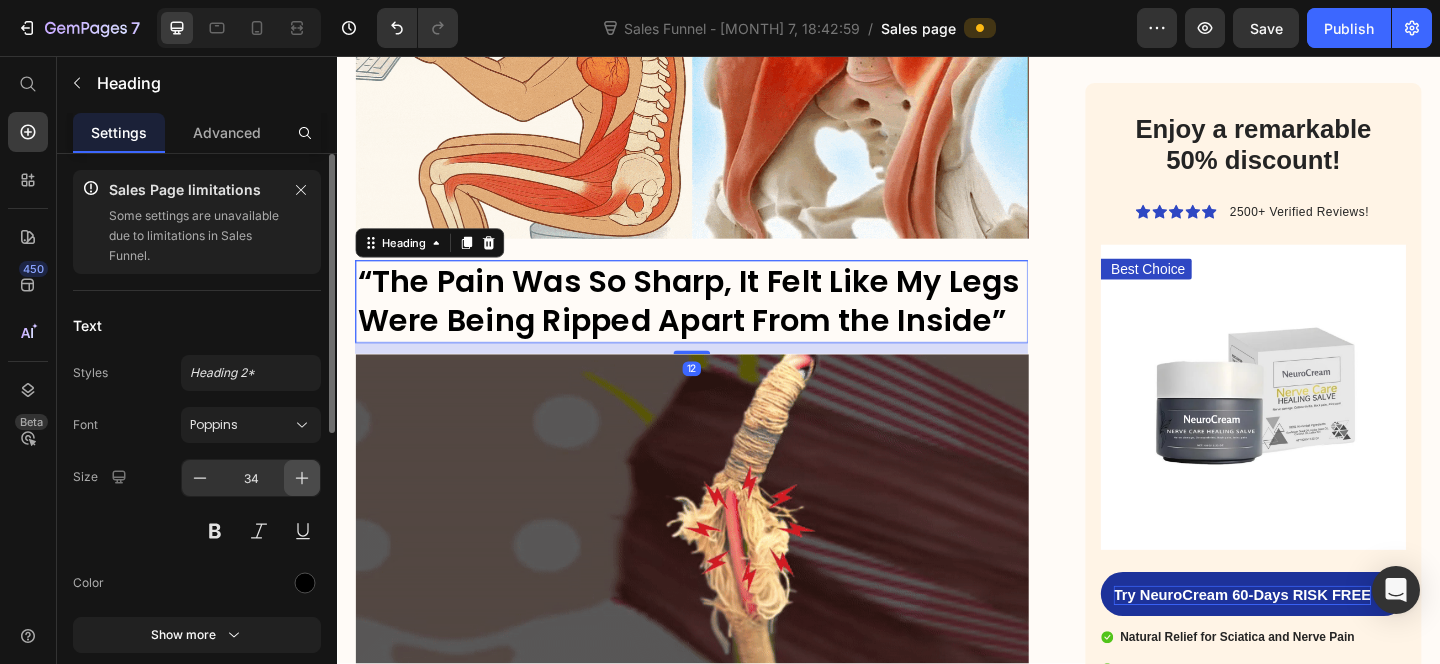 click at bounding box center [302, 478] 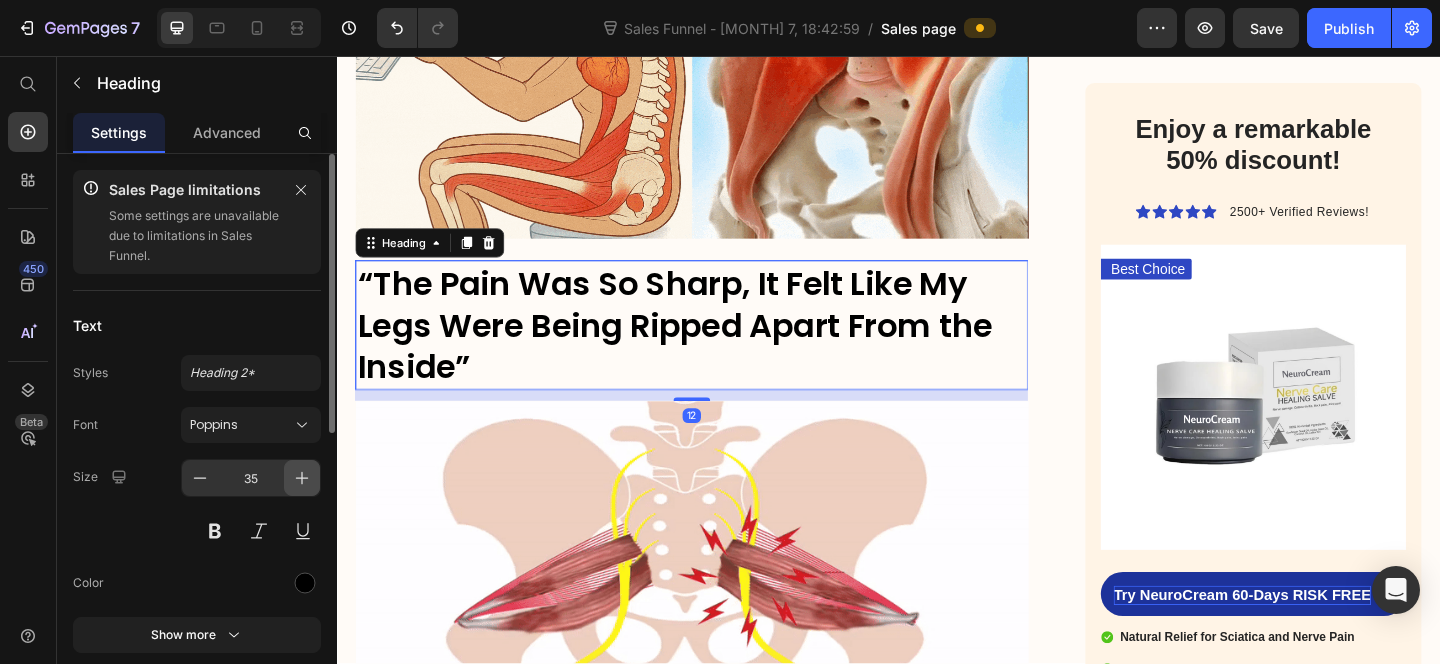 click at bounding box center (302, 478) 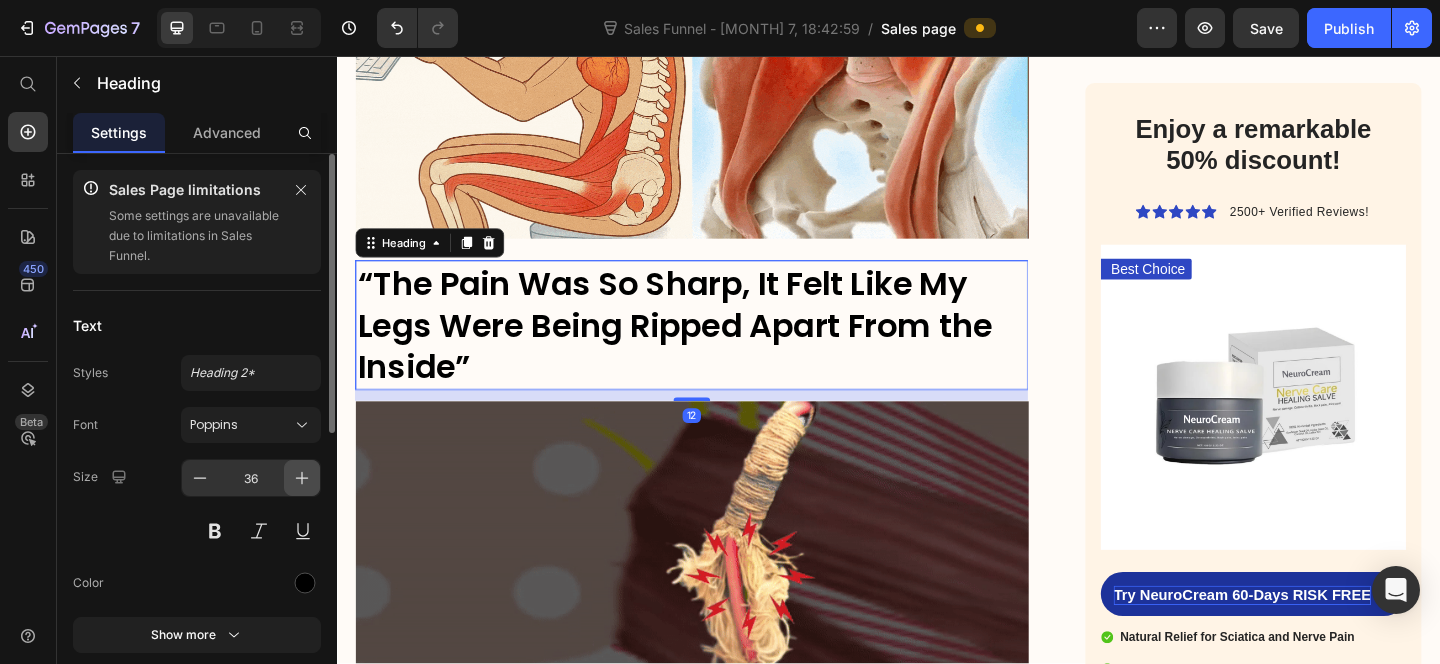 click at bounding box center (302, 478) 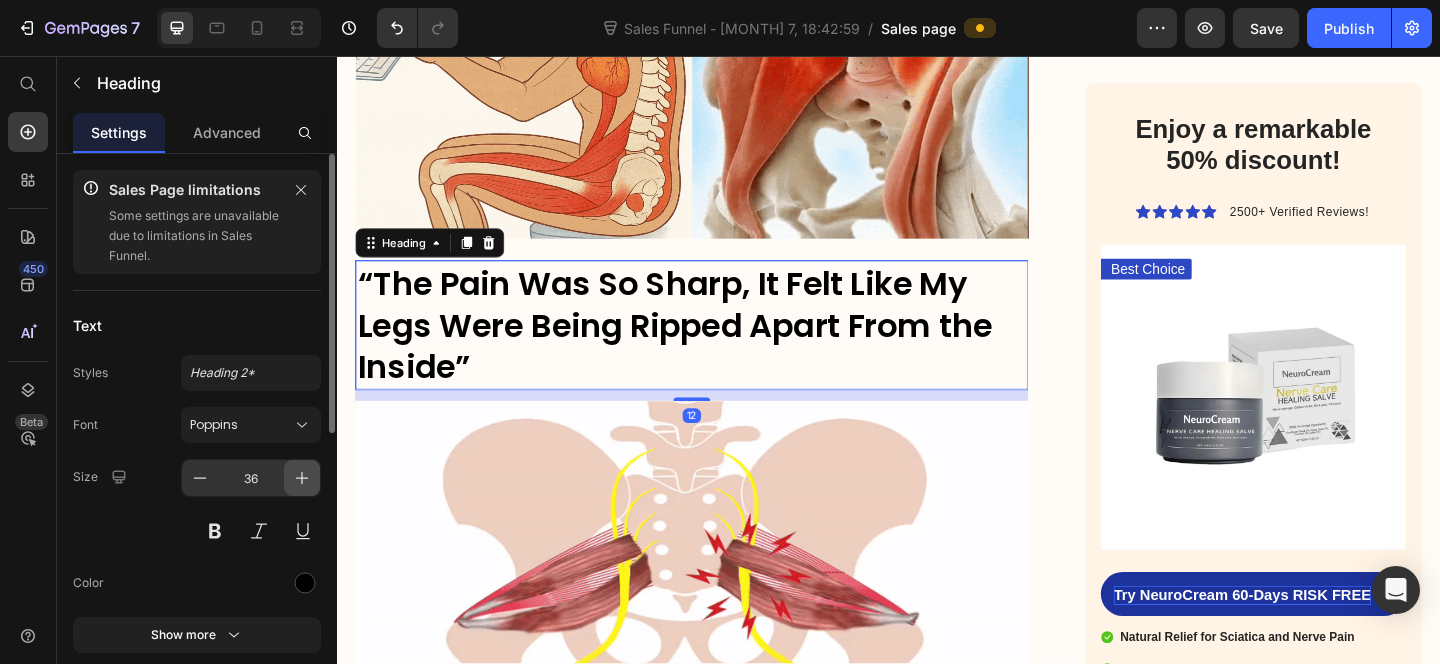 type on "37" 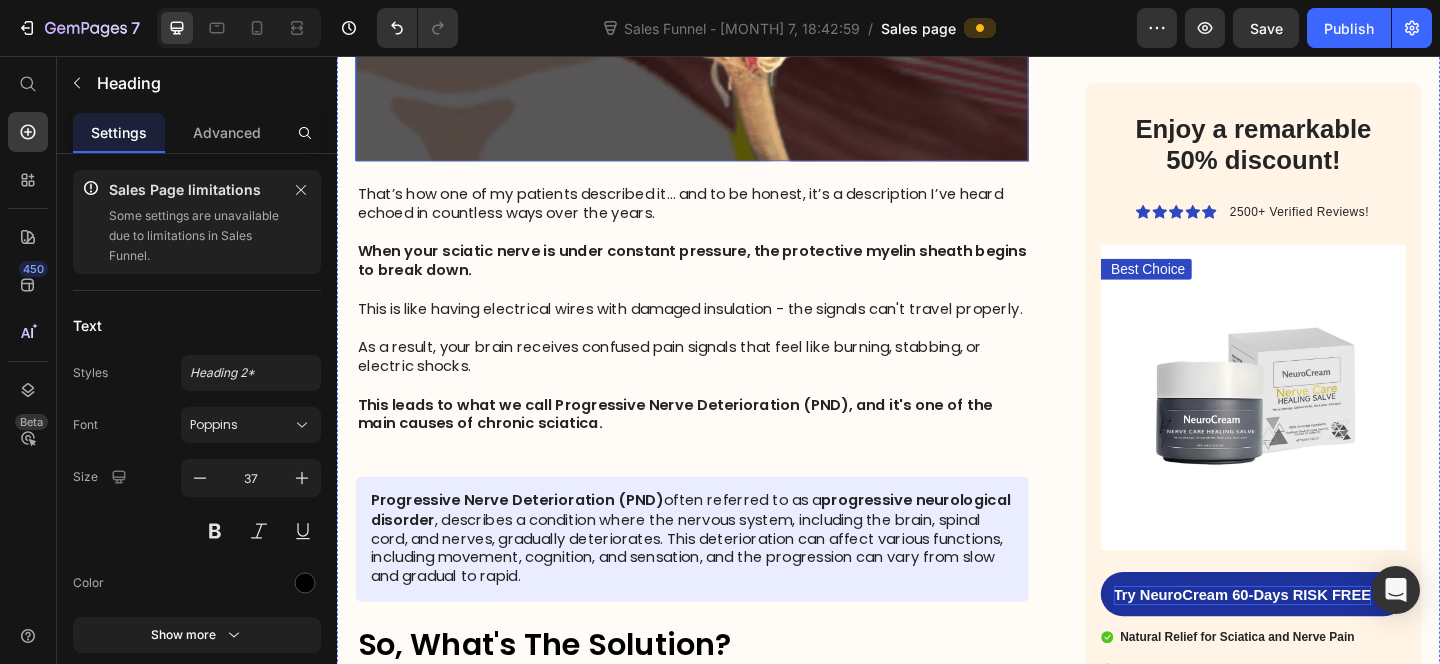 scroll, scrollTop: 5483, scrollLeft: 0, axis: vertical 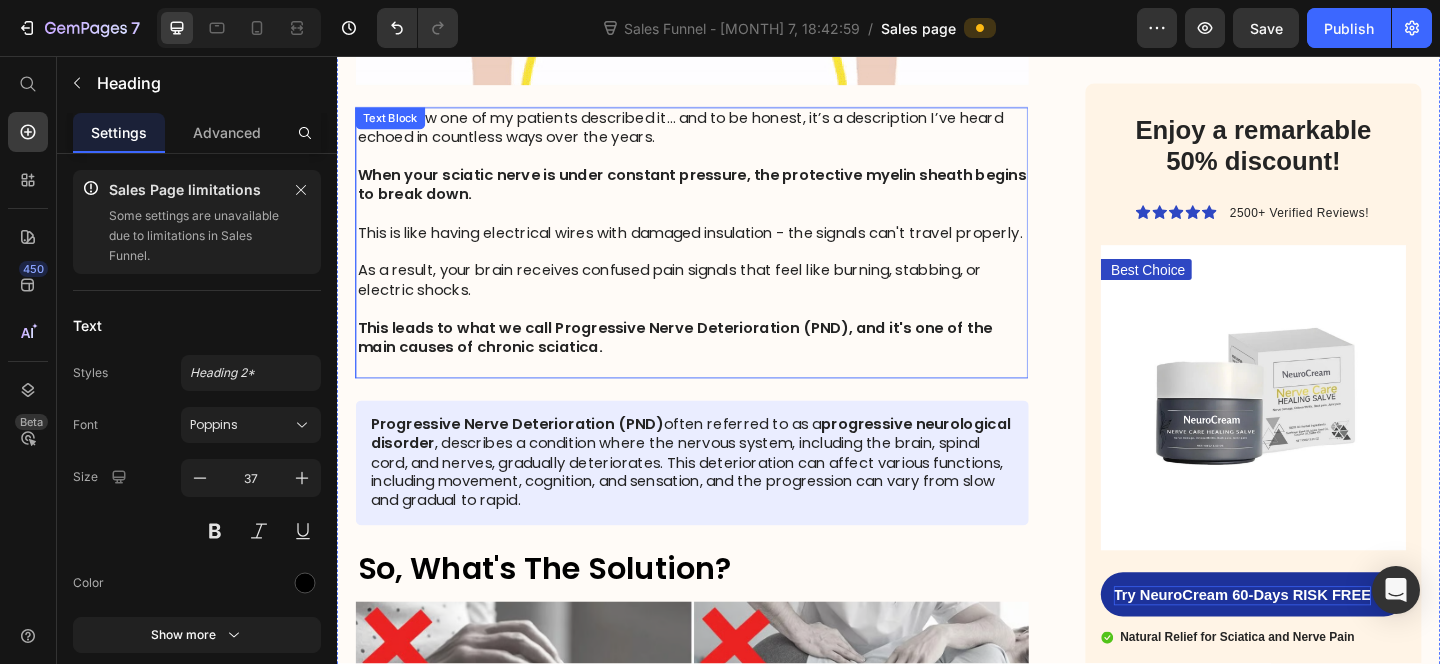click on "As a result, your brain receives confused pain signals that feel like burning, stabbing, or electric shocks." at bounding box center [723, 301] 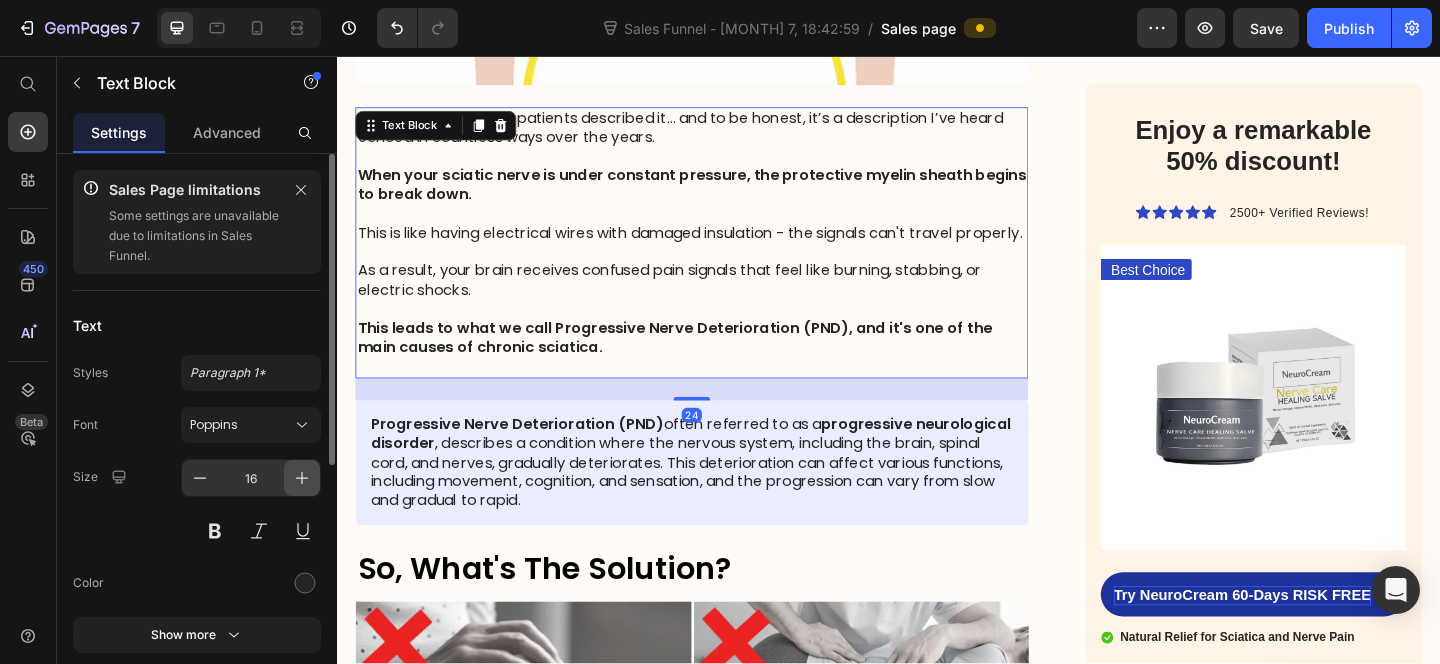 click 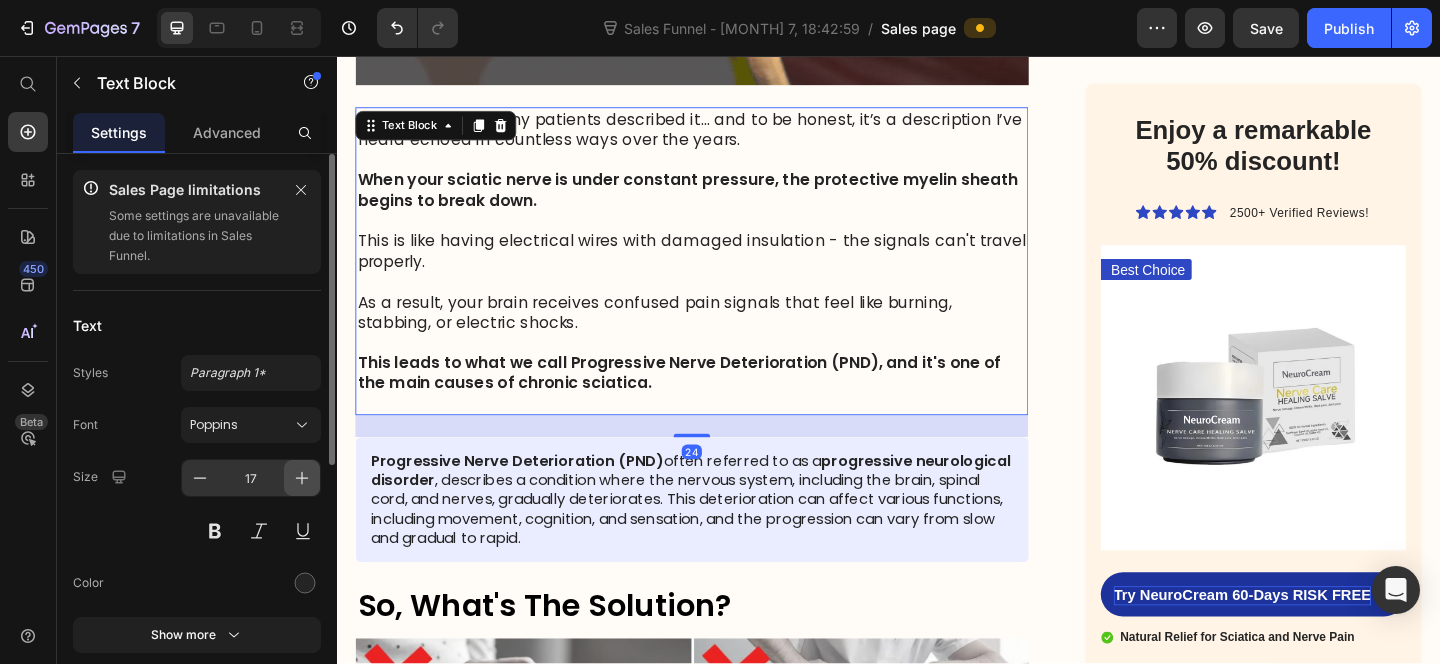 click 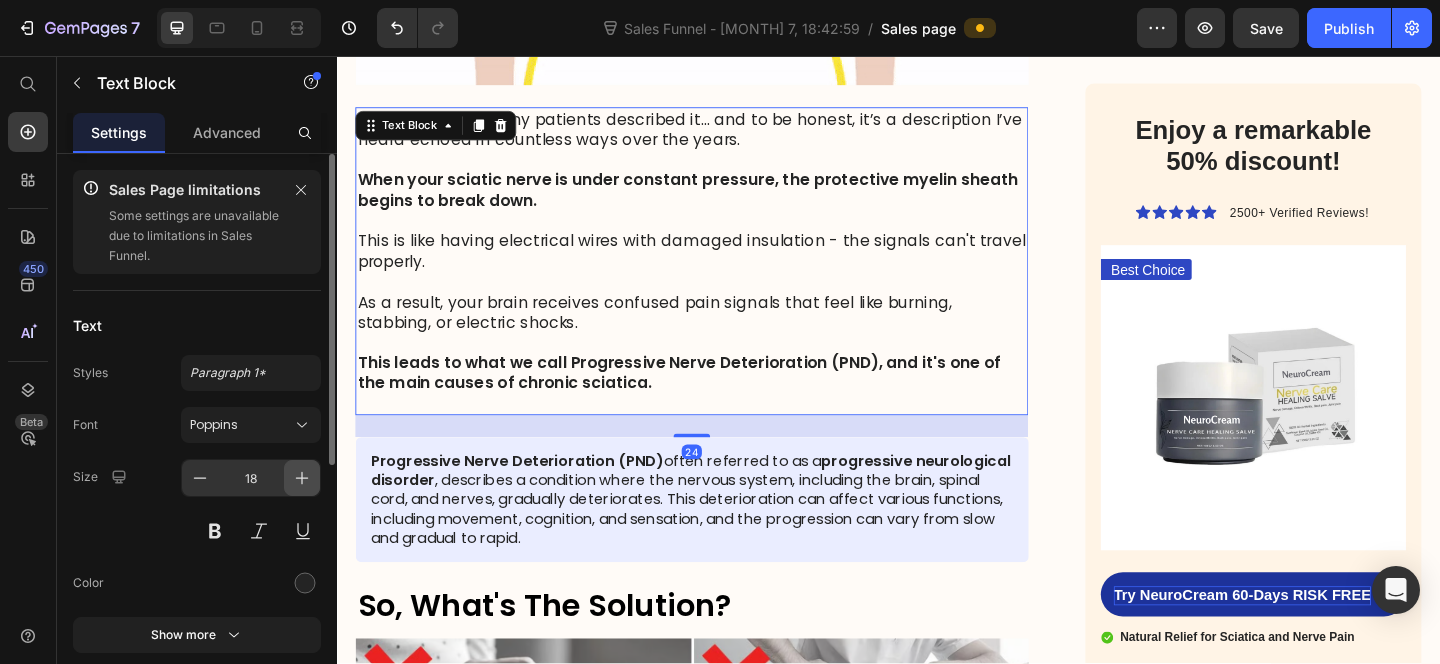 click 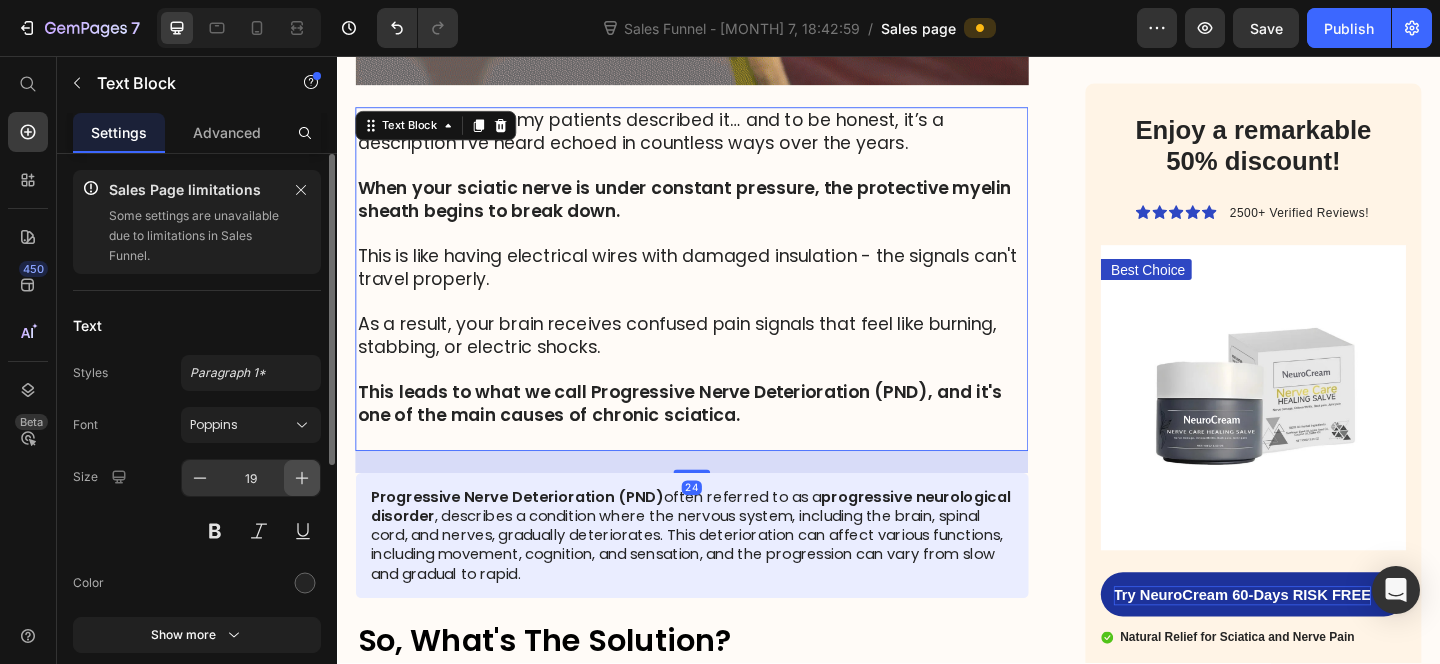 click 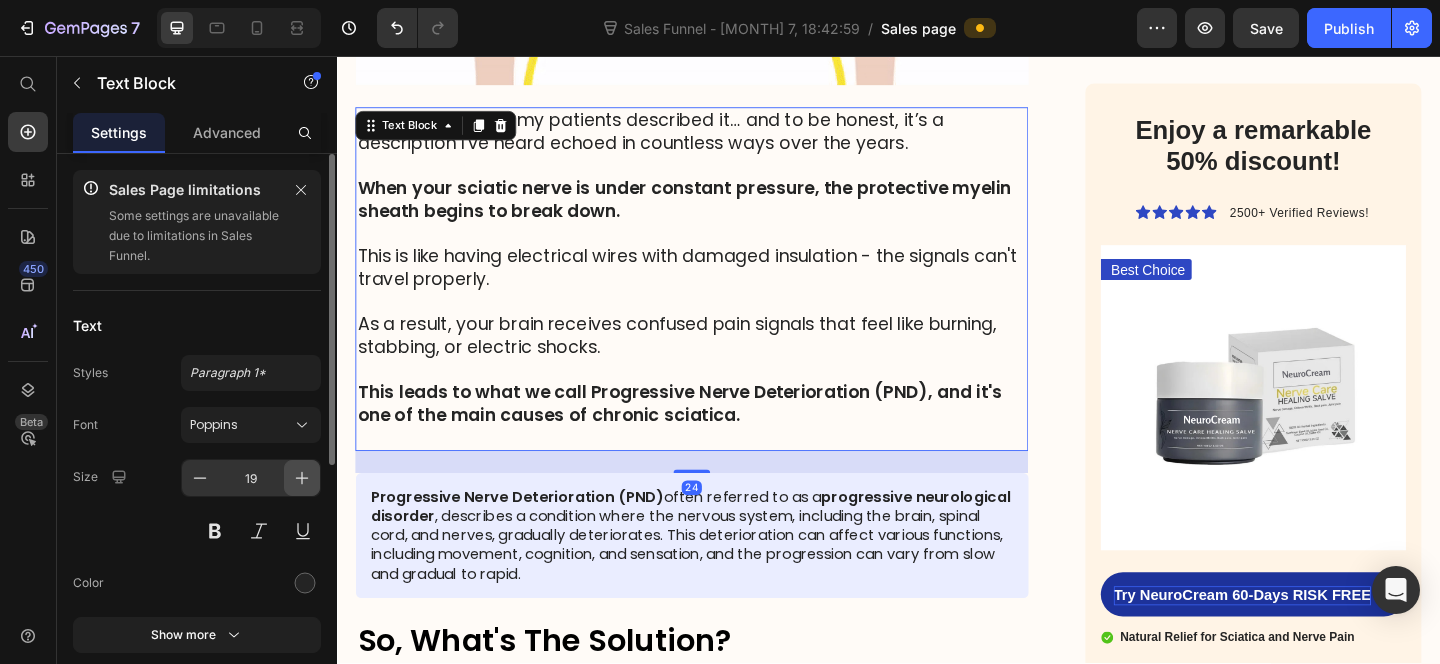 type on "20" 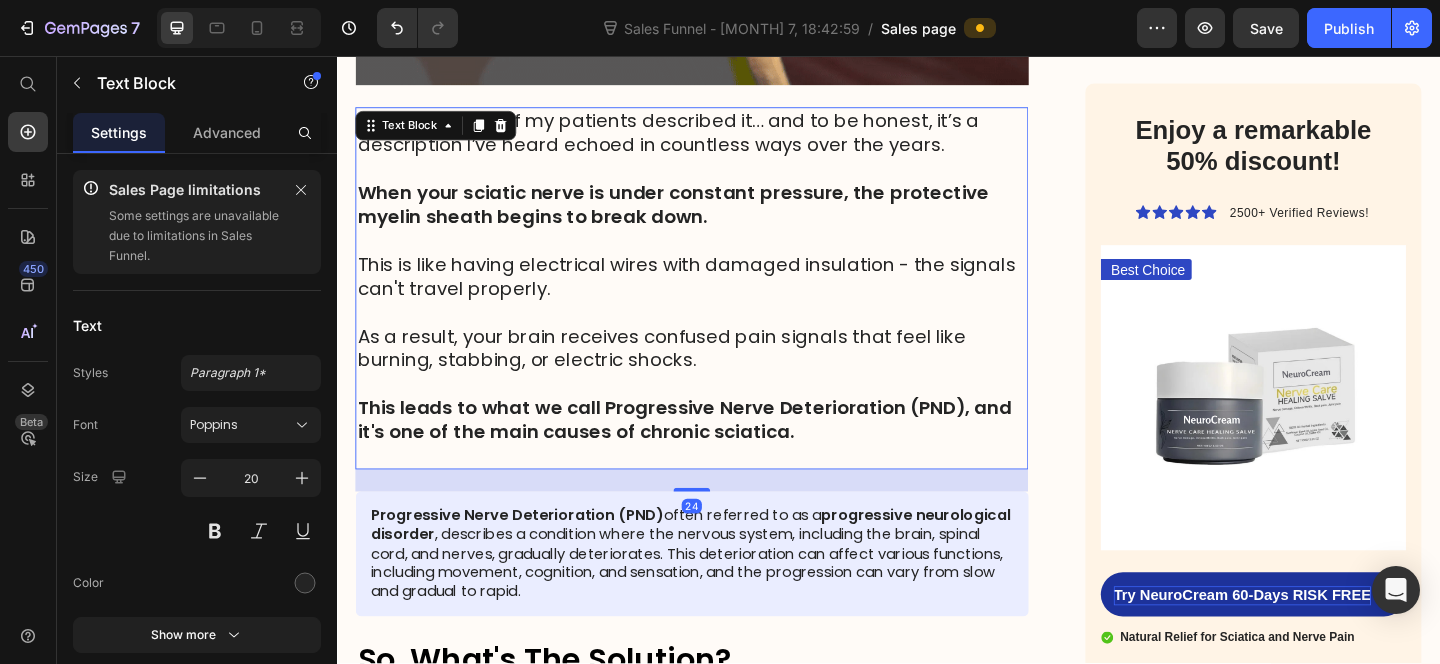 click on "[PND]  often referred to as a  progressive   neurological   disorder , describes a condition where the nervous system, including the brain, spinal cord, and nerves, gradually deteriorates. This deterioration can affect various functions, including movement, cognition, and sensation, and the progression can vary from slow and gradual to rapid." at bounding box center (723, 598) 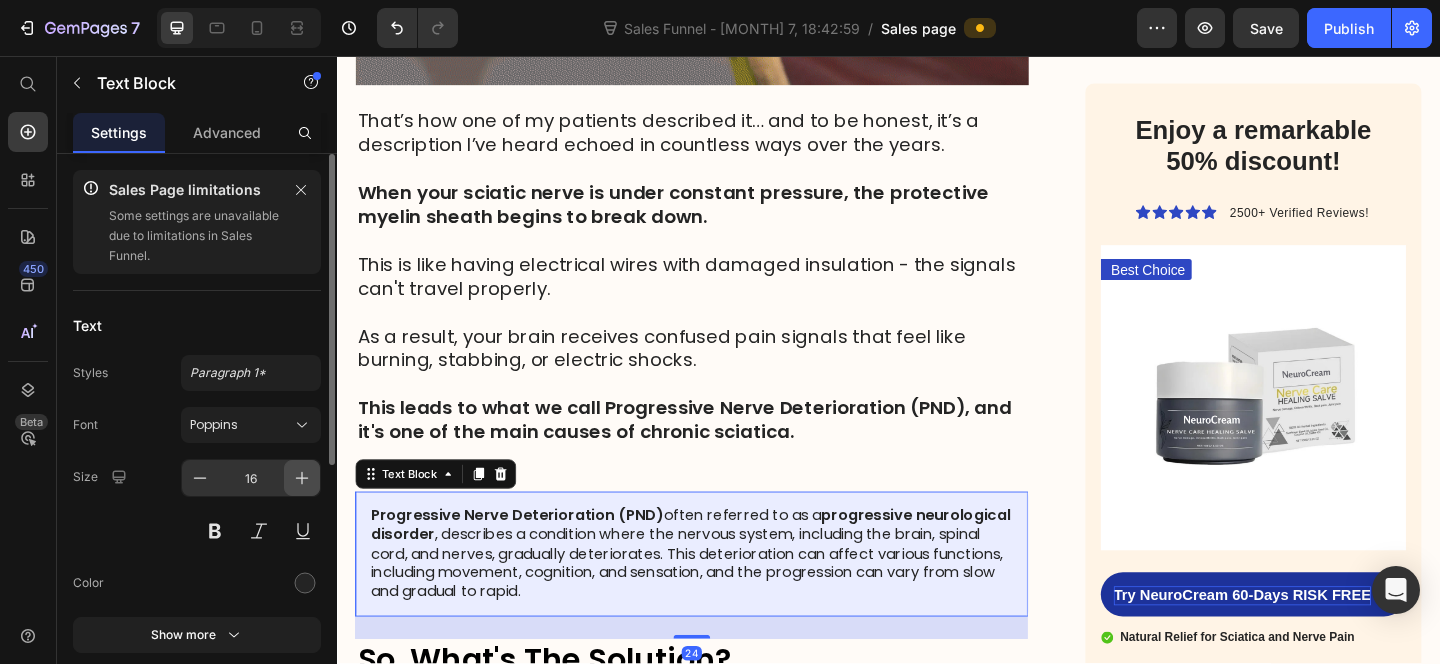 click 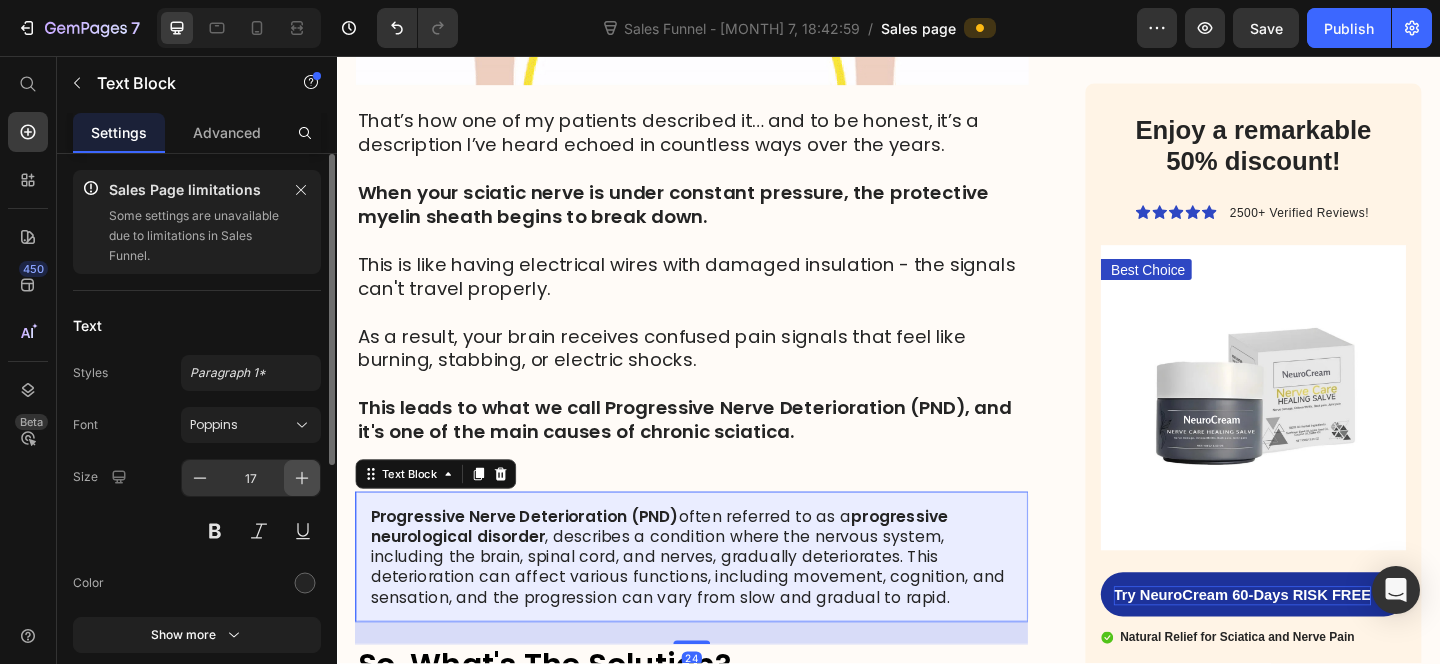 click 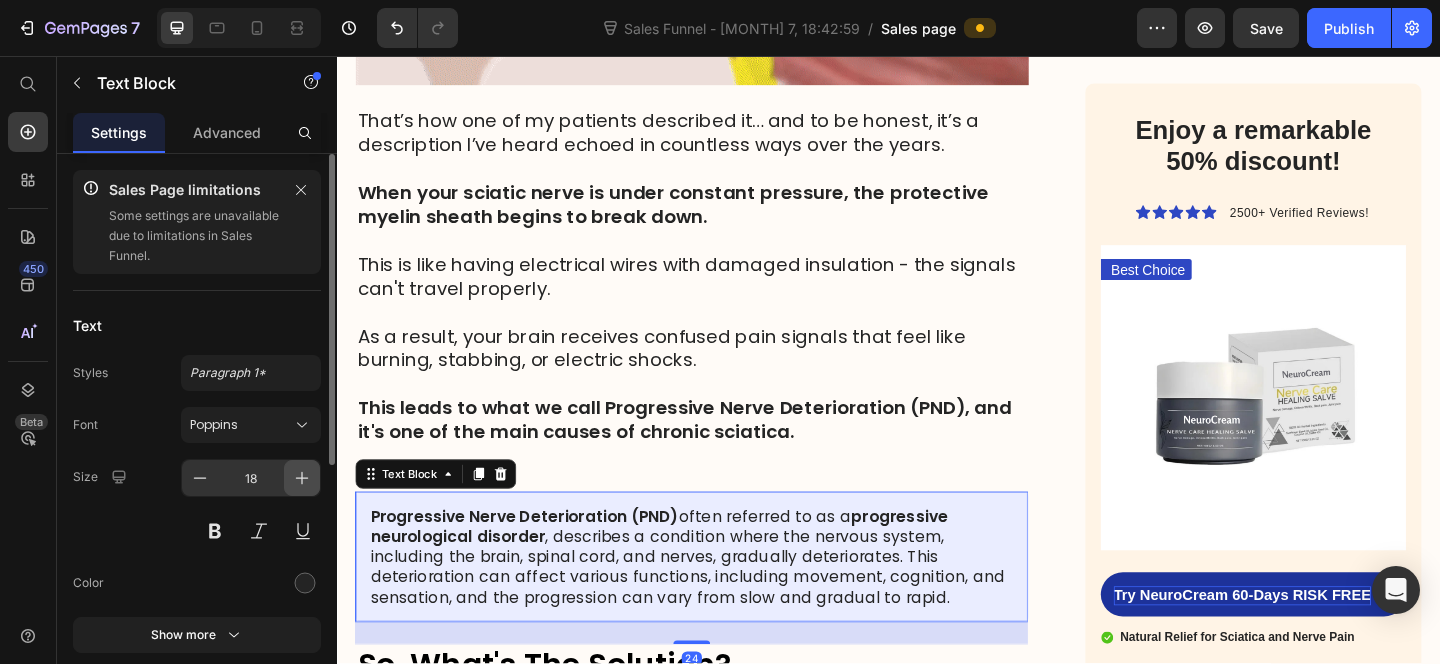 click 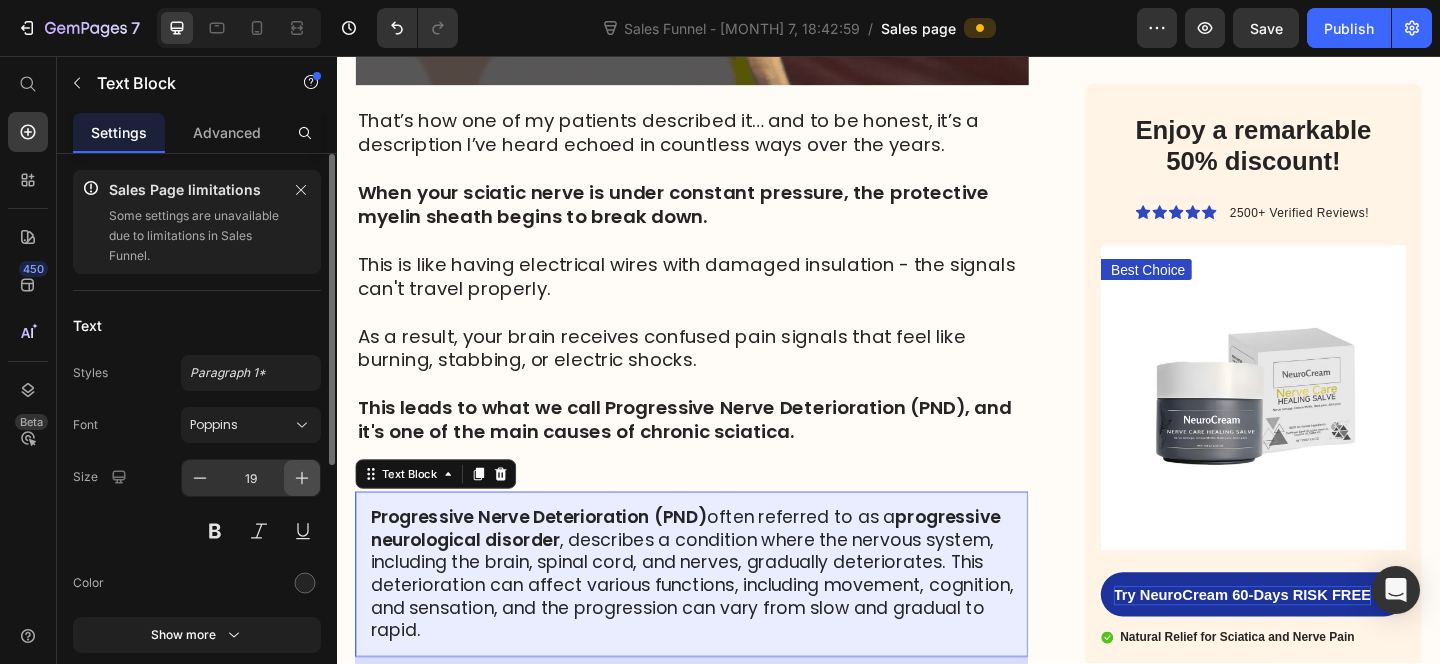 click 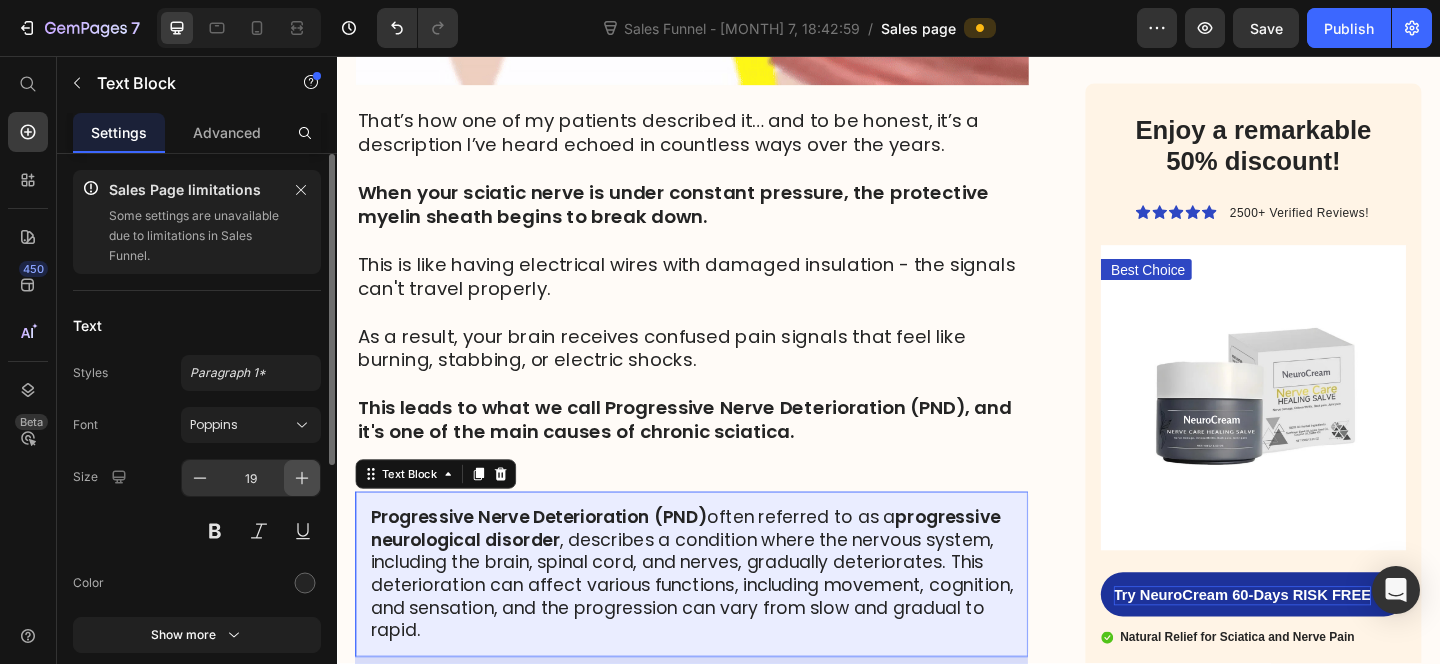 type on "20" 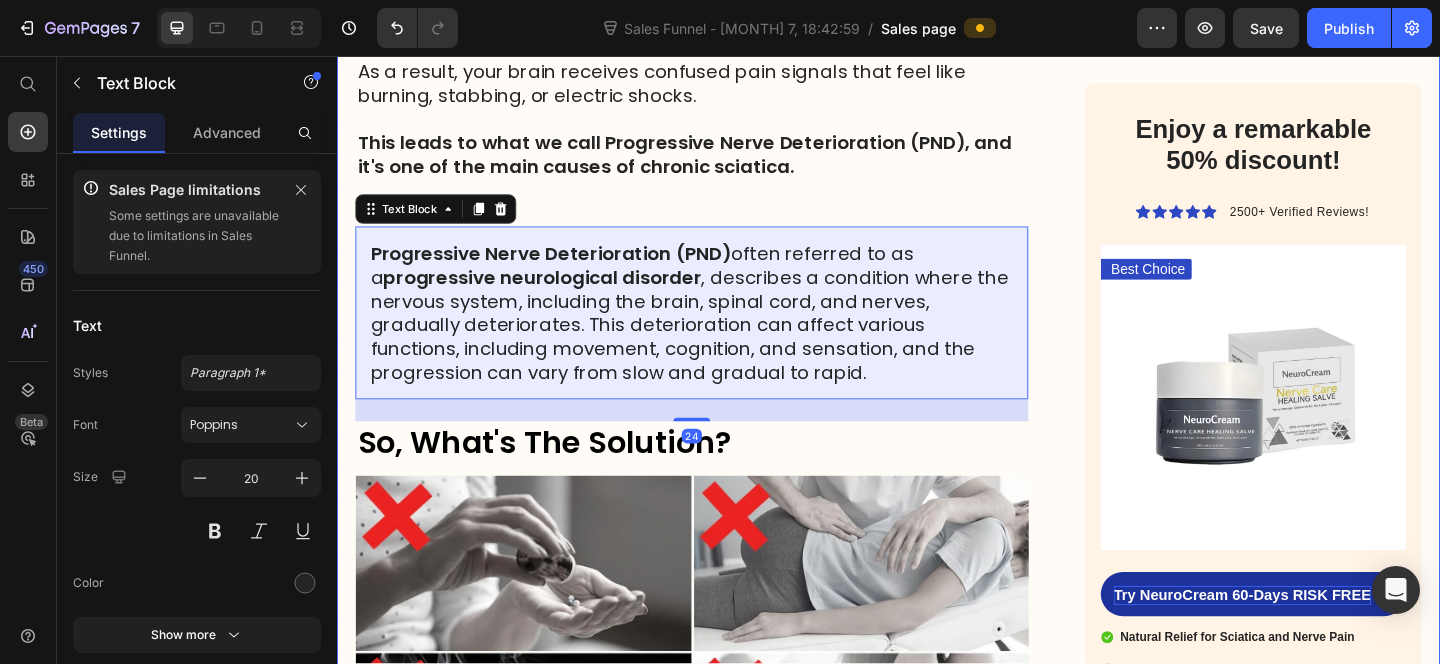 scroll, scrollTop: 6126, scrollLeft: 0, axis: vertical 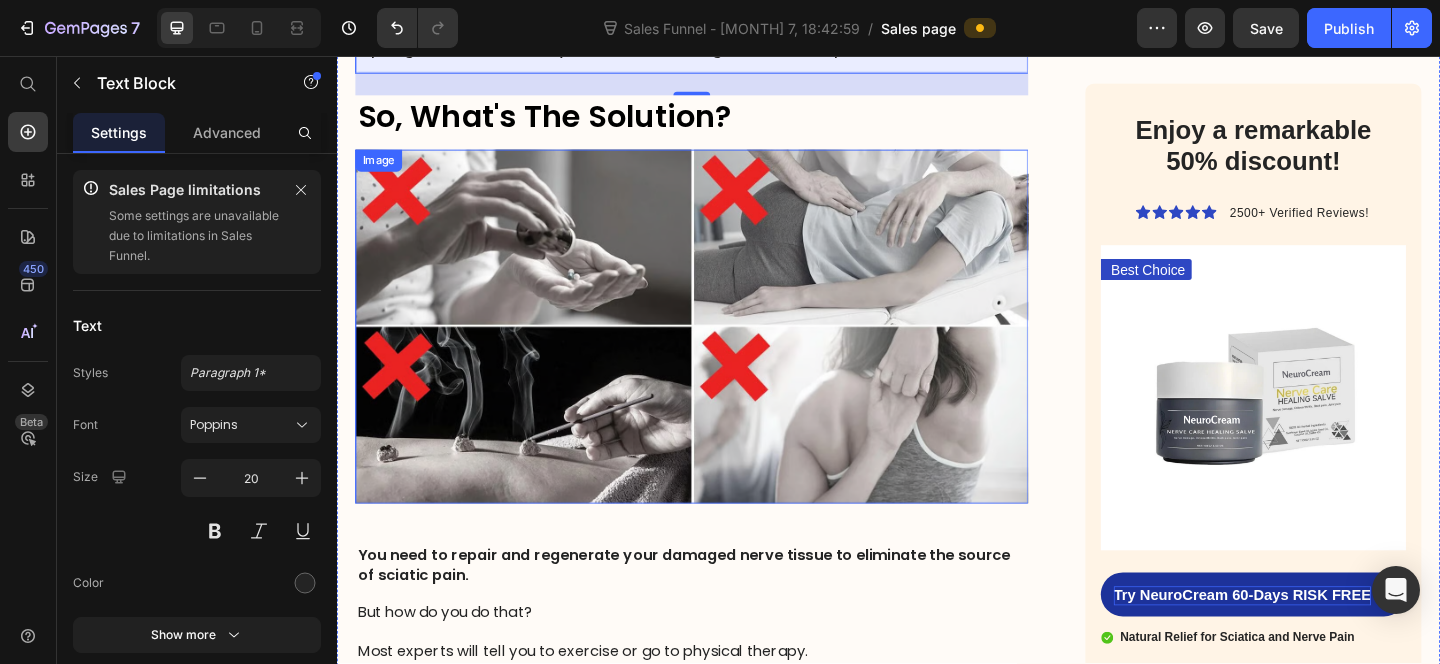 click at bounding box center (723, 683) 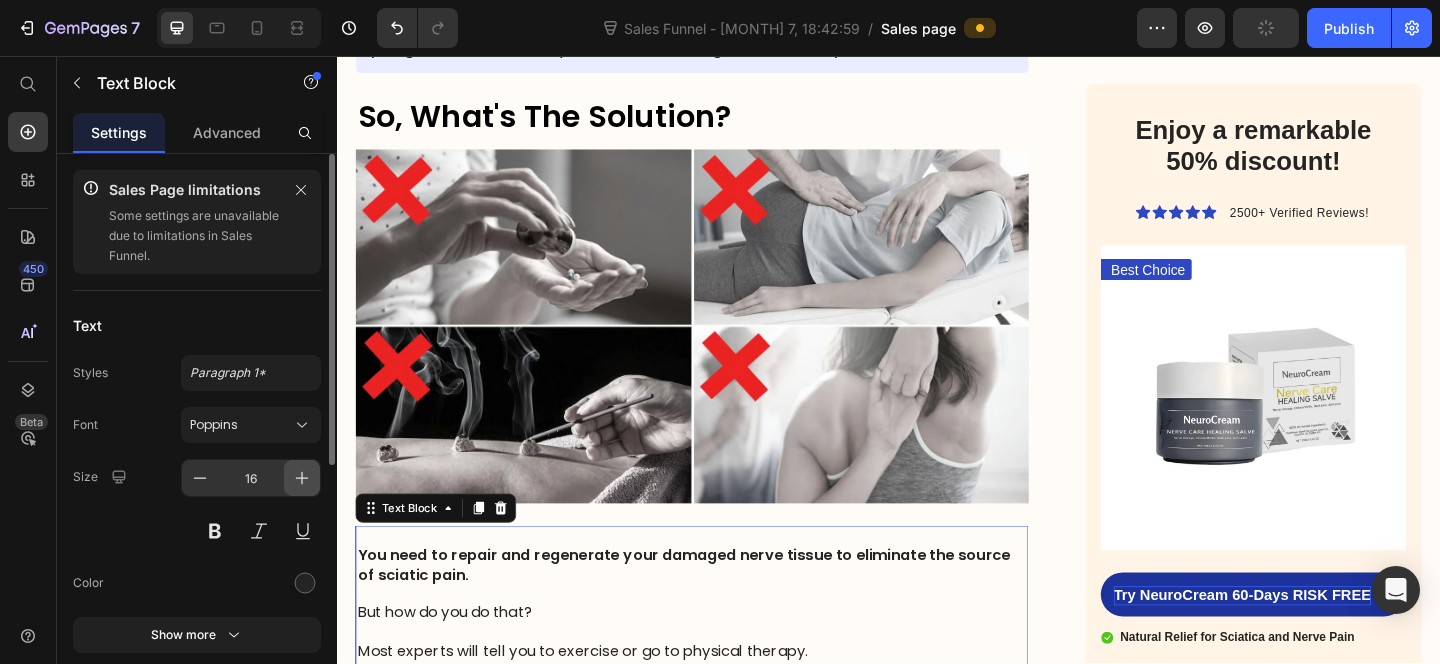 click at bounding box center [302, 478] 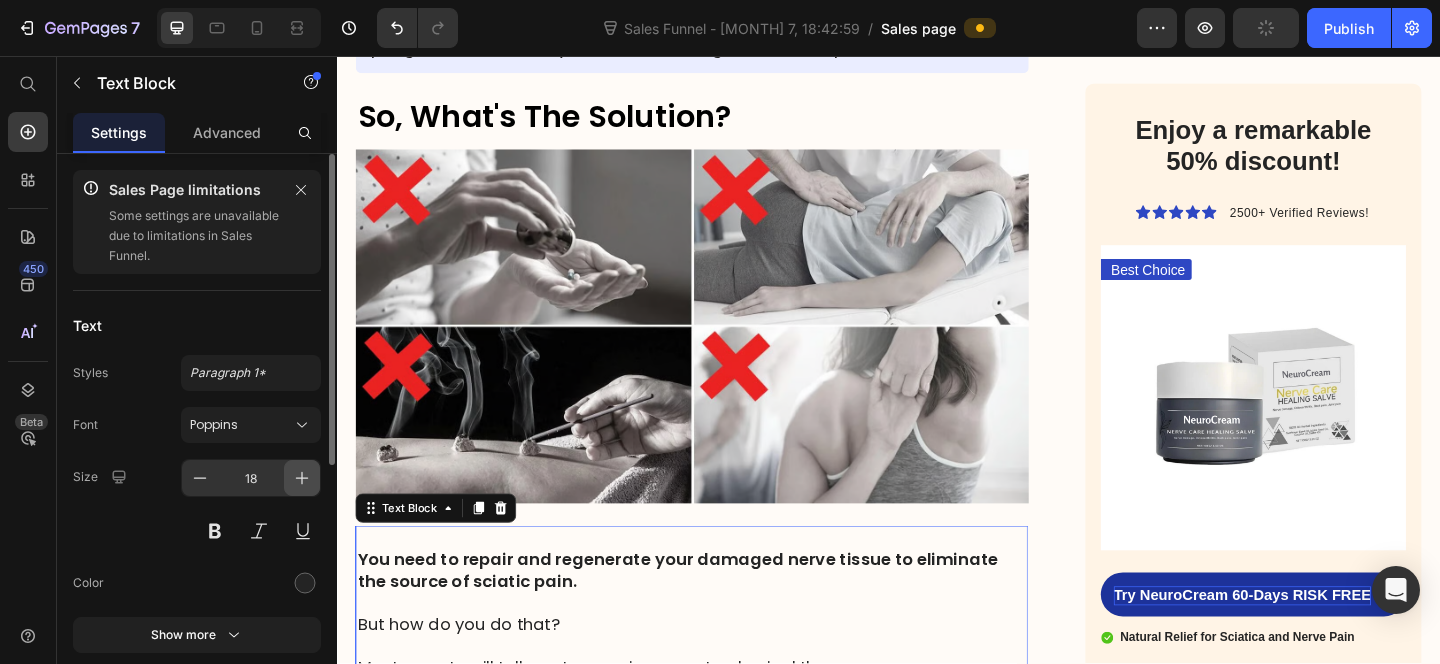 click at bounding box center [302, 478] 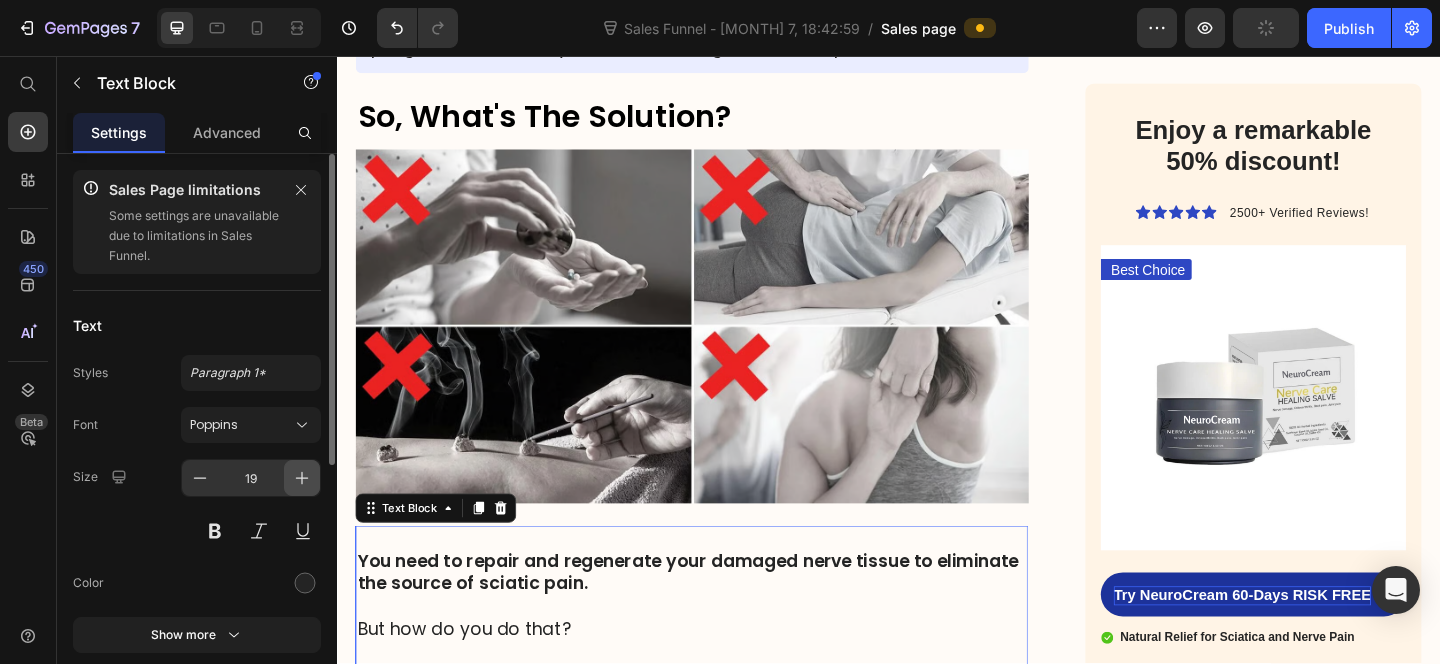 click at bounding box center [302, 478] 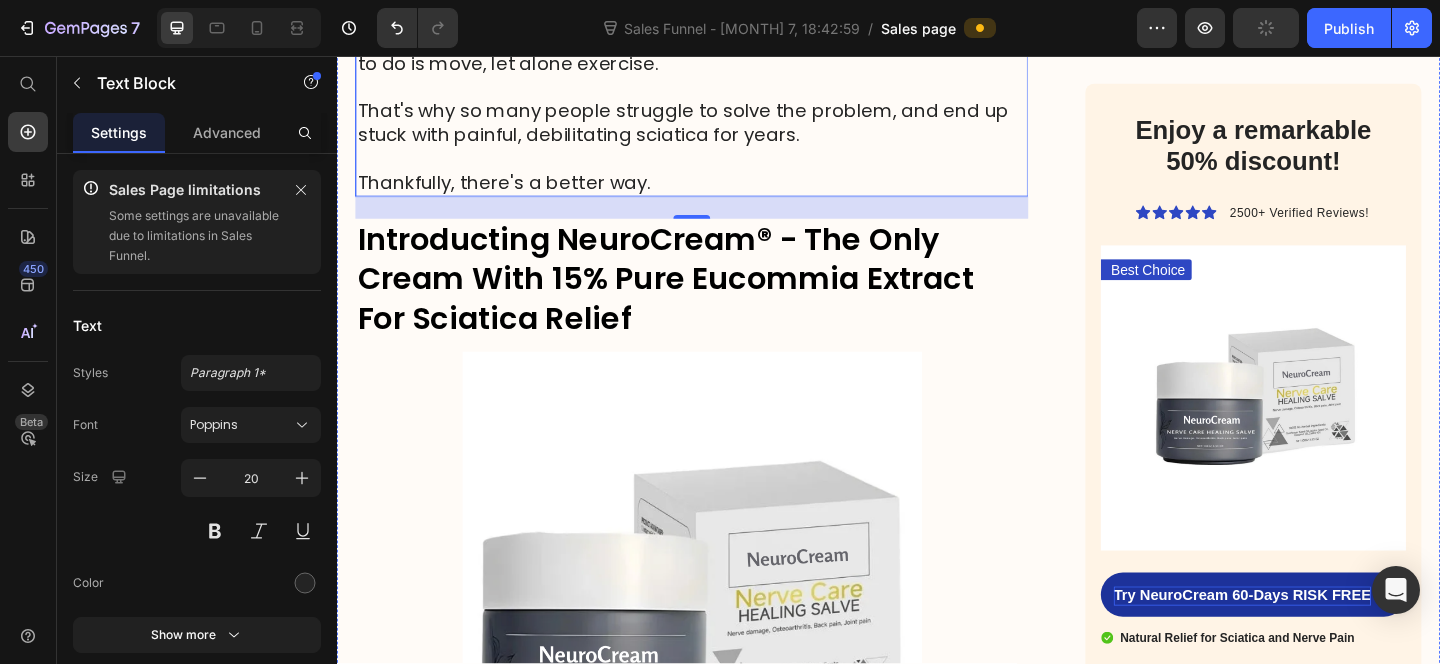 scroll, scrollTop: 6921, scrollLeft: 0, axis: vertical 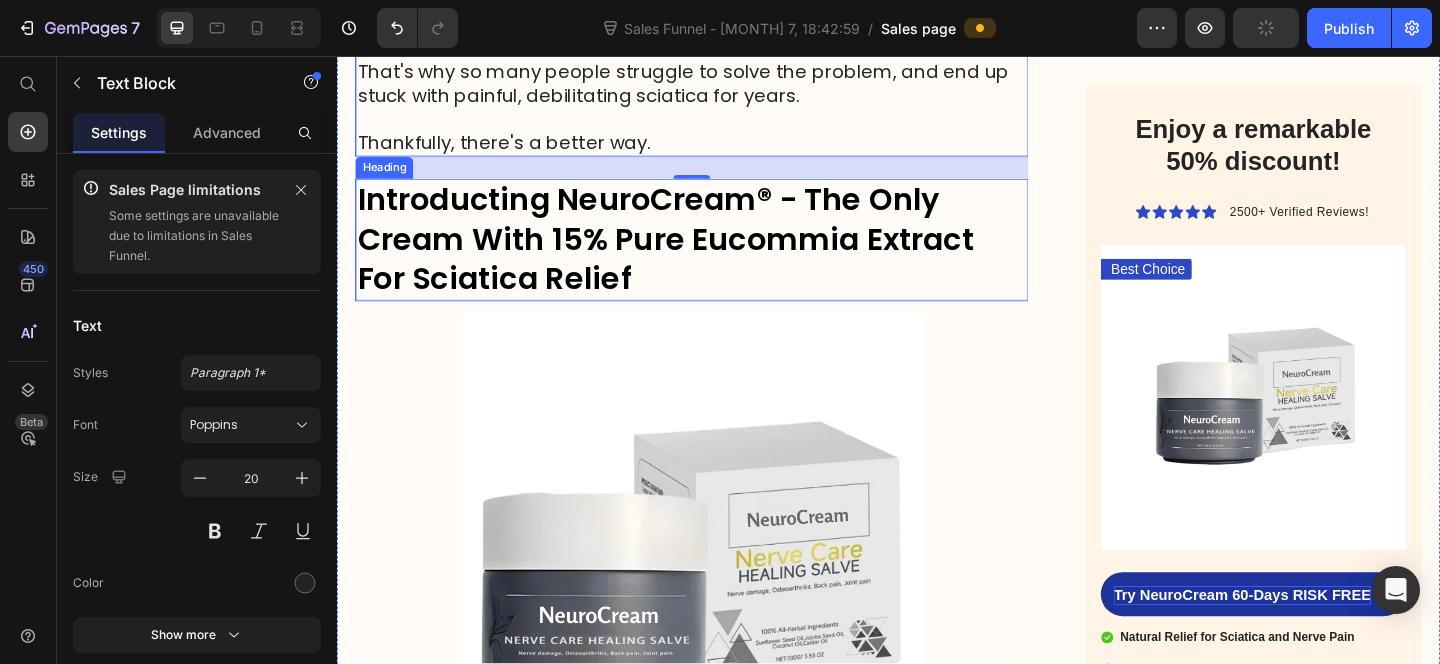 click on "Introducting NeuroCream® - The Only Cream With 15% Pure Eucommia Extract For Sciatica Relief" at bounding box center (723, 256) 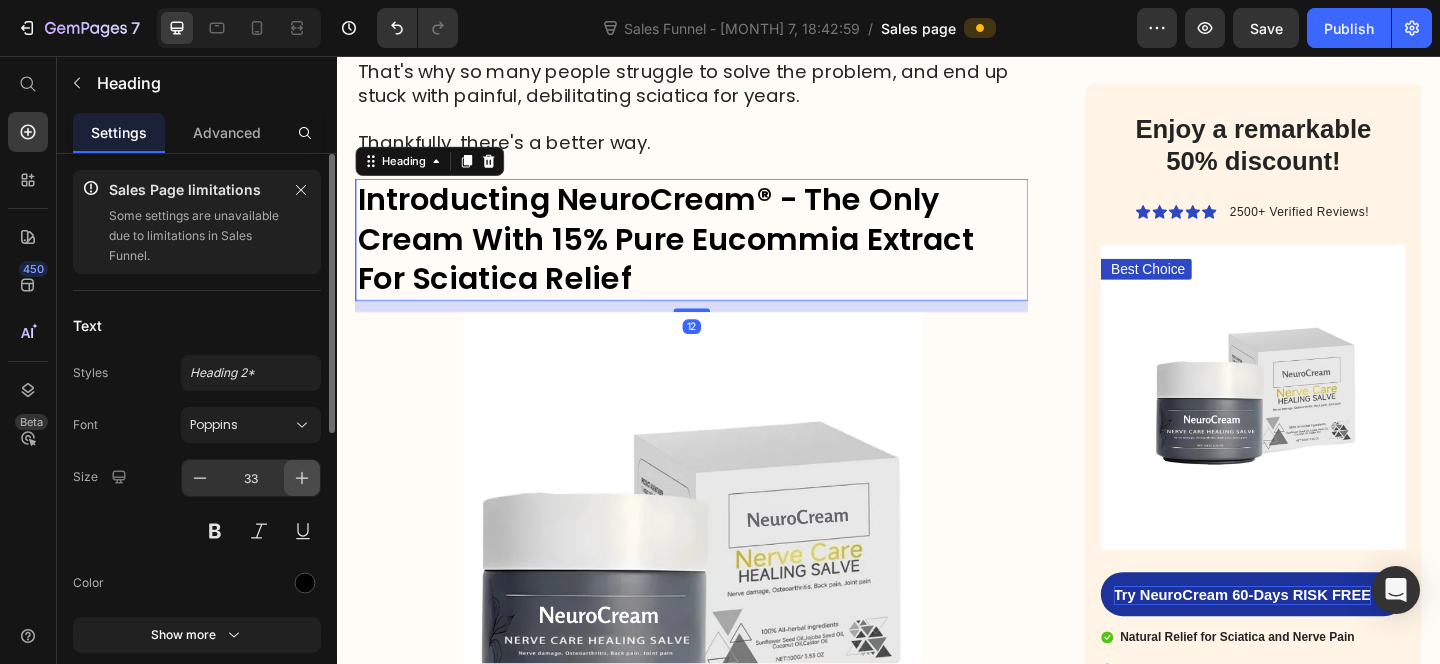 click 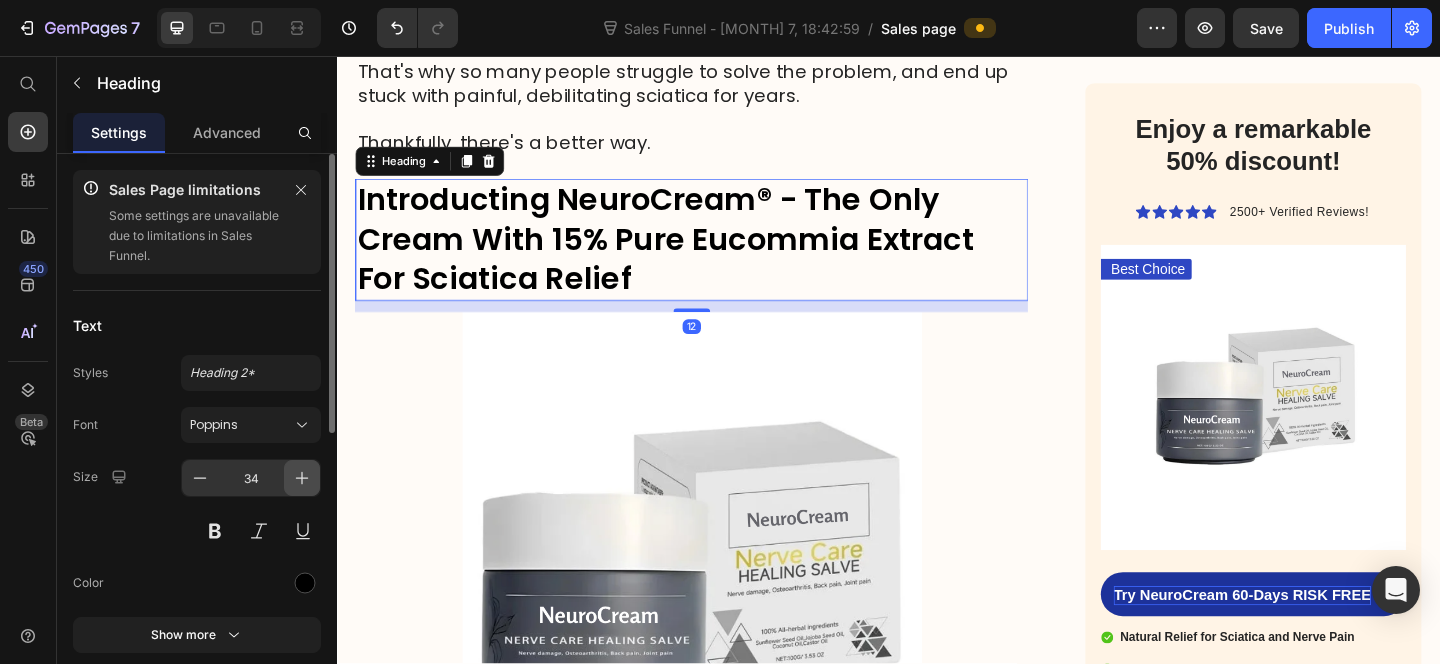 click 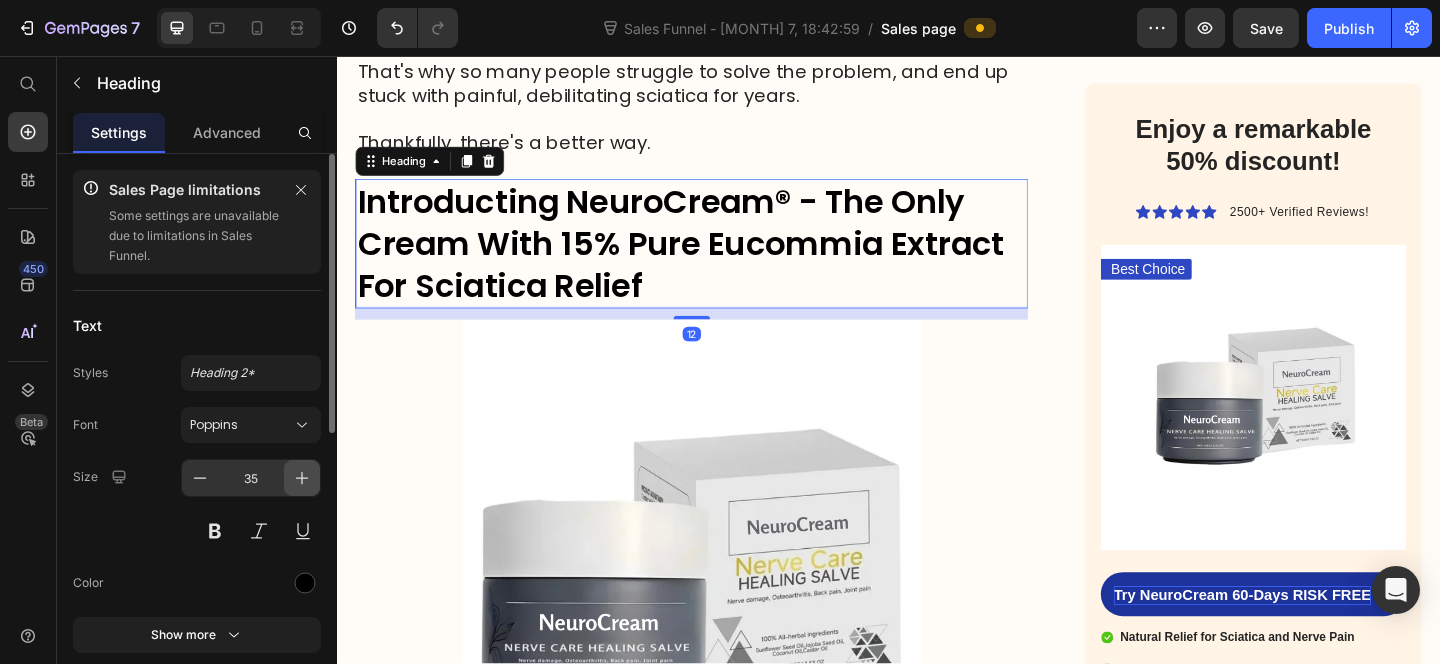 click 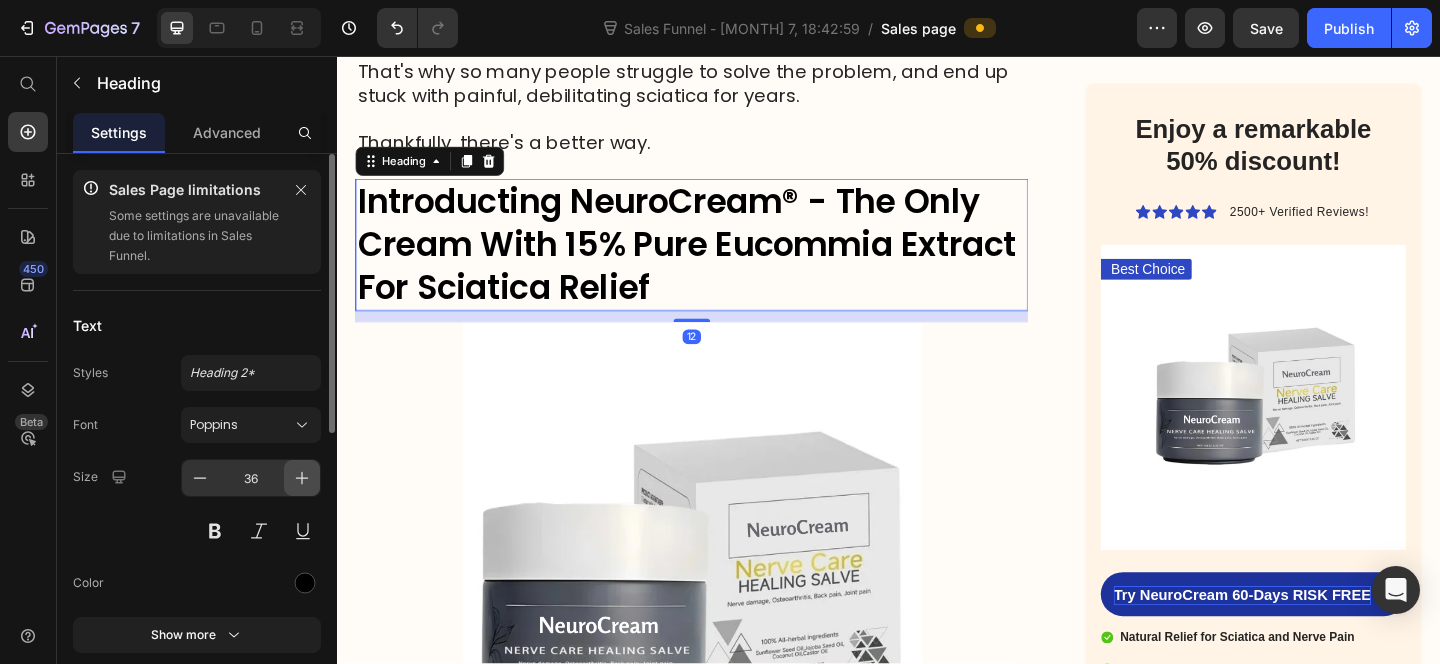click 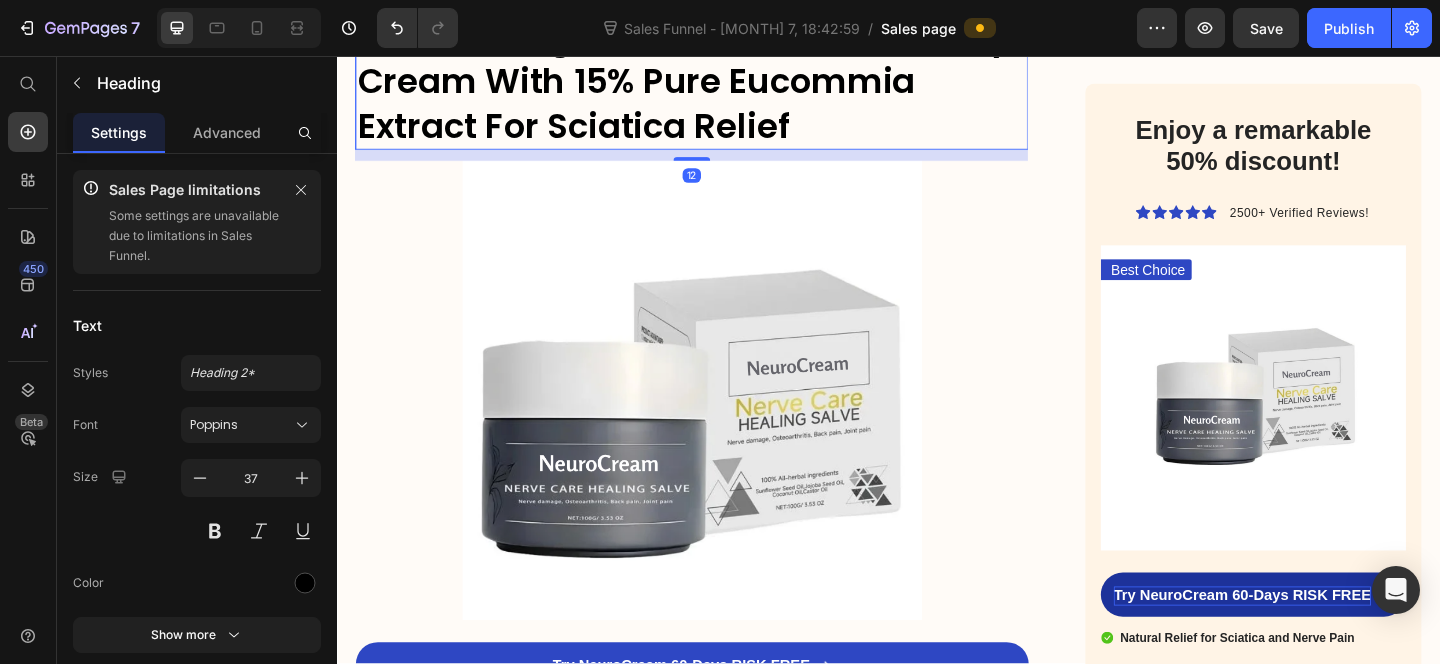 scroll, scrollTop: 7386, scrollLeft: 0, axis: vertical 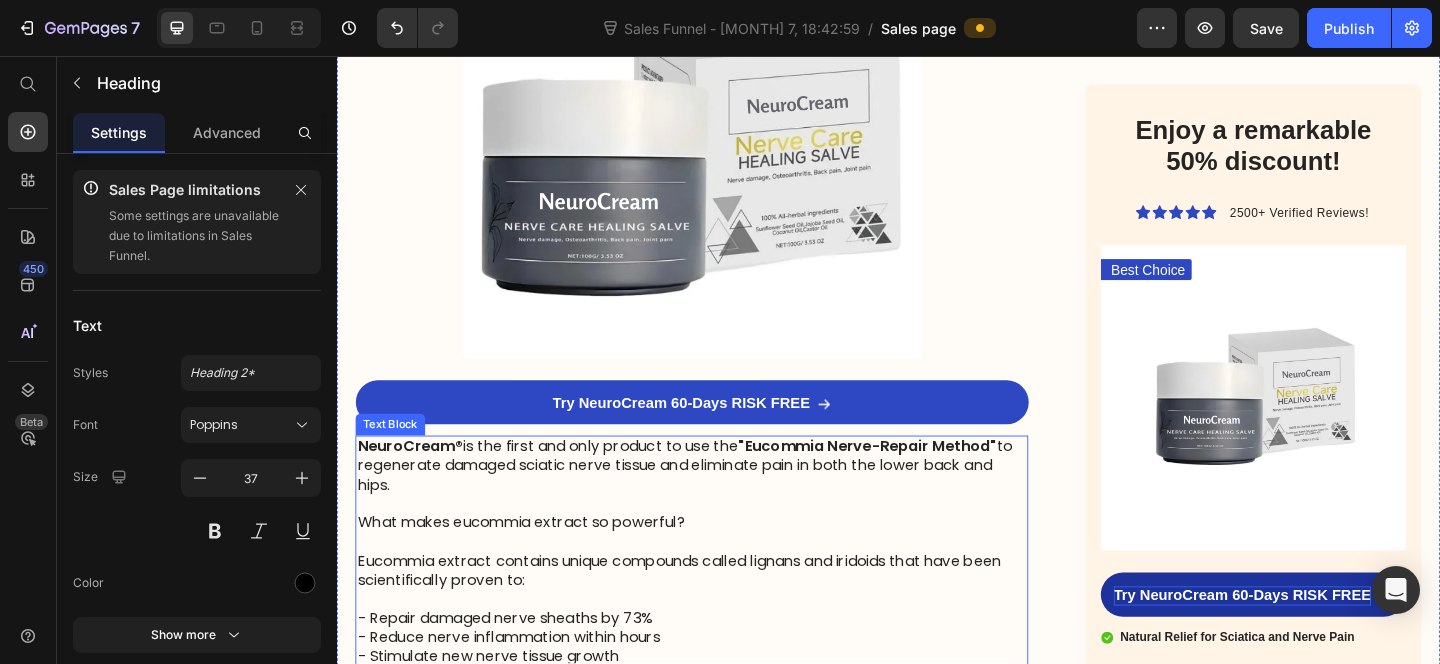 click on "NeuroCream®  is the first and only product to use the  "Eucommia Nerve-Repair Method"  to regenerate damaged sciatic nerve tissue and eliminate pain in both the lower back and hips." at bounding box center [723, 502] 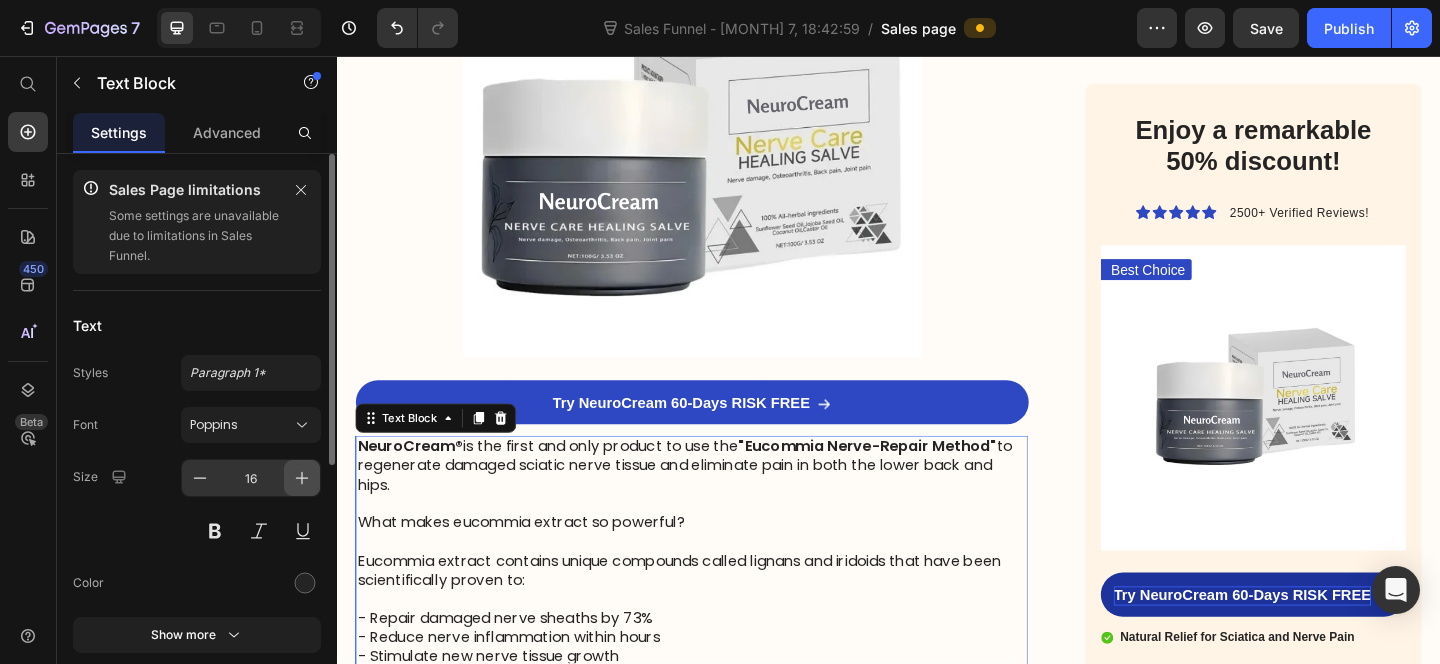 click 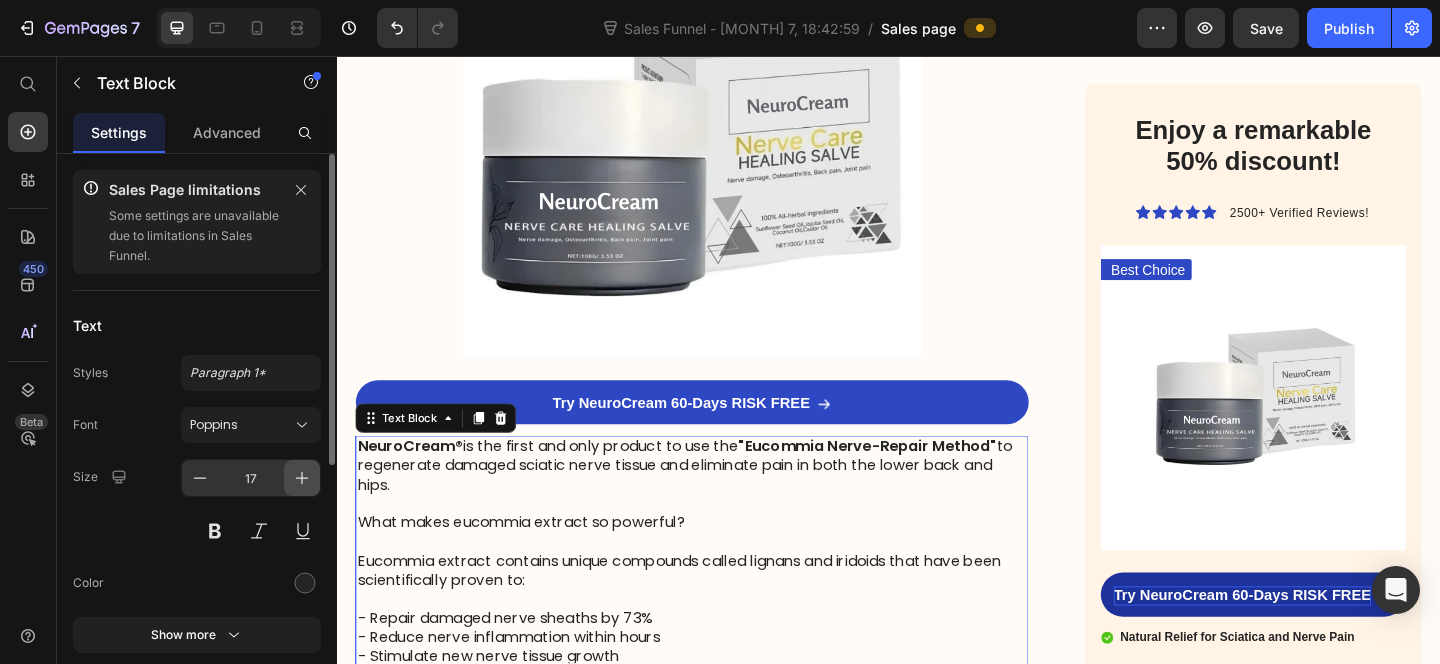 click 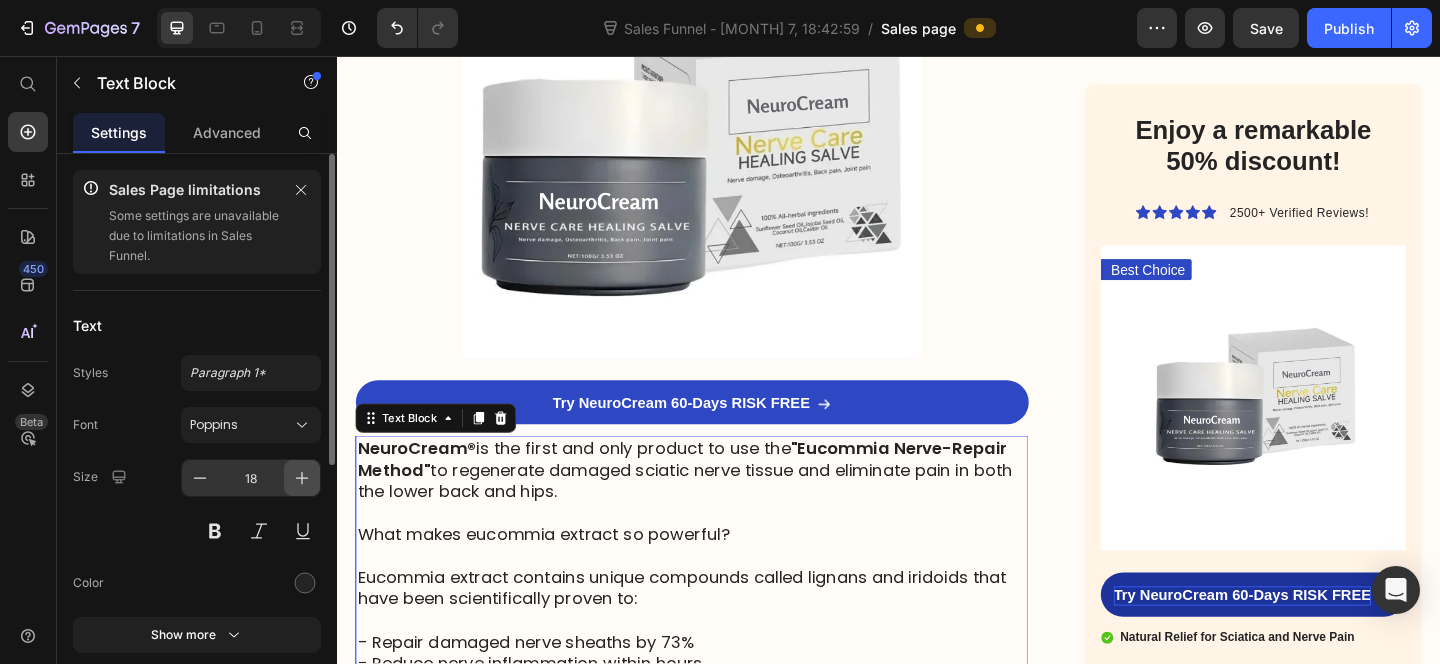 click 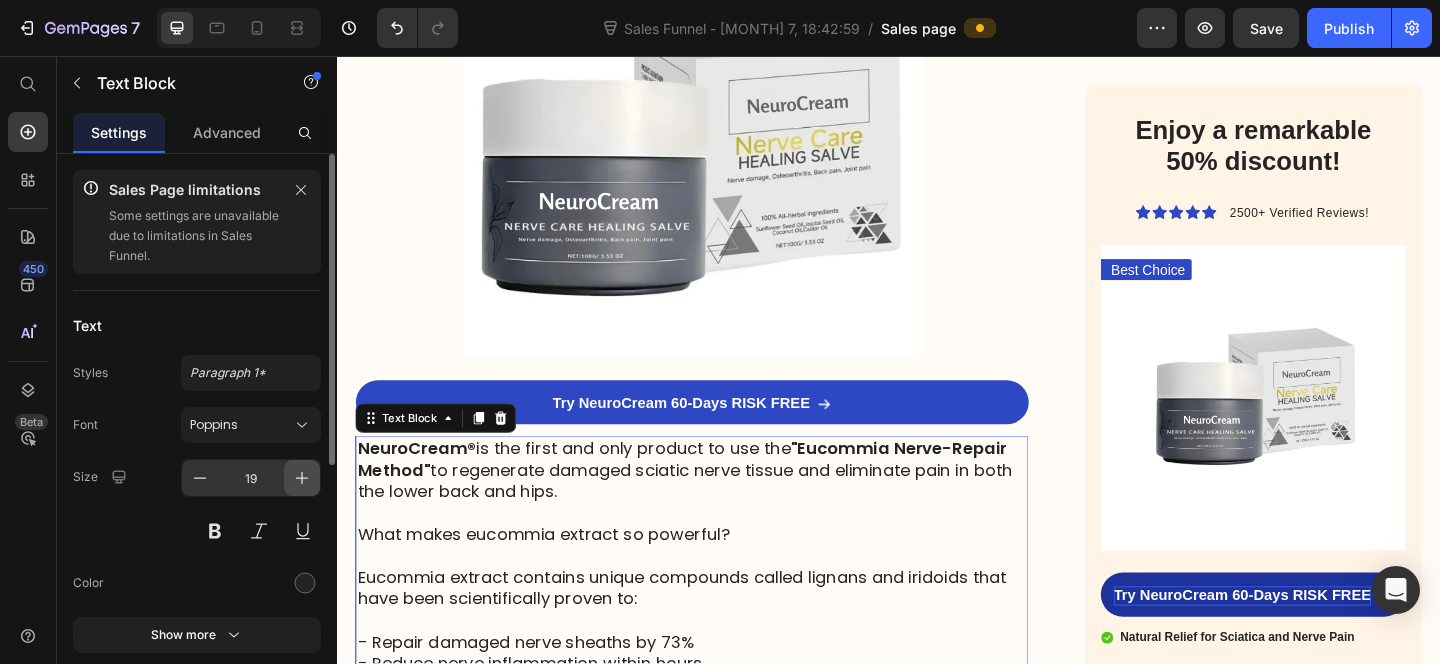 click 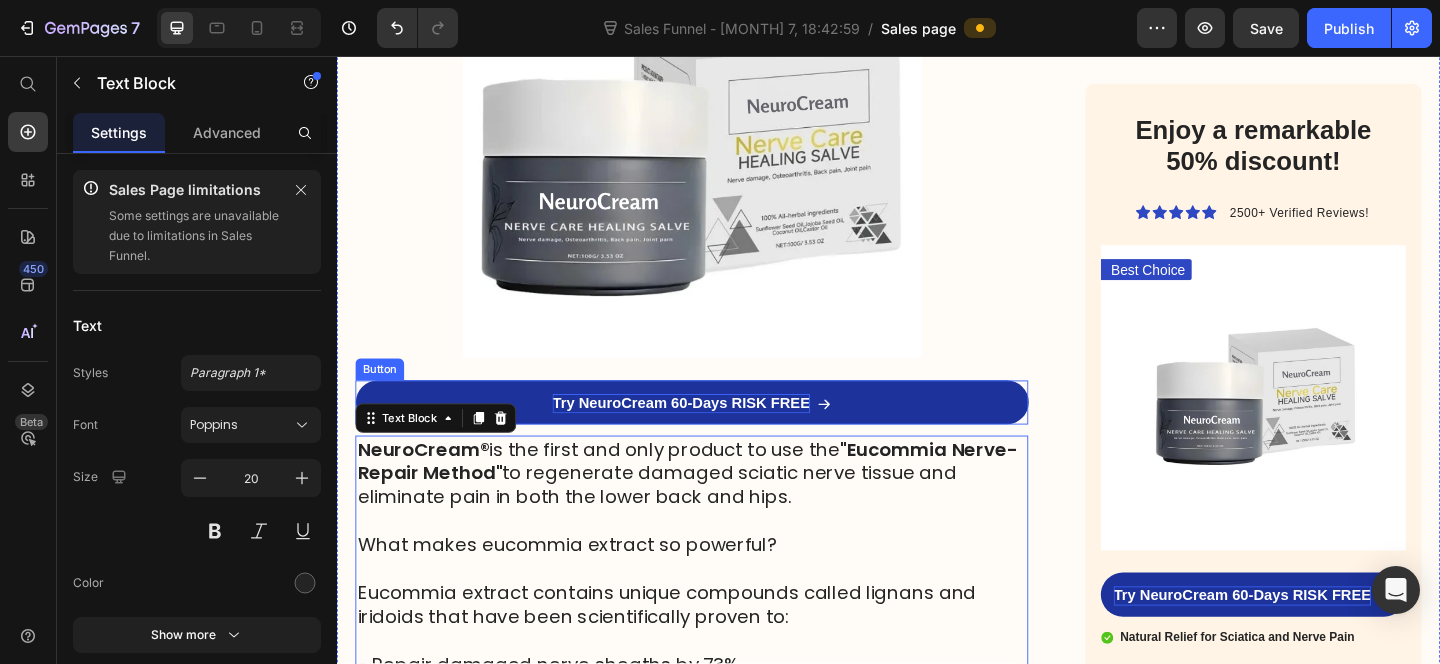 click on "Try NeuroCream 60-Days RISK FREE" at bounding box center (711, 434) 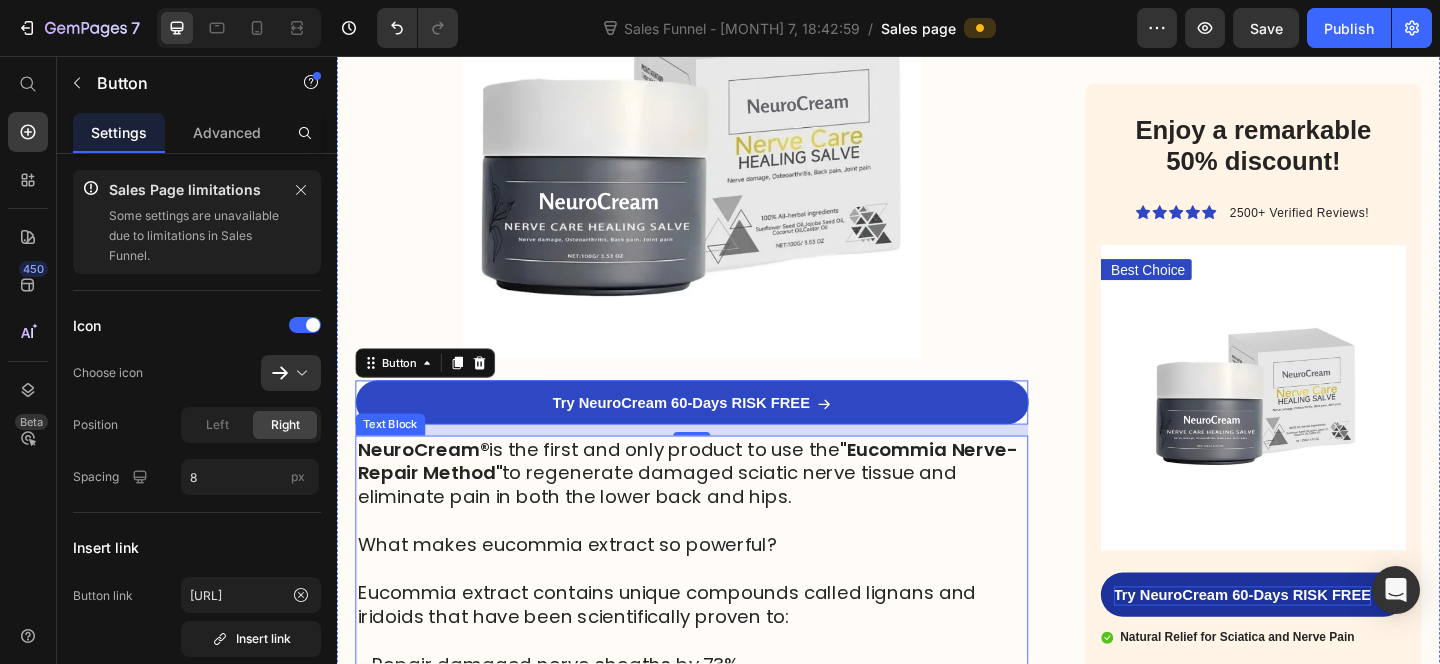 click on "Text Block" at bounding box center [395, 457] 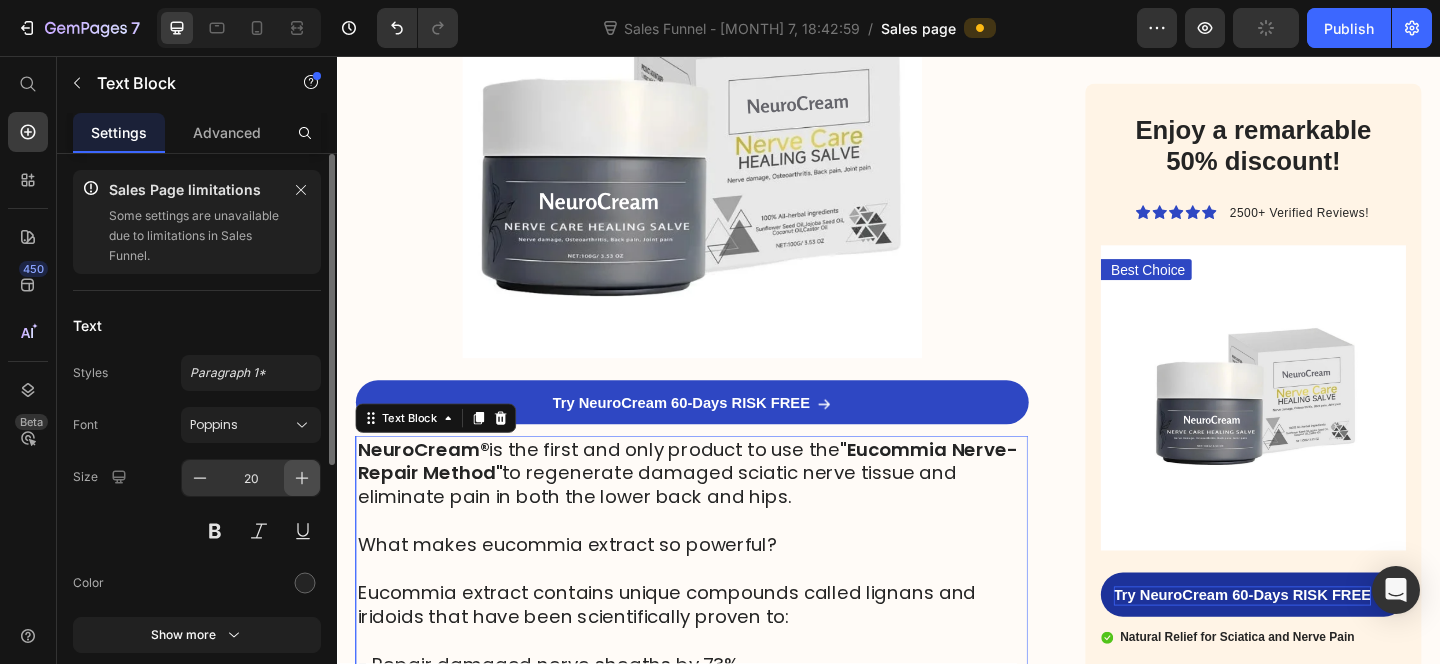 click 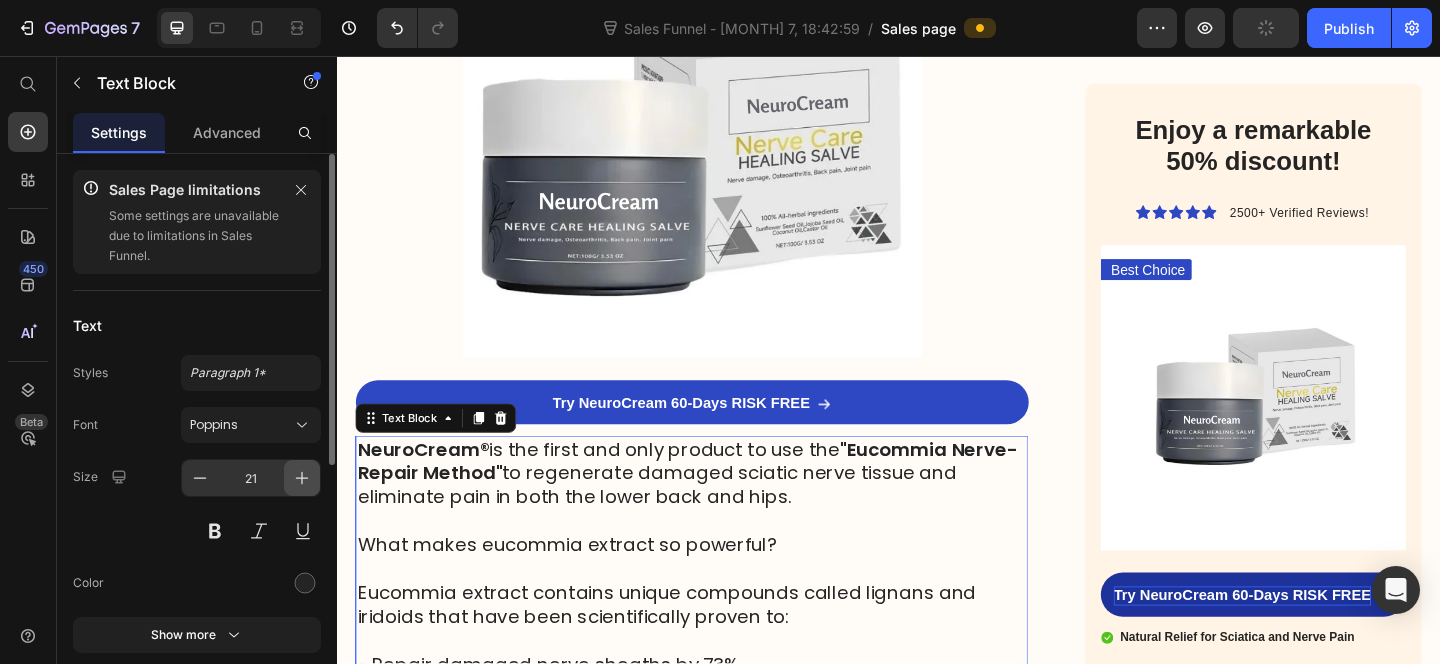 click 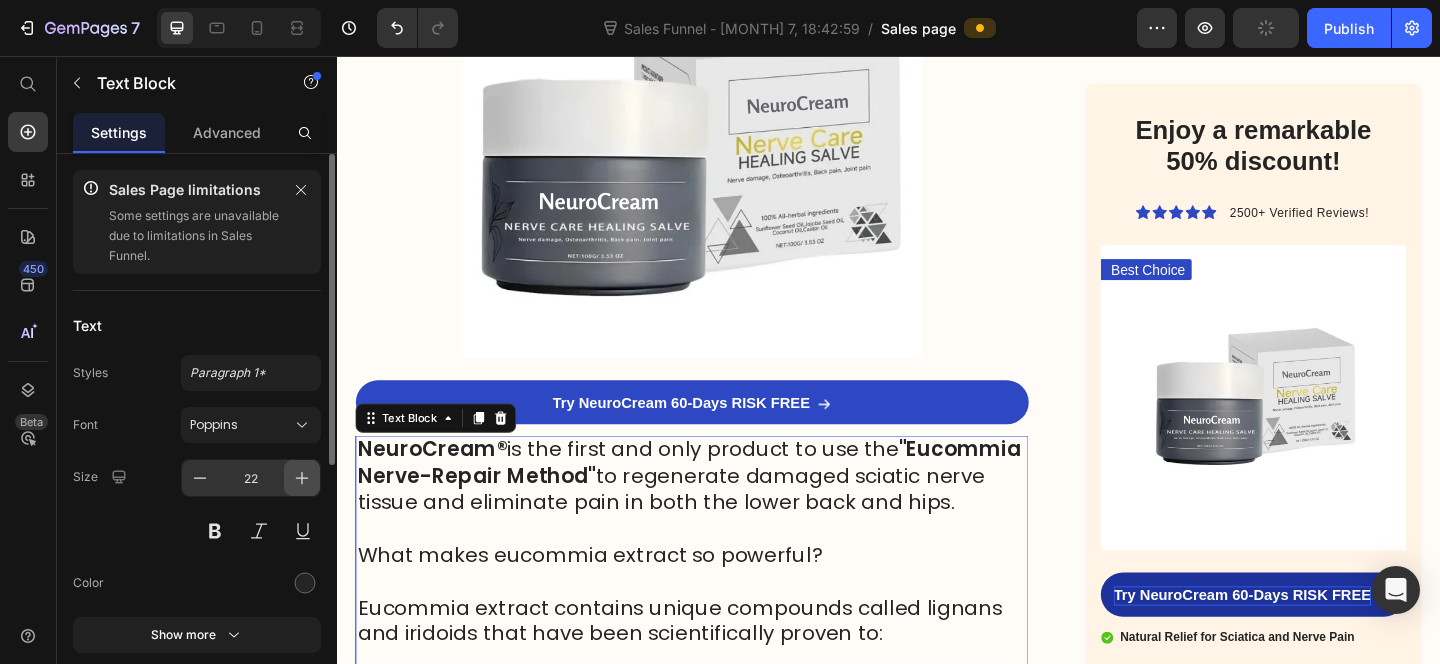 click 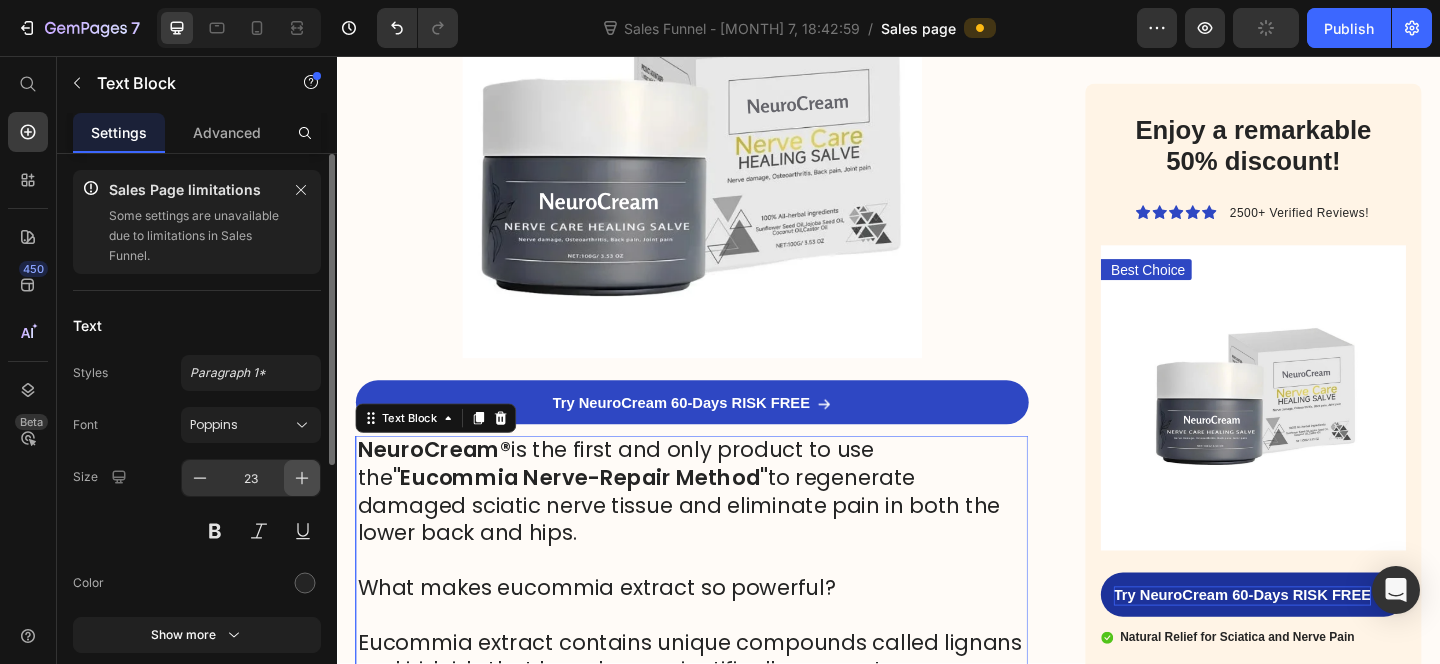 click 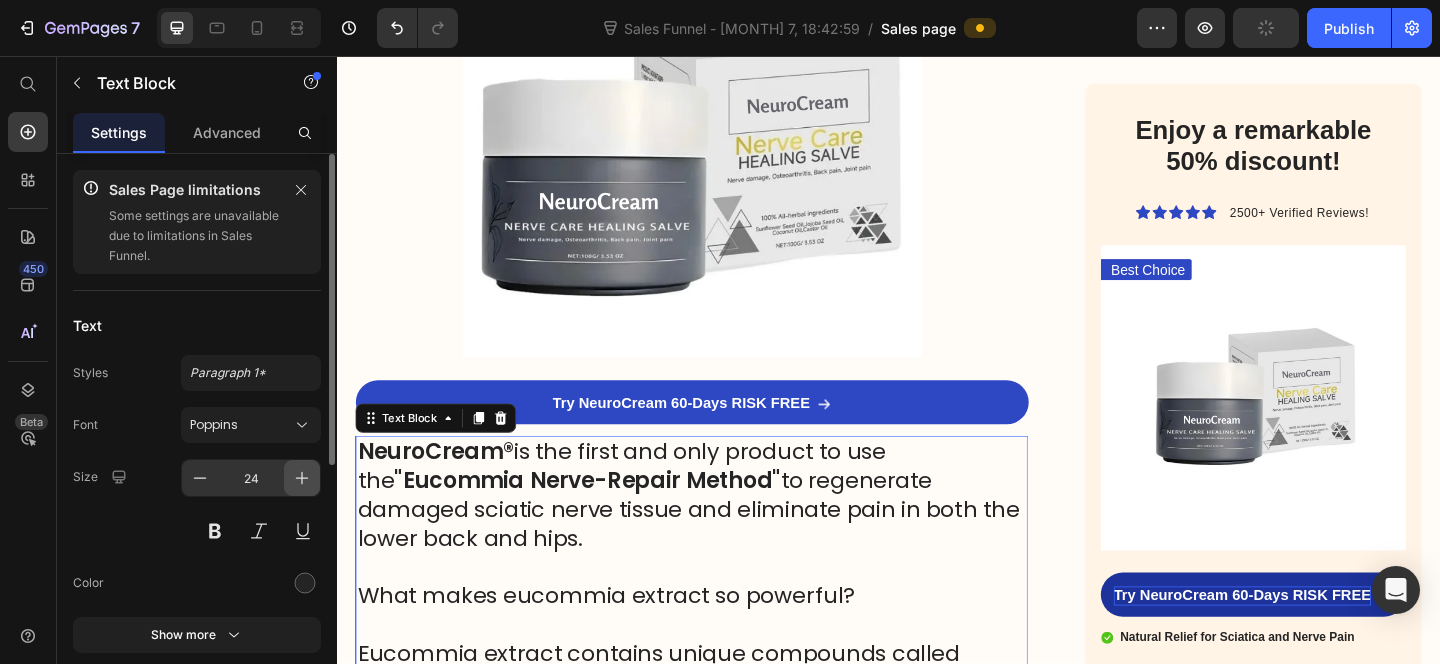 type 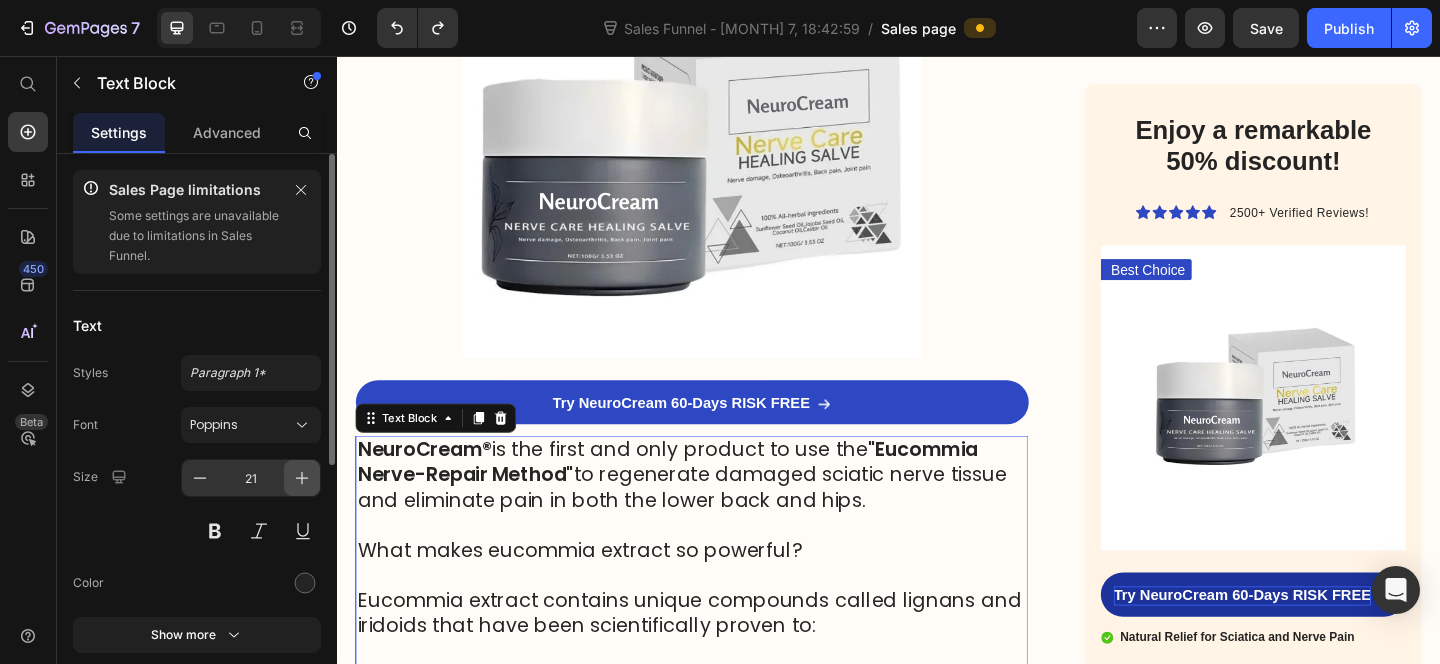 type on "20" 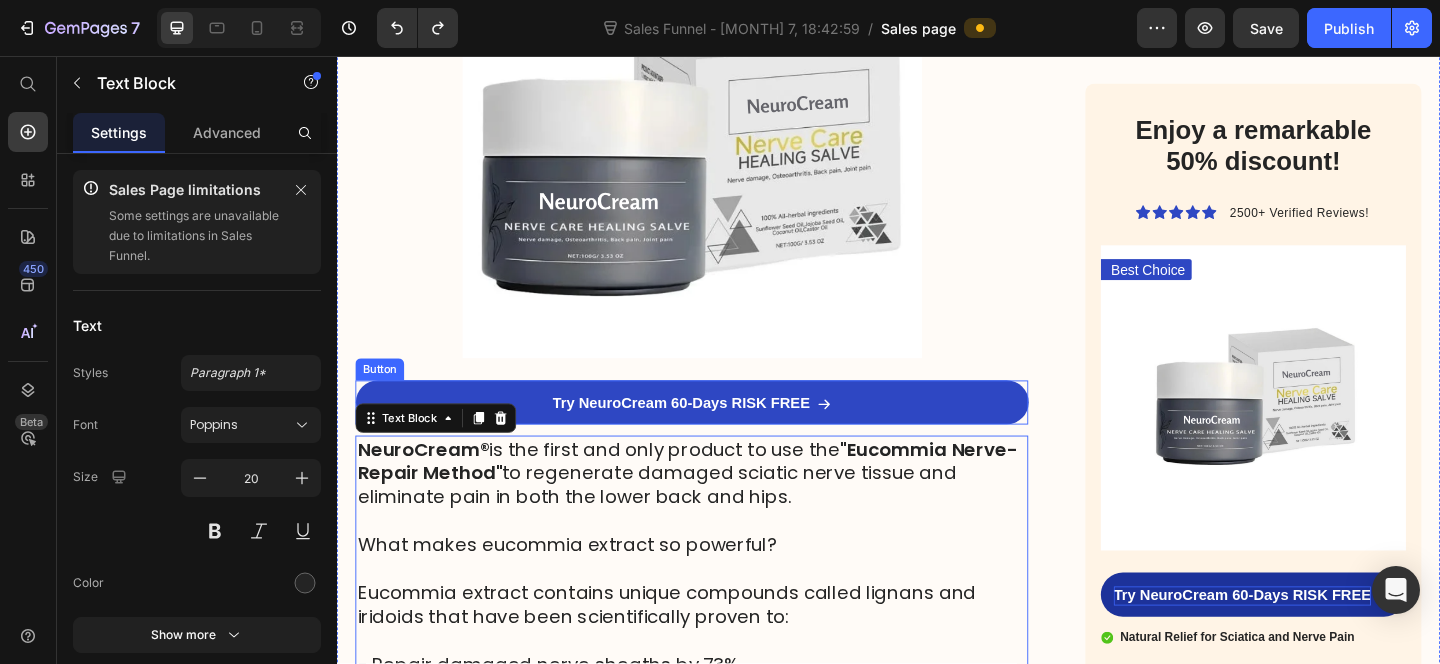 click on "Try NeuroCream 60-Days RISK FREE" at bounding box center (723, 433) 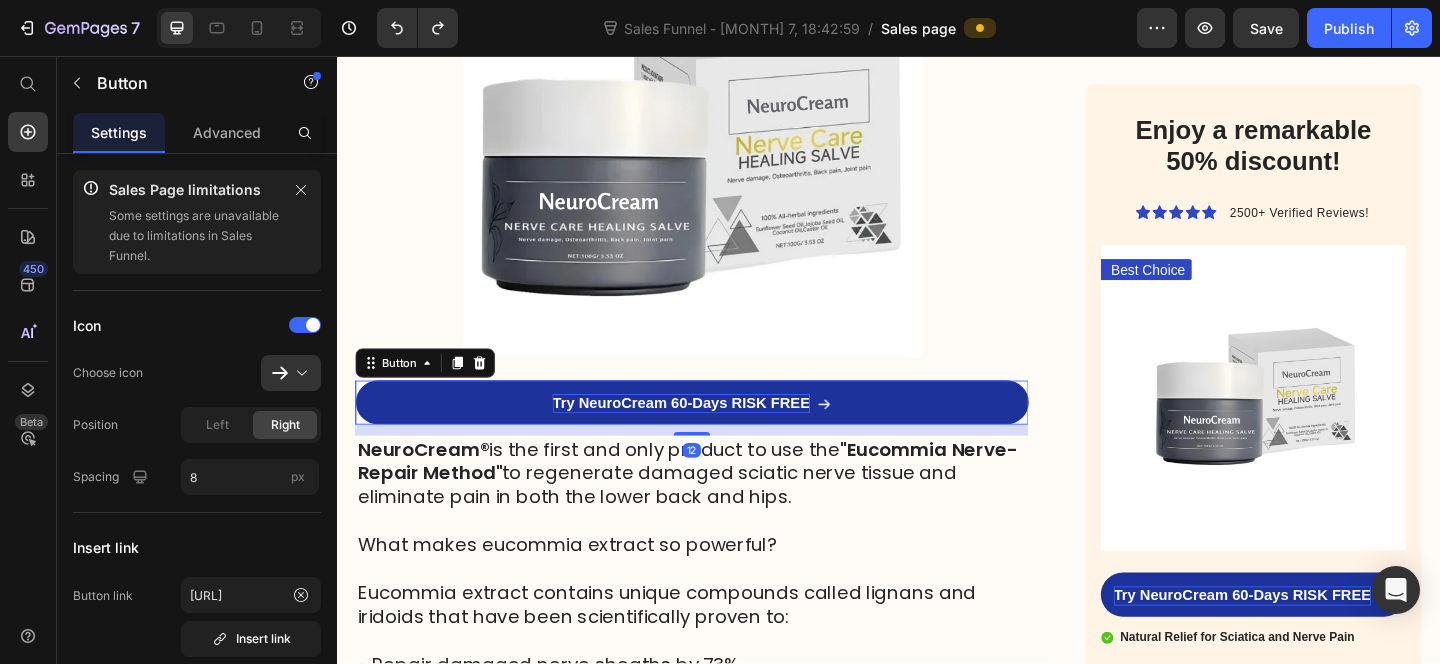 click on "Try NeuroCream 60-Days RISK FREE" at bounding box center [711, 434] 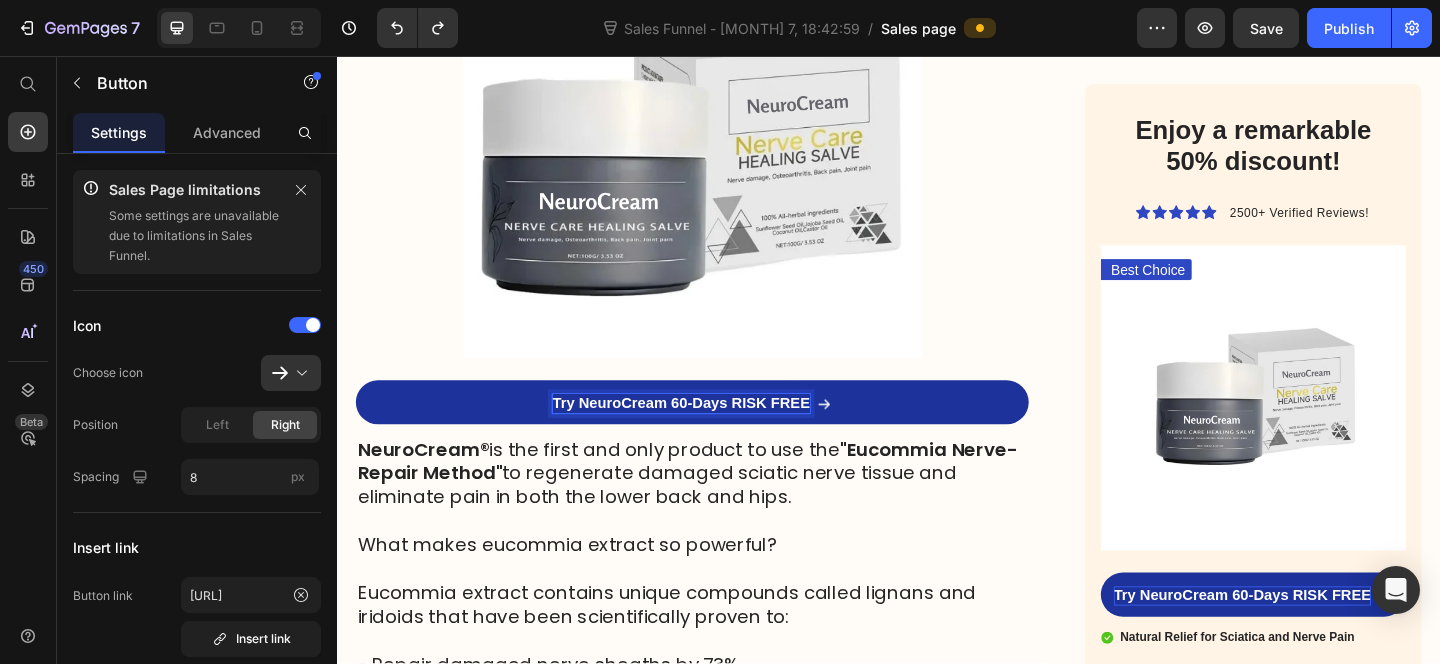 click on "Try NeuroCream 60-Days RISK FREE" at bounding box center (711, 434) 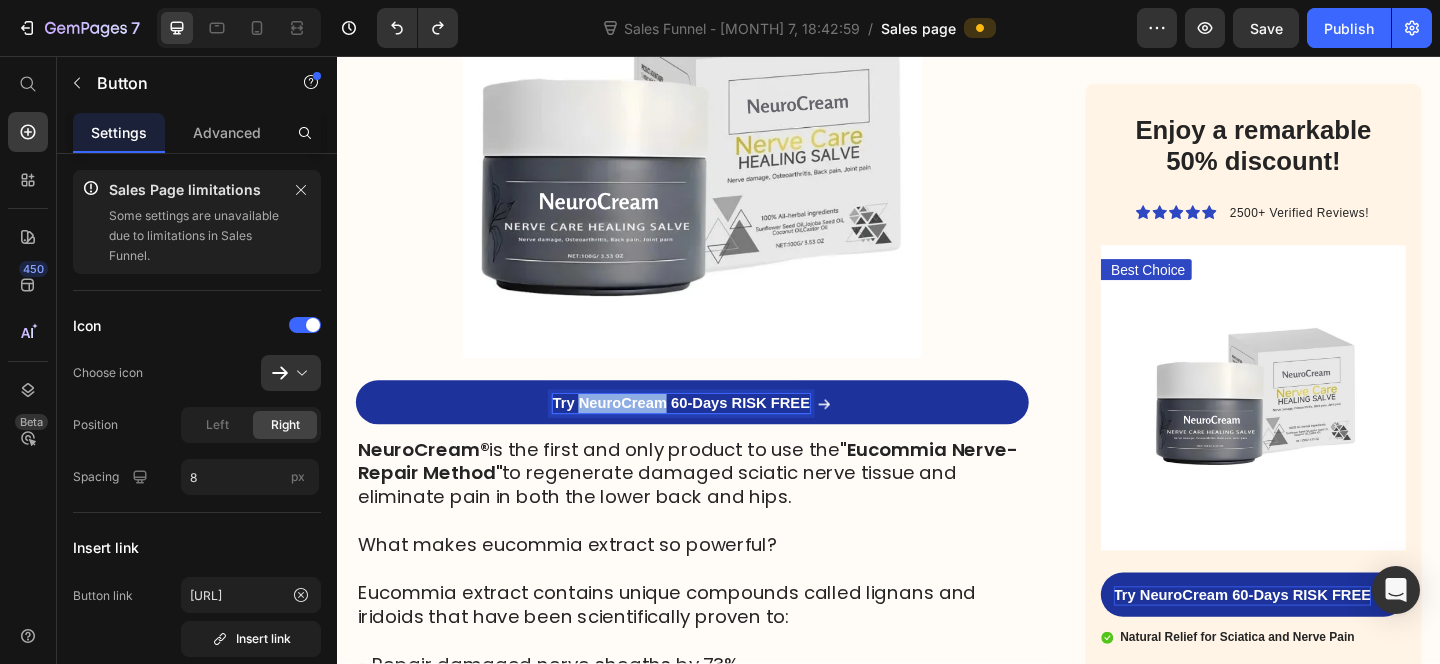 click on "Try NeuroCream 60-Days RISK FREE" at bounding box center (711, 434) 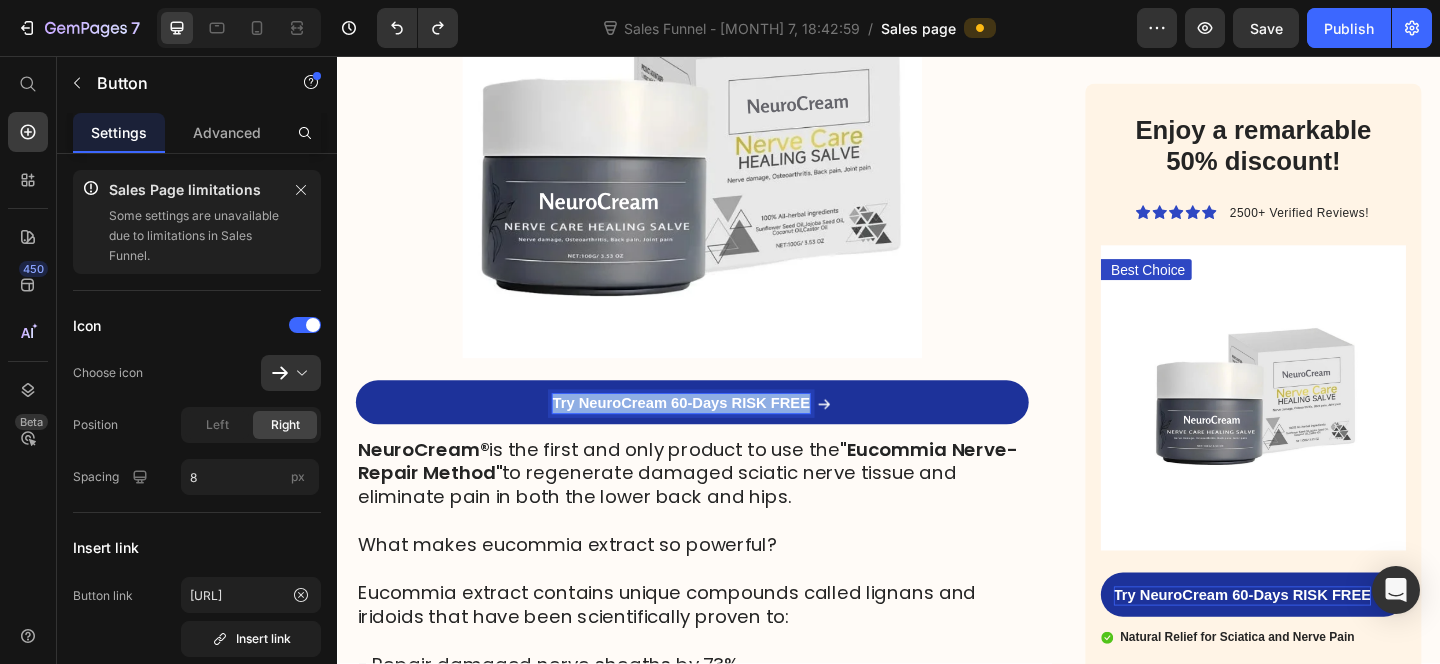 click on "Try NeuroCream 60-Days RISK FREE" at bounding box center [711, 434] 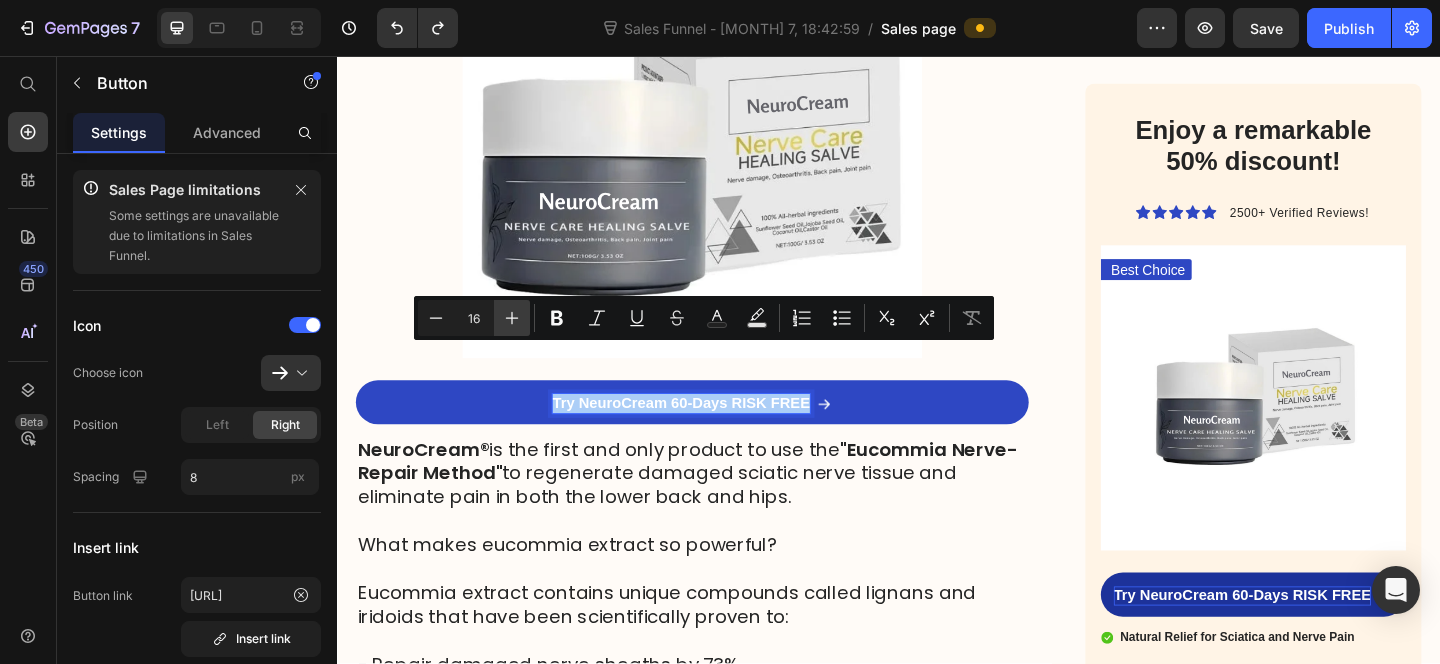 click 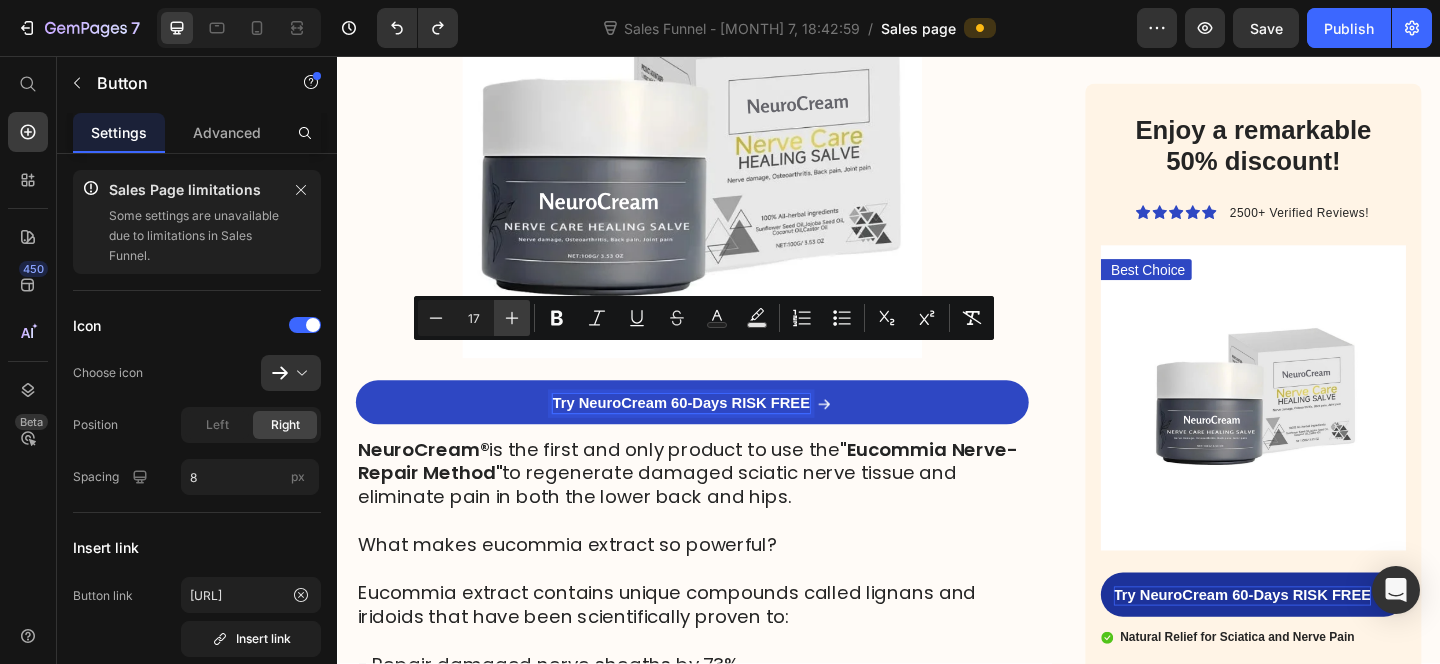 click 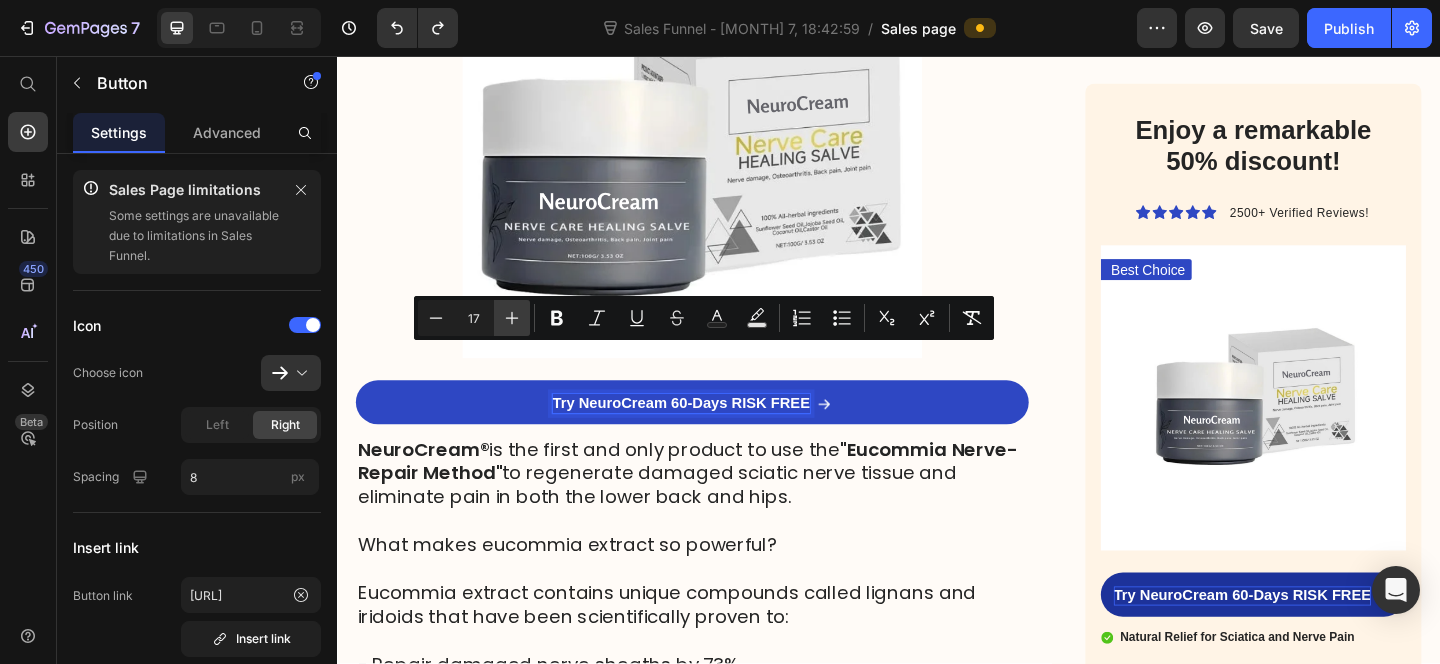 click 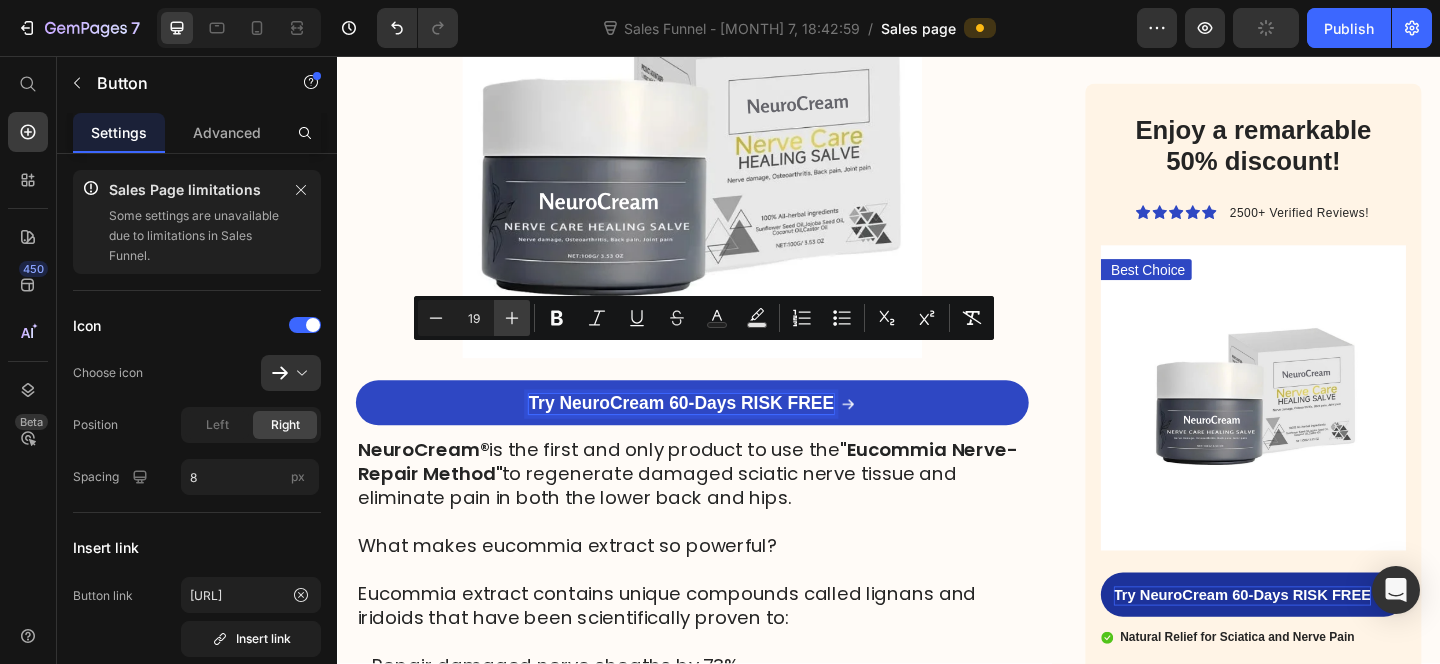 click 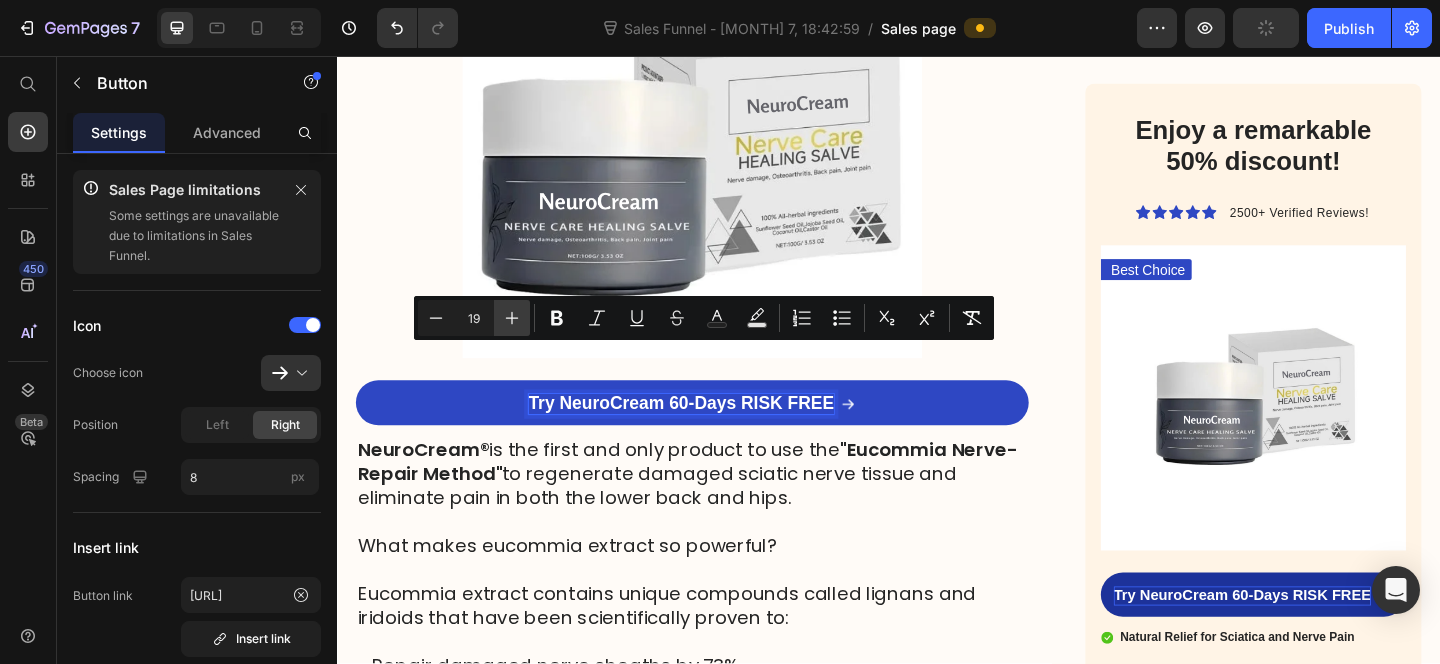 type on "20" 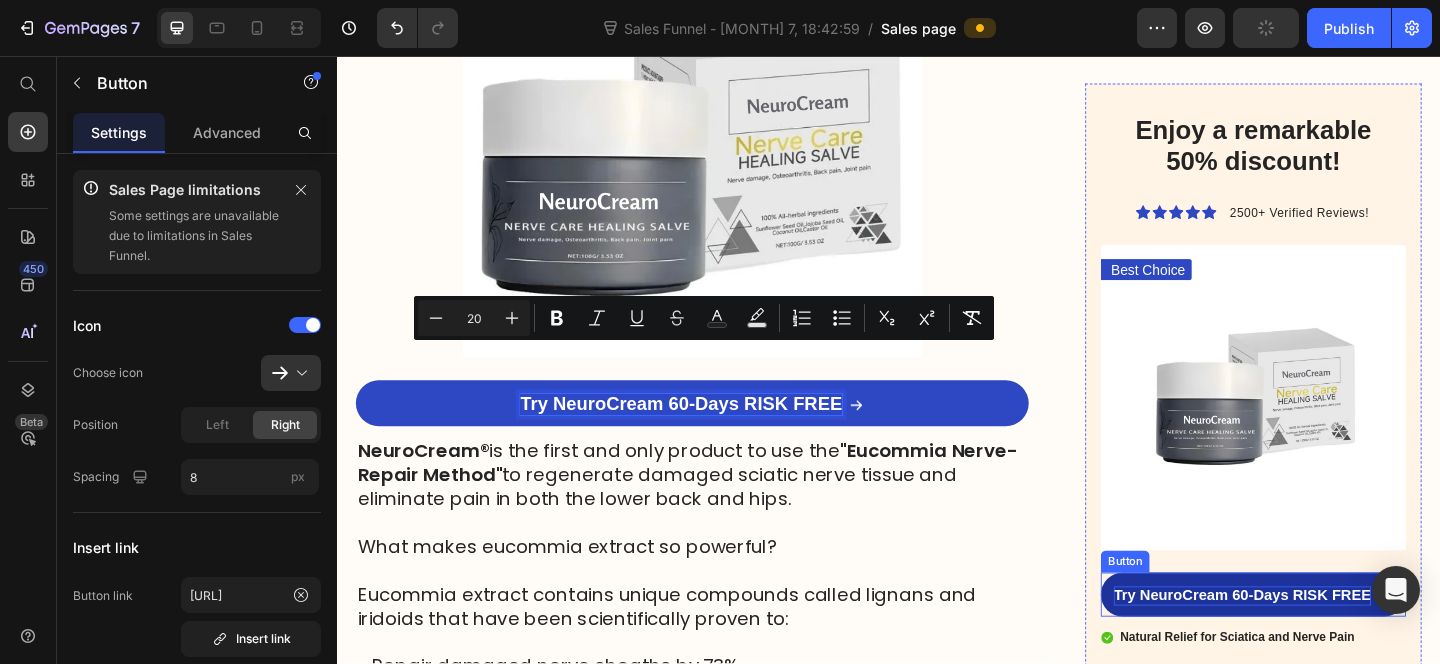 click on "Try NeuroCream 60-Days RISK FREE" at bounding box center (1322, 643) 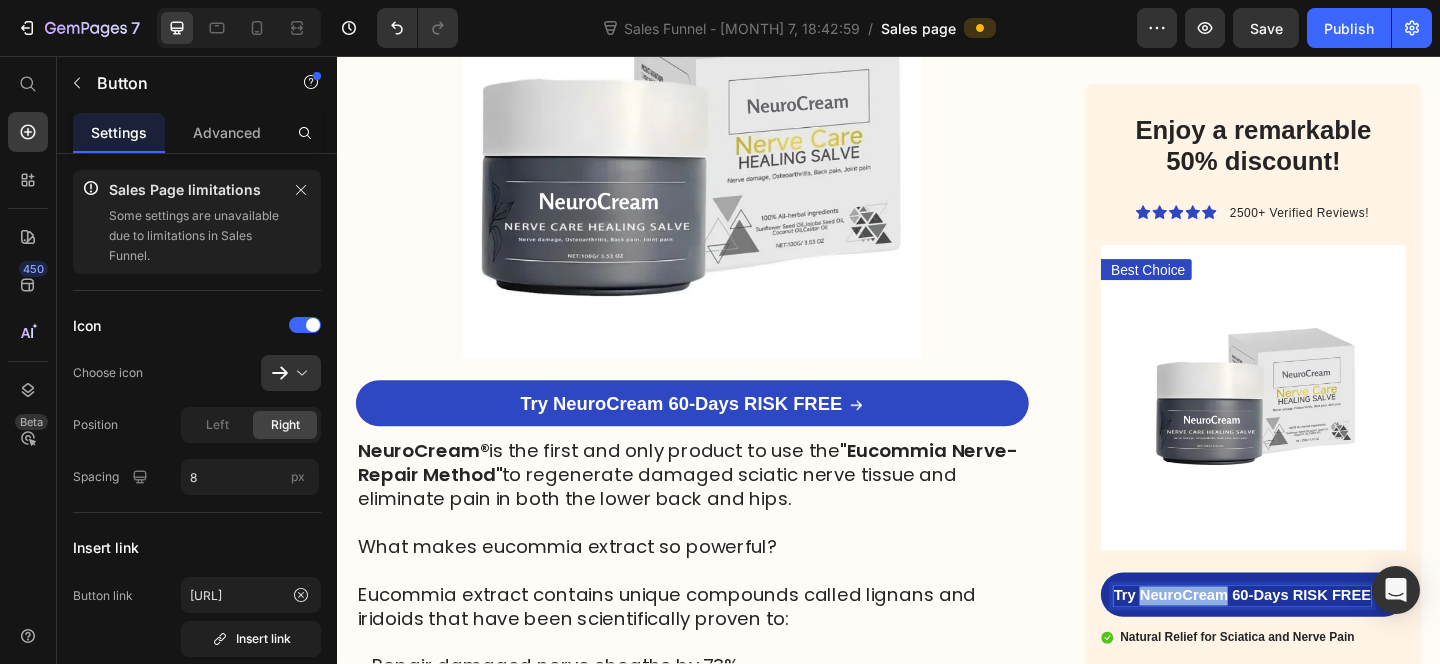 click on "Try NeuroCream 60-Days RISK FREE" at bounding box center (1322, 643) 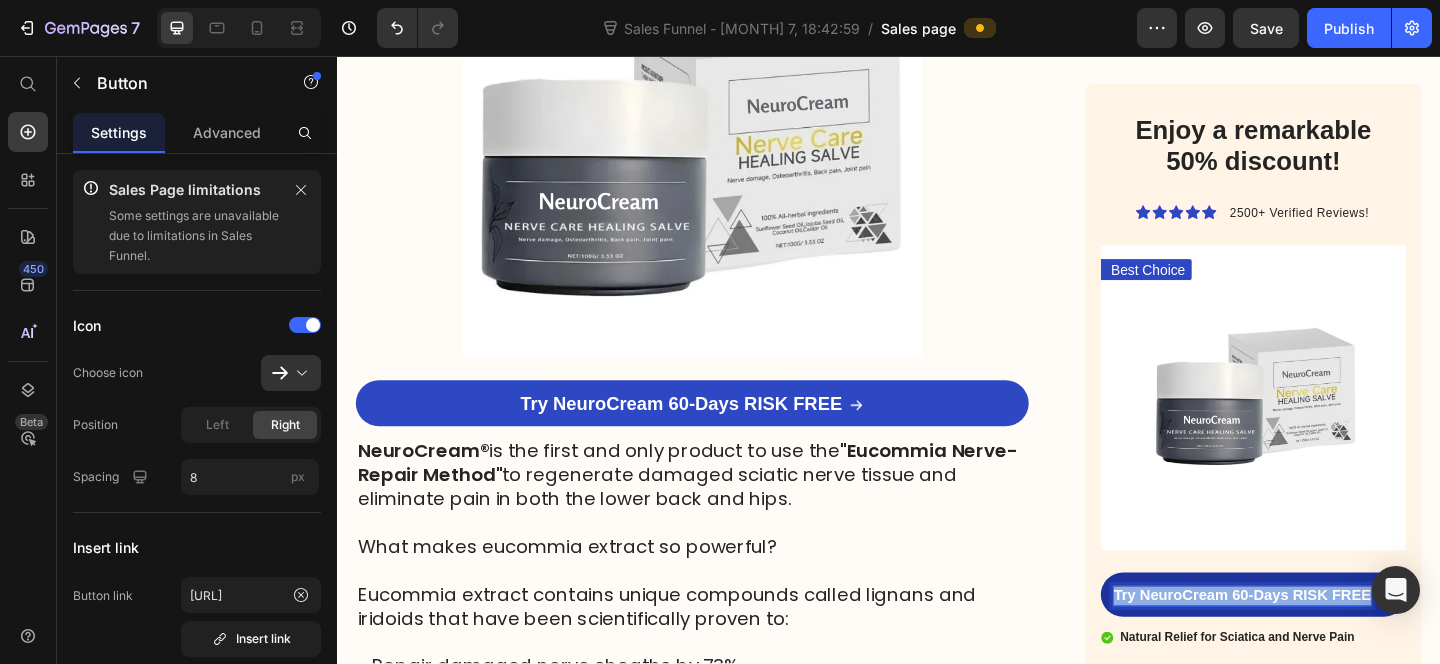 click on "Try NeuroCream 60-Days RISK FREE" at bounding box center (1322, 643) 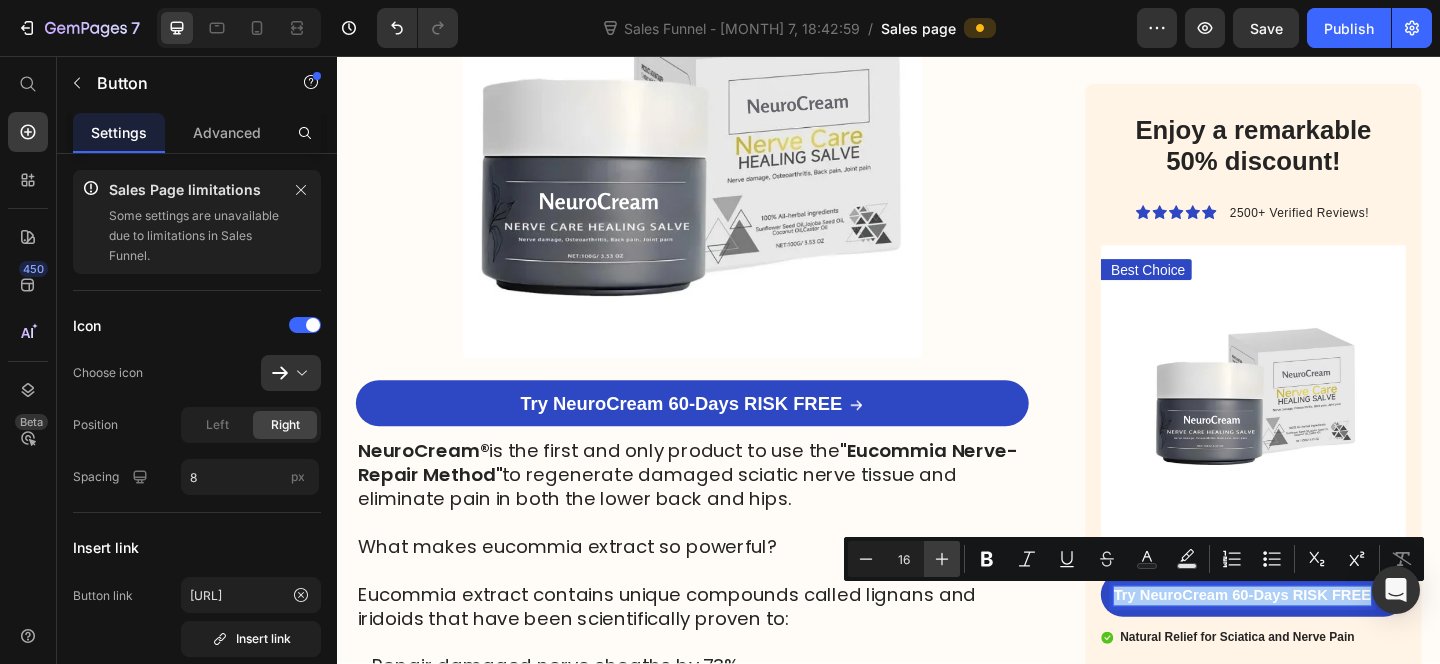 click 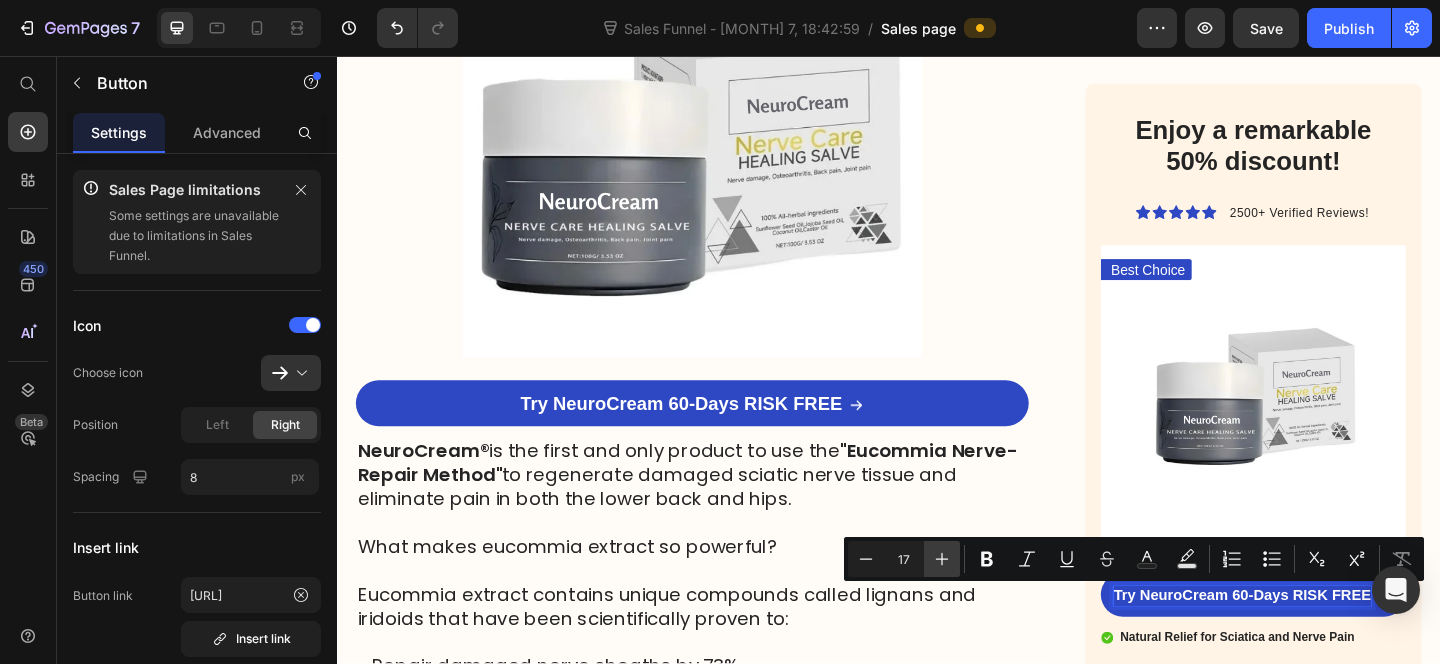 click 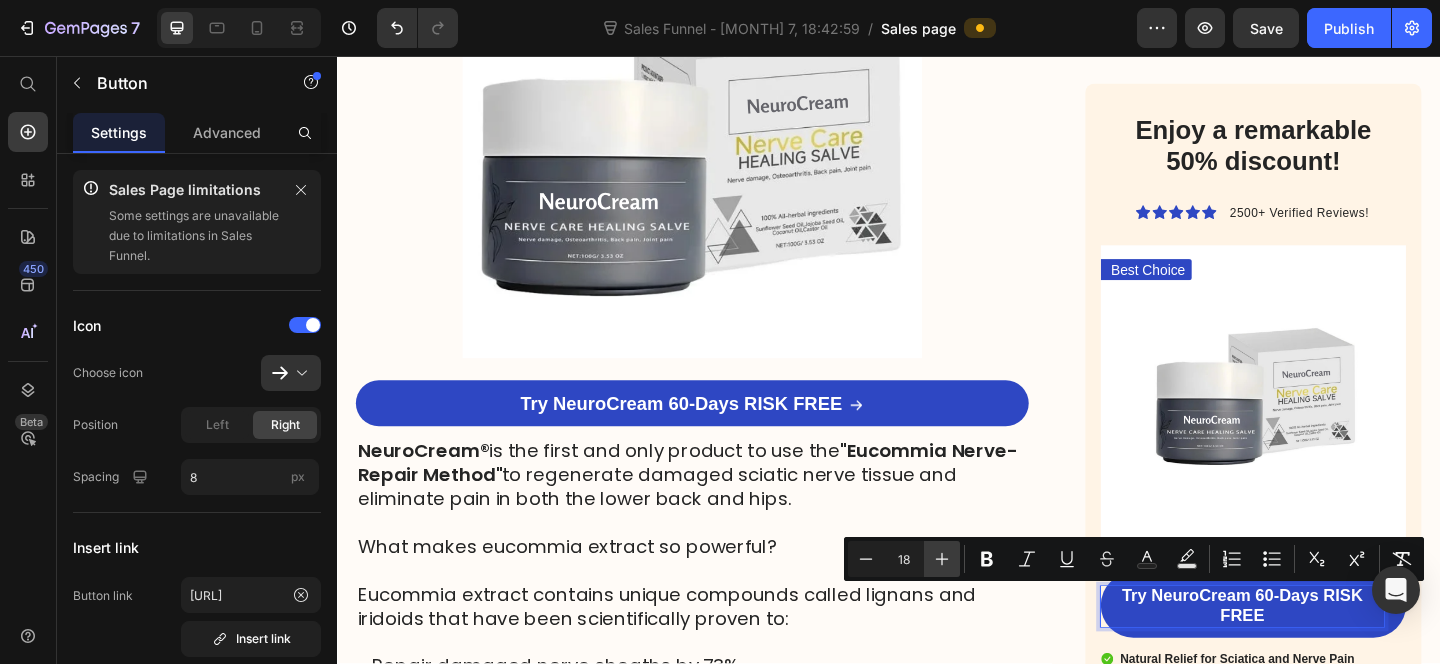 click 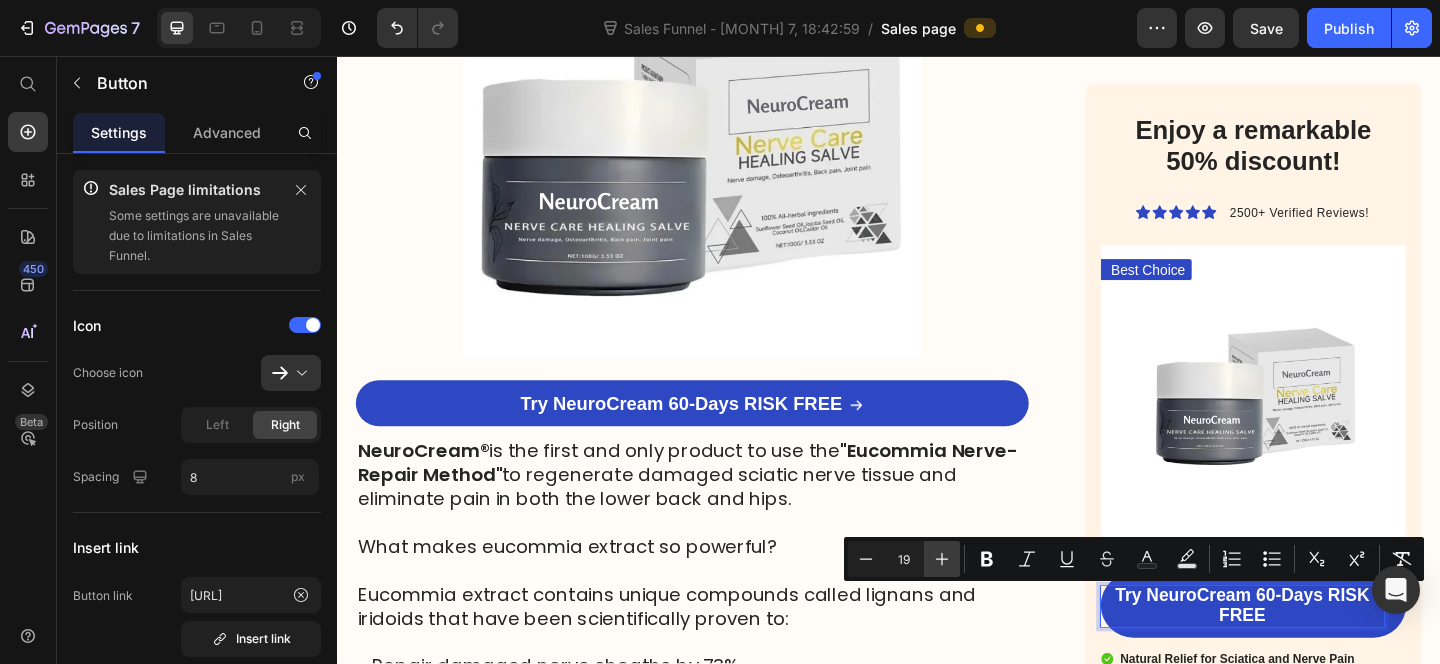 click 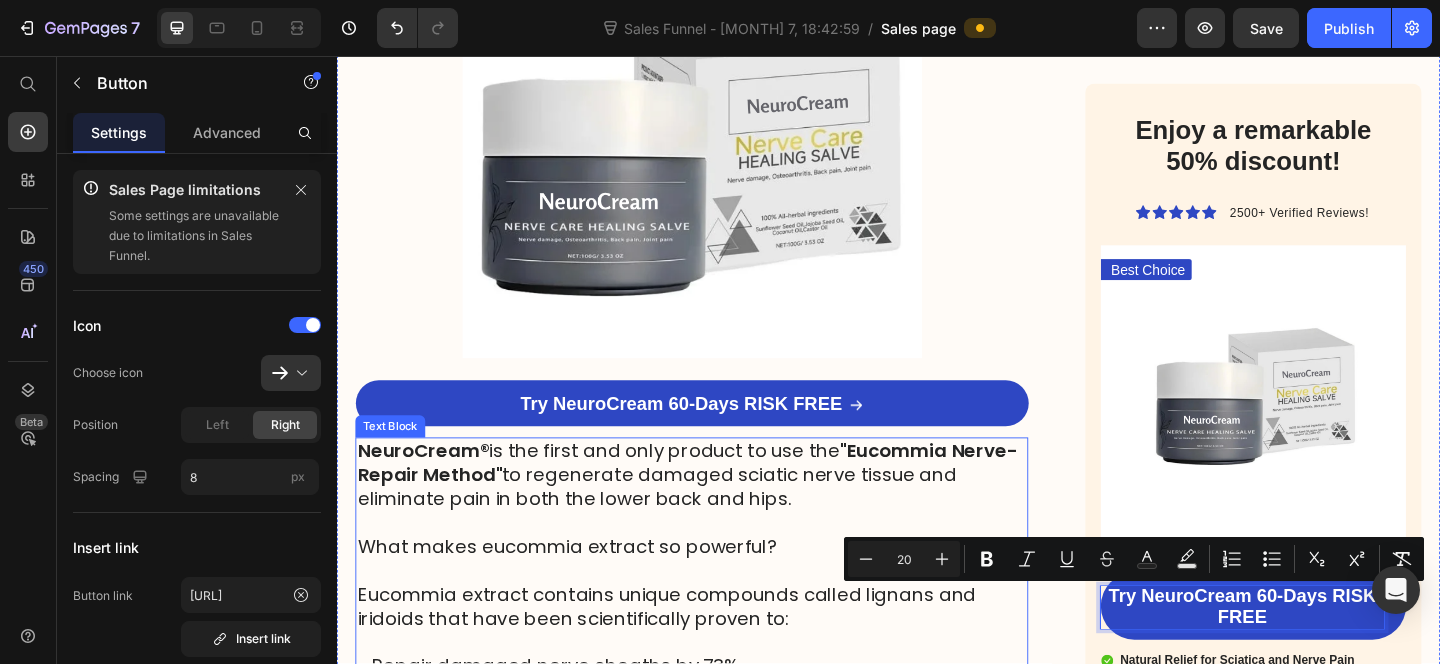 click at bounding box center [723, 694] 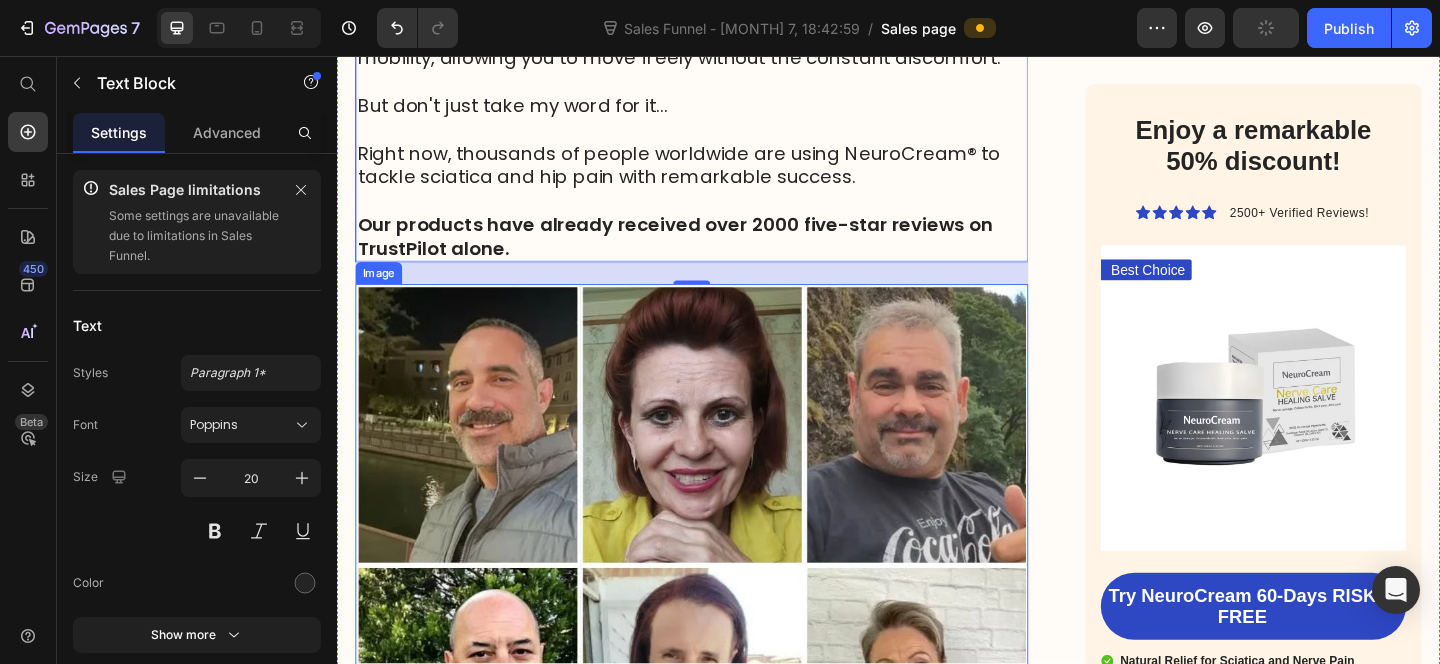 scroll, scrollTop: 8899, scrollLeft: 0, axis: vertical 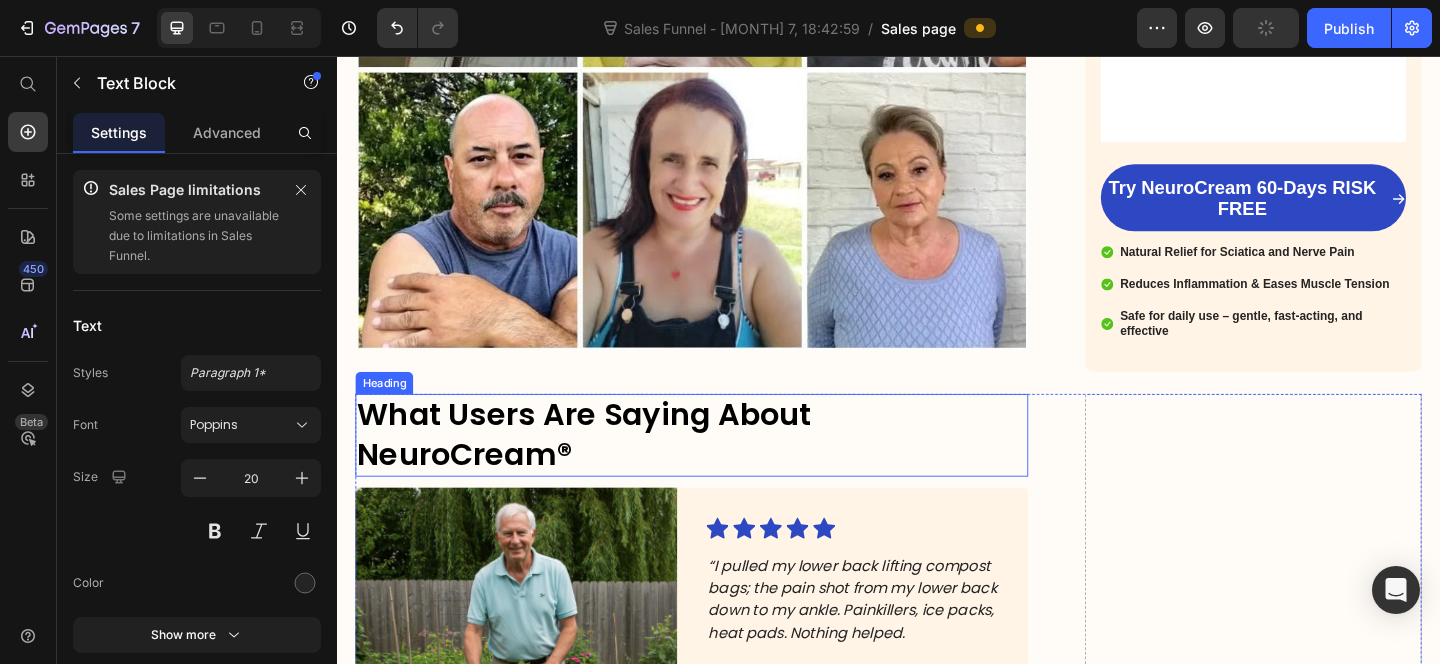click on "What Users Are Saying About NeuroCream®" at bounding box center [723, 469] 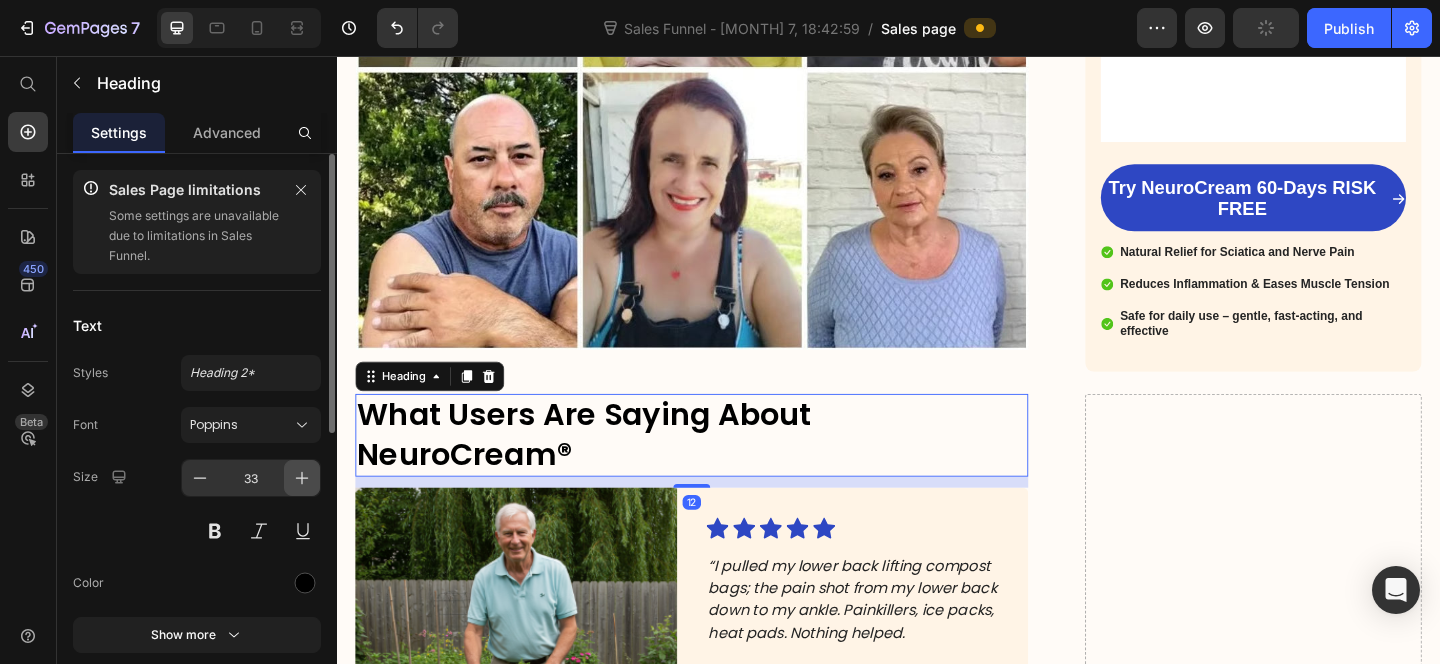 click 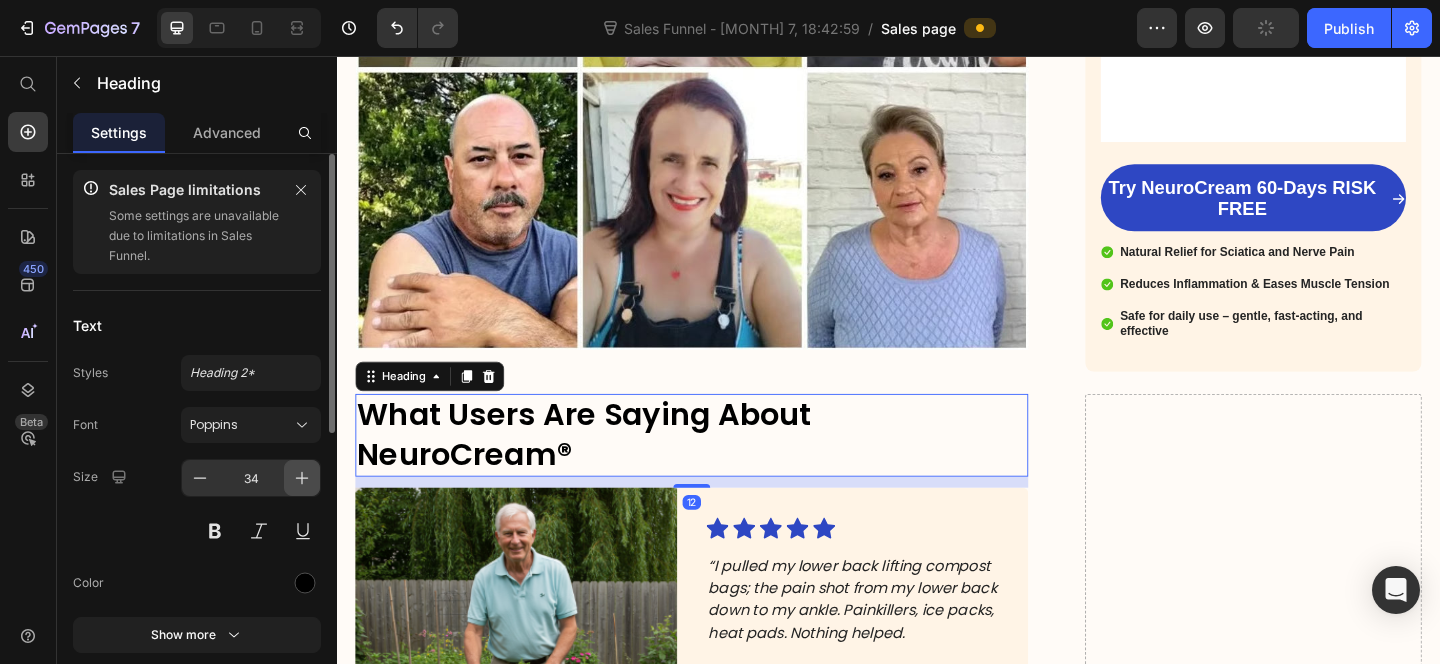 click 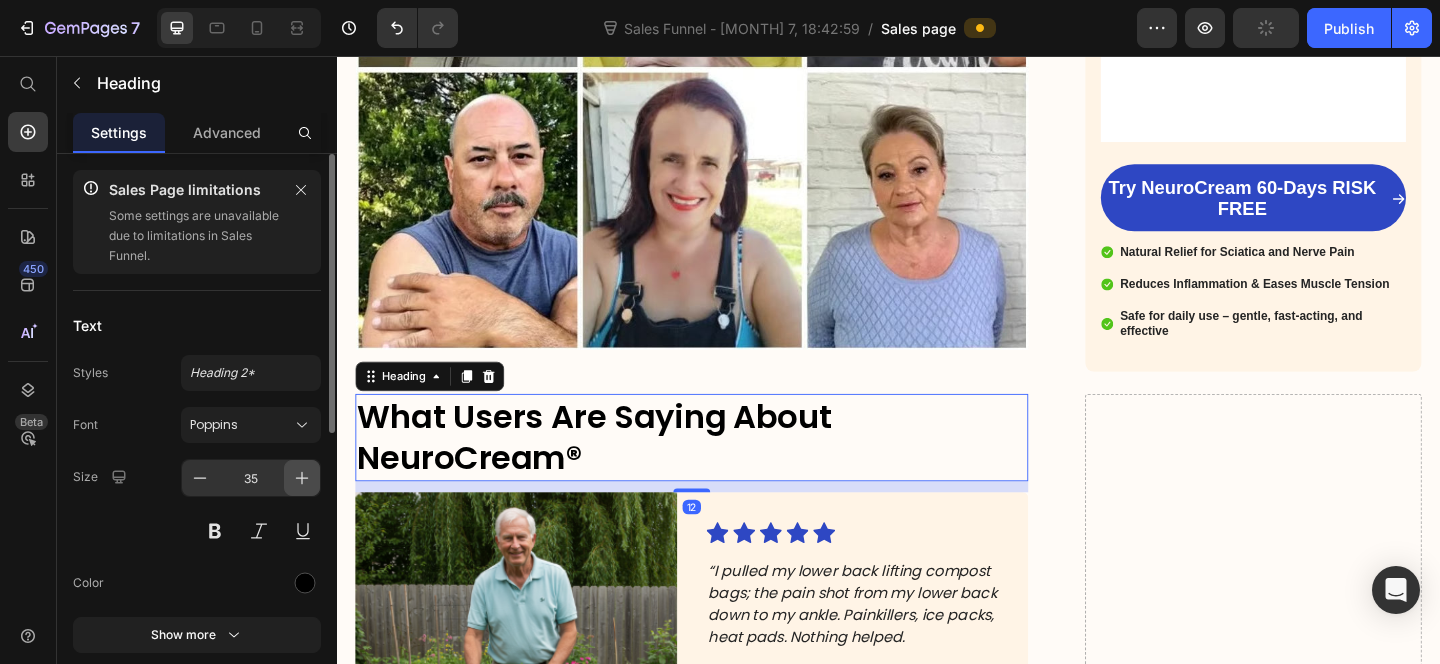 click 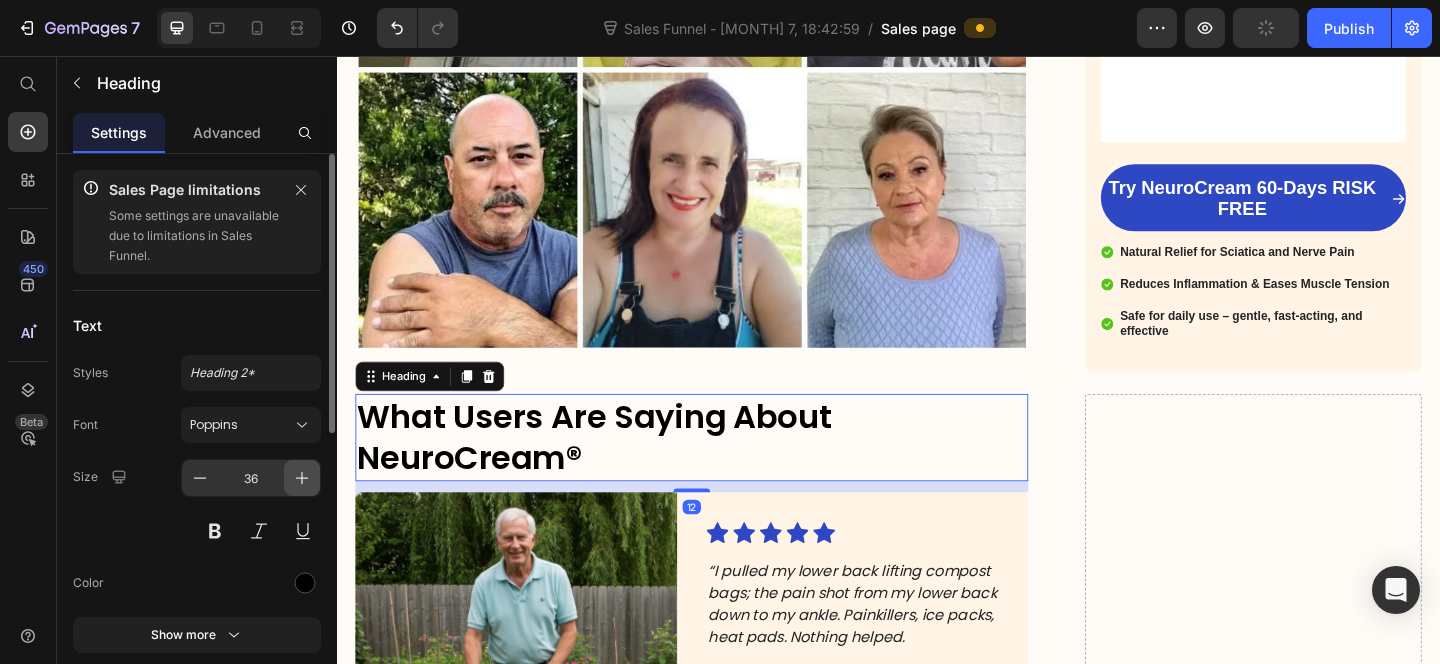 click 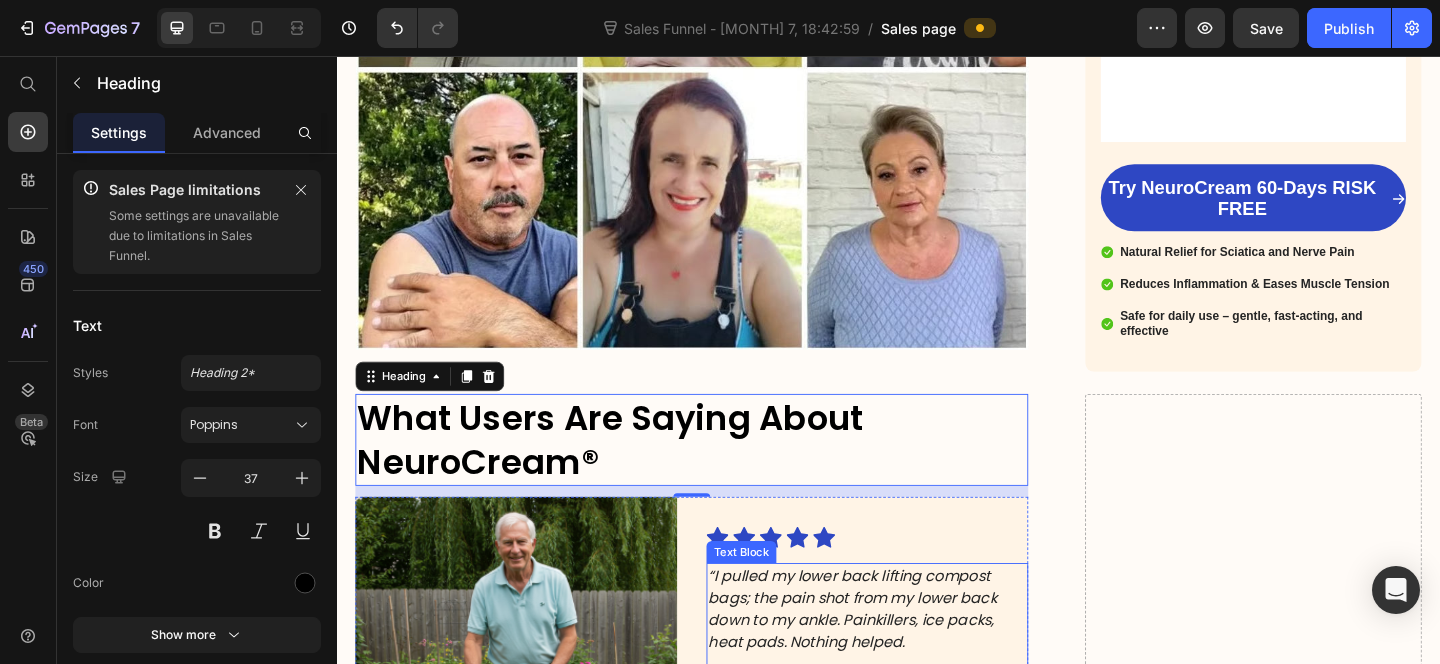 click on "“I pulled my lower back lifting compost bags; the pain shot from my lower back down to my ankle. Painkillers, ice packs, heat pads. Nothing helped." at bounding box center (898, 657) 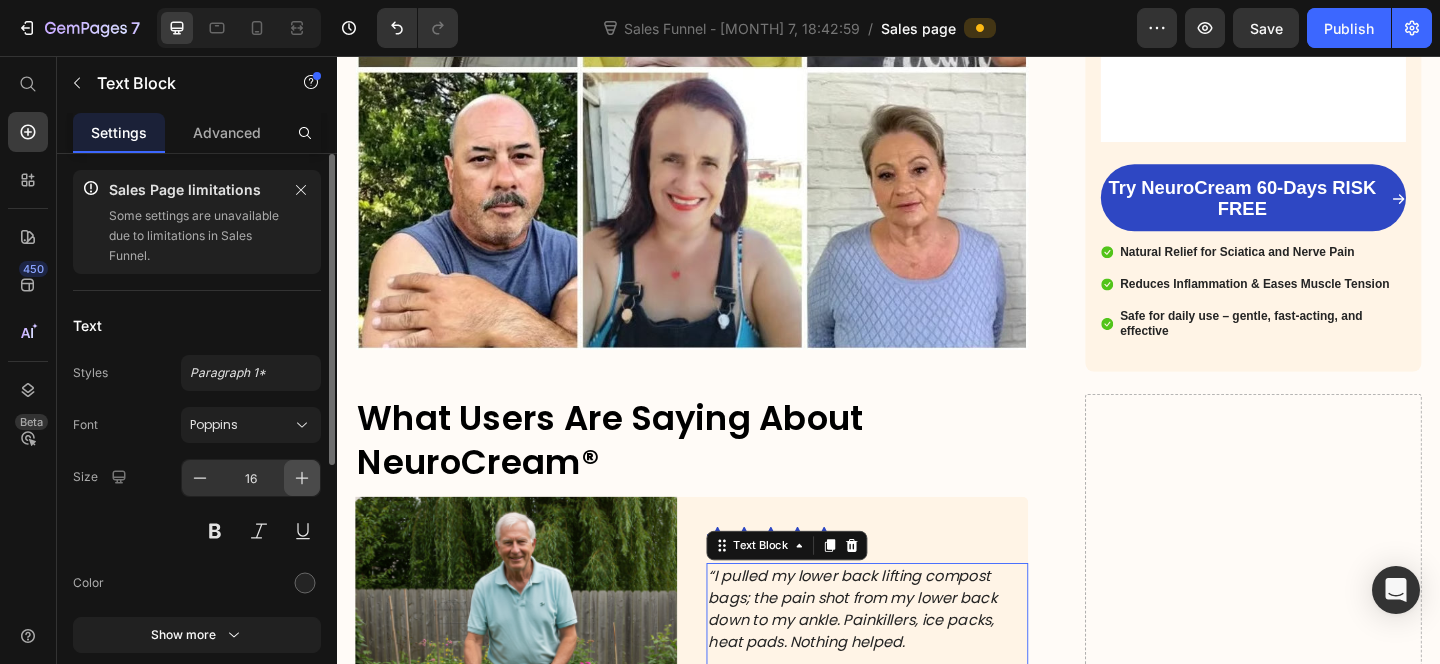 click 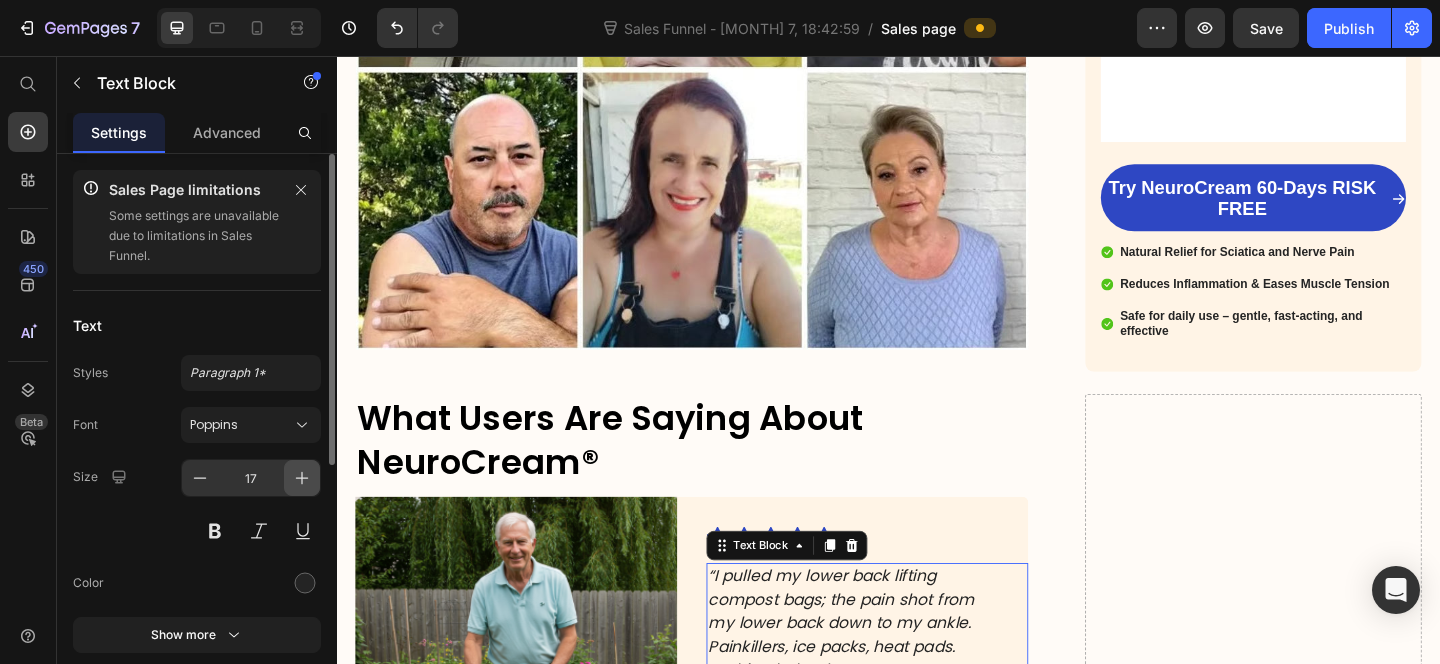 click 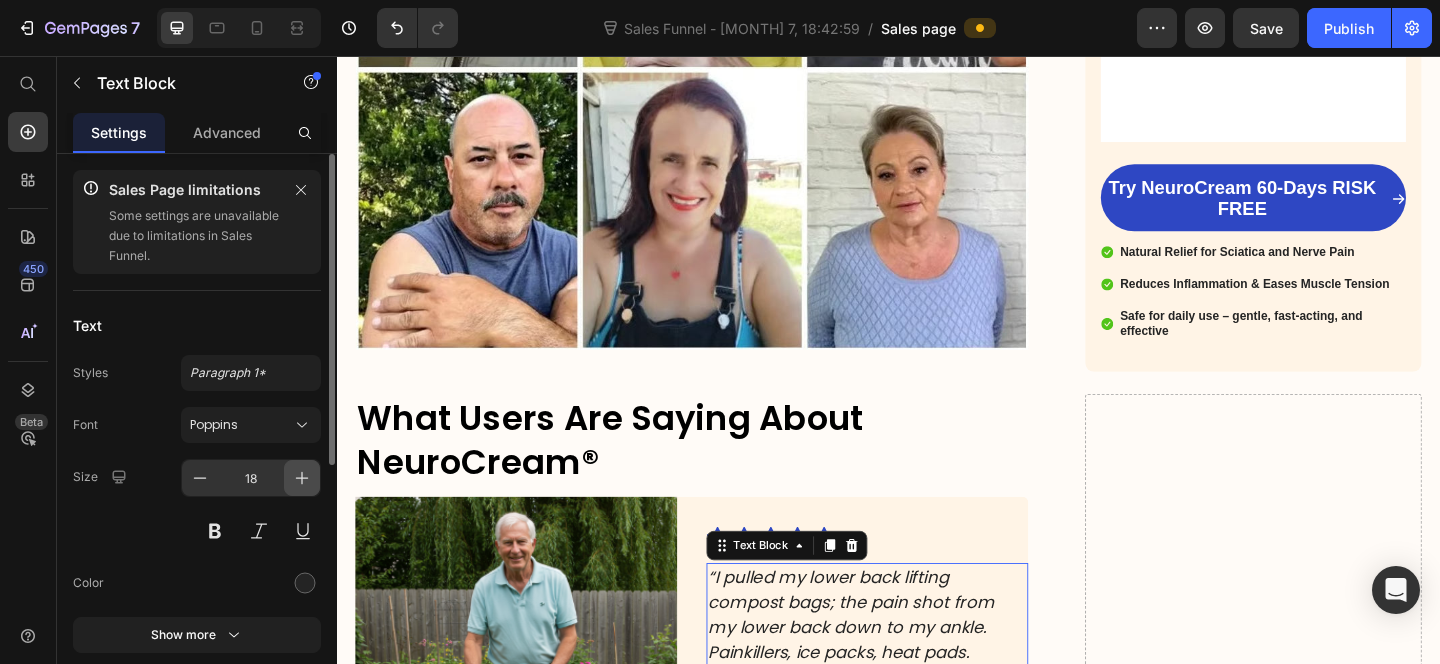click 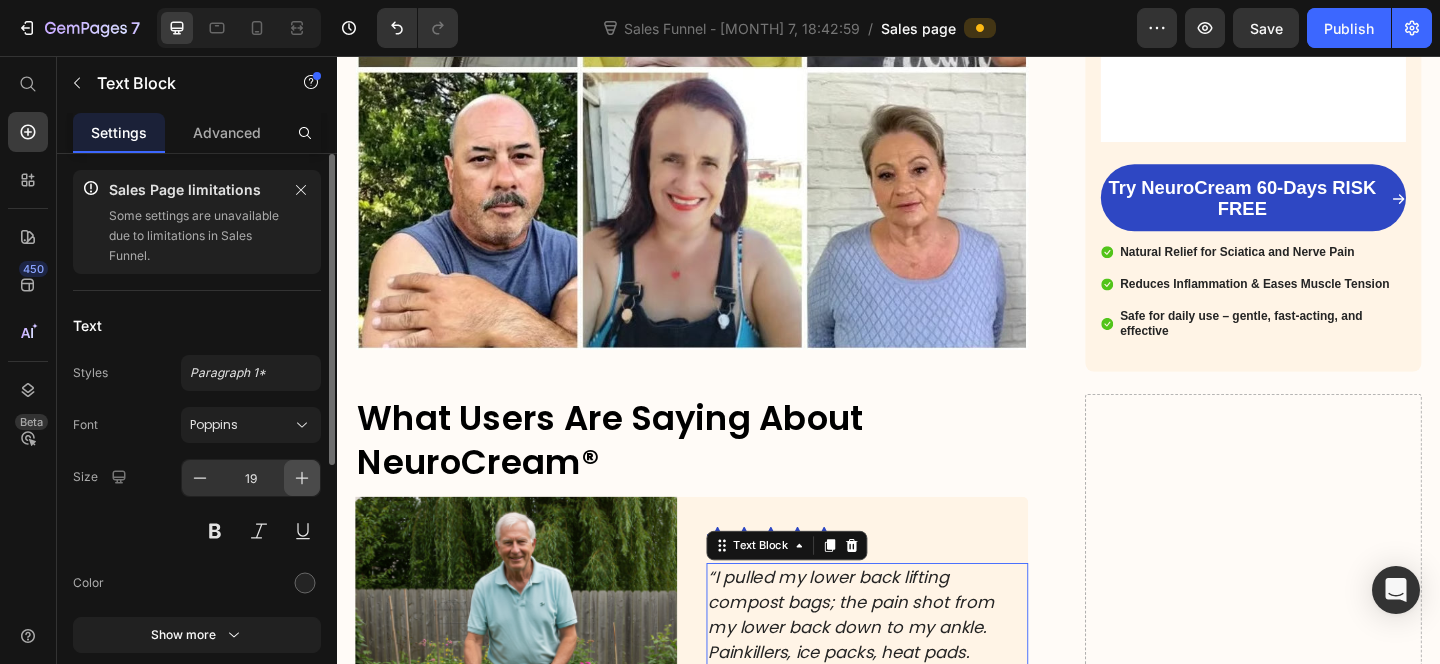 click 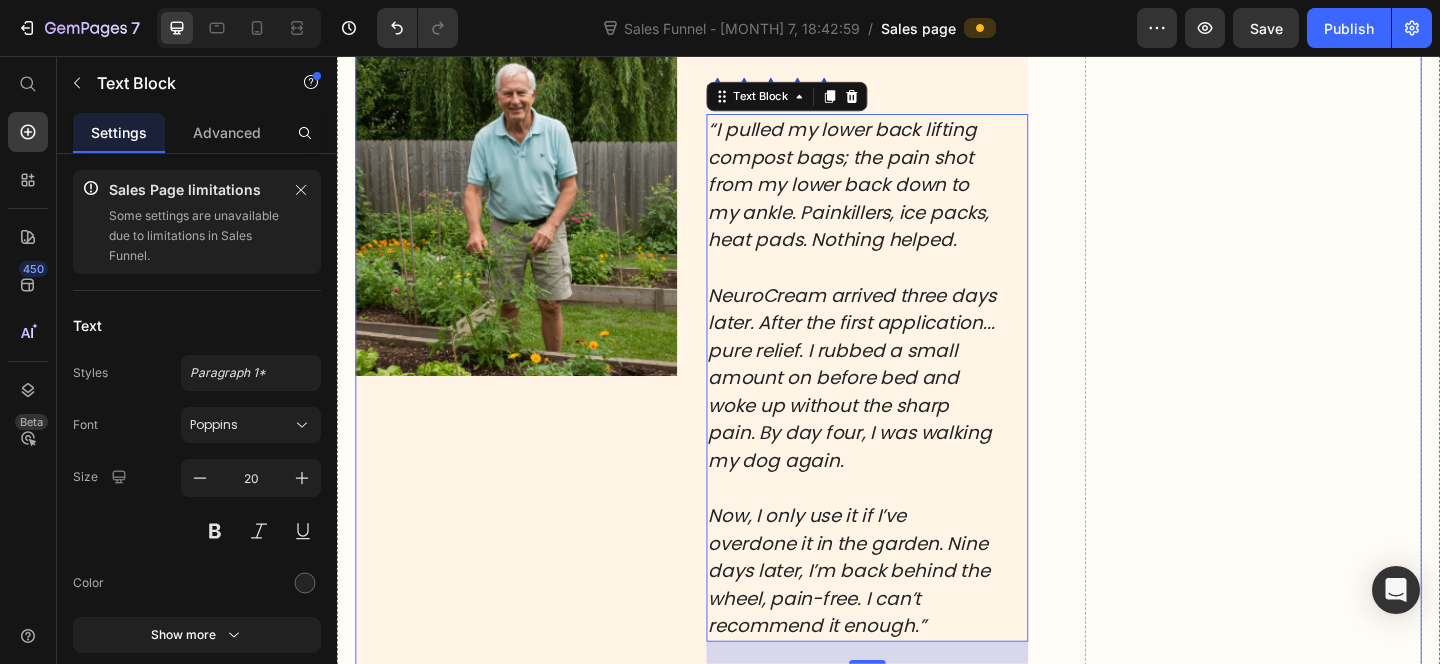 scroll, scrollTop: 9743, scrollLeft: 0, axis: vertical 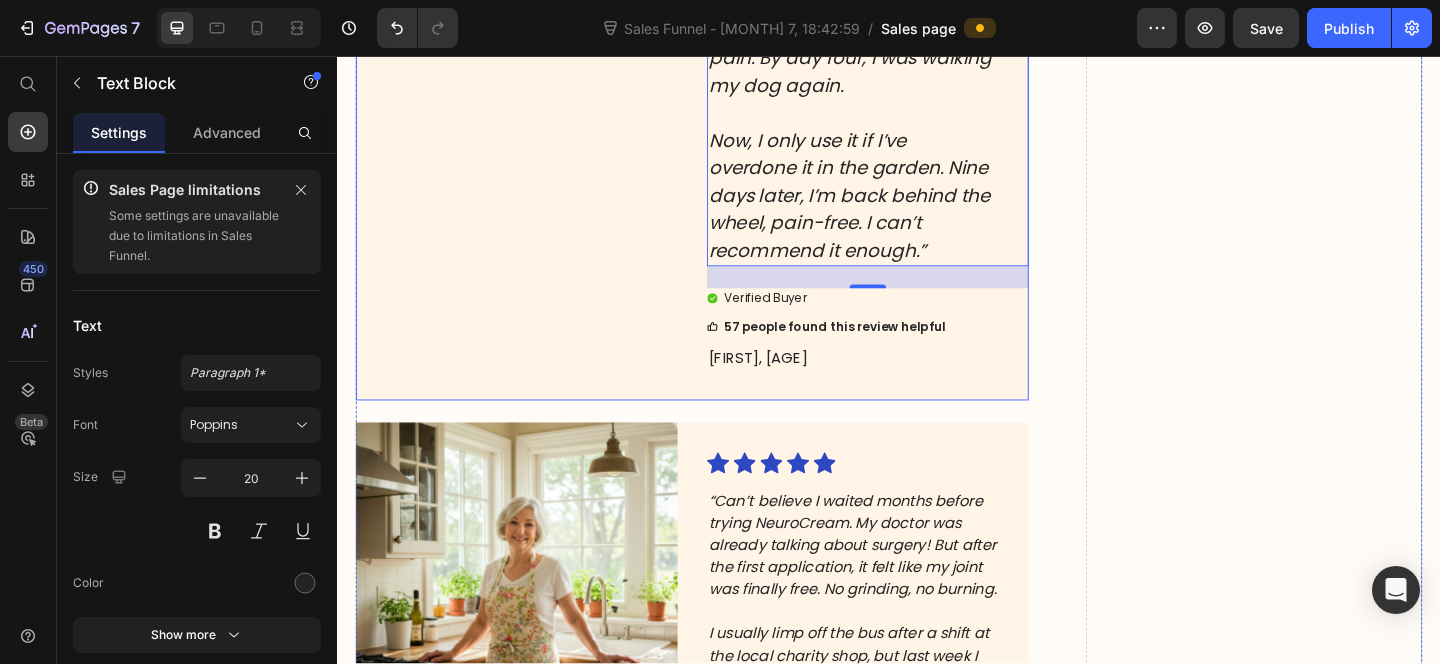 click on "Verified Buyer" at bounding box center [802, 320] 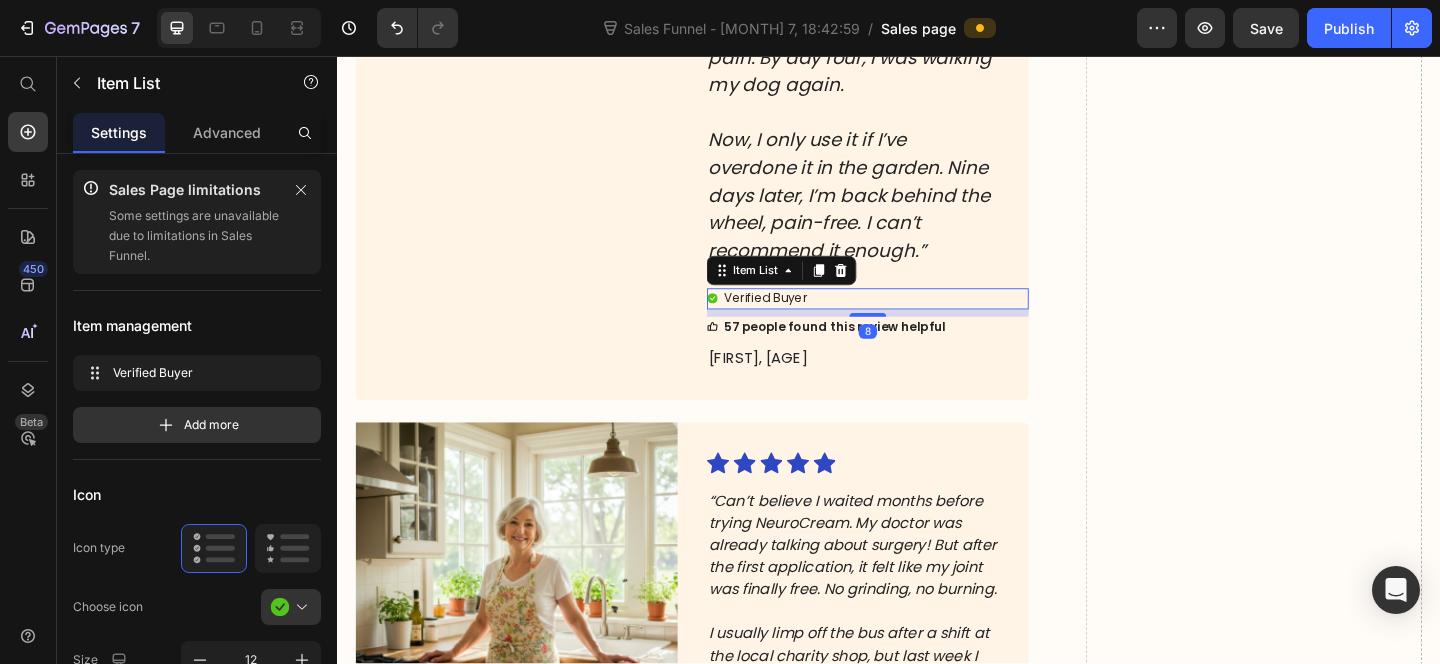 click on "Verified Buyer" at bounding box center (802, 320) 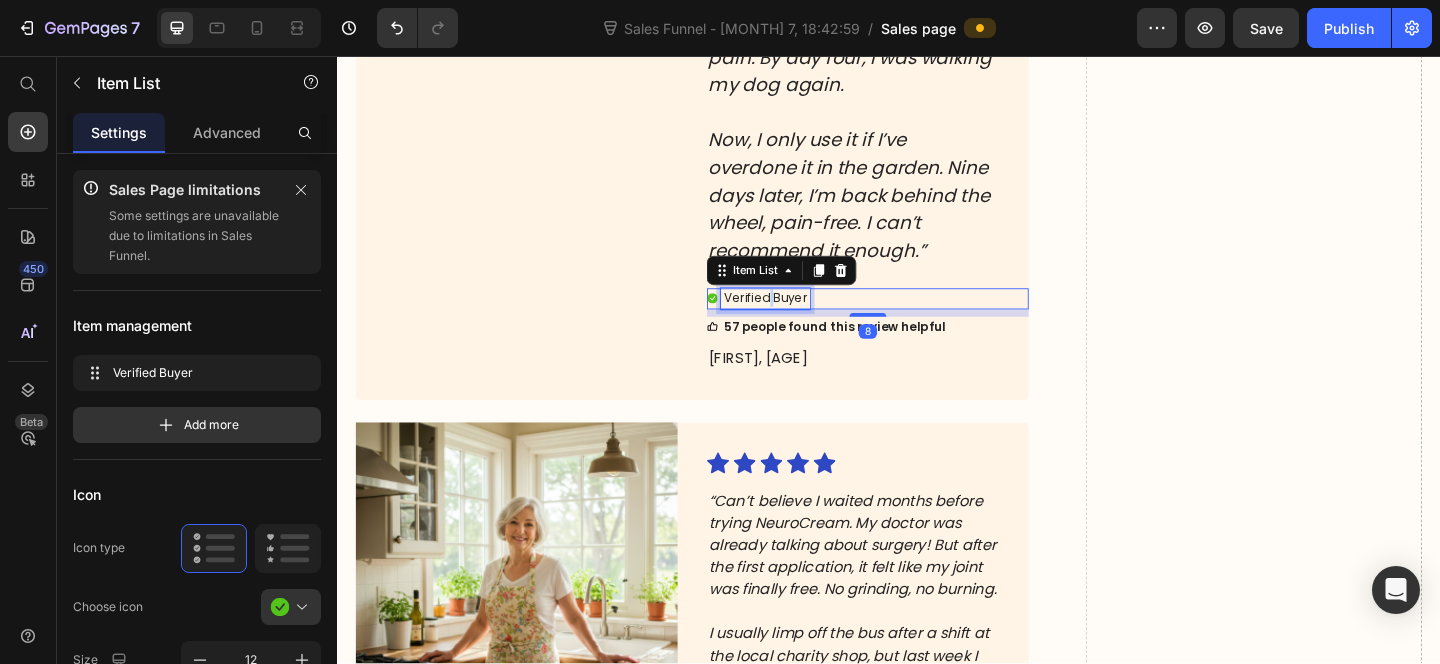 click on "Verified Buyer" at bounding box center [802, 320] 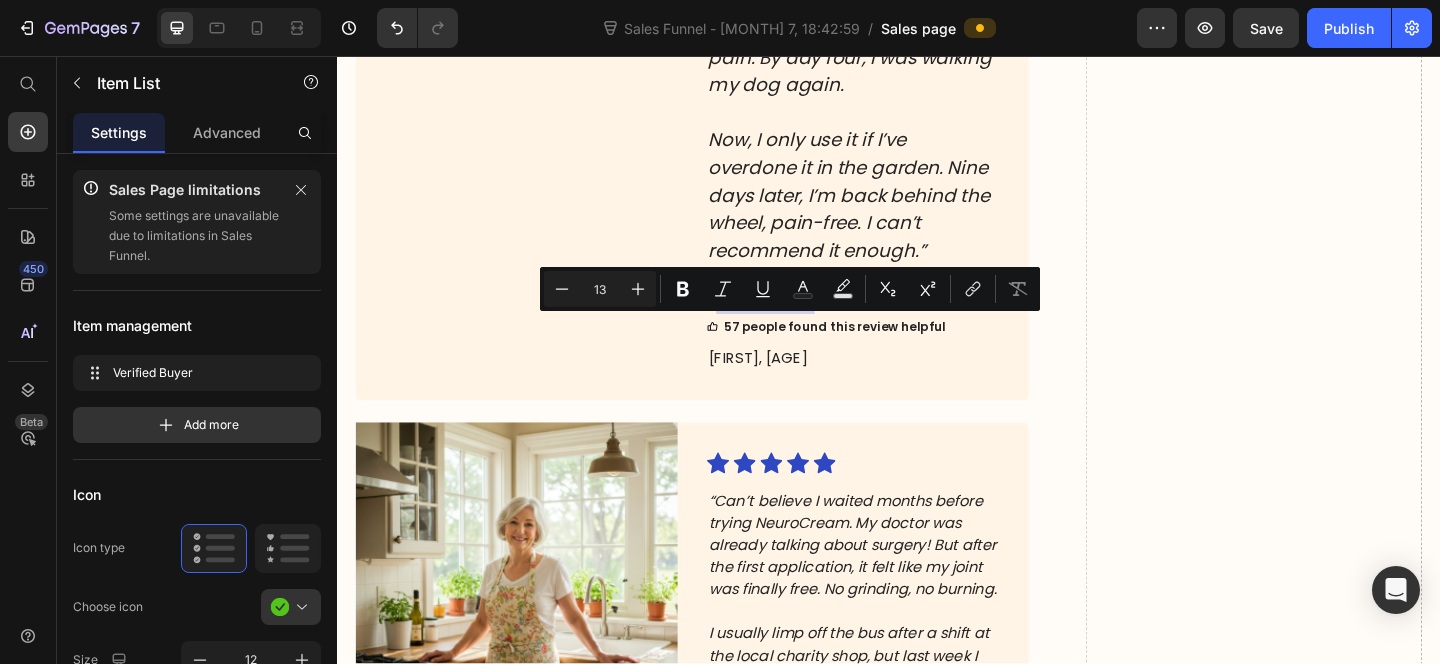 click on "Verified Buyer" at bounding box center (802, 320) 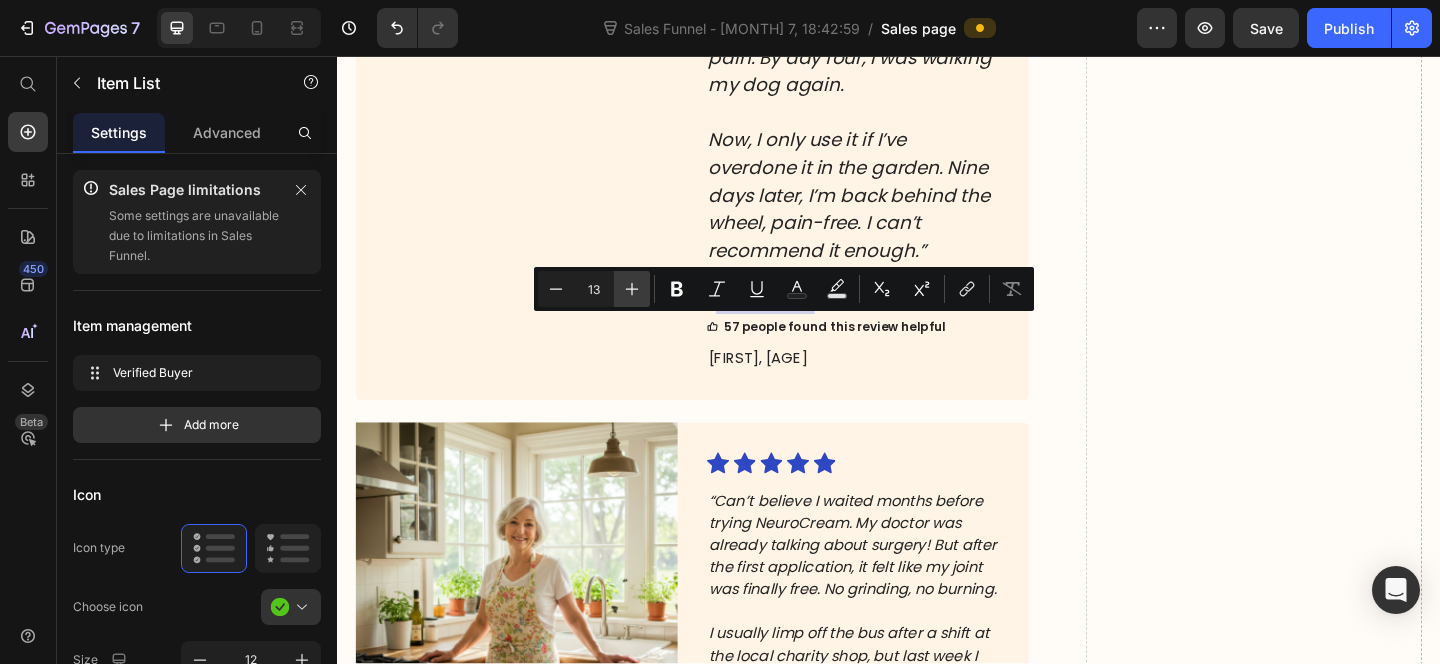 click on "Plus" at bounding box center (632, 289) 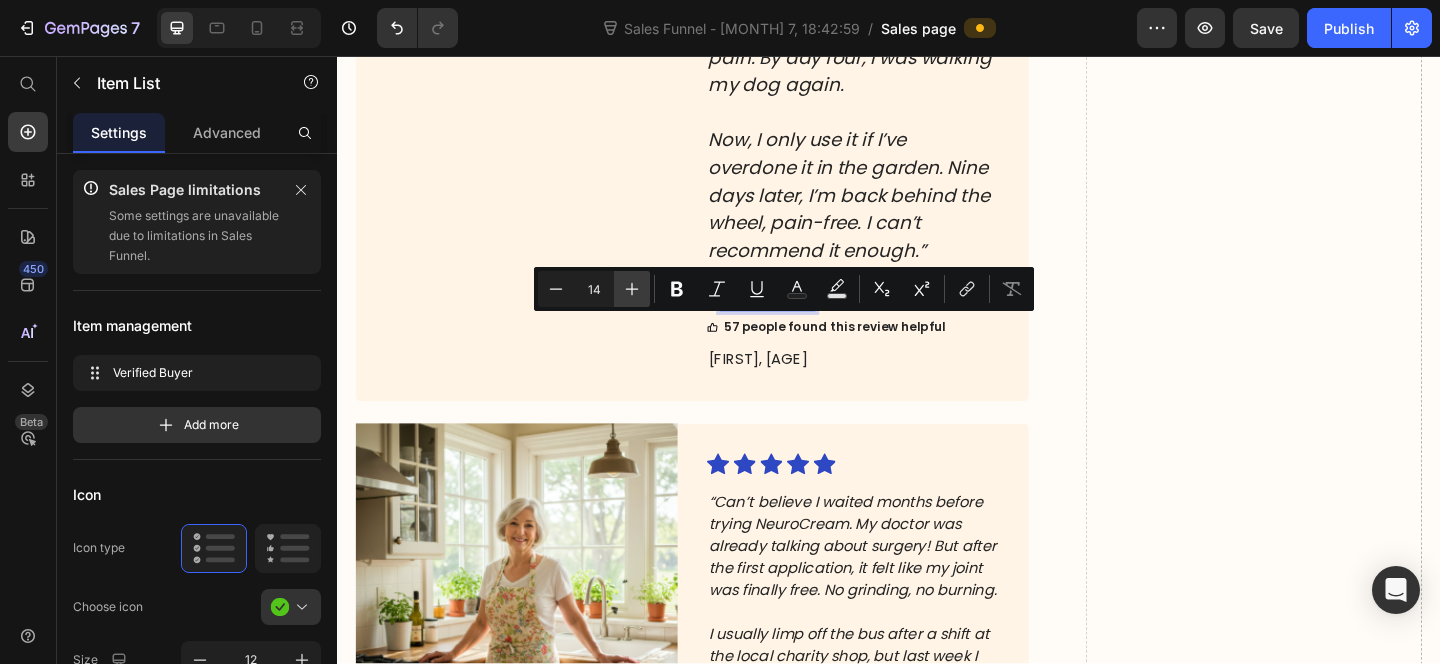 click on "Plus" at bounding box center [632, 289] 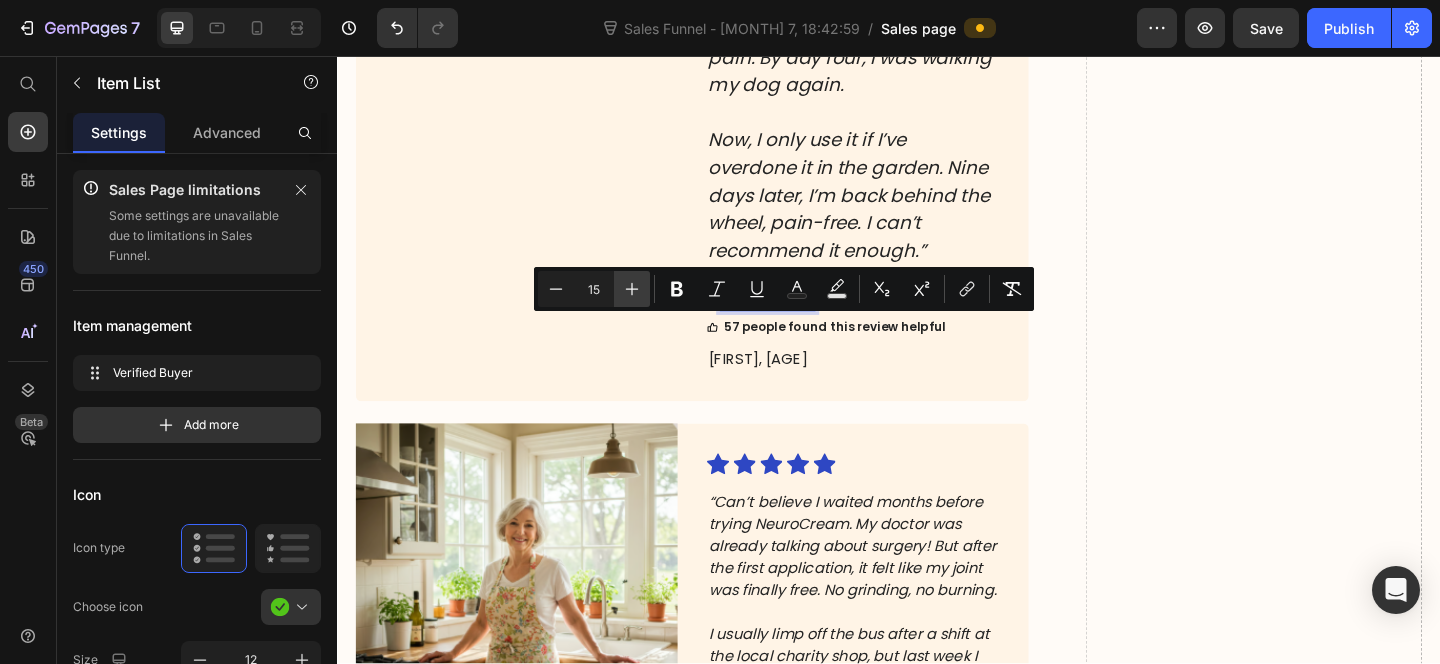 click on "Plus" at bounding box center (632, 289) 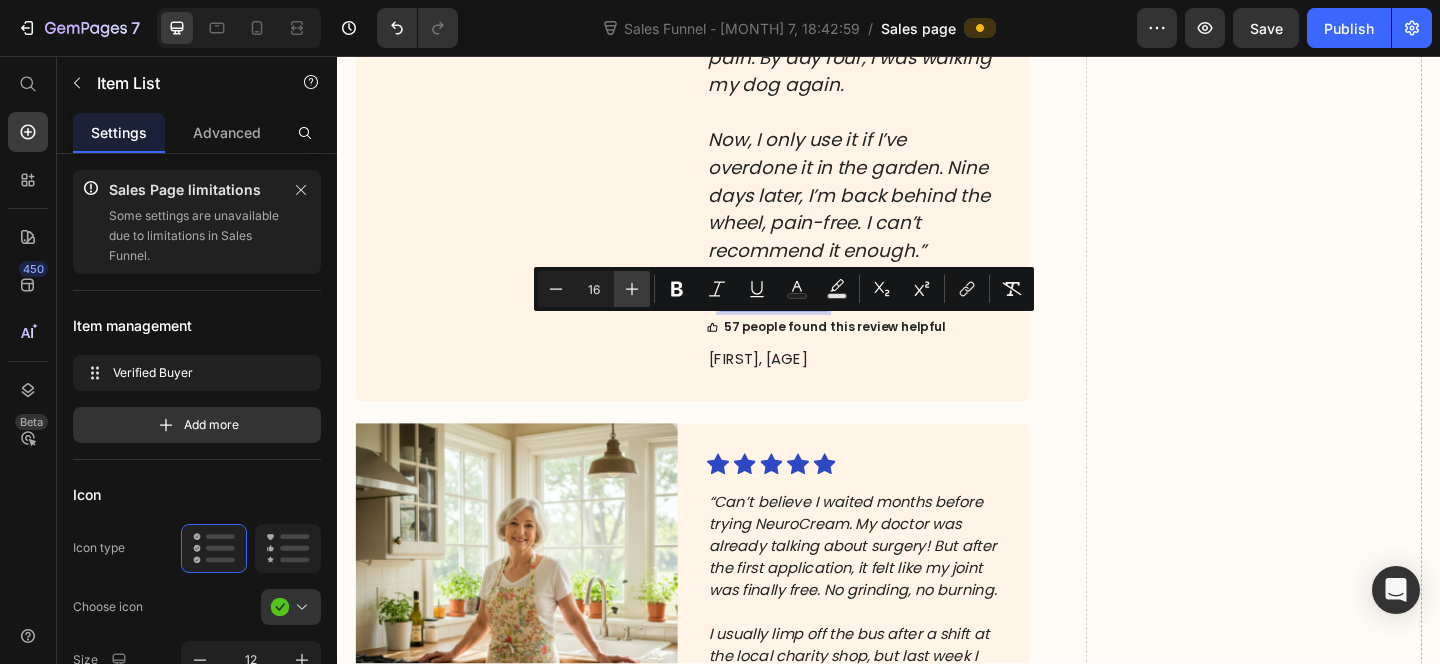 click on "Plus" at bounding box center (632, 289) 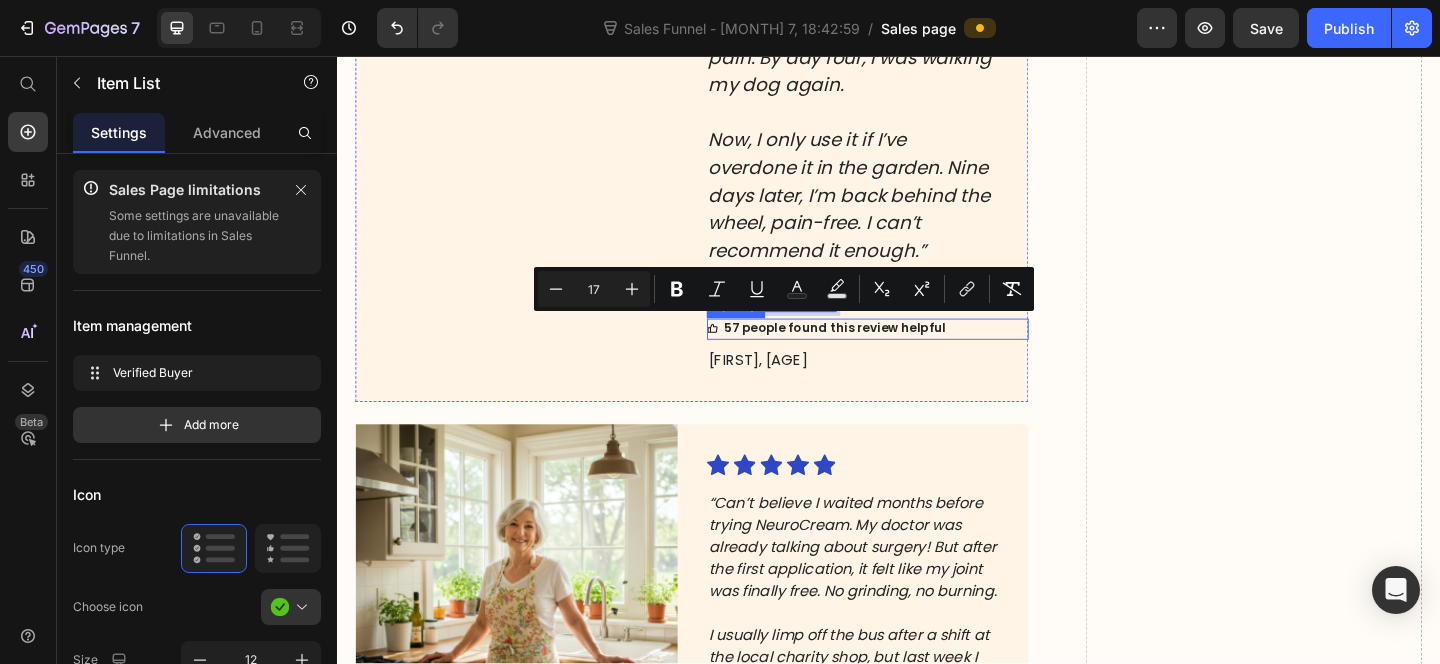 click on "57 people found this review helpful" at bounding box center (878, 352) 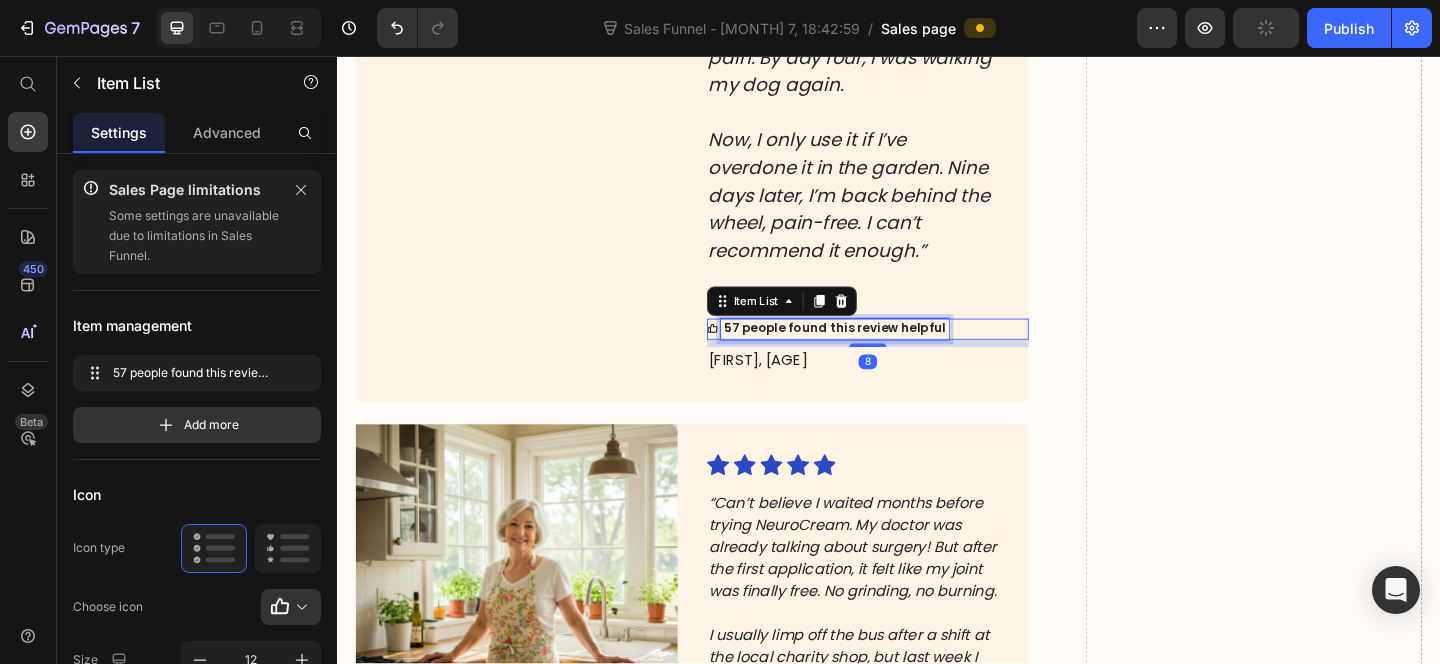 click on "57 people found this review helpful" at bounding box center [878, 352] 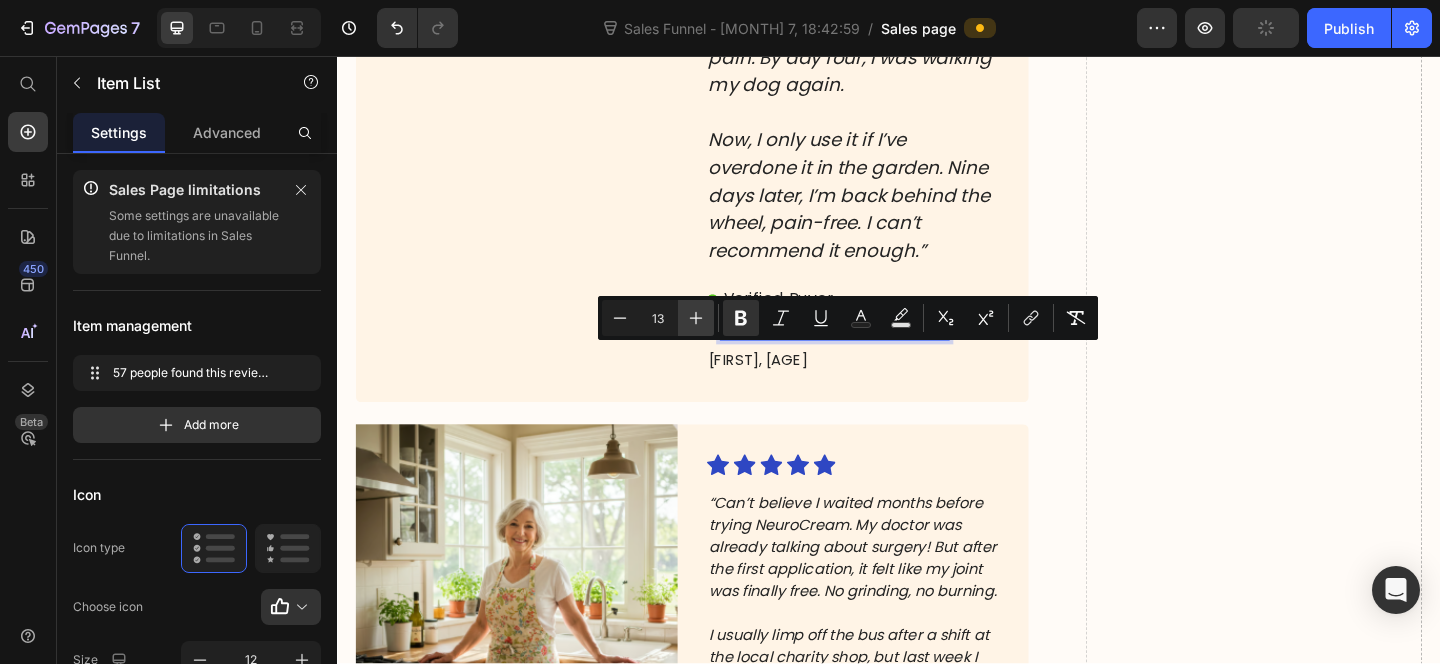 click 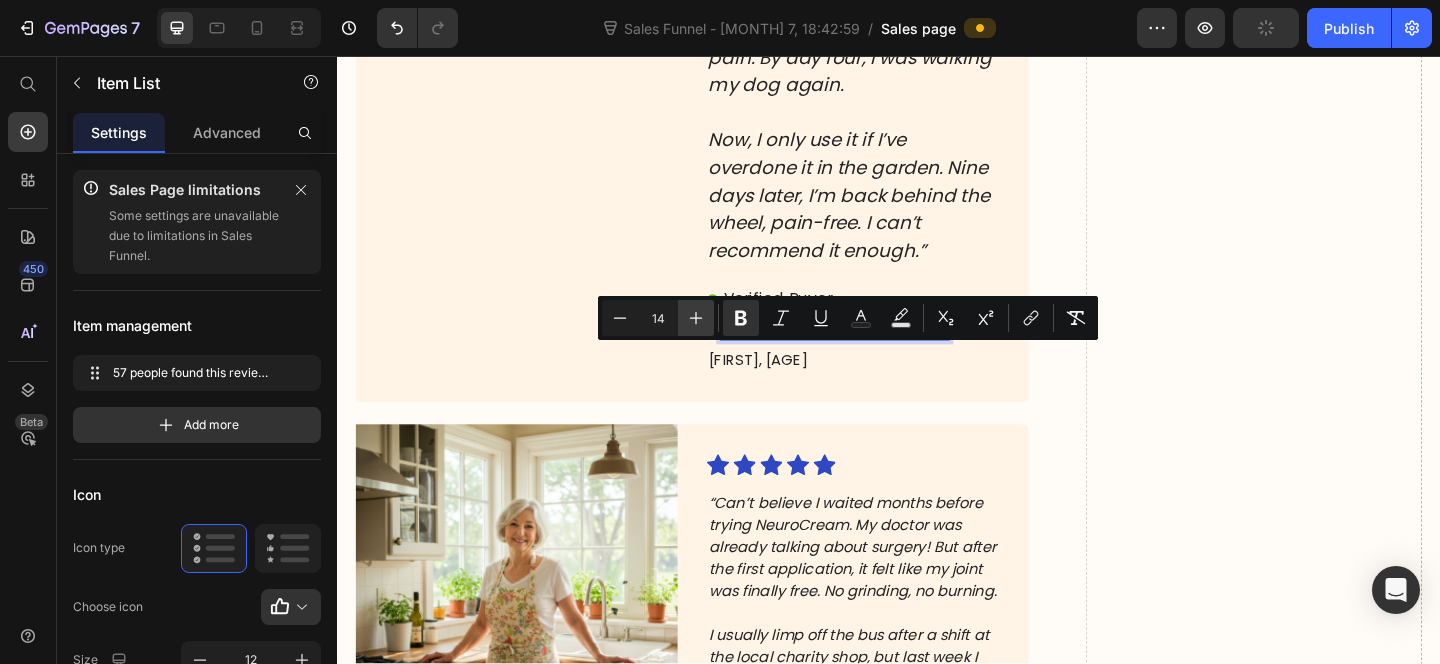 click 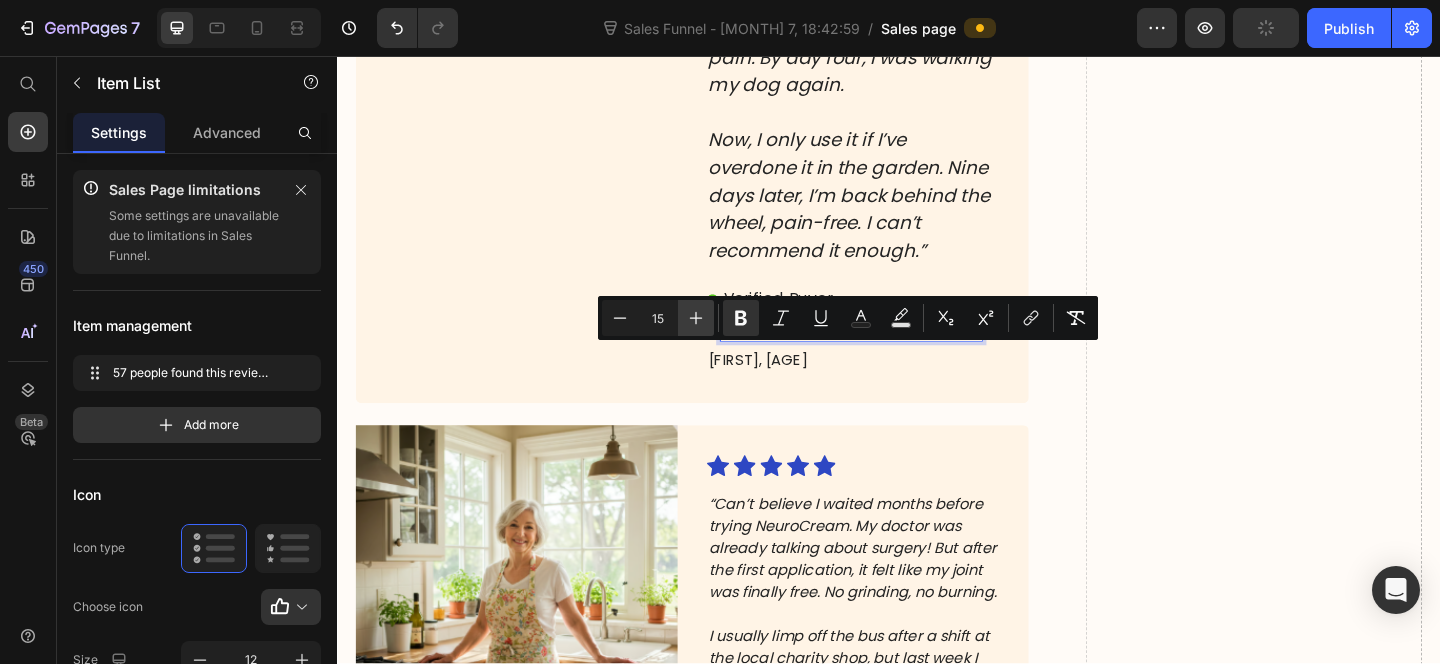 click 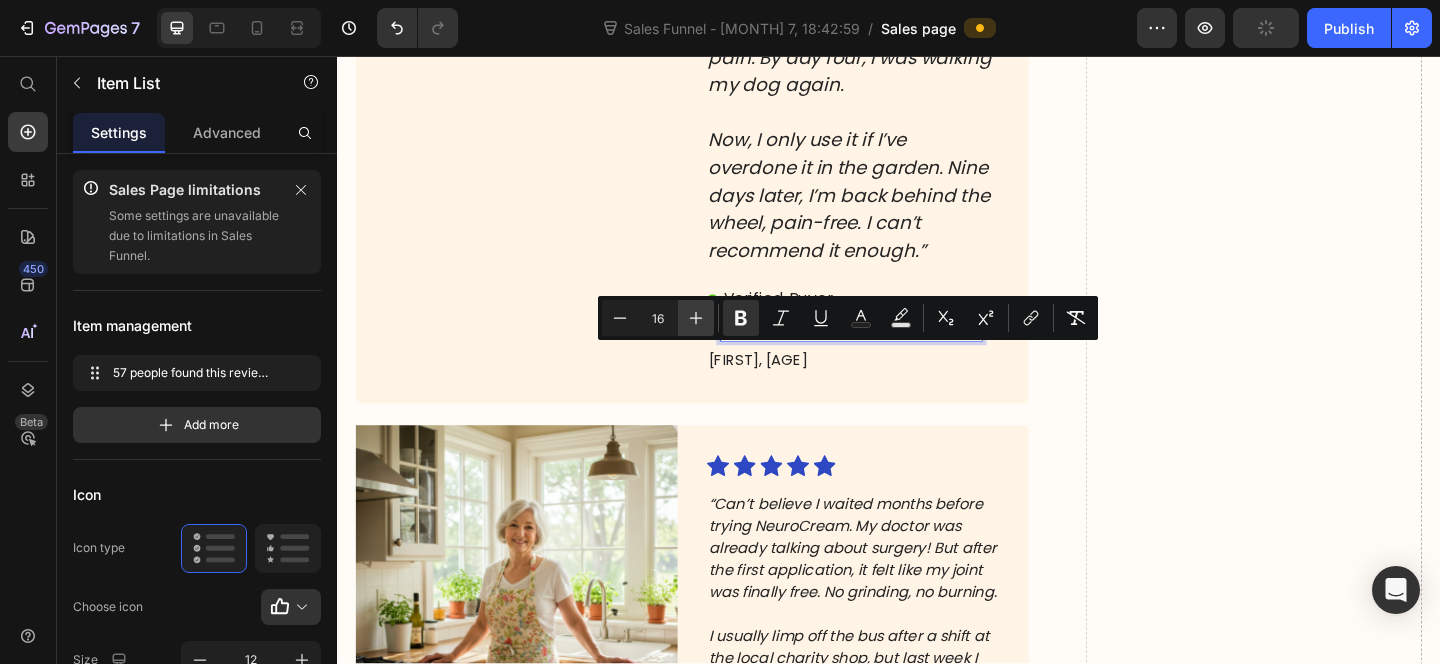 click 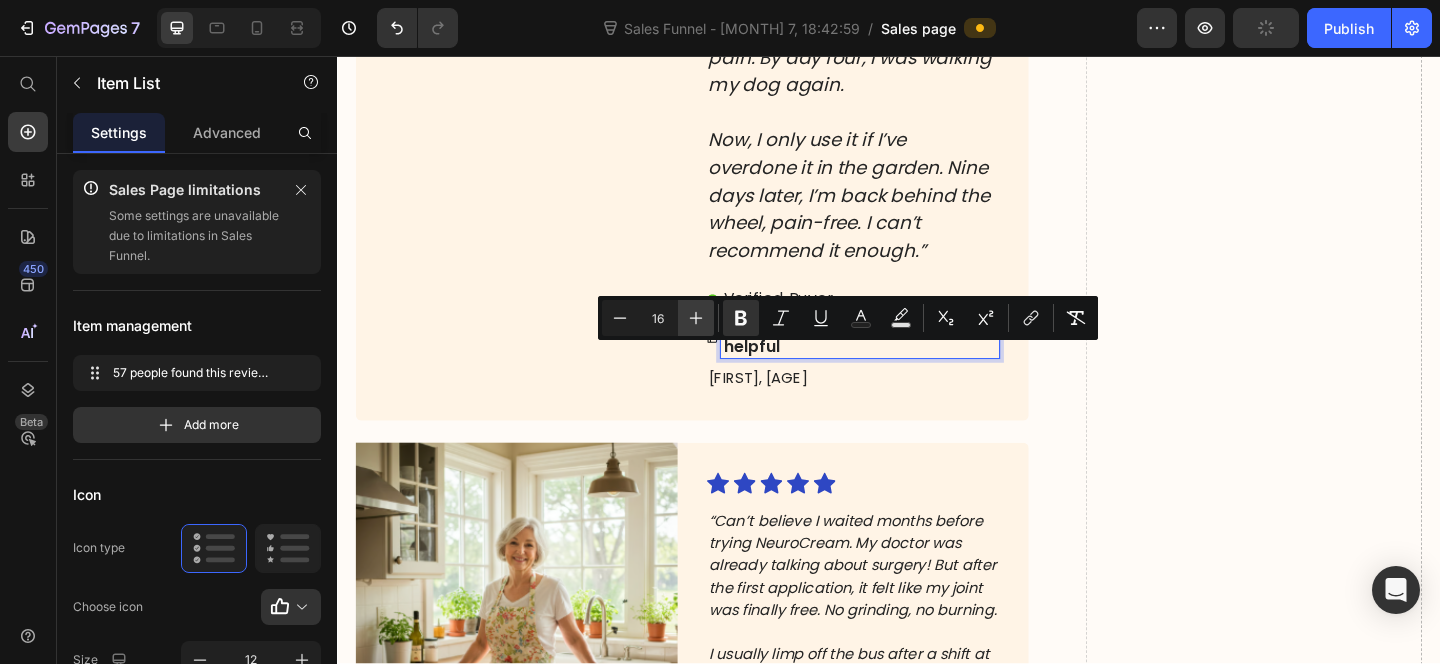 type on "17" 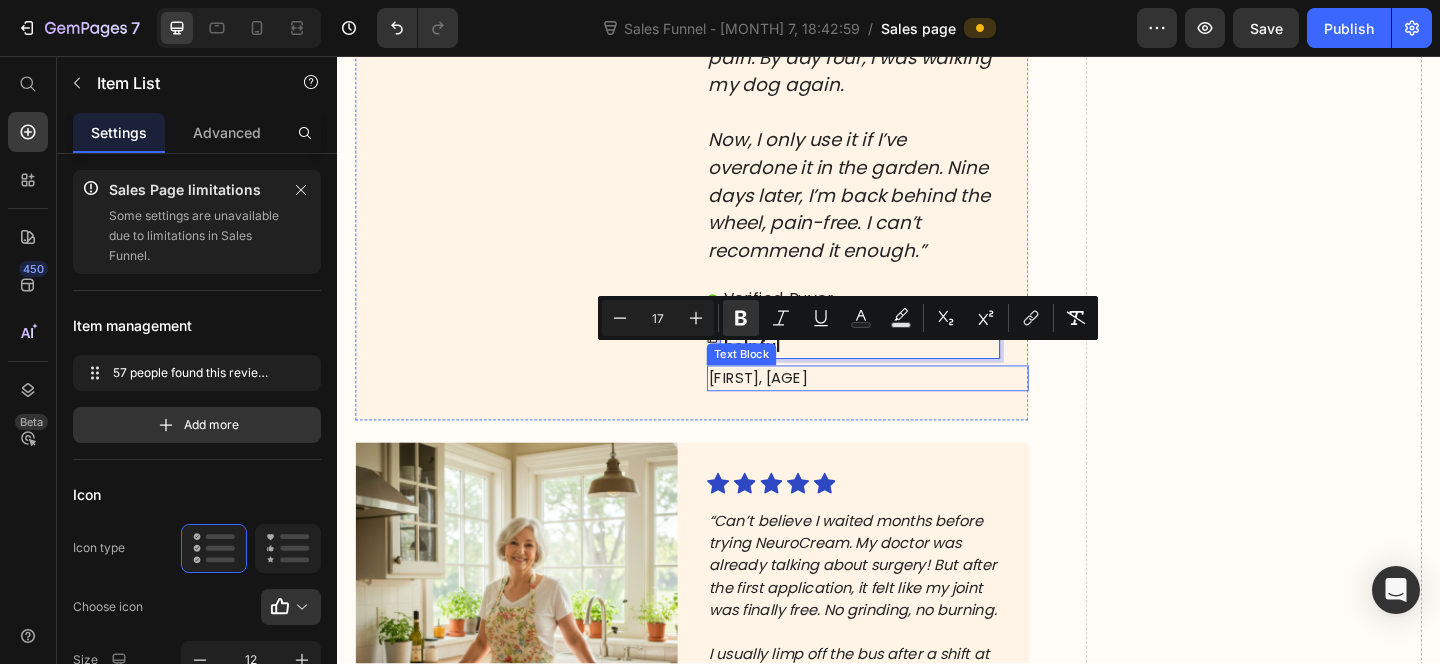 click on "James, 64" at bounding box center (898, 407) 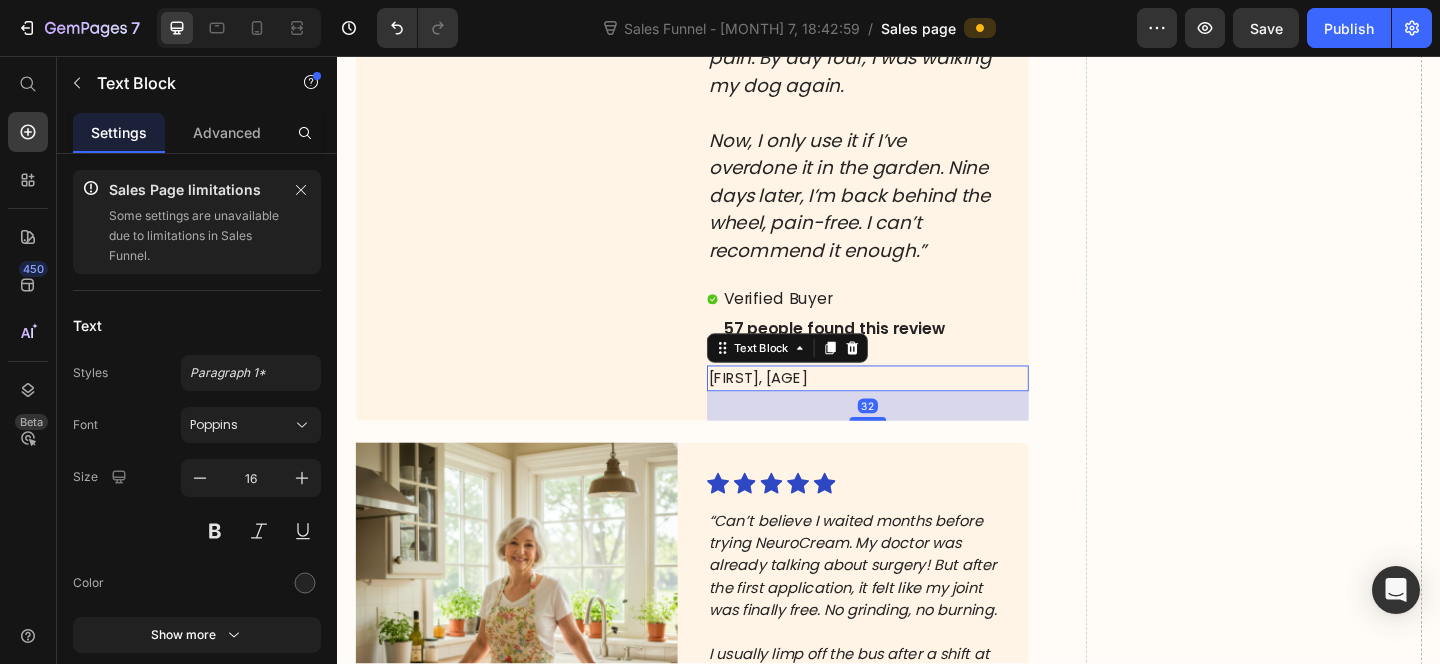 click on "James, 64" at bounding box center [898, 407] 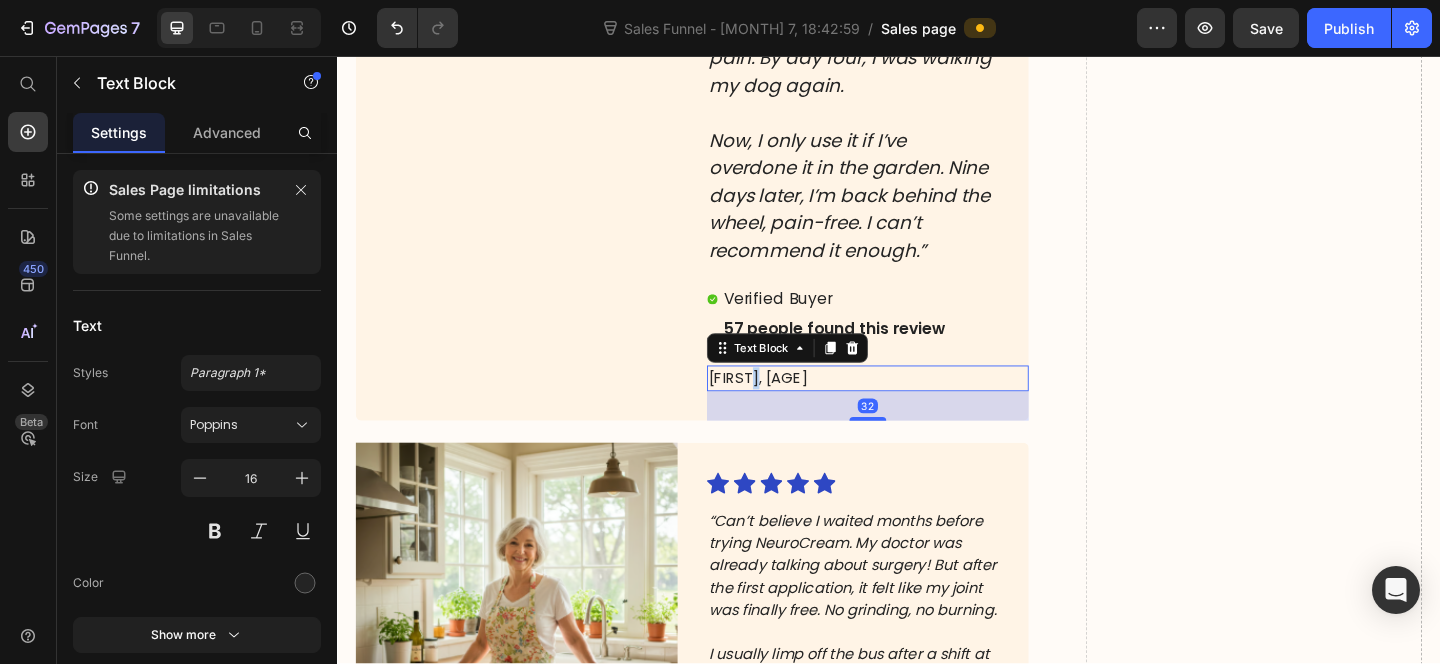 click on "James, 64" at bounding box center (898, 407) 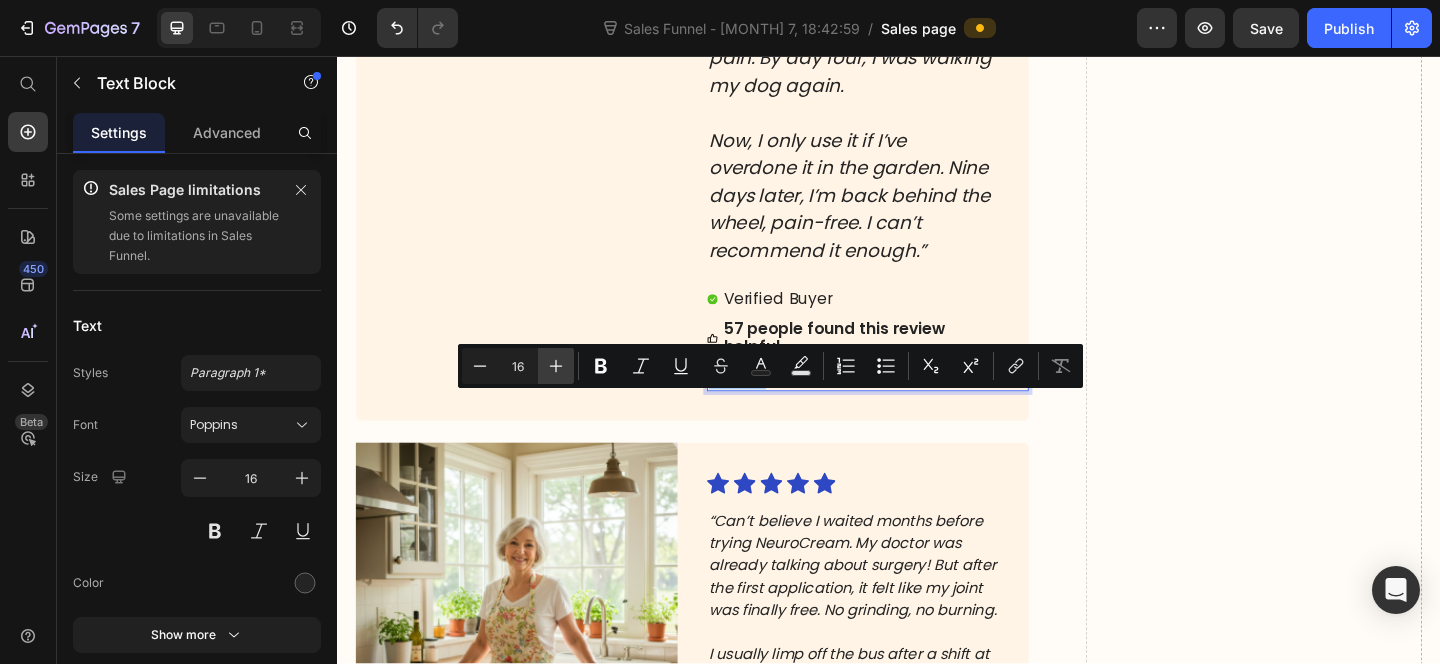 click 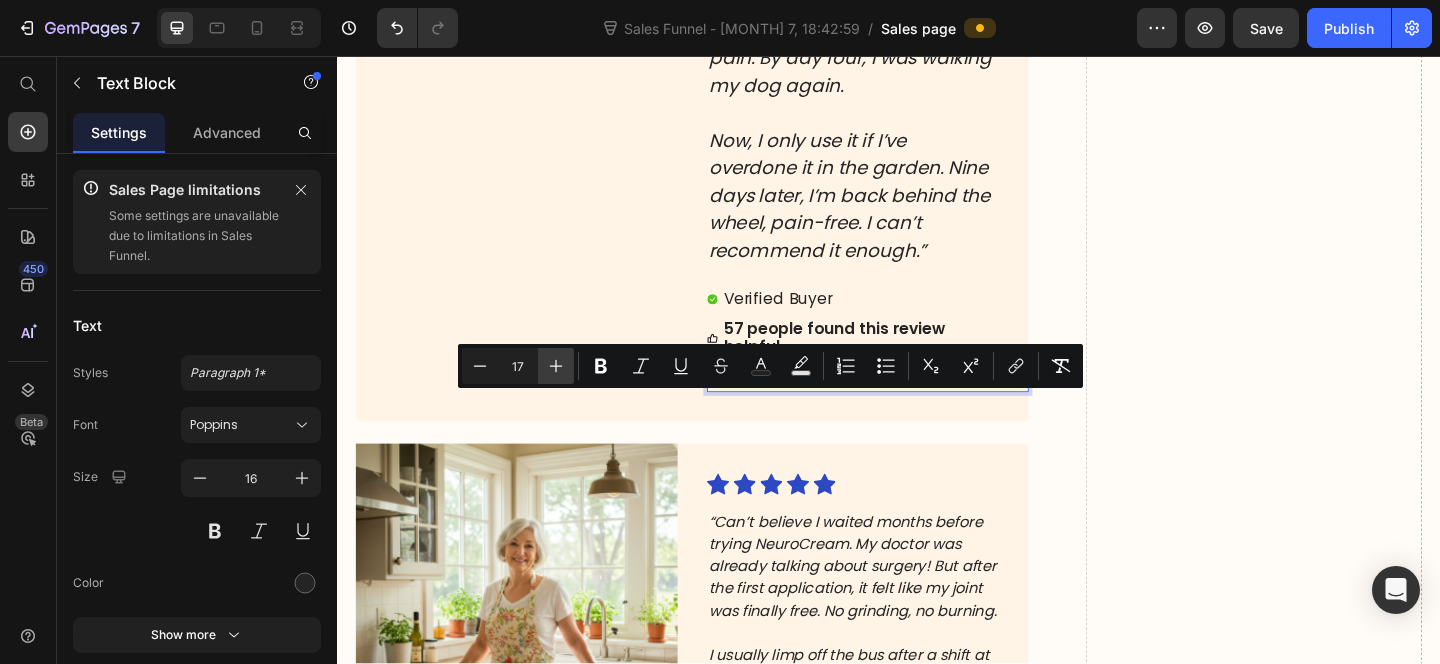 click 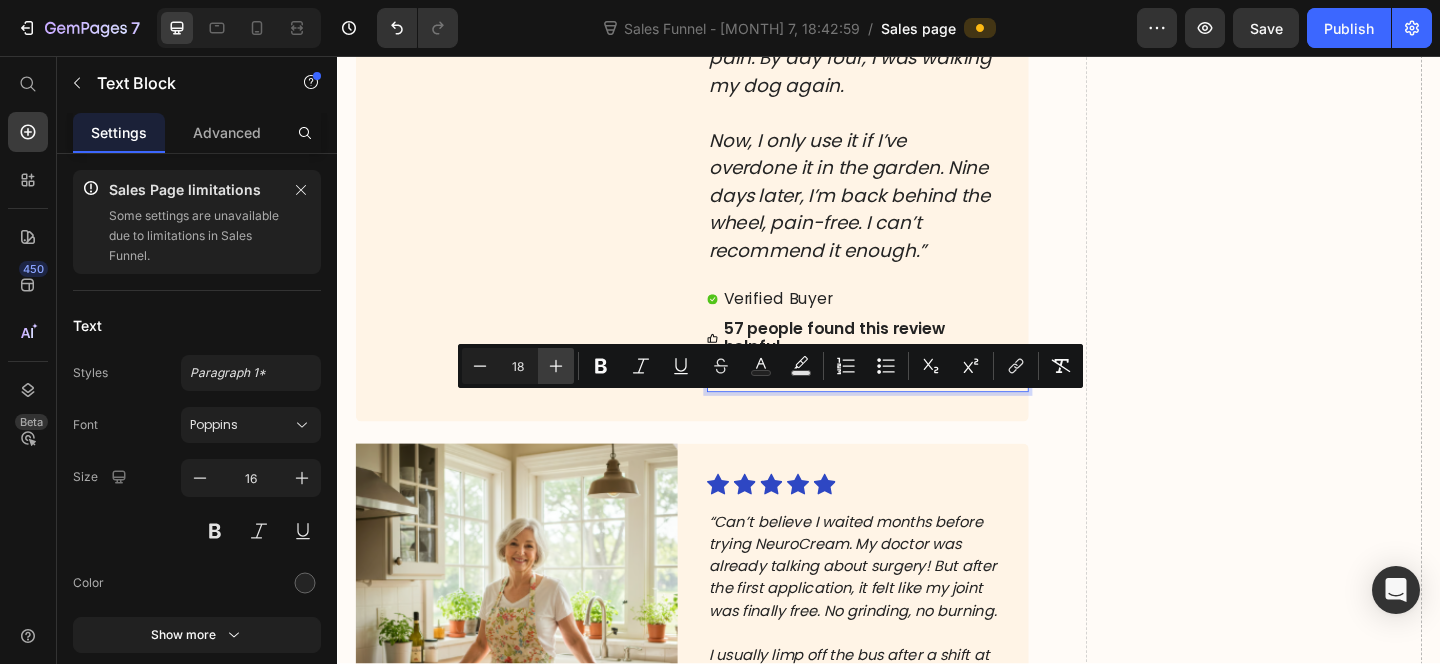 click 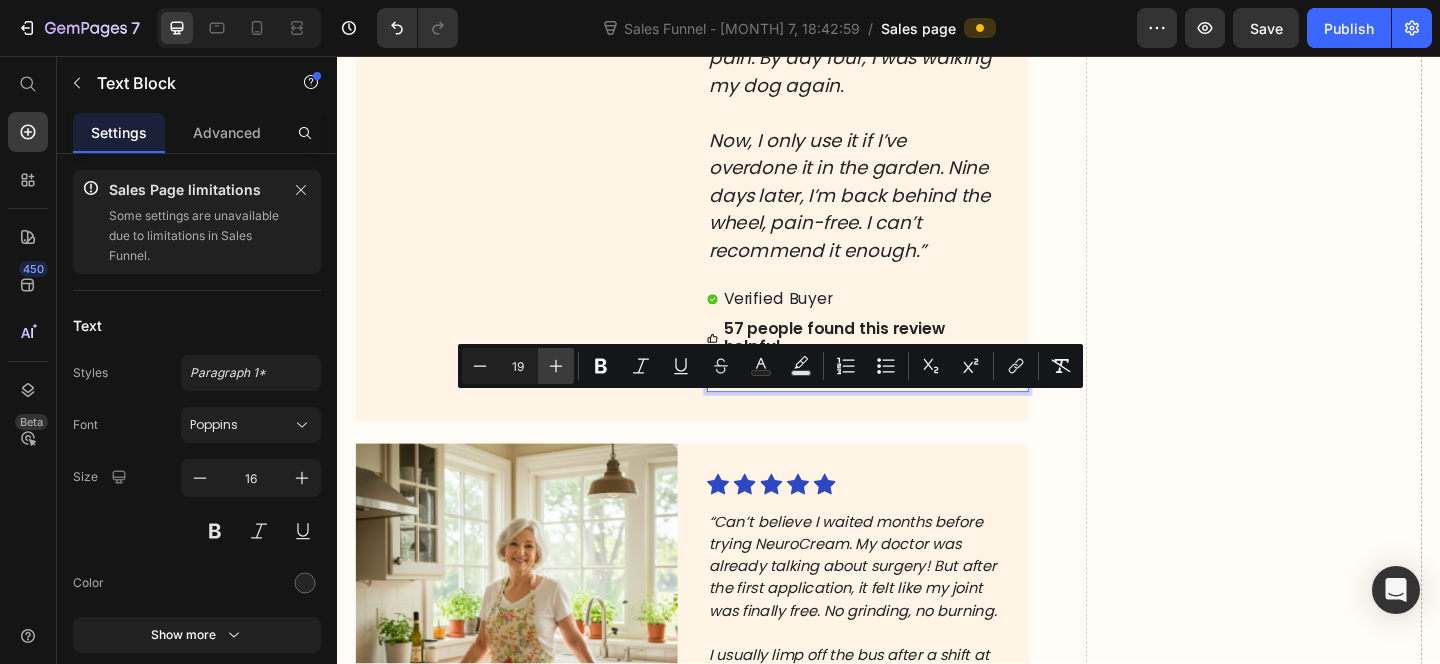 click 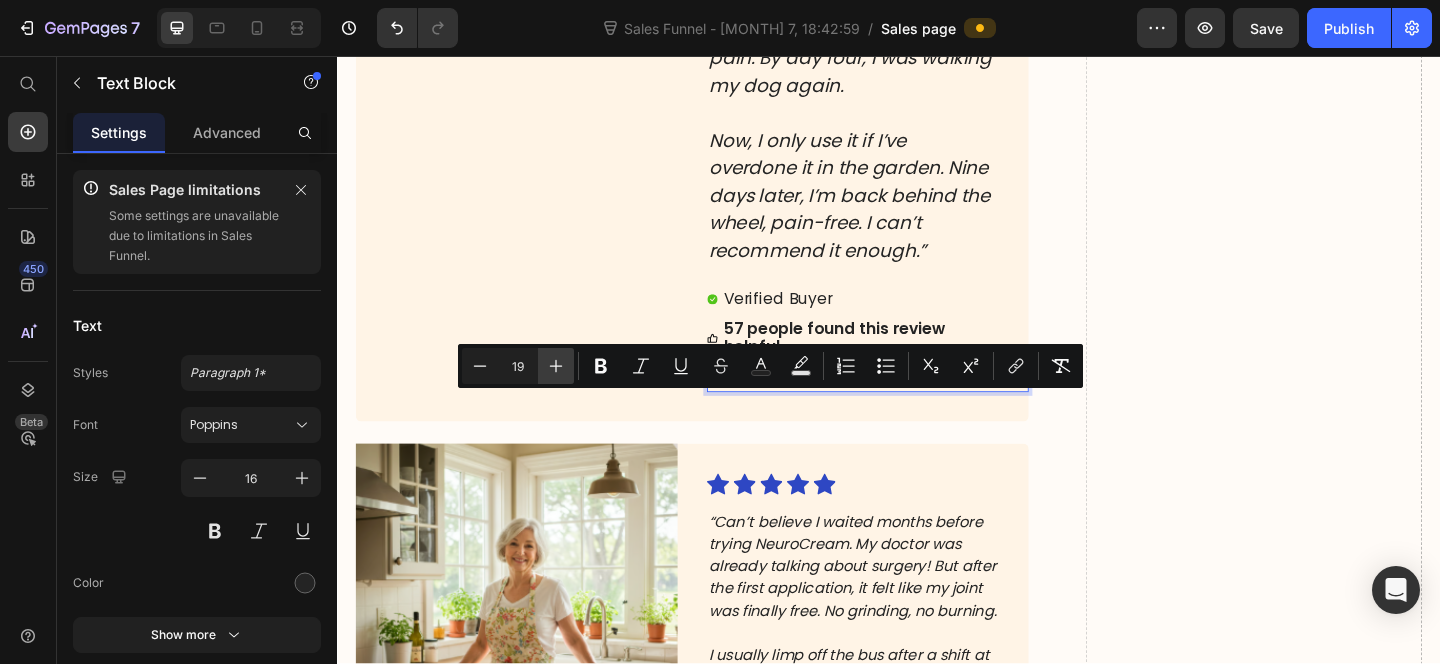 type on "20" 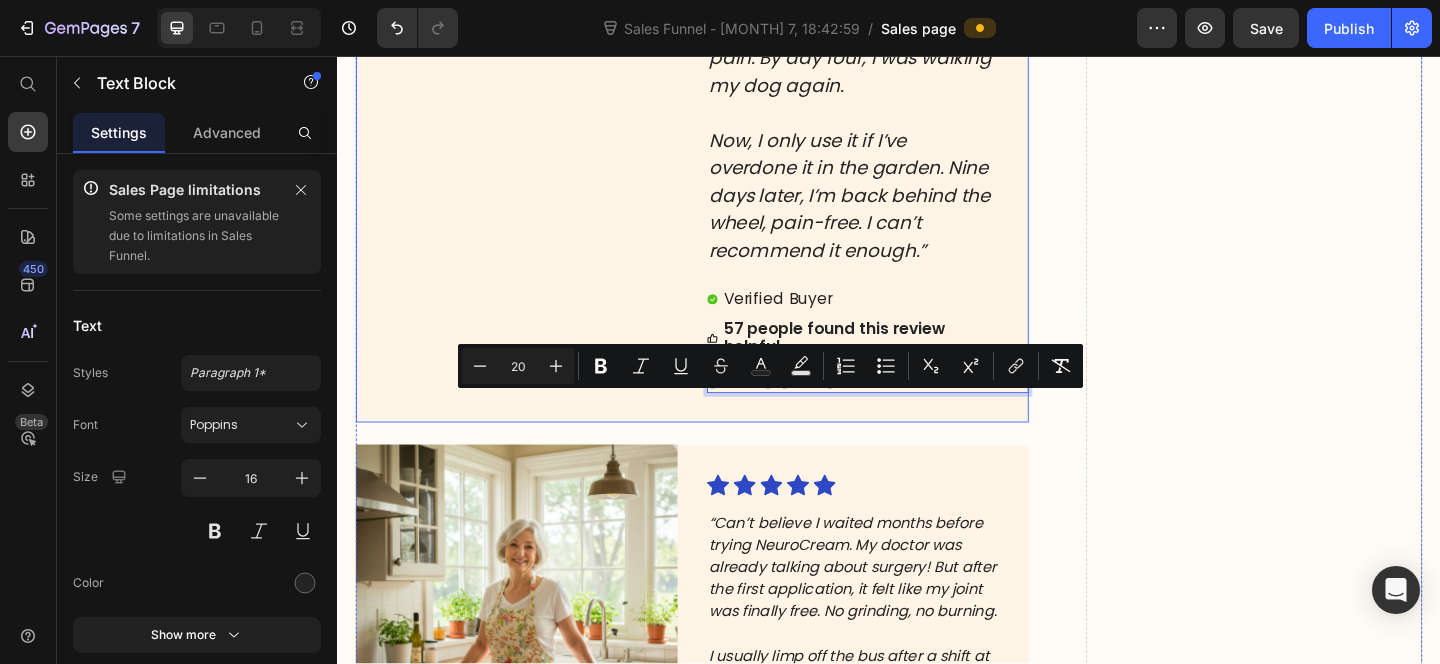 click on "Image" at bounding box center (532, 47) 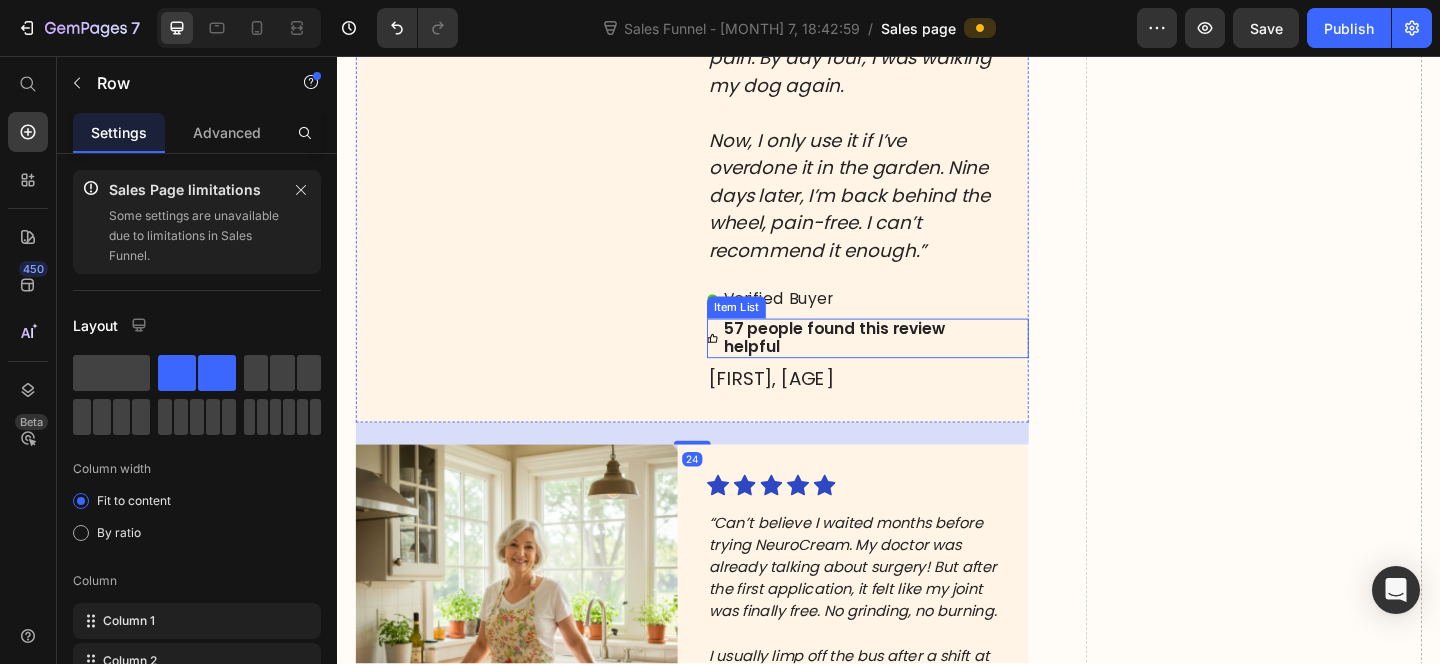 click 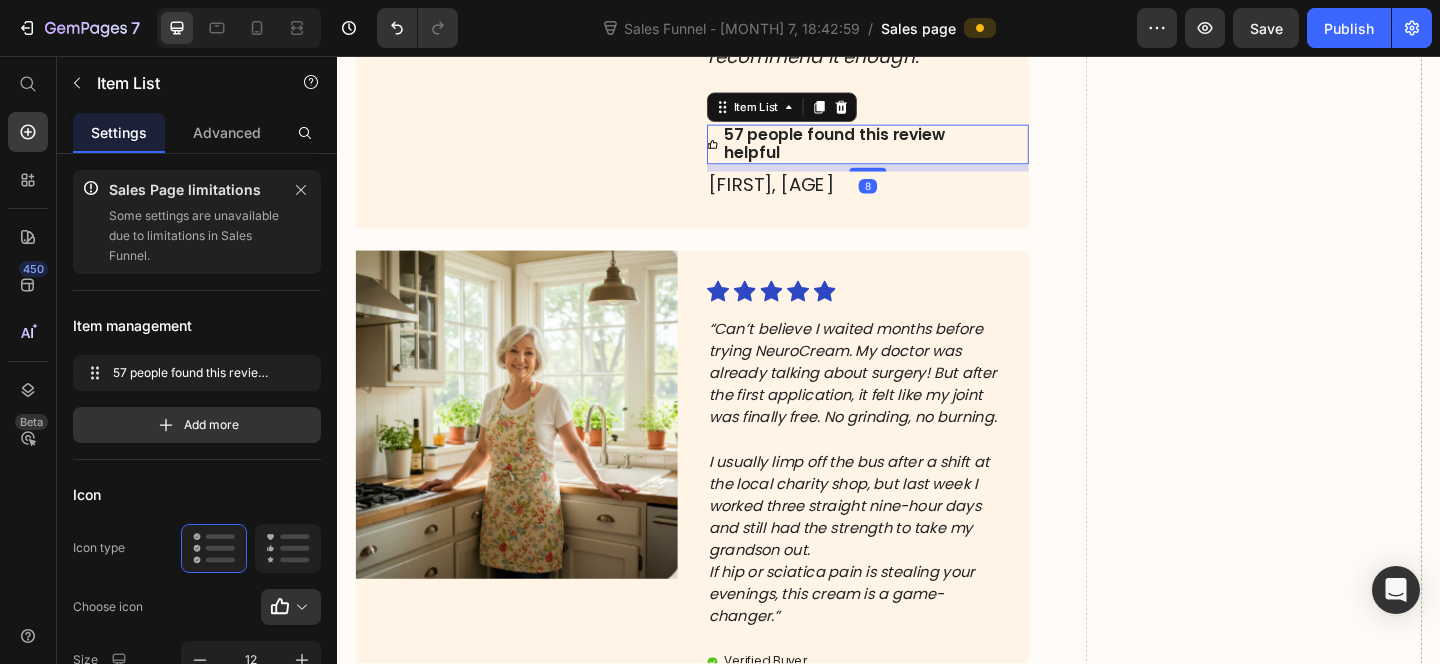 scroll, scrollTop: 10027, scrollLeft: 0, axis: vertical 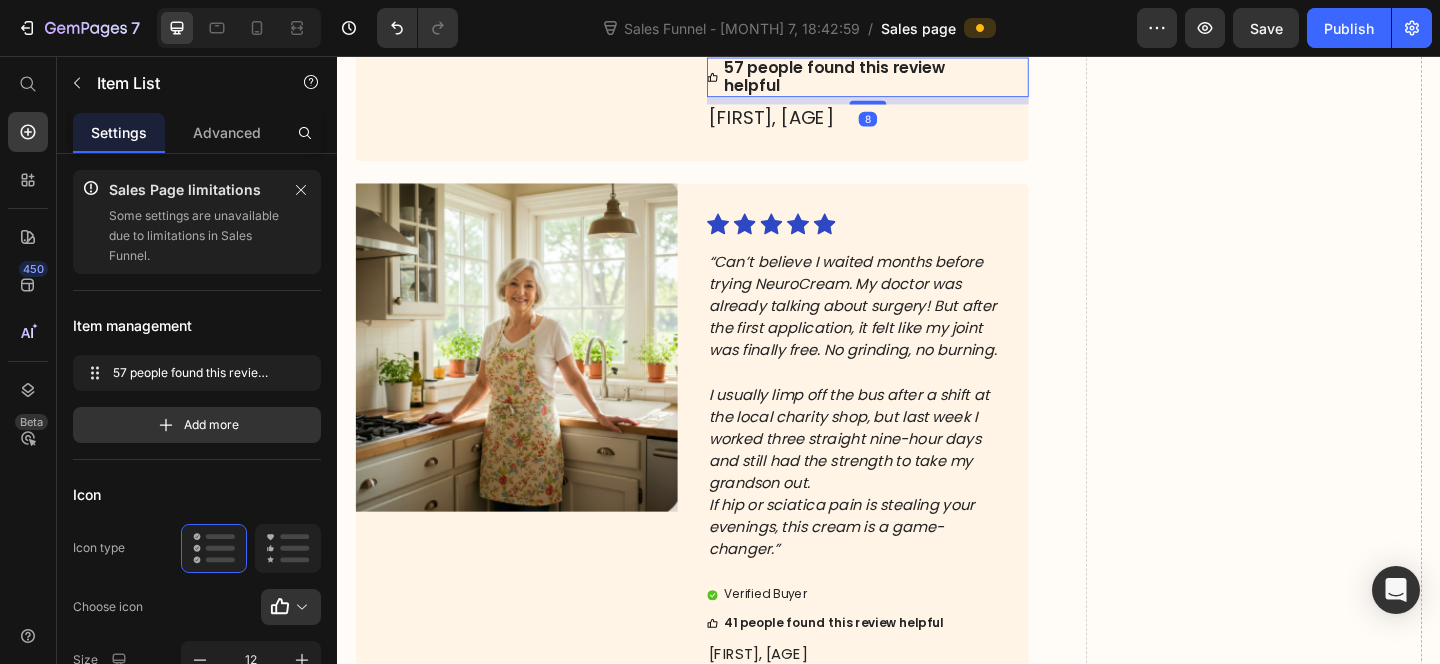 click on "“Can’t believe I waited months before trying NeuroCream. My doctor was already talking about surgery! But after the first application, it felt like my joint was finally free. No grinding, no burning." at bounding box center [897, 328] 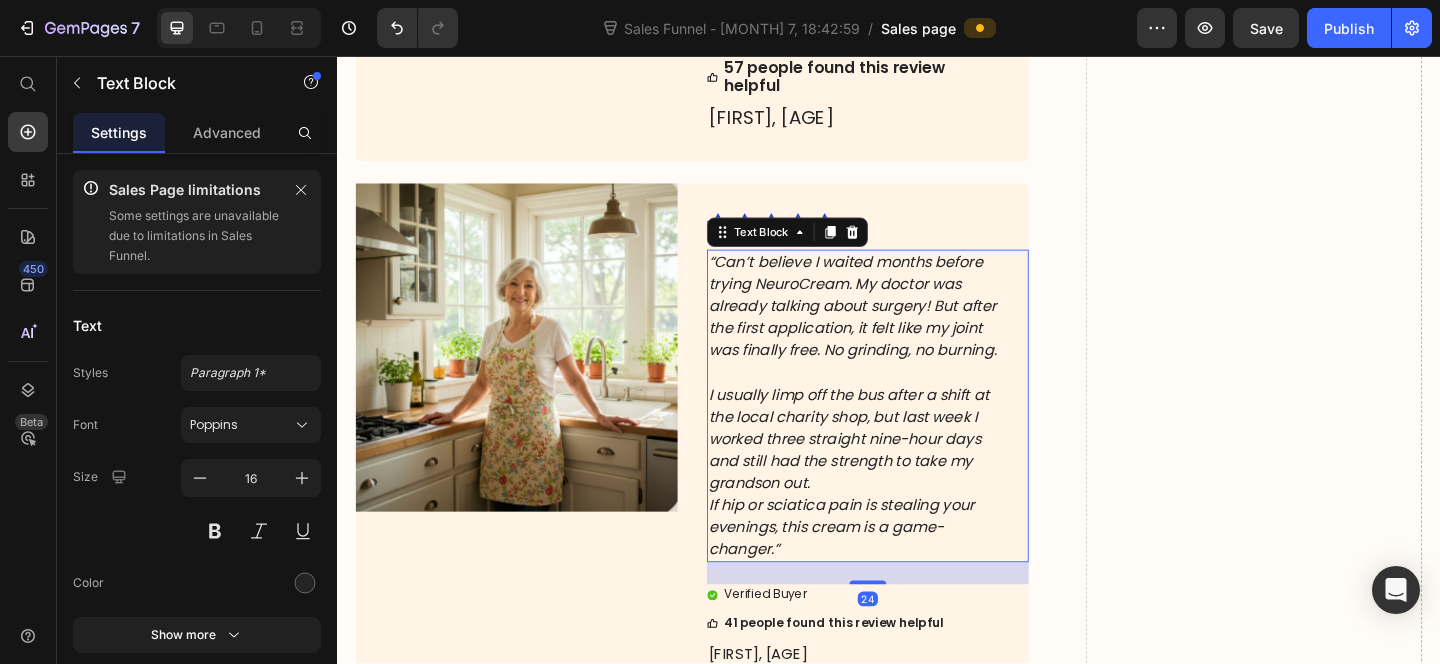click on "“Can’t believe I waited months before trying NeuroCream. My doctor was already talking about surgery! But after the first application, it felt like my joint was finally free. No grinding, no burning." at bounding box center [897, 328] 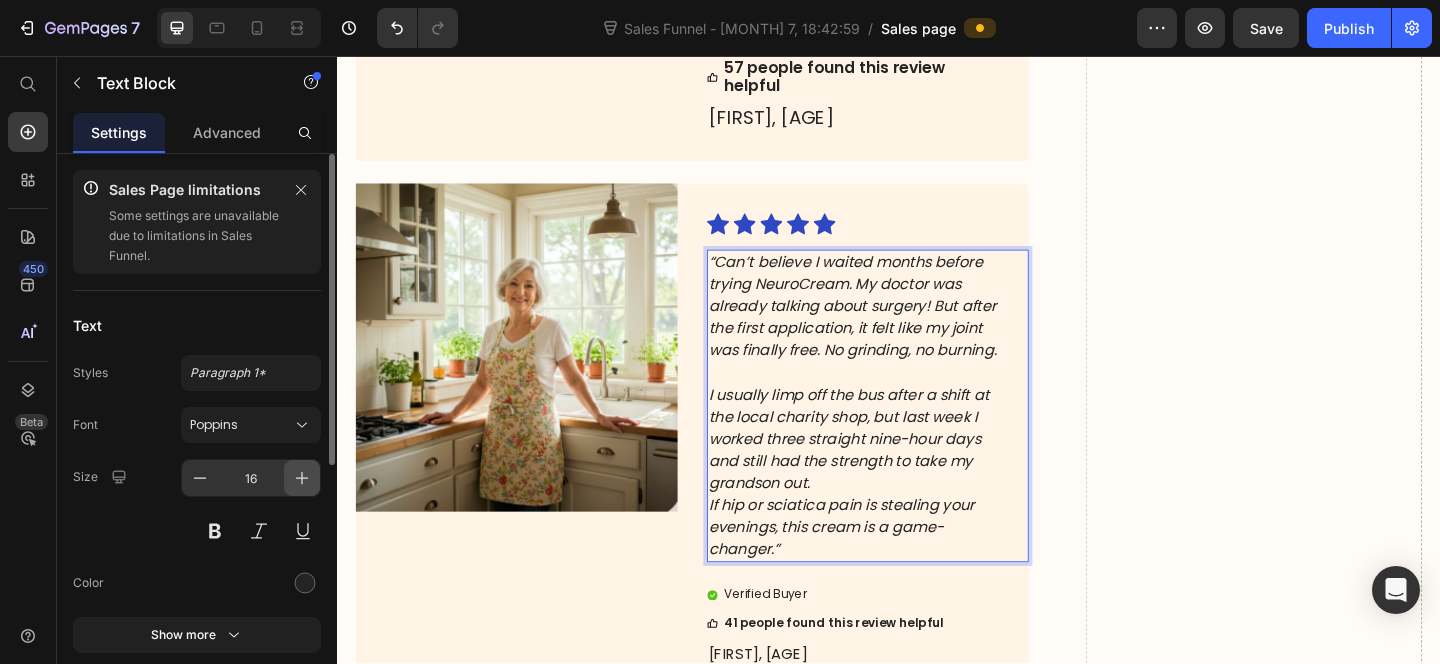 click 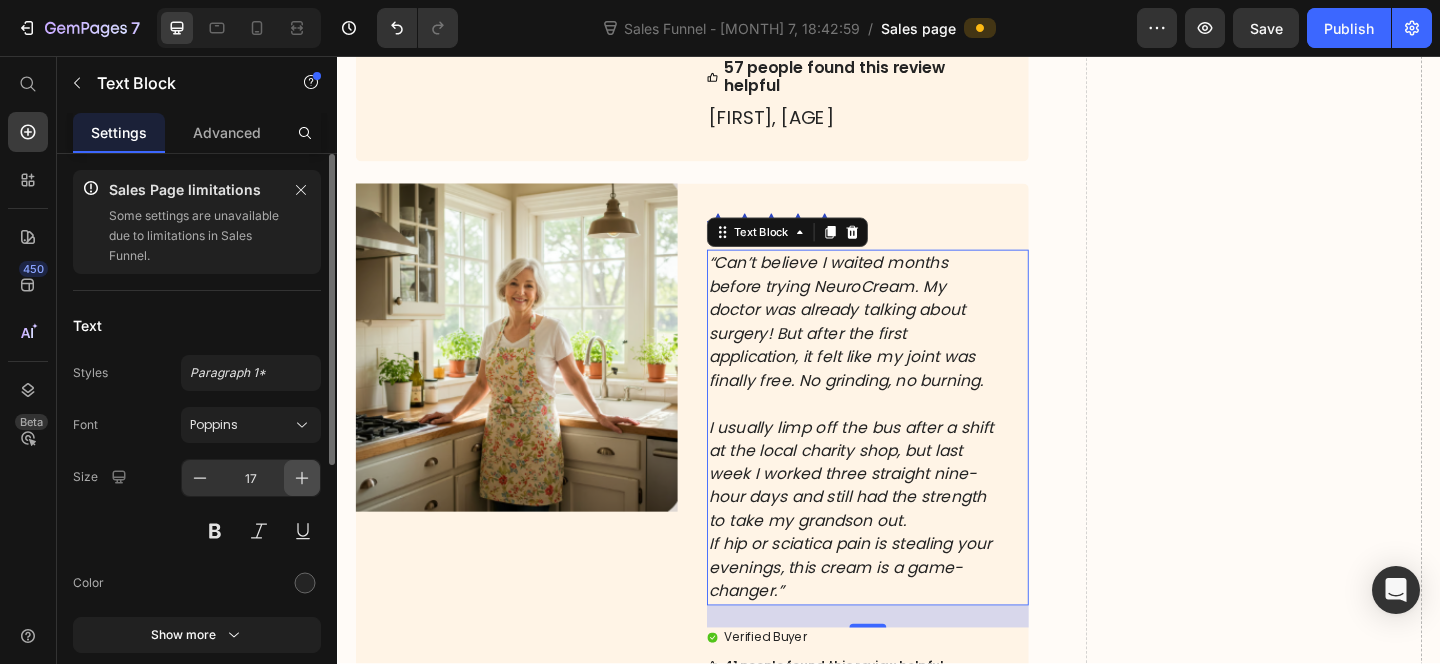 click 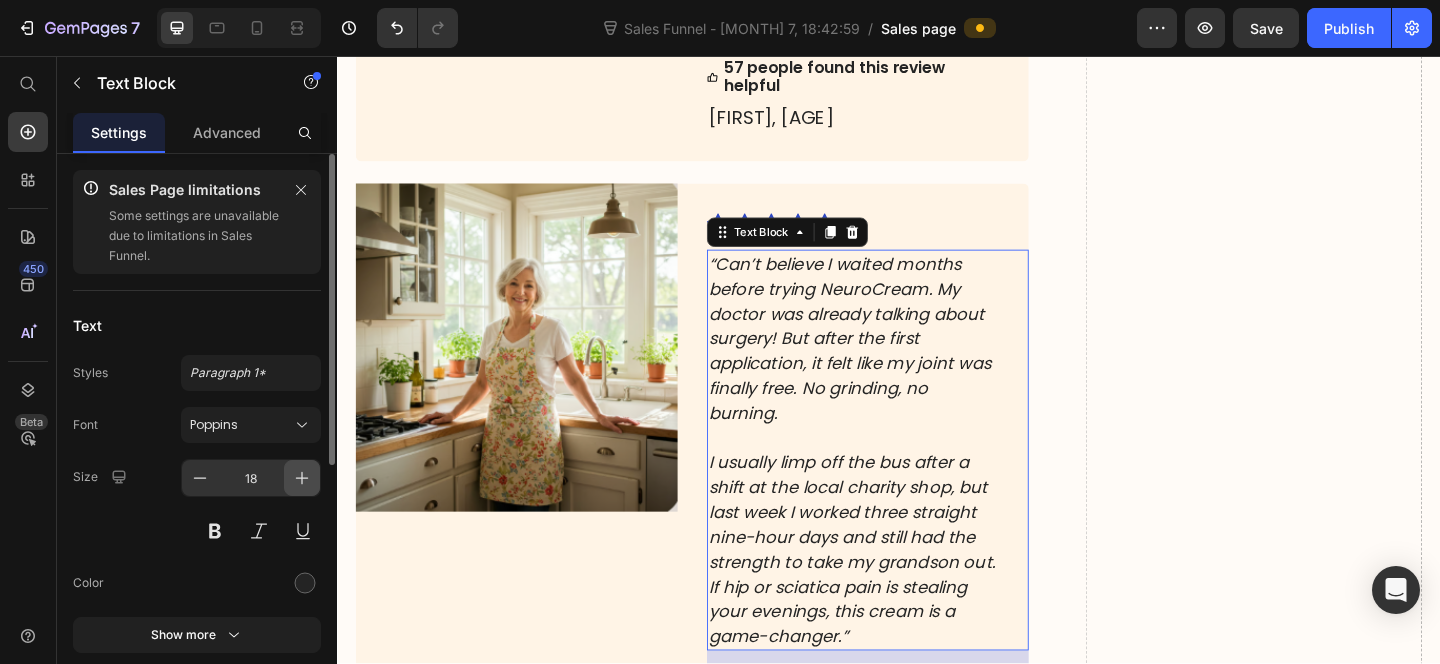 click 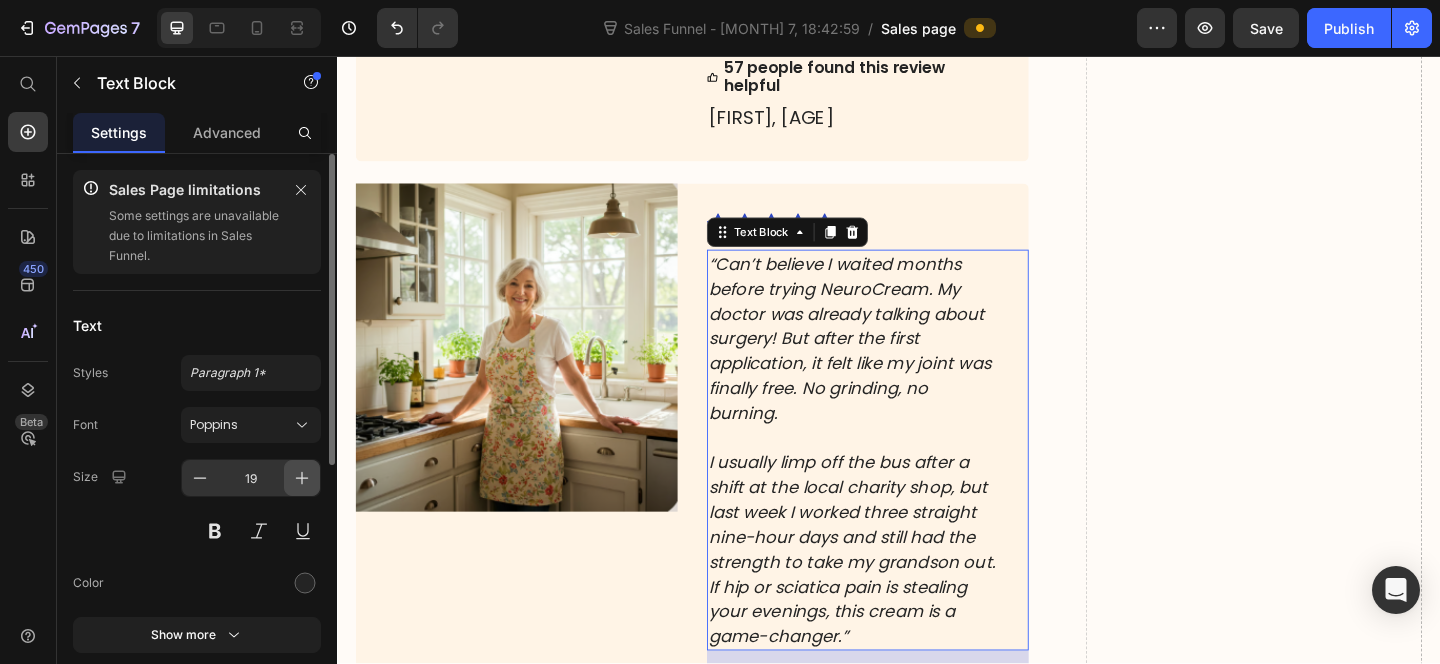 click 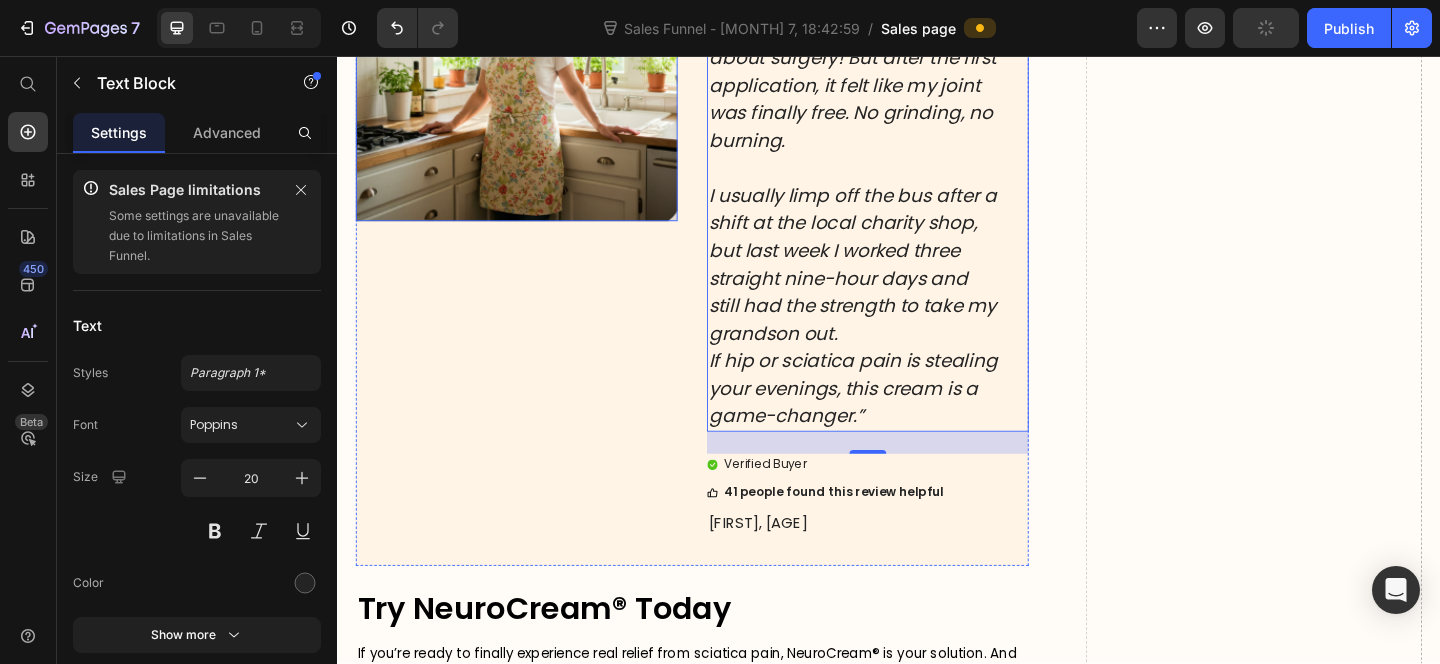 scroll, scrollTop: 10468, scrollLeft: 0, axis: vertical 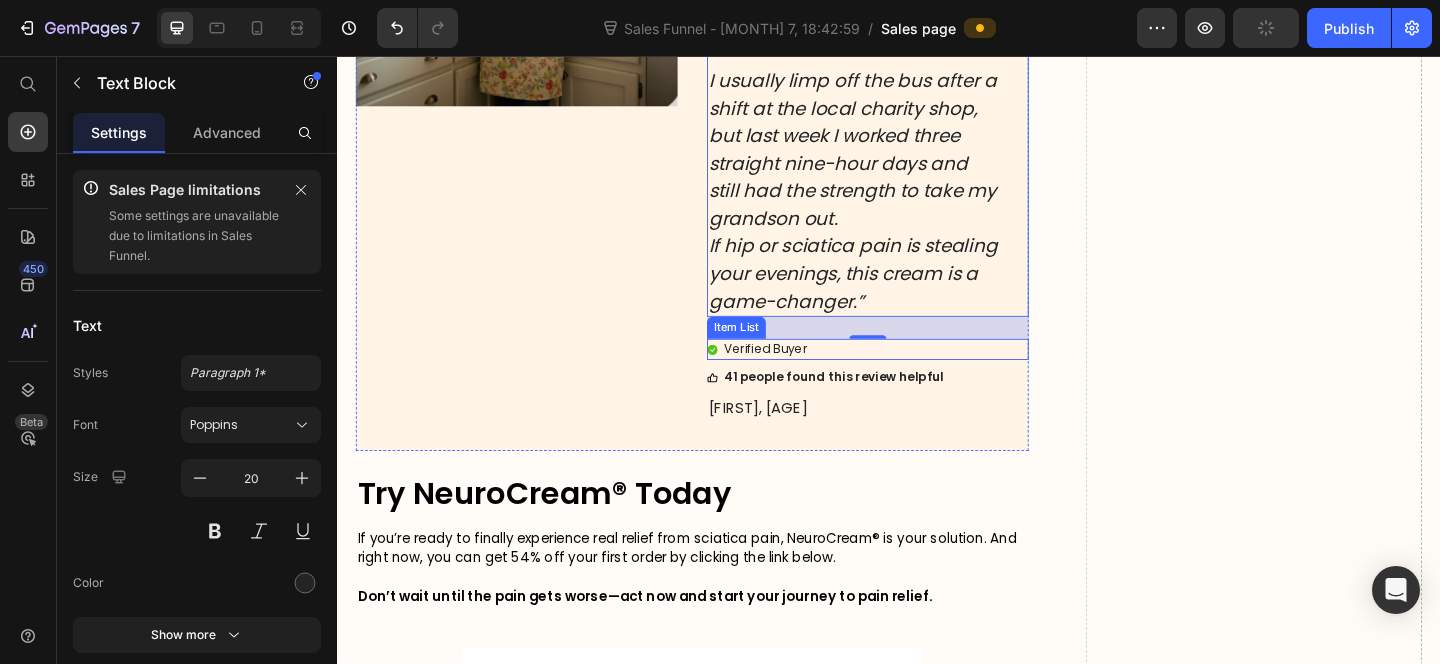 click on "Verified Buyer" at bounding box center (898, 375) 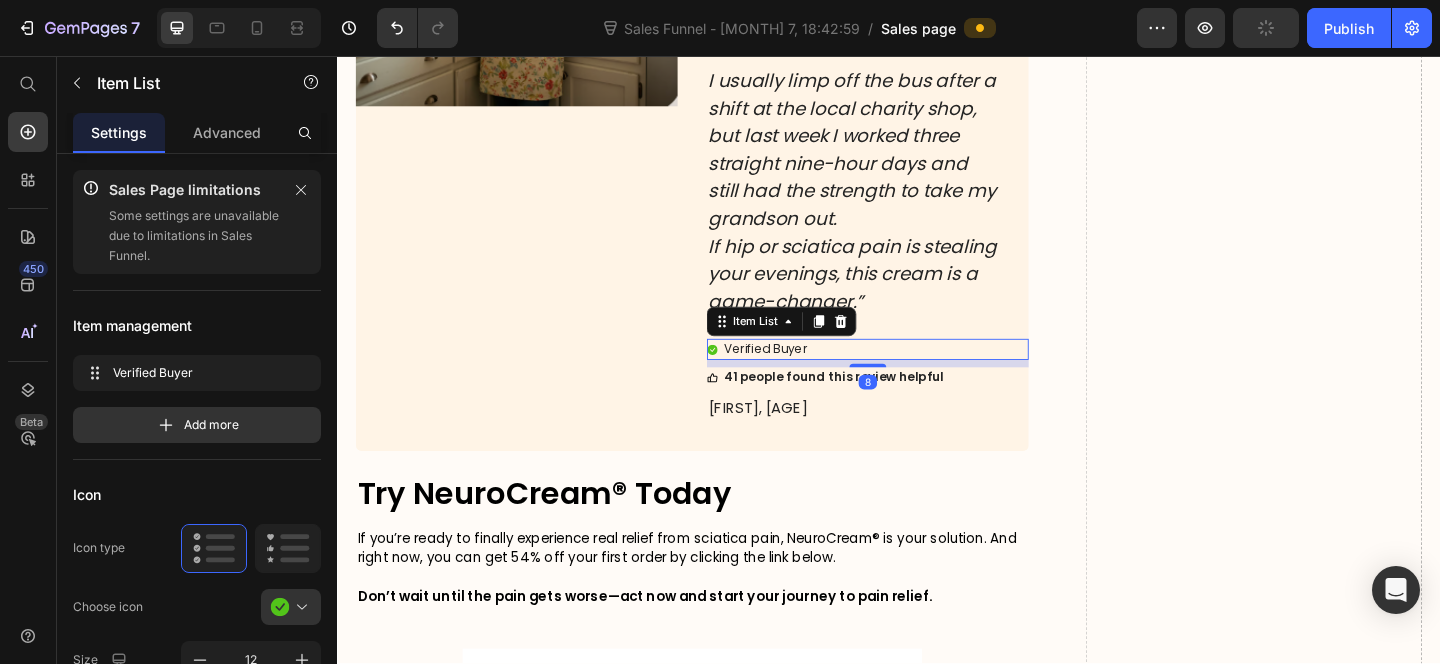 click on "Verified Buyer" at bounding box center (802, 375) 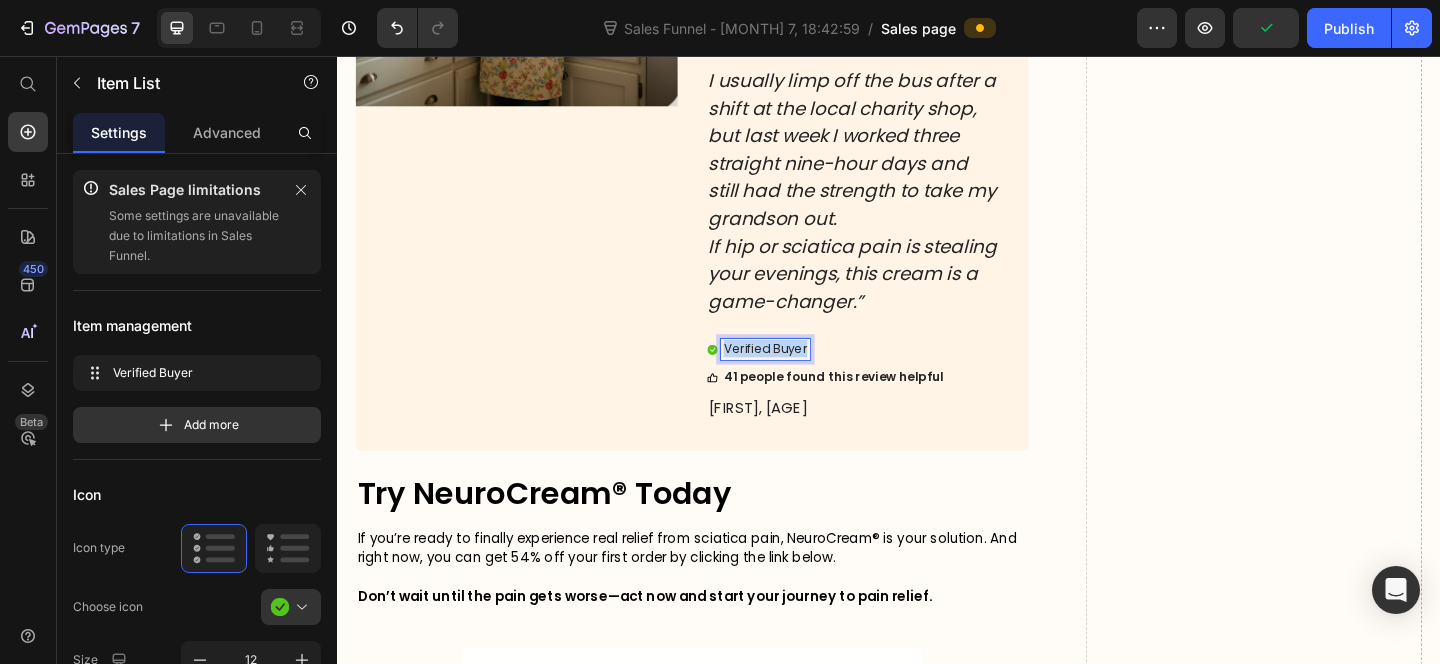 click on "Verified Buyer" at bounding box center [802, 375] 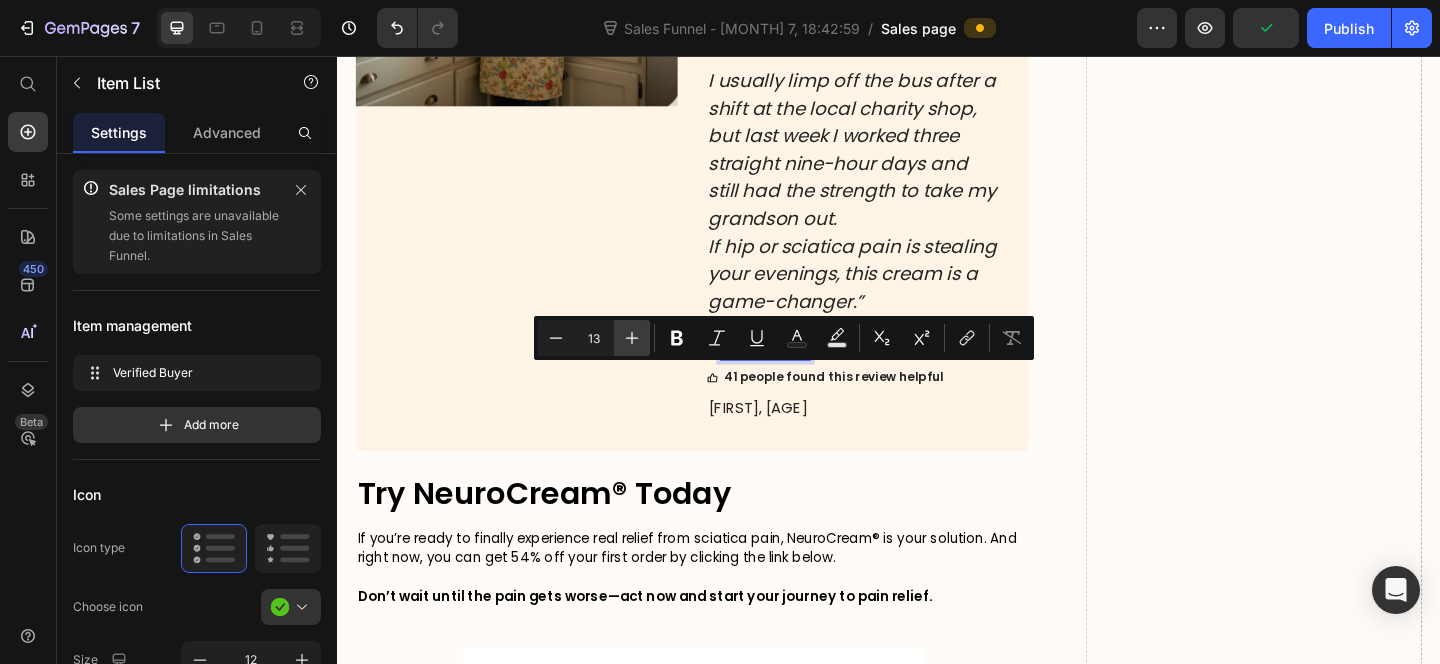 click on "Plus" at bounding box center (632, 338) 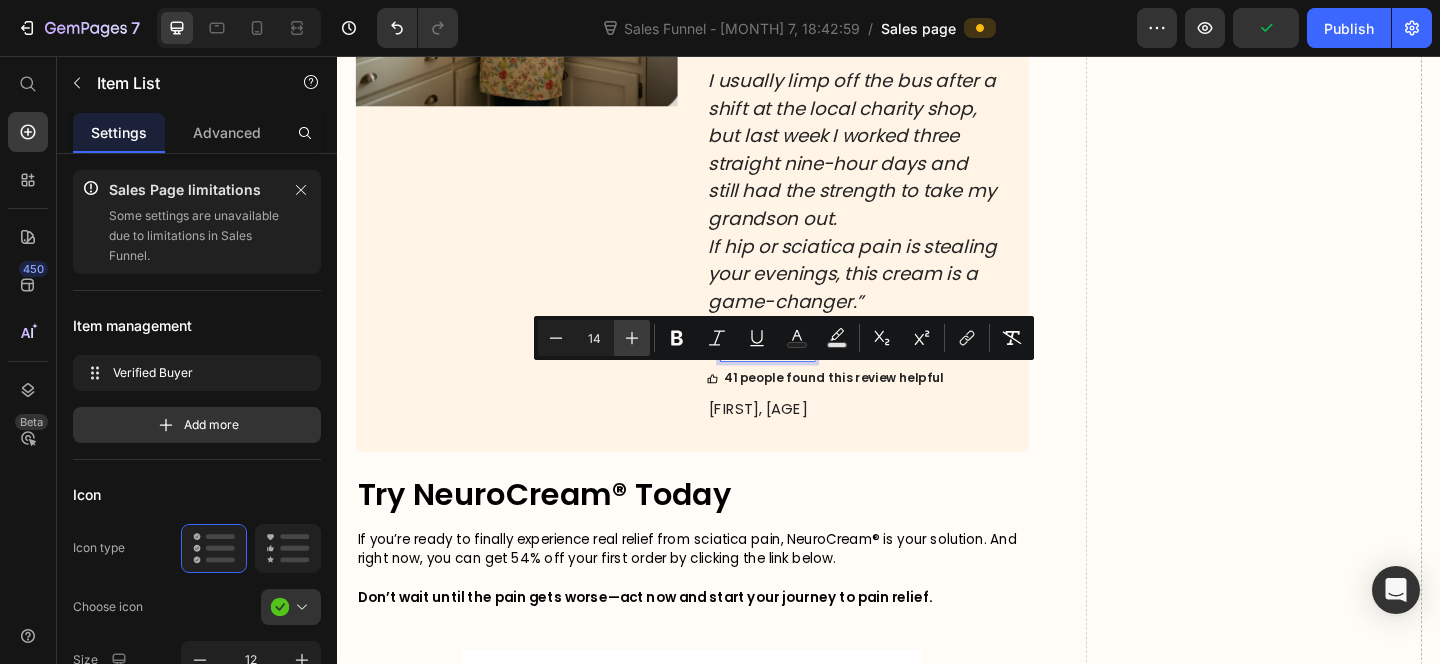 click on "Plus" at bounding box center [632, 338] 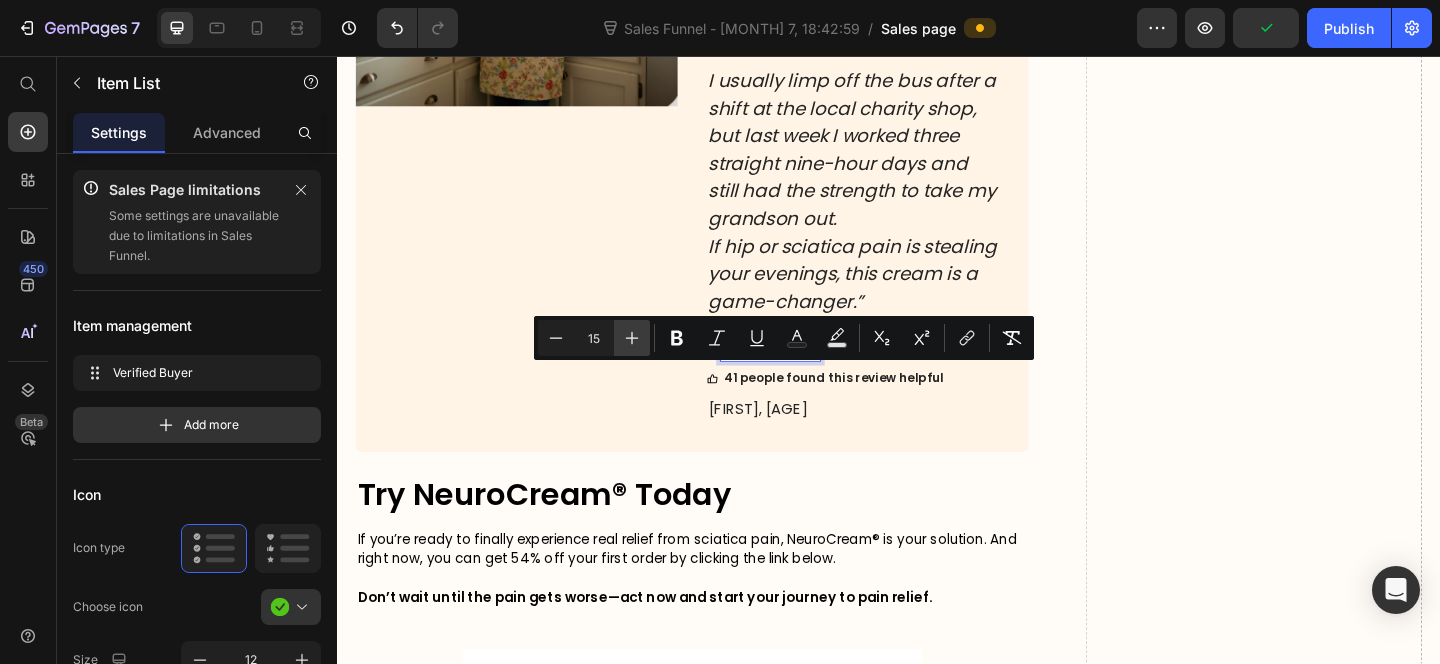 click on "Plus" at bounding box center (632, 338) 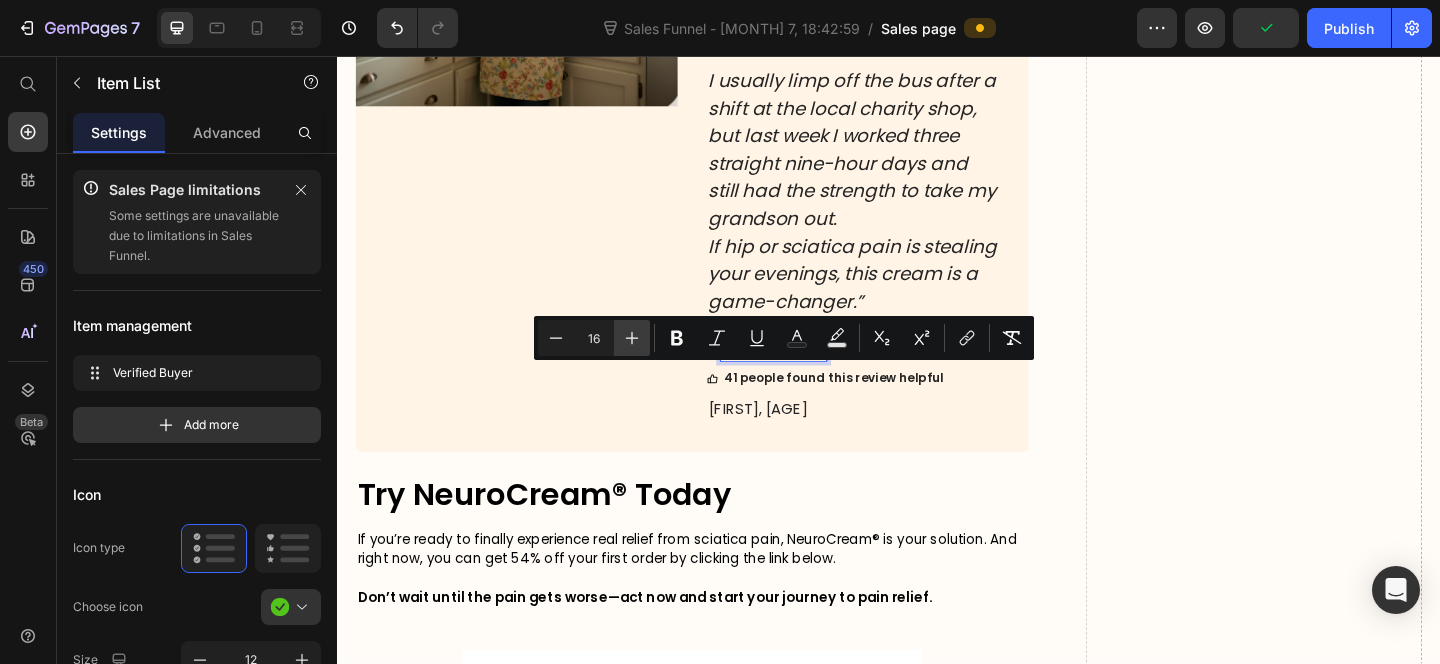 click on "Plus" at bounding box center [632, 338] 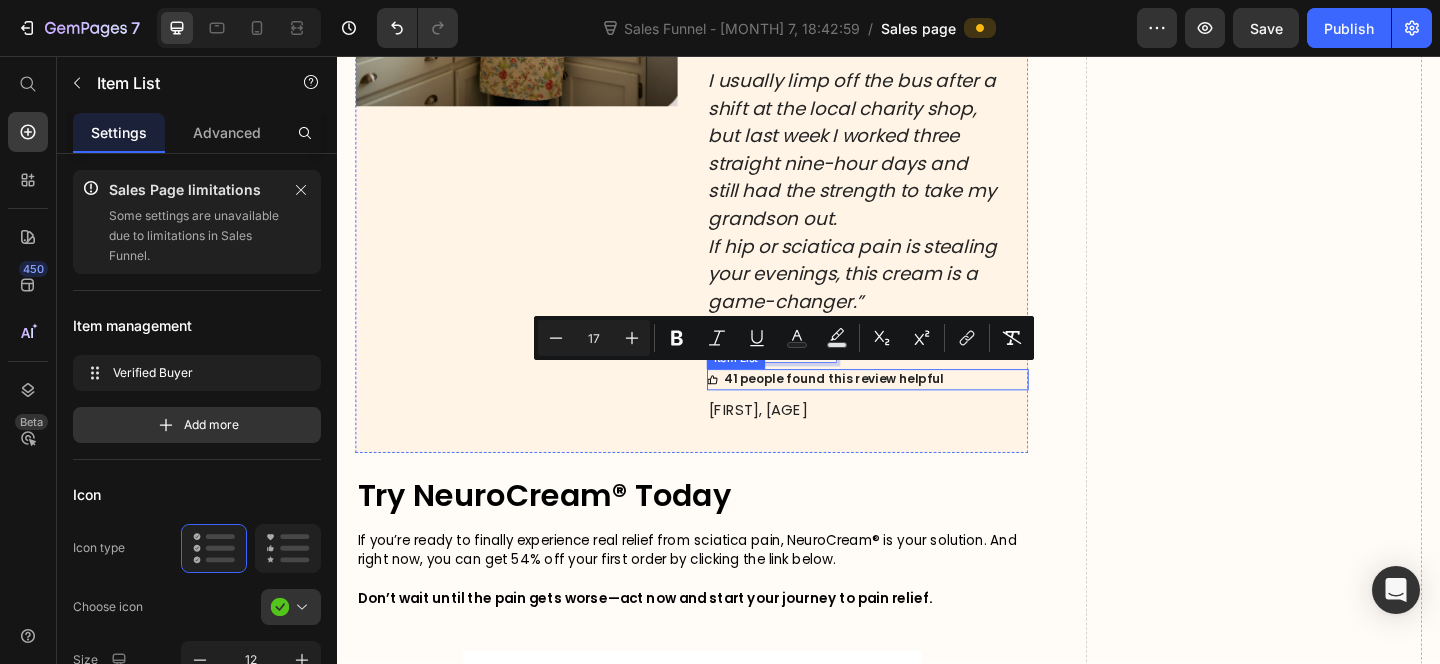 click on "41 people found this review helpful" at bounding box center [877, 407] 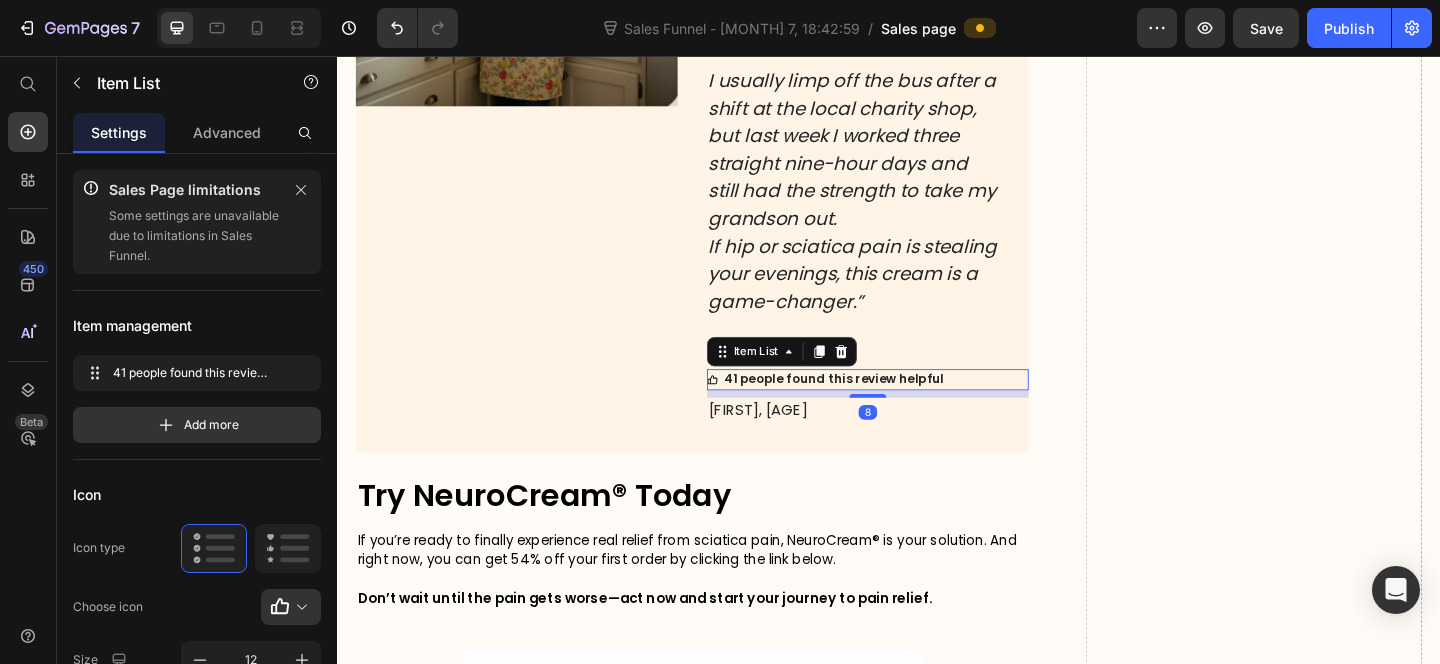 click on "41 people found this review helpful" at bounding box center [877, 407] 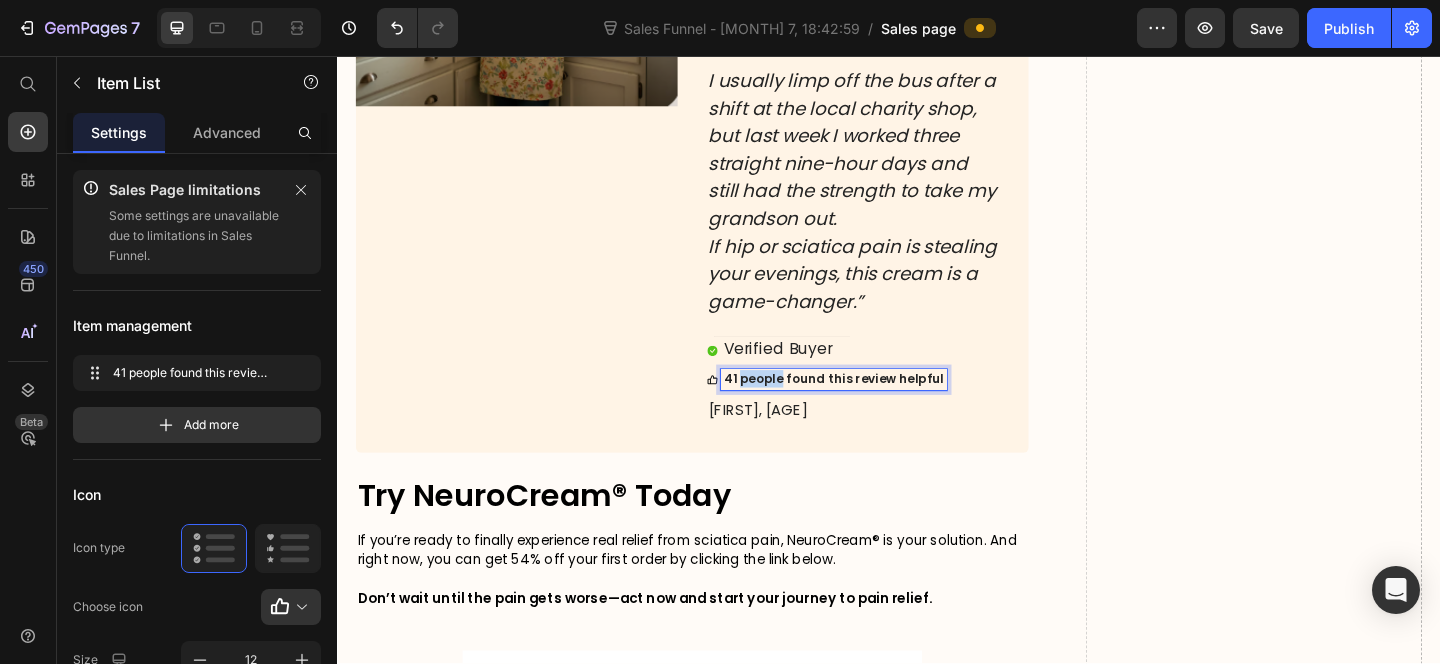 click on "41 people found this review helpful" at bounding box center (877, 407) 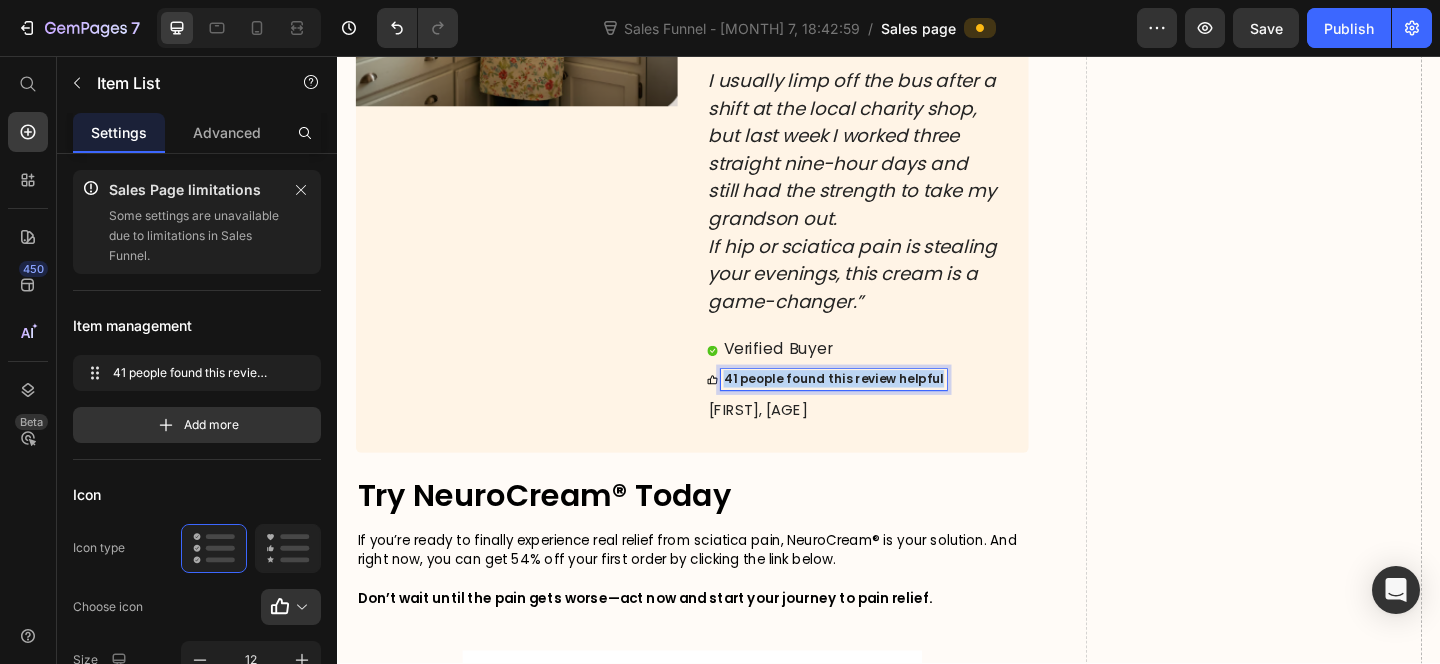 click on "41 people found this review helpful" at bounding box center [877, 407] 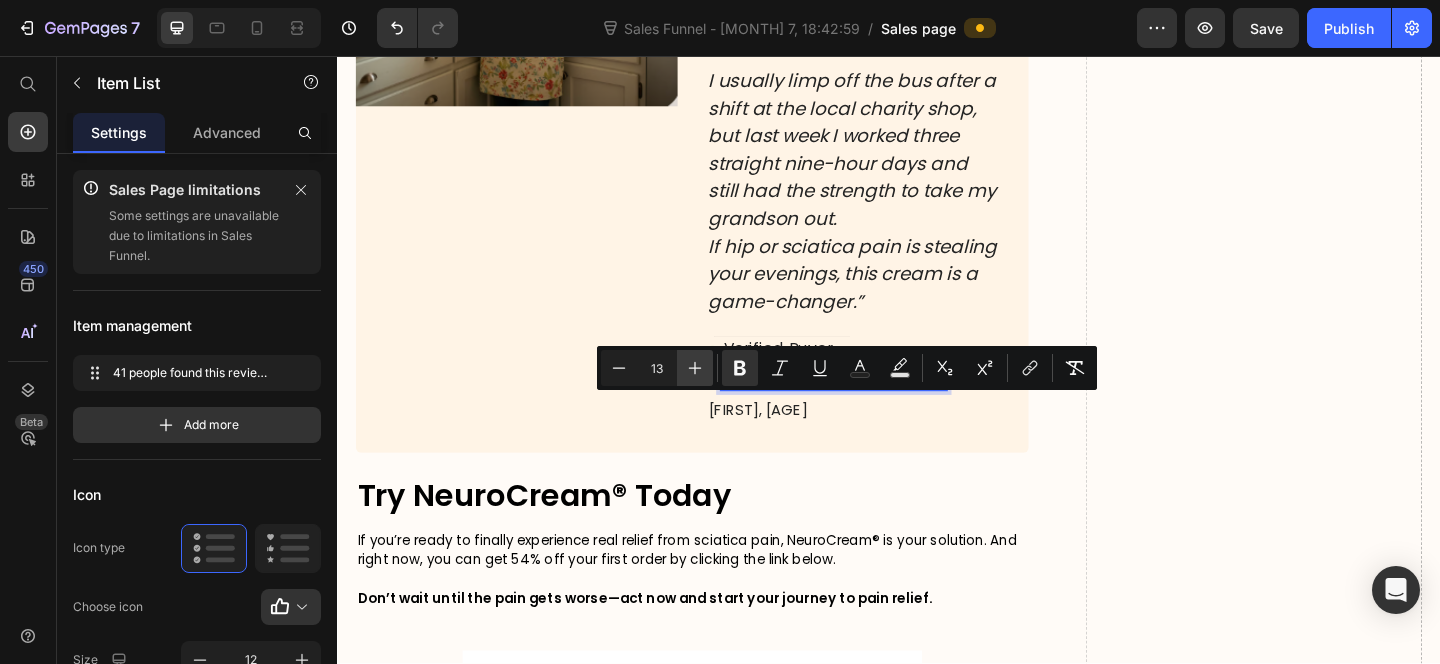 click 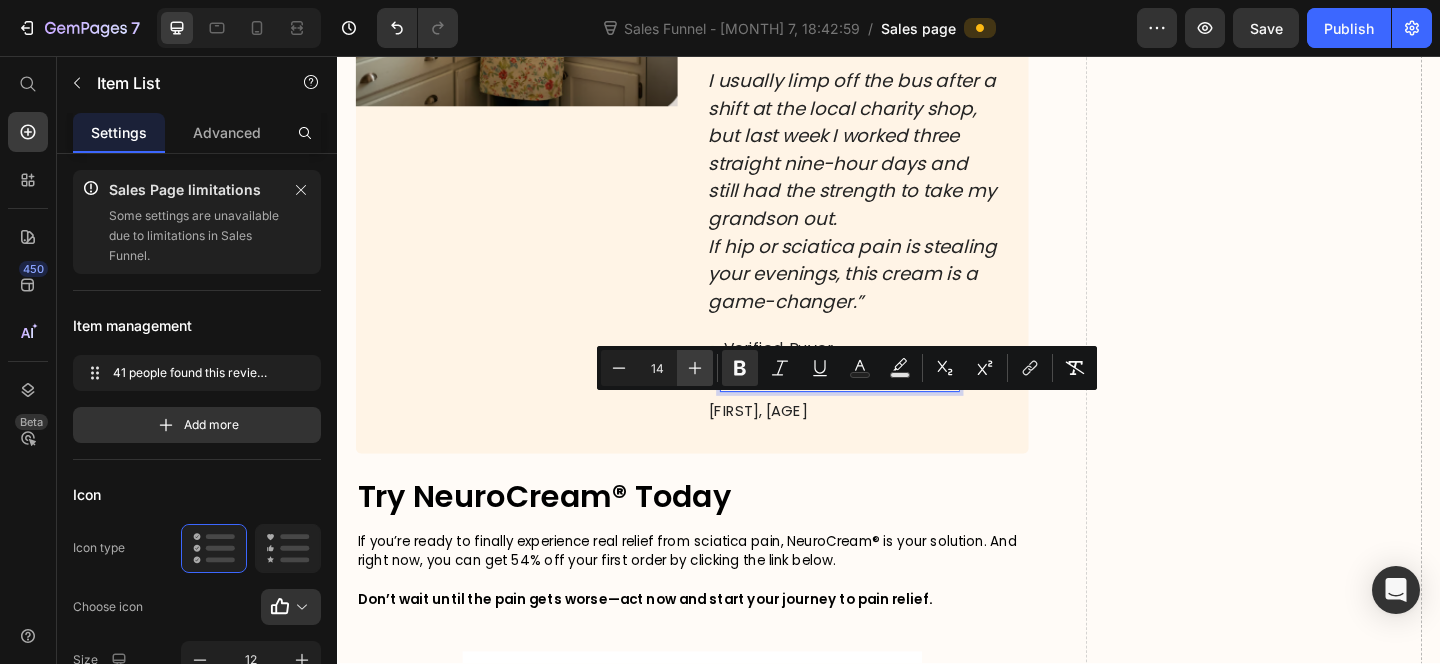 click 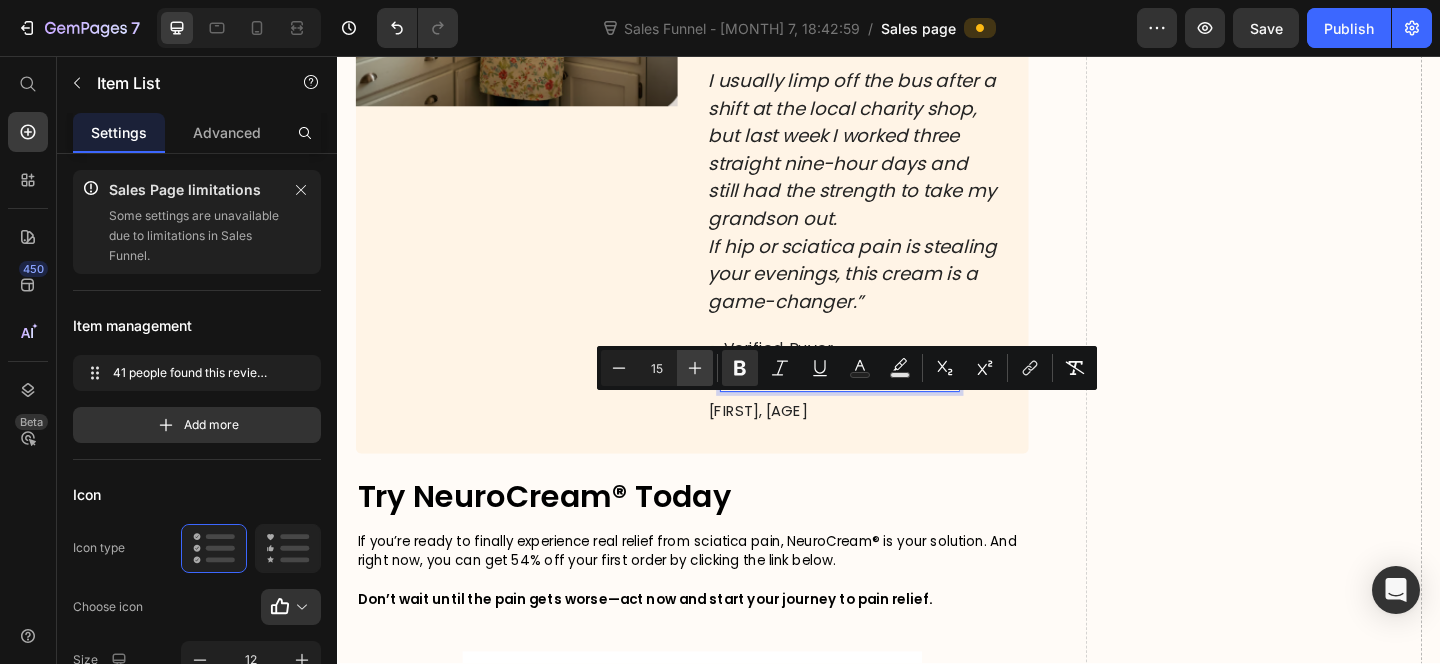click 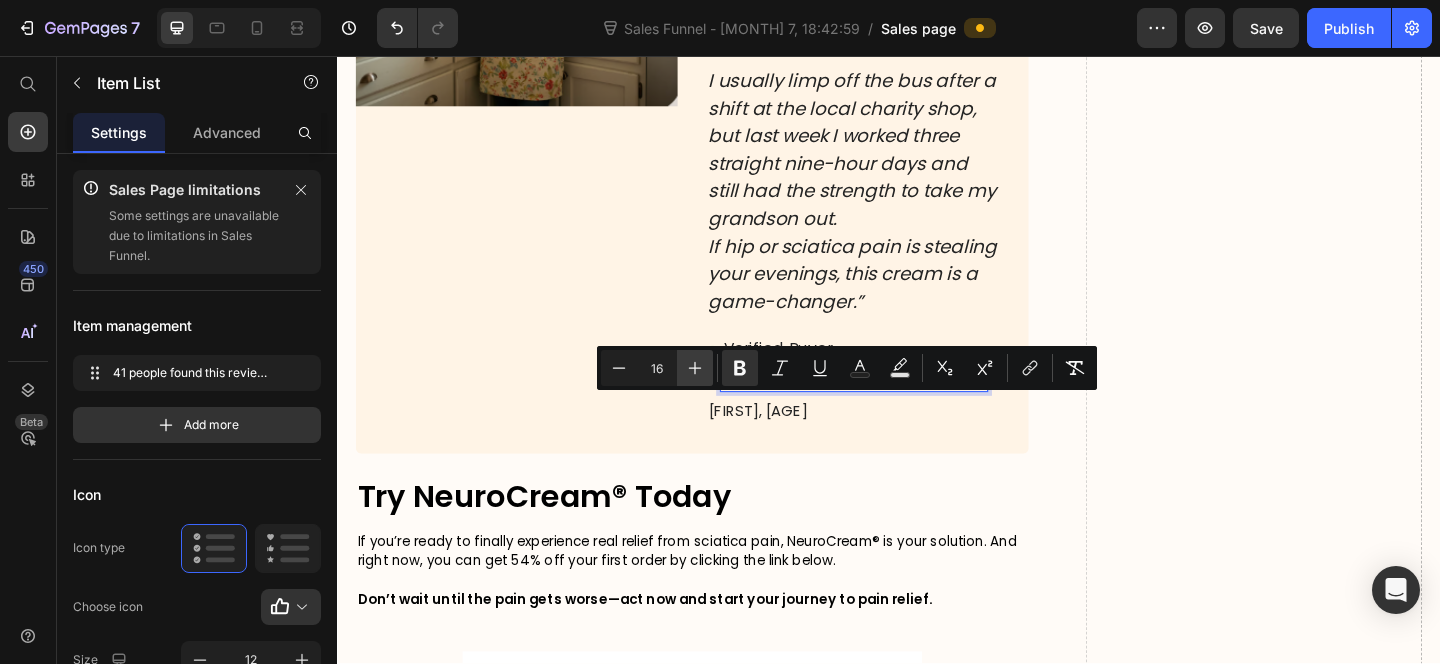 click 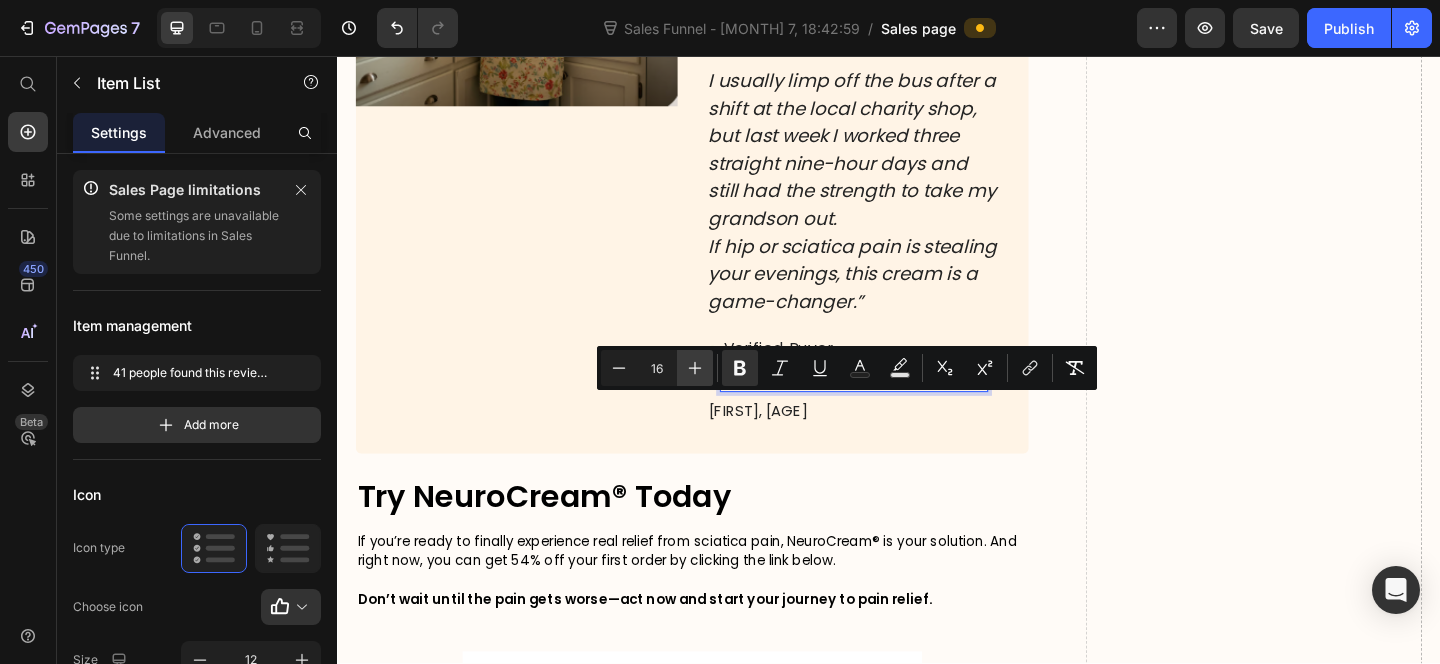 type on "17" 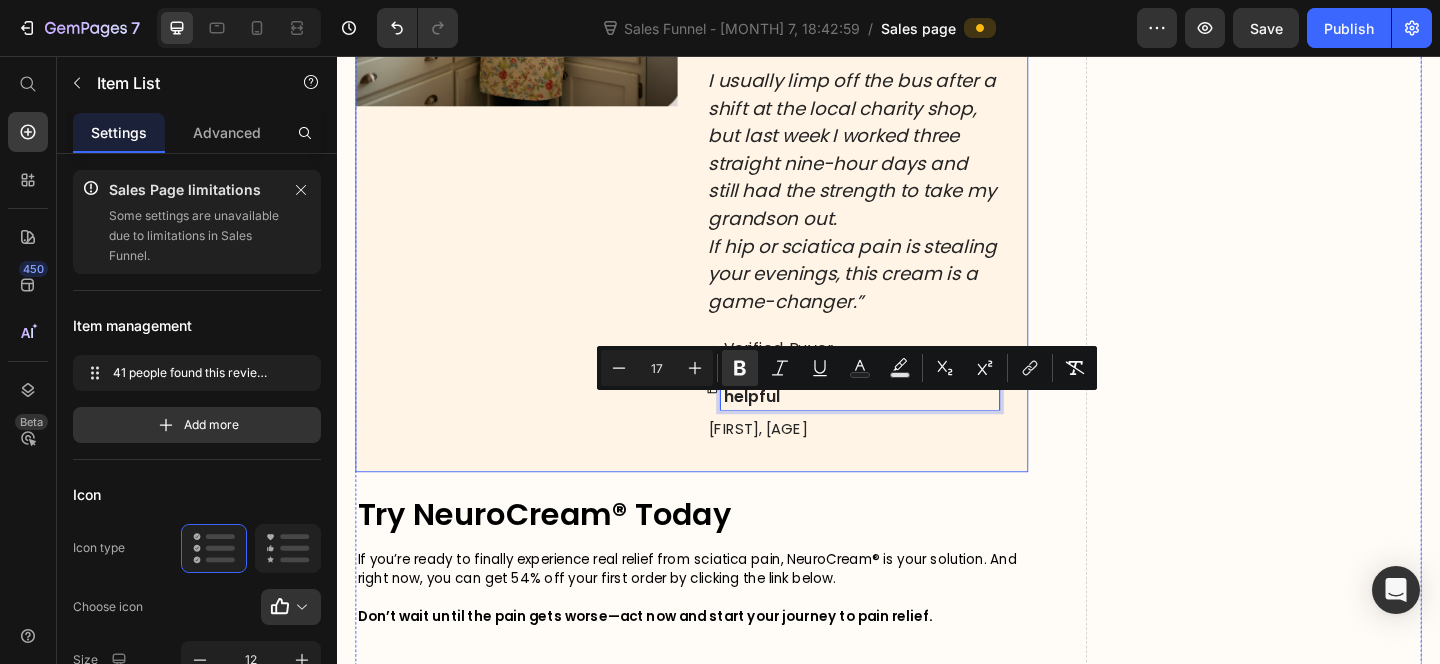 click on "Icon
Icon
Icon
Icon
Icon Icon List “Can’t believe I waited months before trying NeuroCream. My doctor was already talking about surgery! But after the first application, it felt like my joint was finally free. No grinding, no burning. I usually limp off the bus after a shift at the local charity shop, but last week I worked three straight nine-hour days and still had the strength to take my grandson out. If hip or sciatica pain is stealing your evenings, this cream is a game-changer.” Text Block
Verified Buyer Item List
41 people found this review helpful Item List   8 Margaret, 62 Text Block" at bounding box center (914, 131) 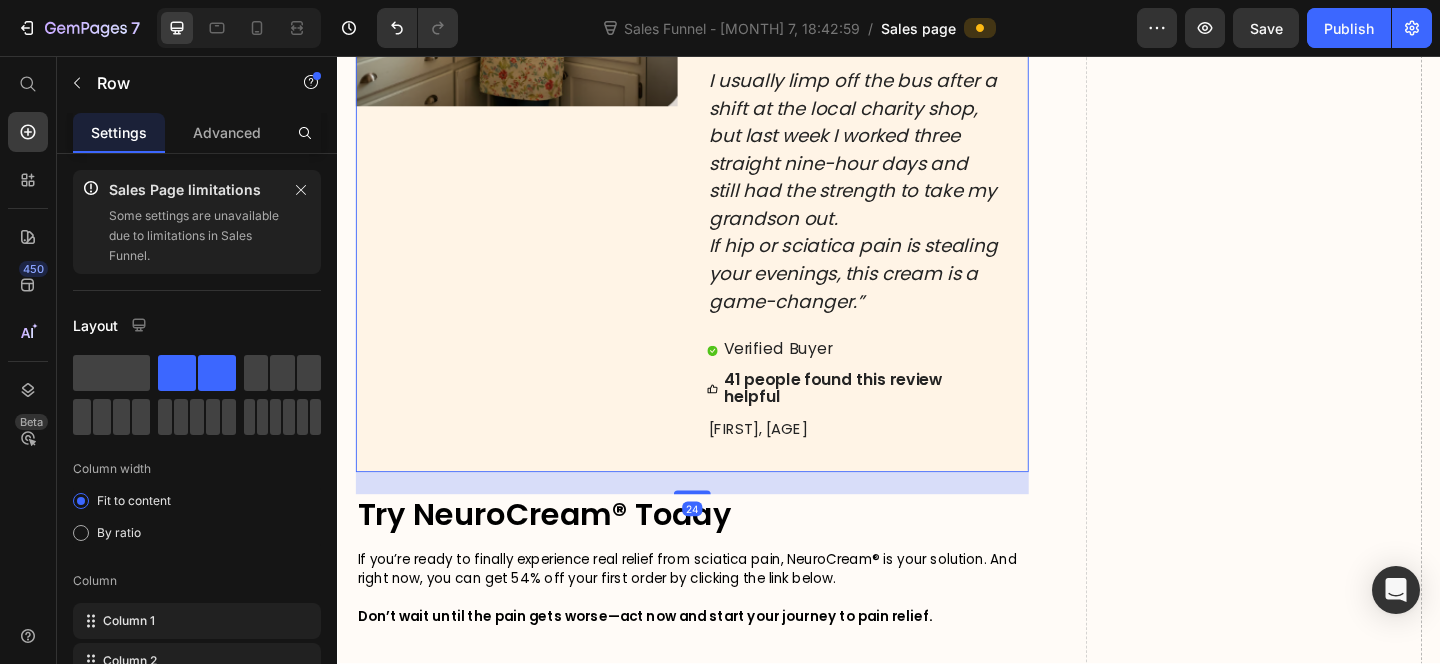 click on "Margaret, 62" at bounding box center (898, 463) 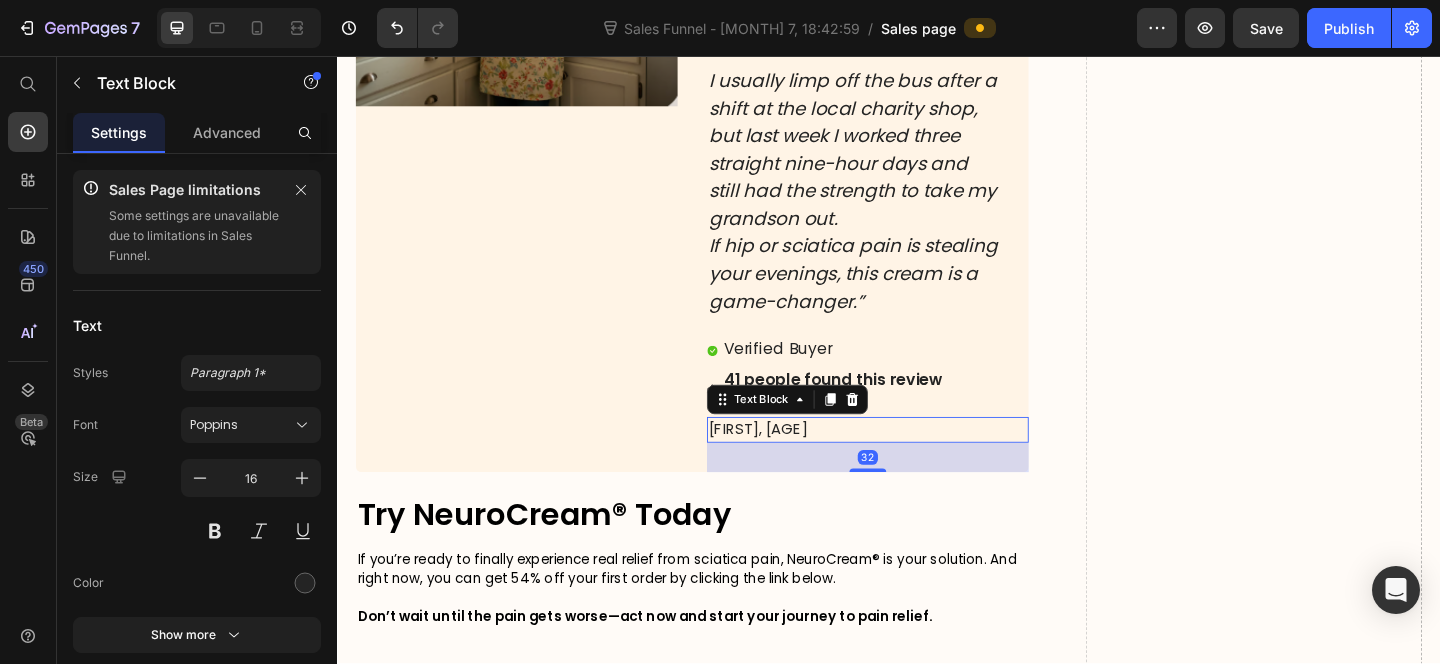 click on "Margaret, 62" at bounding box center [898, 463] 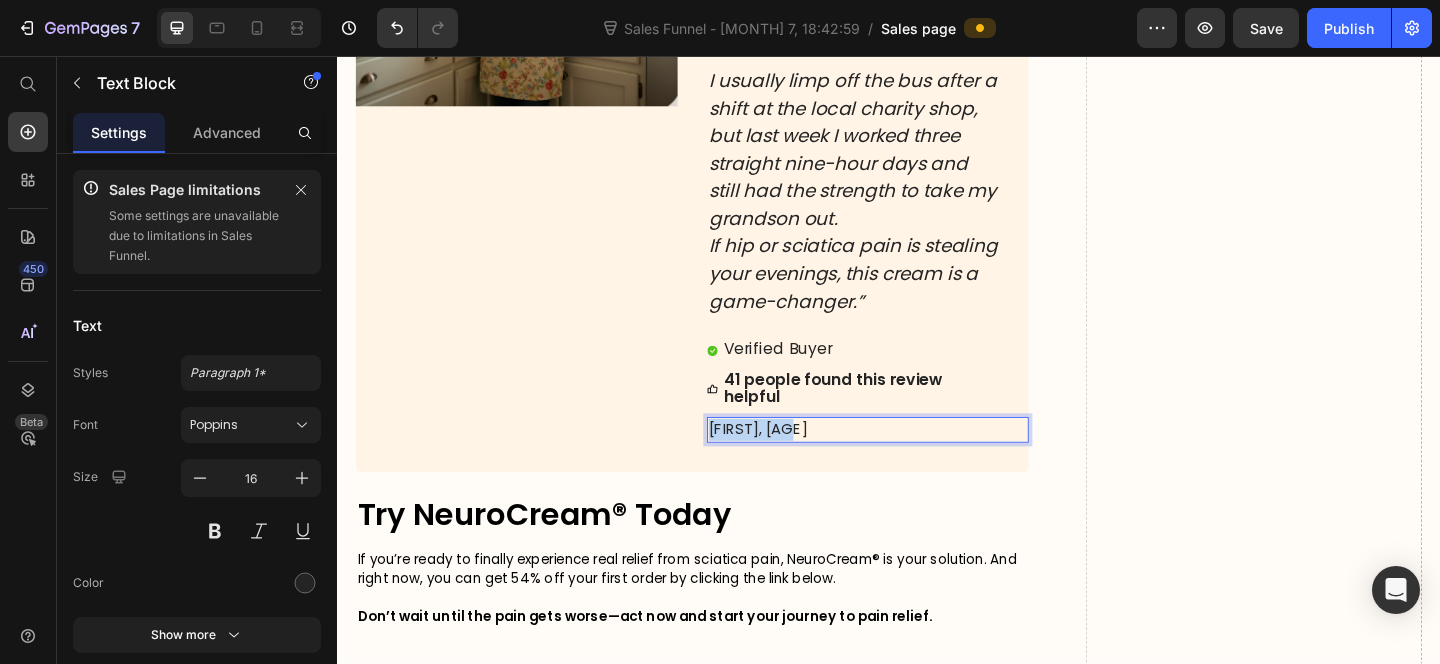 click on "Margaret, 62" at bounding box center [898, 463] 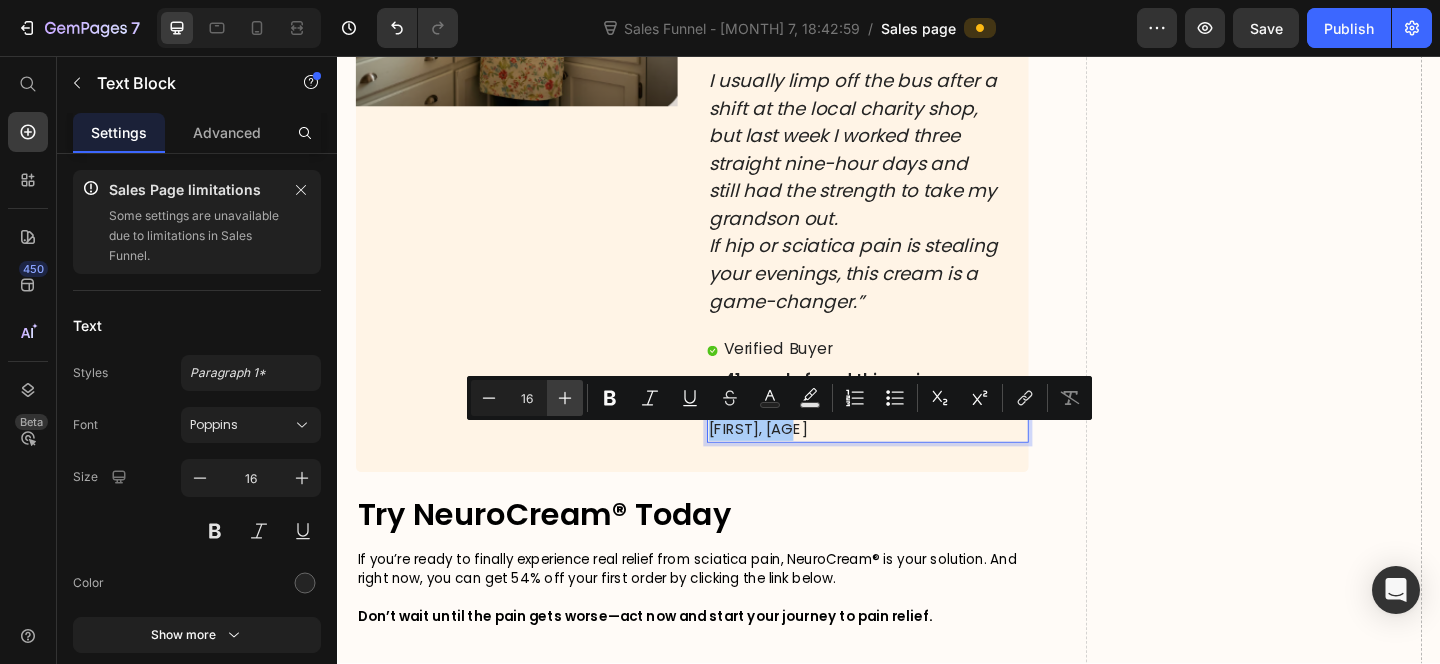 click 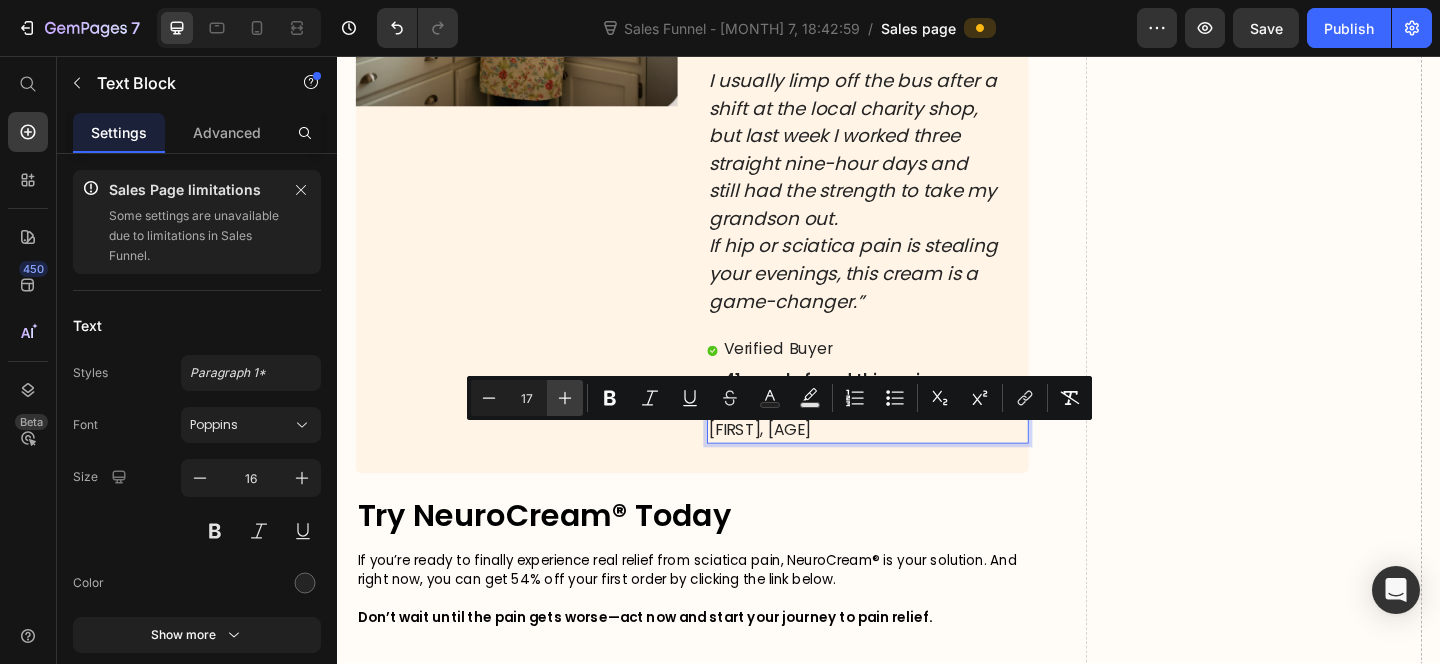 click 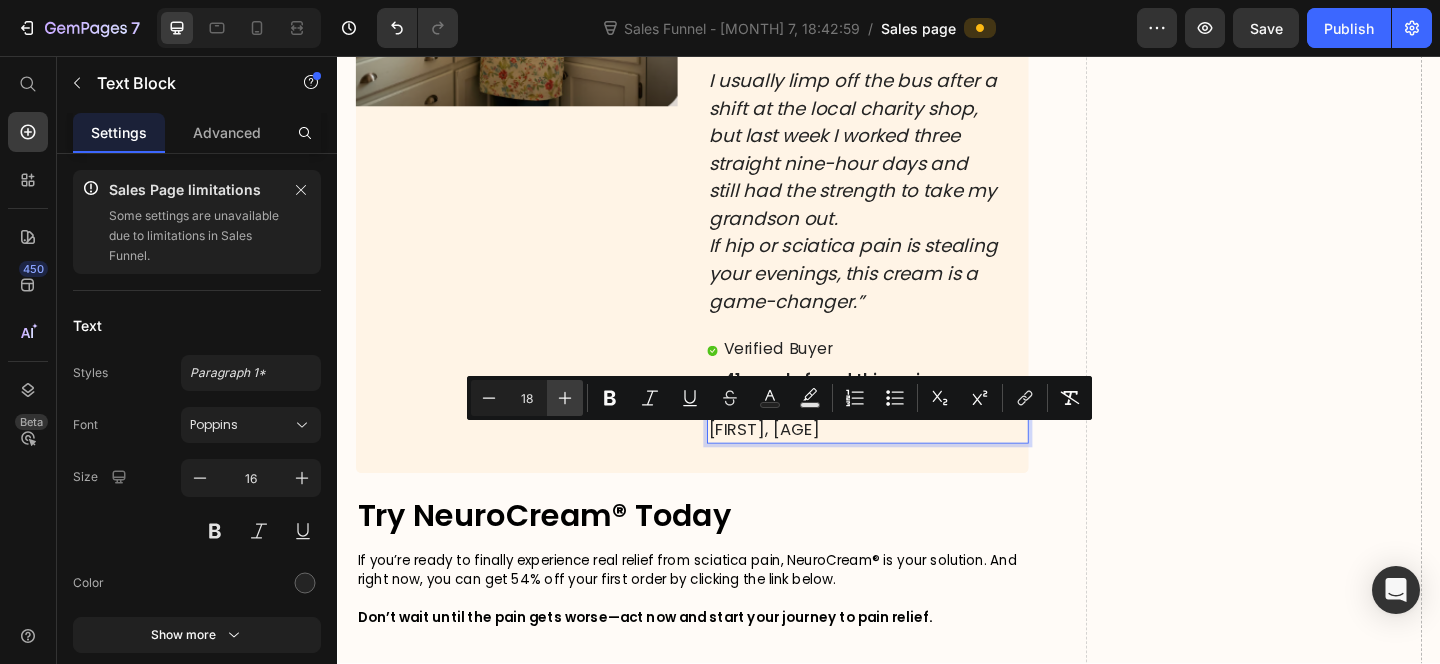 click 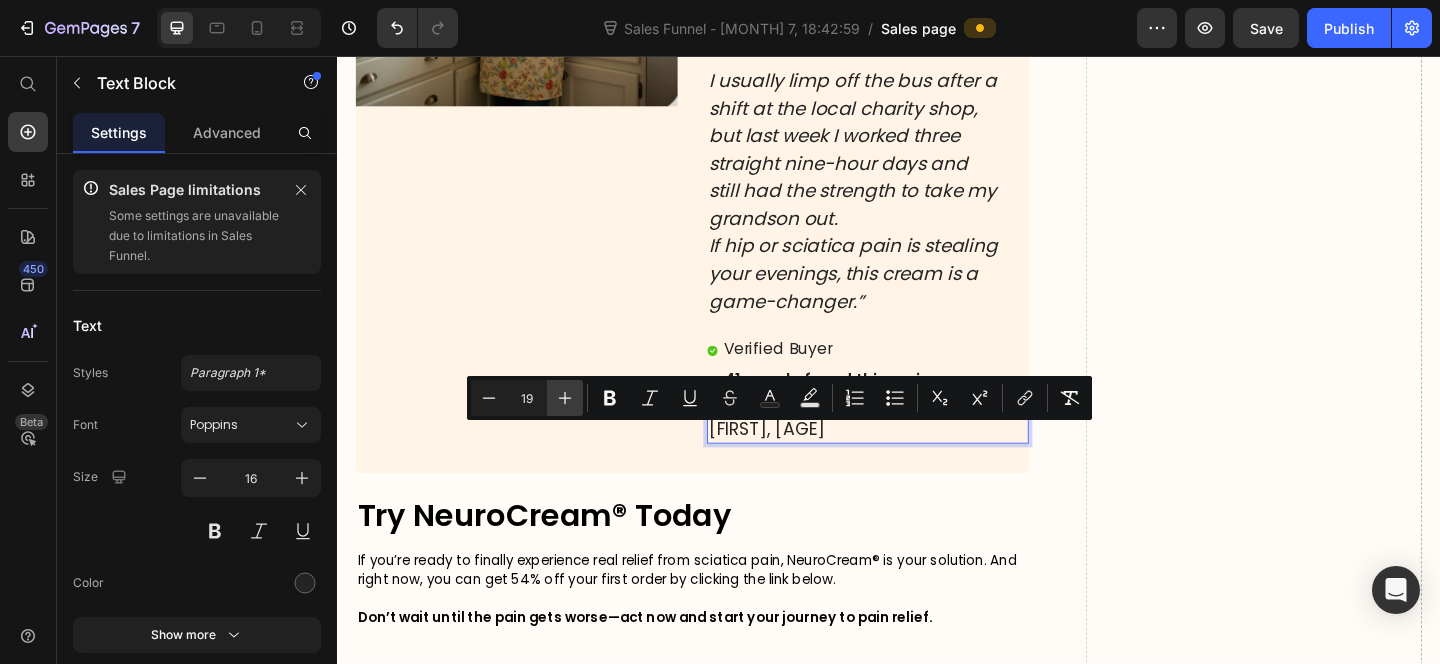 drag, startPoint x: 567, startPoint y: 393, endPoint x: 250, endPoint y: 396, distance: 317.0142 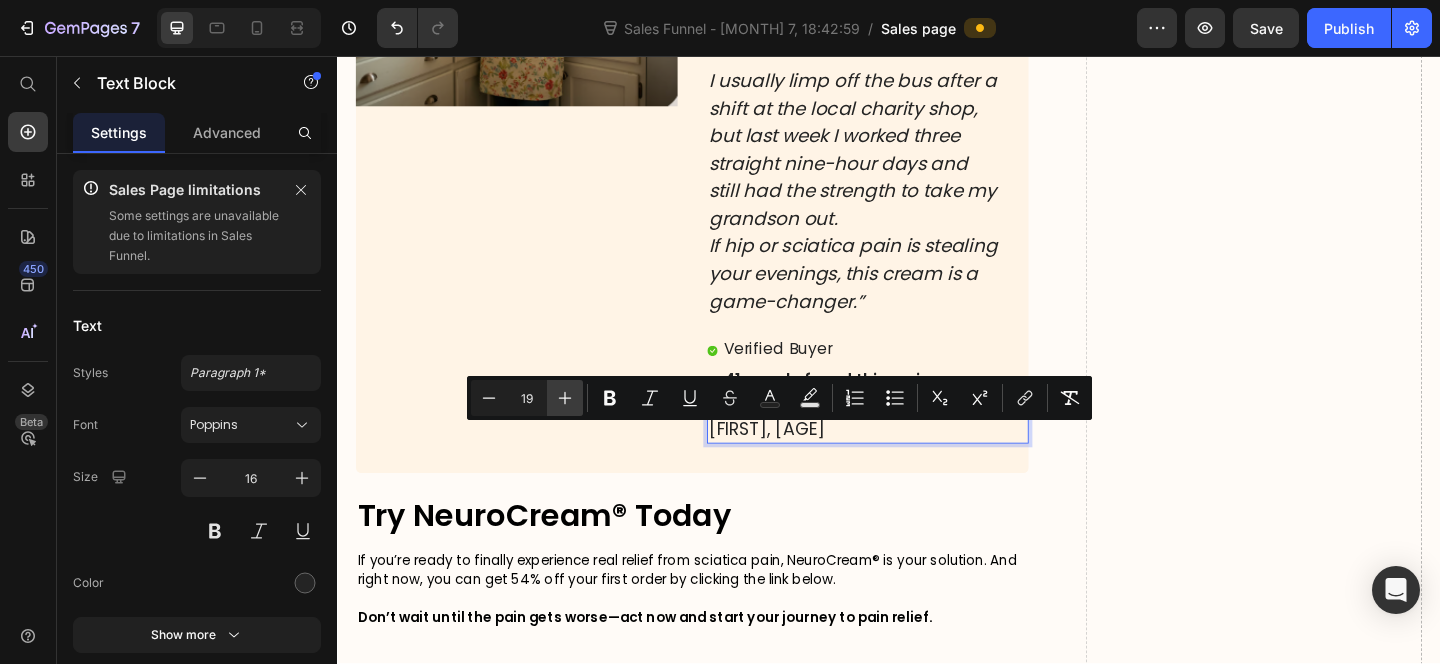 type on "20" 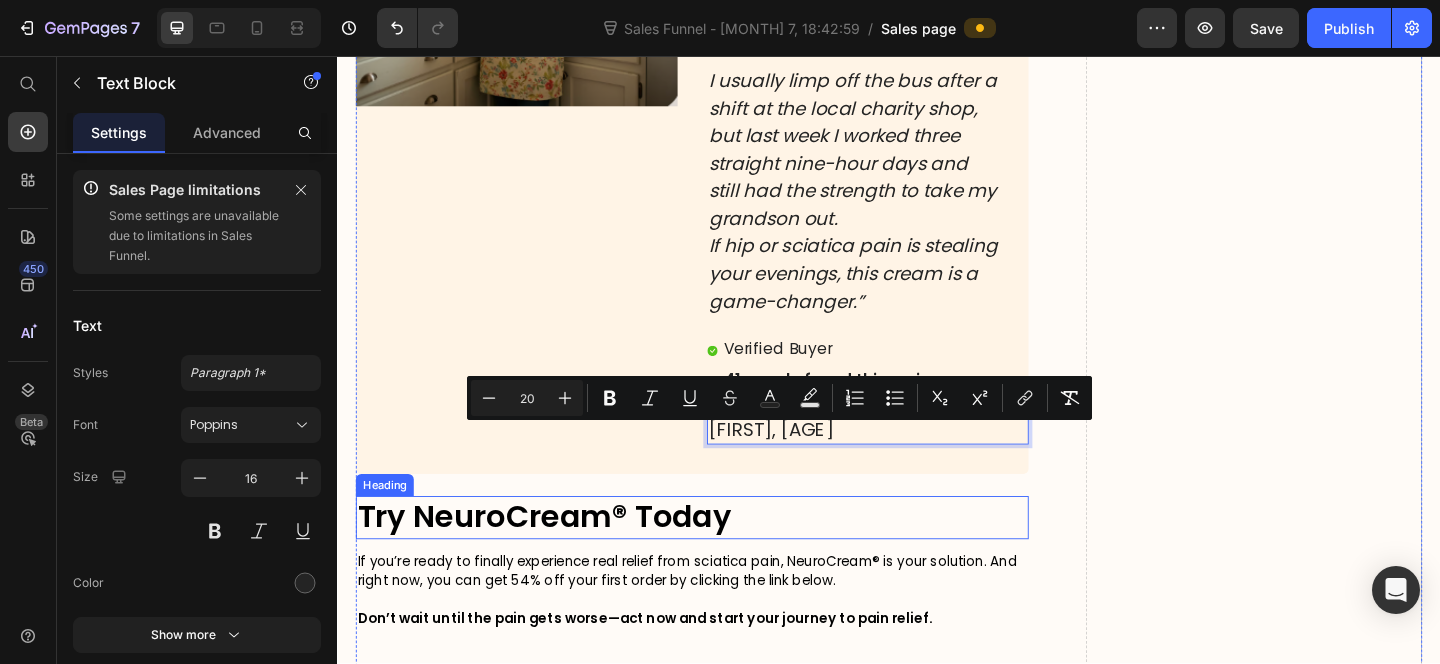 click on "Try NeuroCream® Today" at bounding box center (723, 558) 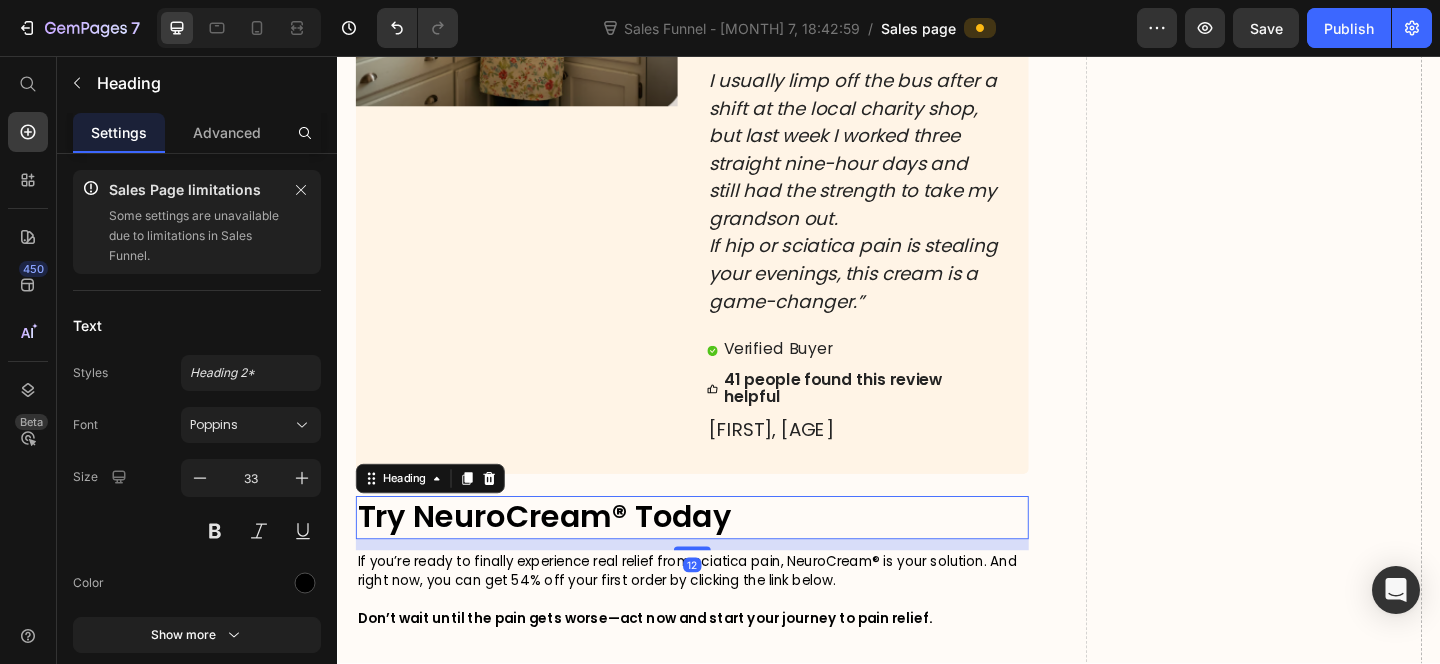 click on "Try NeuroCream® Today" at bounding box center (723, 558) 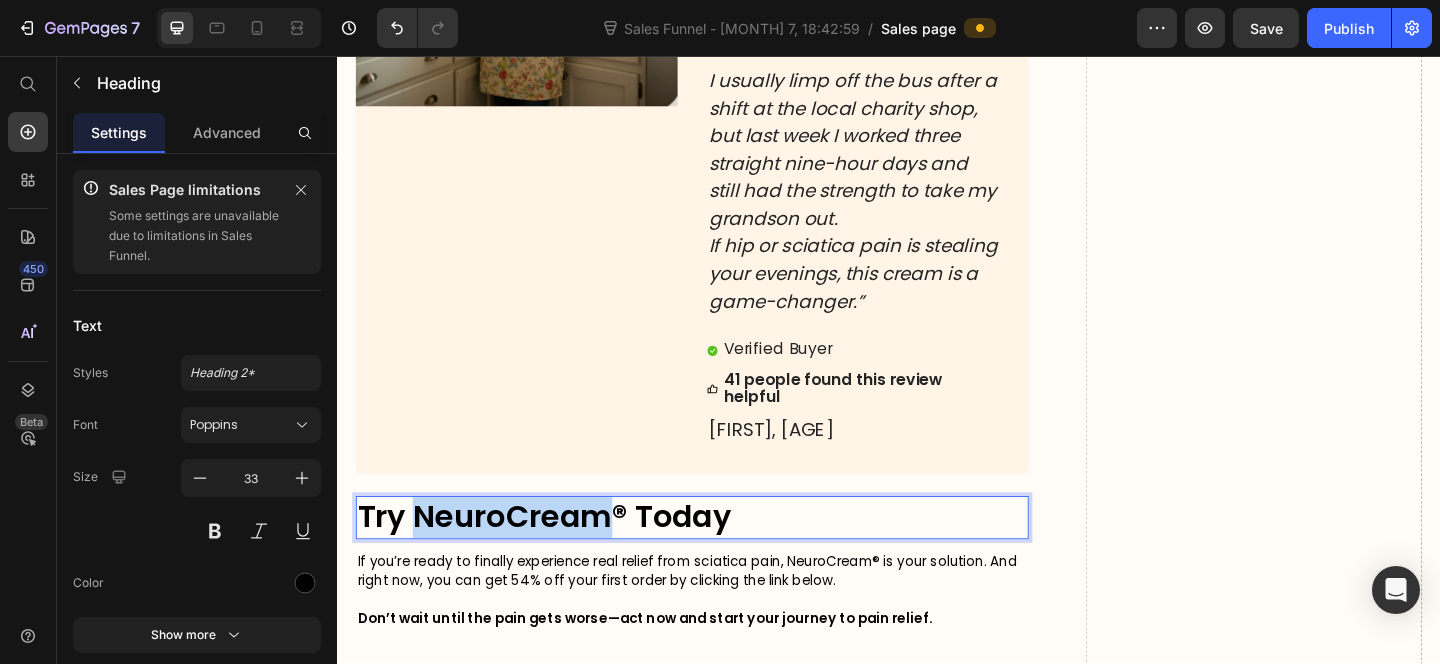click on "Try NeuroCream® Today" at bounding box center (723, 558) 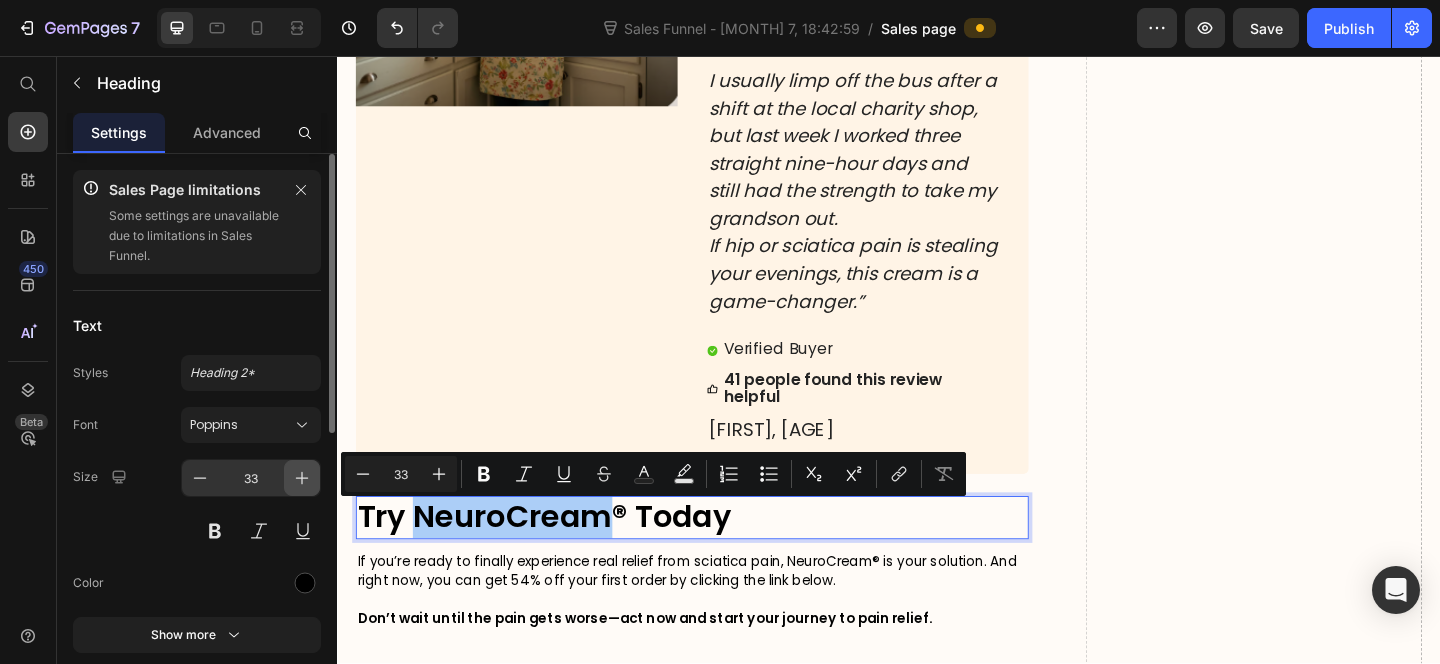 click 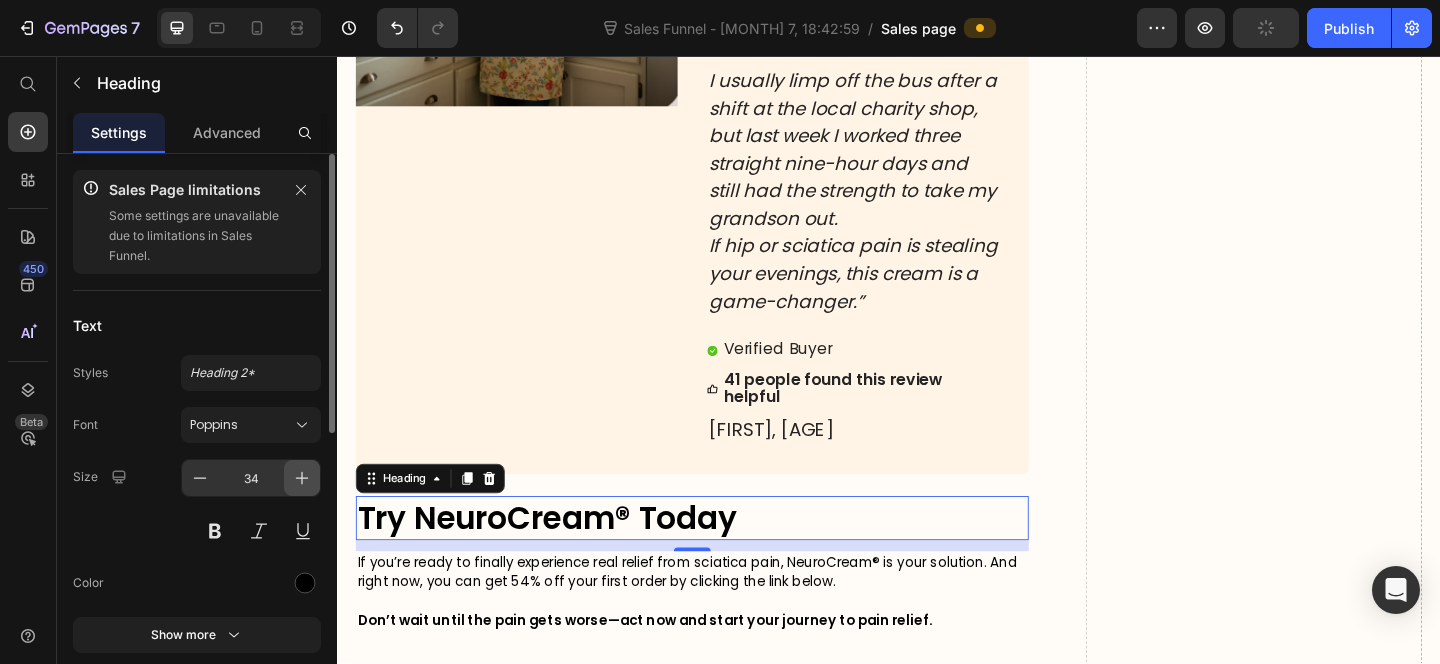 click 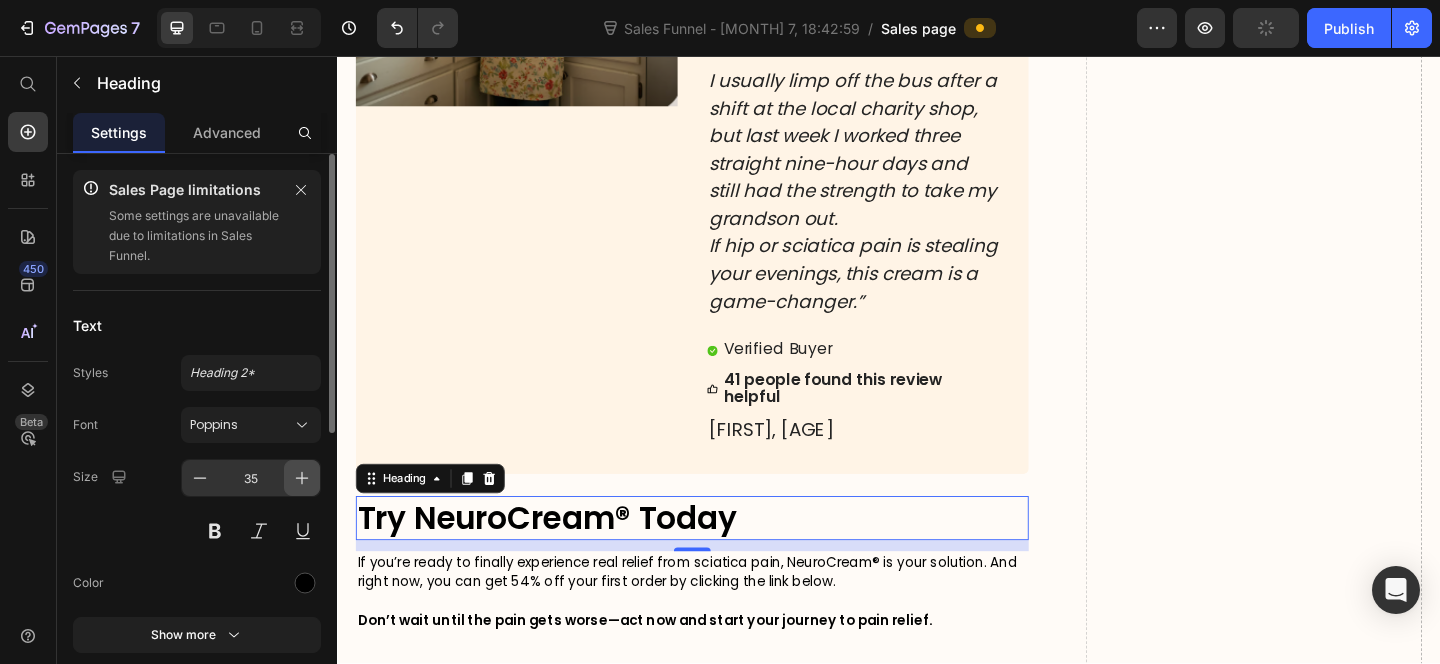 click 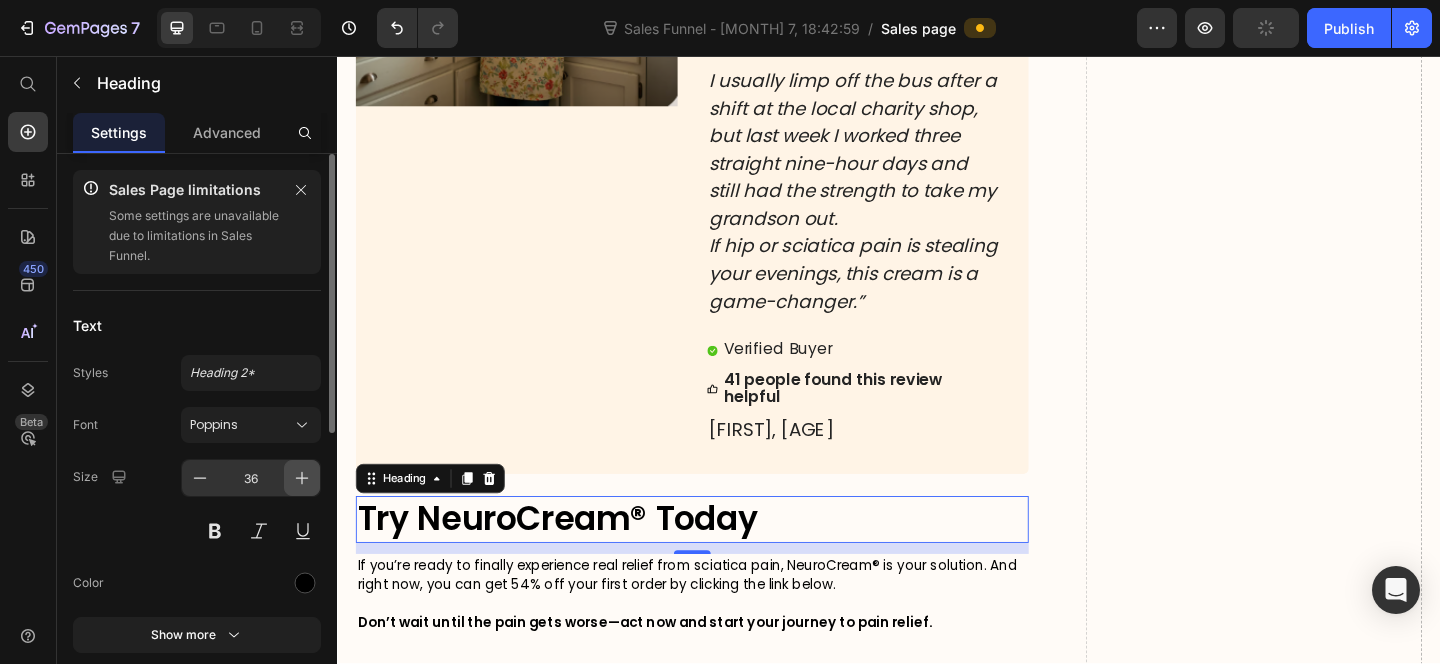 click 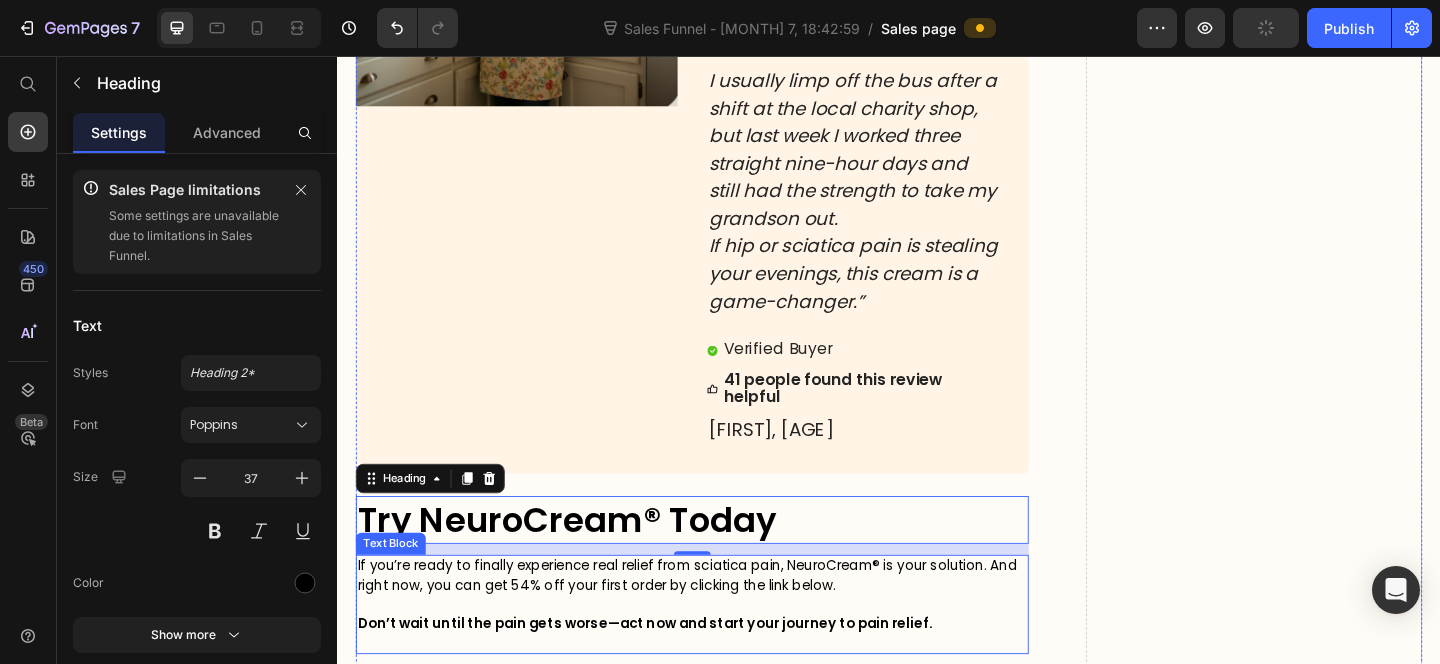 click at bounding box center [723, 653] 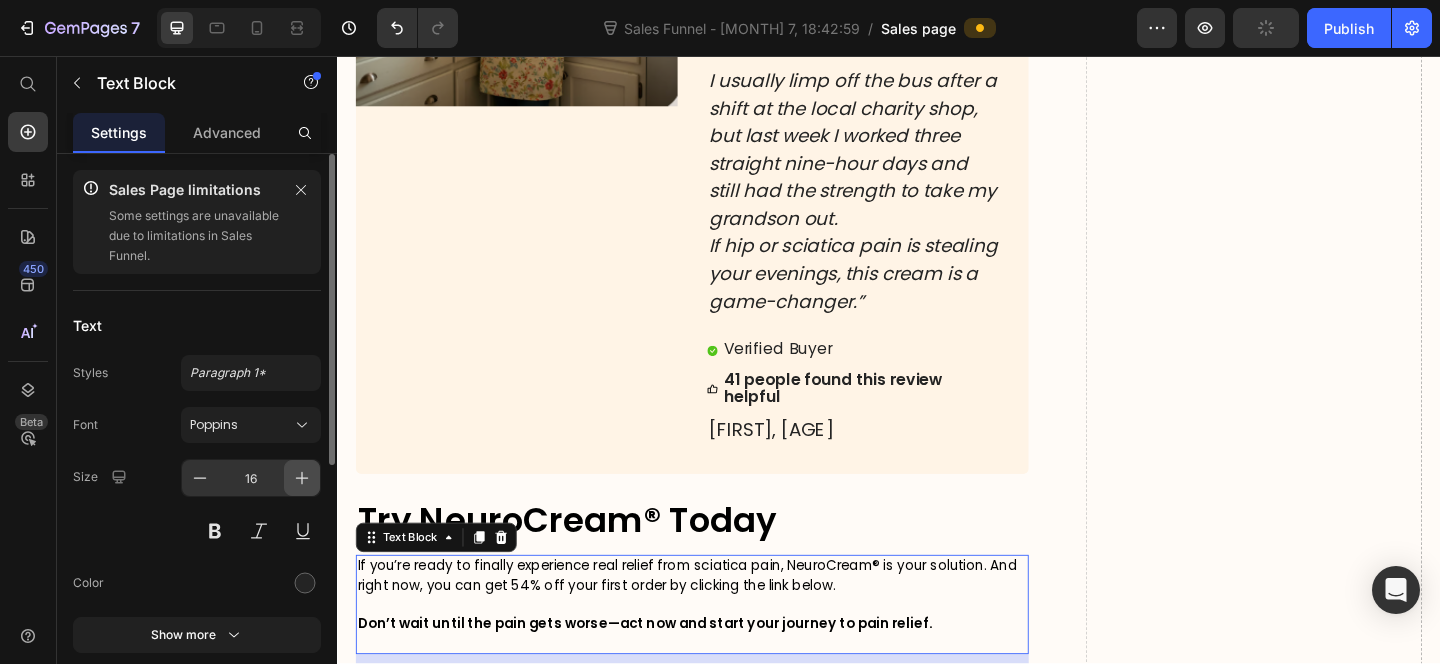 click 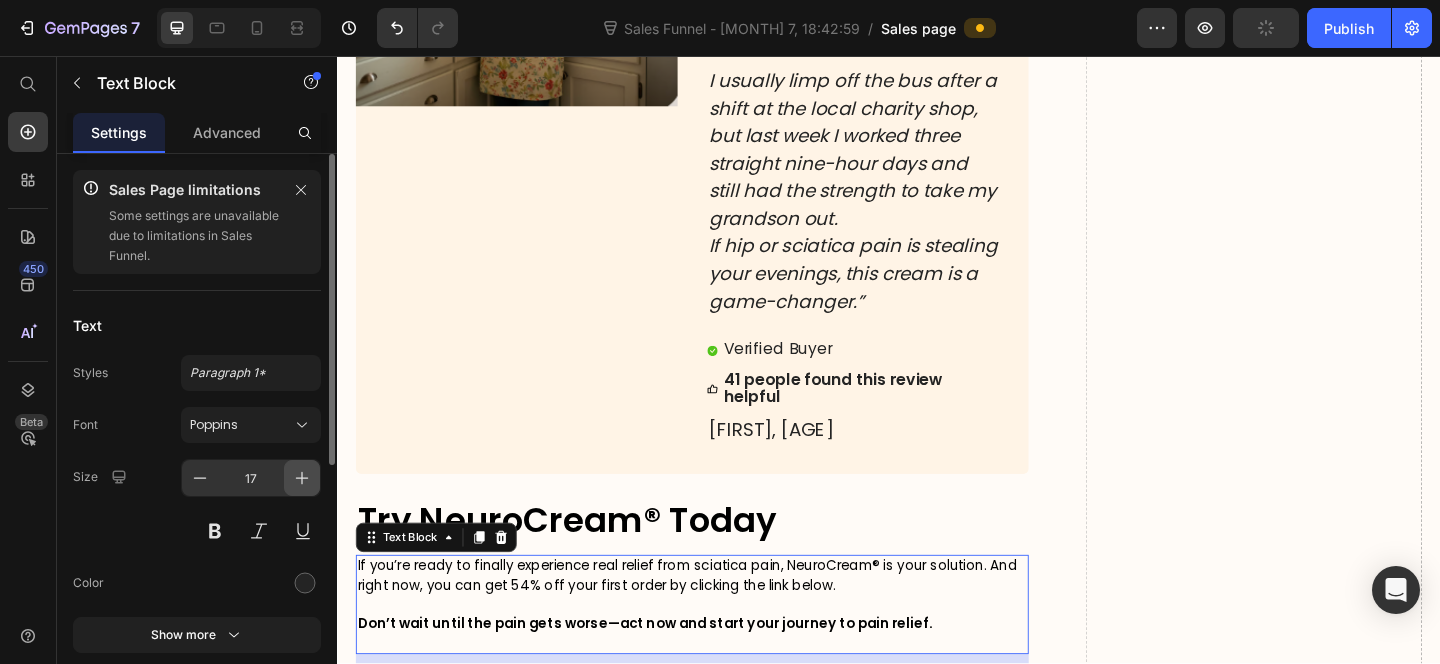click 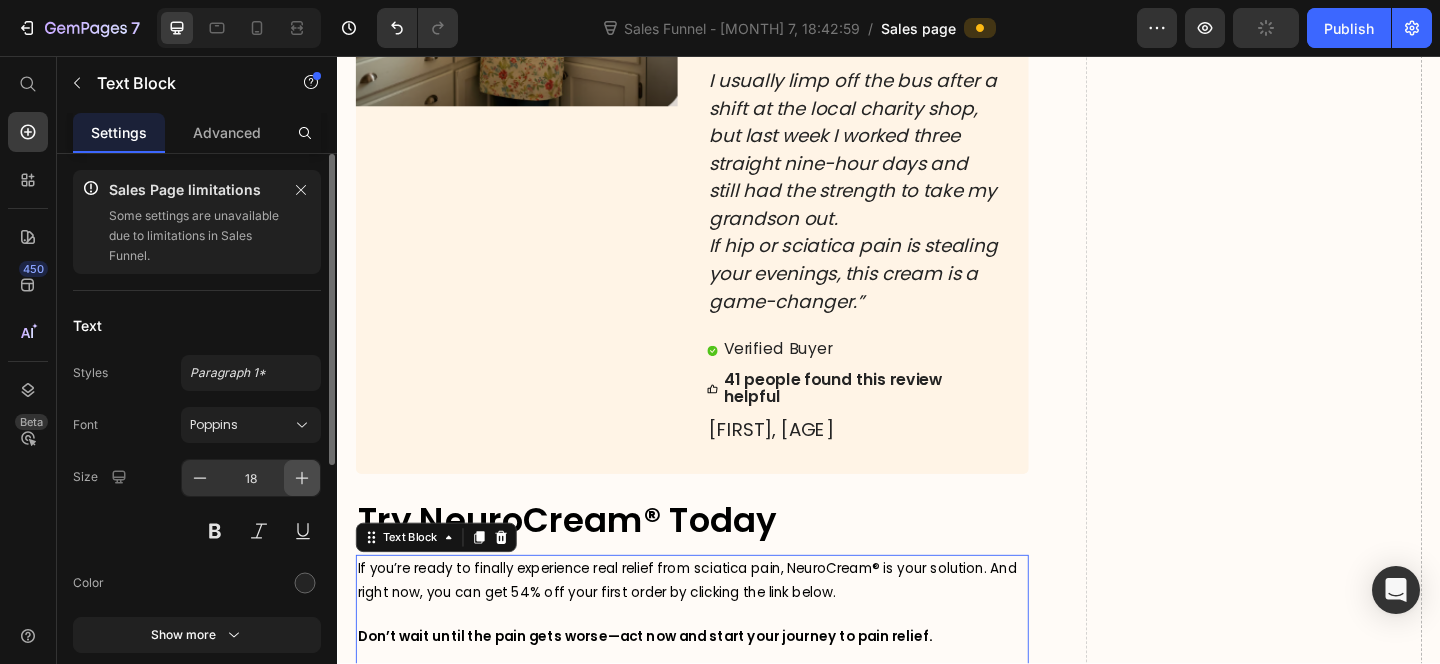 click 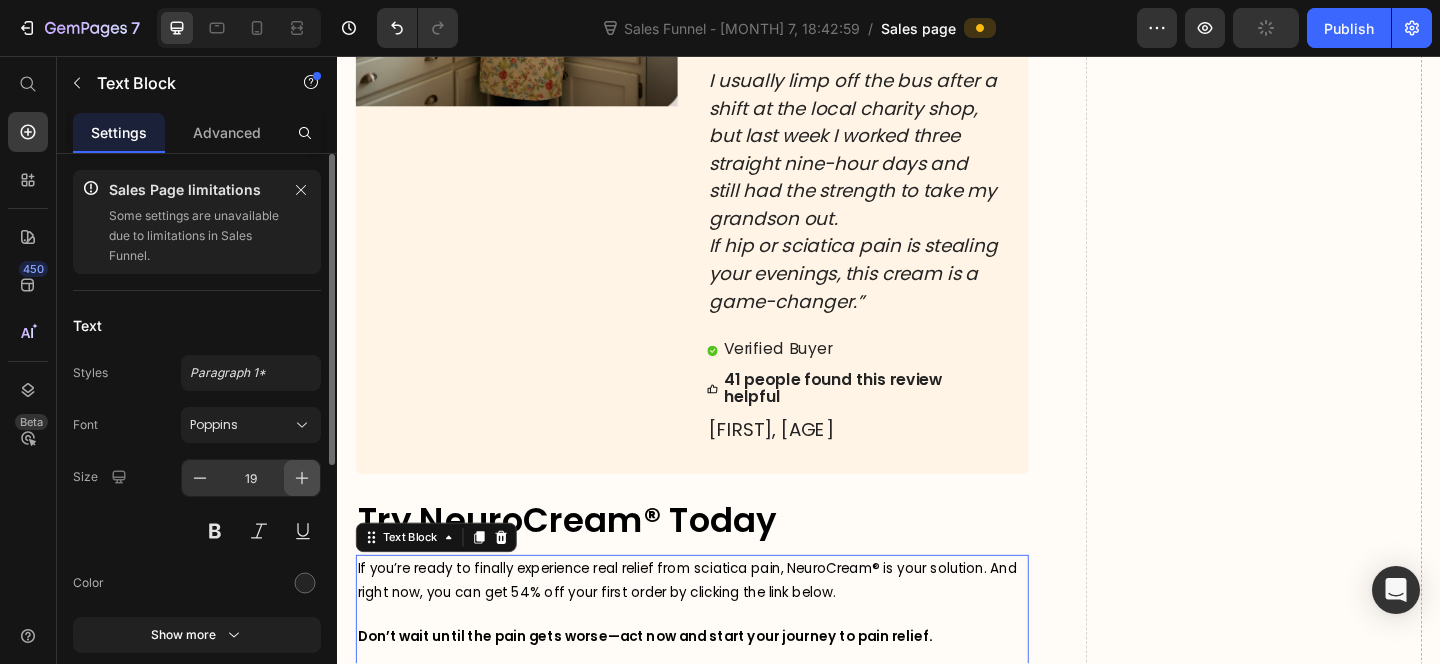 click 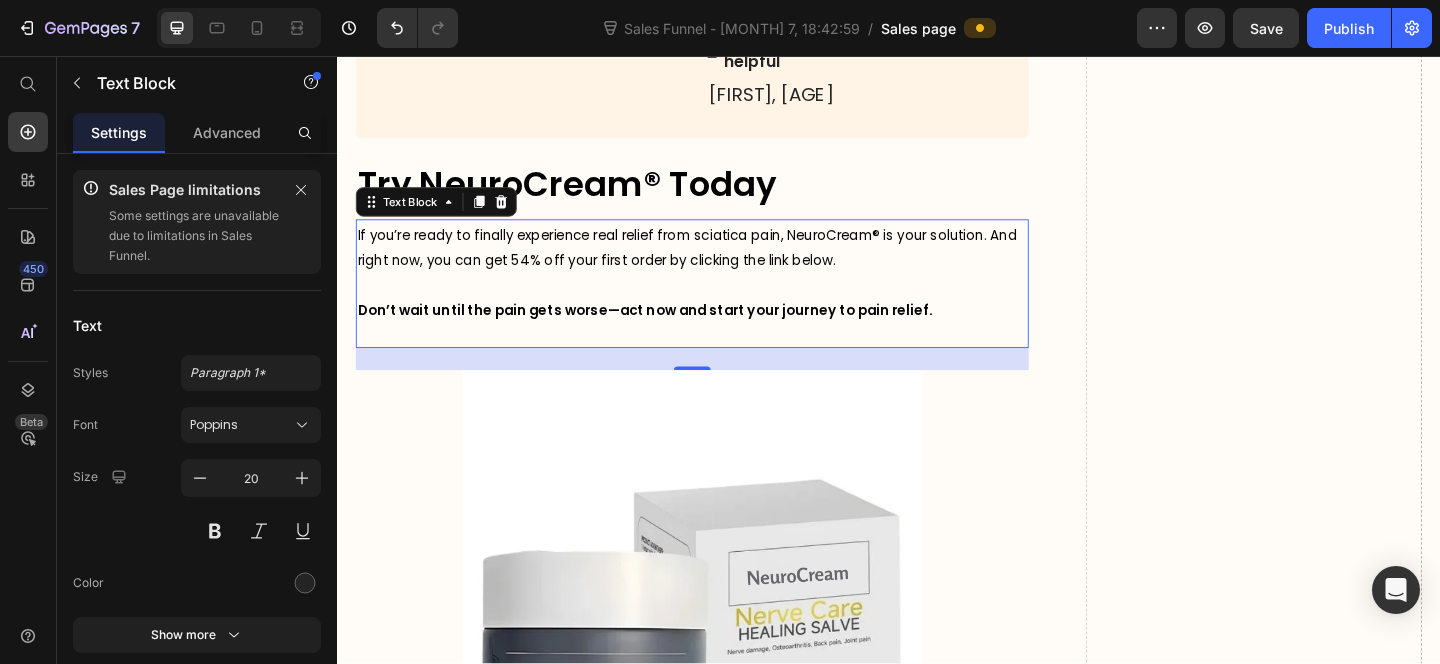 scroll, scrollTop: 10815, scrollLeft: 0, axis: vertical 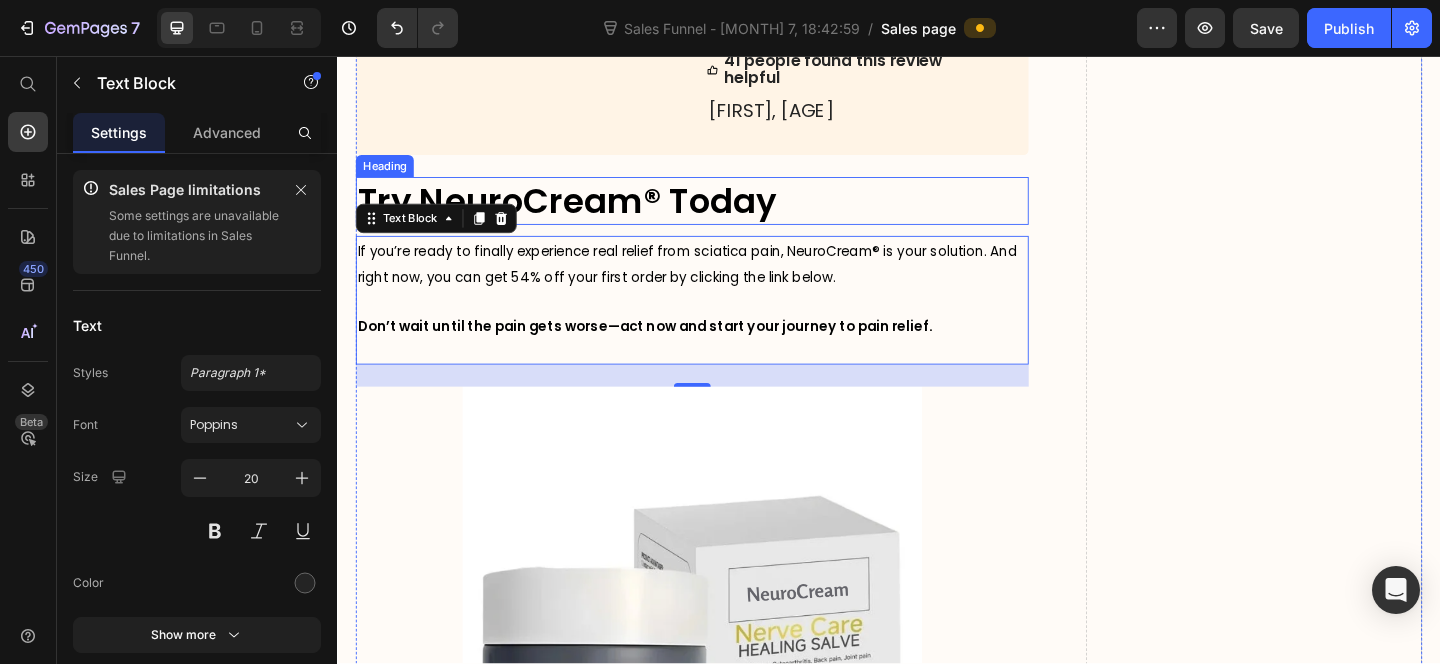 click on "Try NeuroCream® Today" at bounding box center [723, 214] 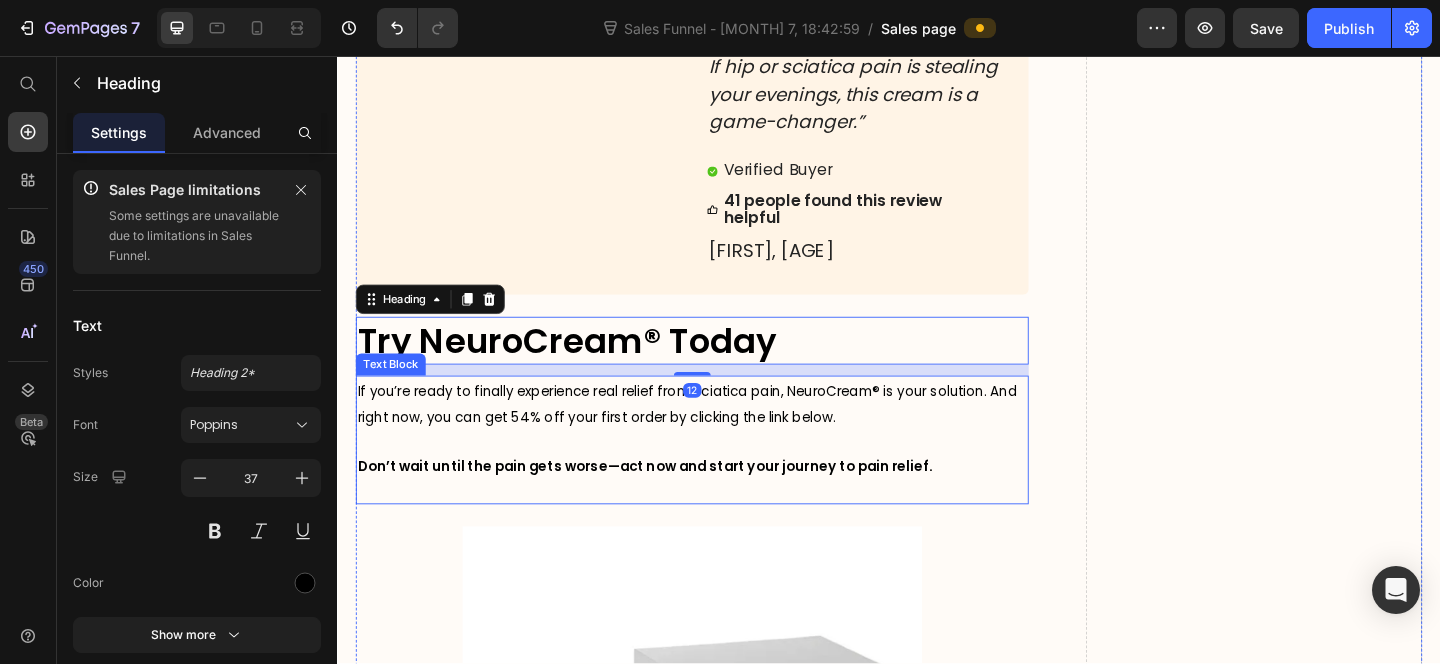 scroll, scrollTop: 10694, scrollLeft: 0, axis: vertical 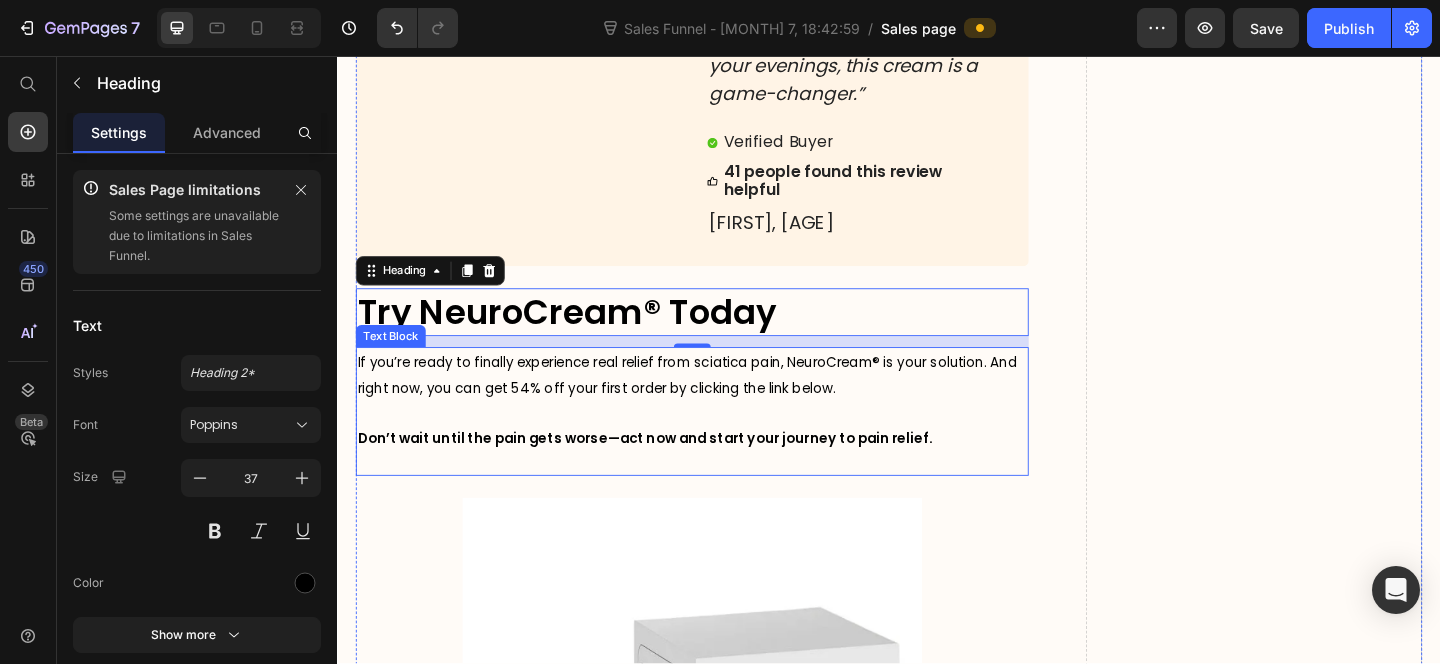 click on "If you’re ready to finally experience real relief from sciatica pain, NeuroCream® is your solution. And right now, you can get 54% off your first order by clicking the link below." at bounding box center (723, 403) 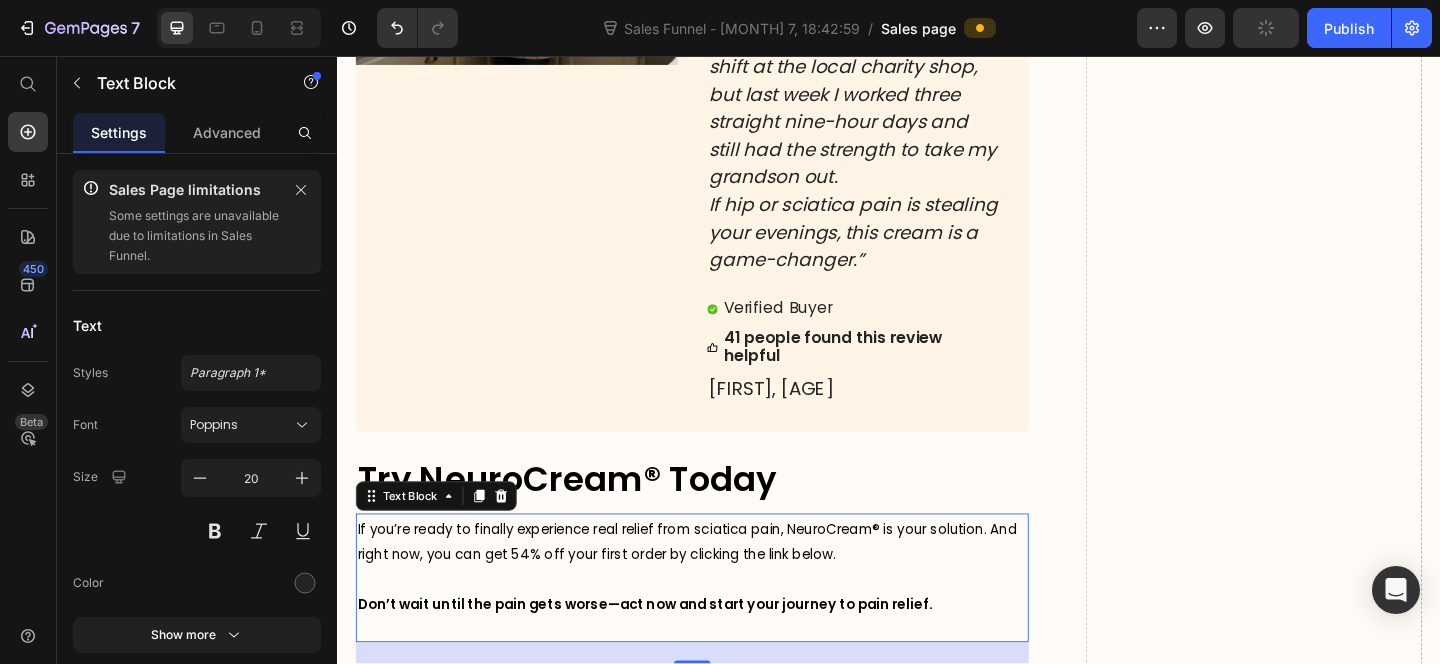 scroll, scrollTop: 10434, scrollLeft: 0, axis: vertical 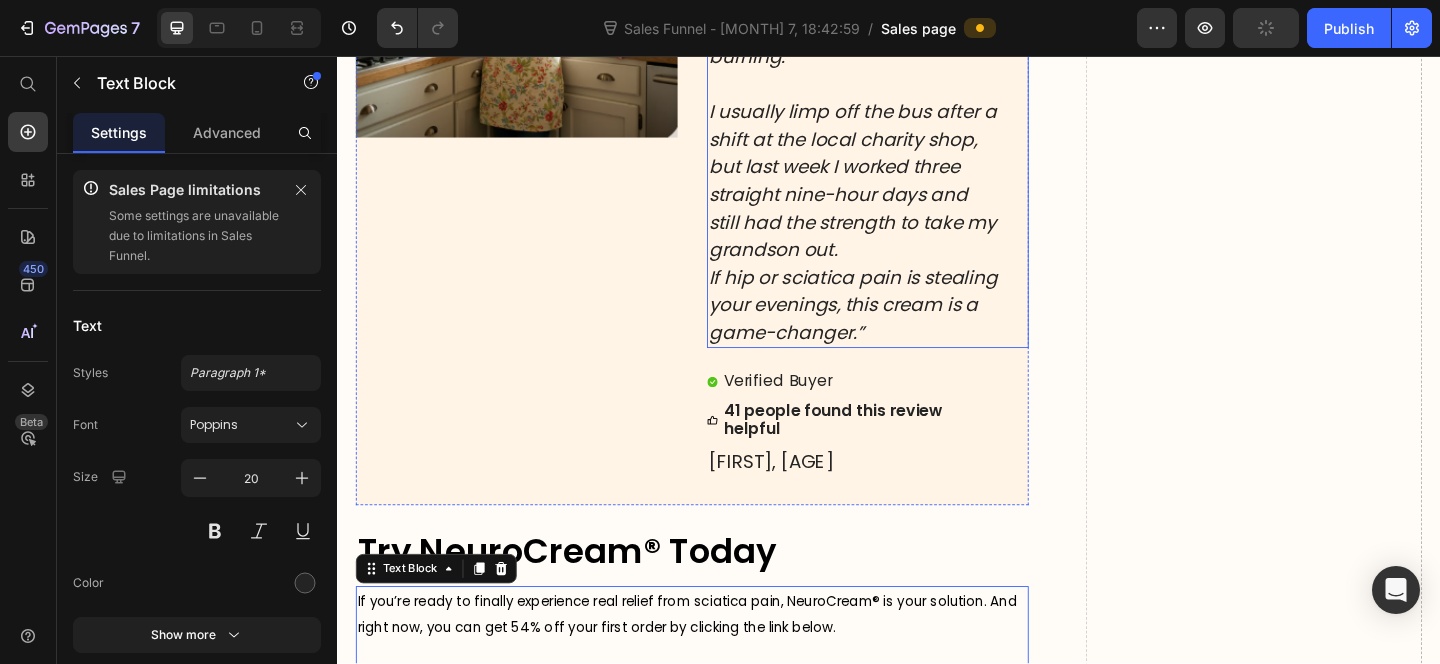 click on "I usually limp off the bus after a shift at the local charity shop, but last week I worked three straight nine-hour days and still had the strength to take my grandson out." at bounding box center [897, 192] 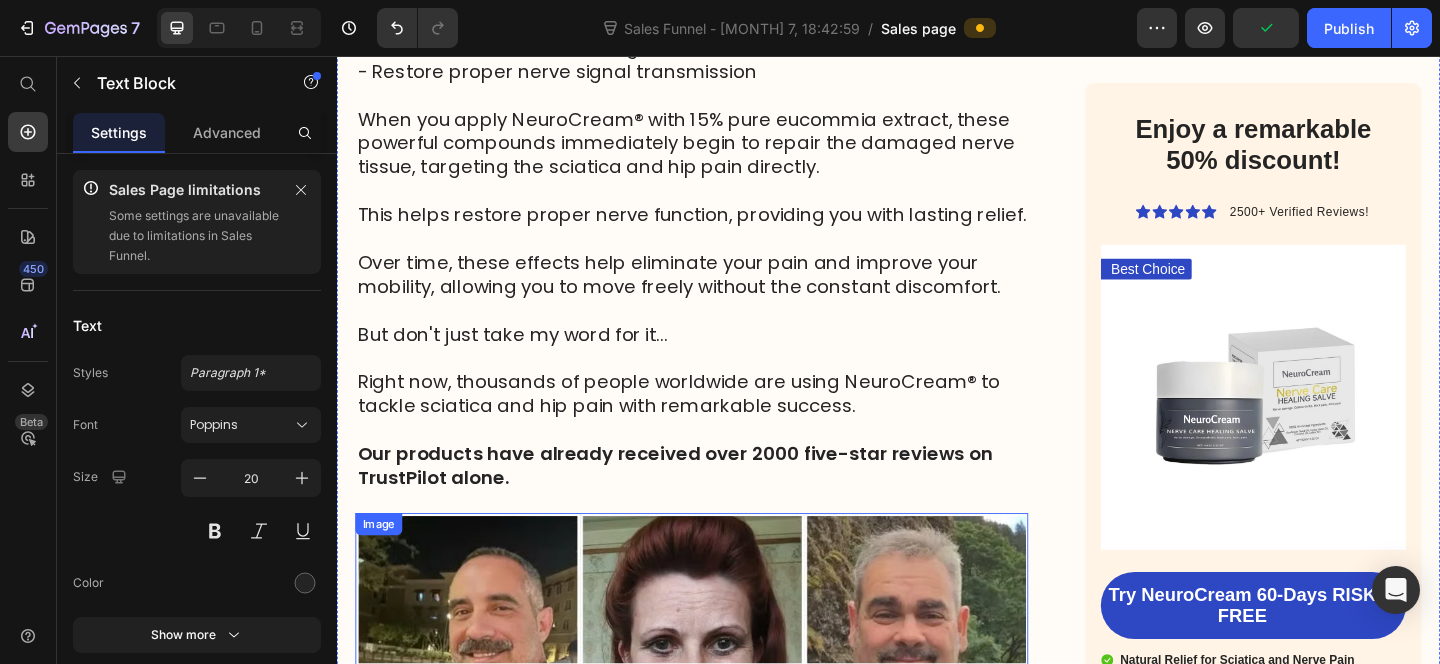 scroll, scrollTop: 7920, scrollLeft: 0, axis: vertical 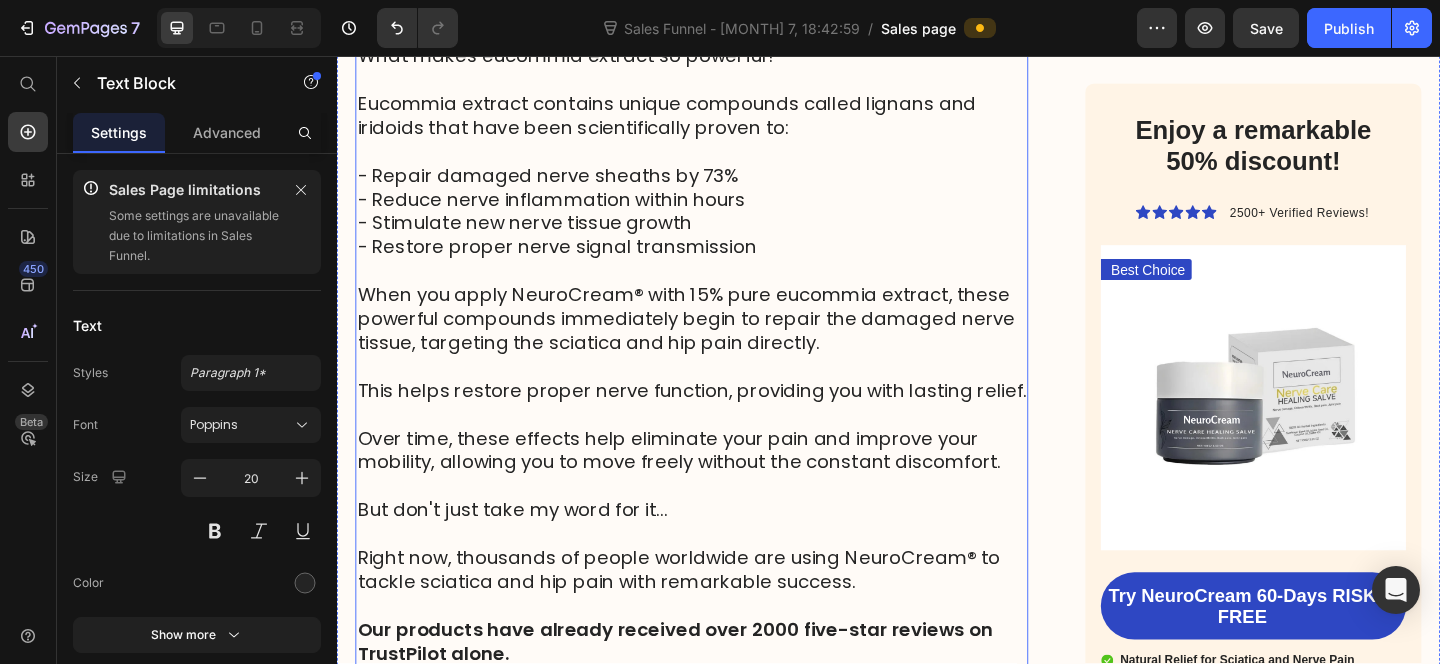 click on "When you apply [PRODUCT]® with 15% pure eucommia extract, these powerful compounds immediately begin to repair the damaged nerve tissue, targeting the sciatica and hip pain directly." at bounding box center (723, 342) 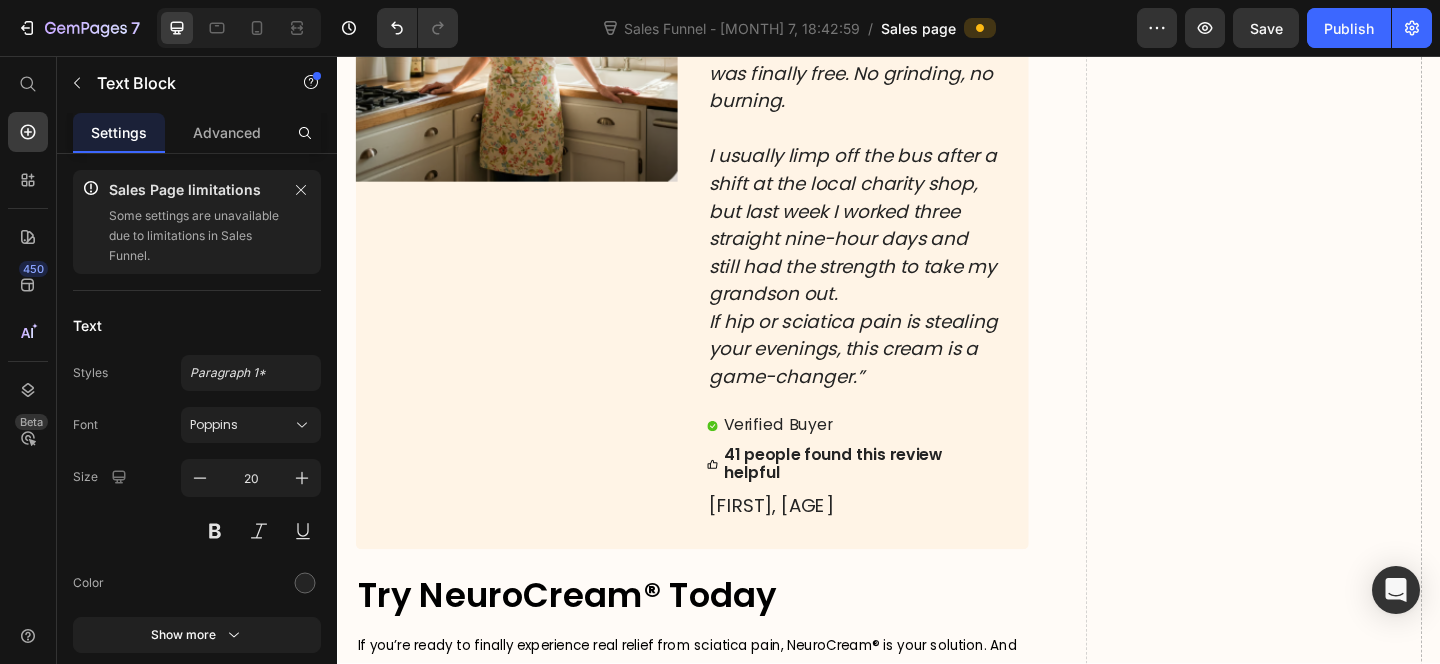scroll, scrollTop: 10975, scrollLeft: 0, axis: vertical 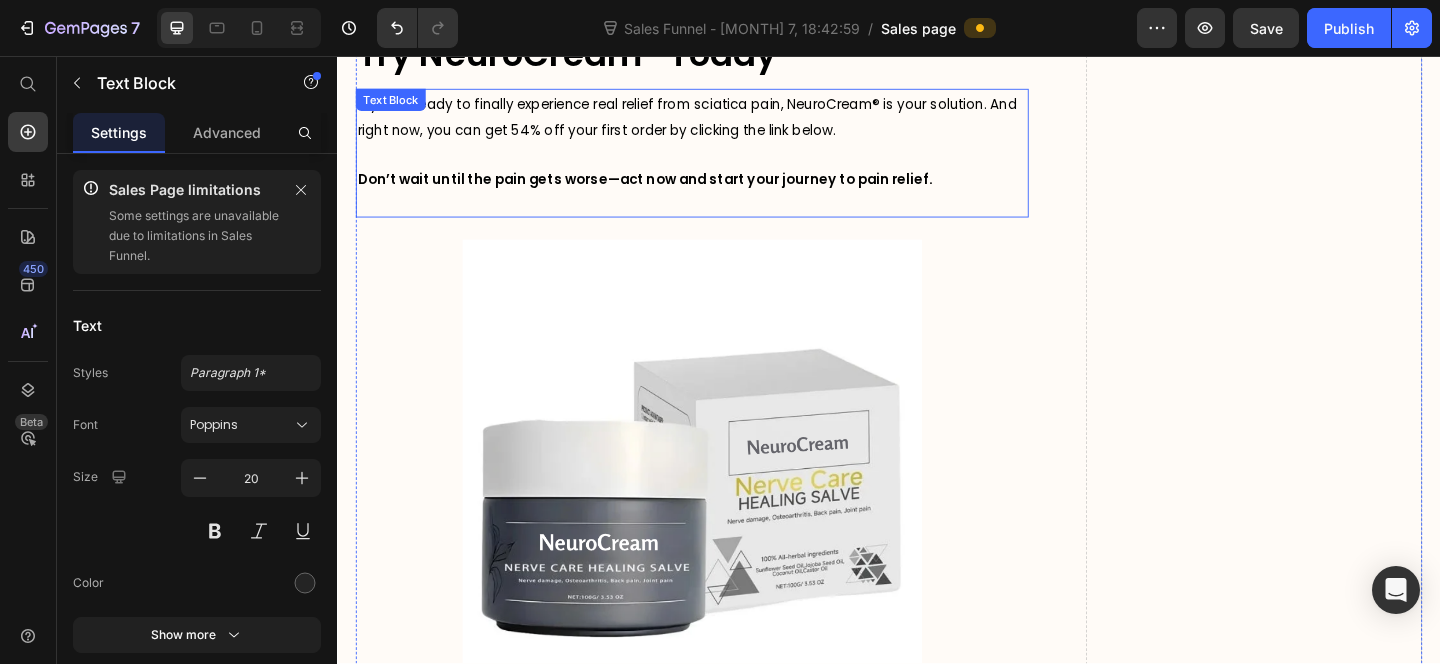 click on "Don’t wait until the pain gets worse—act now and start your journey to pain relief." at bounding box center (723, 190) 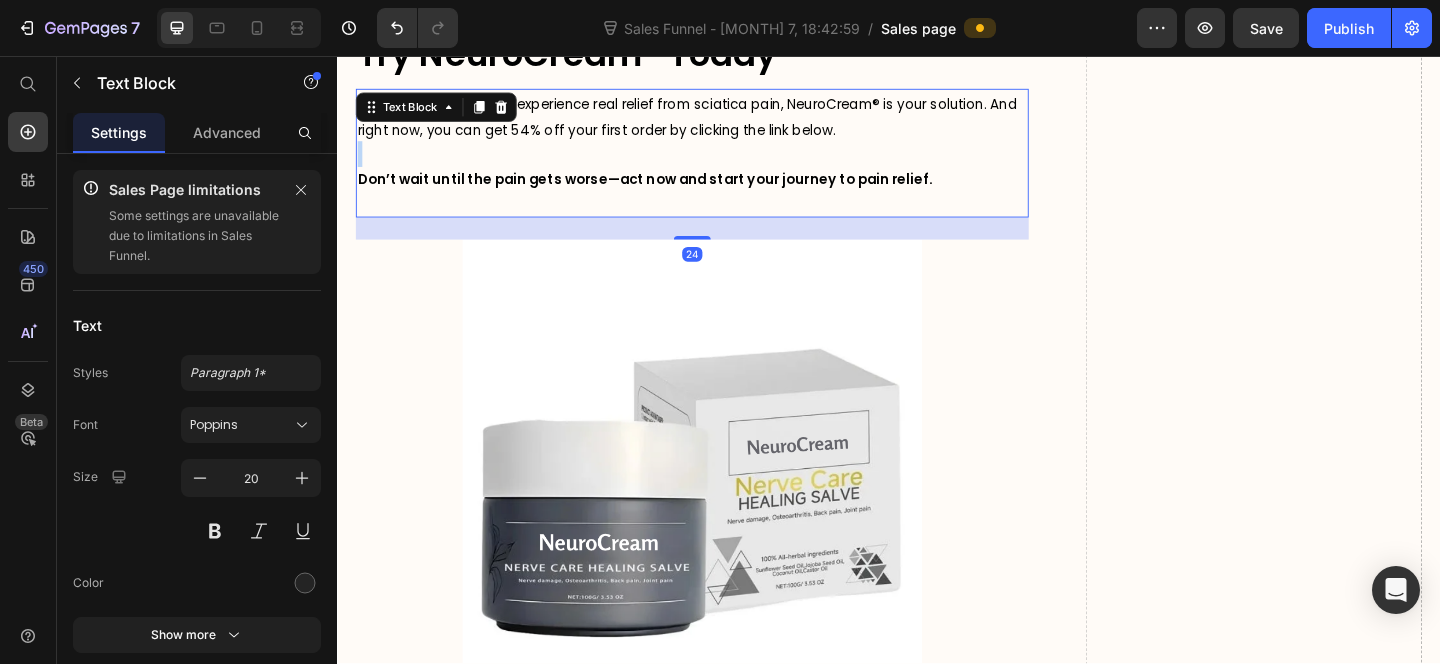 click at bounding box center [723, 163] 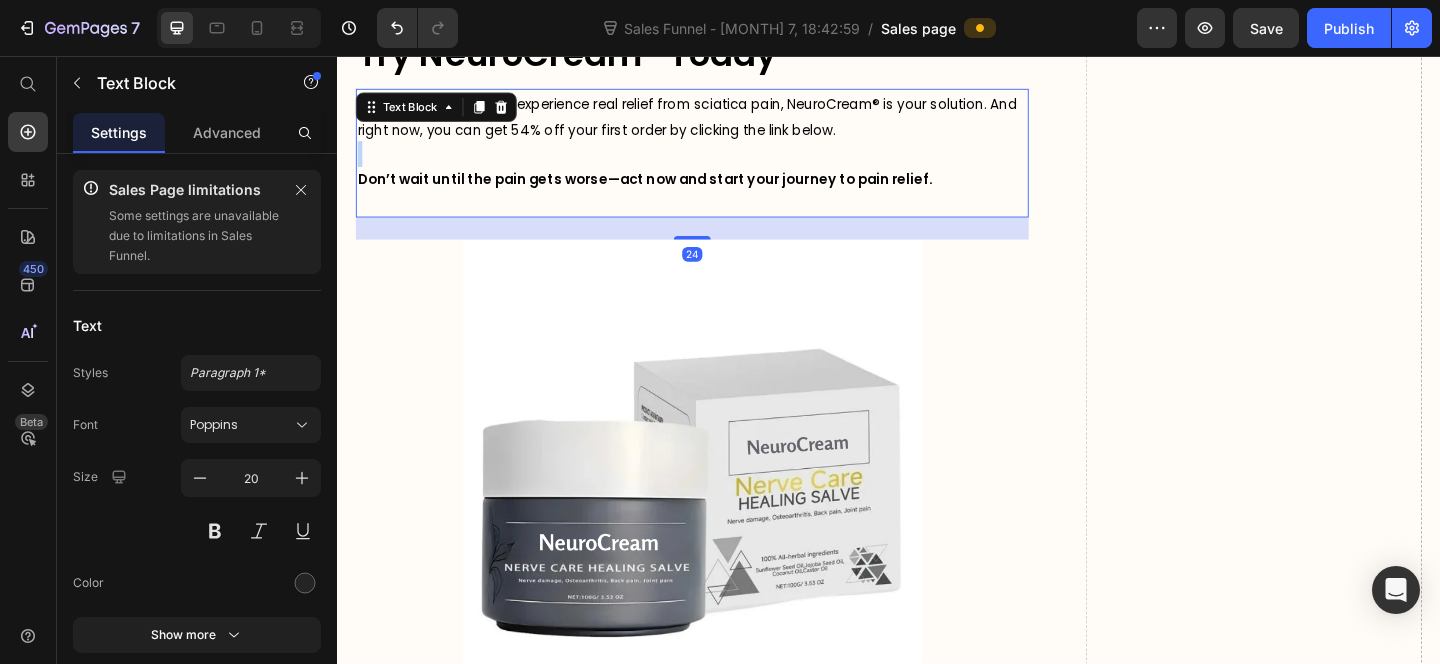 click at bounding box center [723, 163] 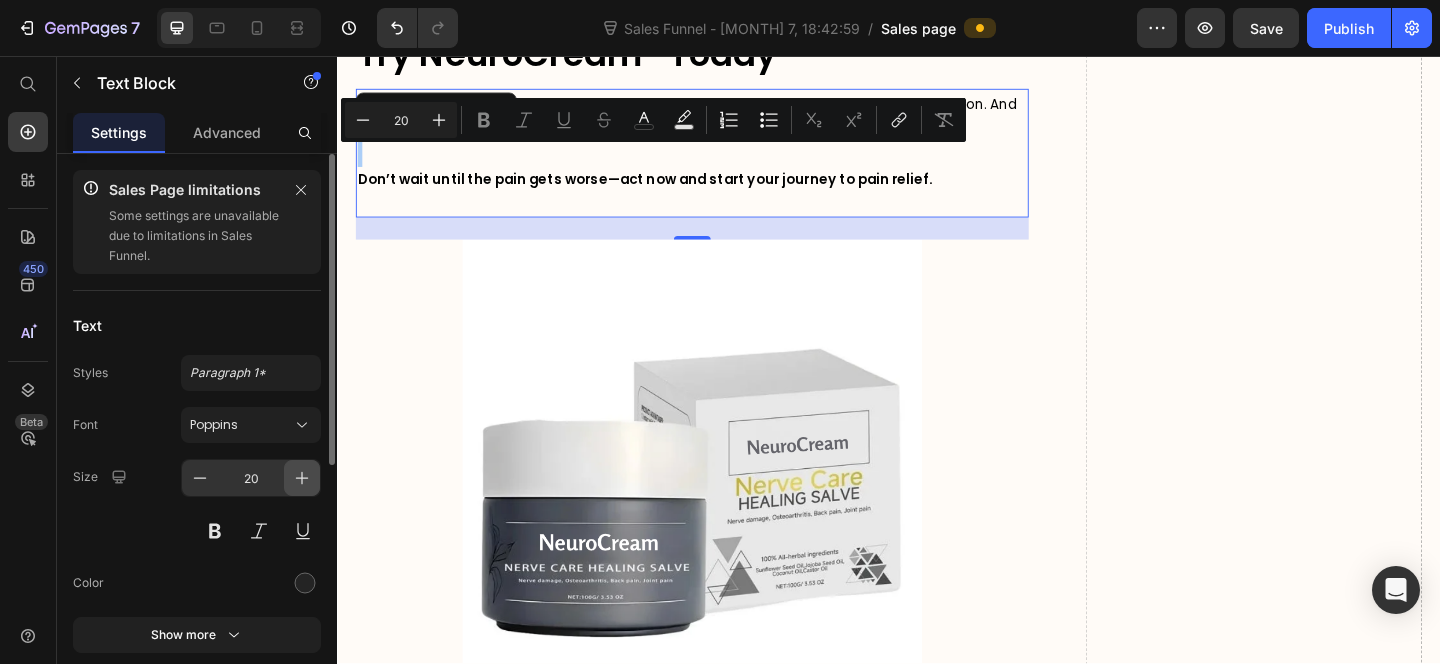 click 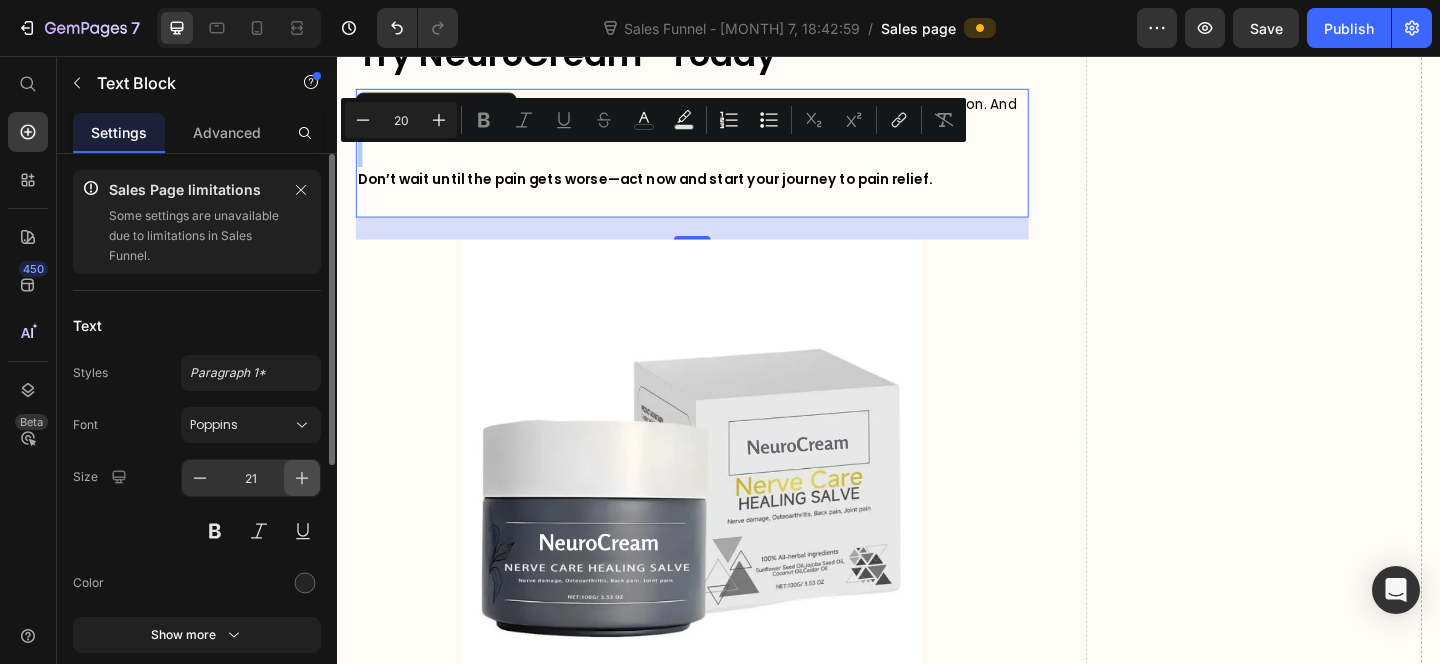 click 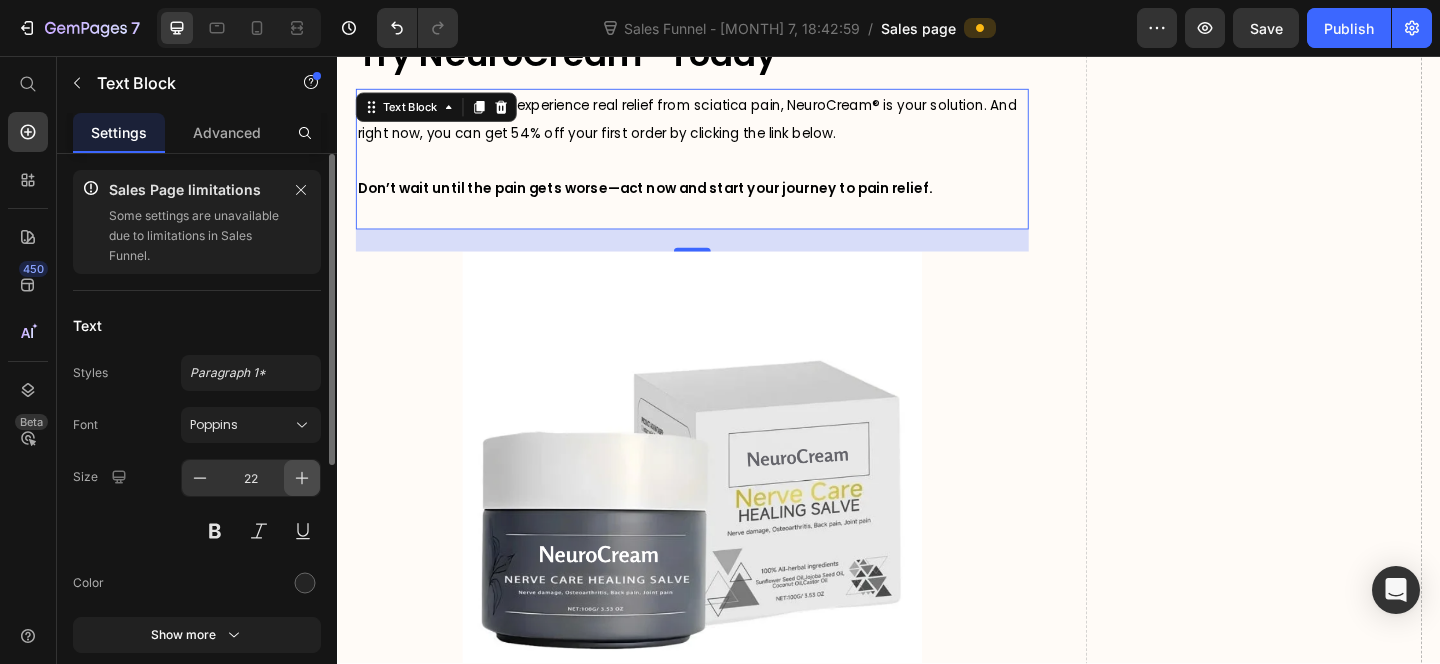 click 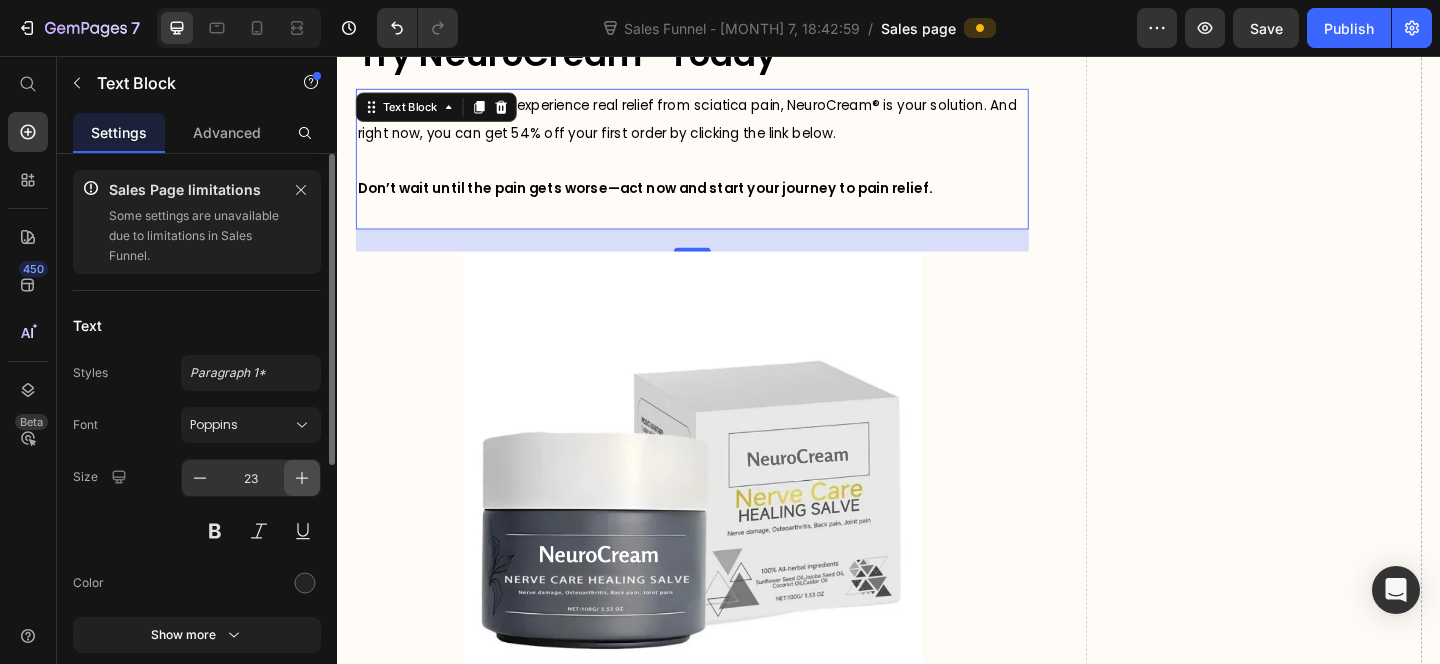click 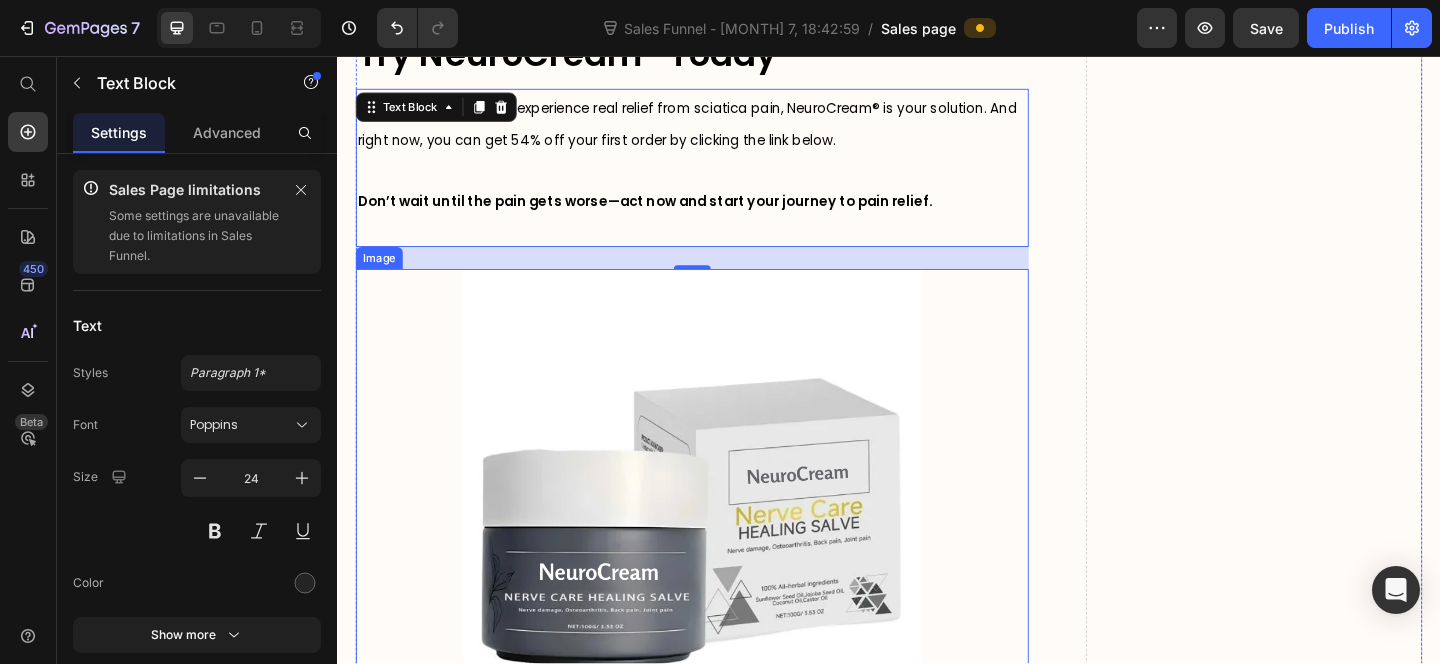 scroll, scrollTop: 10804, scrollLeft: 0, axis: vertical 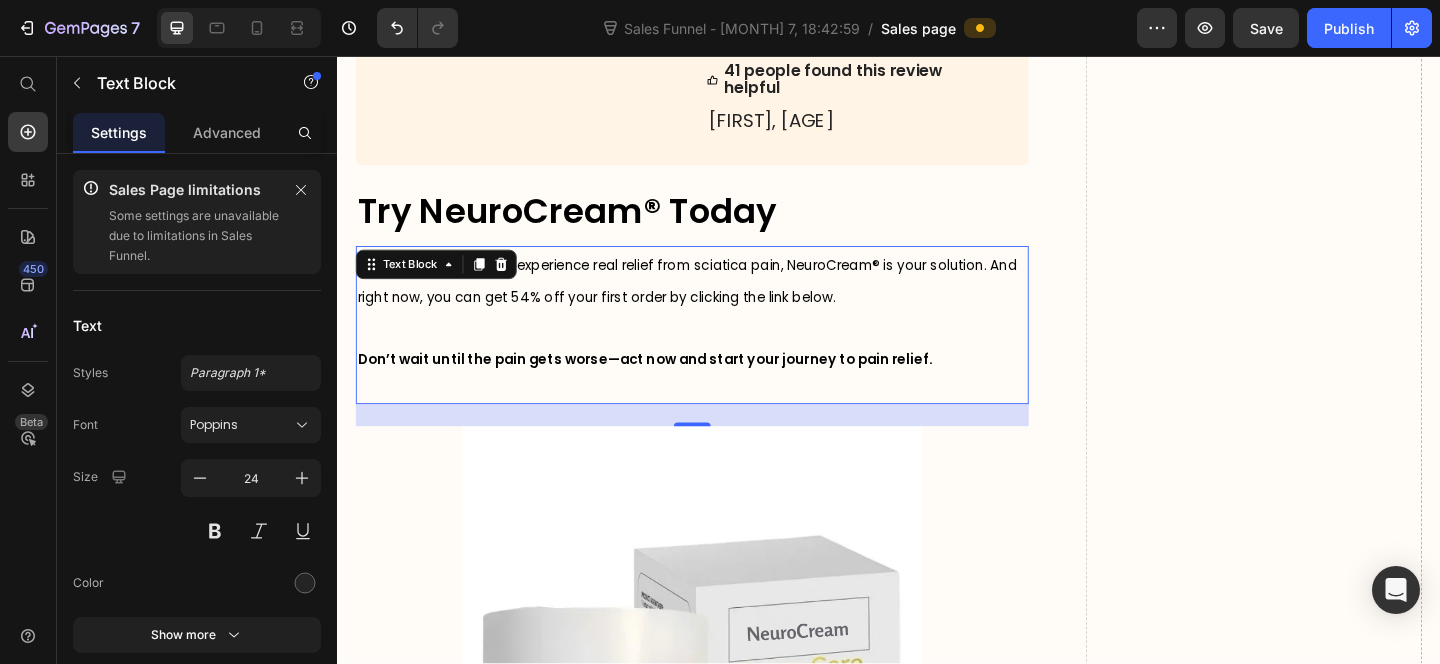 click on "If you’re ready to finally experience real relief from sciatica pain, NeuroCream® is your solution. And right now, you can get 54% off your first order by clicking the link below." at bounding box center (717, 301) 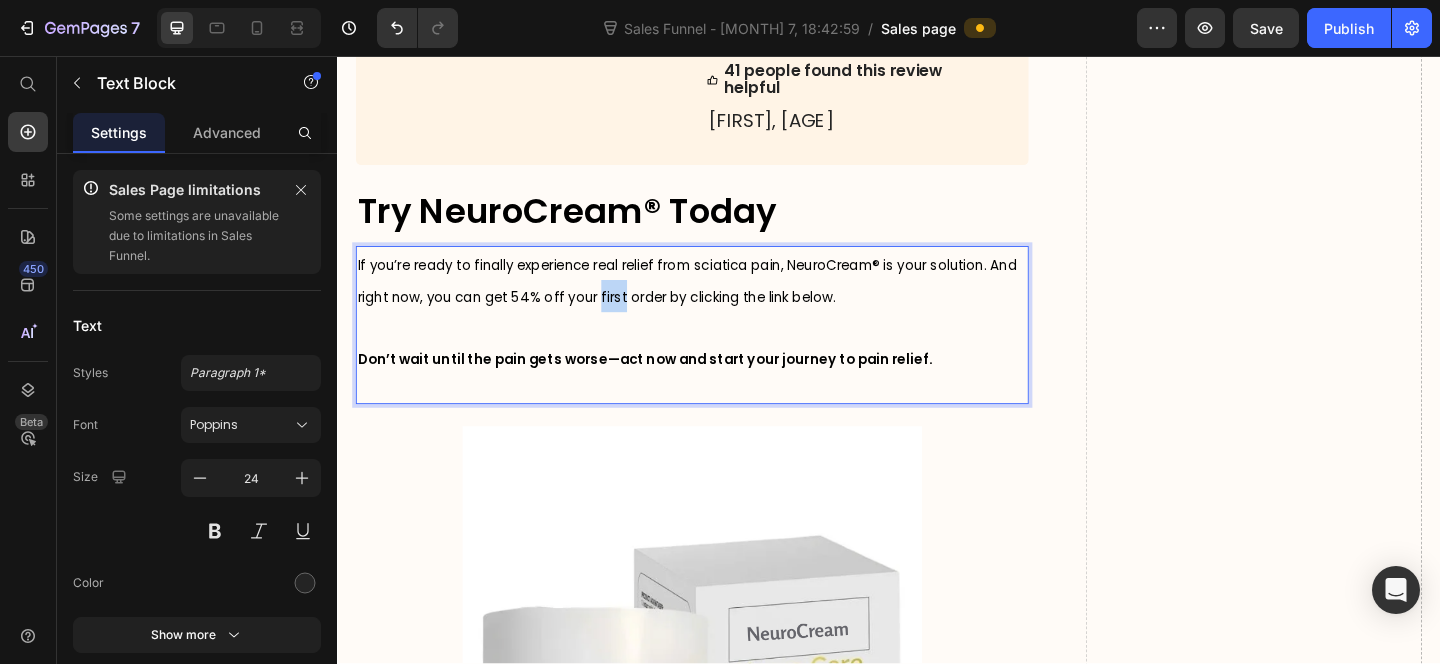 click on "If you’re ready to finally experience real relief from sciatica pain, NeuroCream® is your solution. And right now, you can get 54% off your first order by clicking the link below." at bounding box center (717, 301) 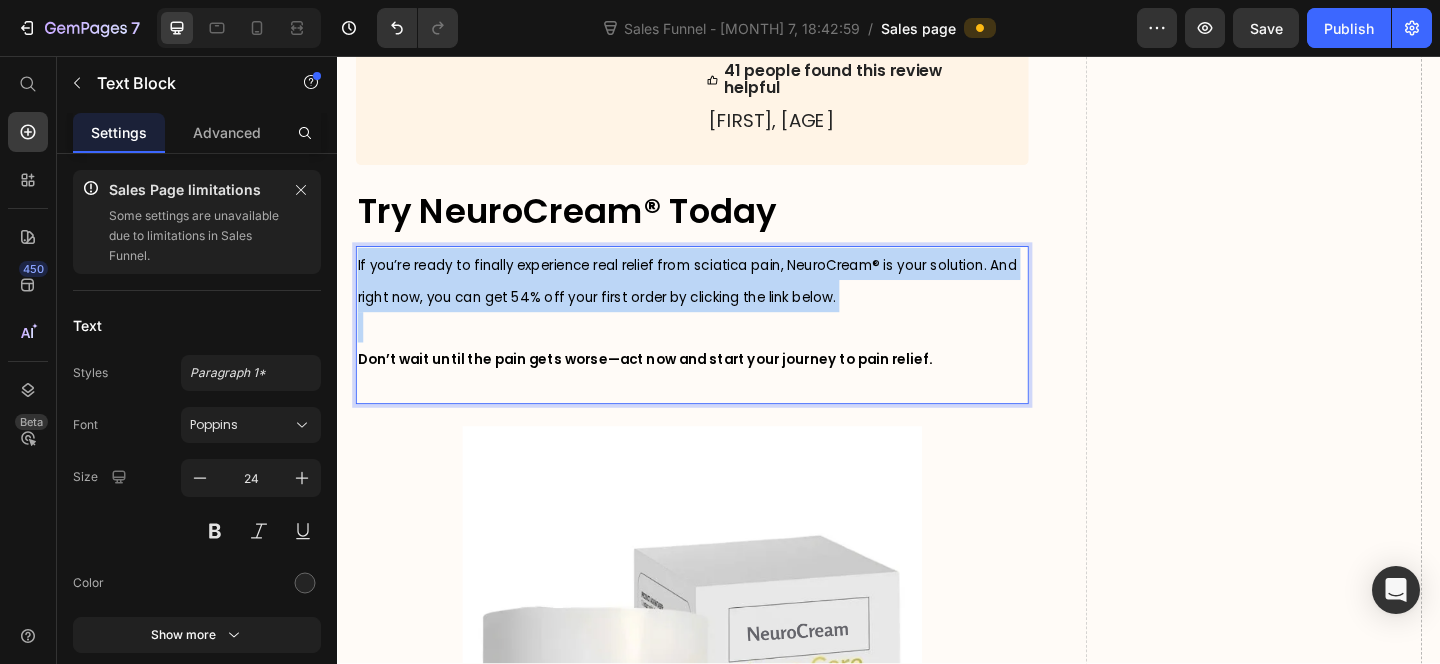 click on "If you’re ready to finally experience real relief from sciatica pain, NeuroCream® is your solution. And right now, you can get 54% off your first order by clicking the link below." at bounding box center (717, 301) 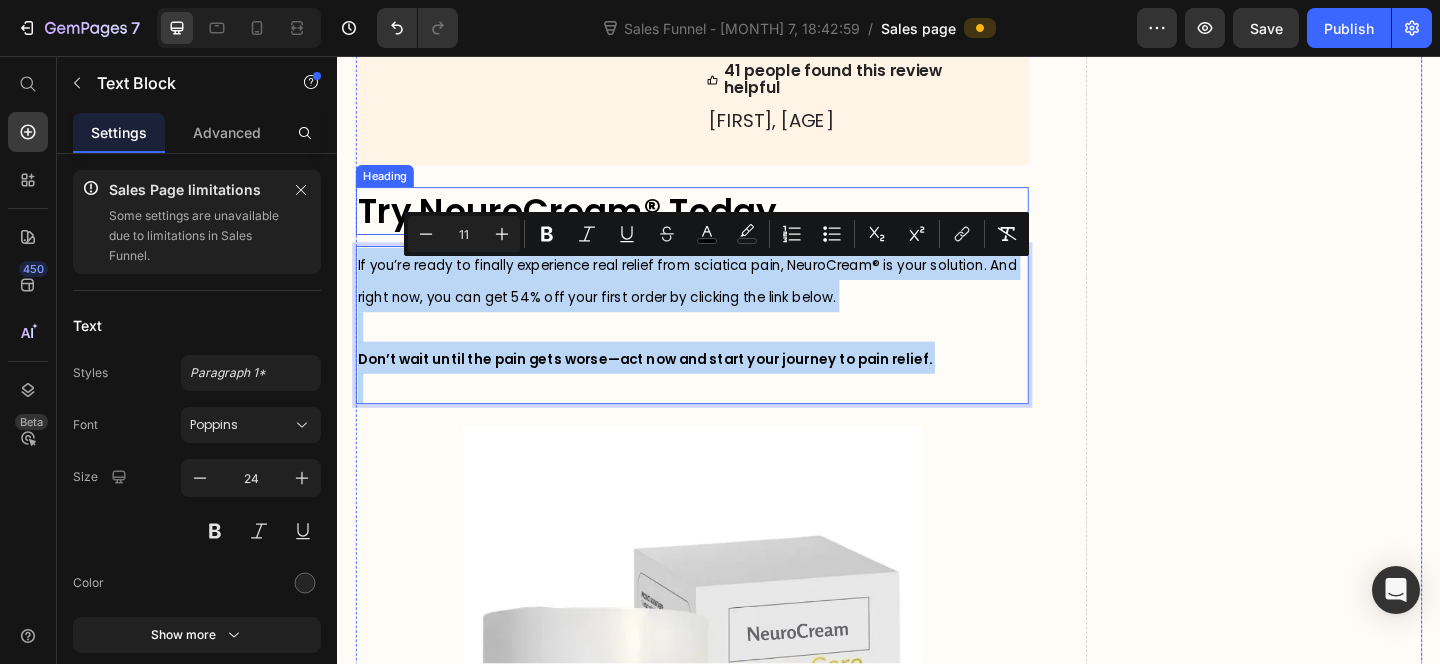 click on "Try NeuroCream® Today" at bounding box center [723, 225] 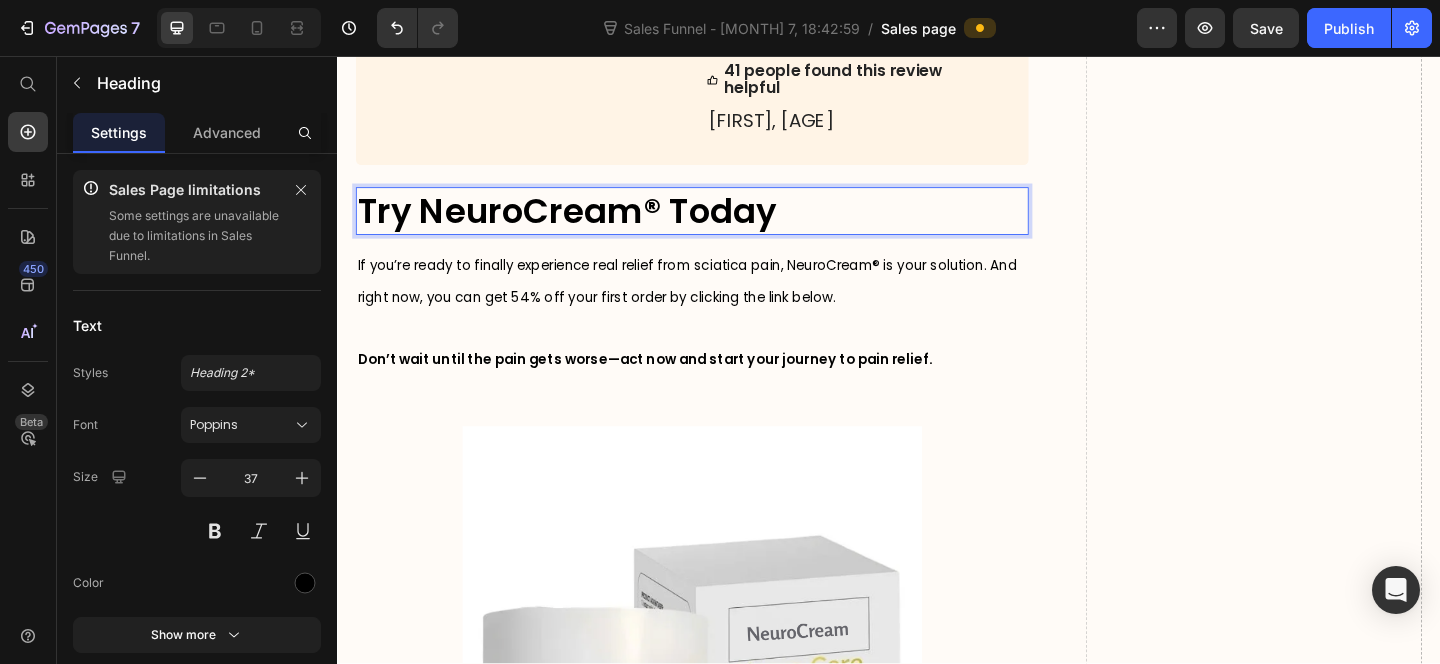 click on "Try NeuroCream® Today" at bounding box center [723, 225] 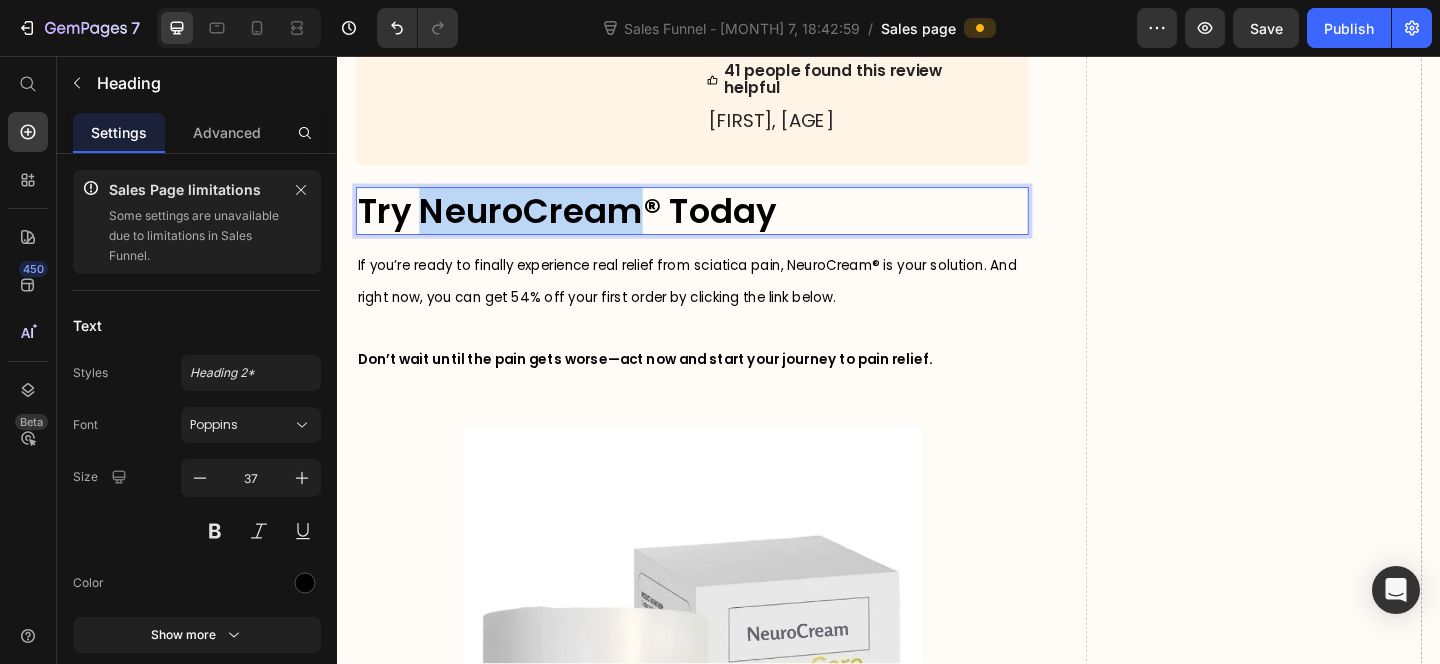 click on "Try NeuroCream® Today" at bounding box center [723, 225] 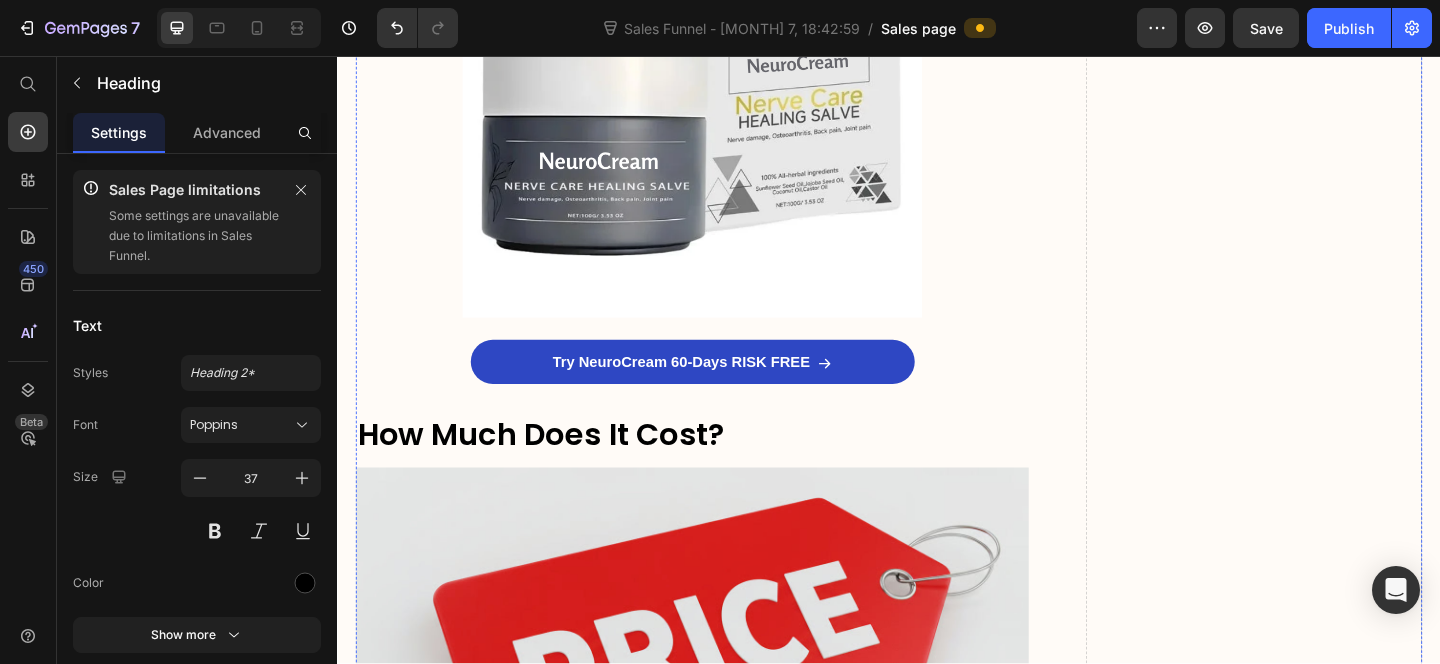 scroll, scrollTop: 11579, scrollLeft: 0, axis: vertical 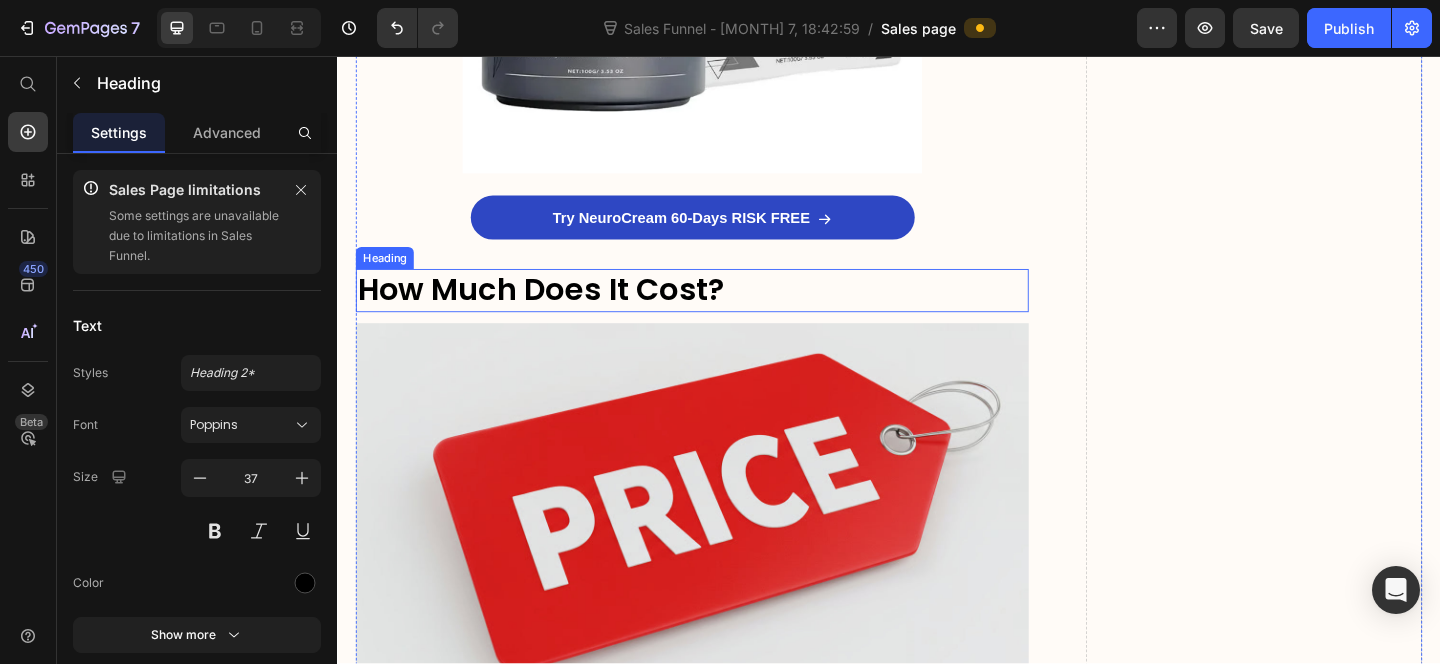 click on "How Much Does It Cost?" at bounding box center (723, 311) 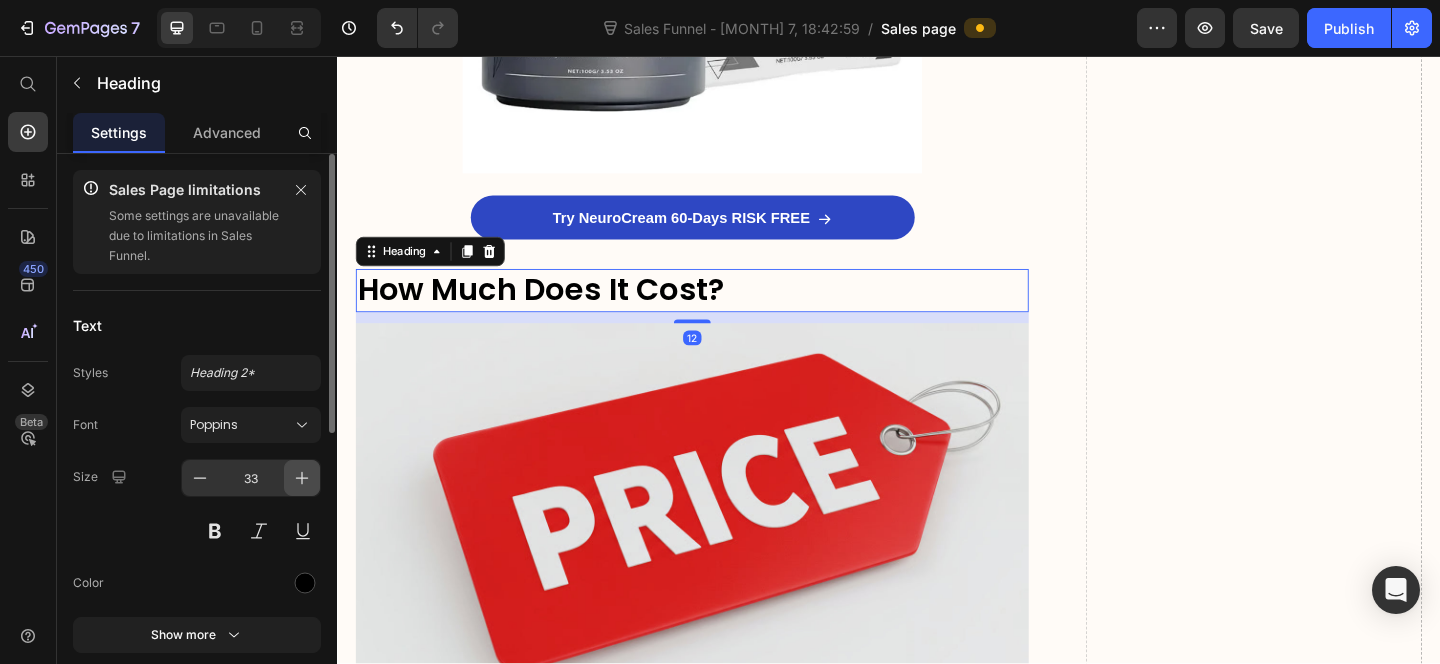 click 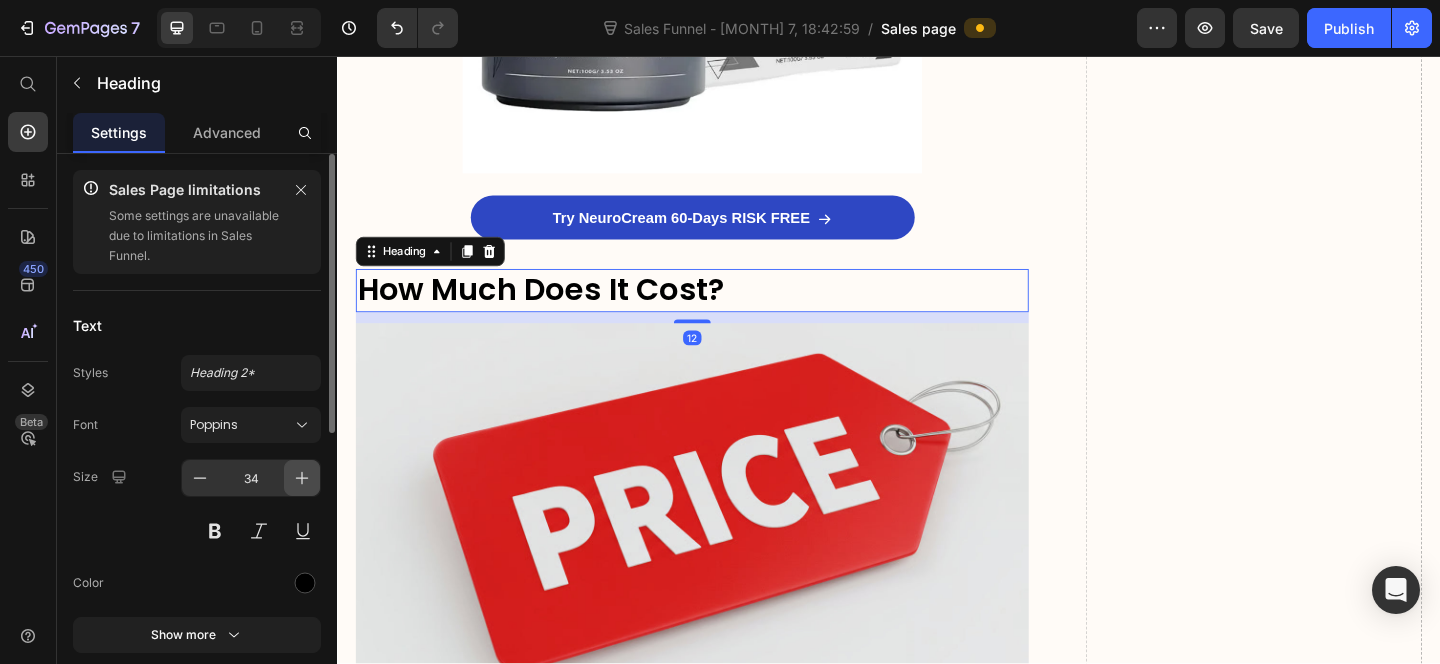 click 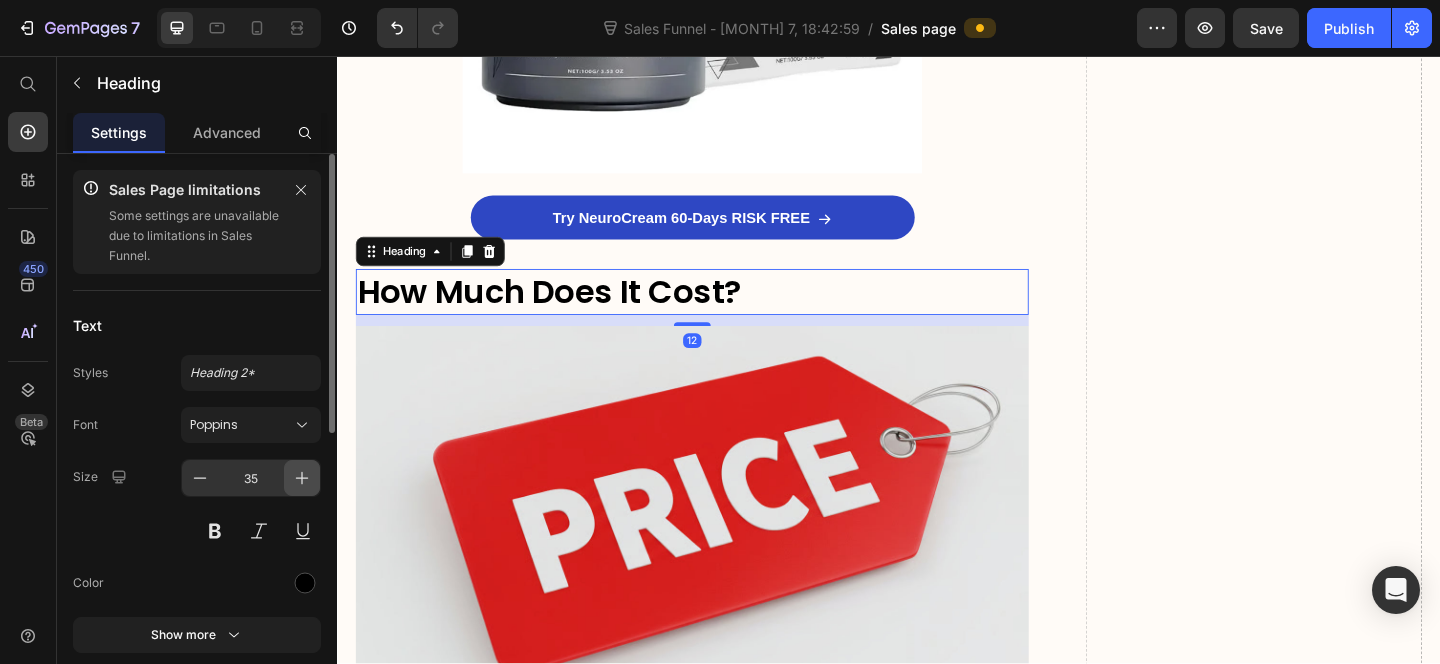click 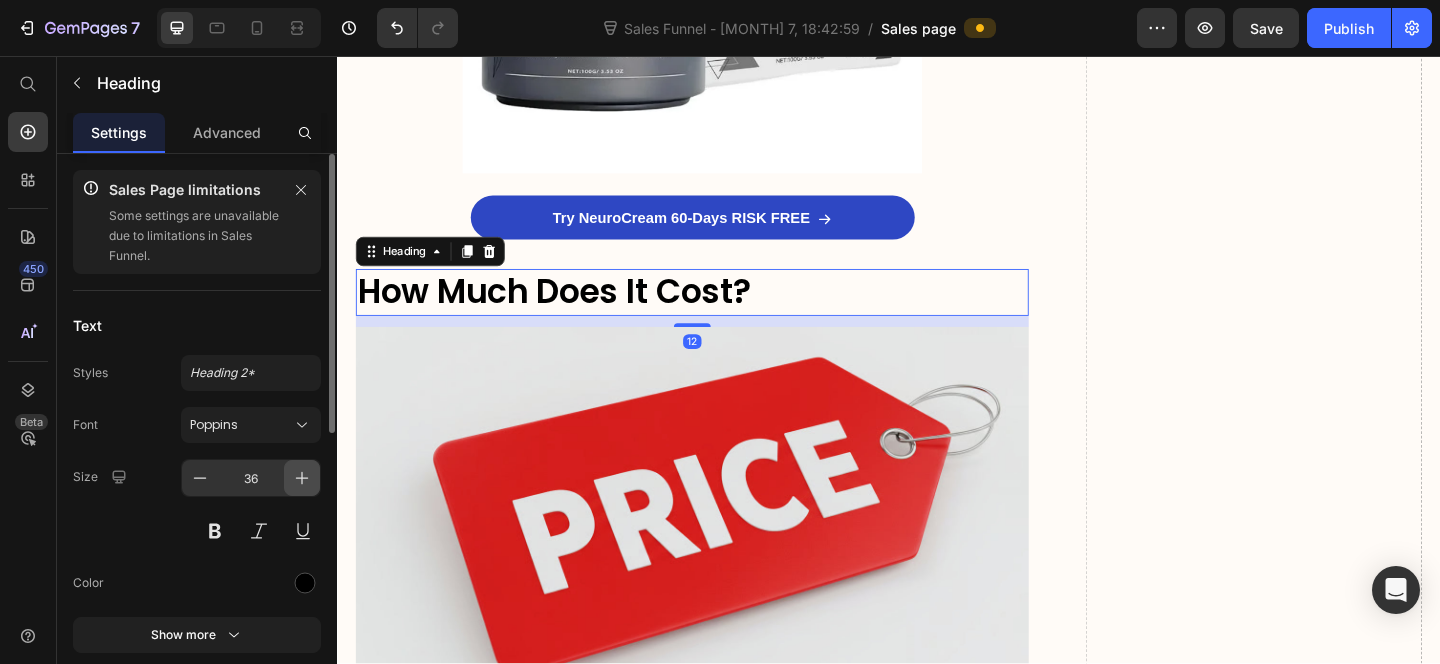 click 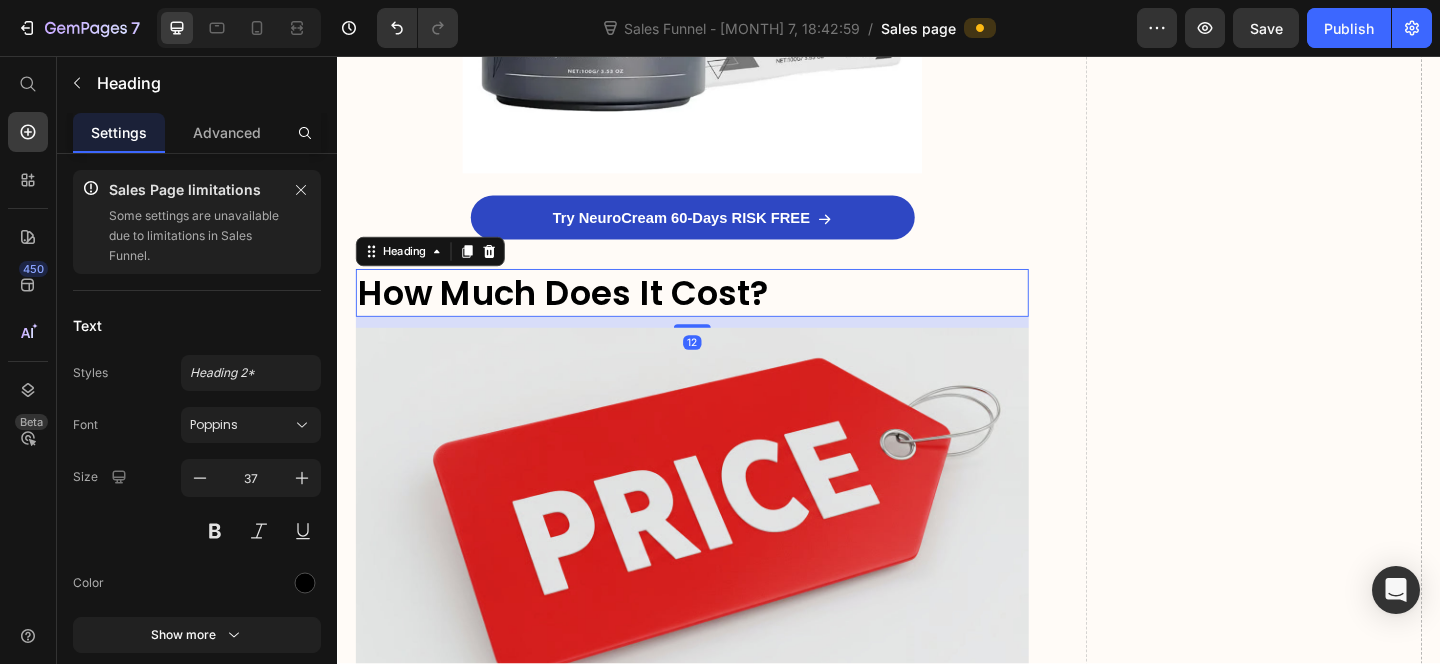 scroll, scrollTop: 12038, scrollLeft: 0, axis: vertical 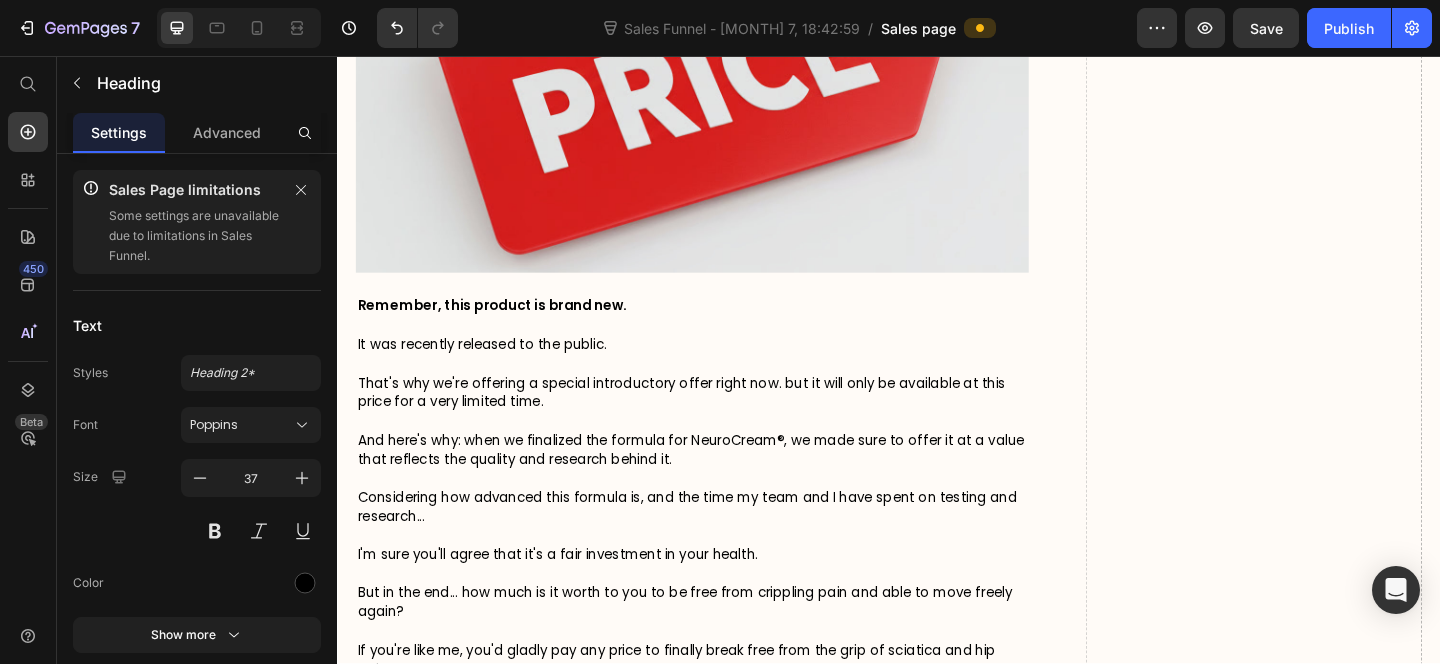 click at bounding box center (723, 453) 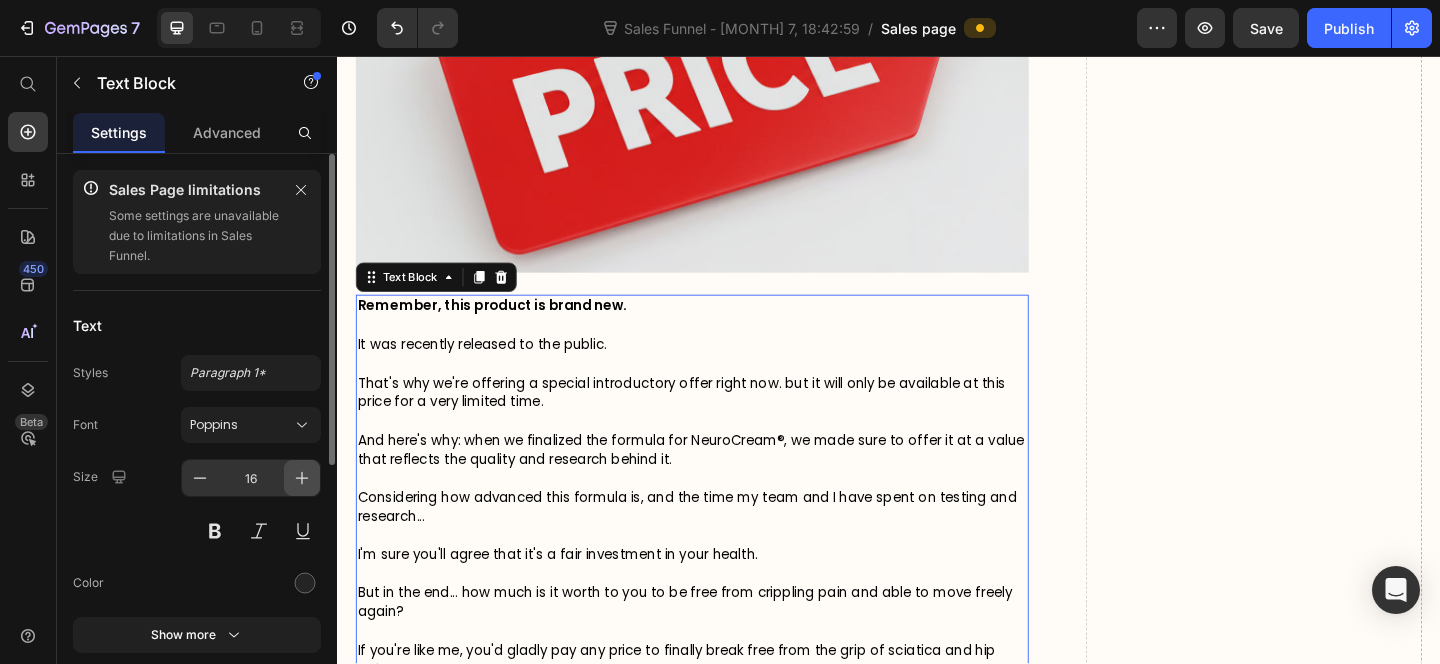 click 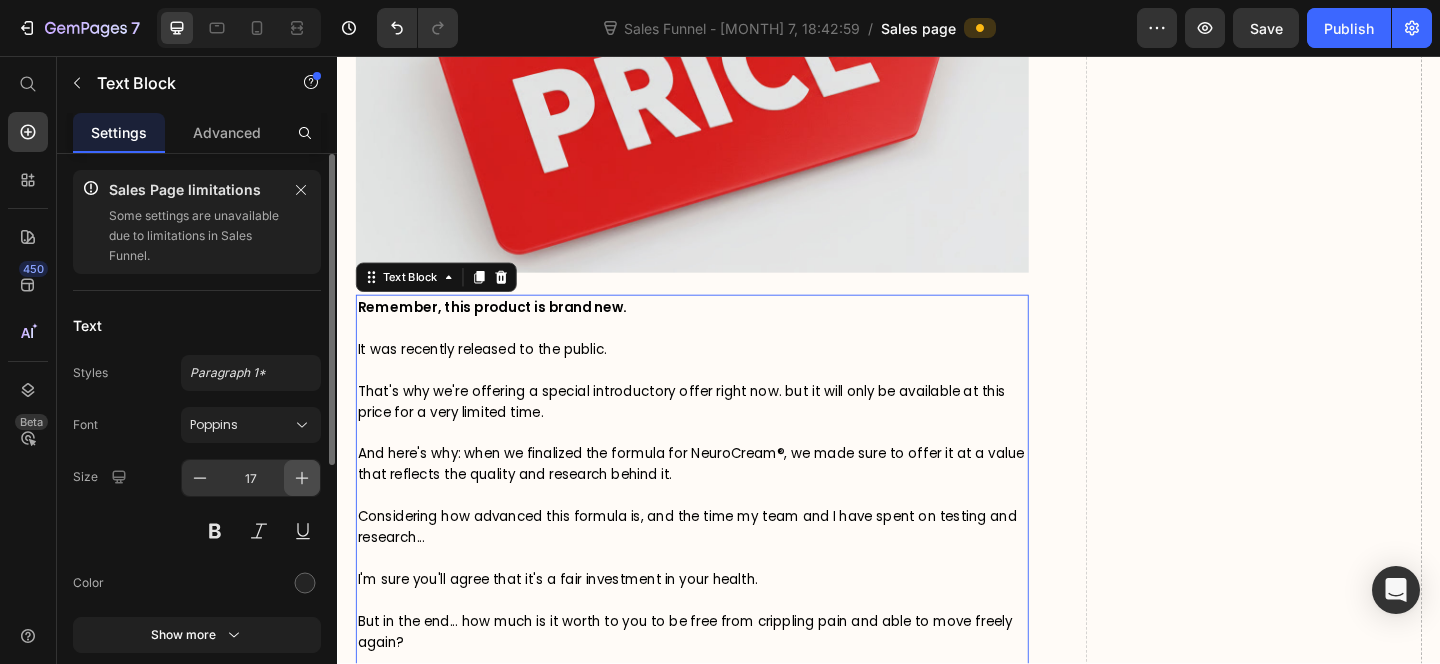 click 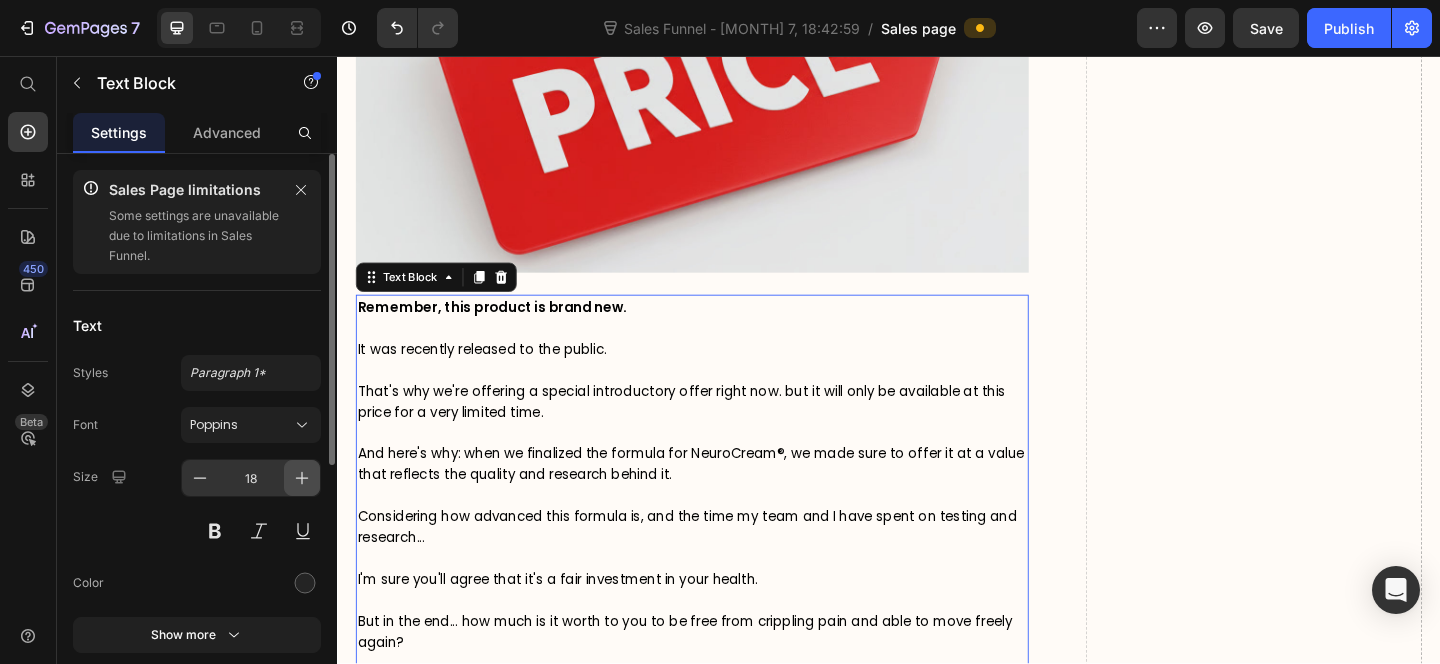 click 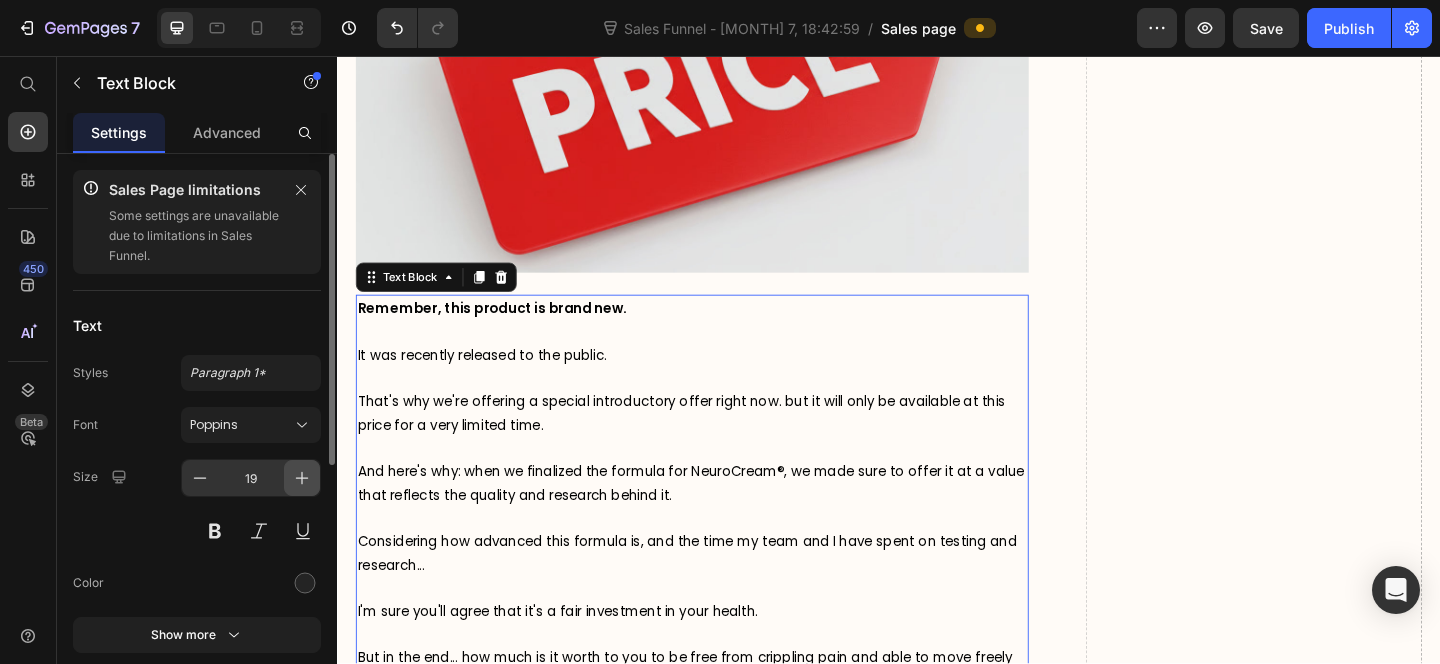 click 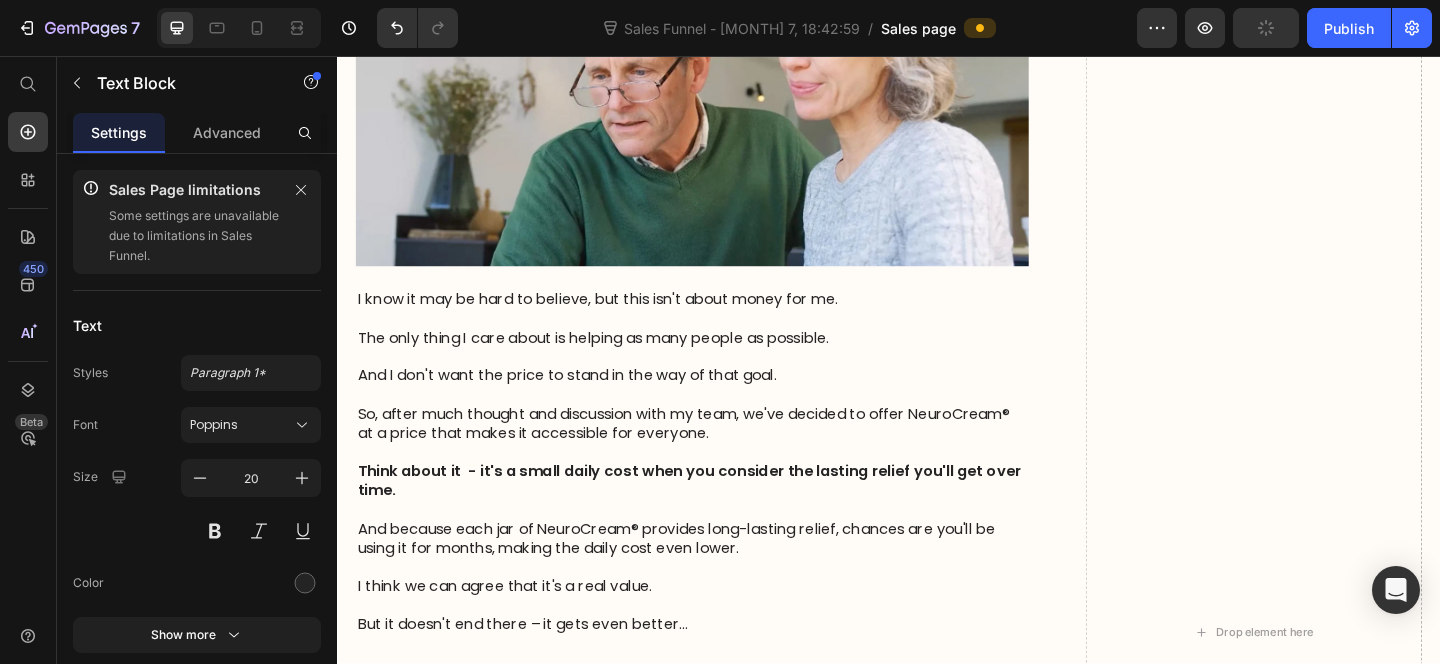 scroll, scrollTop: 13190, scrollLeft: 0, axis: vertical 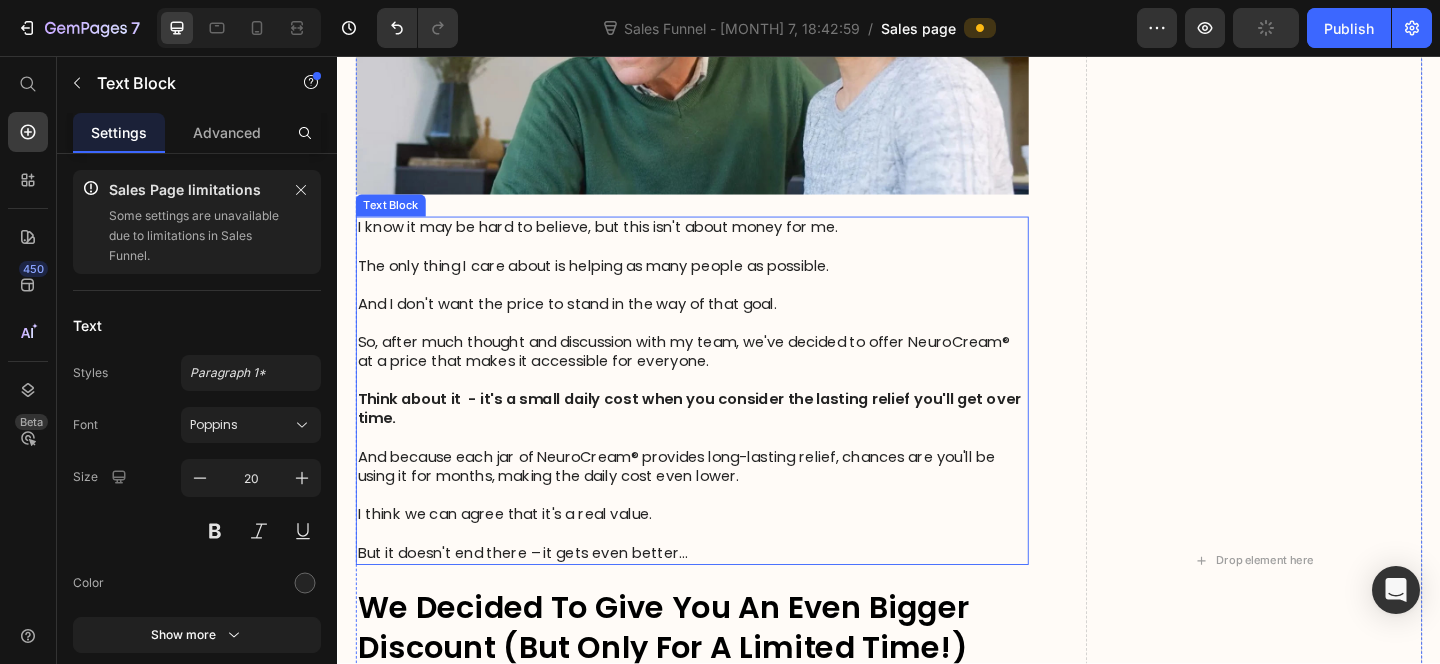 click at bounding box center (723, 306) 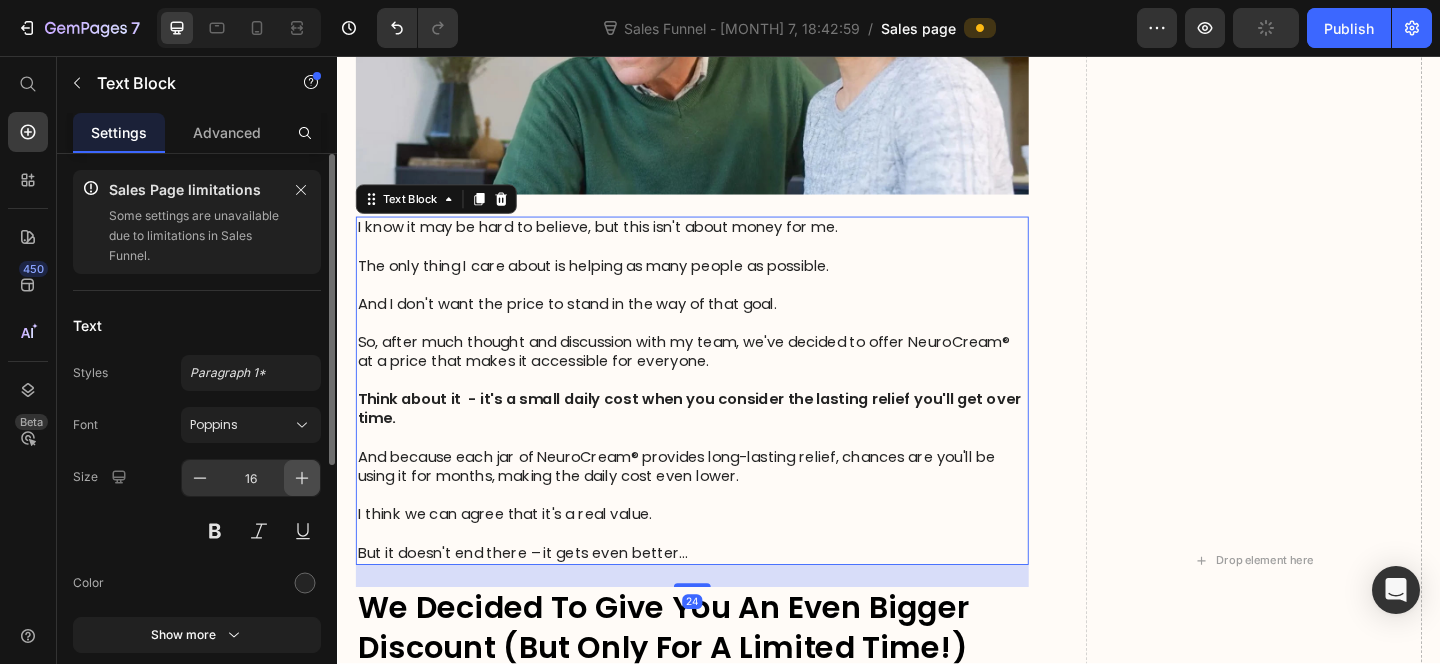 click 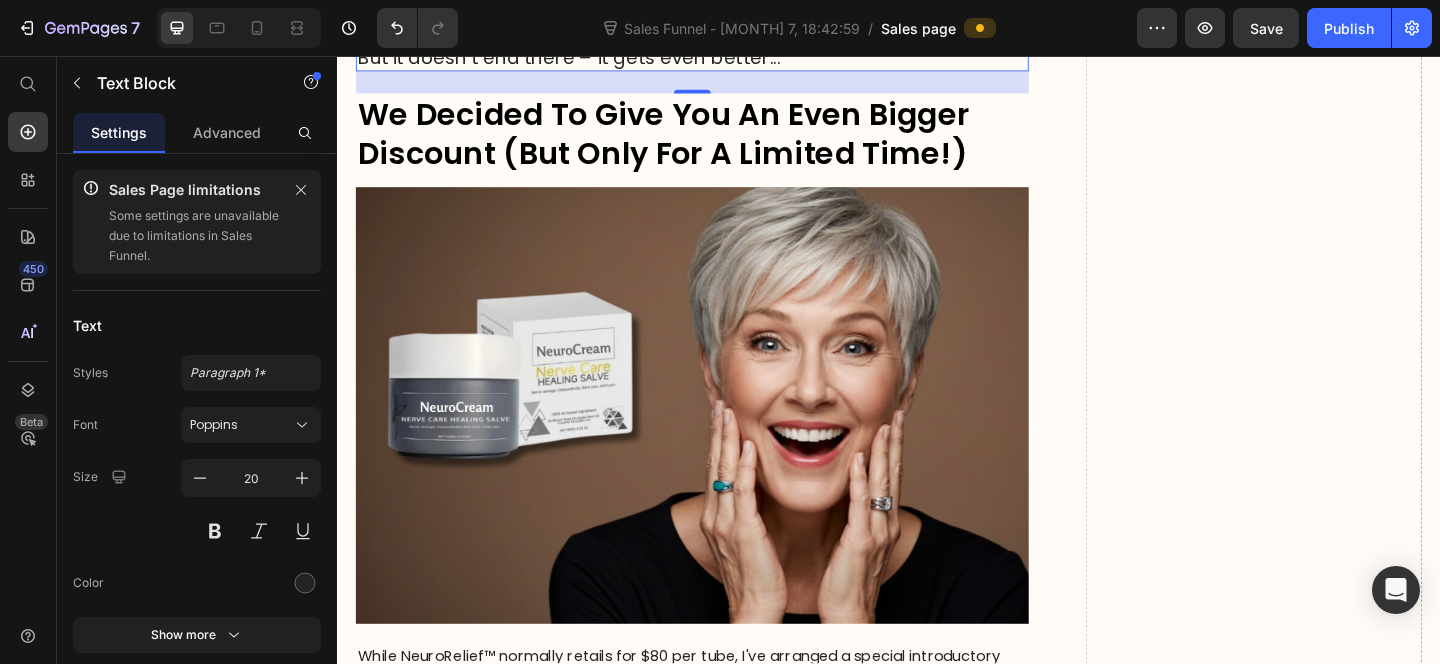 scroll, scrollTop: 13794, scrollLeft: 0, axis: vertical 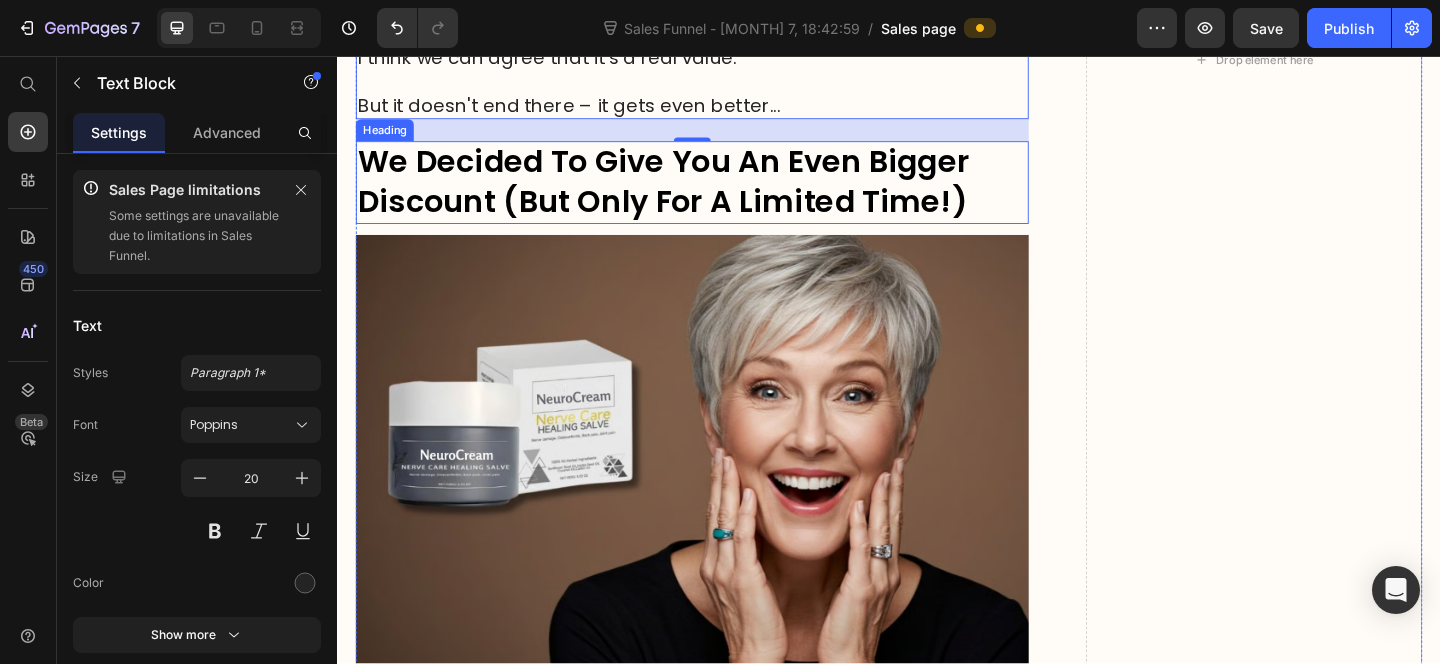 click on "We Decided To Give You An Even Bigger Discount (But Only For A Limited Time!)" at bounding box center (723, 194) 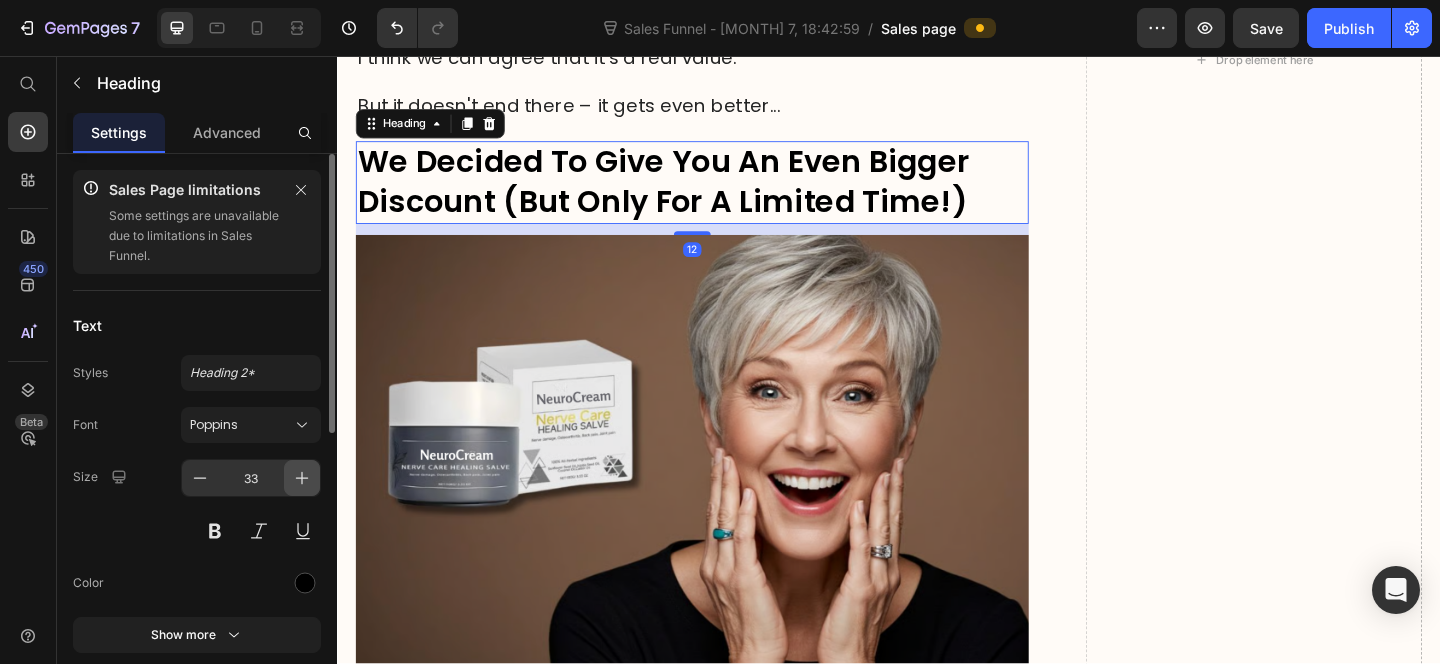 click 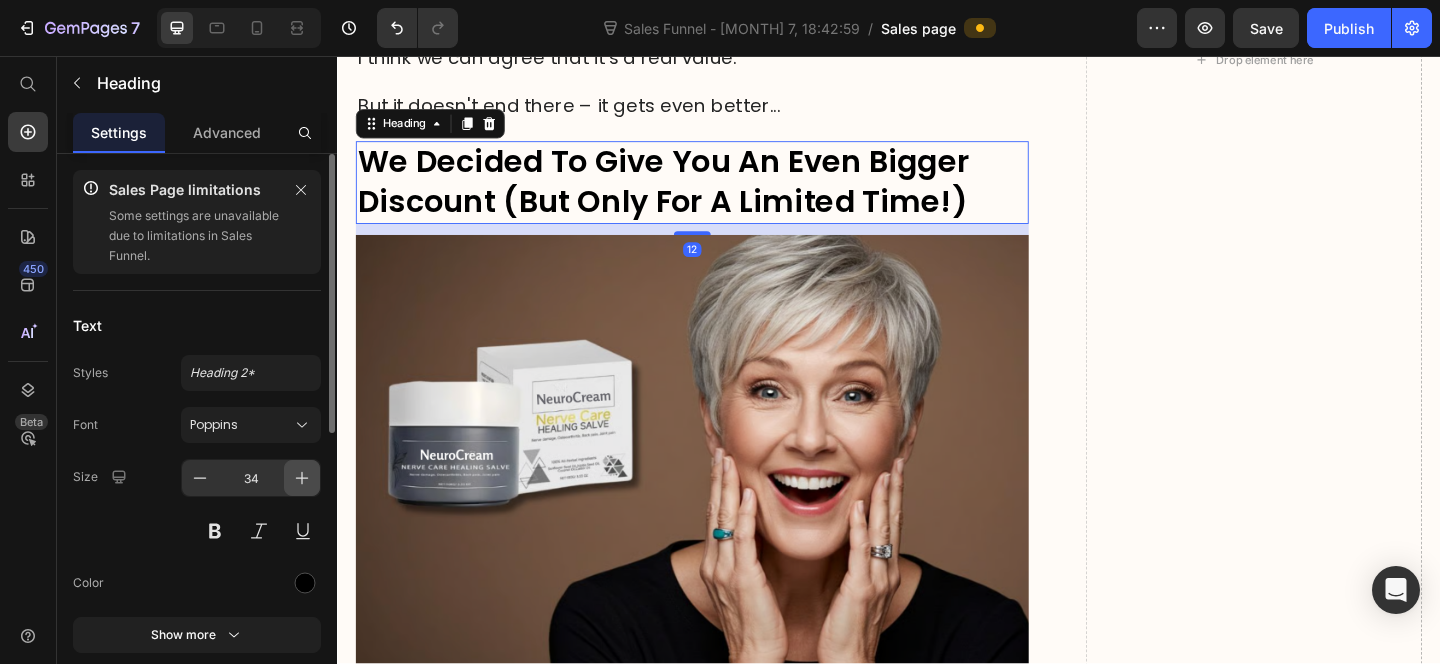 click 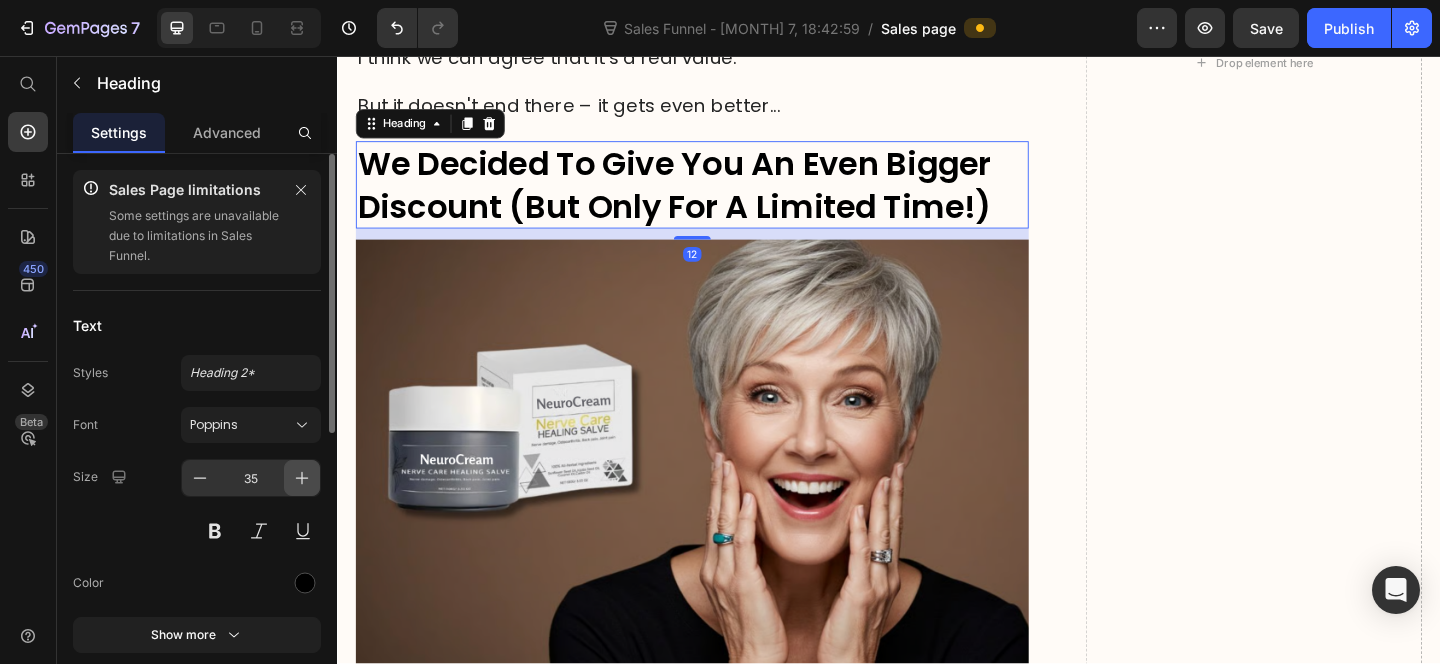click 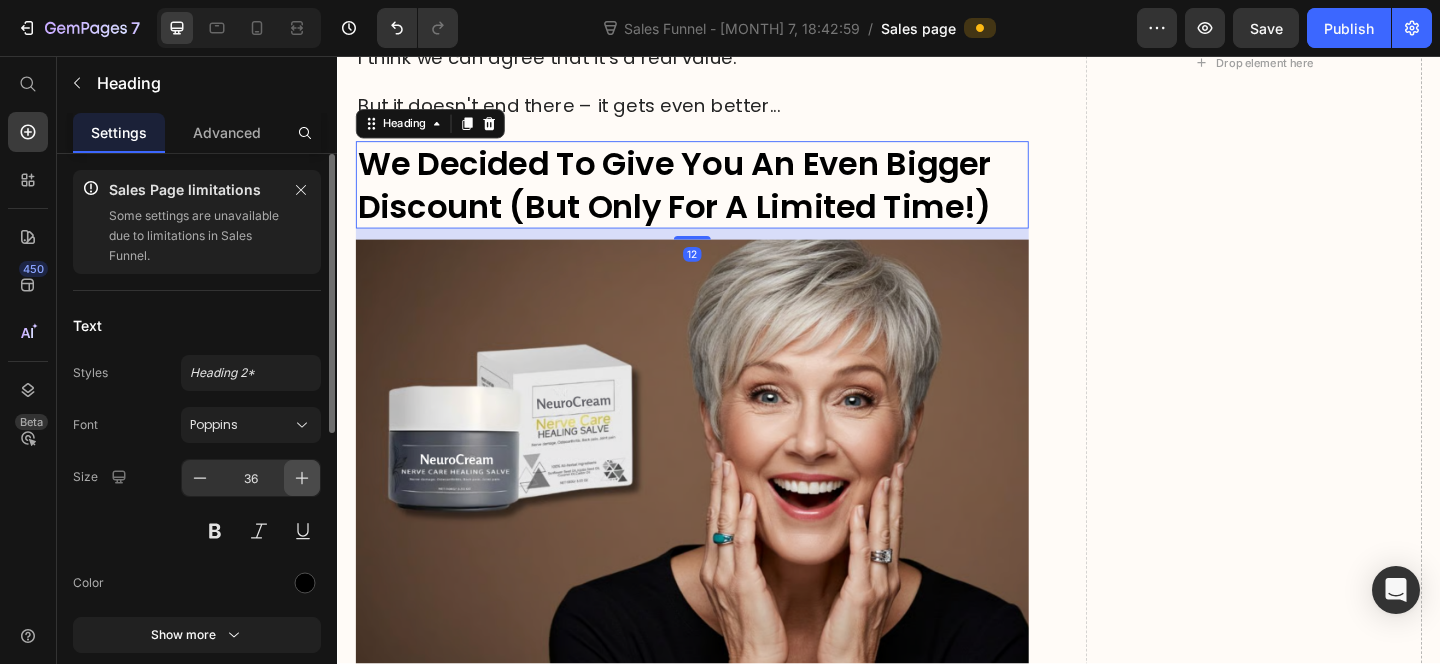 click 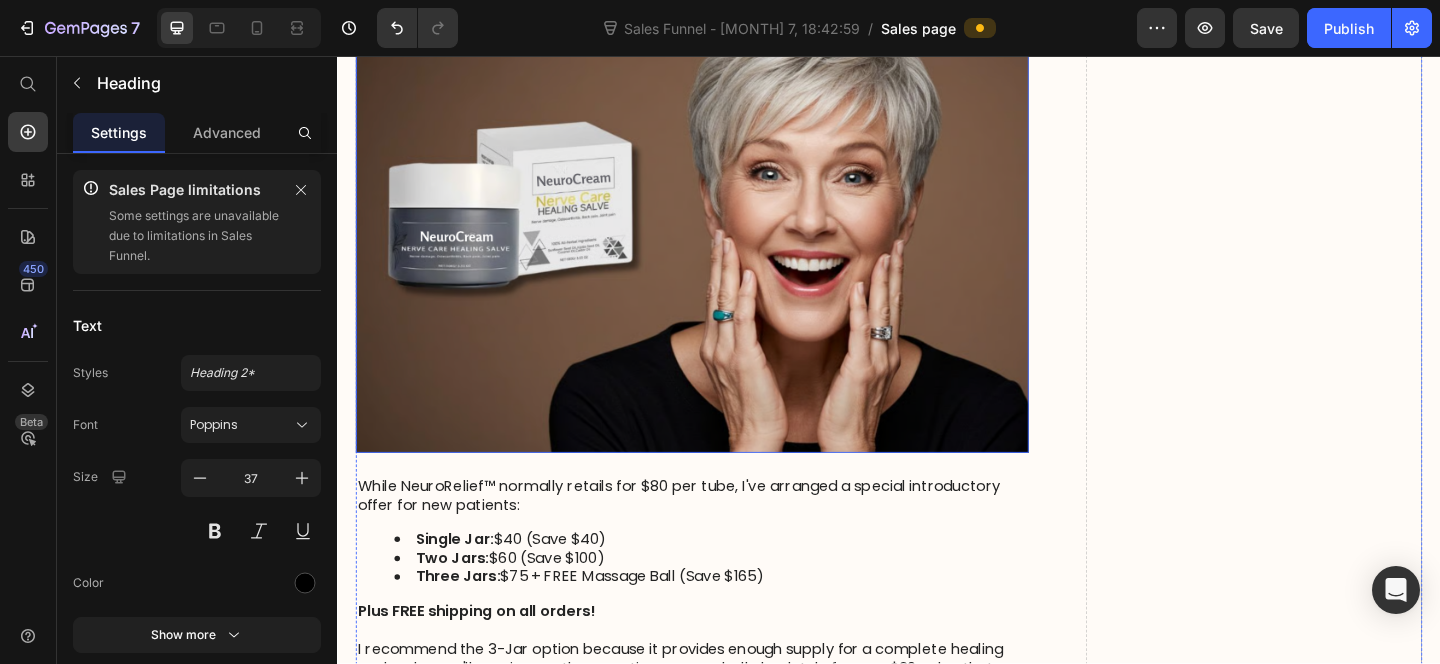 scroll, scrollTop: 14257, scrollLeft: 0, axis: vertical 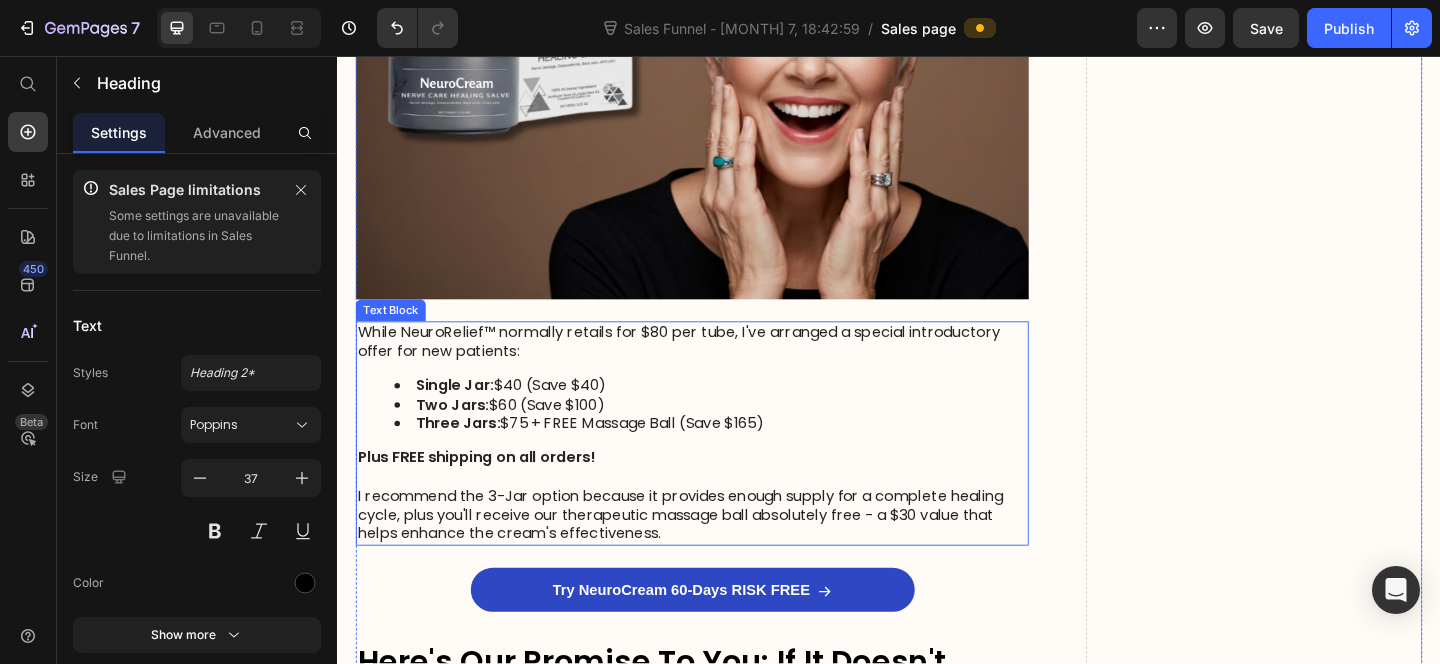 click on "Single Jar:  $40 (Save $40)" at bounding box center (743, 415) 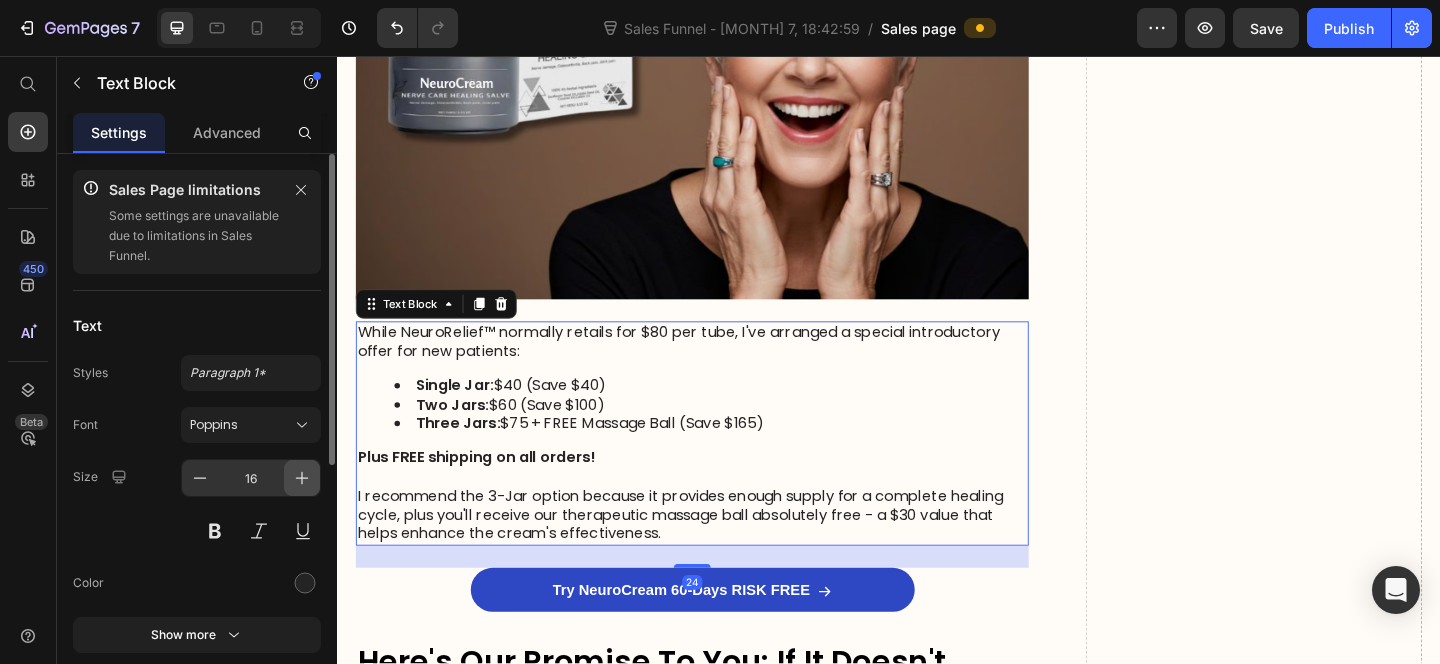 click 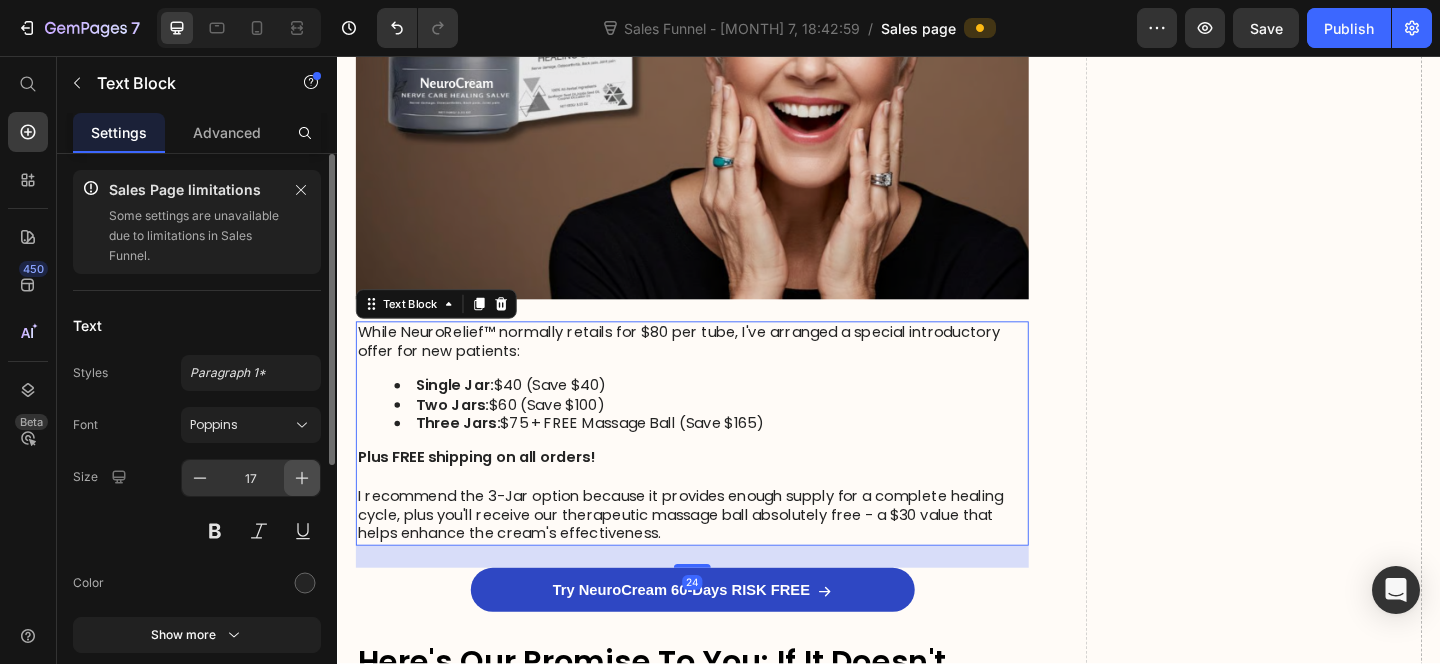 click 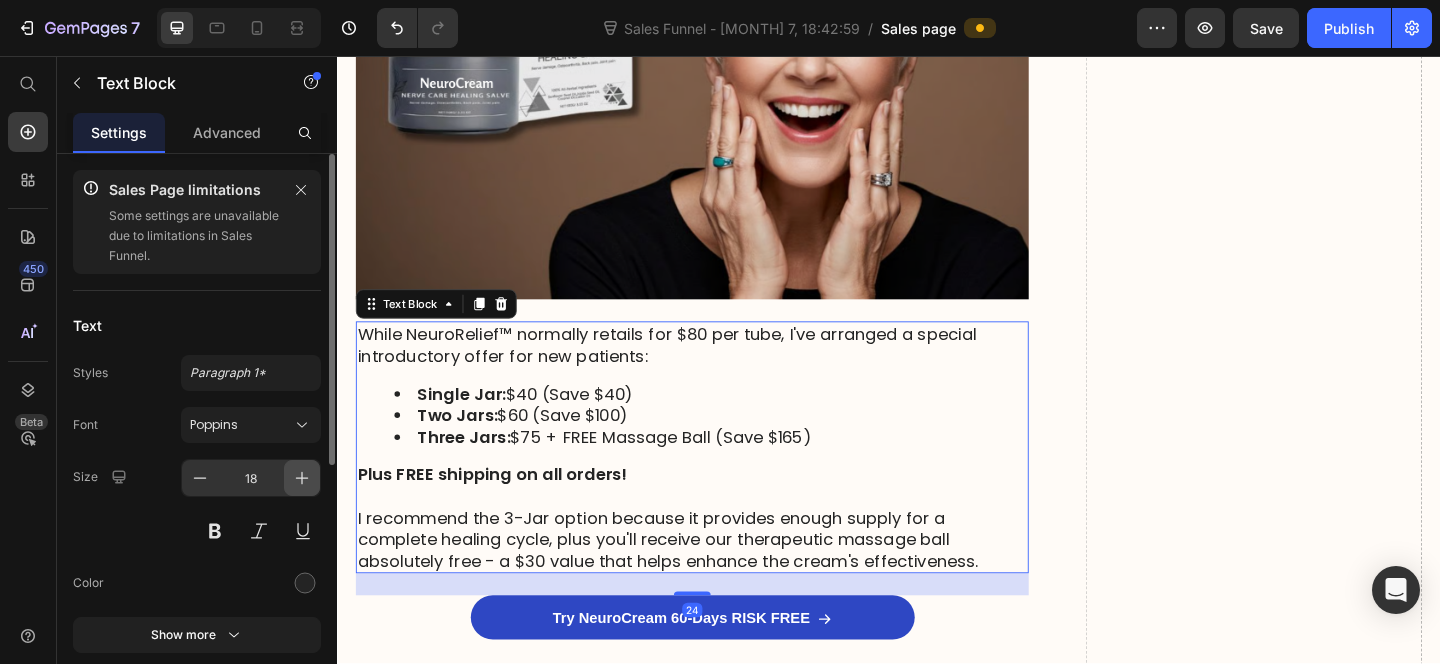 click 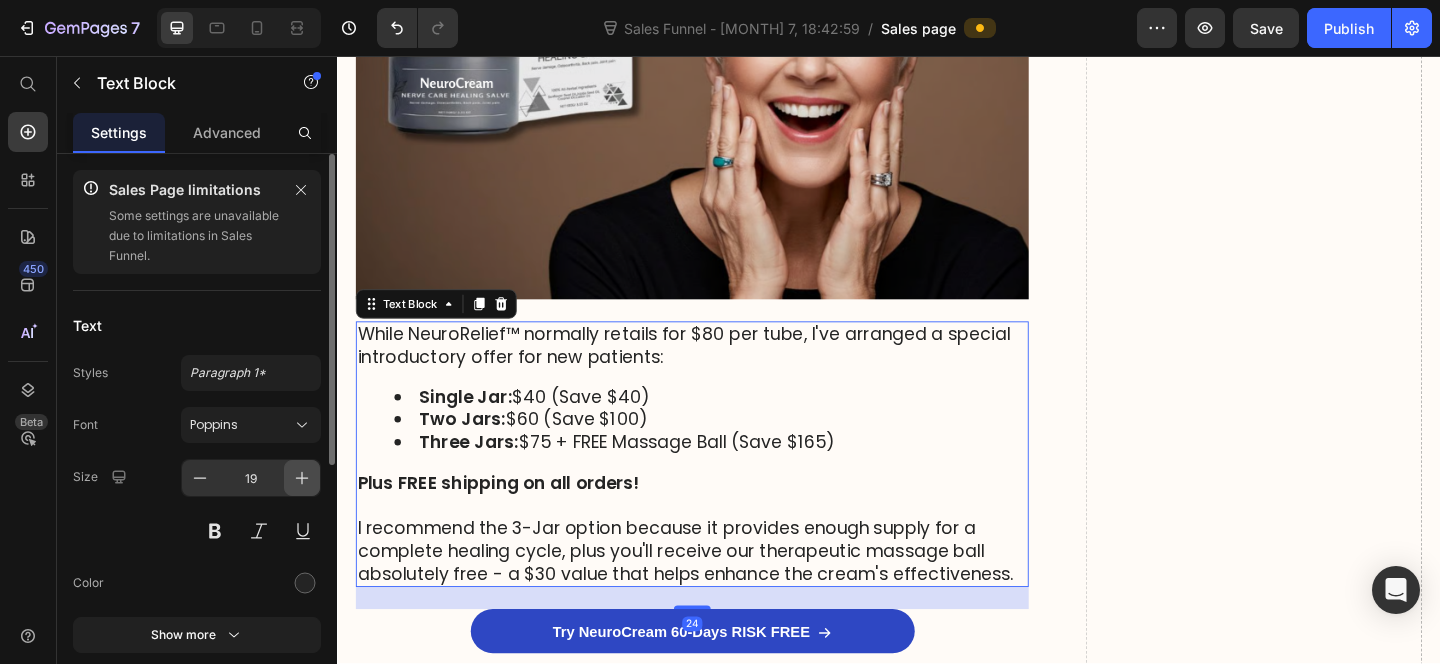 click 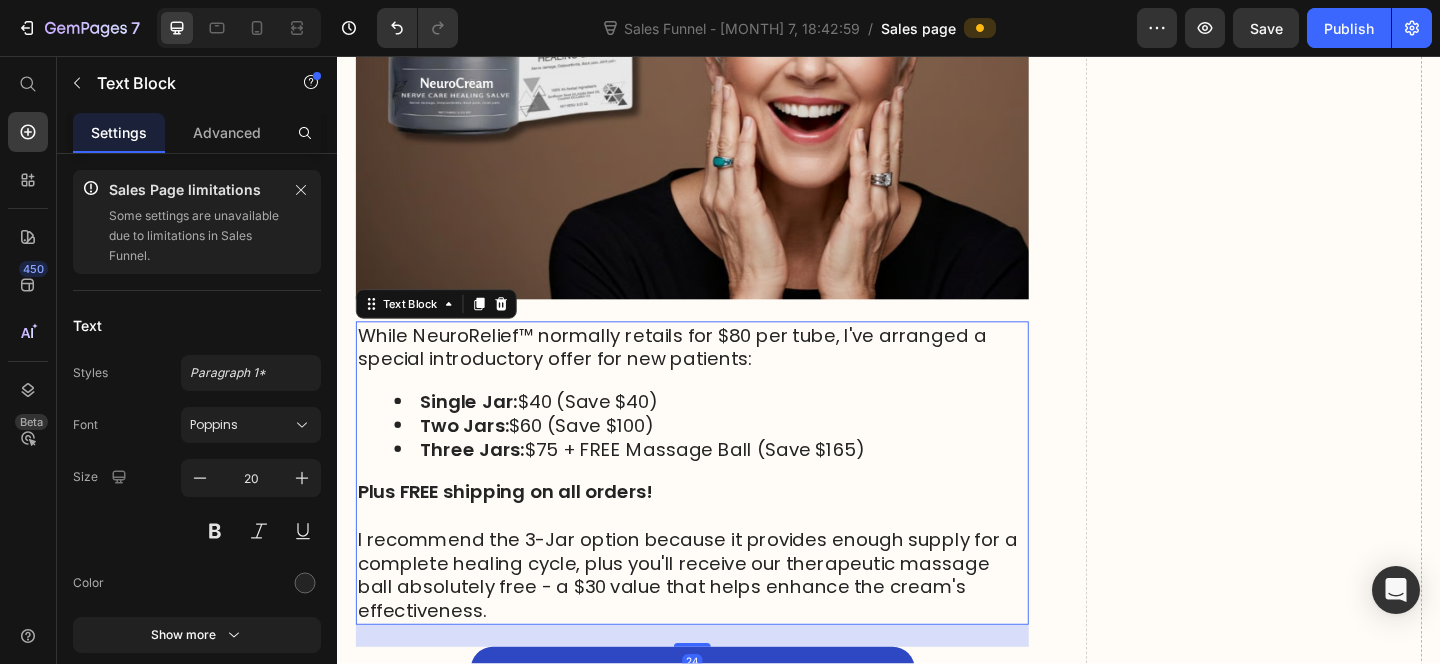scroll, scrollTop: 14523, scrollLeft: 0, axis: vertical 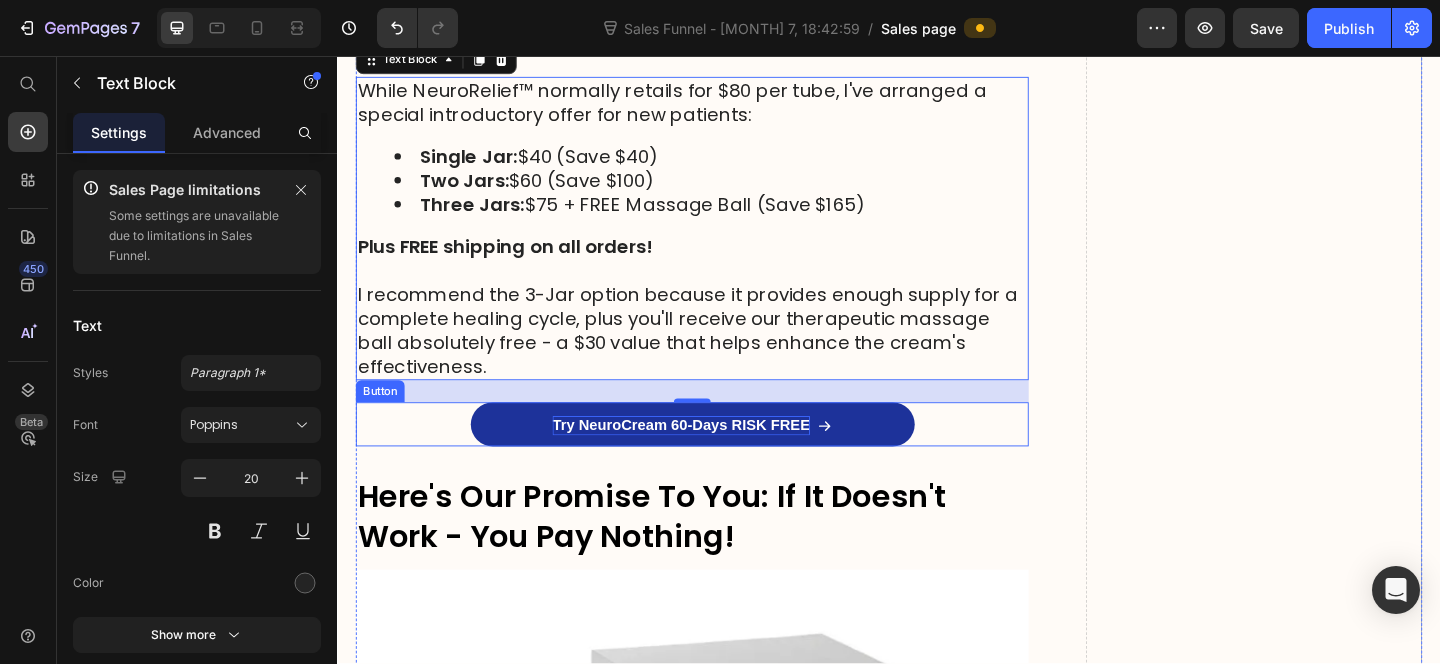 click on "Try NeuroCream 60-Days RISK FREE" at bounding box center (711, 458) 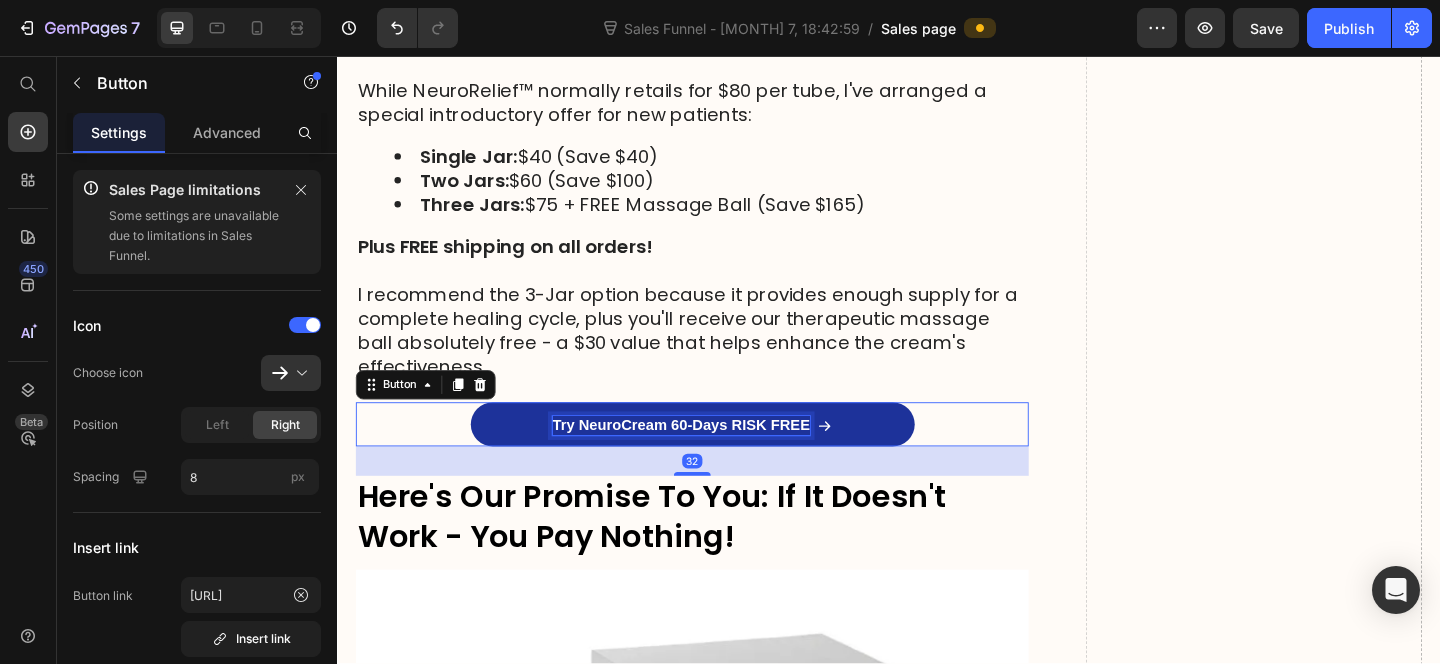 click on "Try NeuroCream 60-Days RISK FREE" at bounding box center (711, 458) 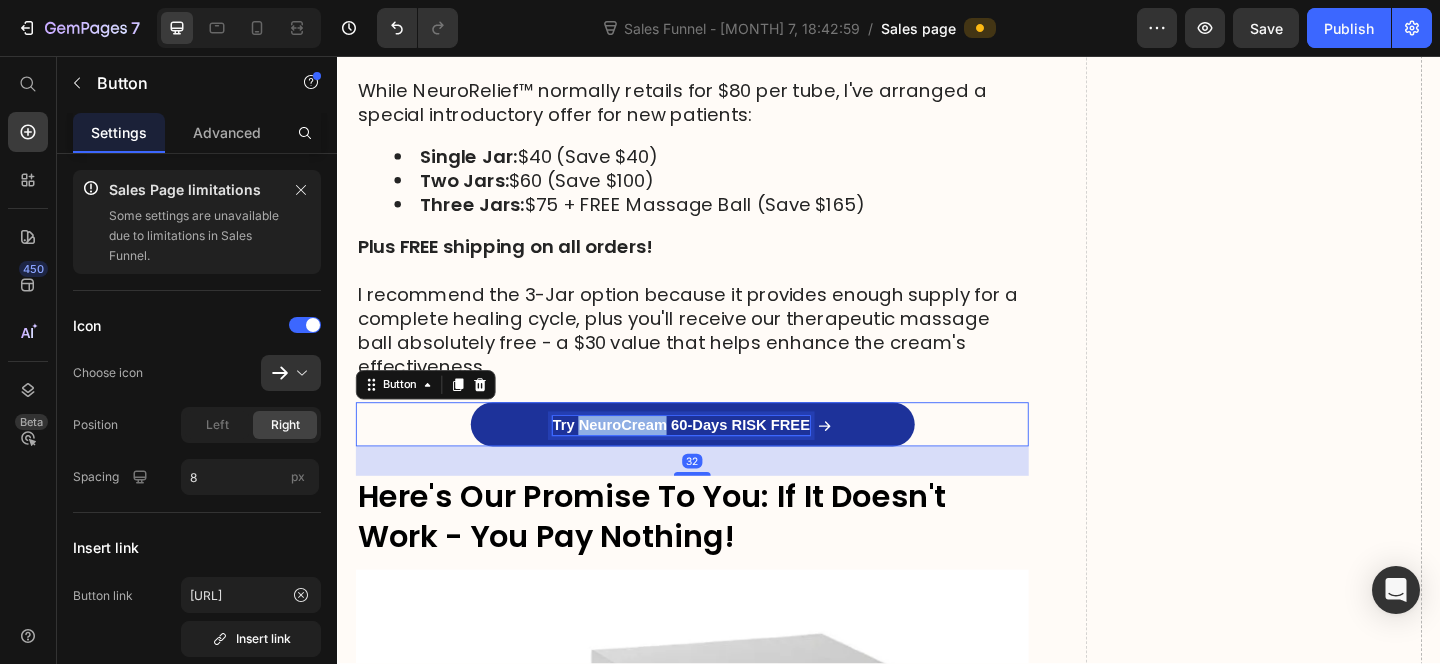 click on "Try NeuroCream 60-Days RISK FREE" at bounding box center (711, 458) 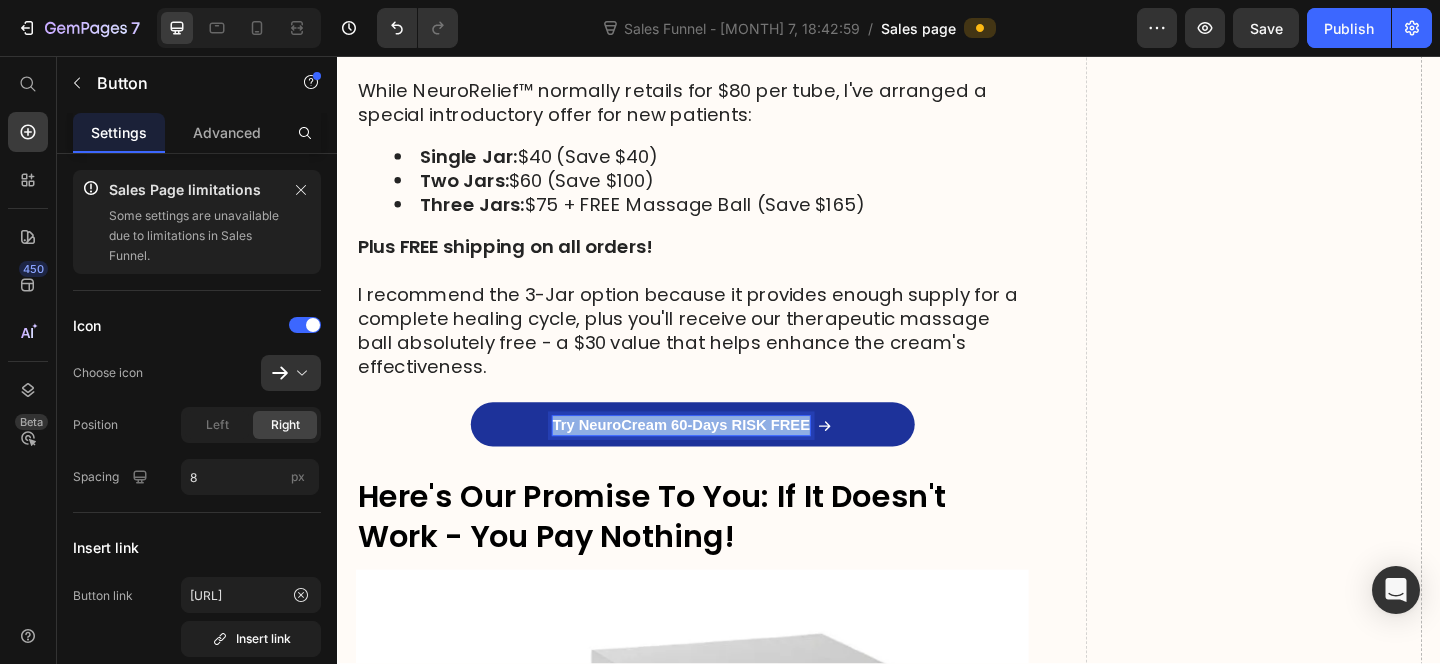 click on "Try NeuroCream 60-Days RISK FREE" at bounding box center [711, 458] 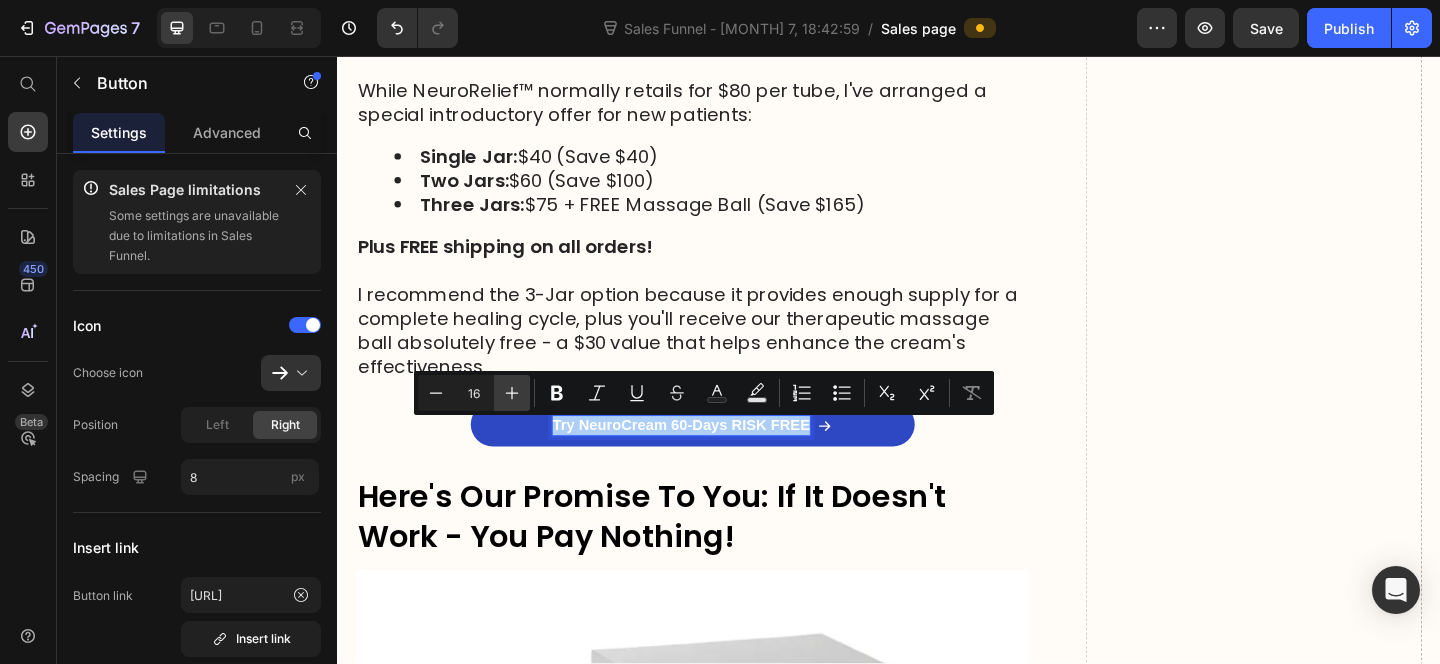 click 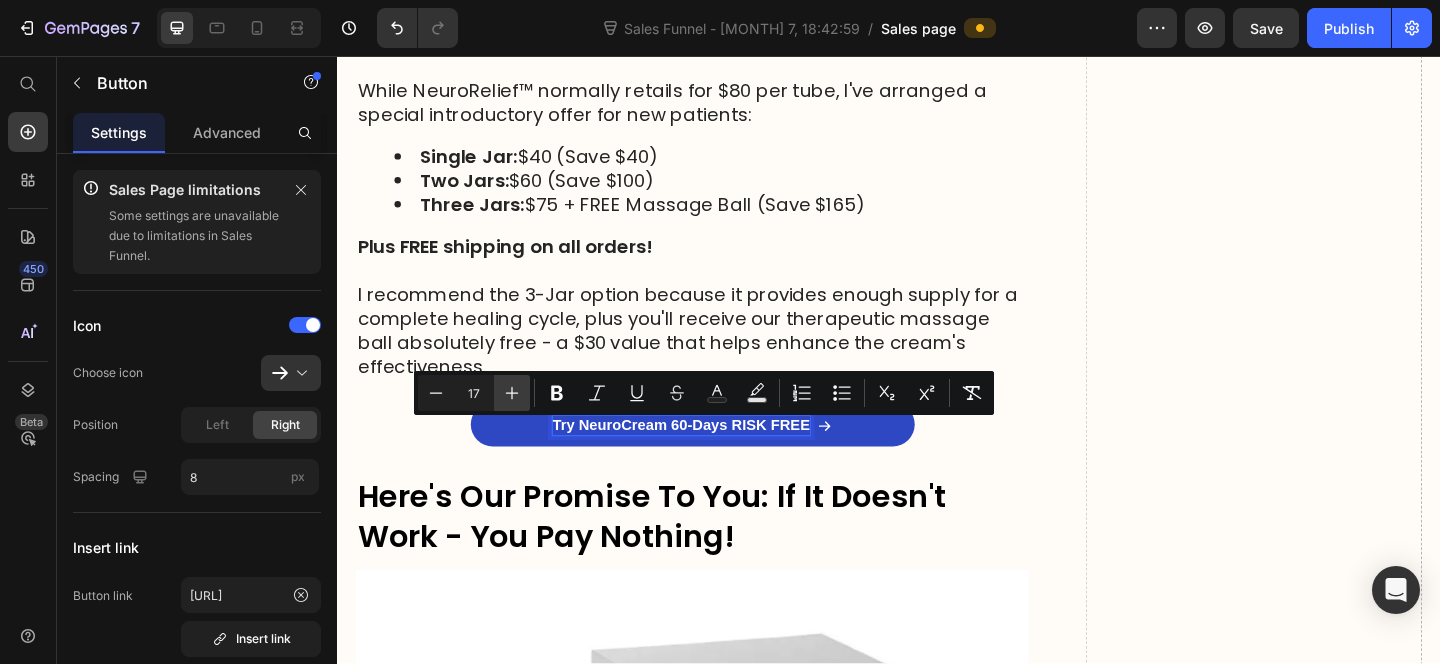 click 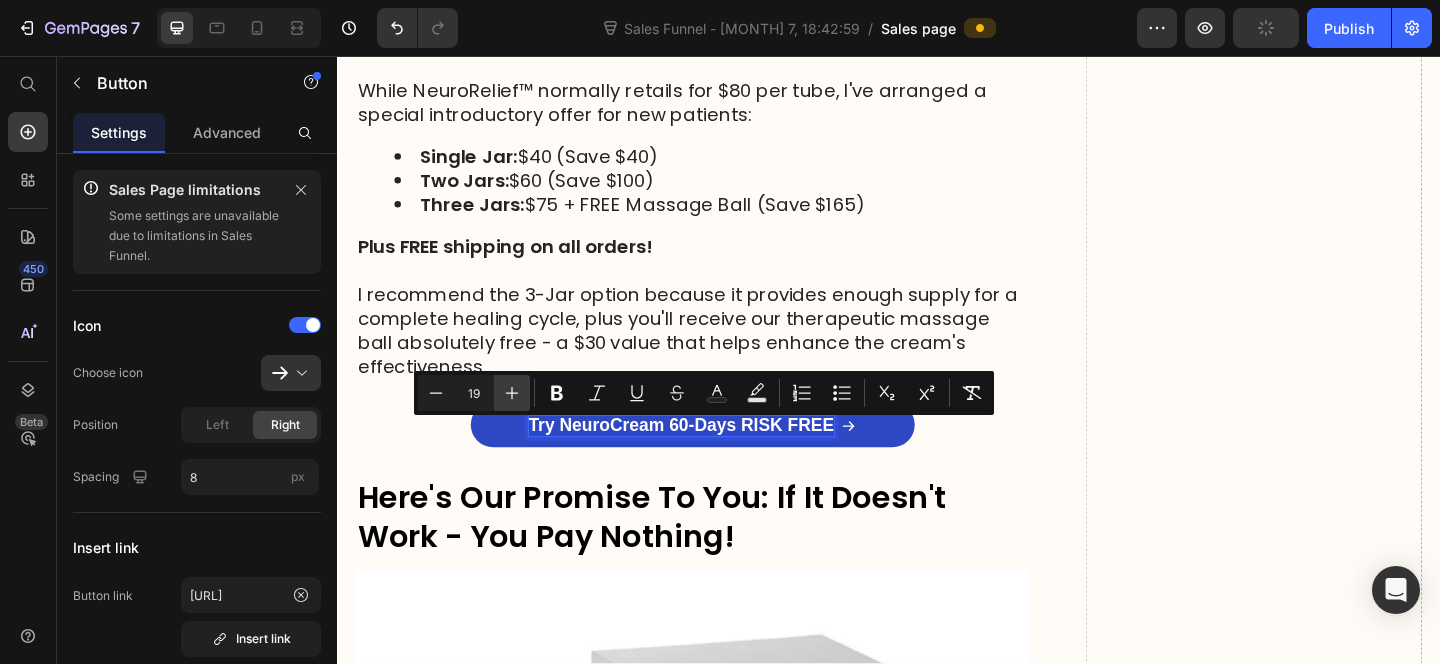 click 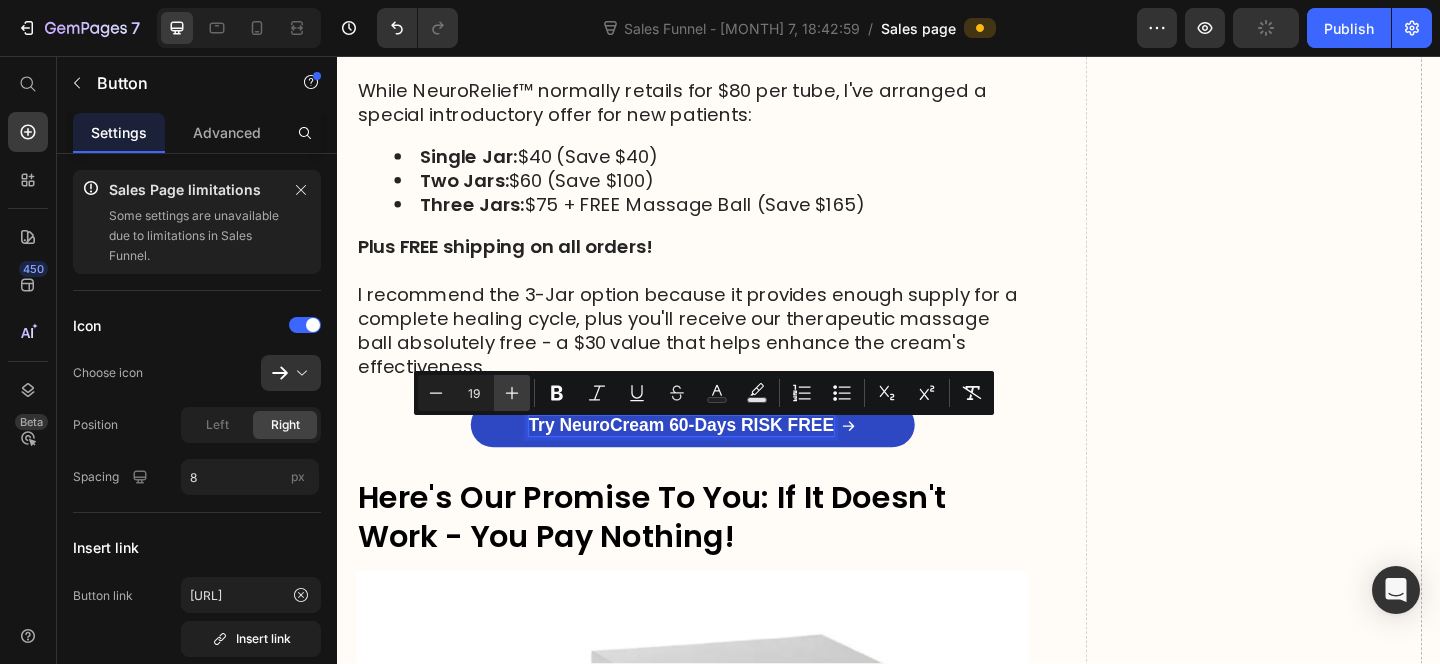 type on "20" 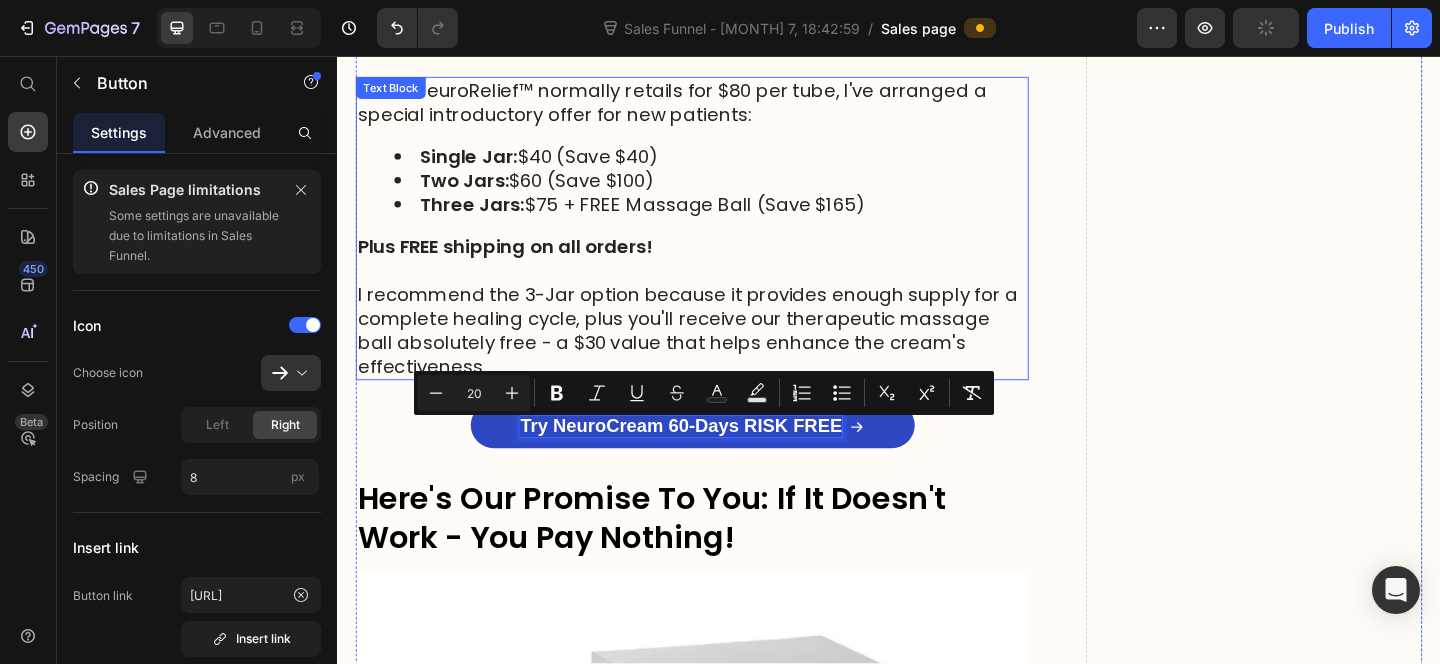 click on "I recommend the 3-Jar option because it provides enough supply for a complete healing cycle, plus you'll receive our therapeutic massage ball absolutely free - a $30 value that helps enhance the cream's effectiveness." at bounding box center [723, 355] 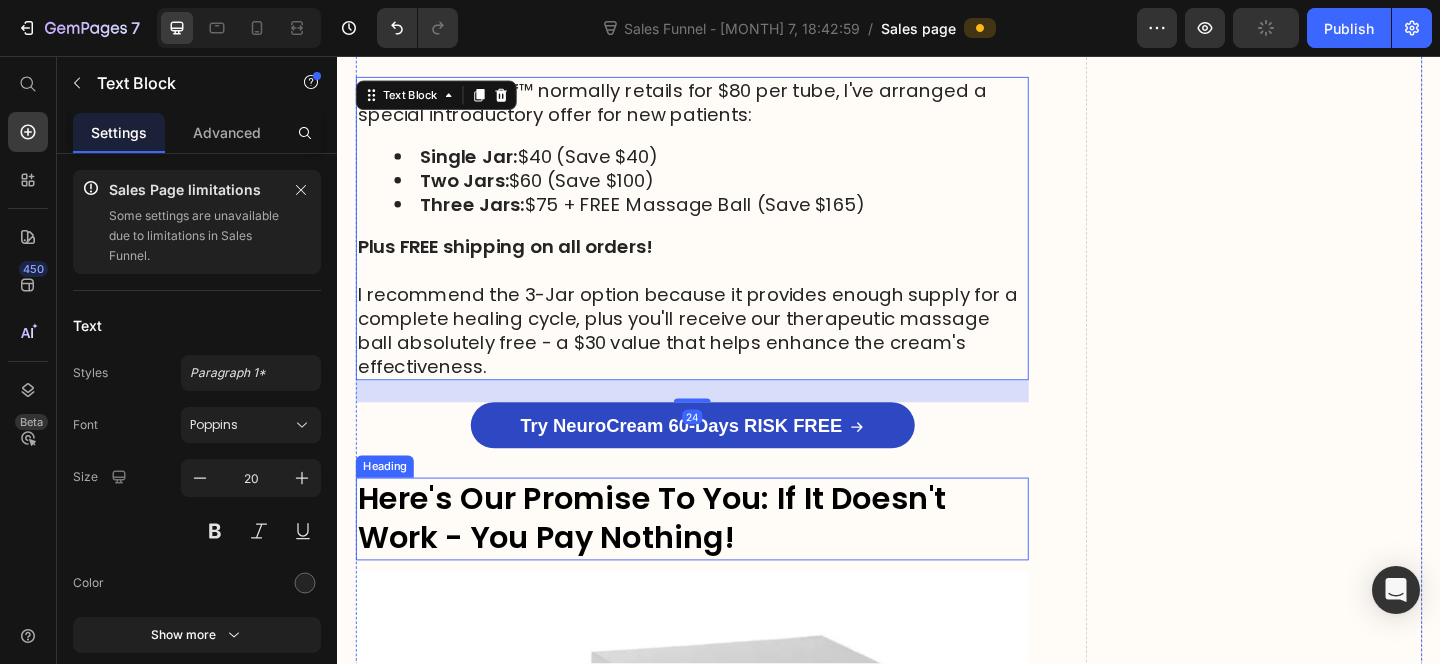 click on "Here's Our Promise To You: If It Doesn't Work - You Pay Nothing!" at bounding box center [723, 560] 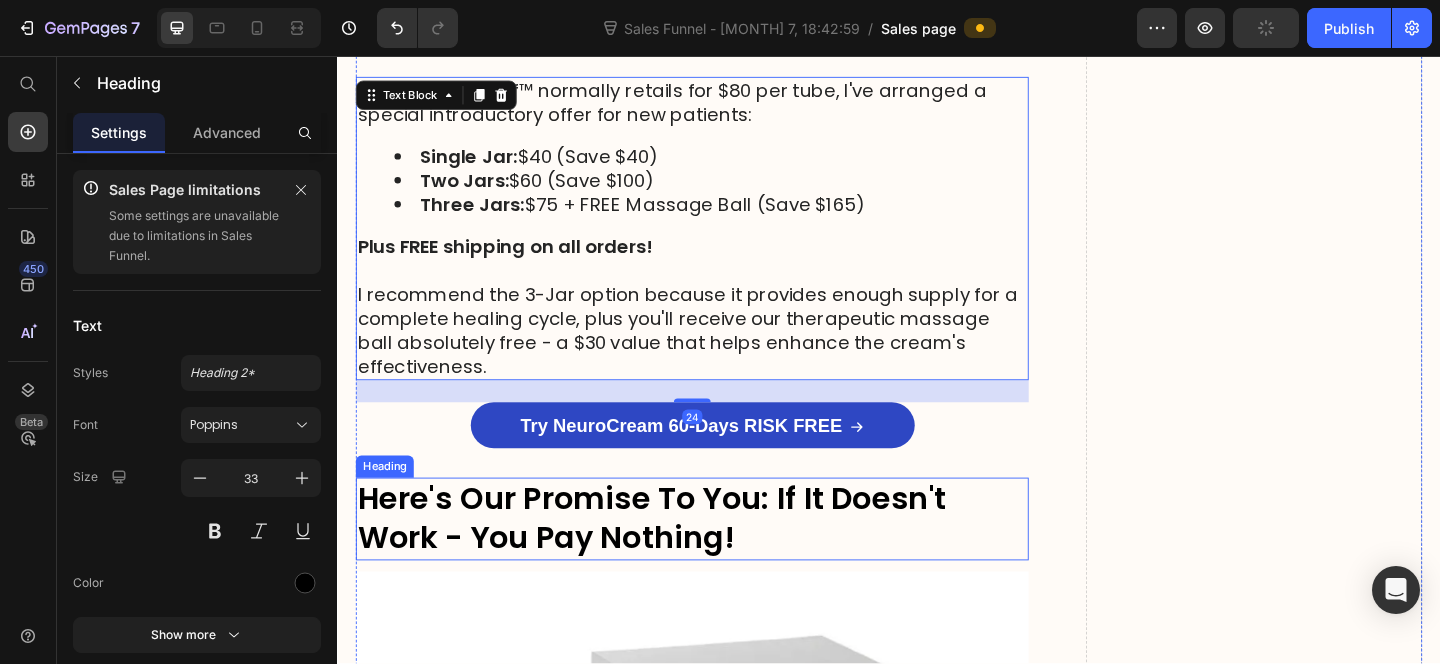 scroll, scrollTop: 14631, scrollLeft: 0, axis: vertical 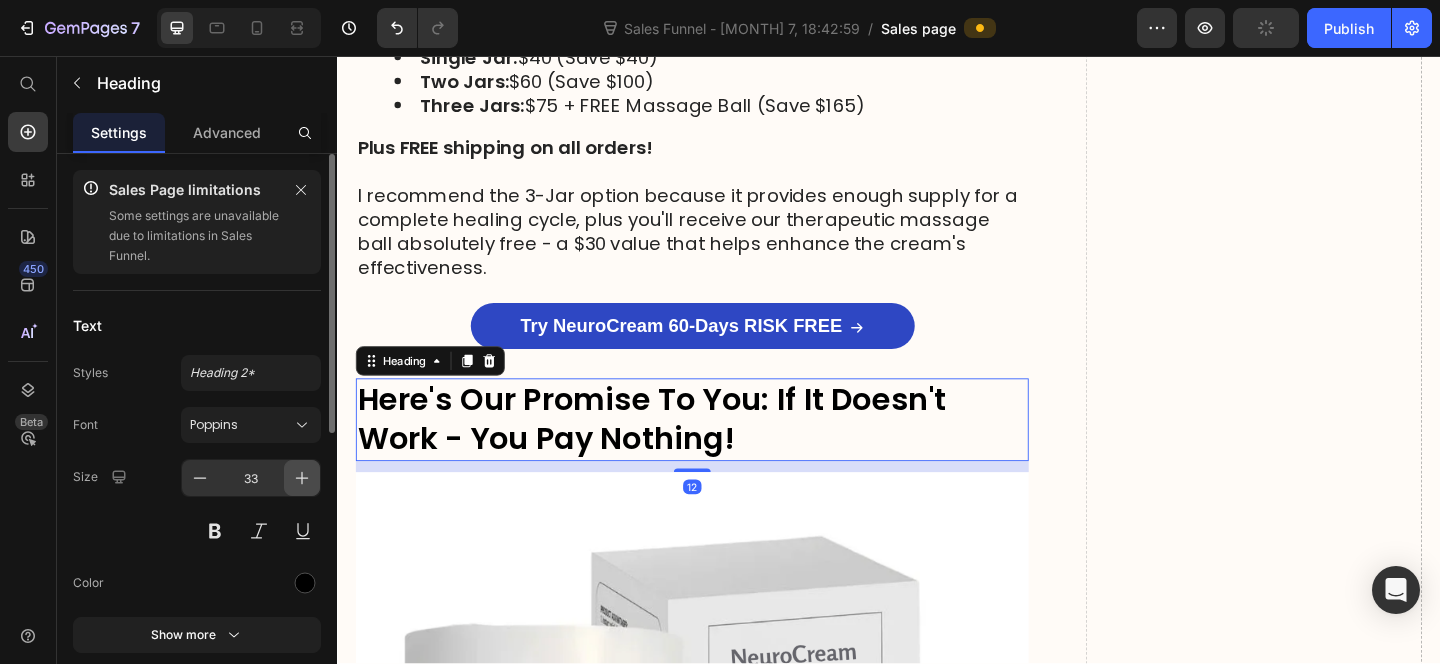 click at bounding box center (302, 478) 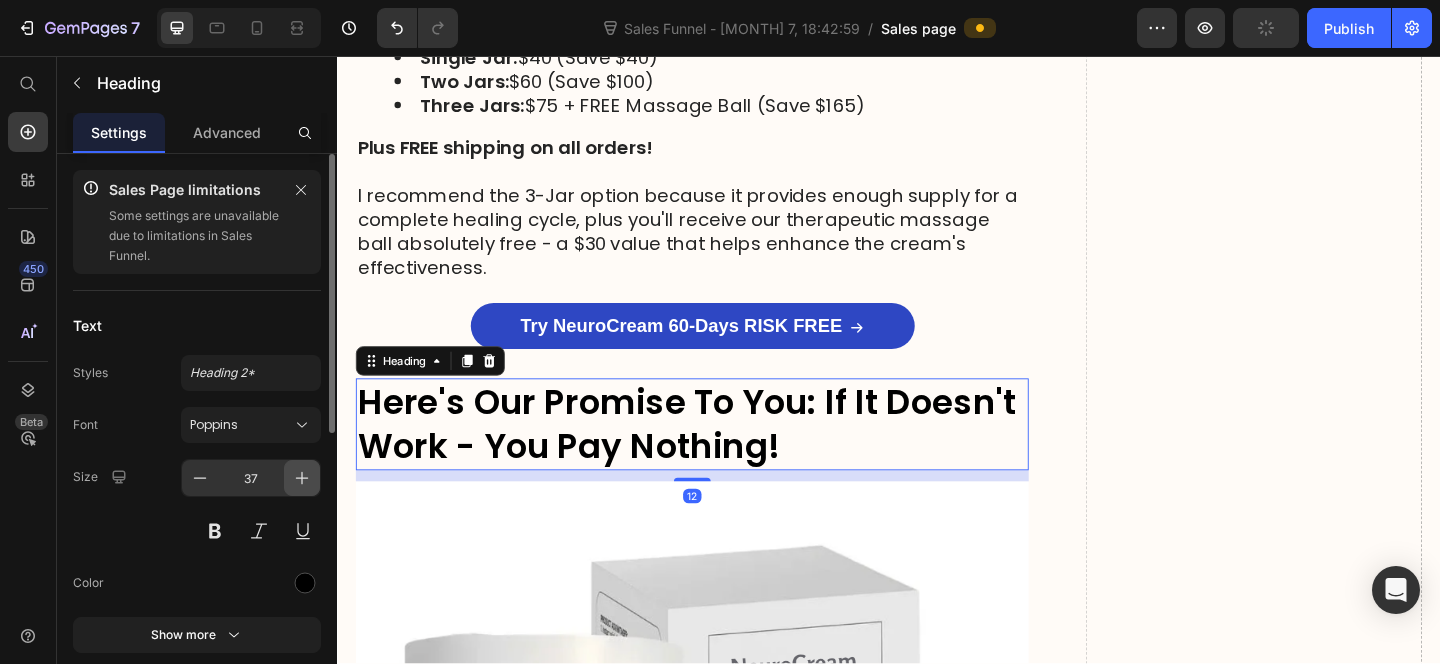 click 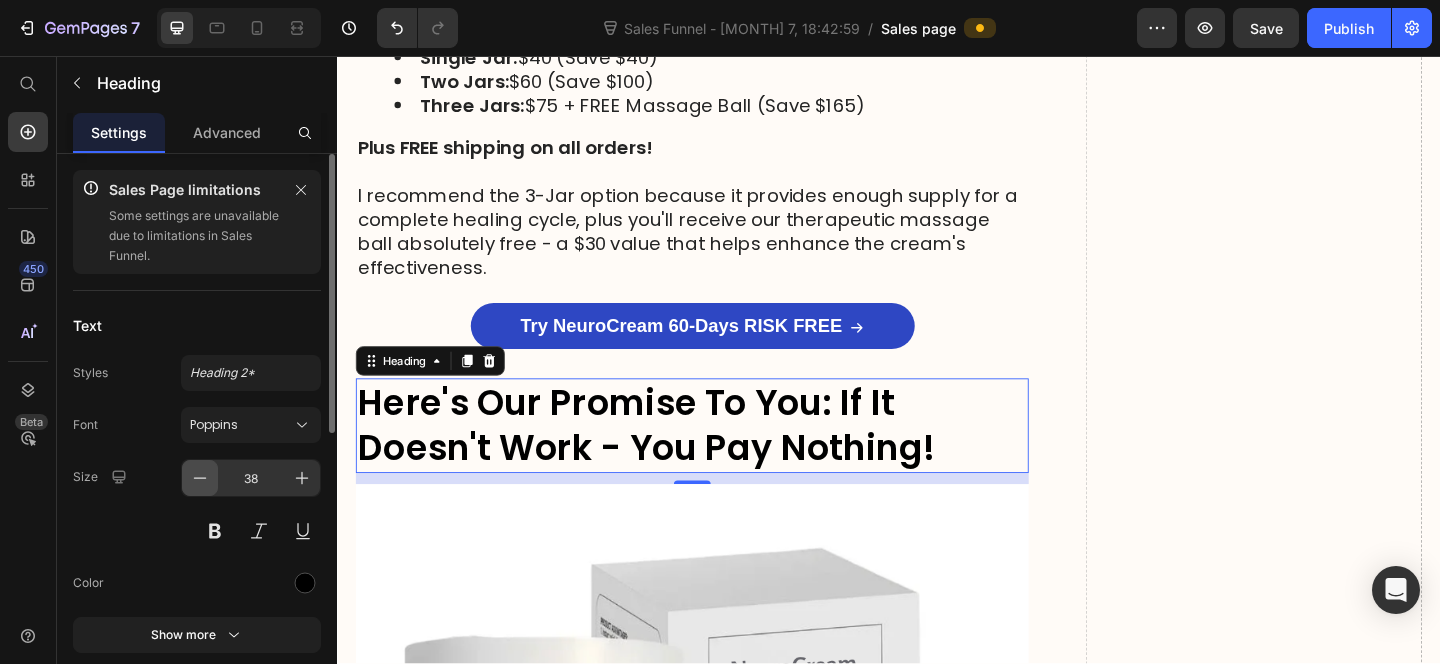 click at bounding box center [200, 478] 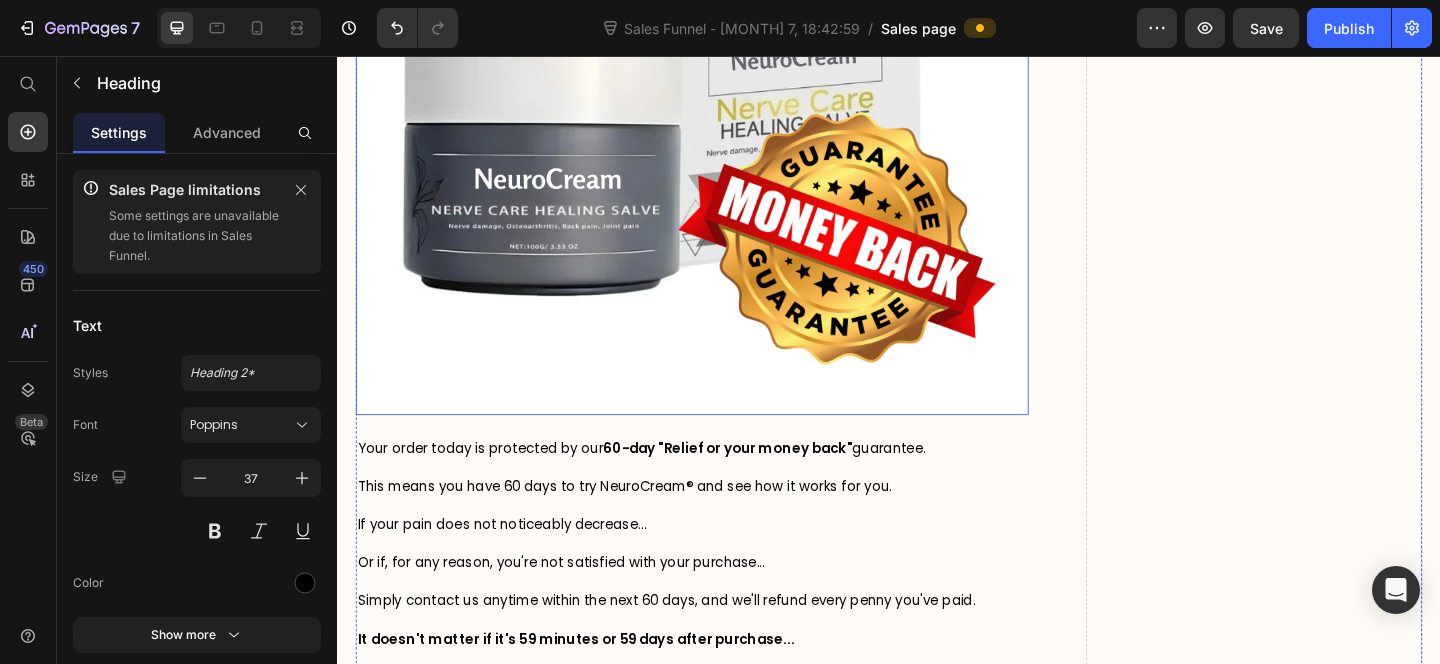 scroll, scrollTop: 15331, scrollLeft: 0, axis: vertical 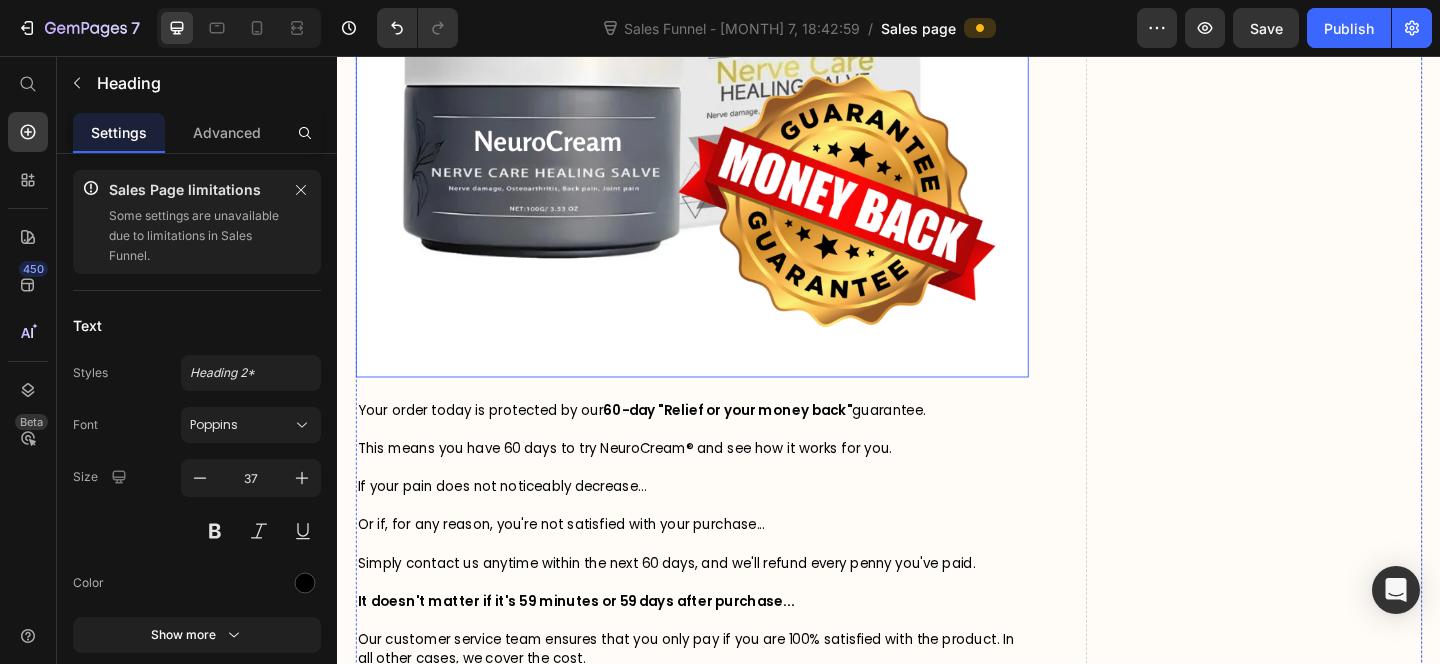 click at bounding box center (723, 504) 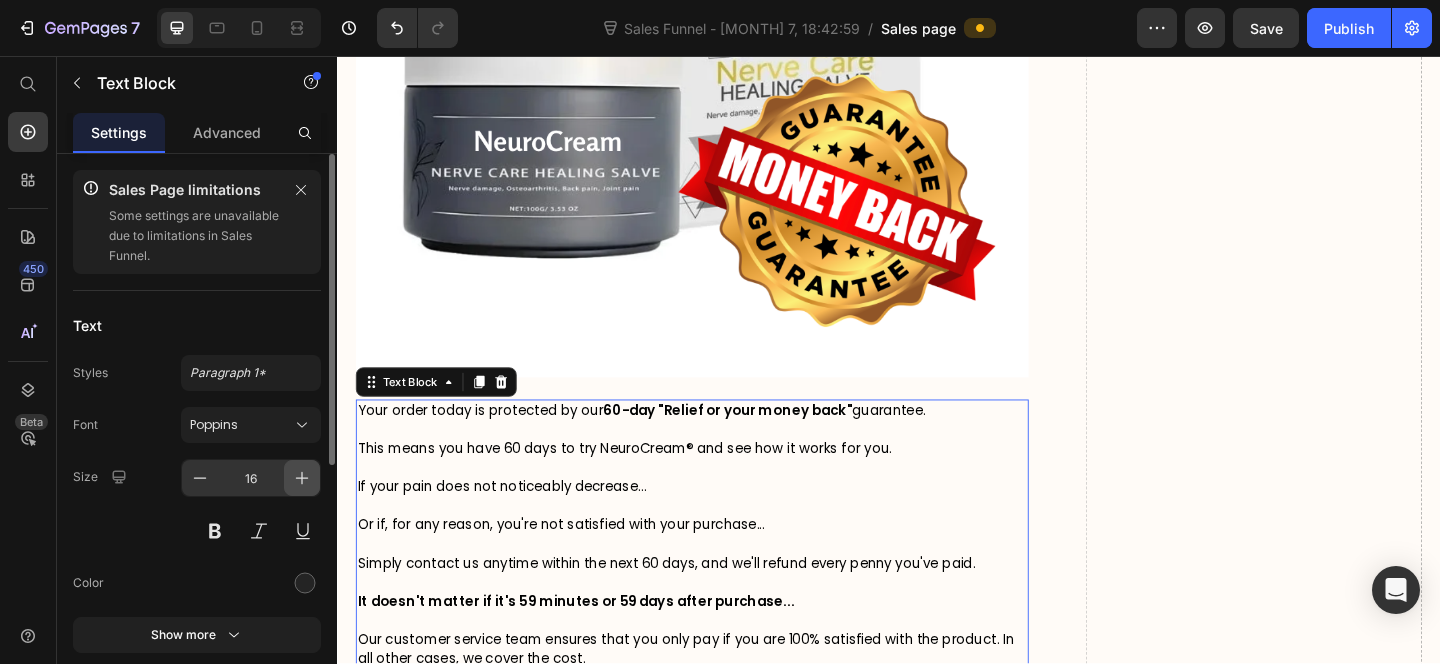 click 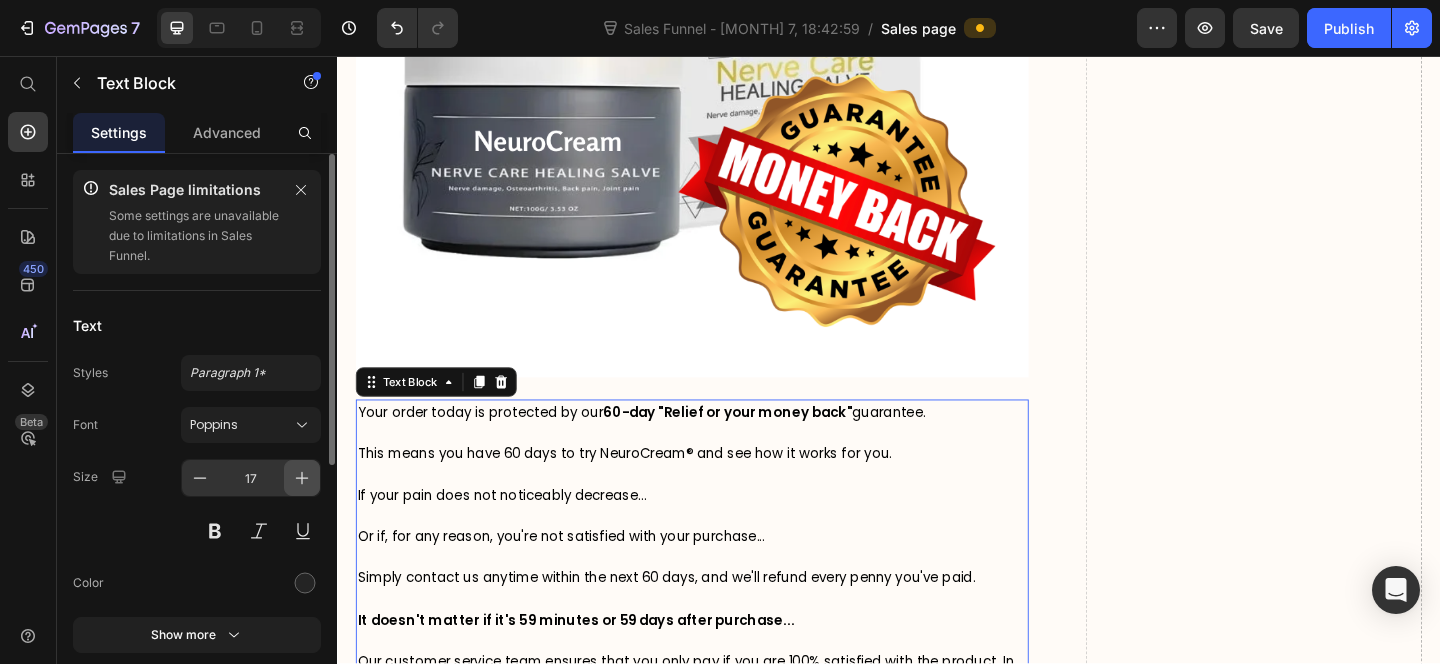 click 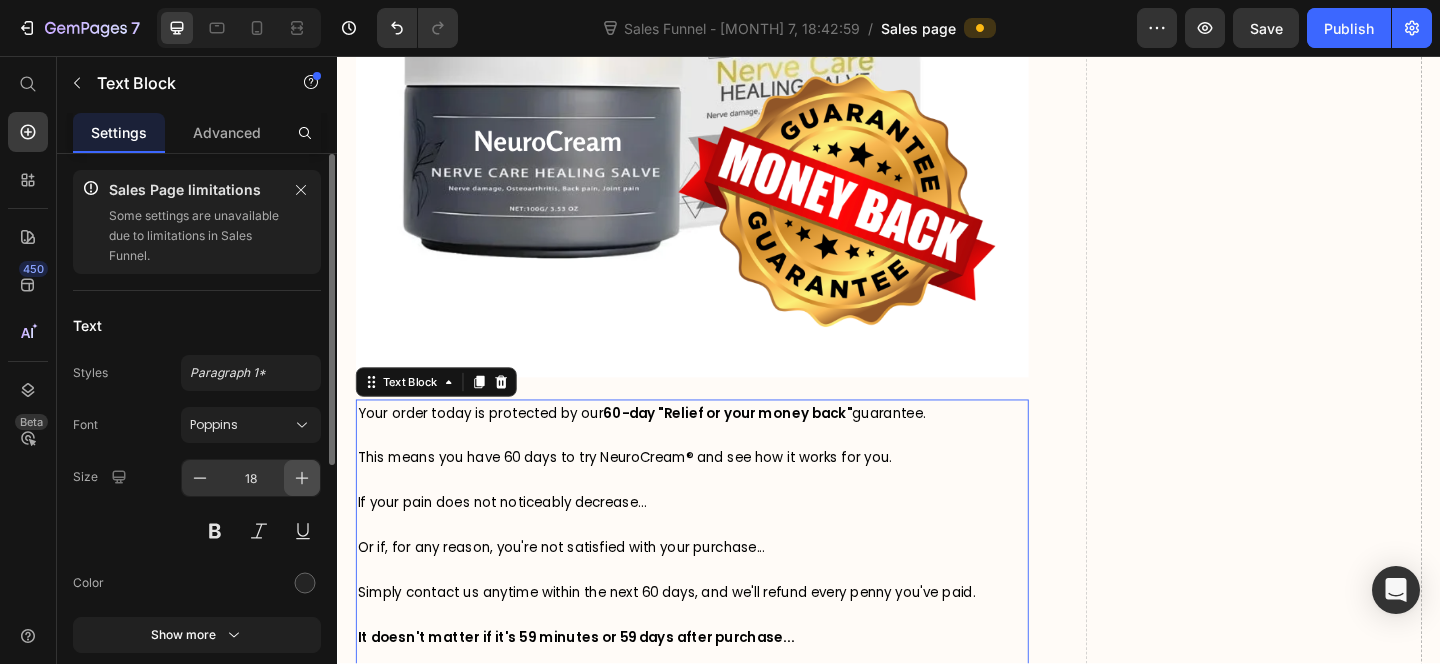 click 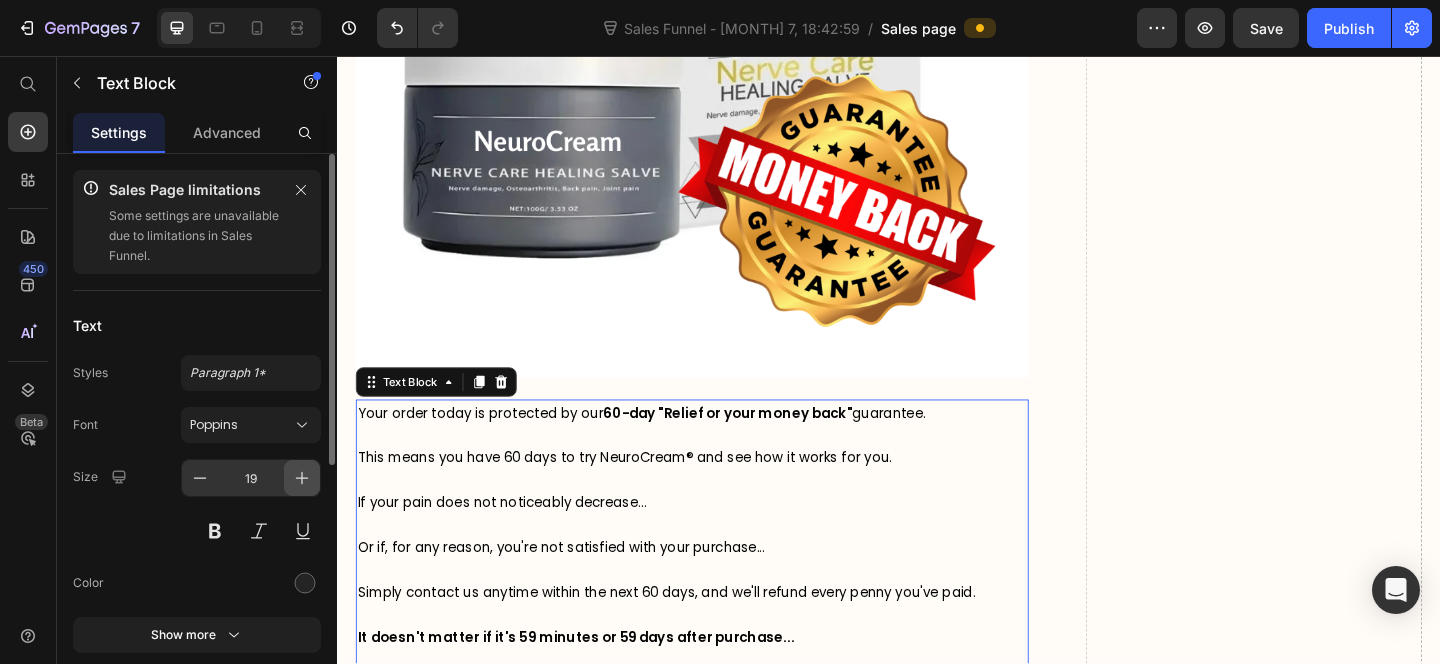 click 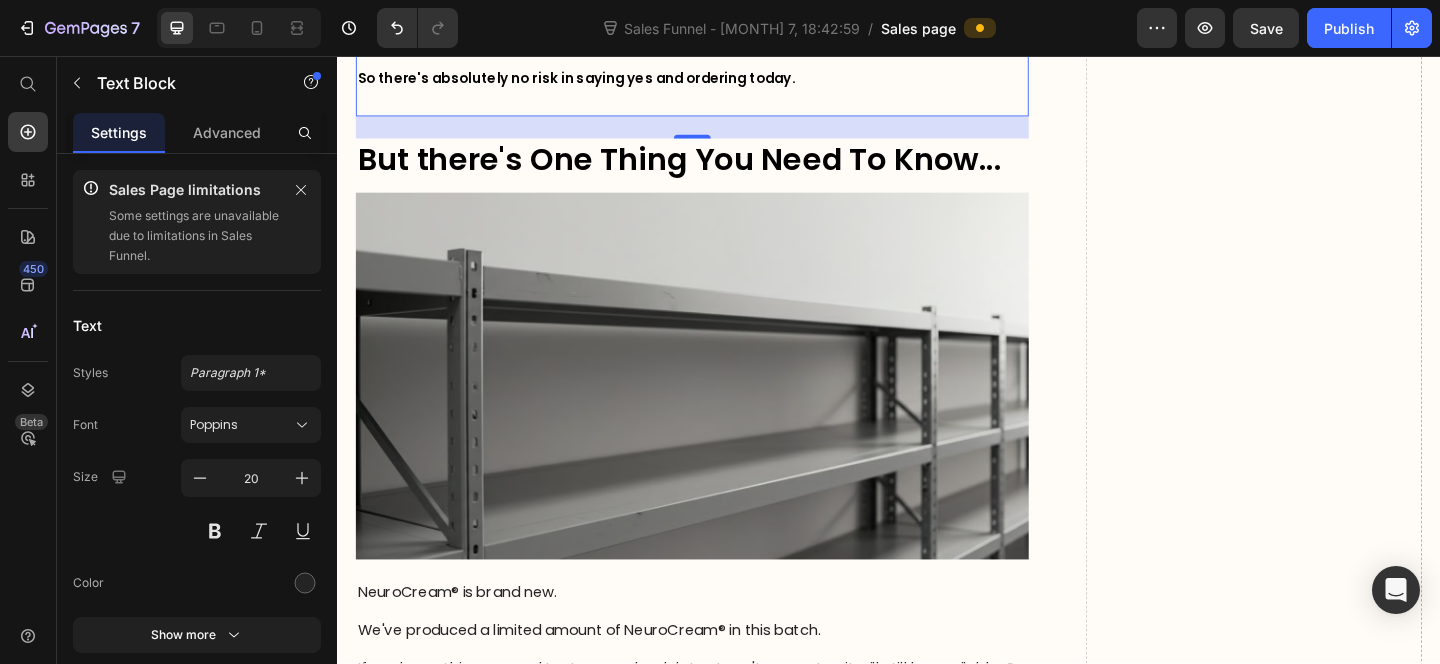scroll, scrollTop: 16224, scrollLeft: 0, axis: vertical 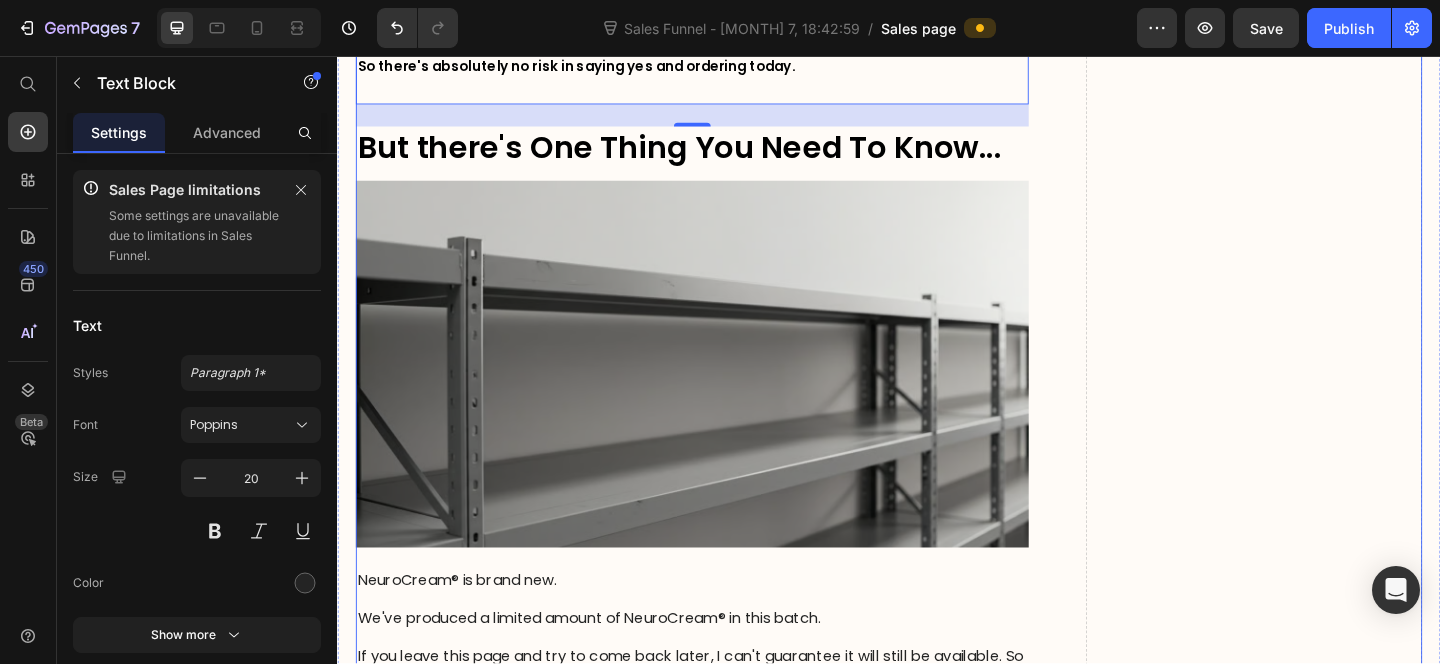 click on "But there's One Thing You Need To Know..." at bounding box center [723, 156] 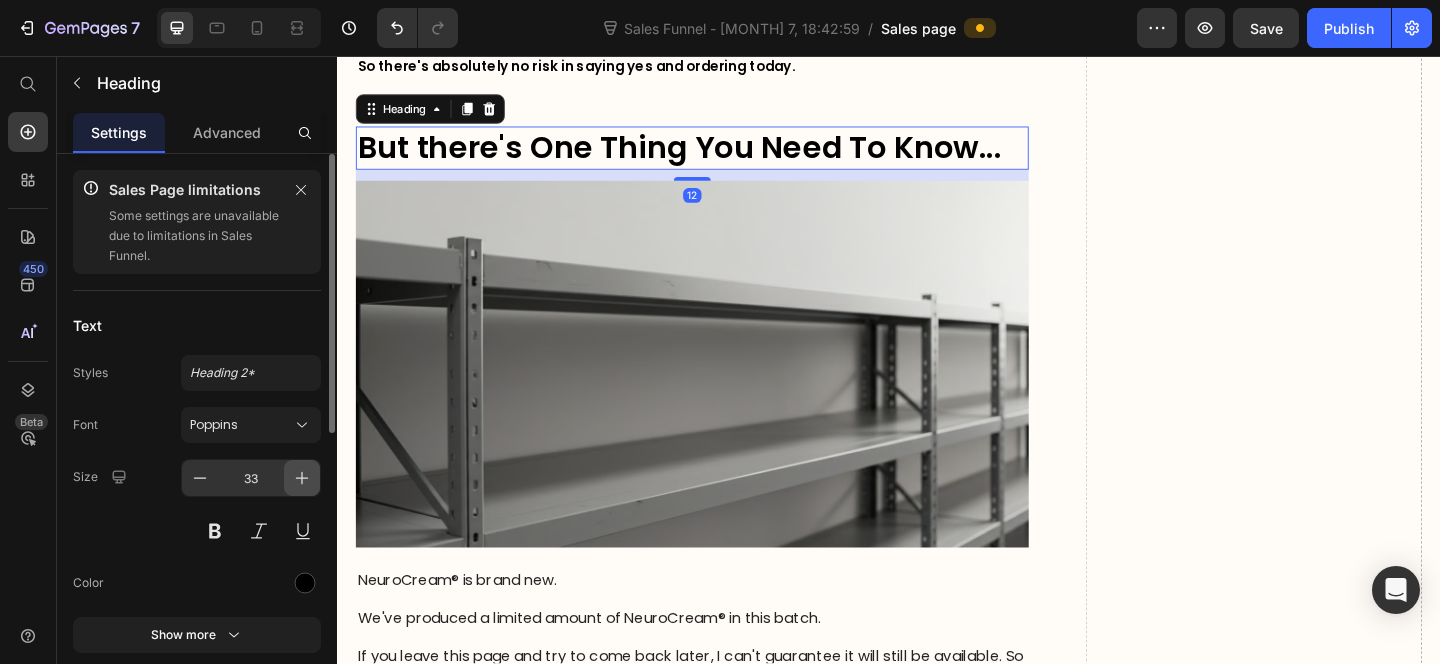 click 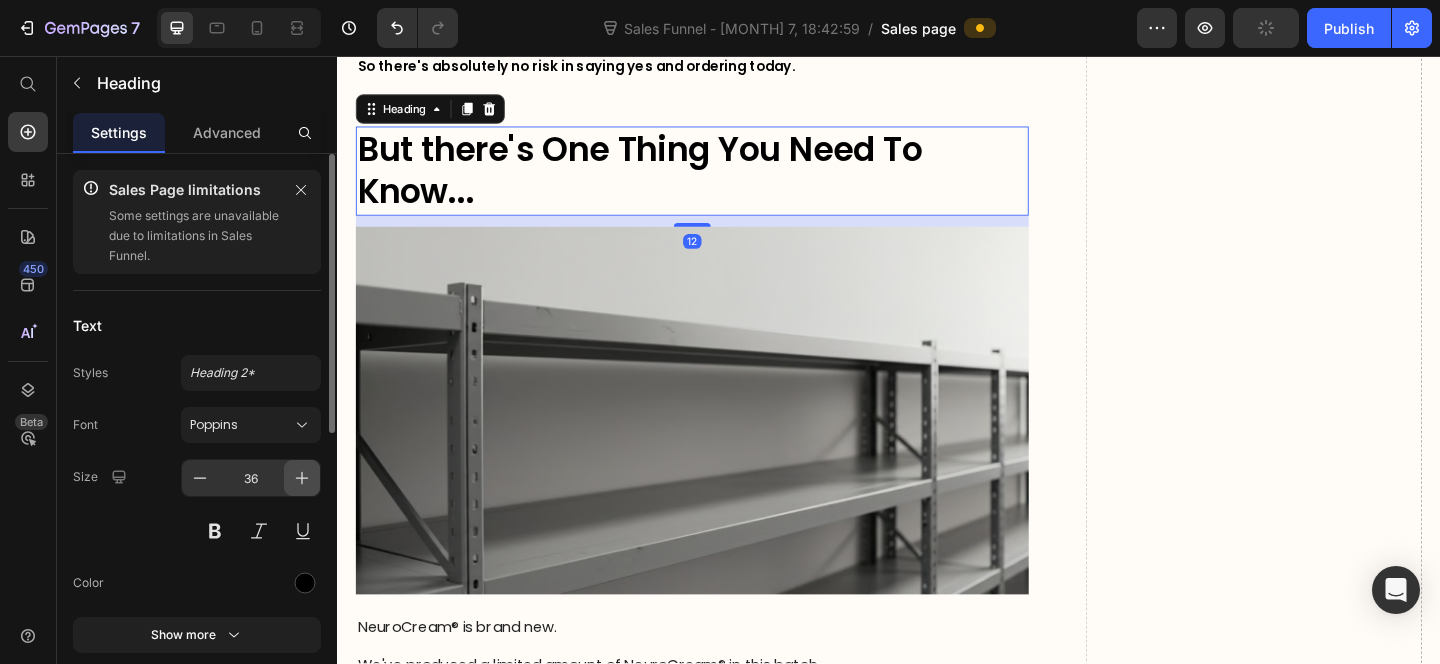 click 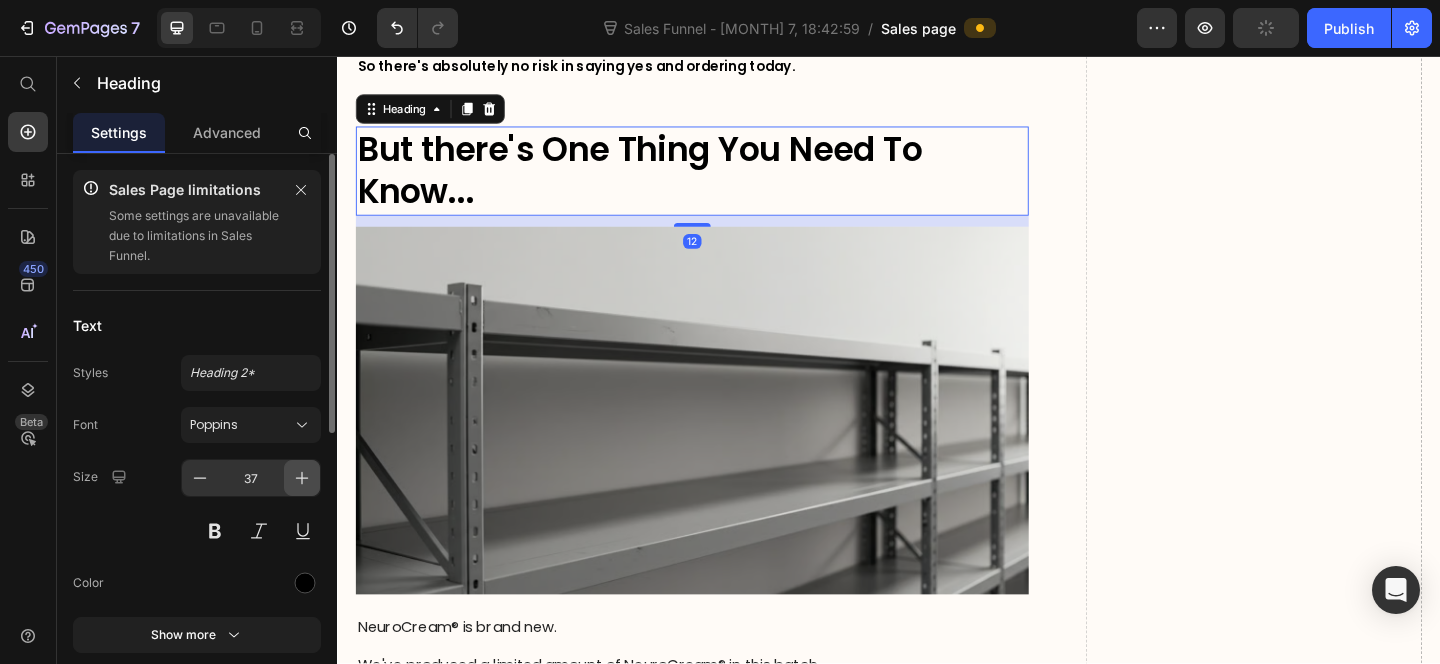 click 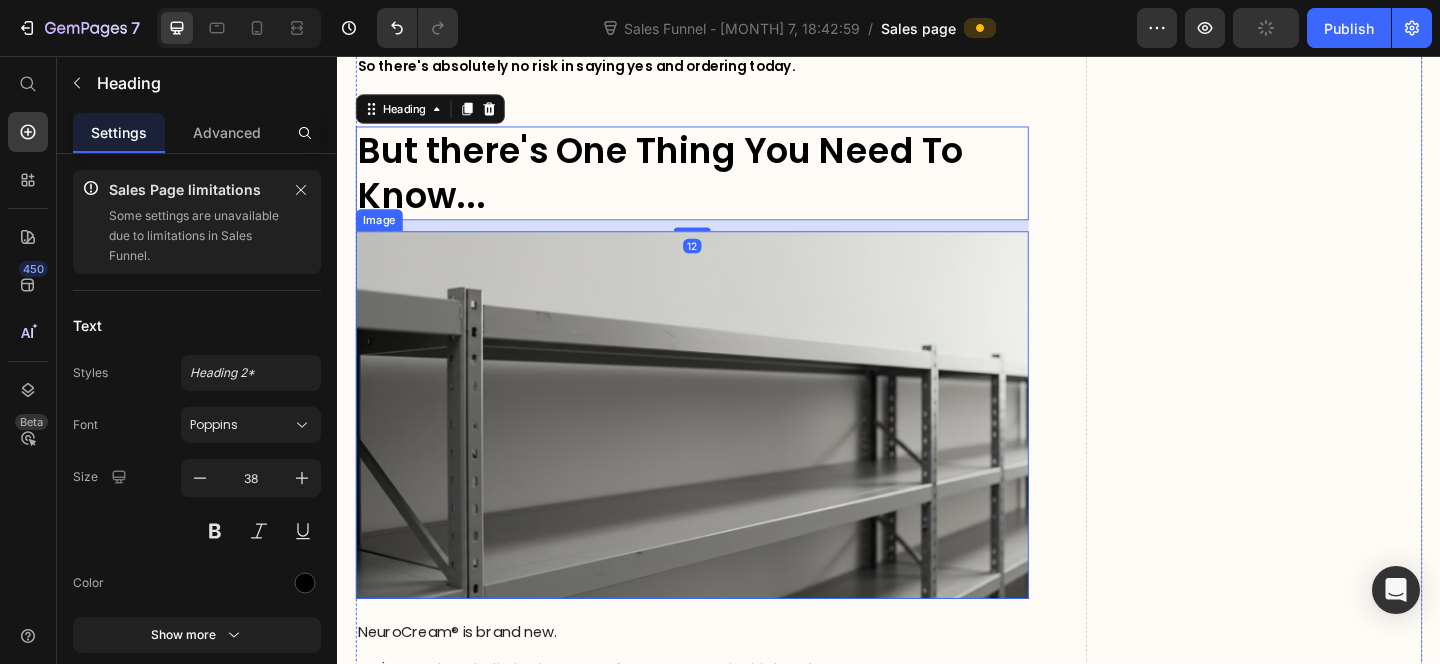 scroll, scrollTop: 16458, scrollLeft: 0, axis: vertical 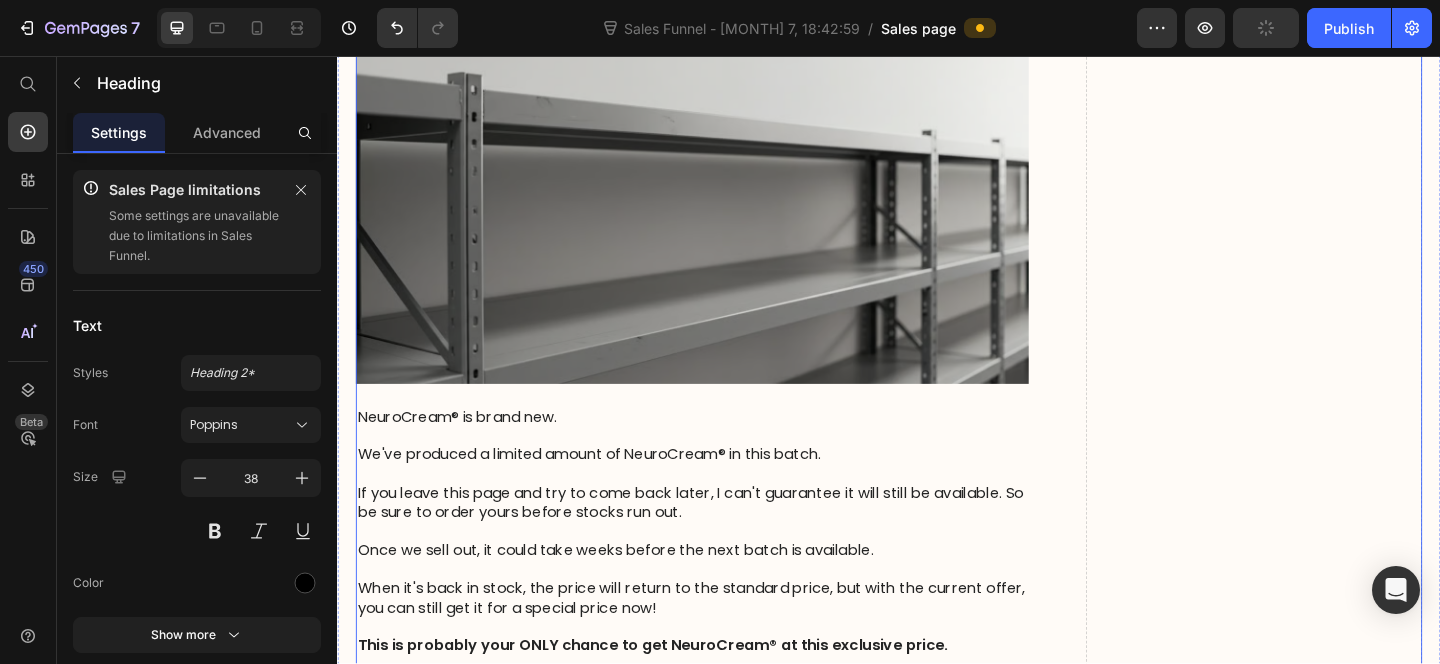 click on "We've produced a limited amount of NeuroCream® in this batch." at bounding box center [723, 490] 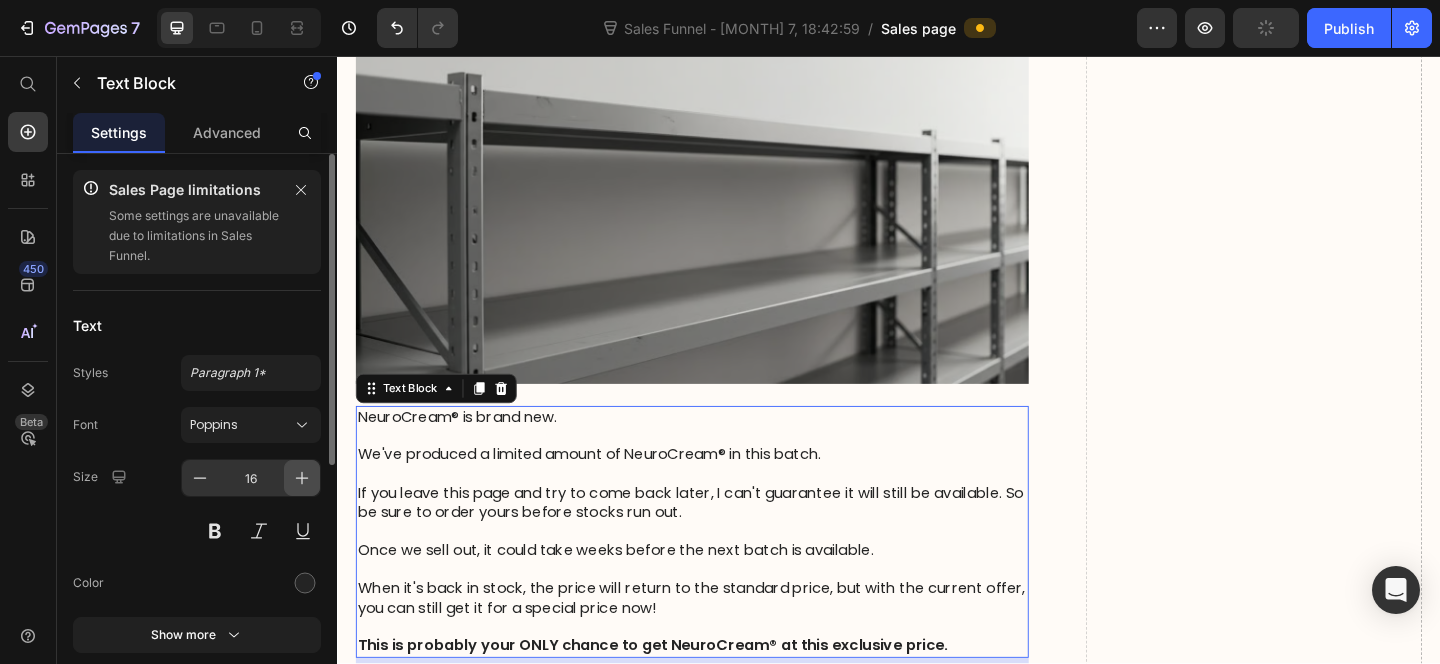 click 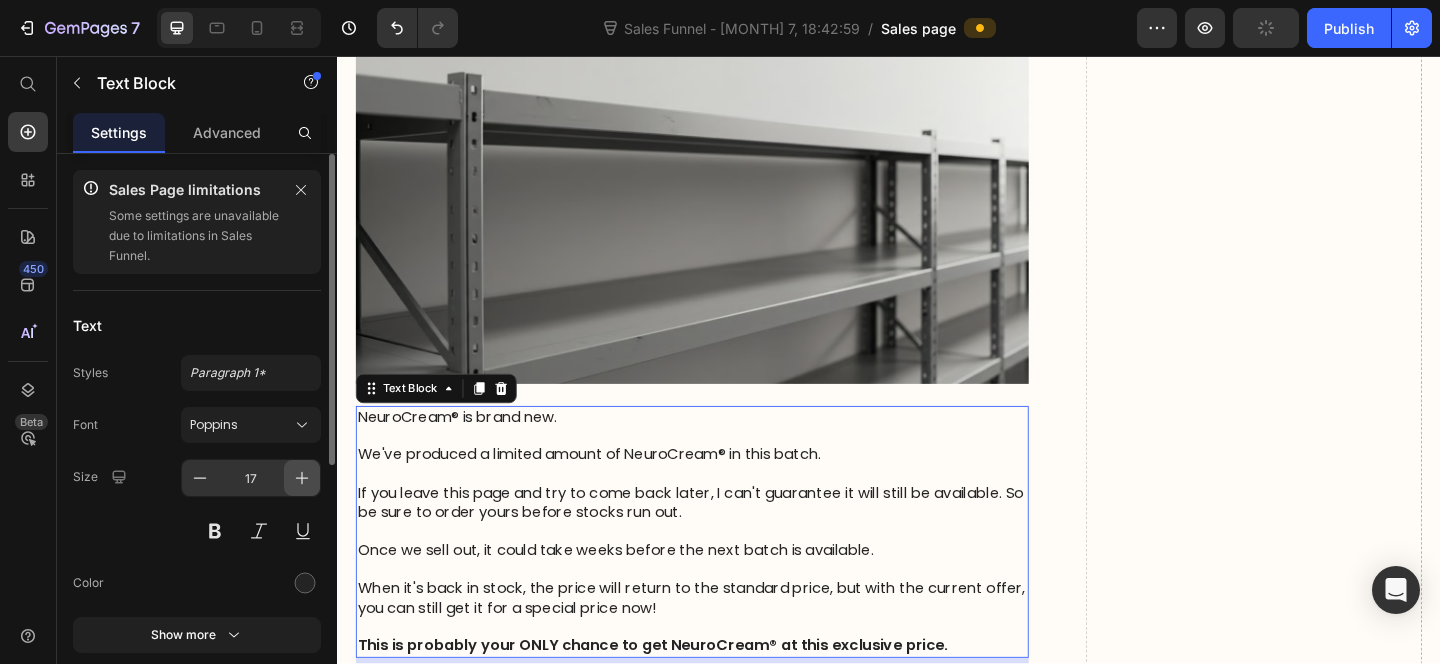 click 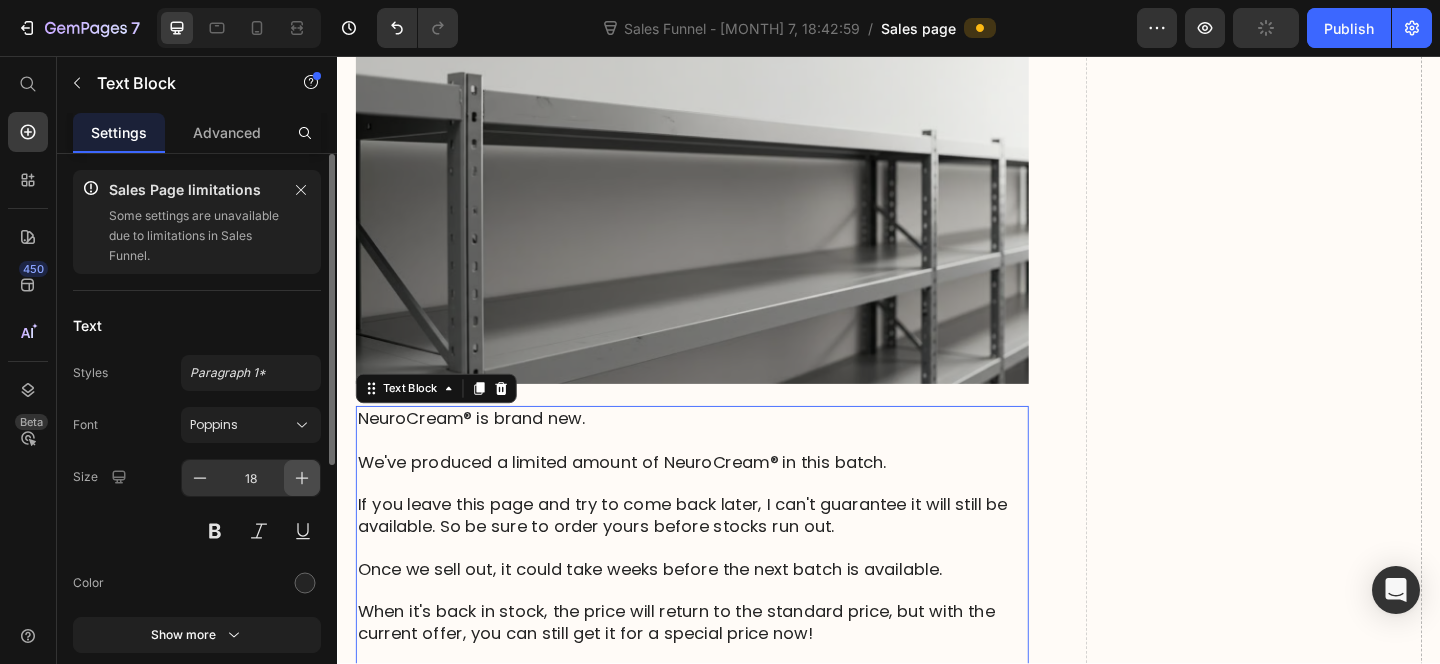 click 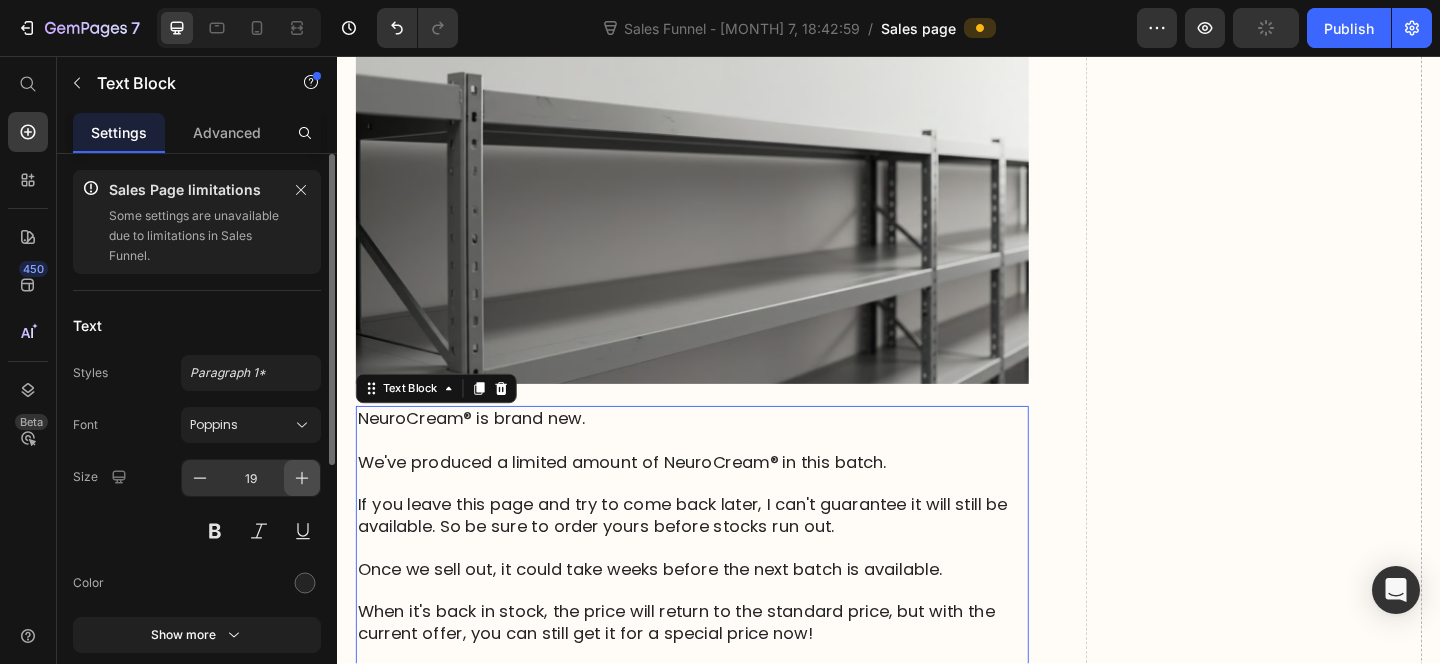 click 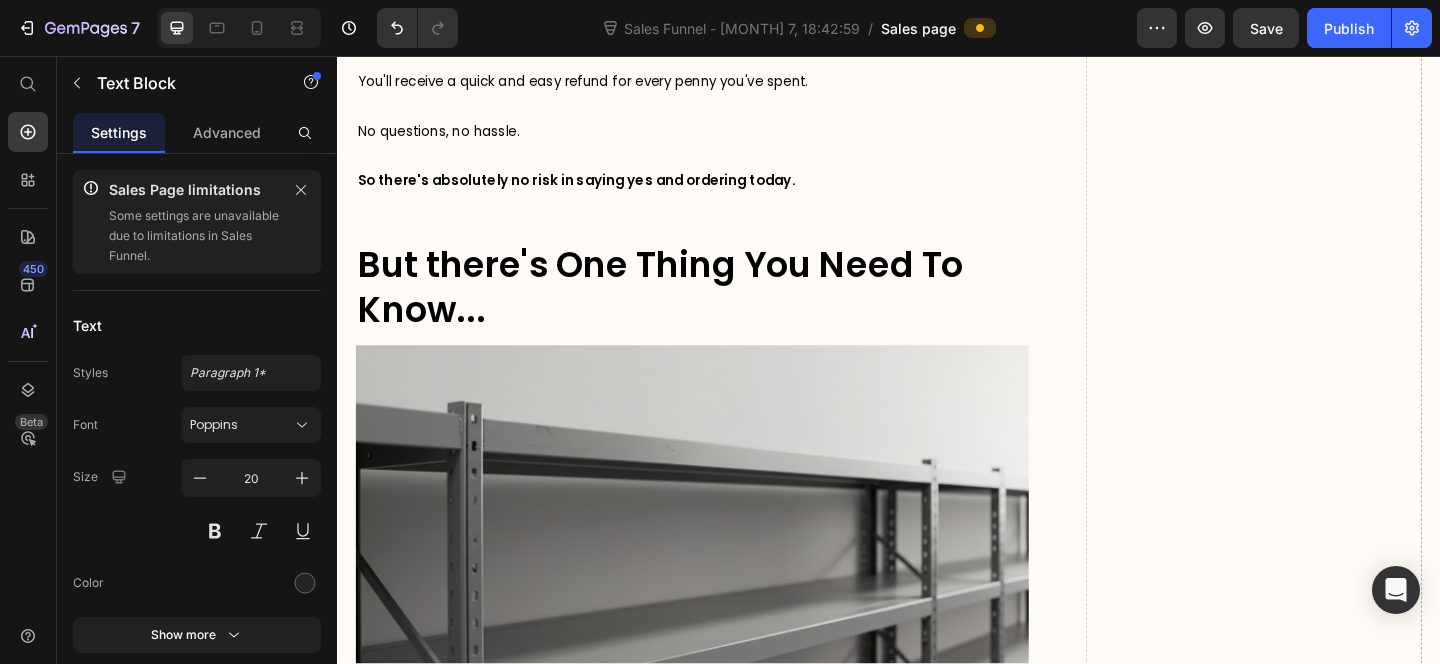 scroll, scrollTop: 15879, scrollLeft: 0, axis: vertical 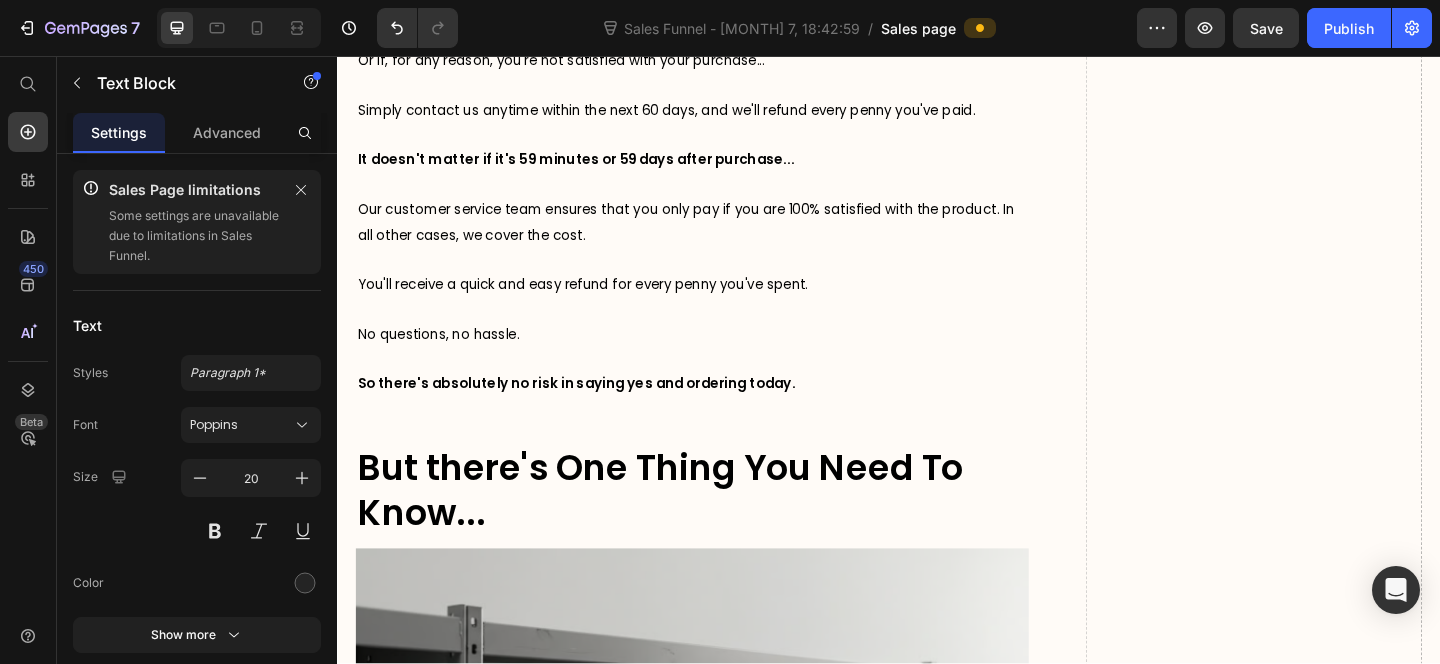 click at bounding box center [723, 277] 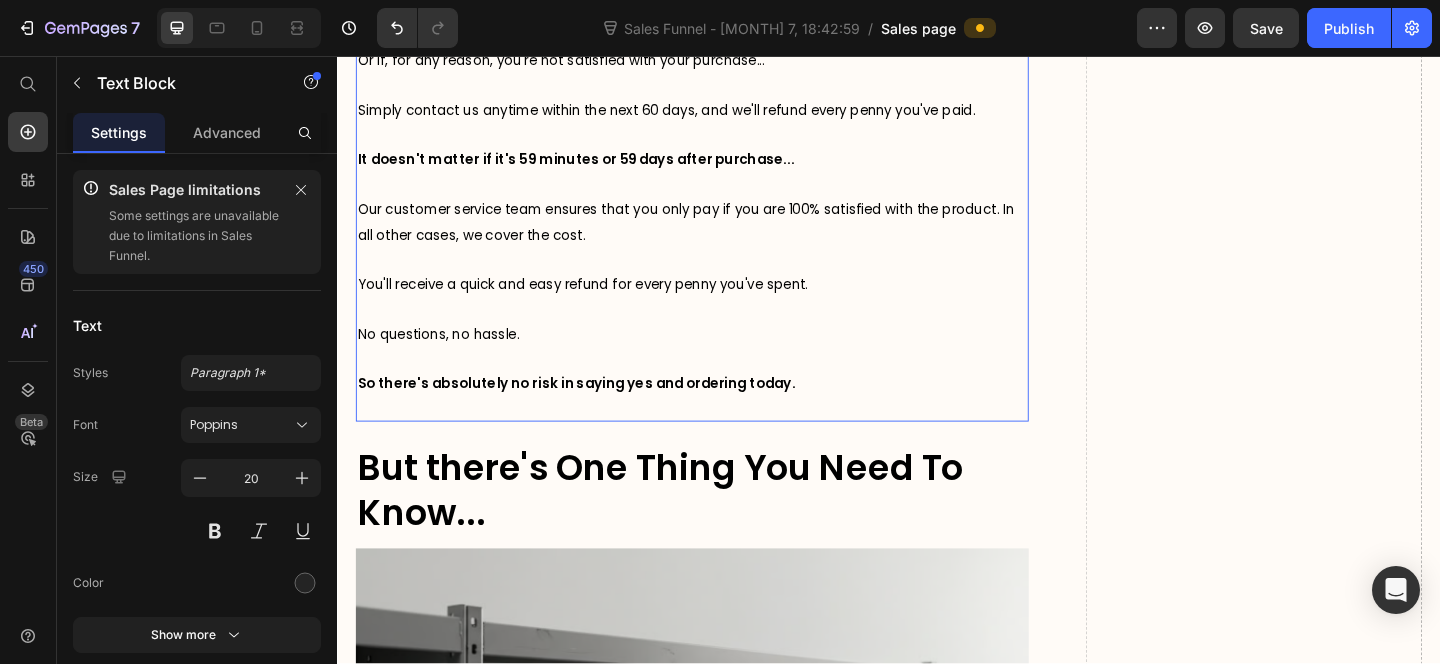 click at bounding box center (723, 277) 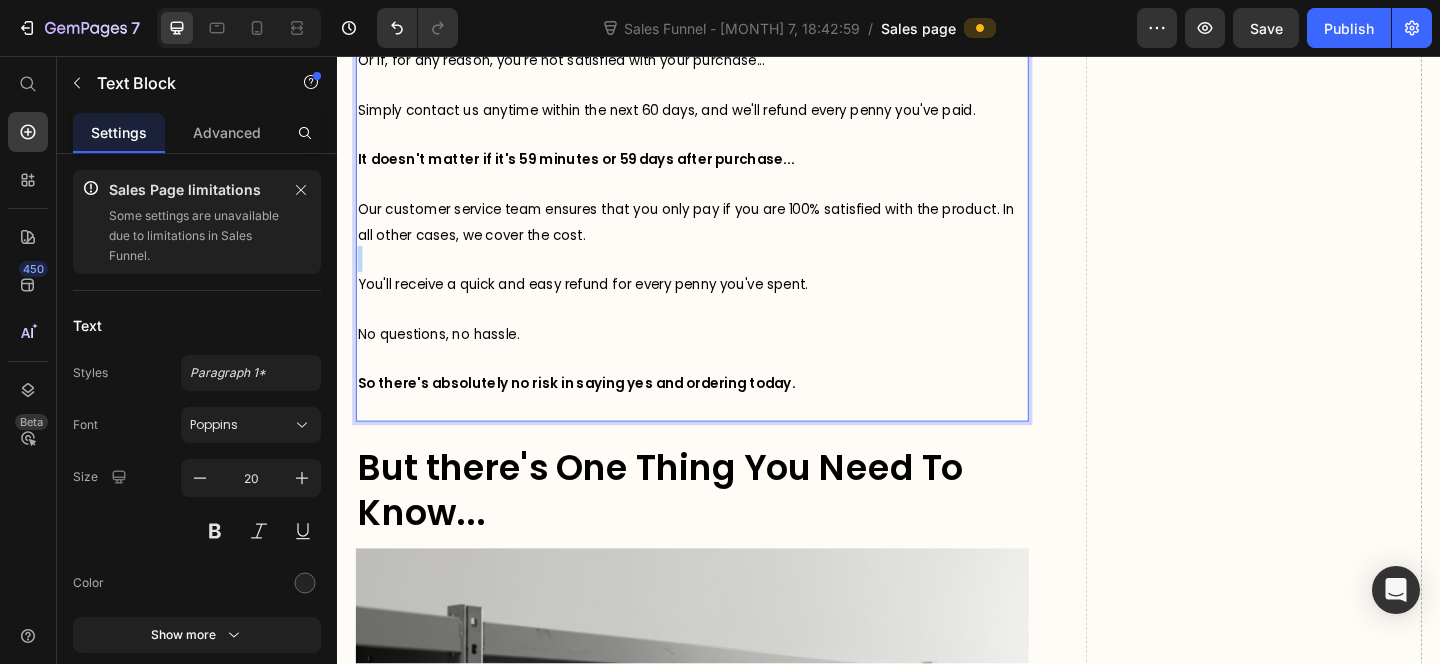 click at bounding box center [723, 277] 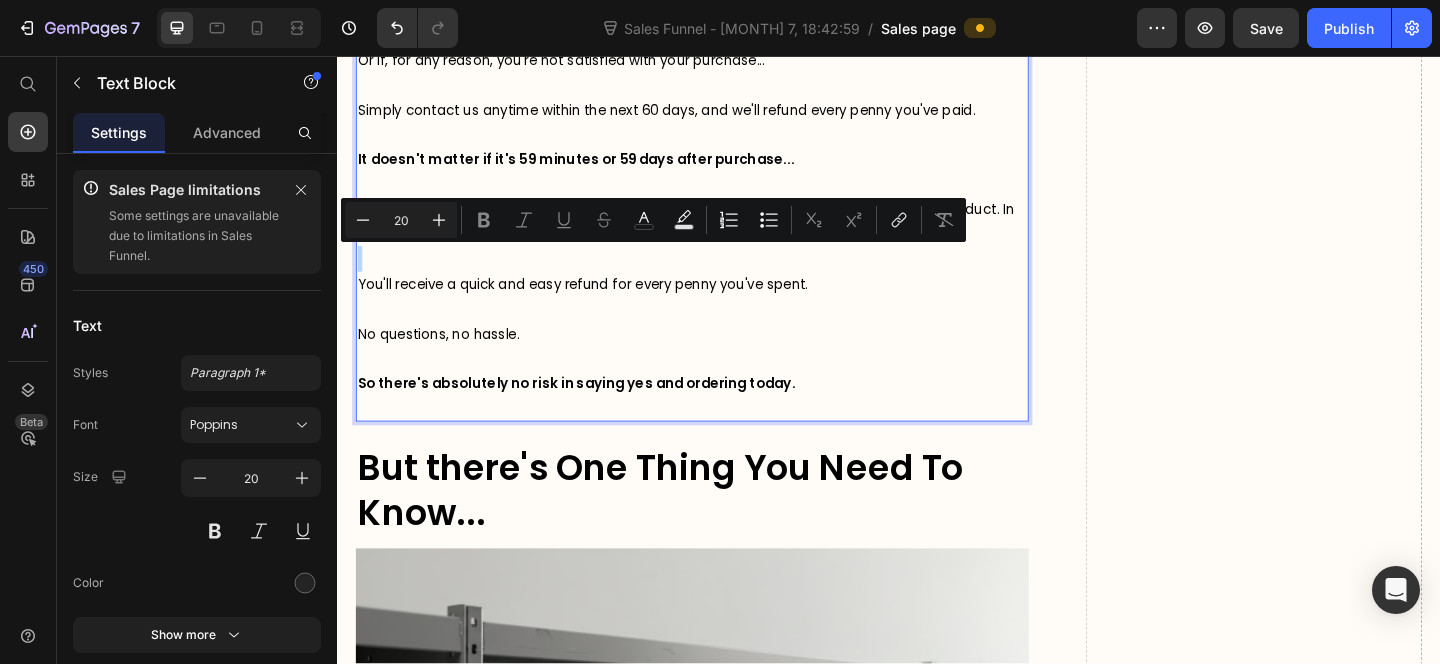 click at bounding box center [723, 277] 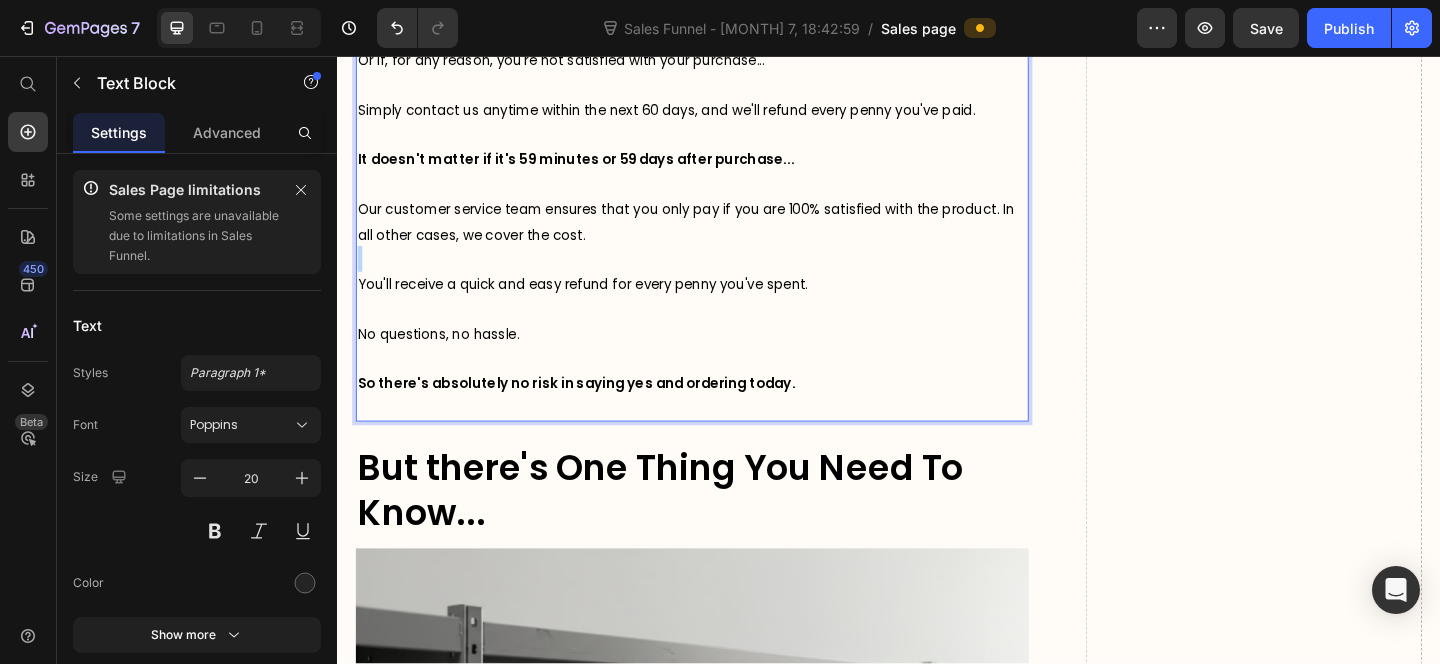 click at bounding box center [723, 277] 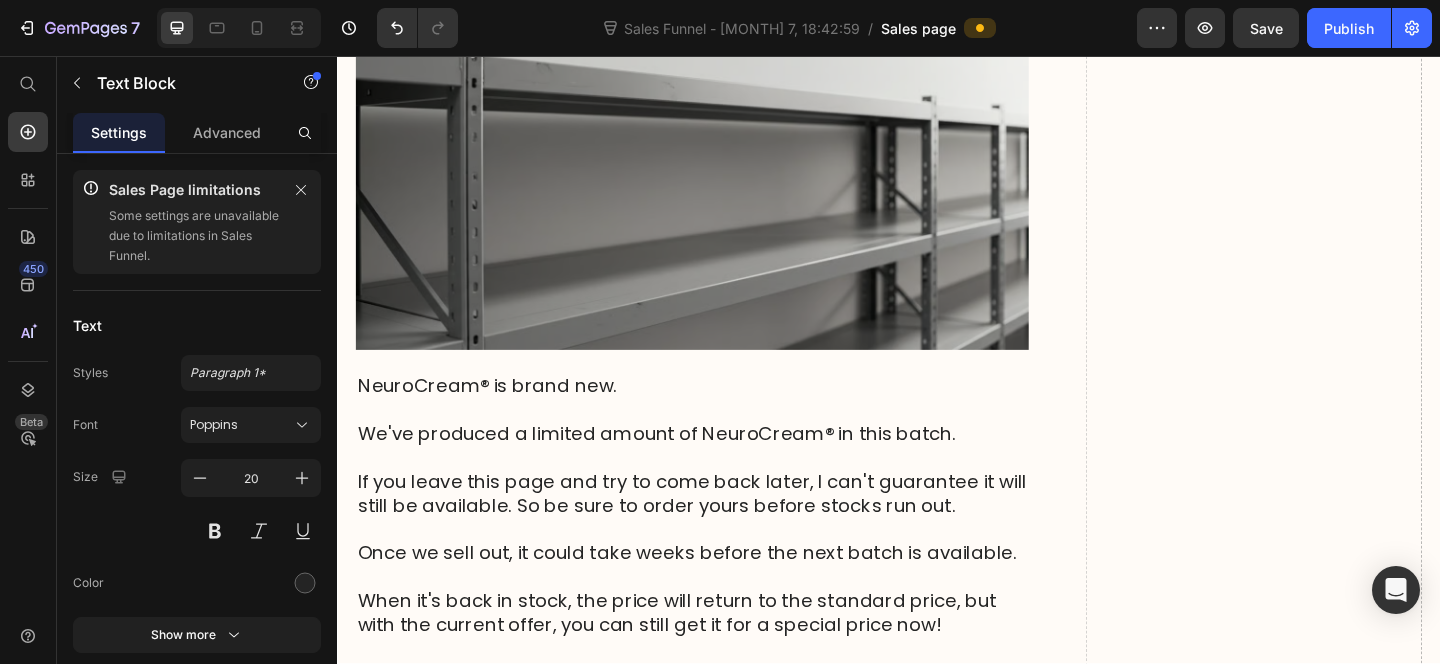 scroll, scrollTop: 16610, scrollLeft: 0, axis: vertical 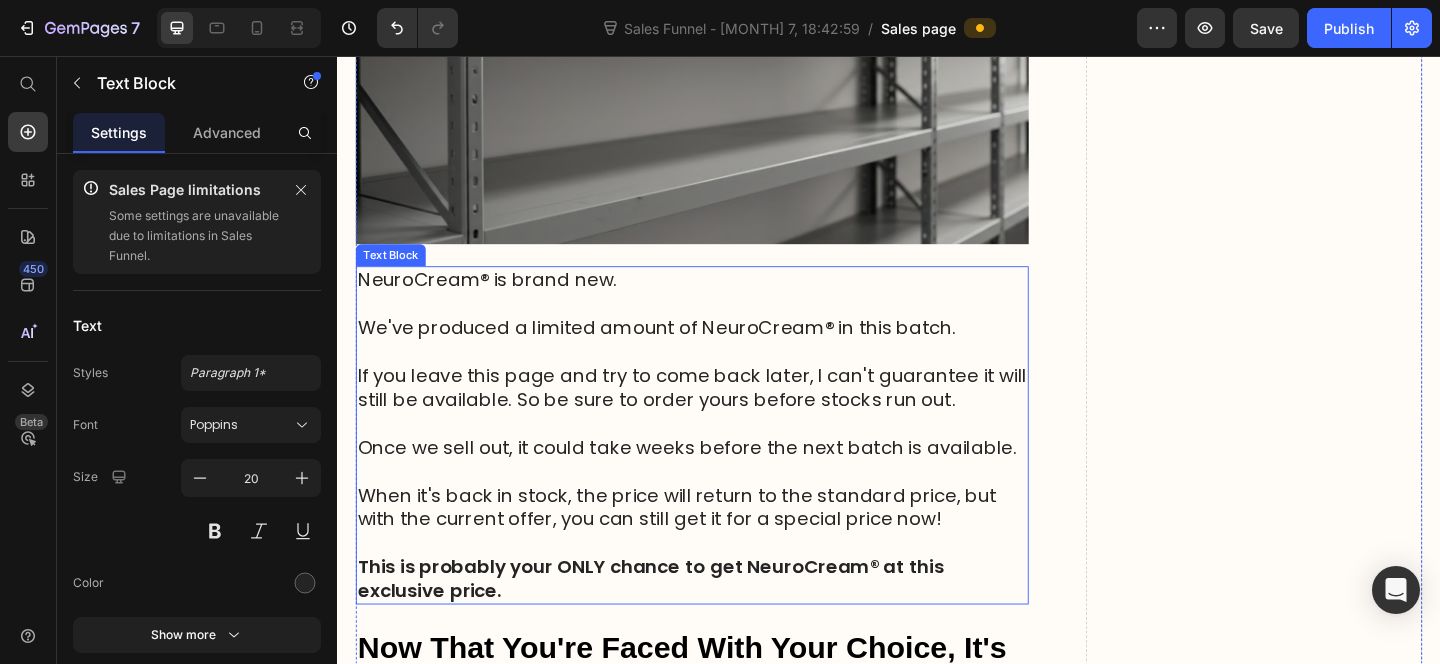 click on "If you leave this page and try to come back later, I can't guarantee it will still be available. So be sure to order yours before stocks run out." at bounding box center [723, 417] 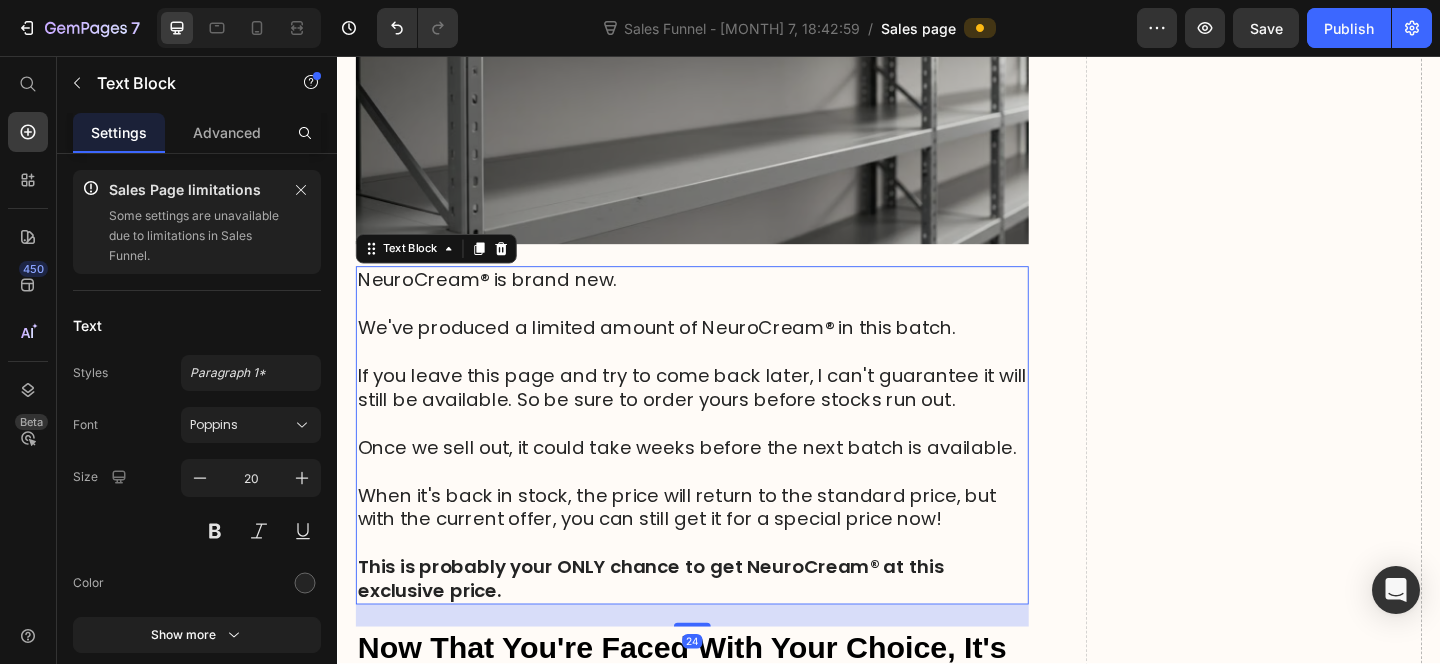 click on "If you leave this page and try to come back later, I can't guarantee it will still be available. So be sure to order yours before stocks run out." at bounding box center (723, 417) 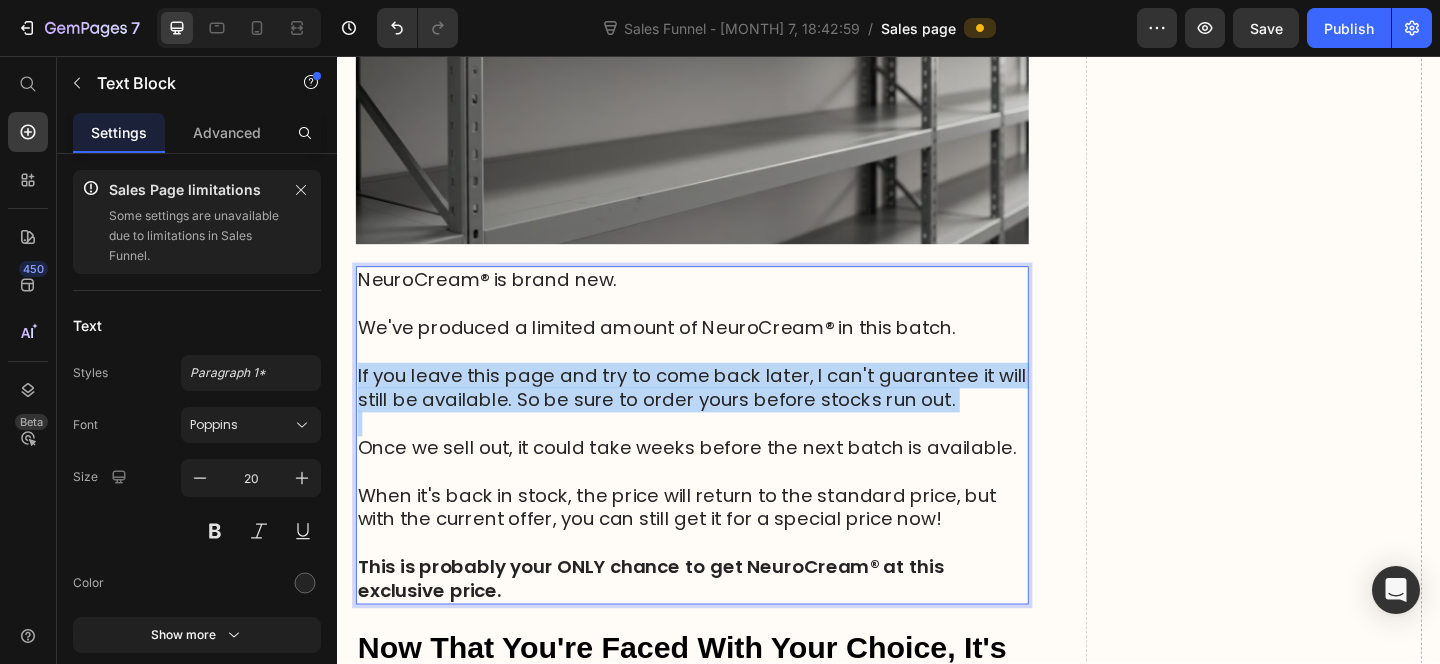 click on "If you leave this page and try to come back later, I can't guarantee it will still be available. So be sure to order yours before stocks run out." at bounding box center (723, 417) 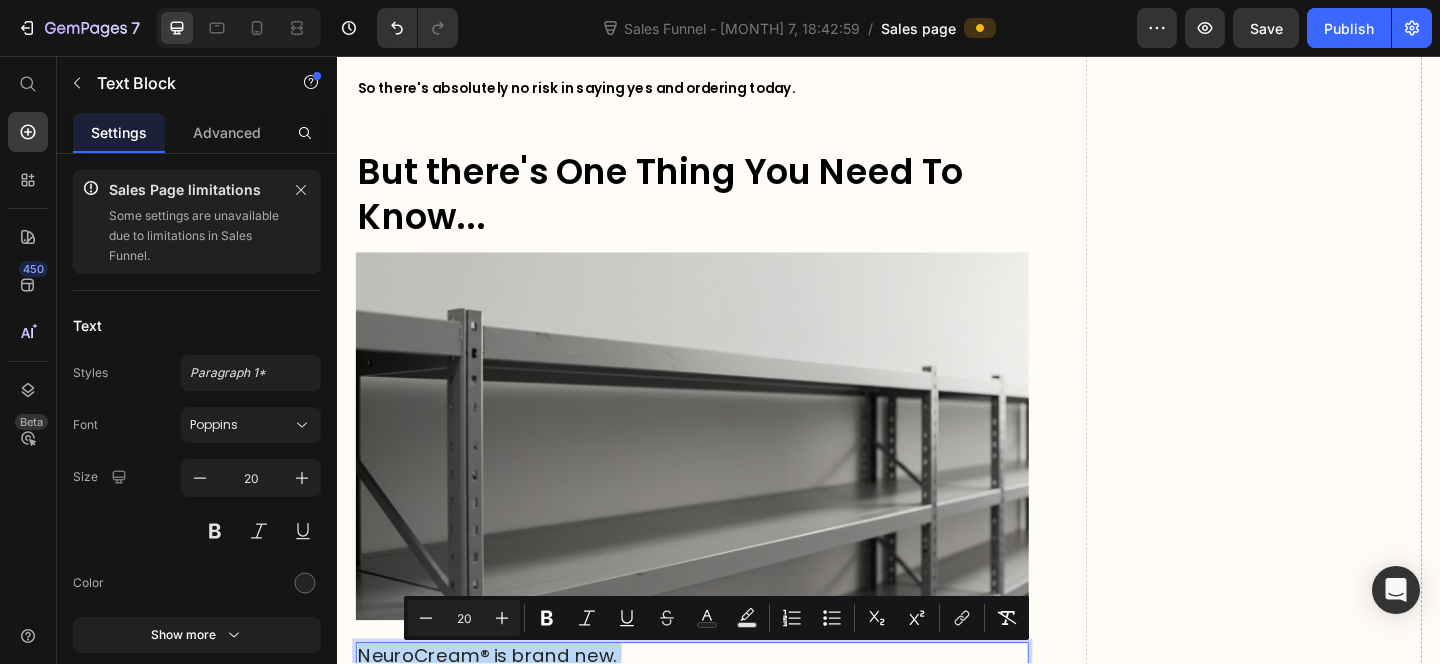 scroll, scrollTop: 15968, scrollLeft: 0, axis: vertical 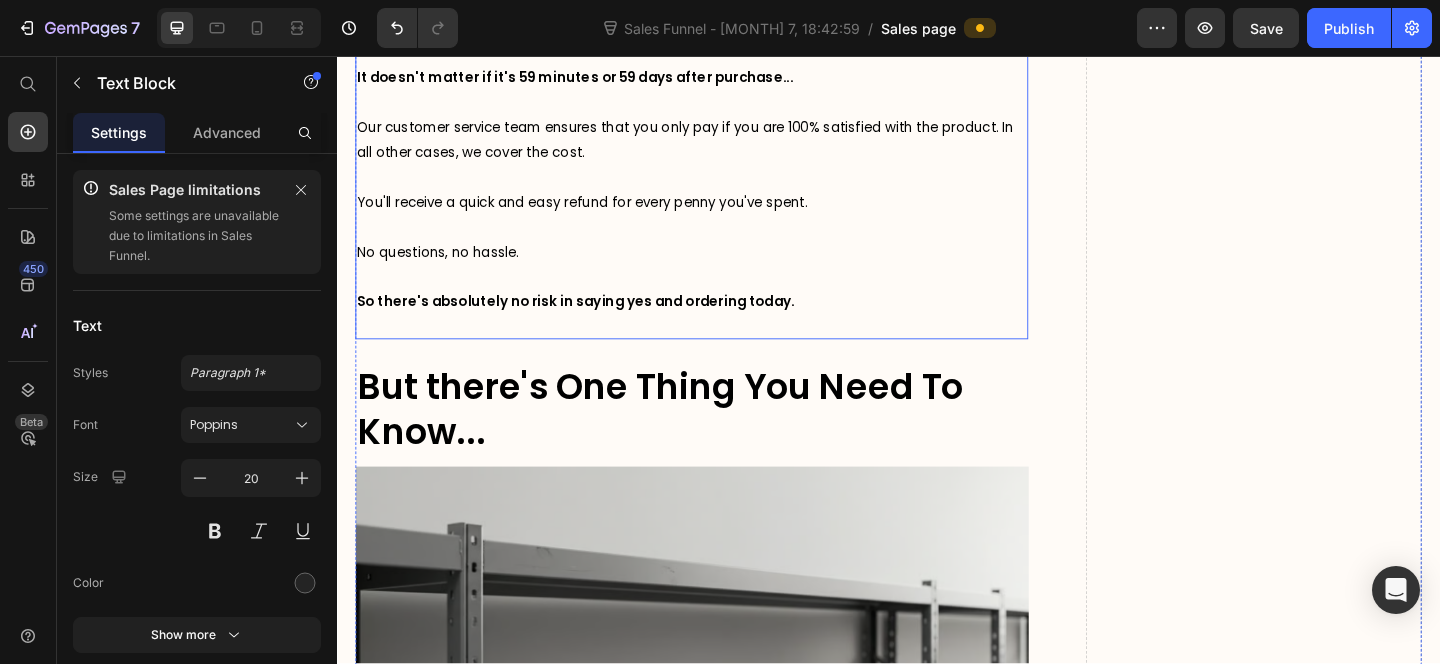 click at bounding box center [723, 242] 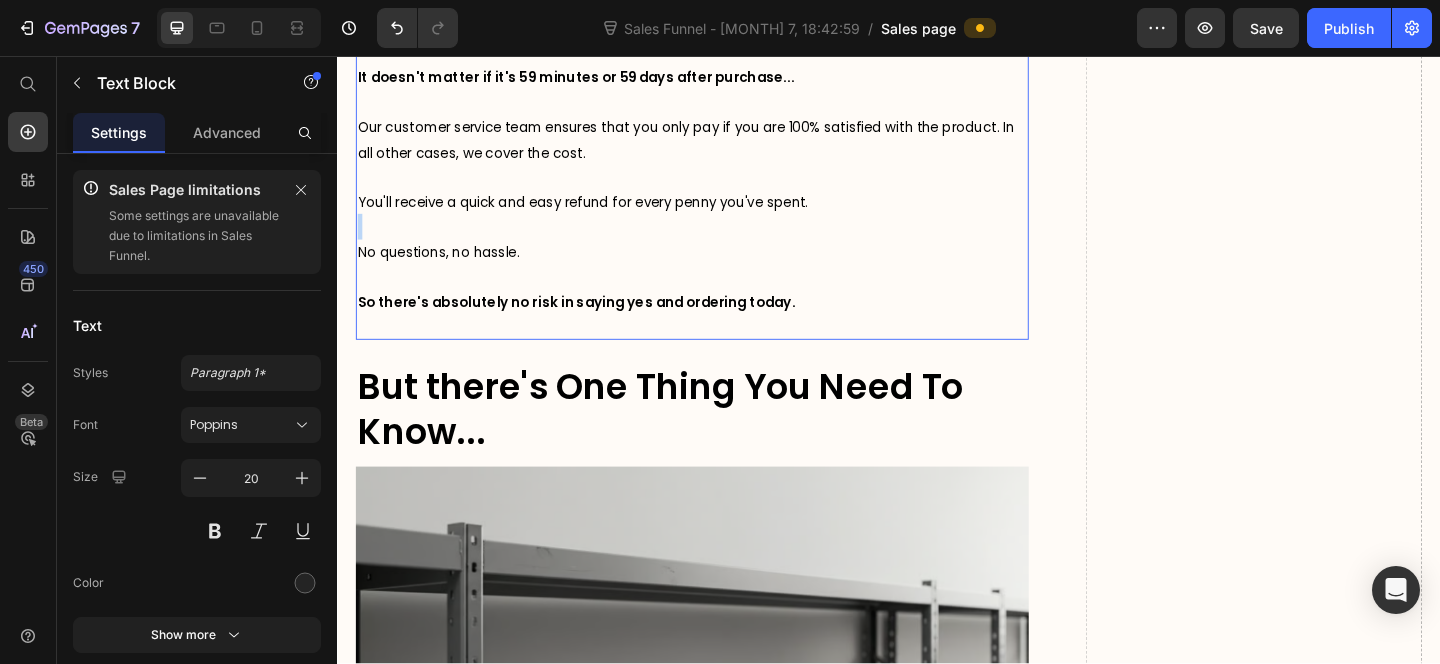 click at bounding box center [723, 242] 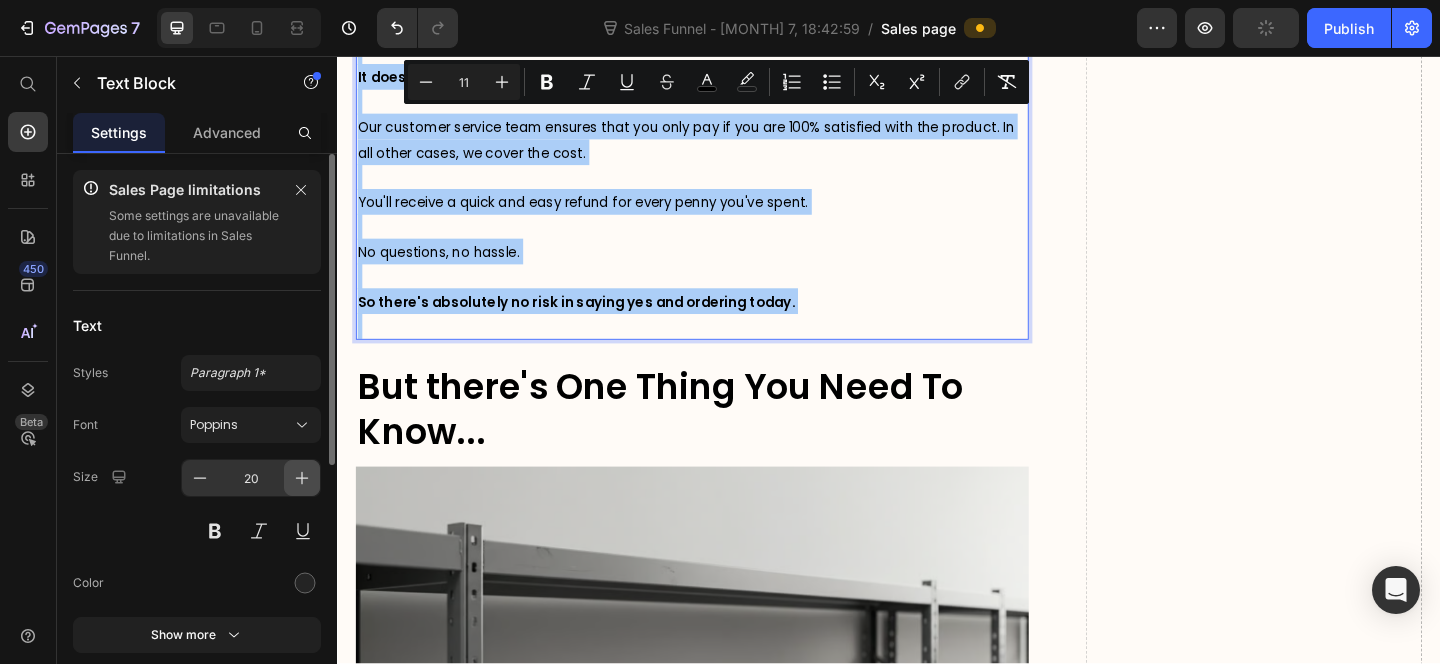 click at bounding box center (302, 478) 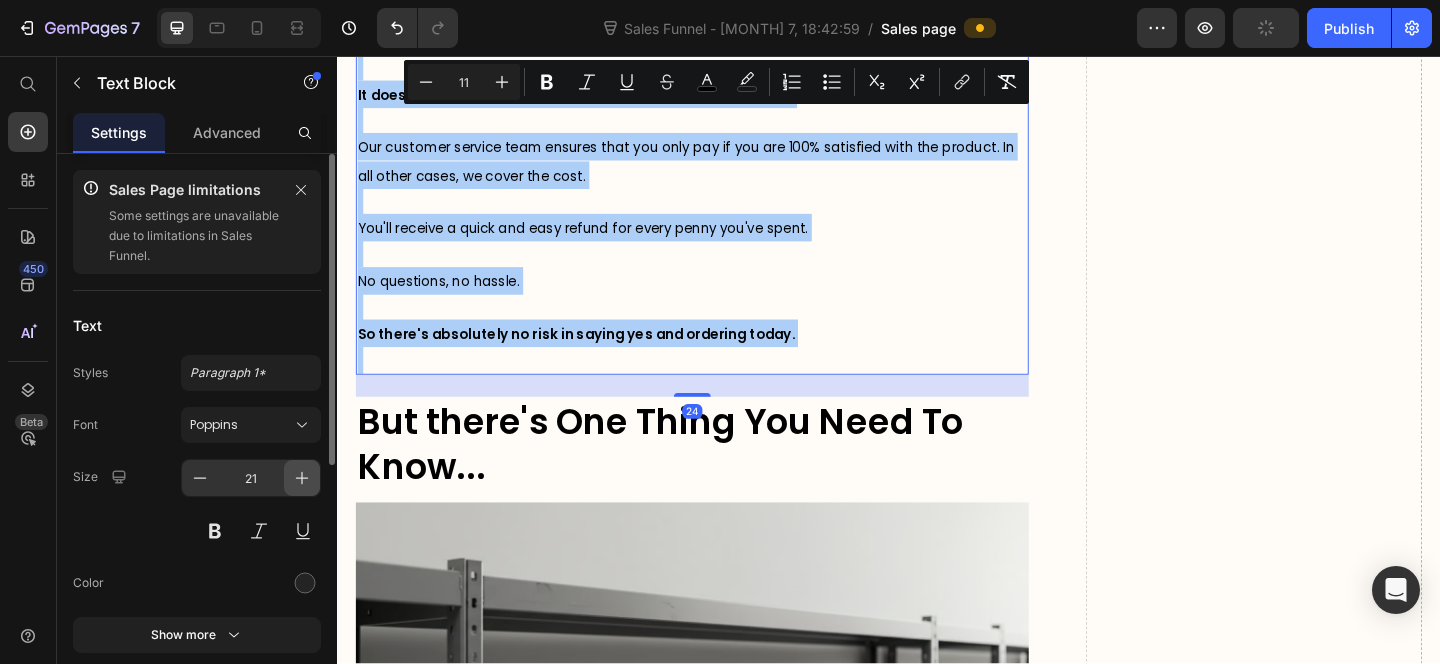scroll, scrollTop: 15980, scrollLeft: 0, axis: vertical 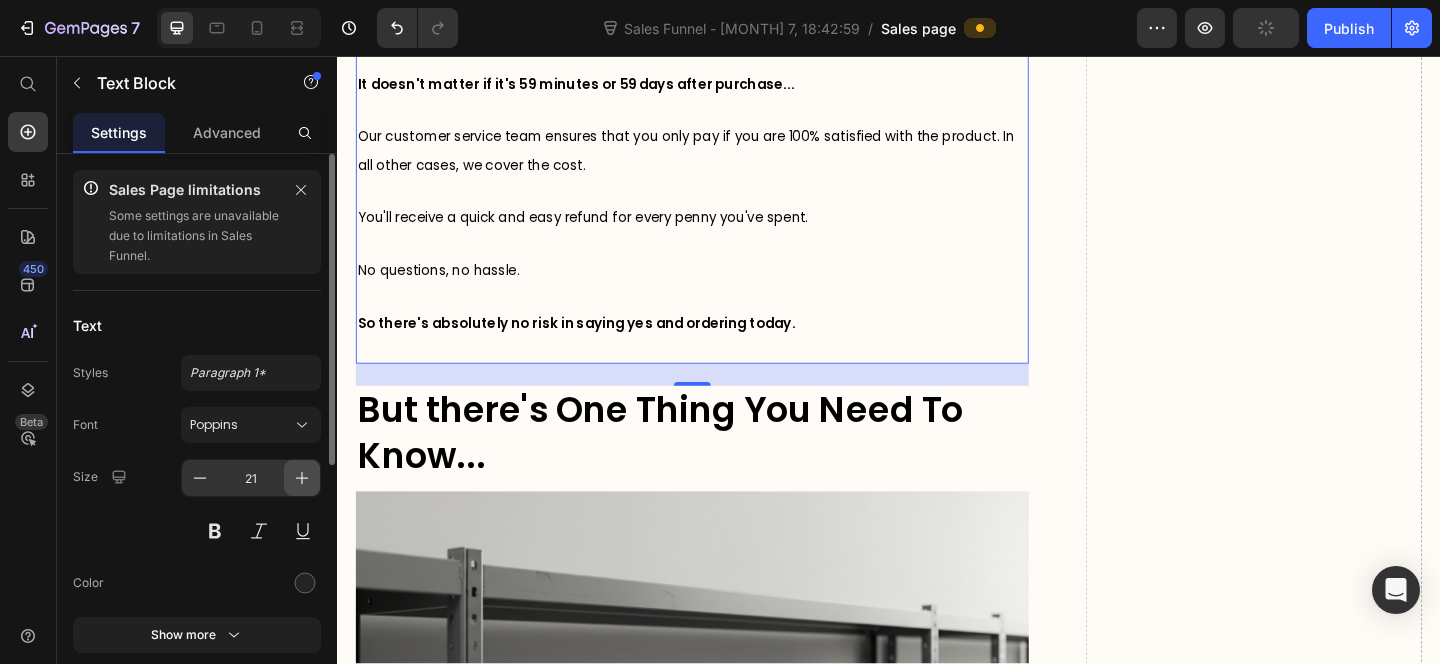 click at bounding box center [302, 478] 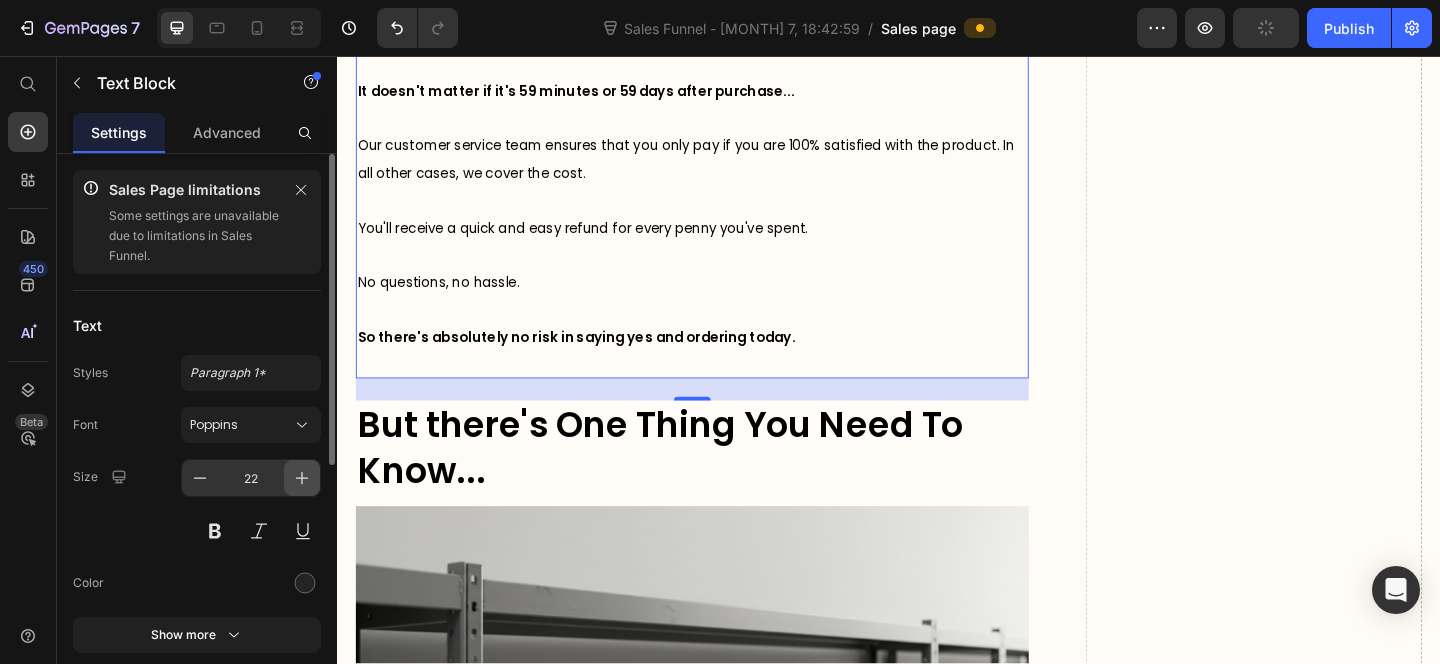 click at bounding box center [302, 478] 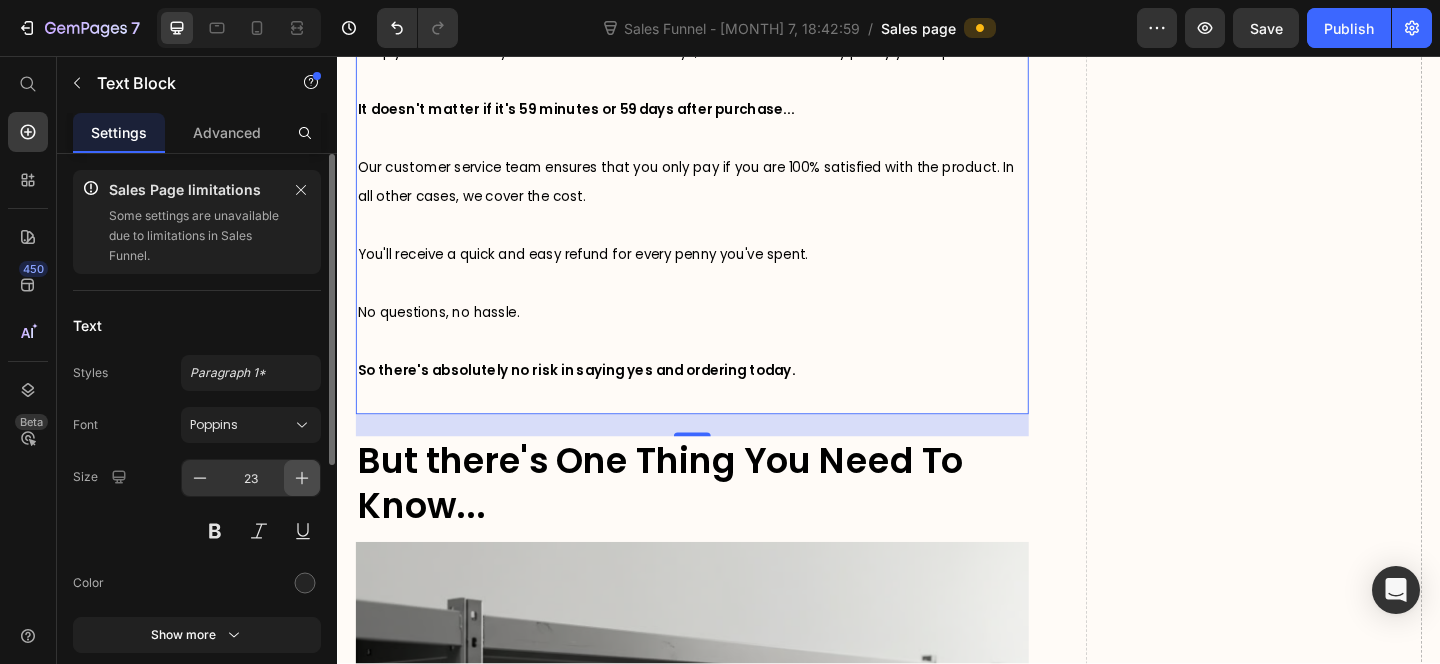 click at bounding box center [302, 478] 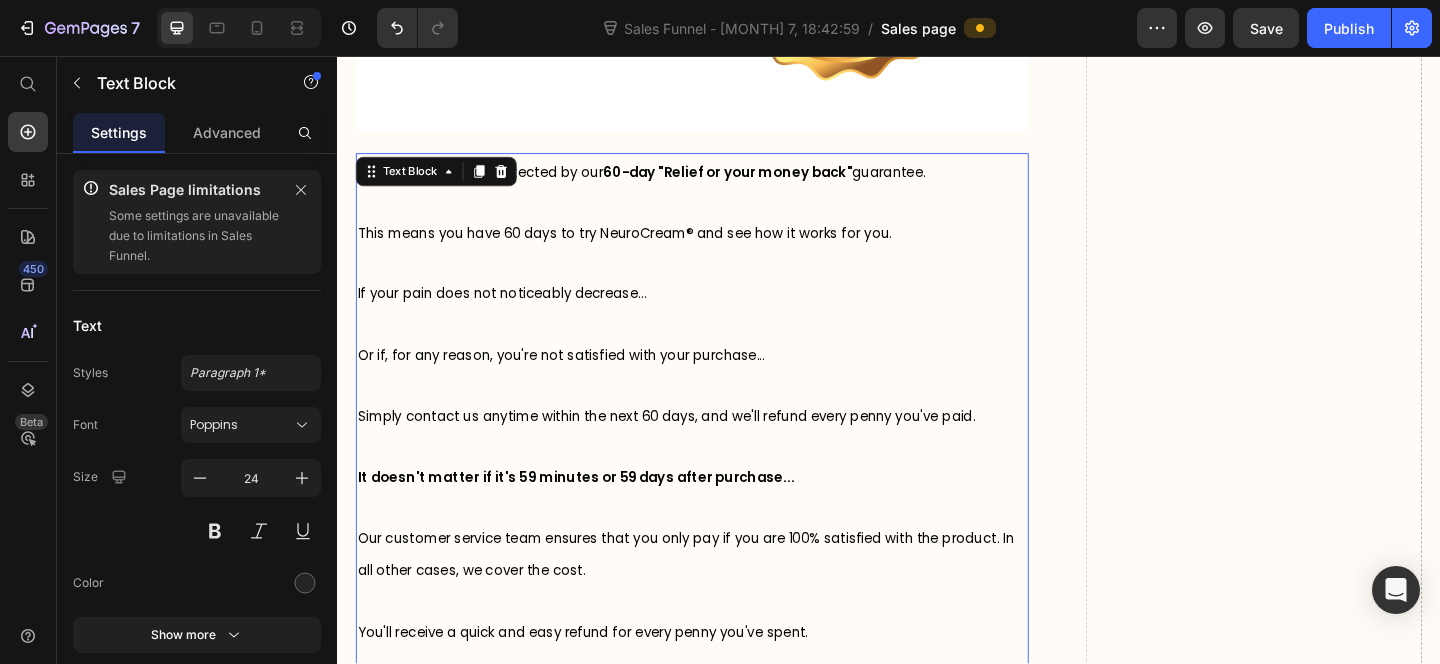 type 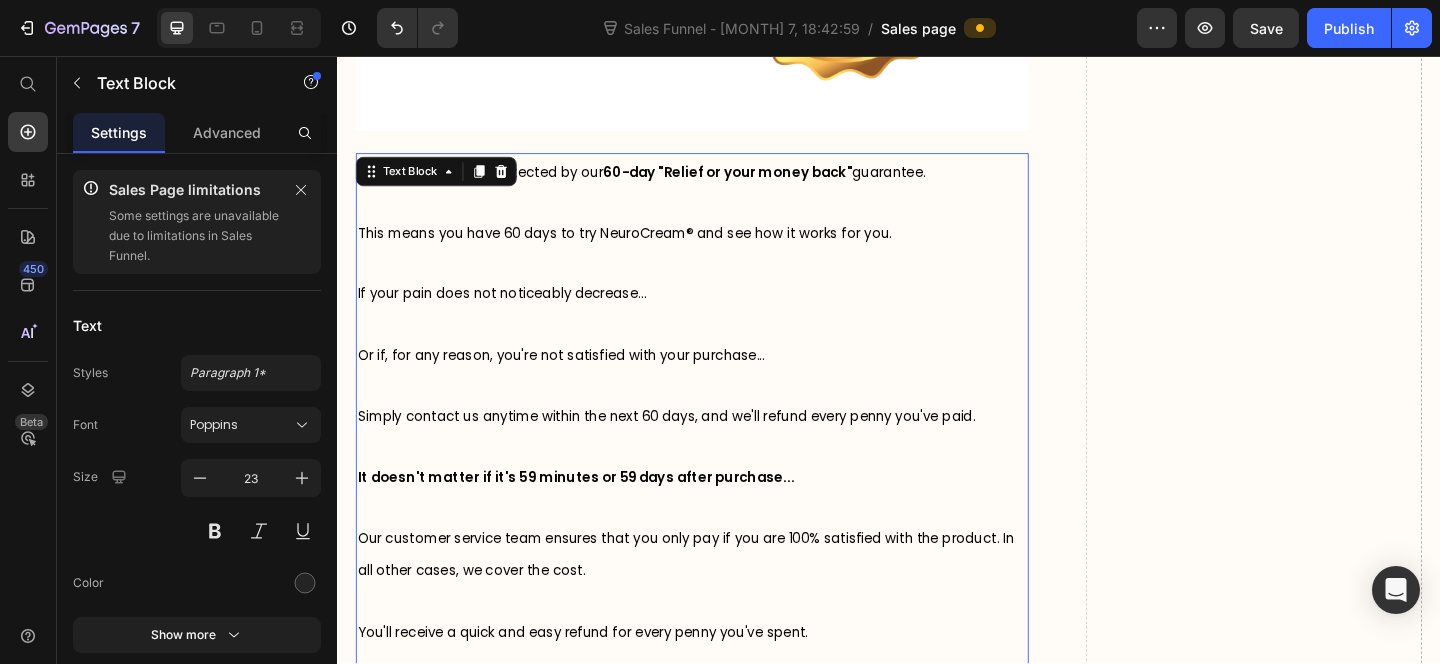 scroll, scrollTop: 15551, scrollLeft: 0, axis: vertical 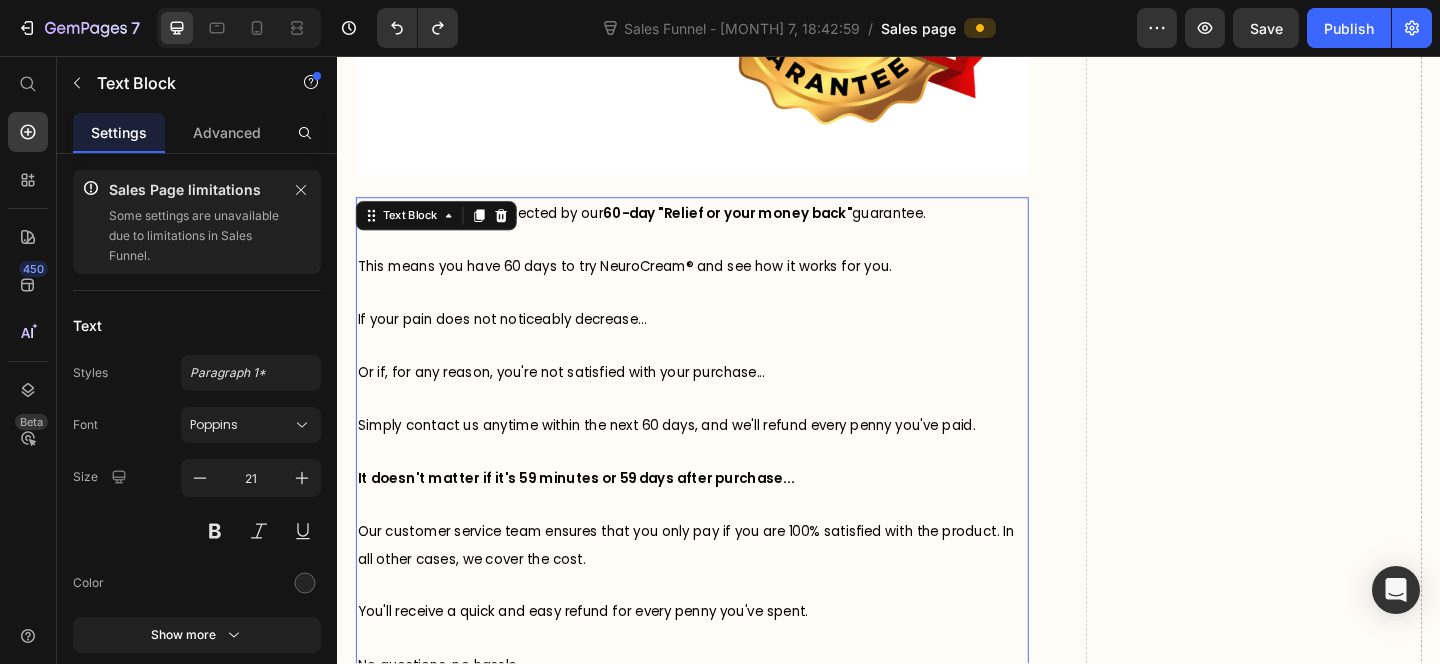 type on "20" 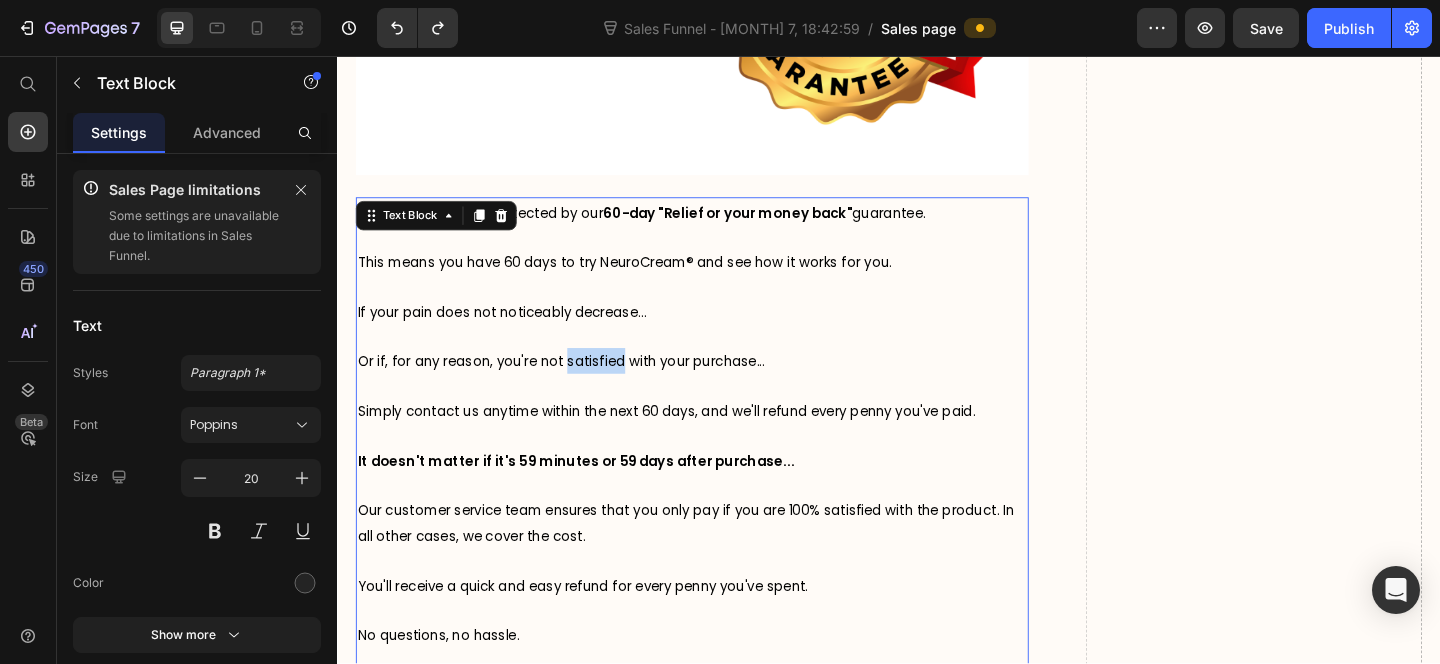 click on "Or if, for any reason, you're not satisfied with your purchase..." at bounding box center (580, 389) 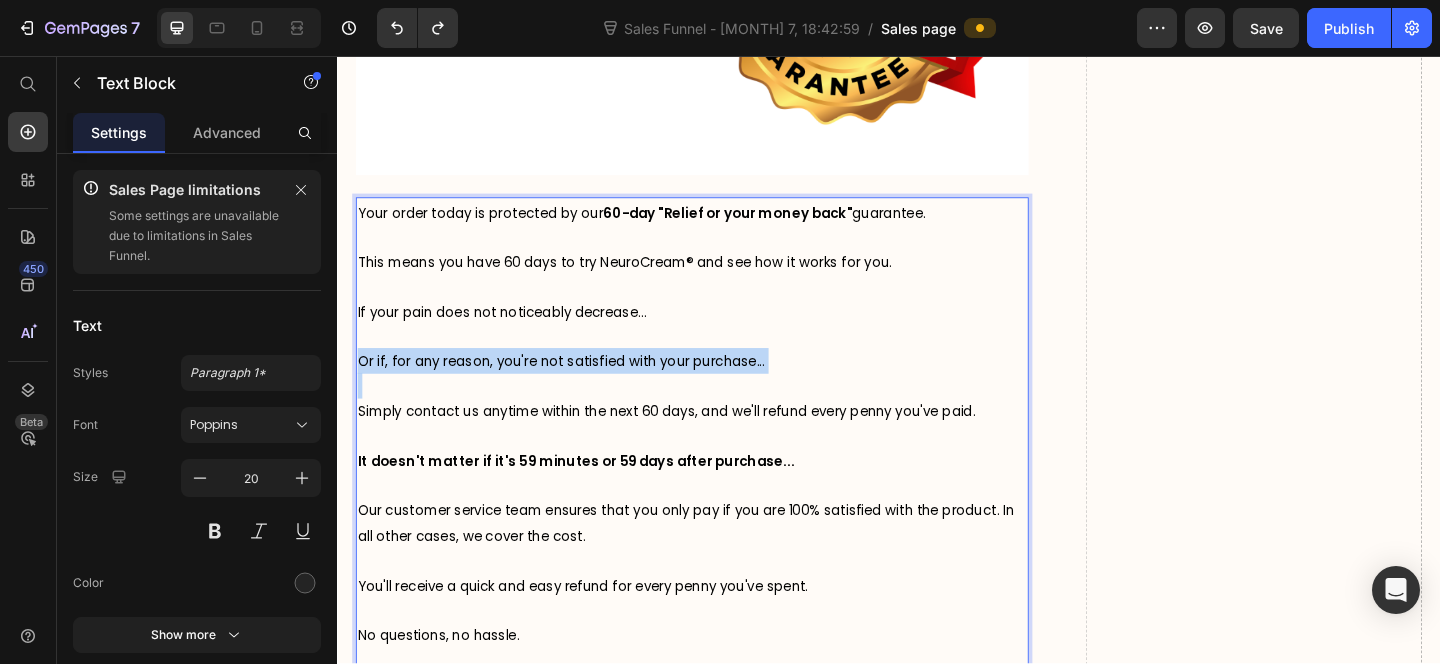 click on "Or if, for any reason, you're not satisfied with your purchase..." at bounding box center [580, 389] 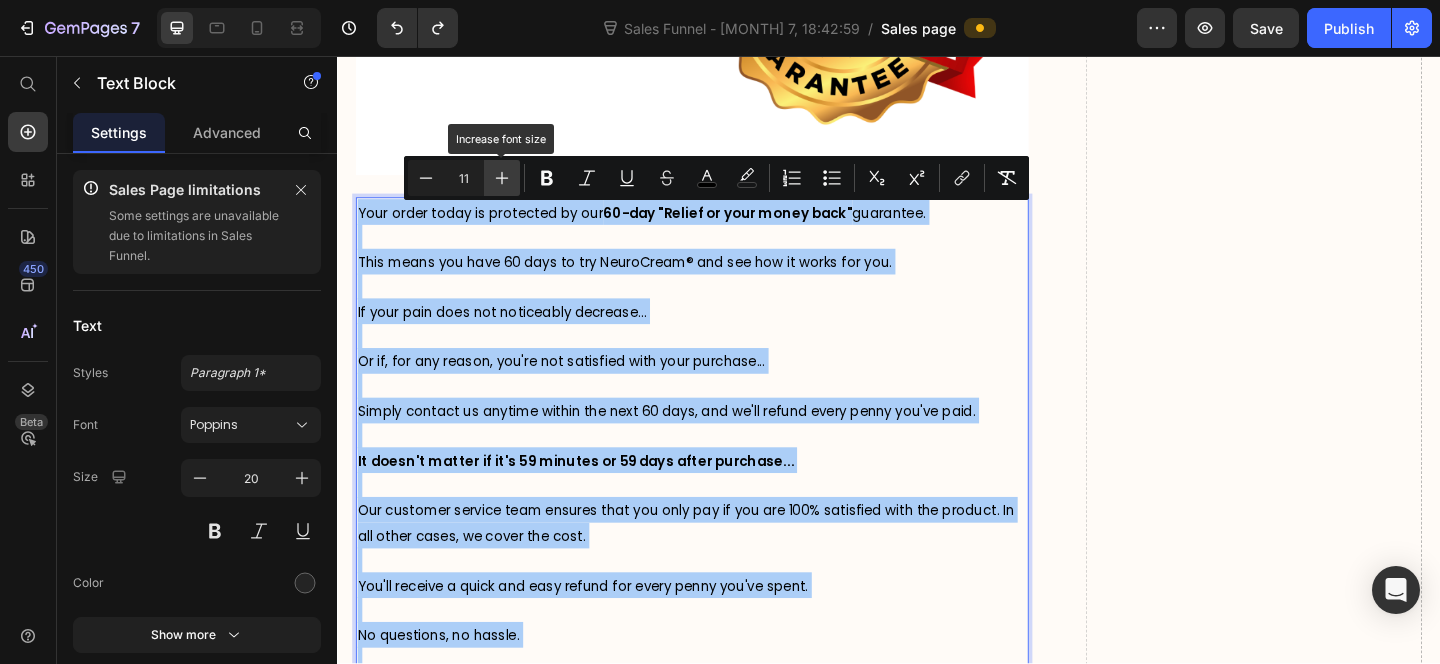 click 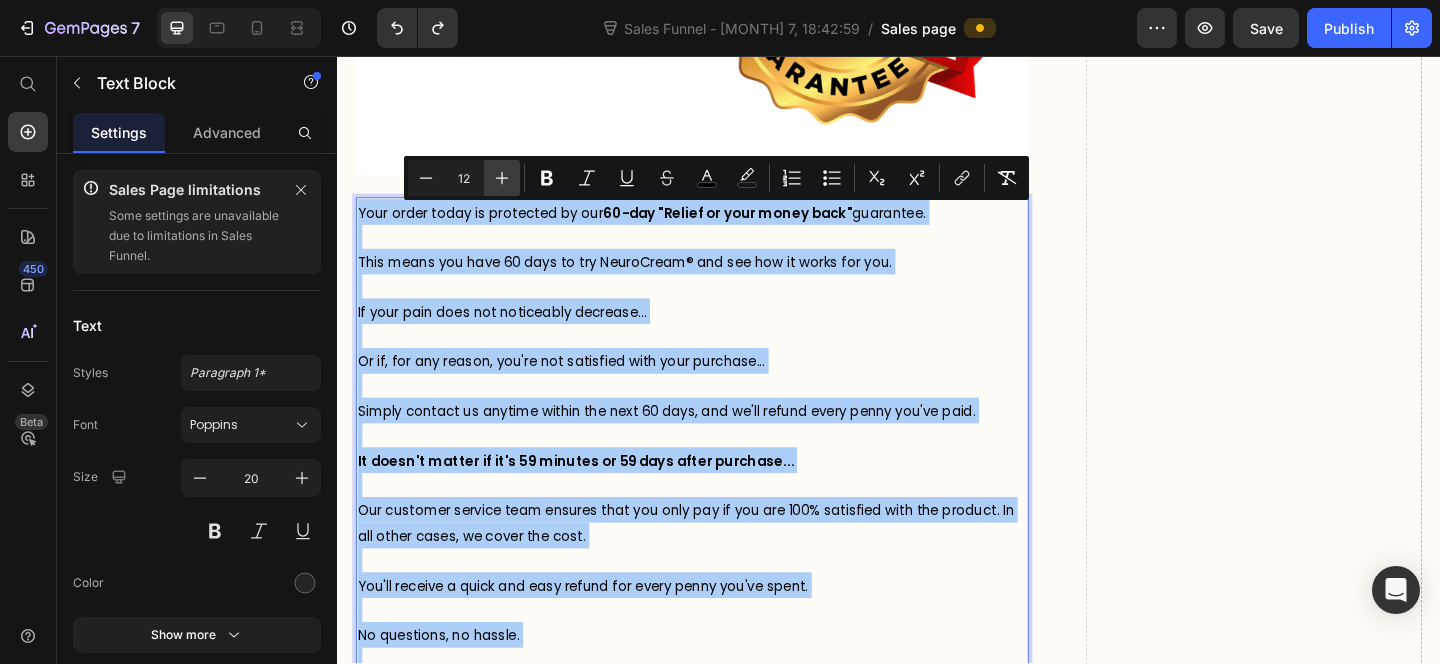 click 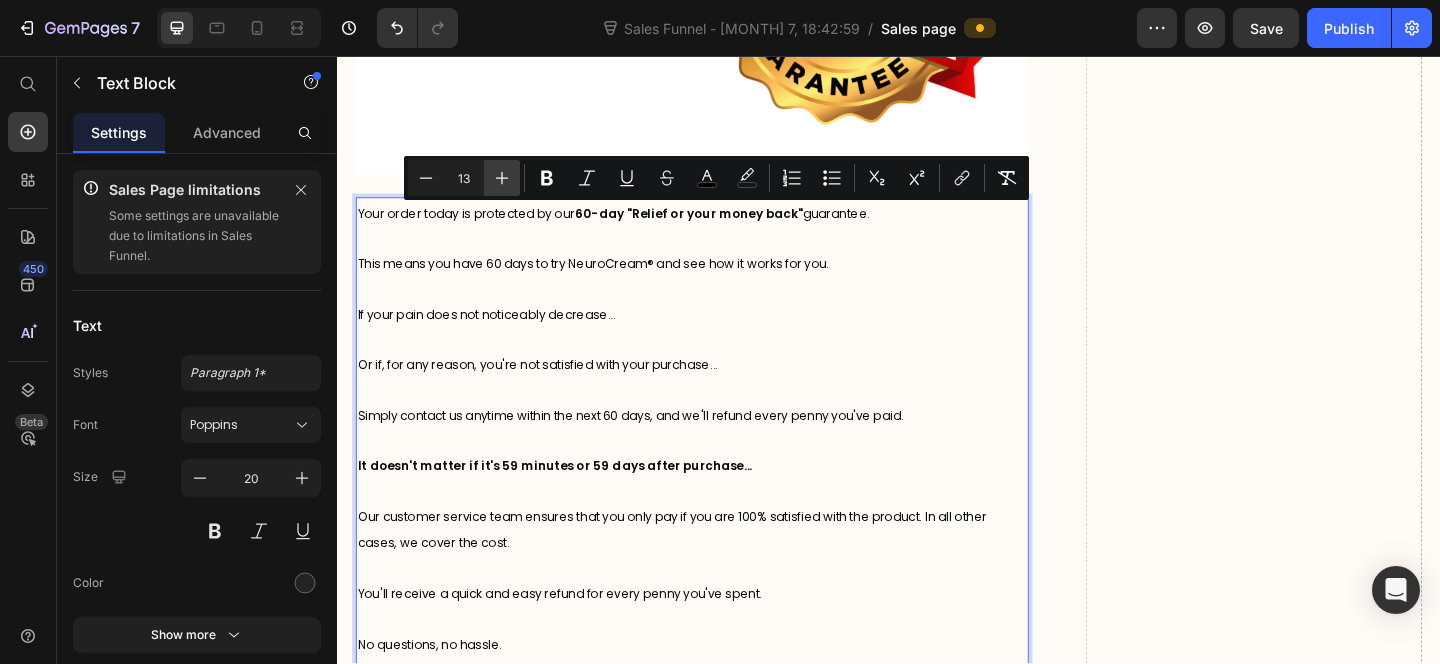 click 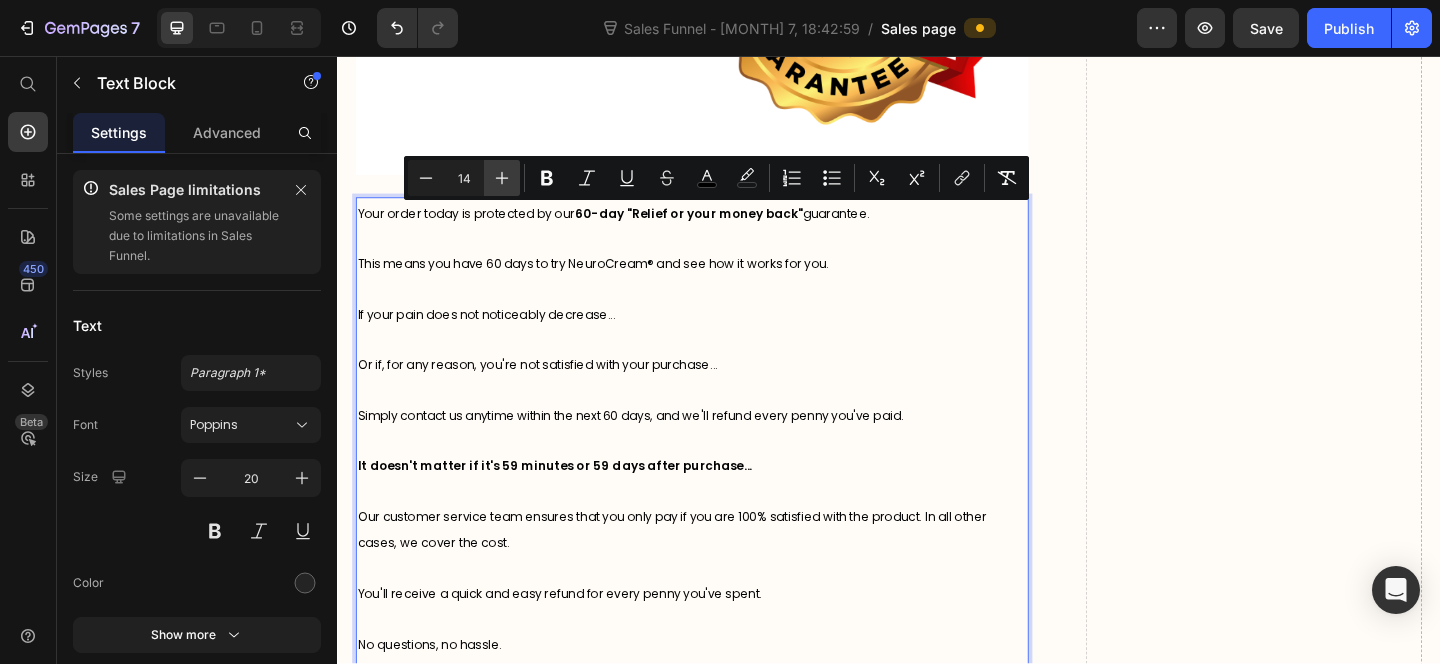click 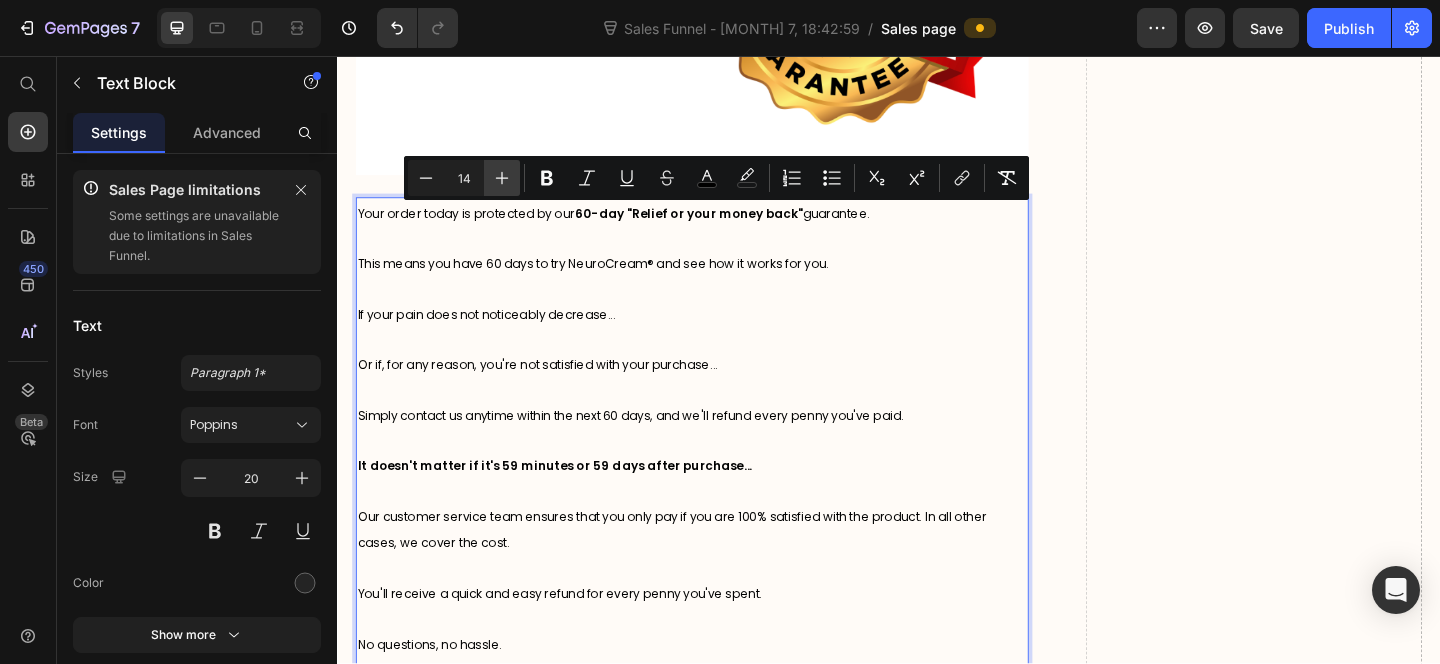 type on "15" 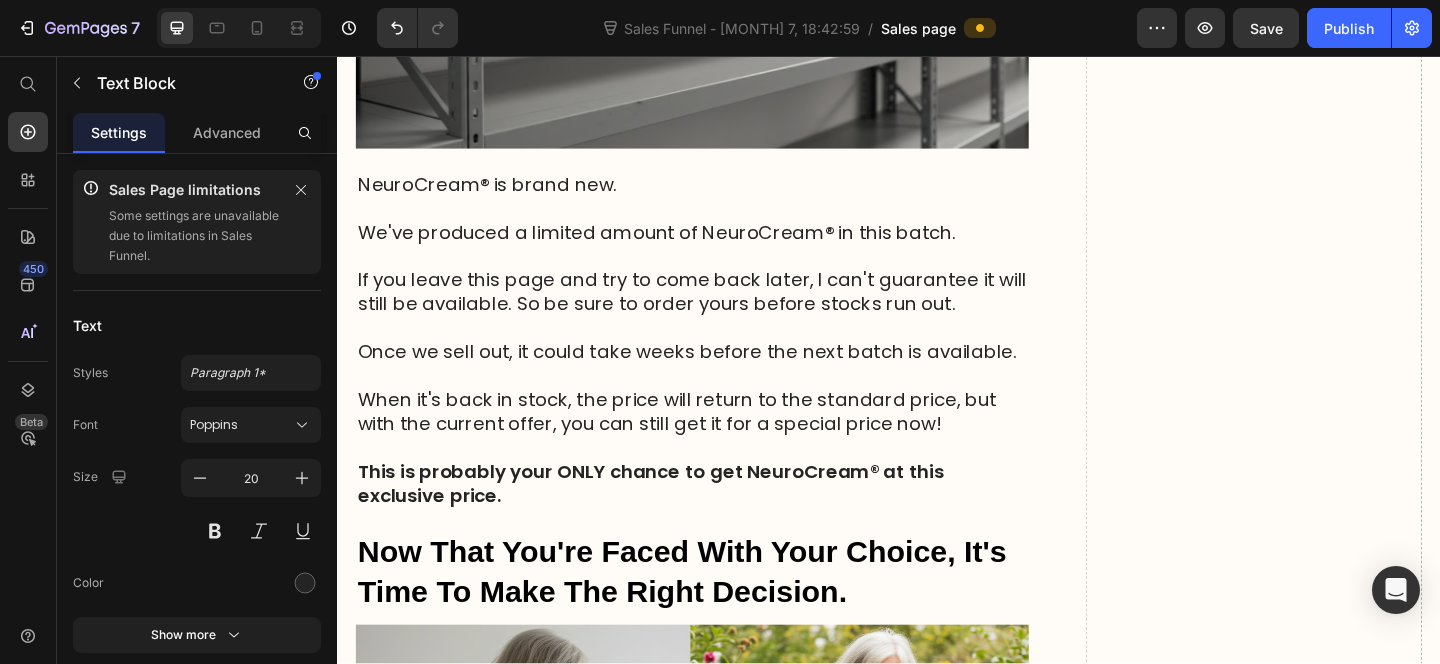 scroll, scrollTop: 16724, scrollLeft: 0, axis: vertical 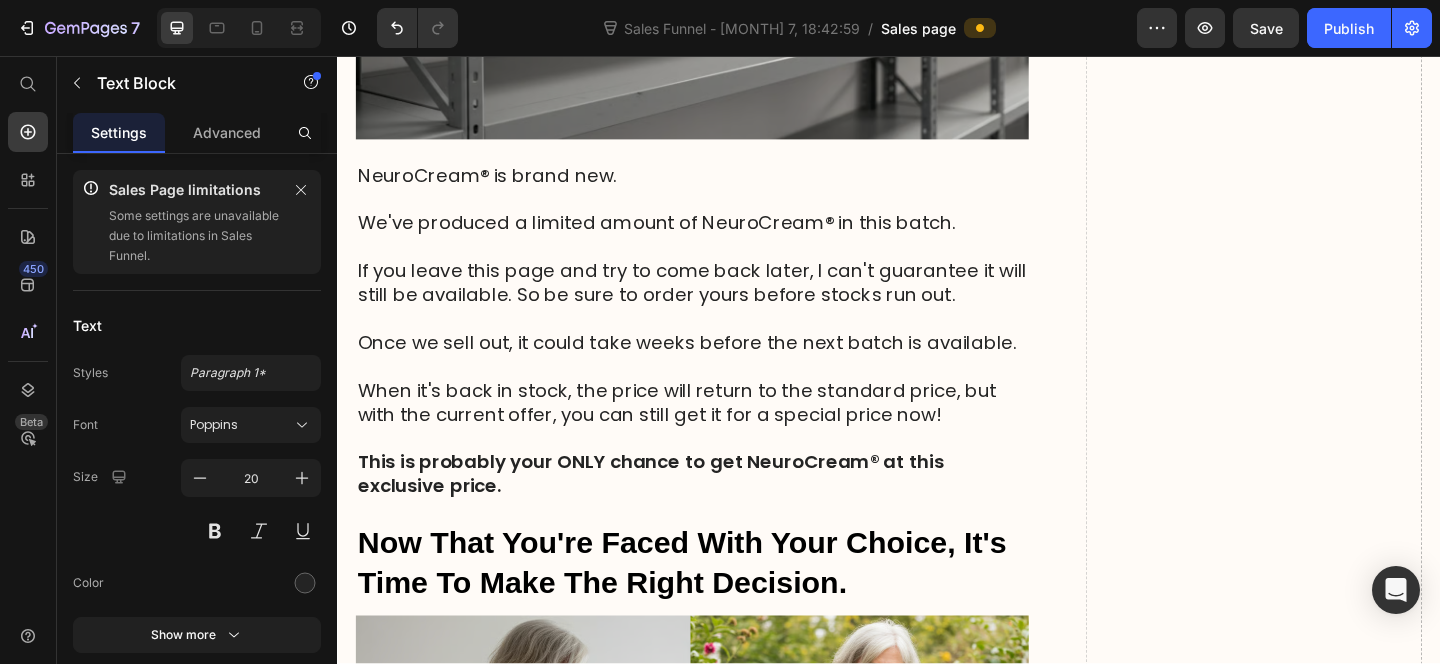 click at bounding box center [723, 342] 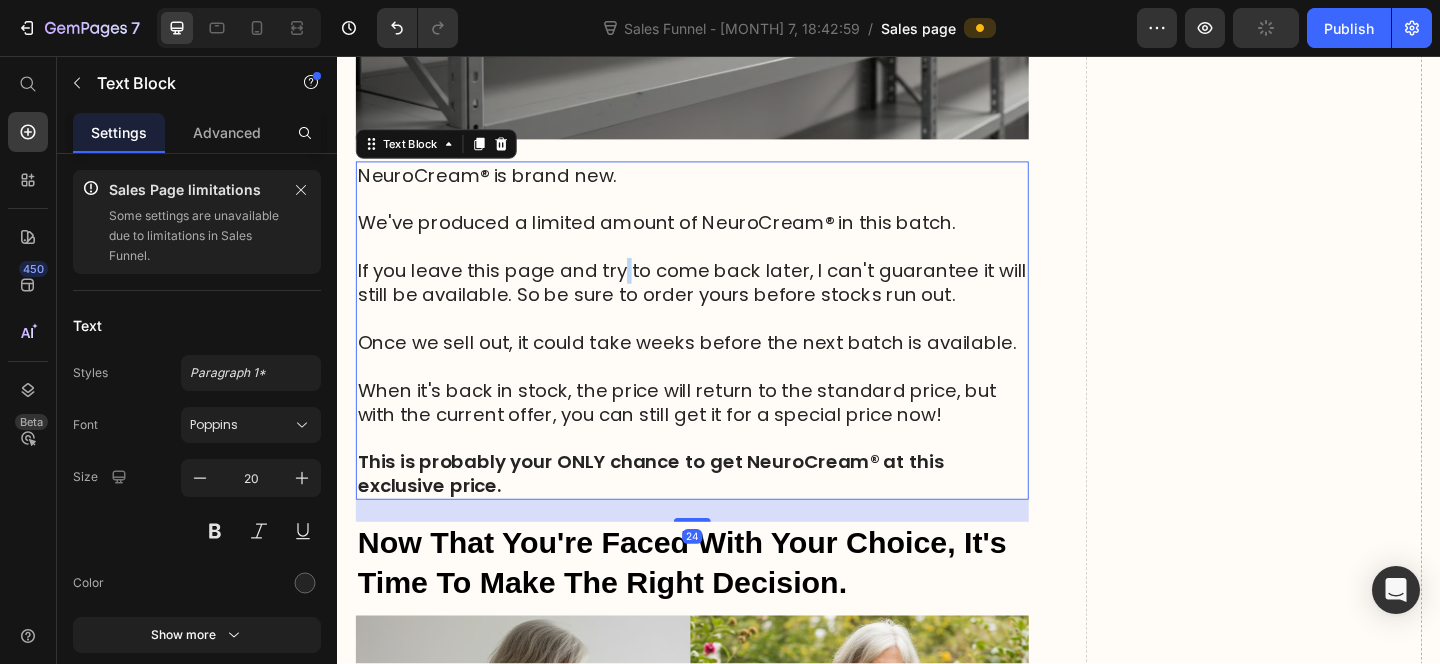 click on "If you leave this page and try to come back later, I can't guarantee it will still be available. So be sure to order yours before stocks run out." at bounding box center [723, 303] 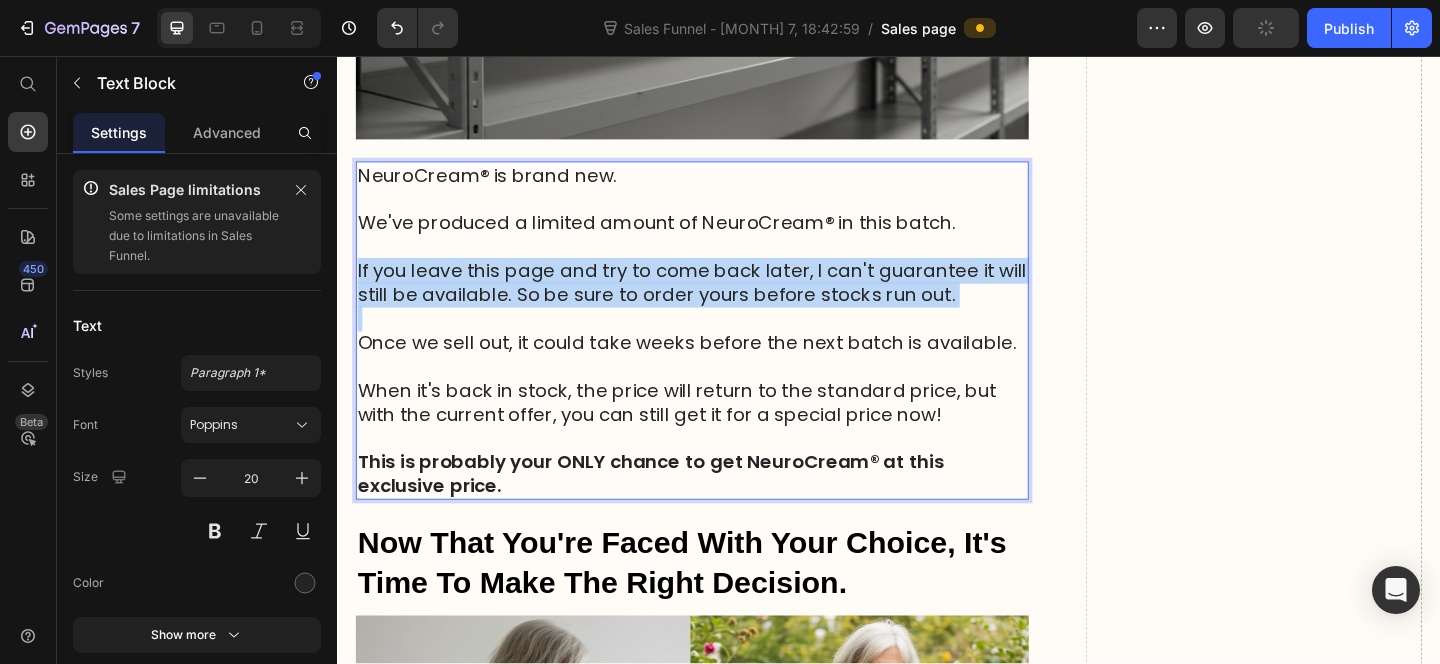 click on "If you leave this page and try to come back later, I can't guarantee it will still be available. So be sure to order yours before stocks run out." at bounding box center (723, 303) 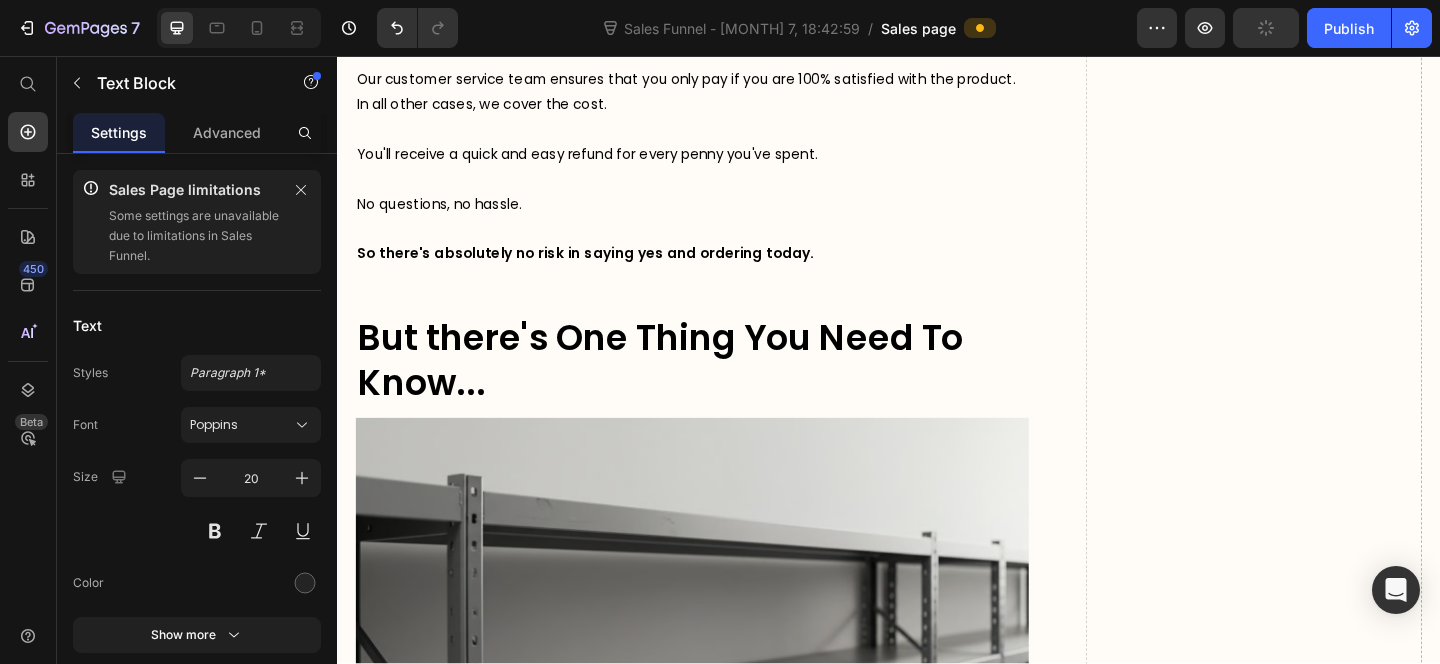scroll, scrollTop: 15696, scrollLeft: 0, axis: vertical 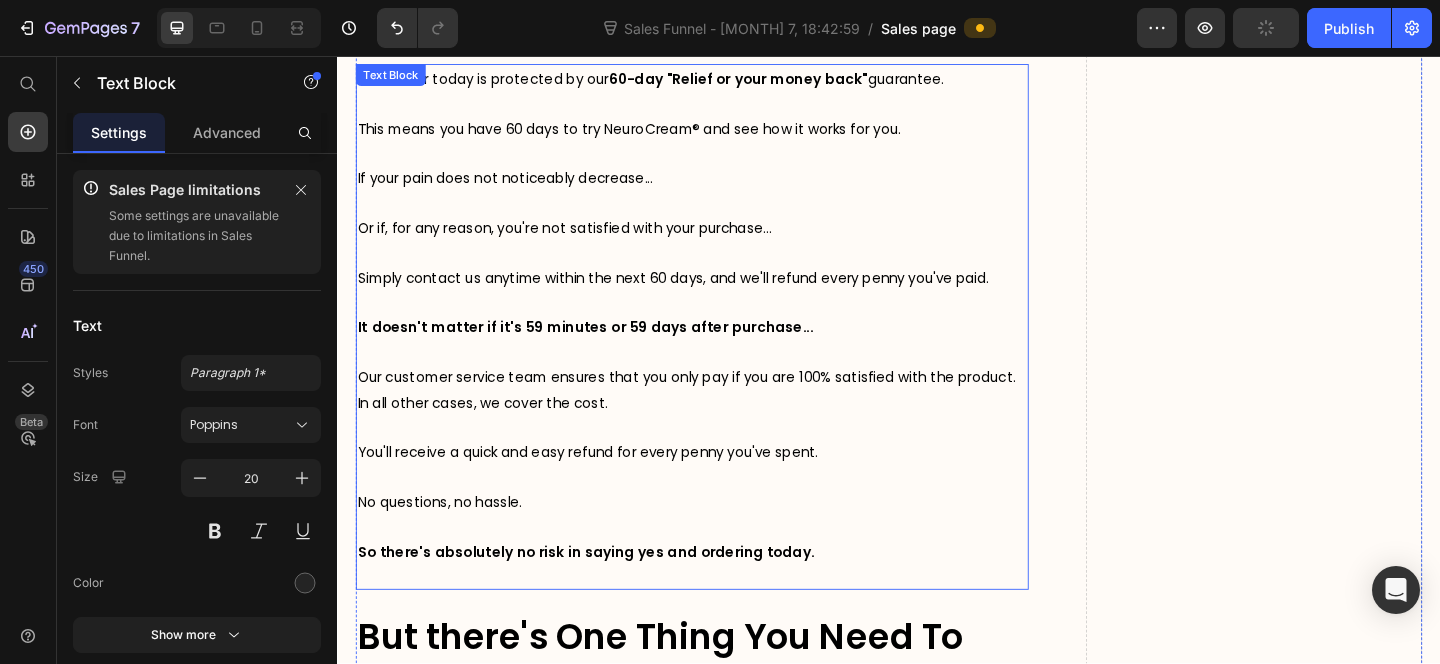 click on "It doesn't matter if it's 59 minutes or 59 days after purchase..." at bounding box center (607, 351) 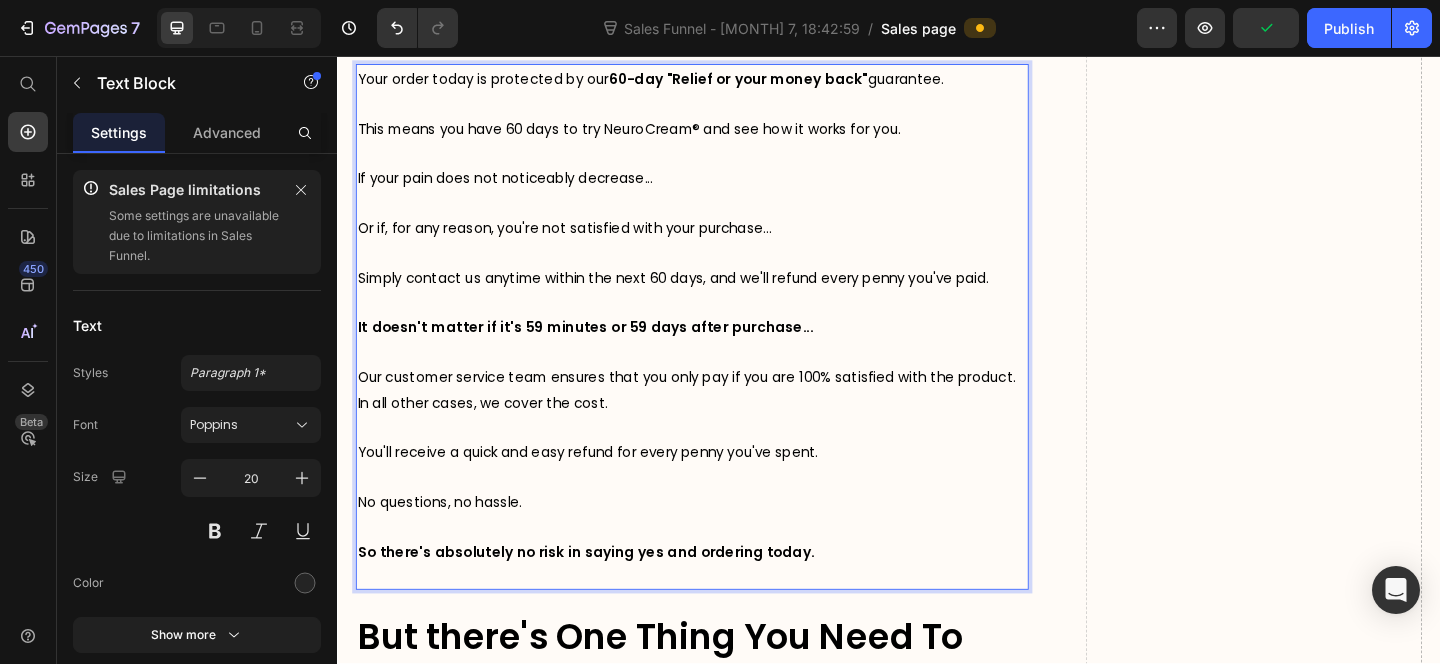click on "Our customer service team ensures that you only pay if you are 100% satisfied with the product. In all other cases, we cover the cost." at bounding box center (723, 419) 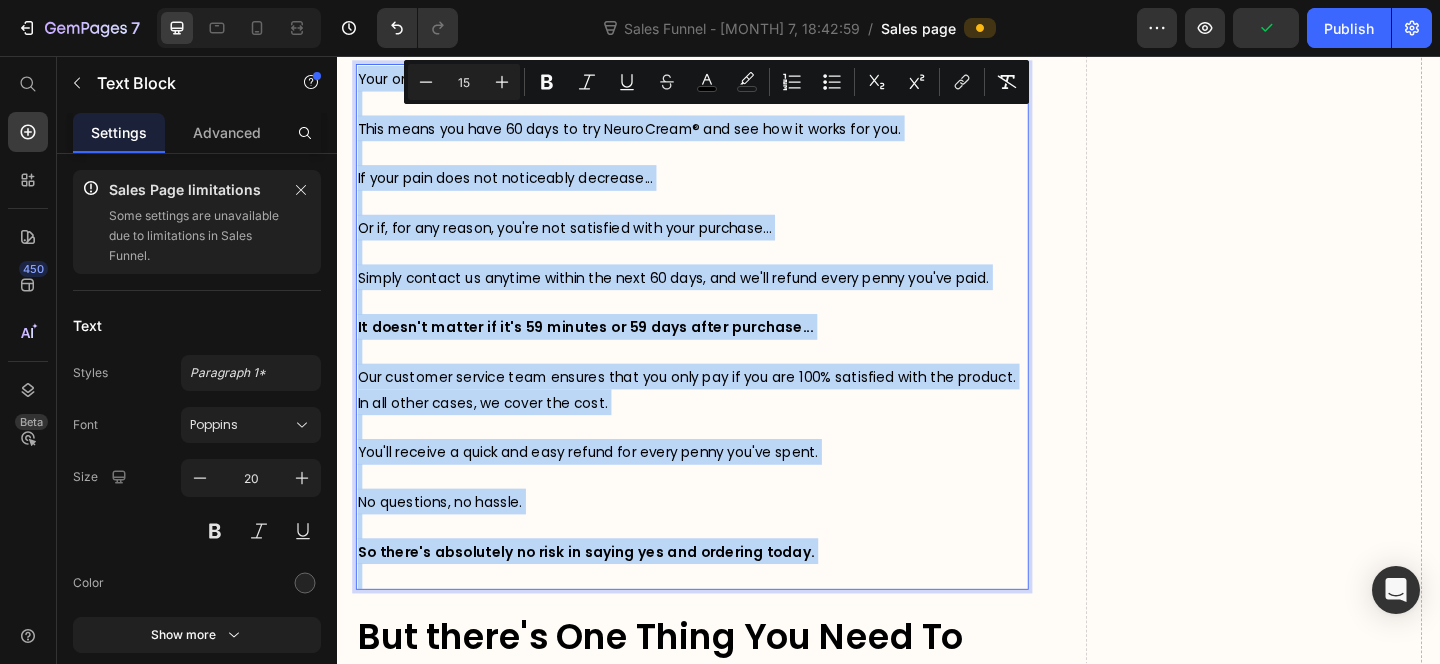 scroll, scrollTop: 15582, scrollLeft: 0, axis: vertical 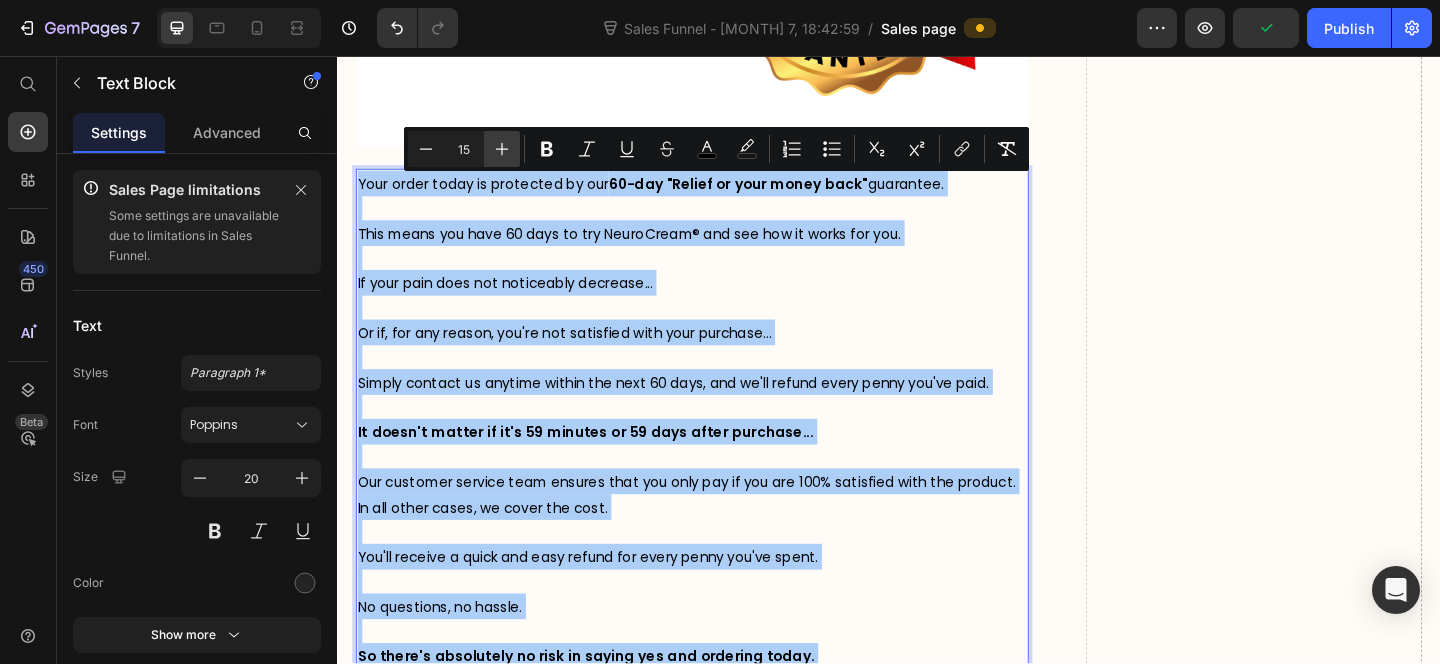 click on "Plus" at bounding box center (502, 149) 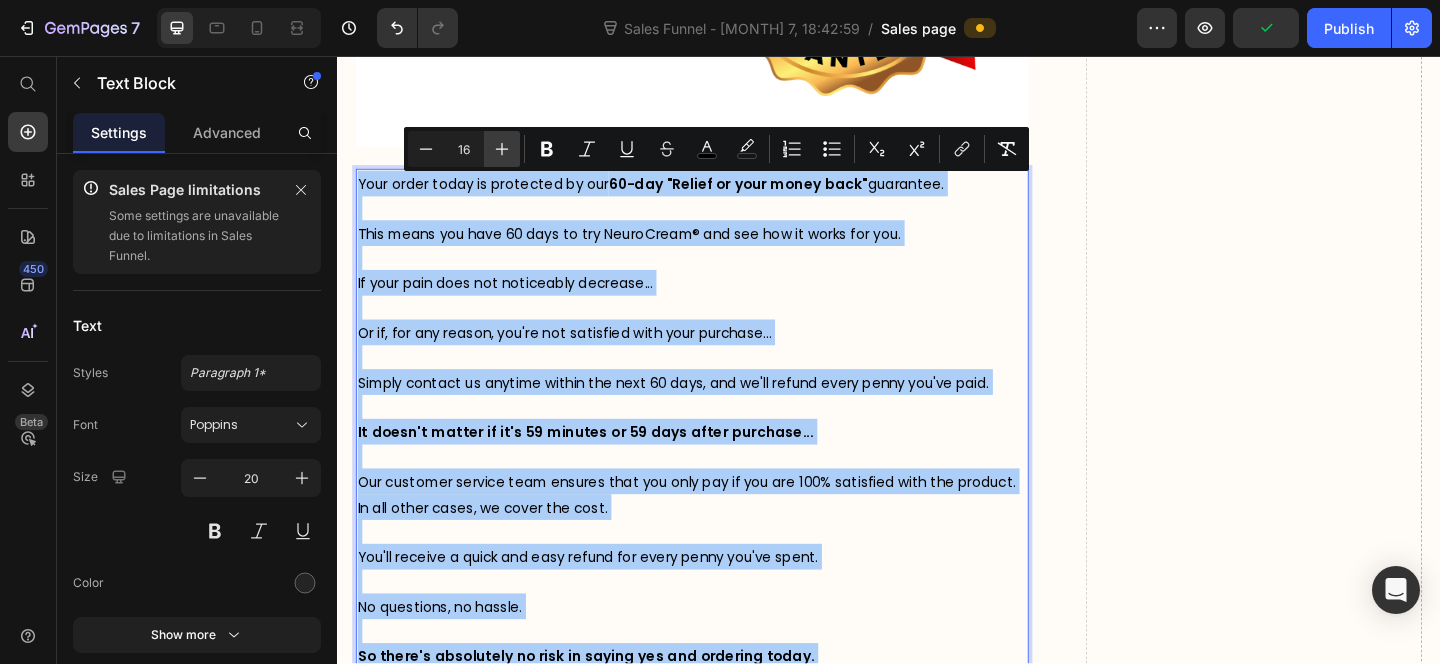 click on "Plus" at bounding box center [502, 149] 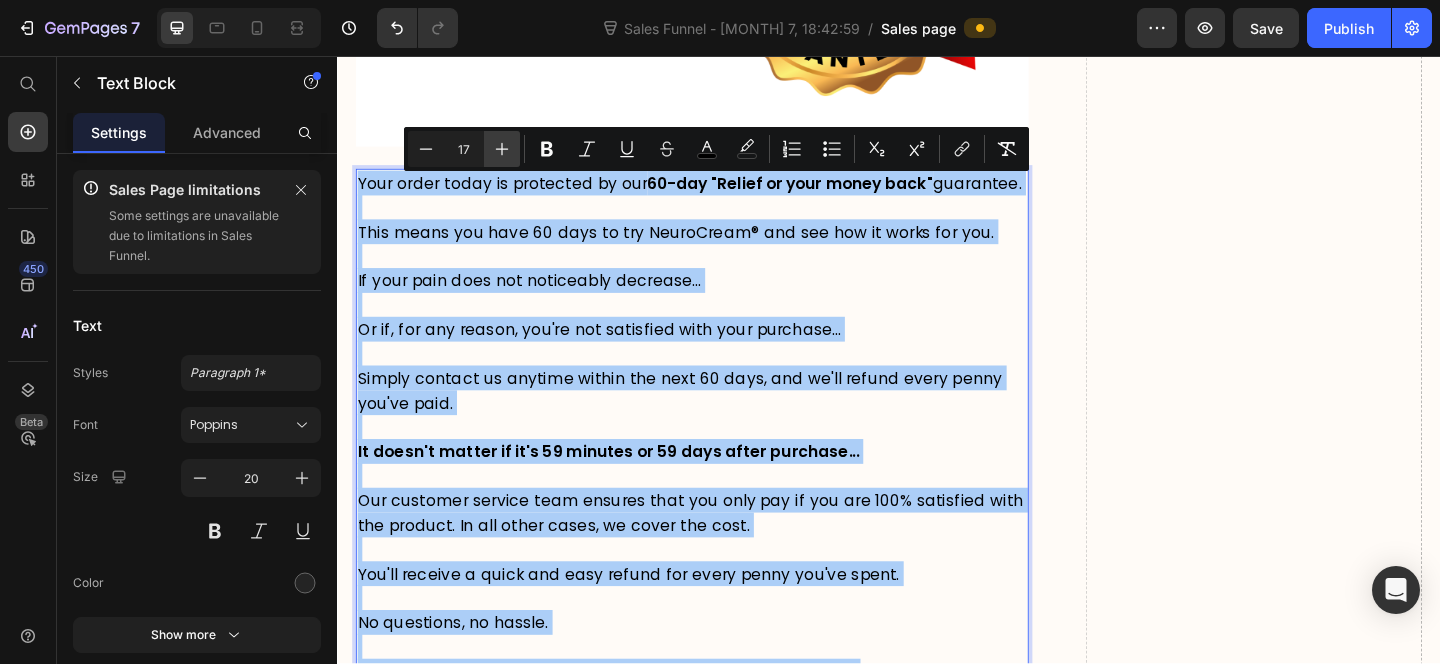 click on "Plus" at bounding box center (502, 149) 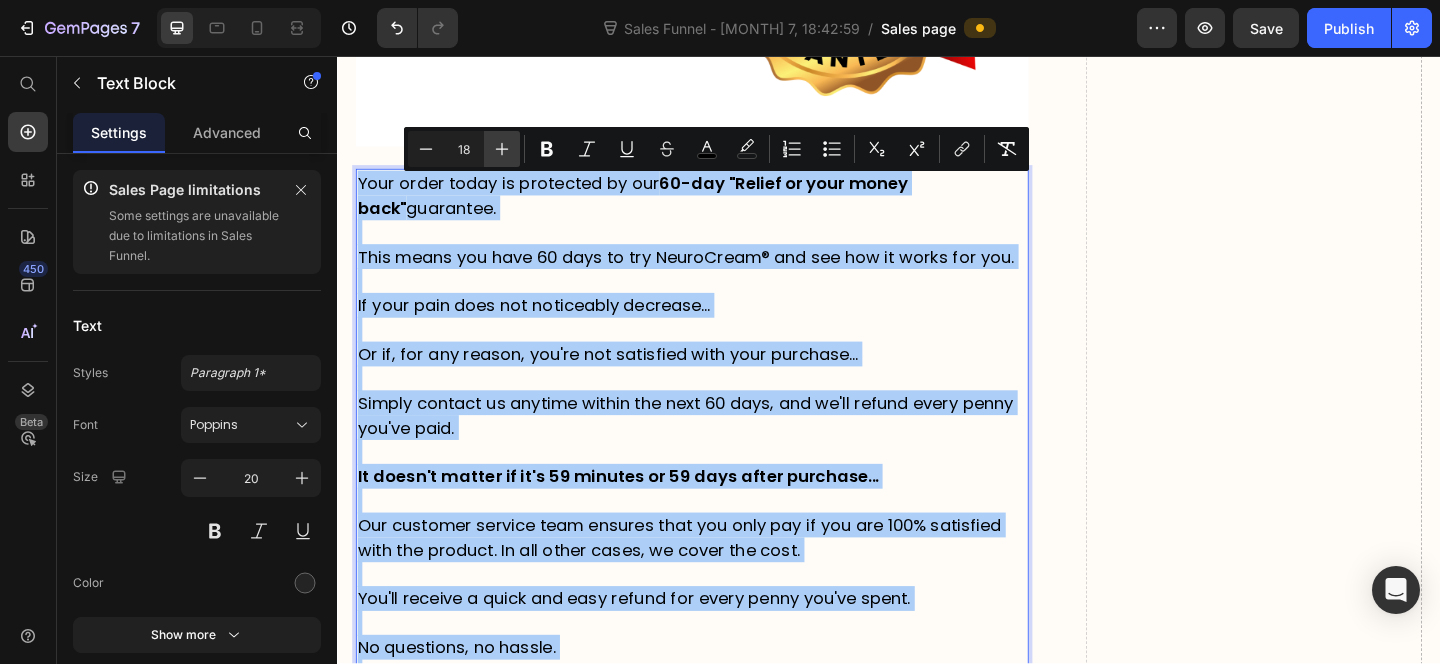 click on "Plus" at bounding box center (502, 149) 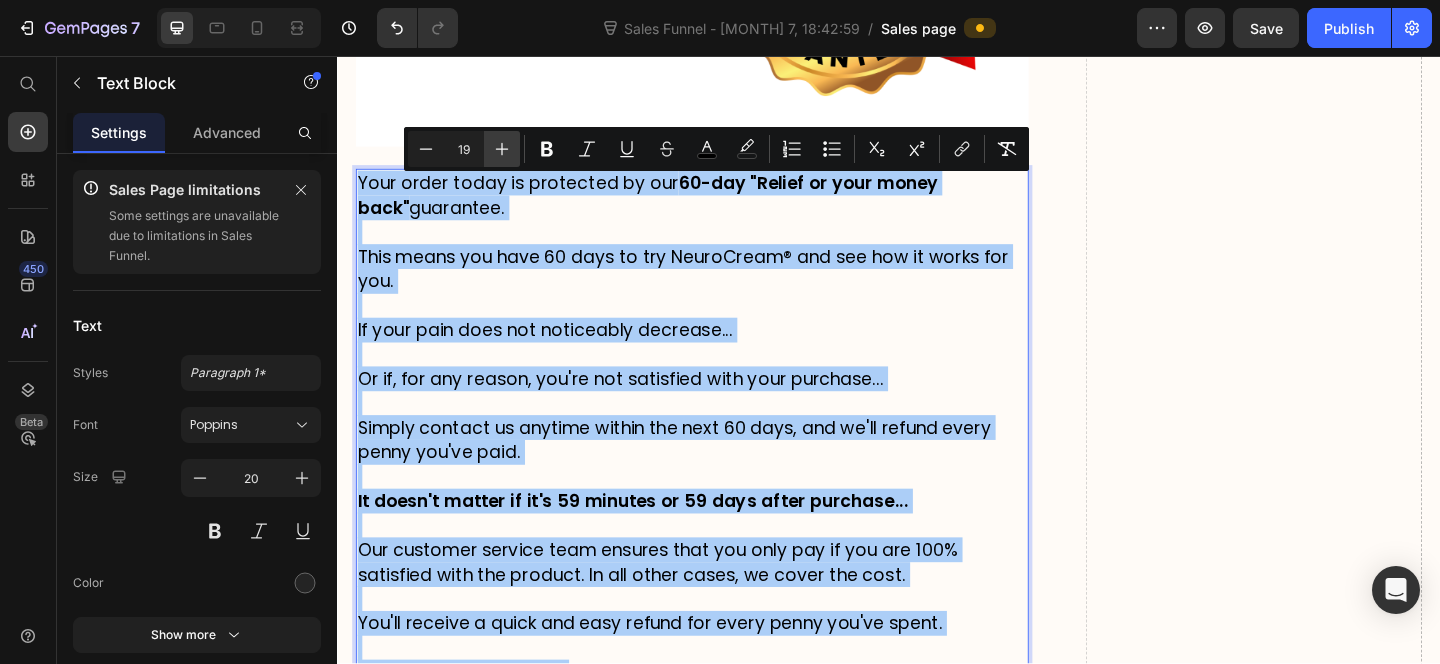 click on "Plus" at bounding box center [502, 149] 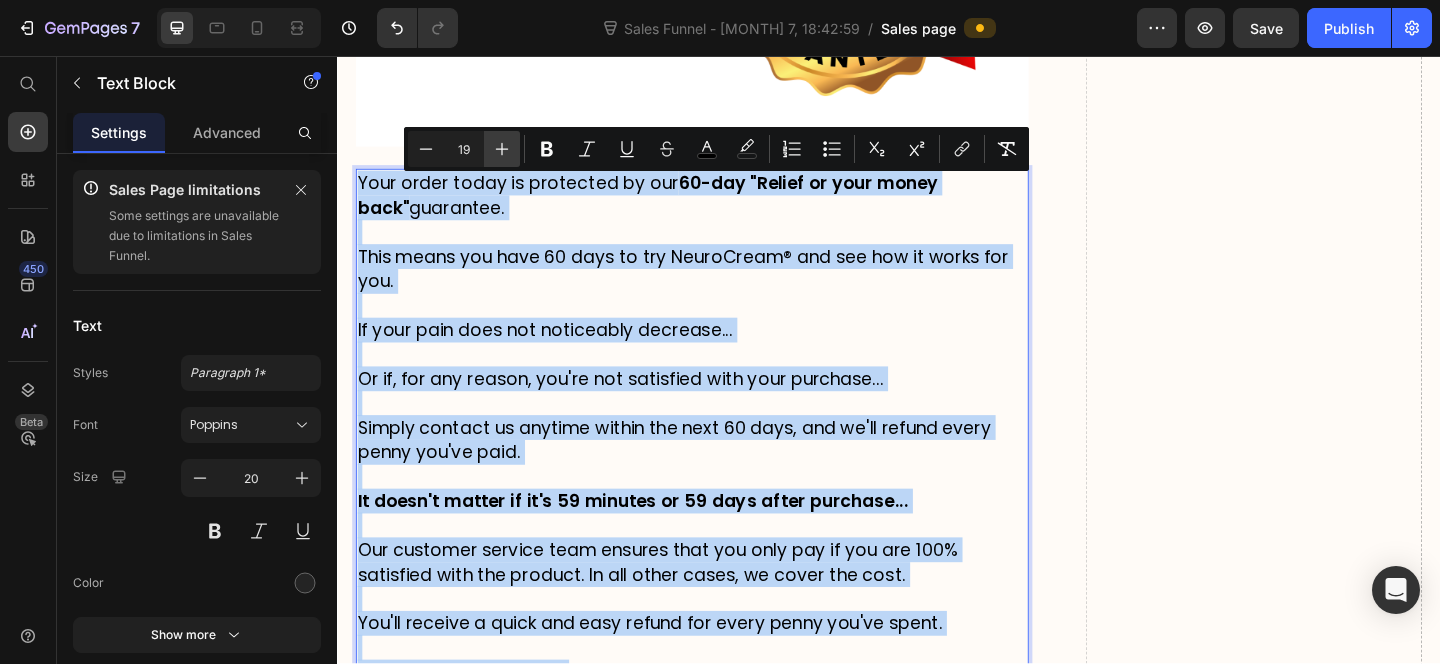 type on "20" 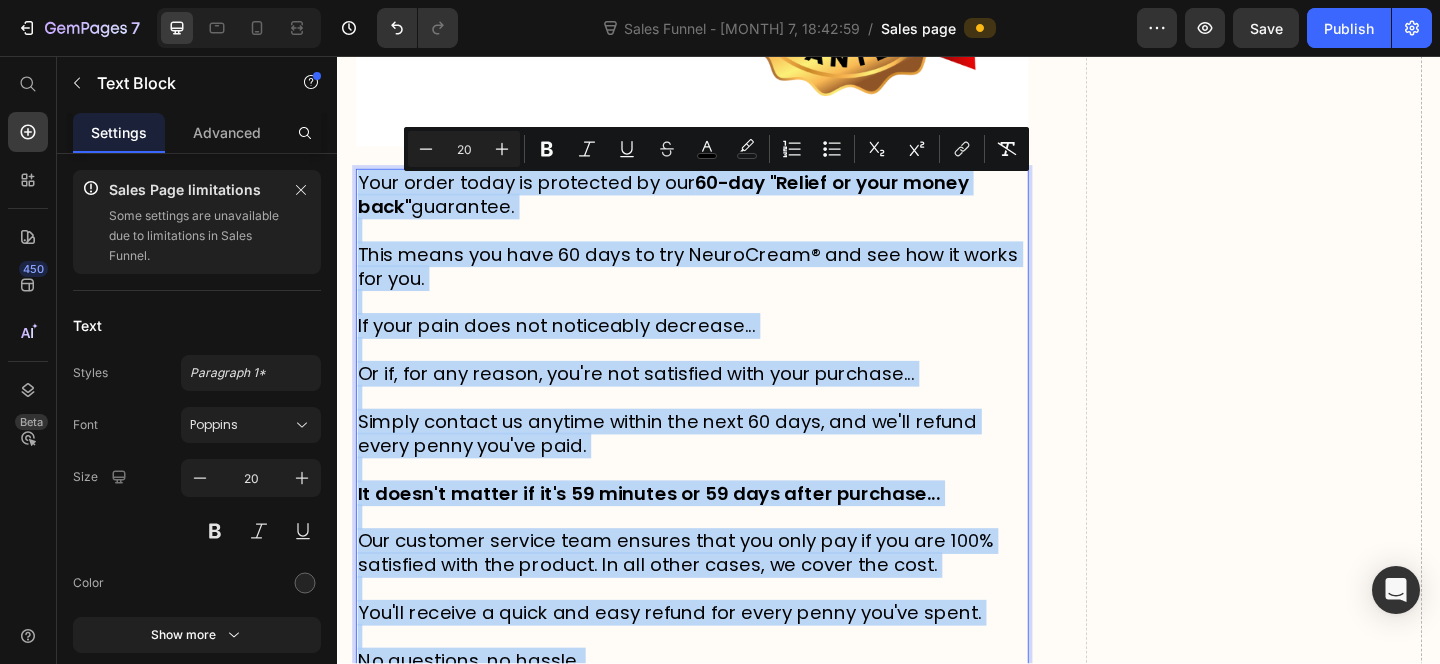 click on "If your pain does not noticeably decrease..." at bounding box center (575, 350) 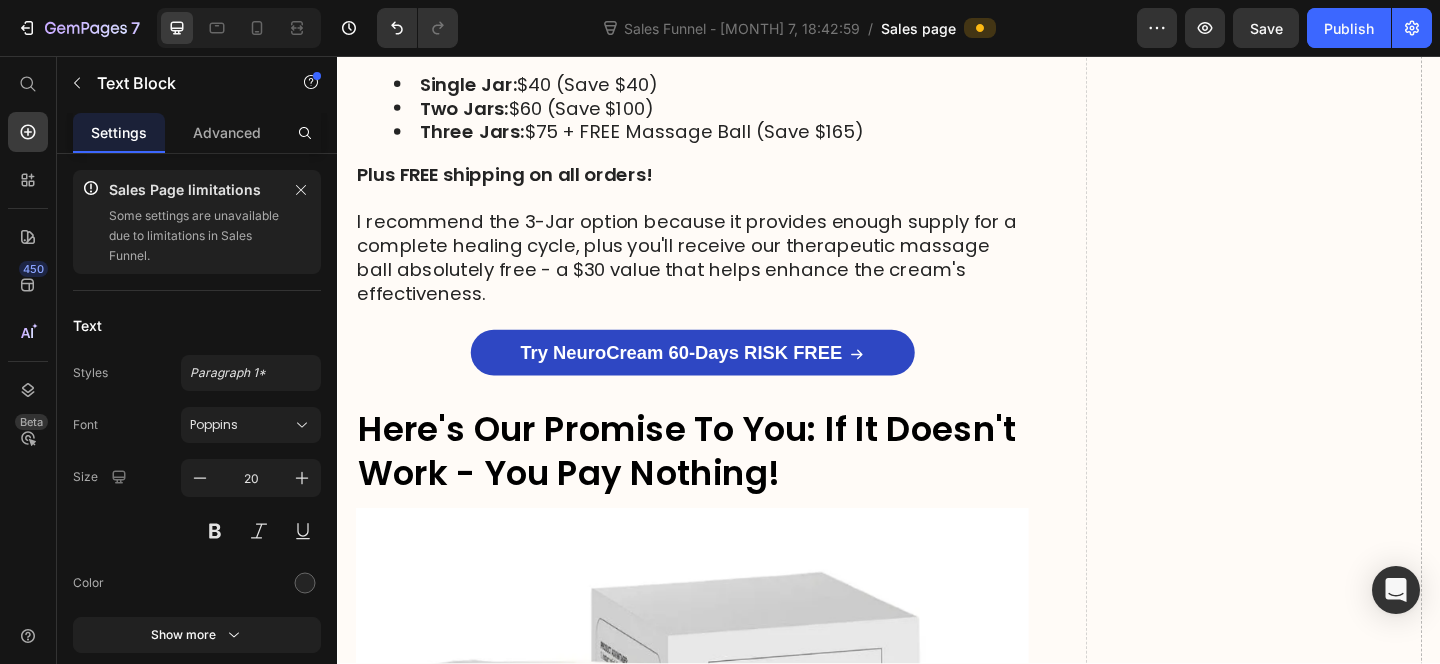 scroll, scrollTop: 14452, scrollLeft: 0, axis: vertical 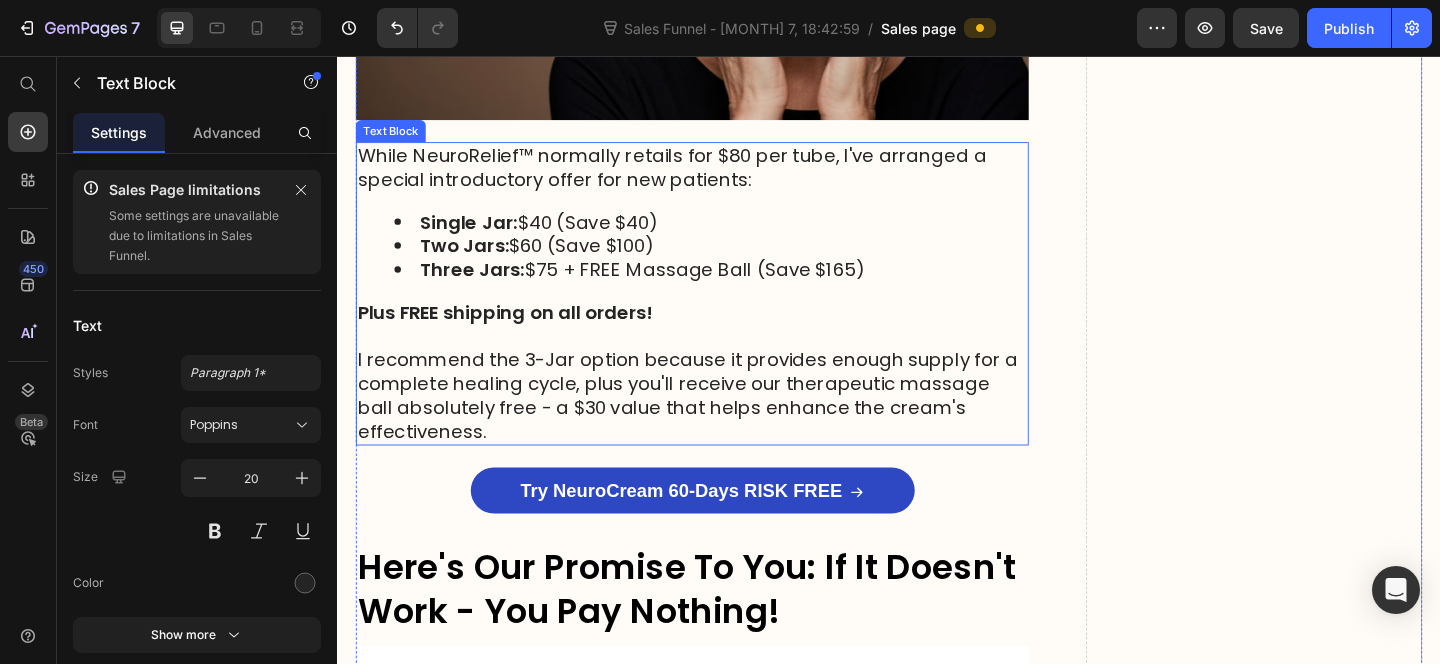 click at bounding box center (723, 361) 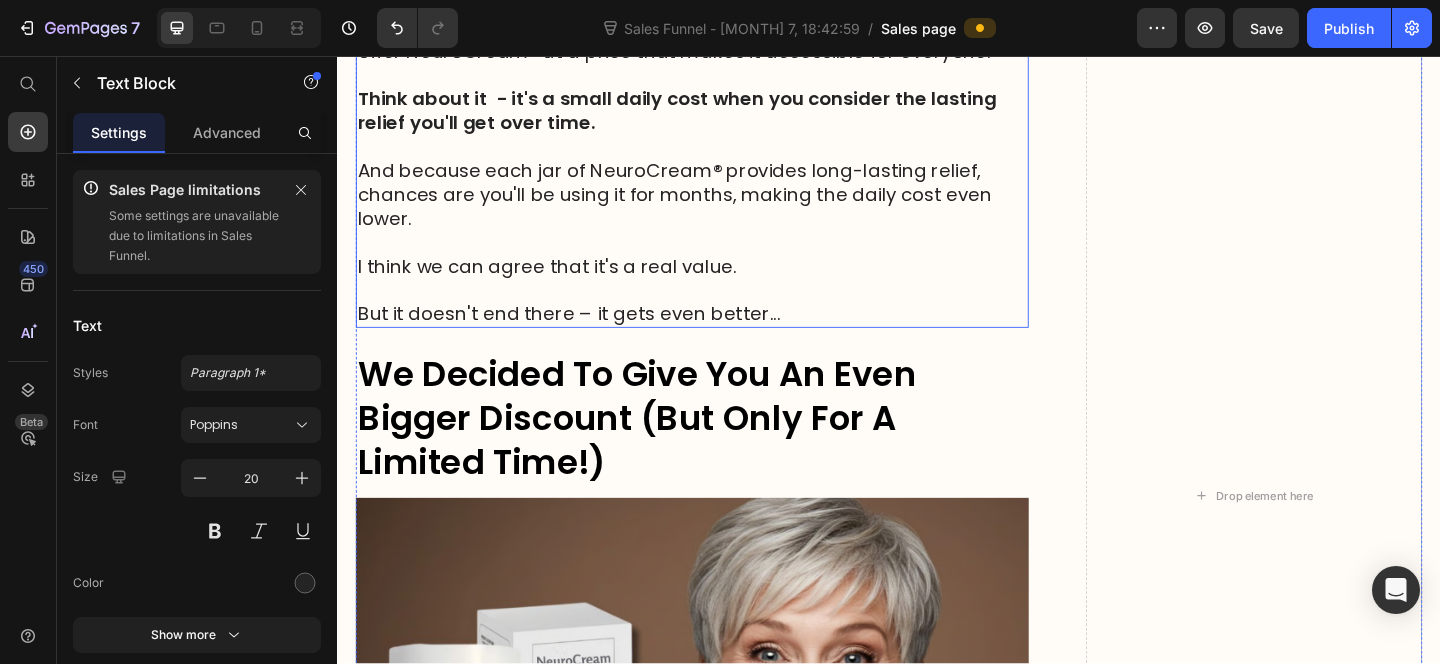 click at bounding box center (723, 259) 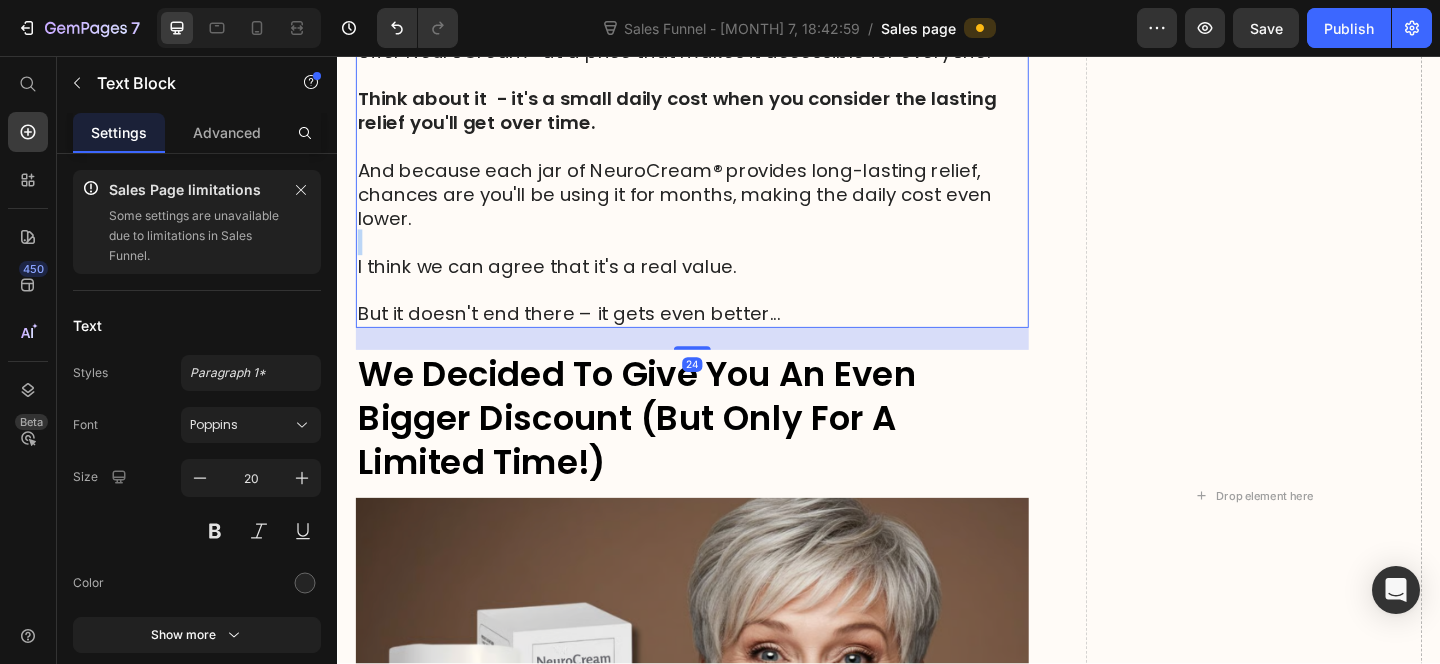 click at bounding box center [723, 259] 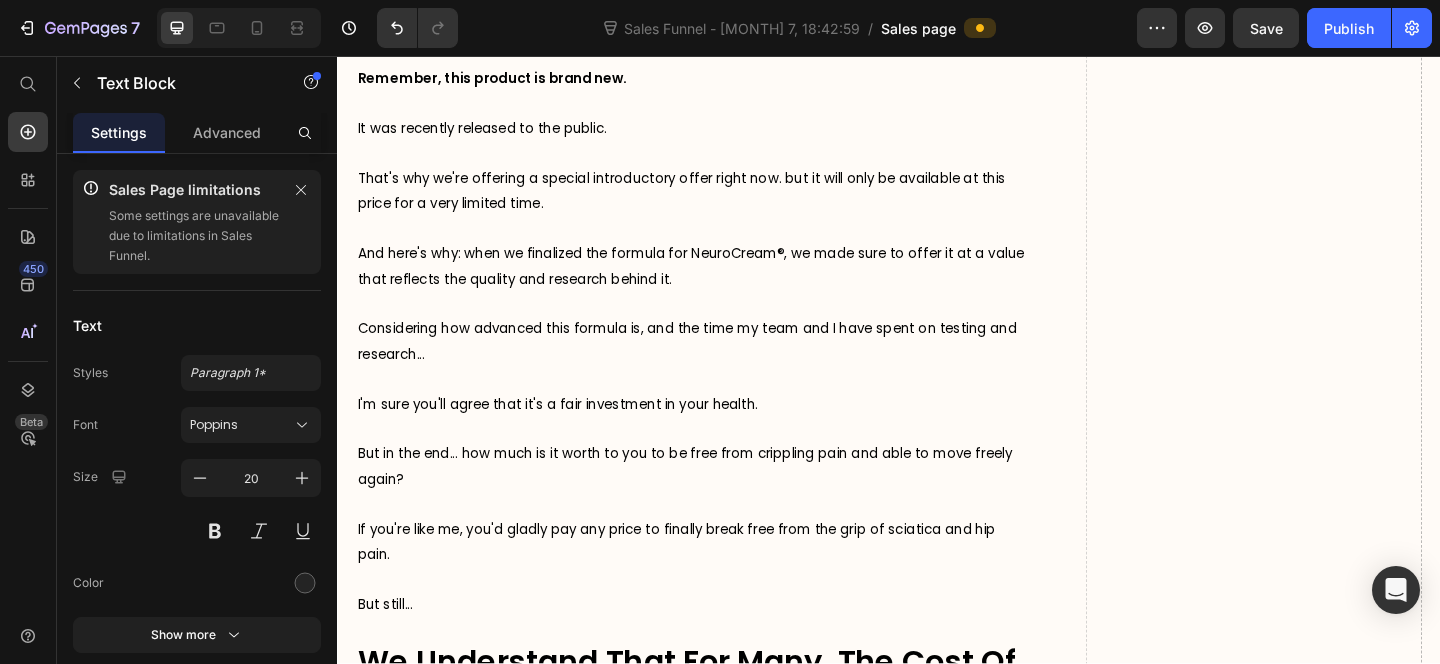 scroll, scrollTop: 12216, scrollLeft: 0, axis: vertical 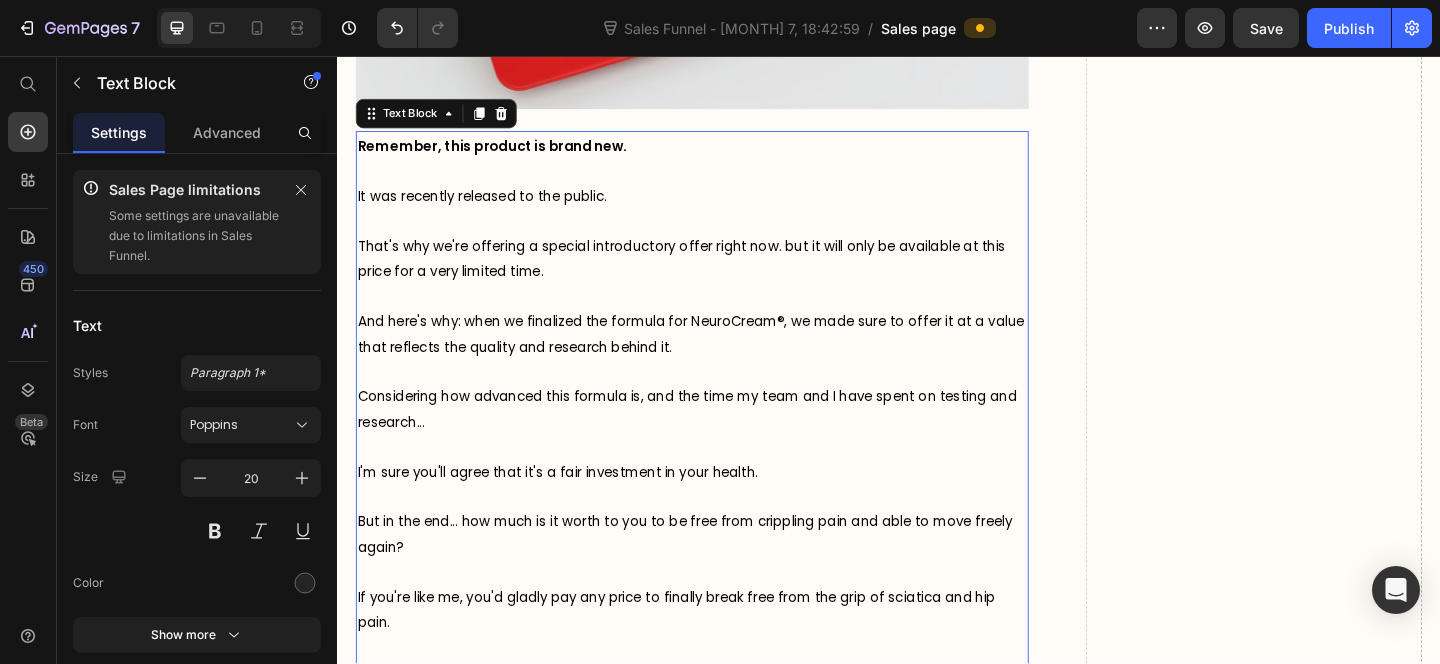 click on "And here's why: when we finalized the formula for NeuroCream®, we made sure to offer it at a value that reflects the quality and research behind it." at bounding box center [721, 359] 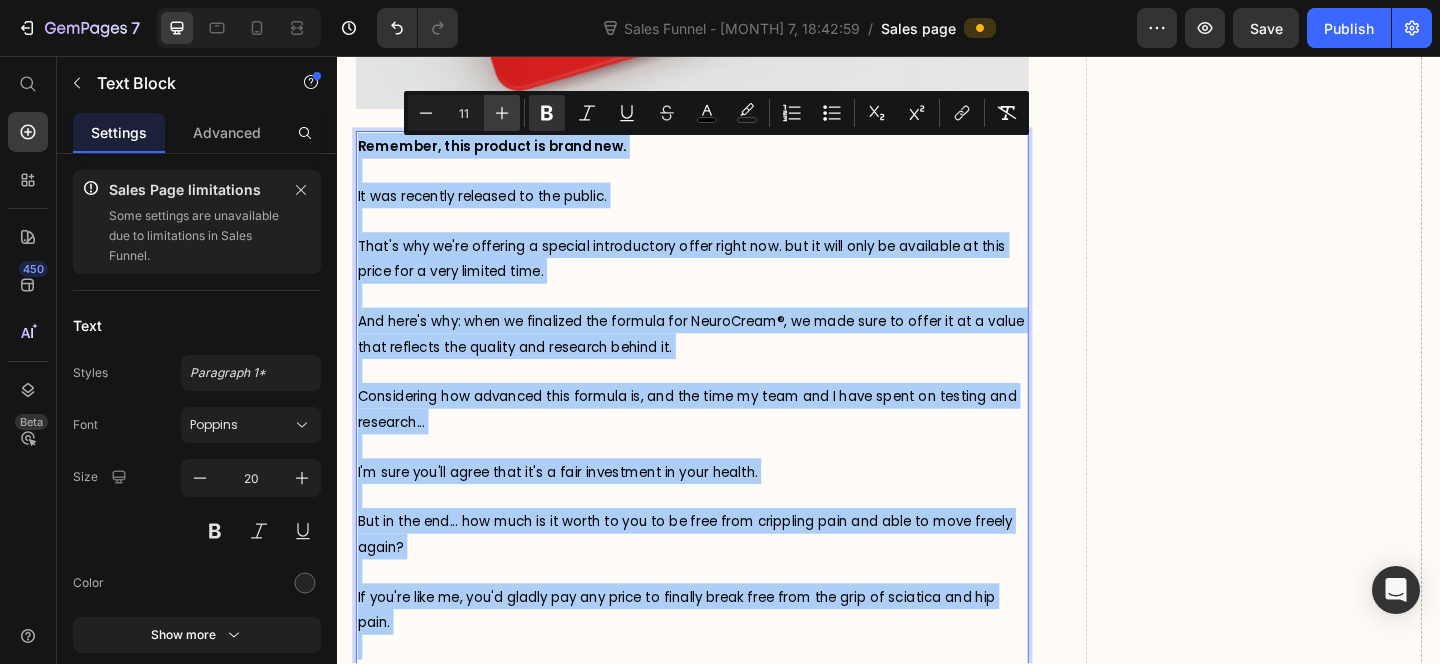 click on "Plus" at bounding box center [502, 113] 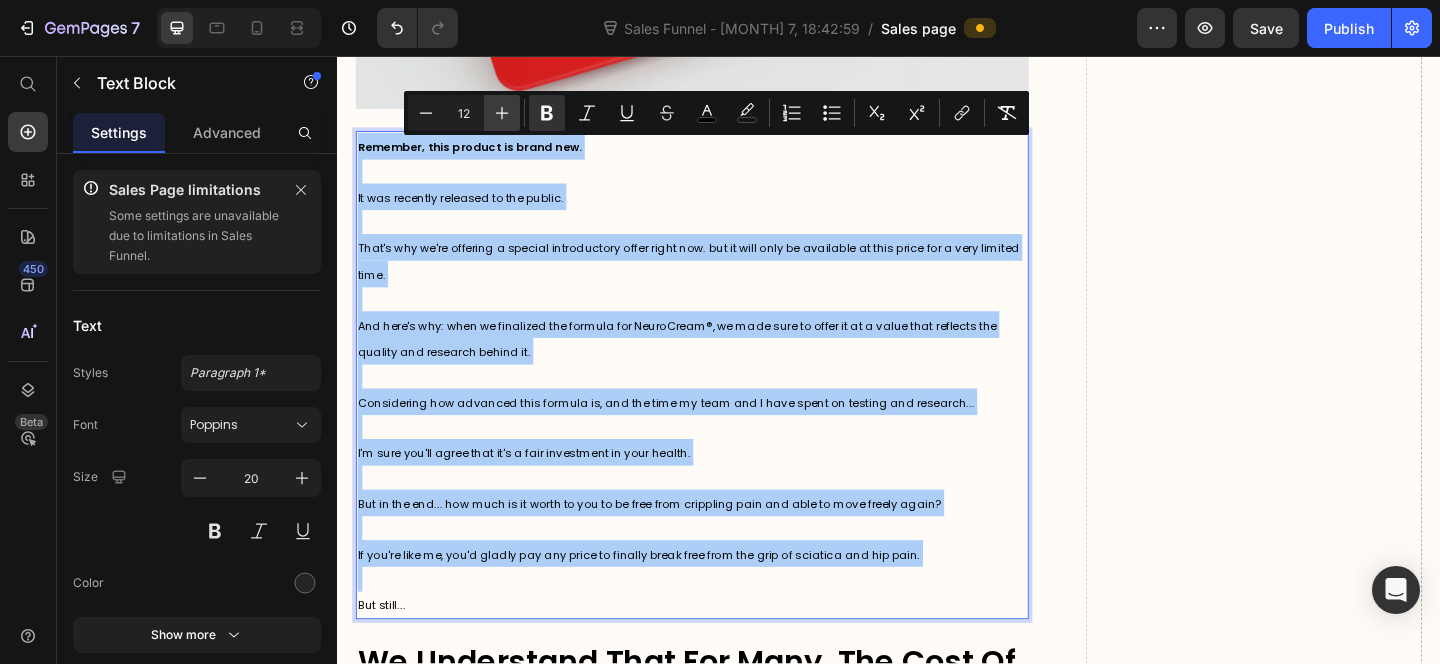 click on "Plus" at bounding box center (502, 113) 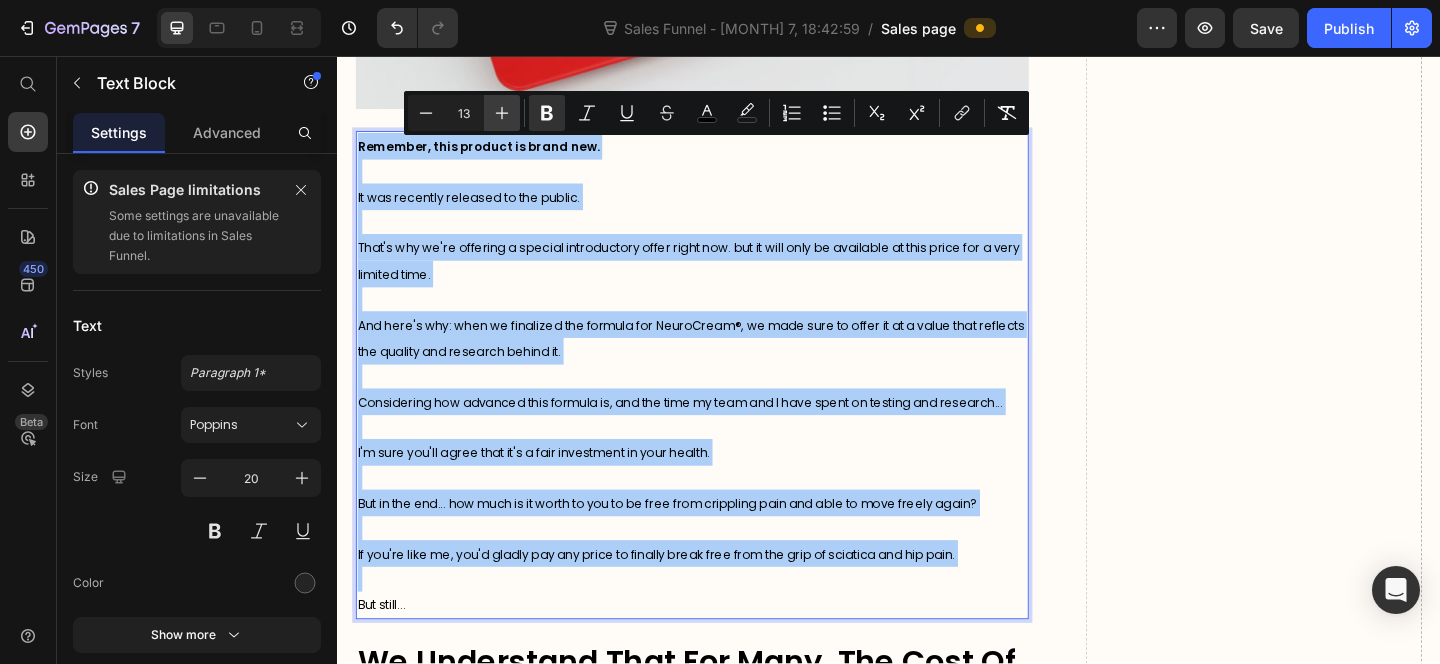 click on "Plus" at bounding box center (502, 113) 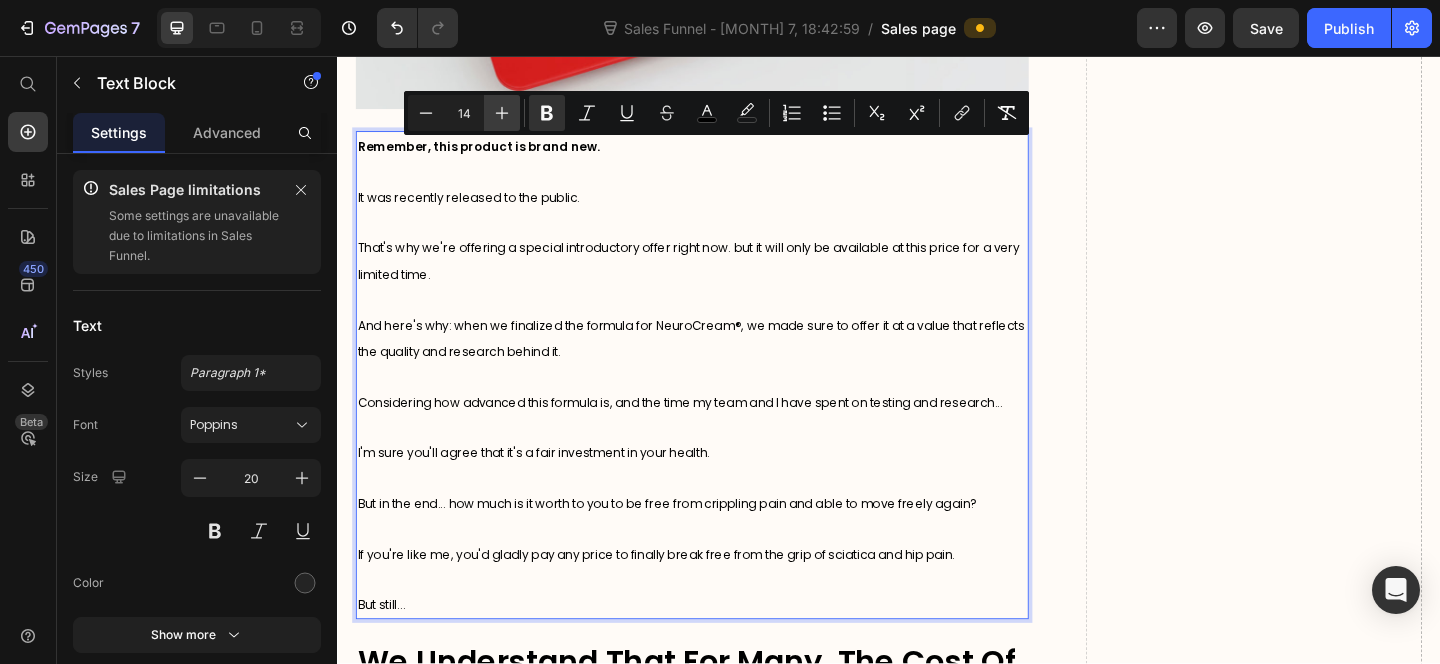 click on "Plus" at bounding box center (502, 113) 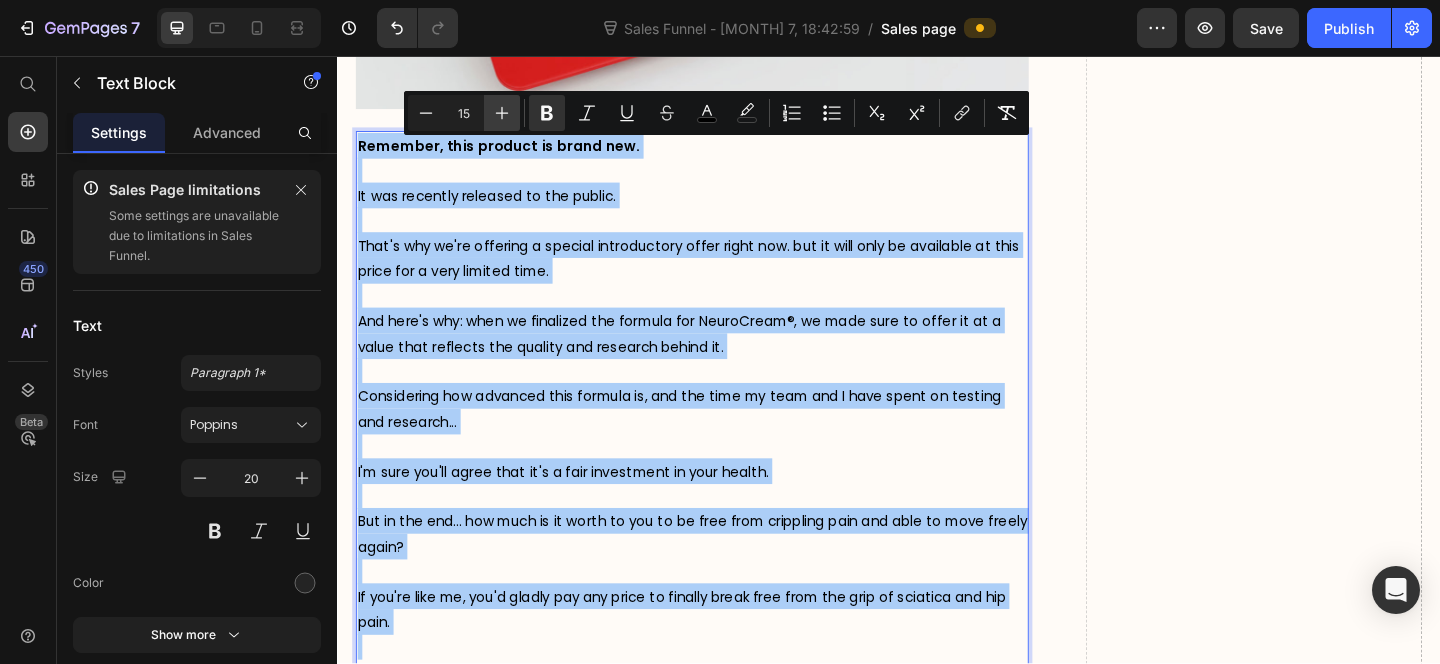 click on "Plus" at bounding box center [502, 113] 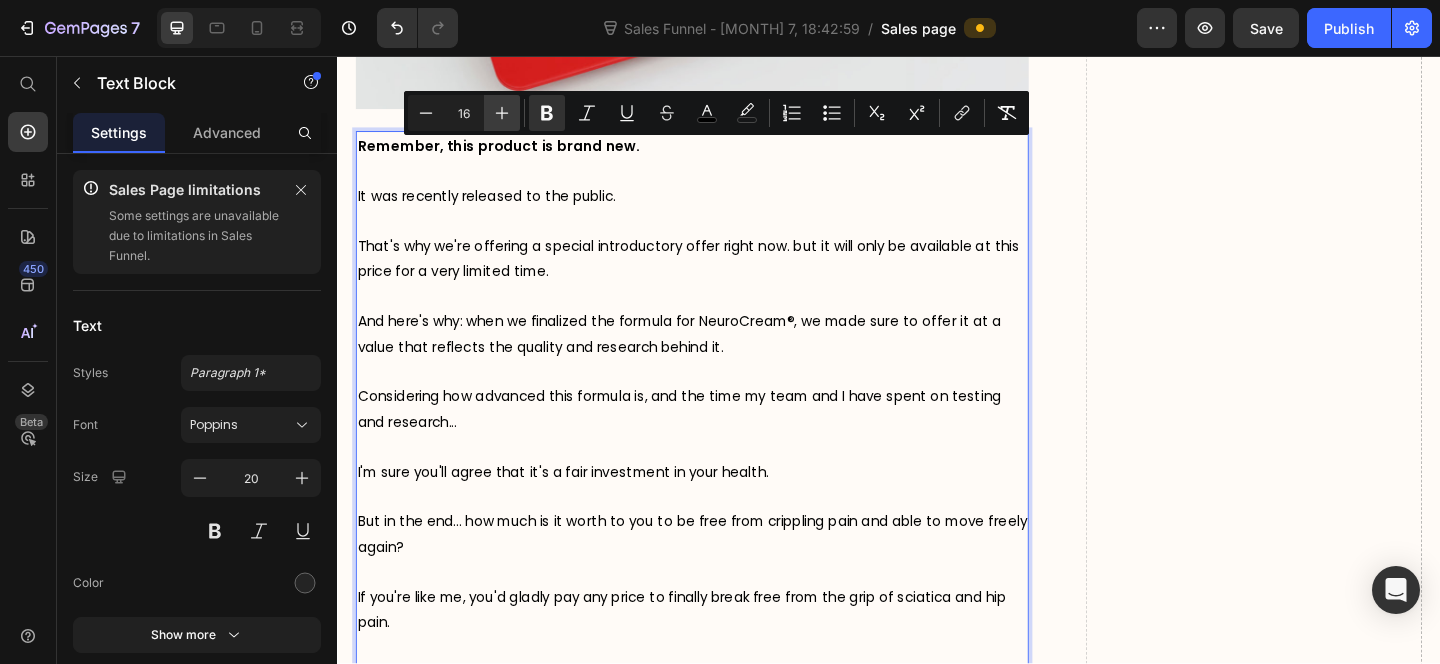 click on "Plus" at bounding box center [502, 113] 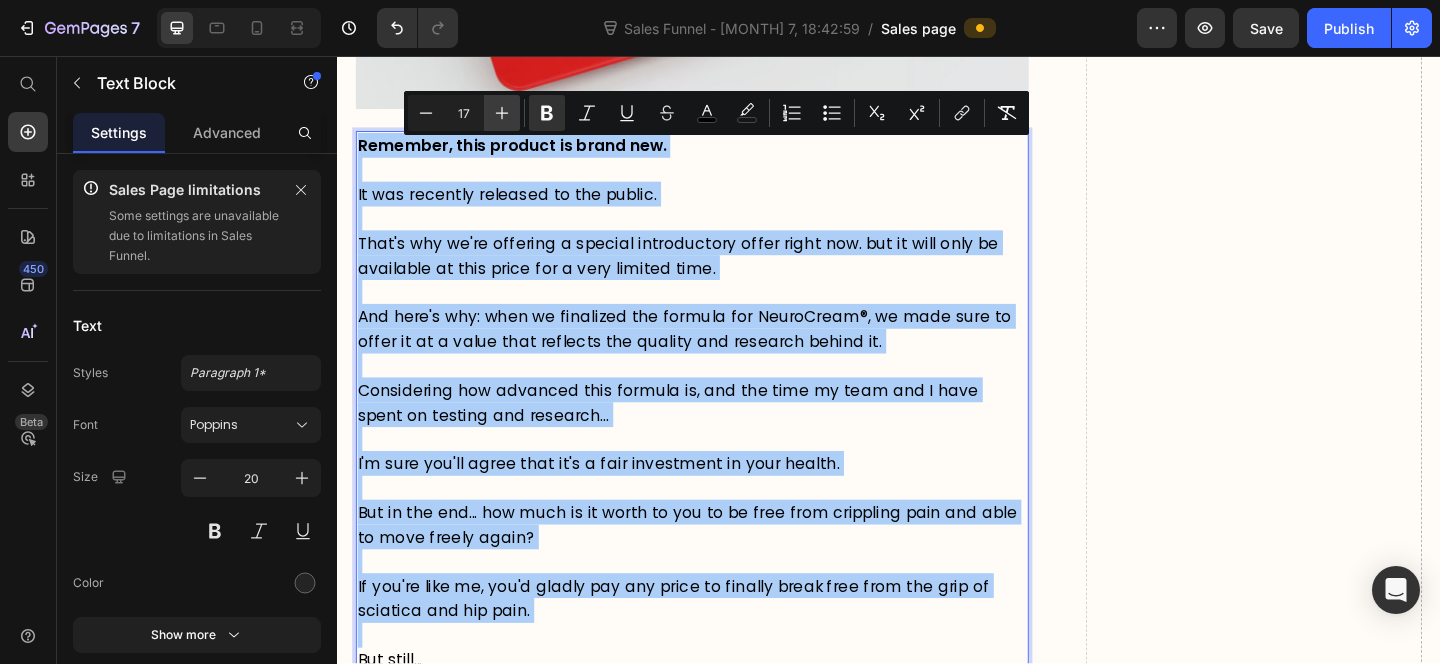 click on "Plus" at bounding box center [502, 113] 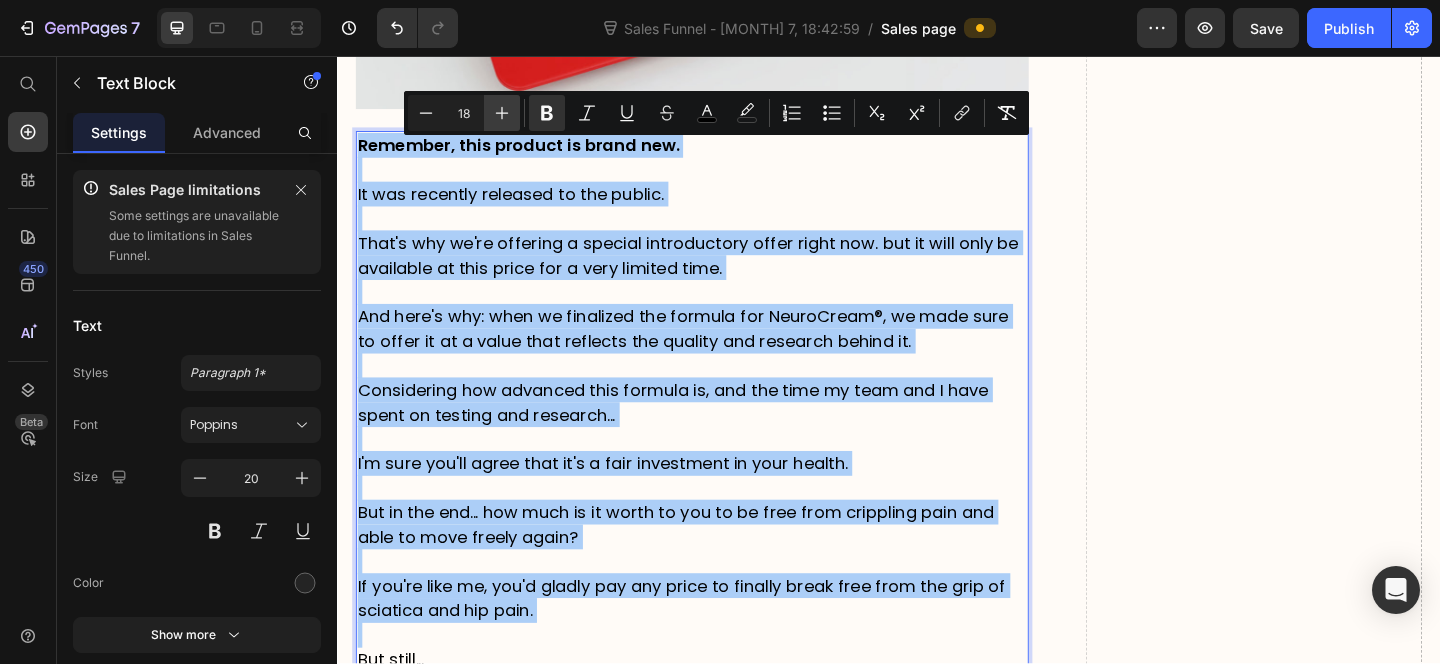 click on "Plus" at bounding box center (502, 113) 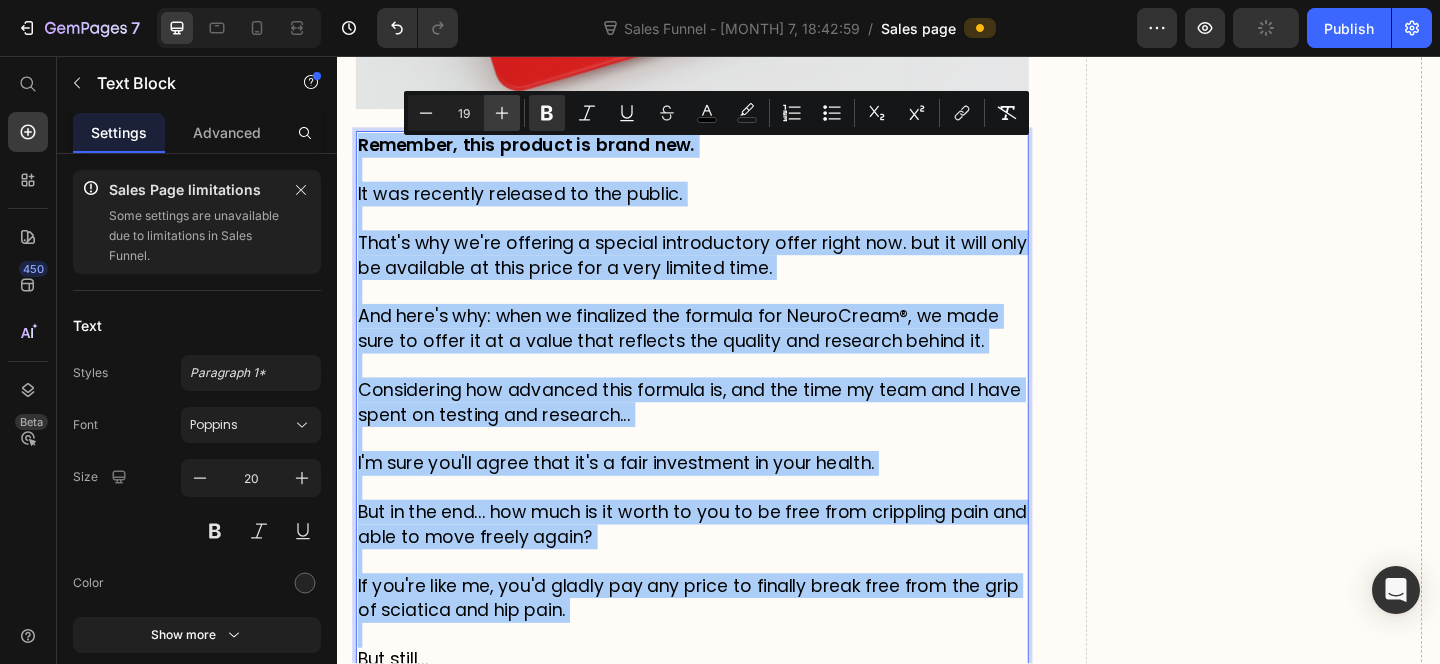 click on "Plus" at bounding box center (502, 113) 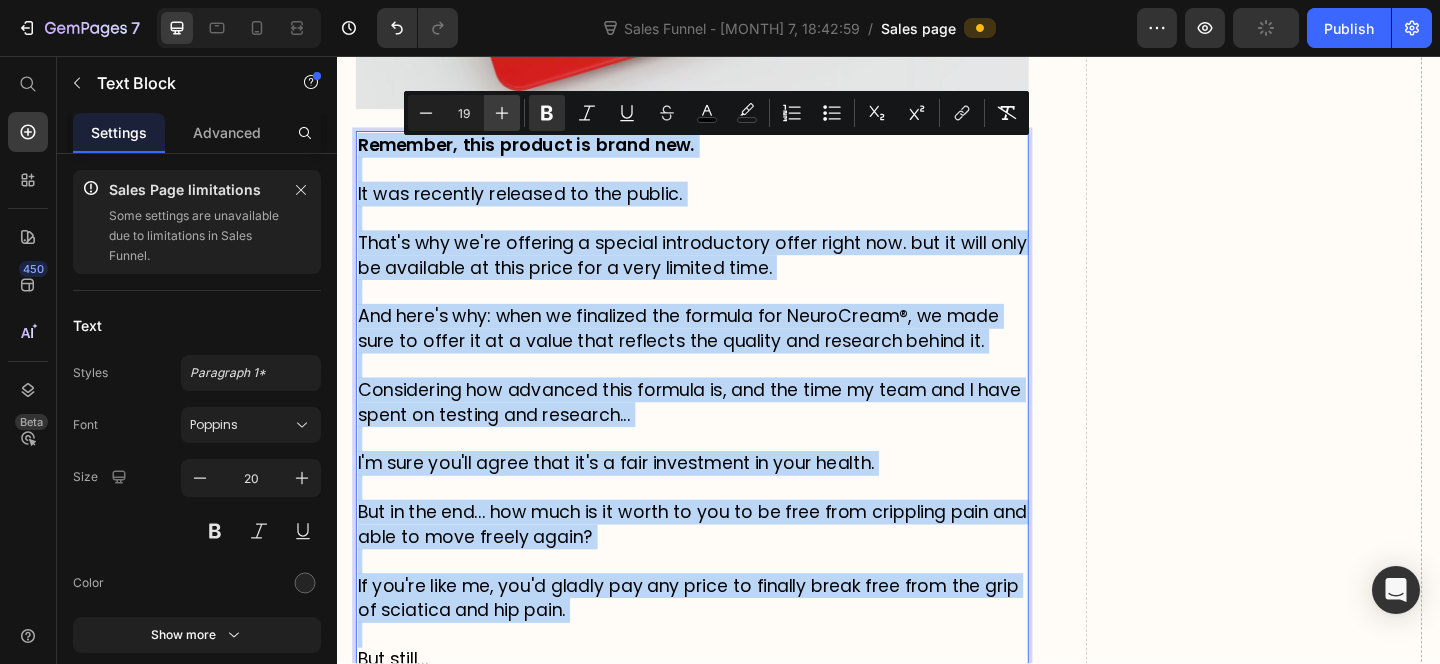 type on "20" 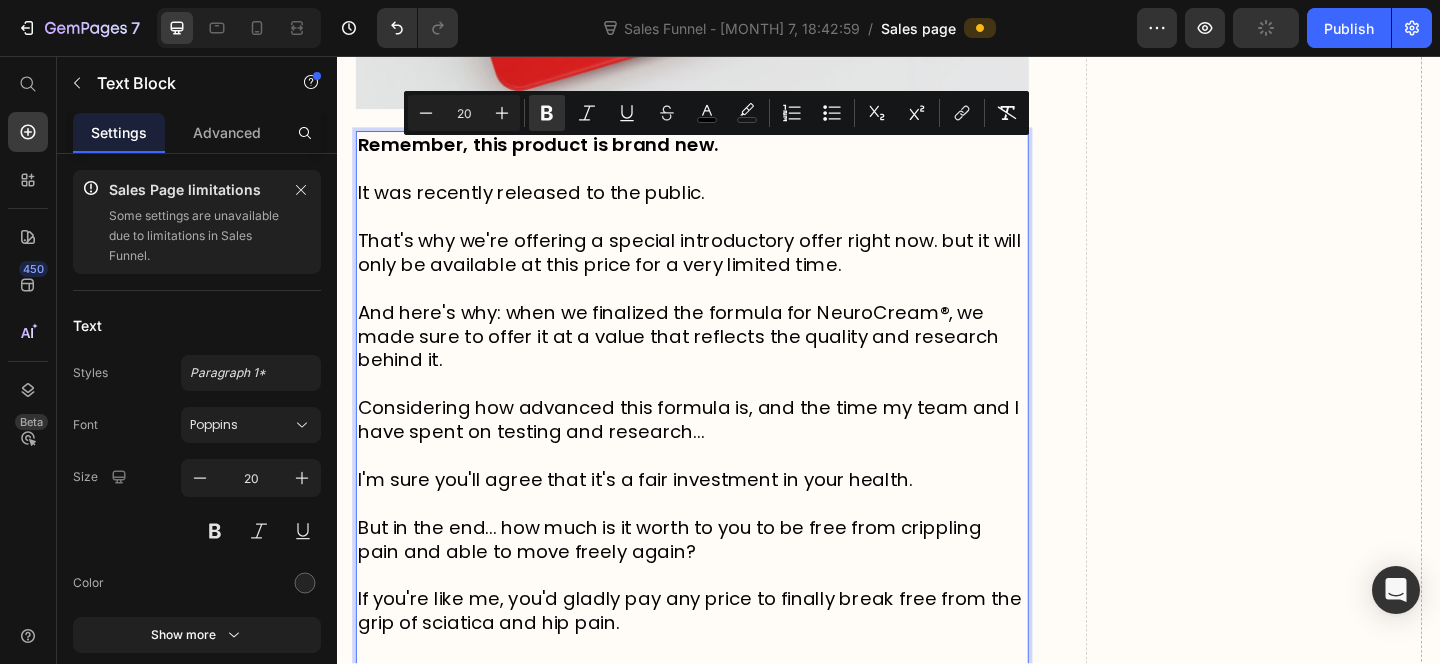 click on "And here's why: when we finalized the formula for NeuroCream®, we made sure to offer it at a value that reflects the quality and research behind it." at bounding box center [708, 361] 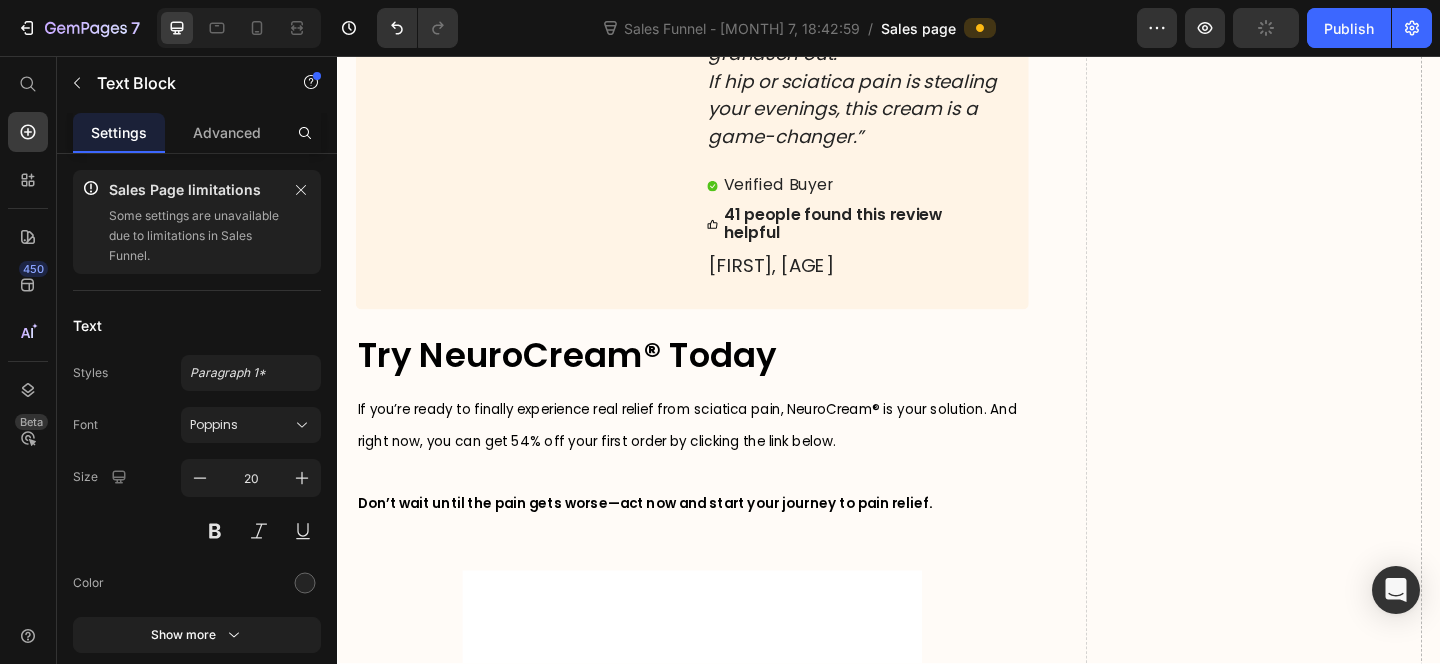 scroll, scrollTop: 10611, scrollLeft: 0, axis: vertical 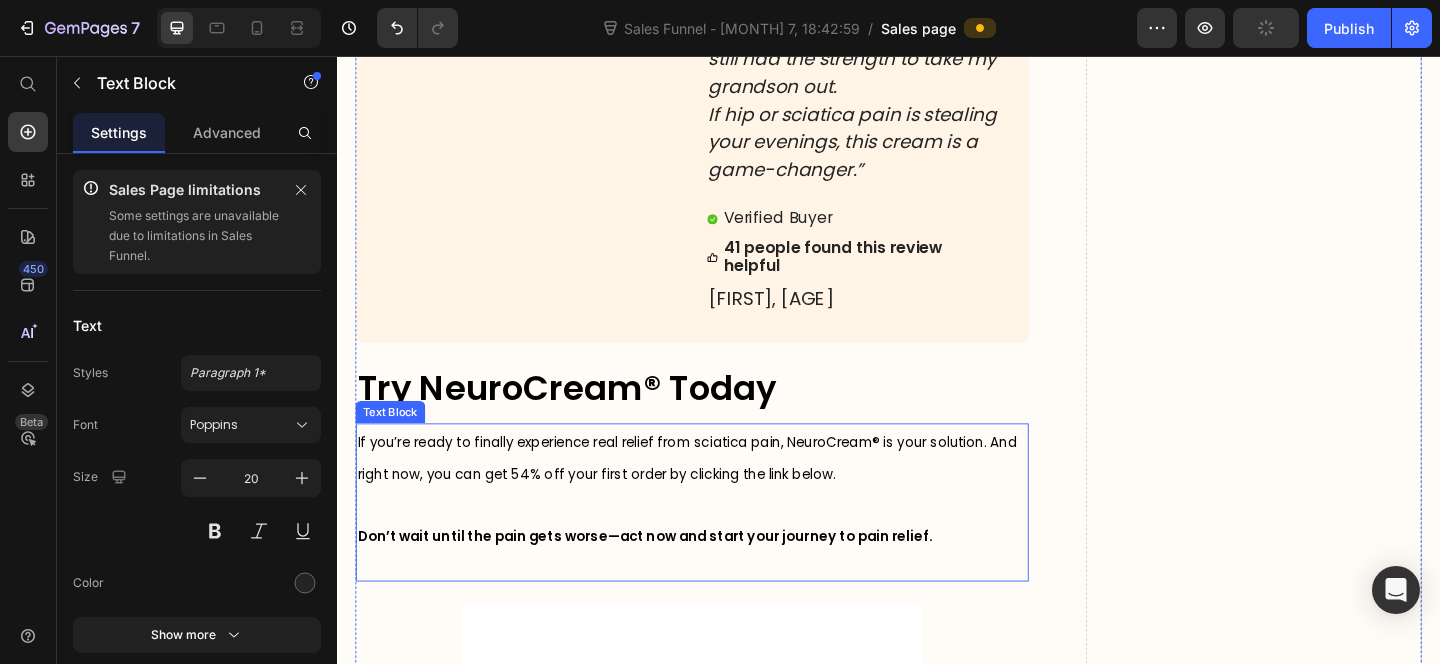 click on "If you’re ready to finally experience real relief from sciatica pain, NeuroCream® is your solution. And right now, you can get 54% off your first order by clicking the link below." at bounding box center (717, 494) 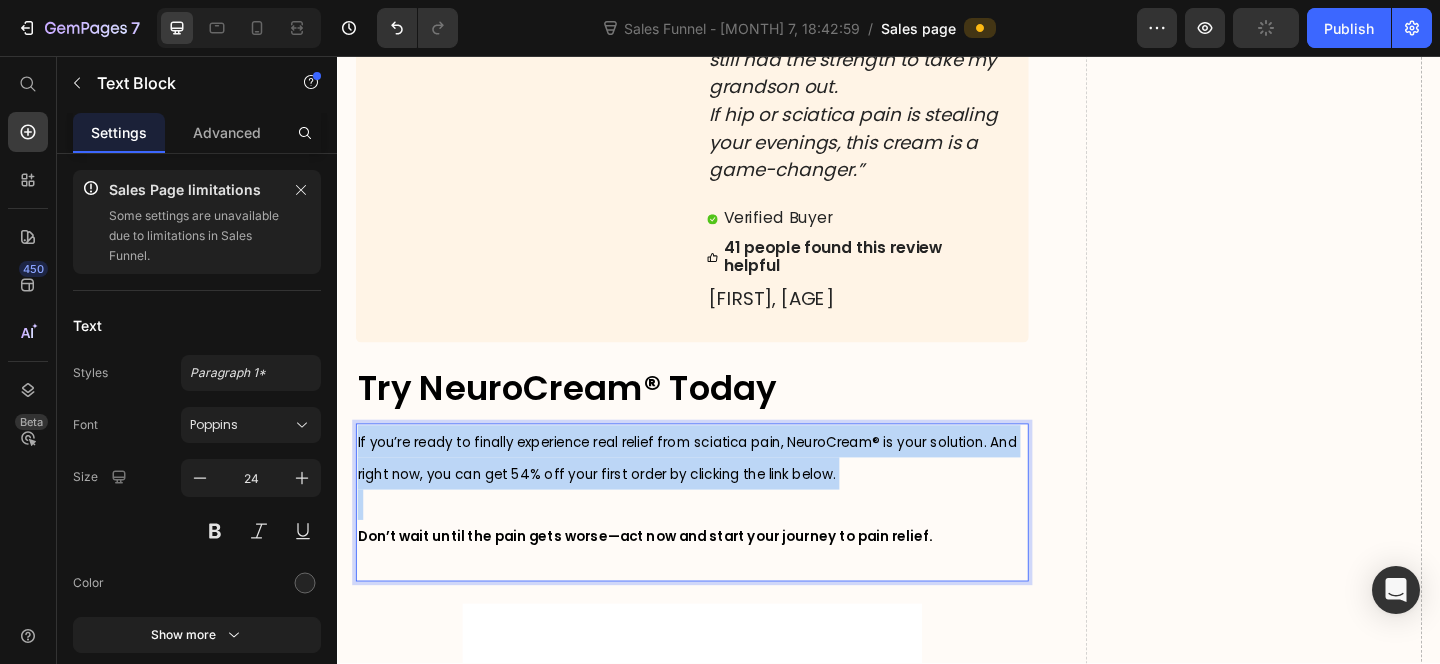 click on "If you’re ready to finally experience real relief from sciatica pain, NeuroCream® is your solution. And right now, you can get 54% off your first order by clicking the link below." at bounding box center [717, 494] 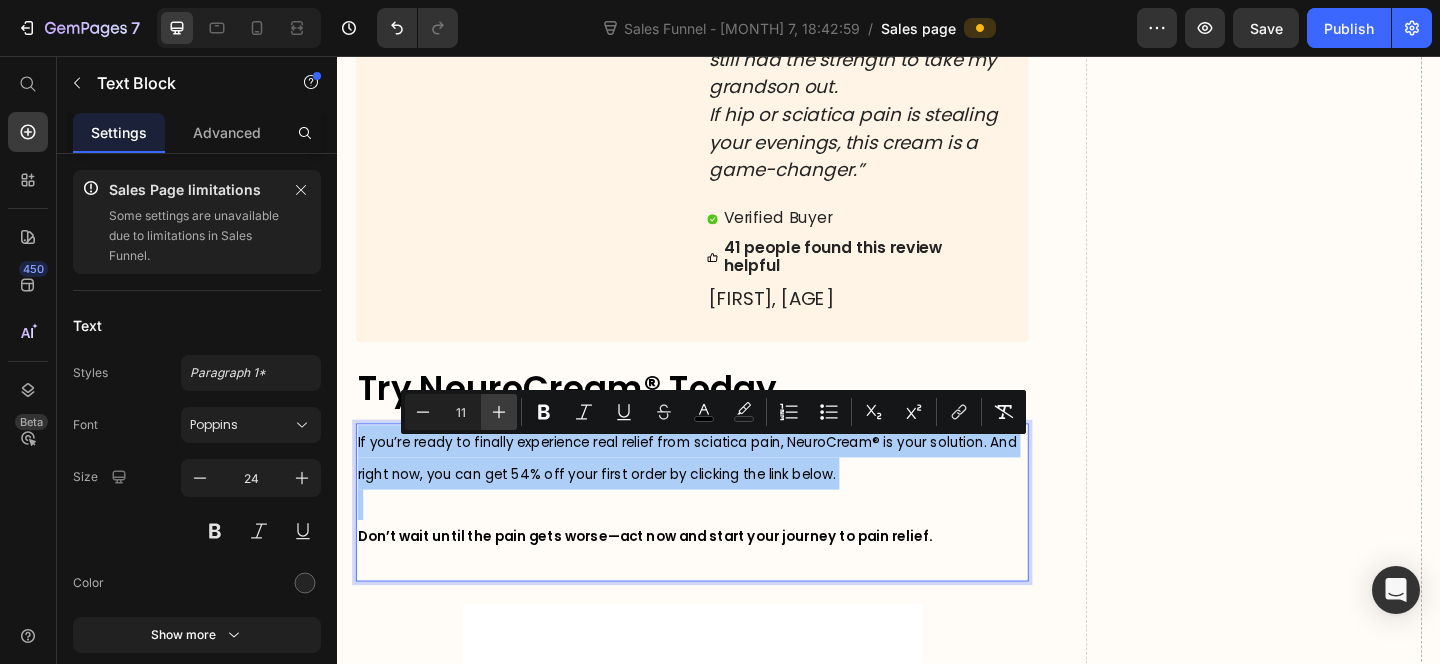 click on "Plus" at bounding box center [499, 412] 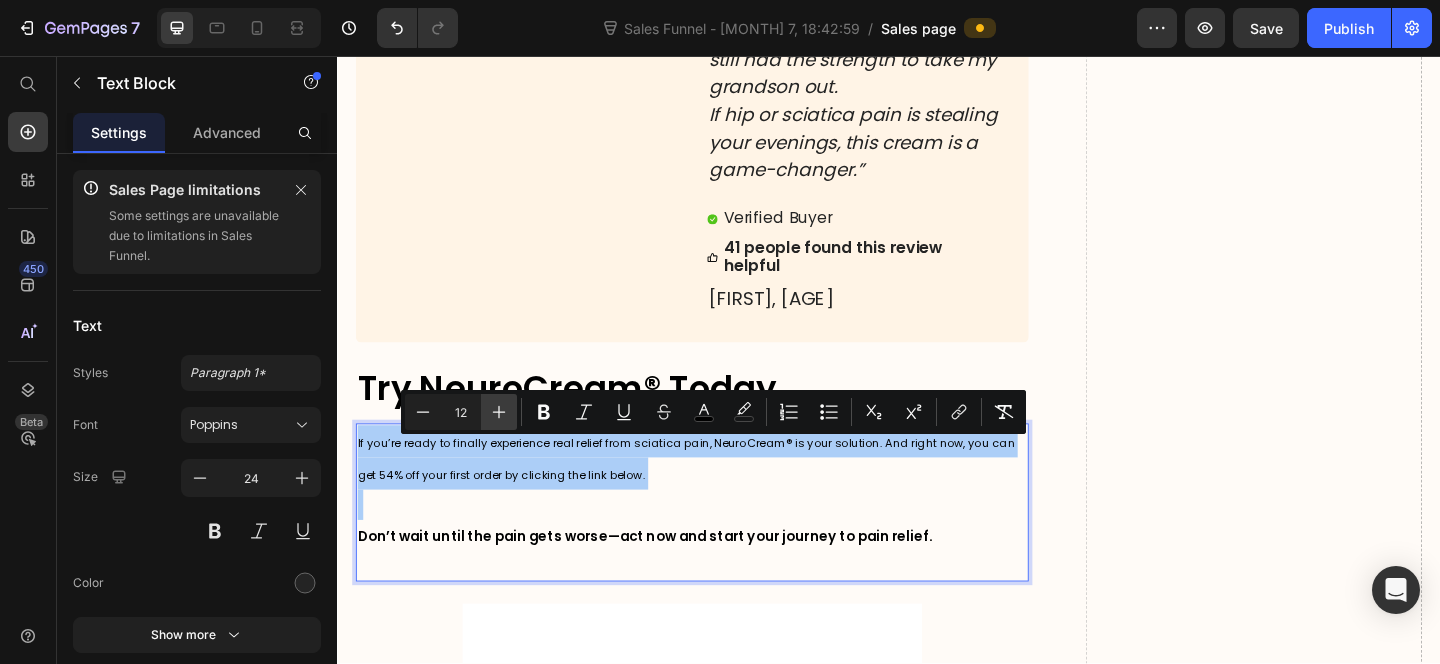 click on "Plus" at bounding box center [499, 412] 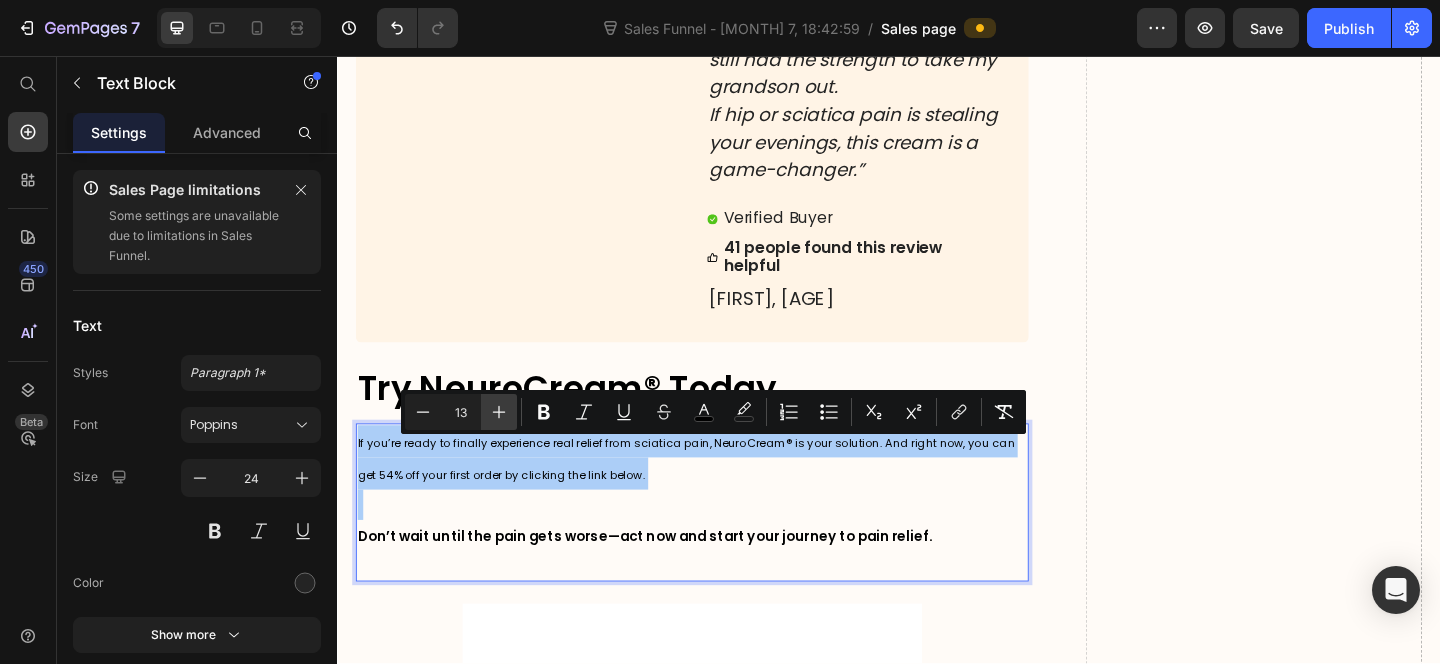 click on "Plus" at bounding box center (499, 412) 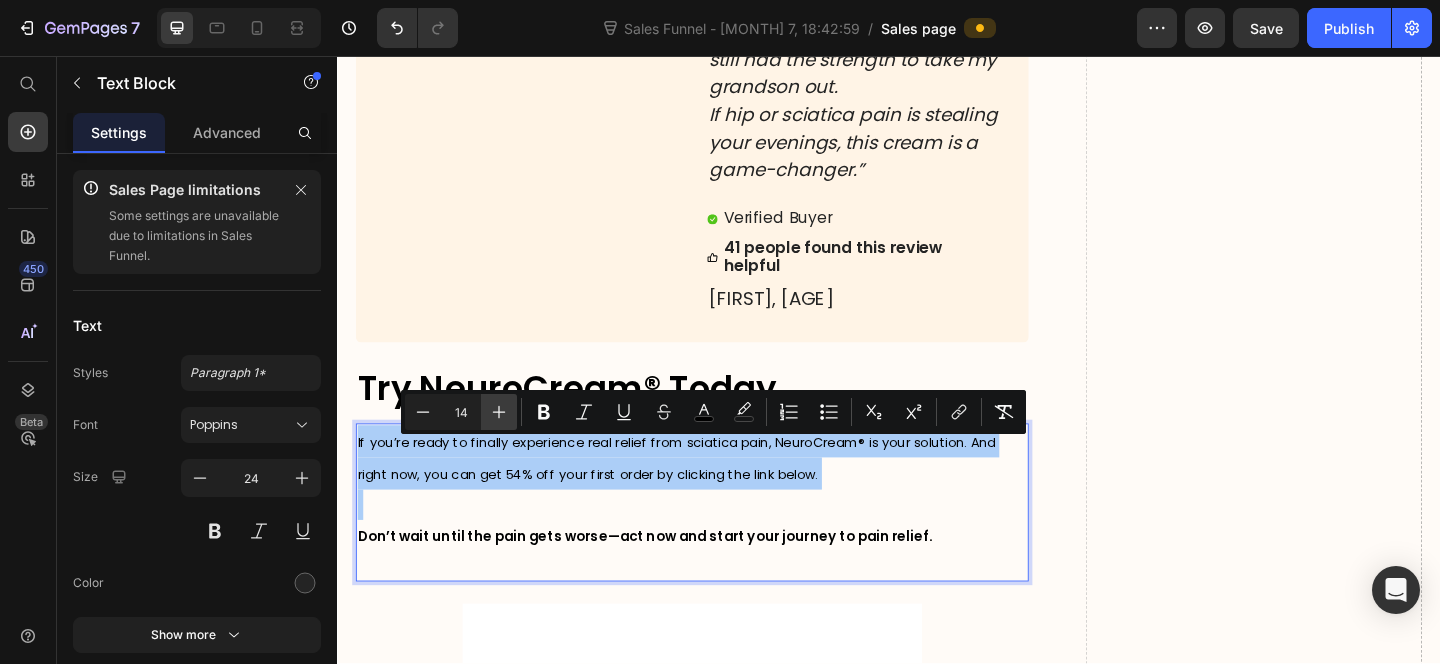 click on "Plus" at bounding box center (499, 412) 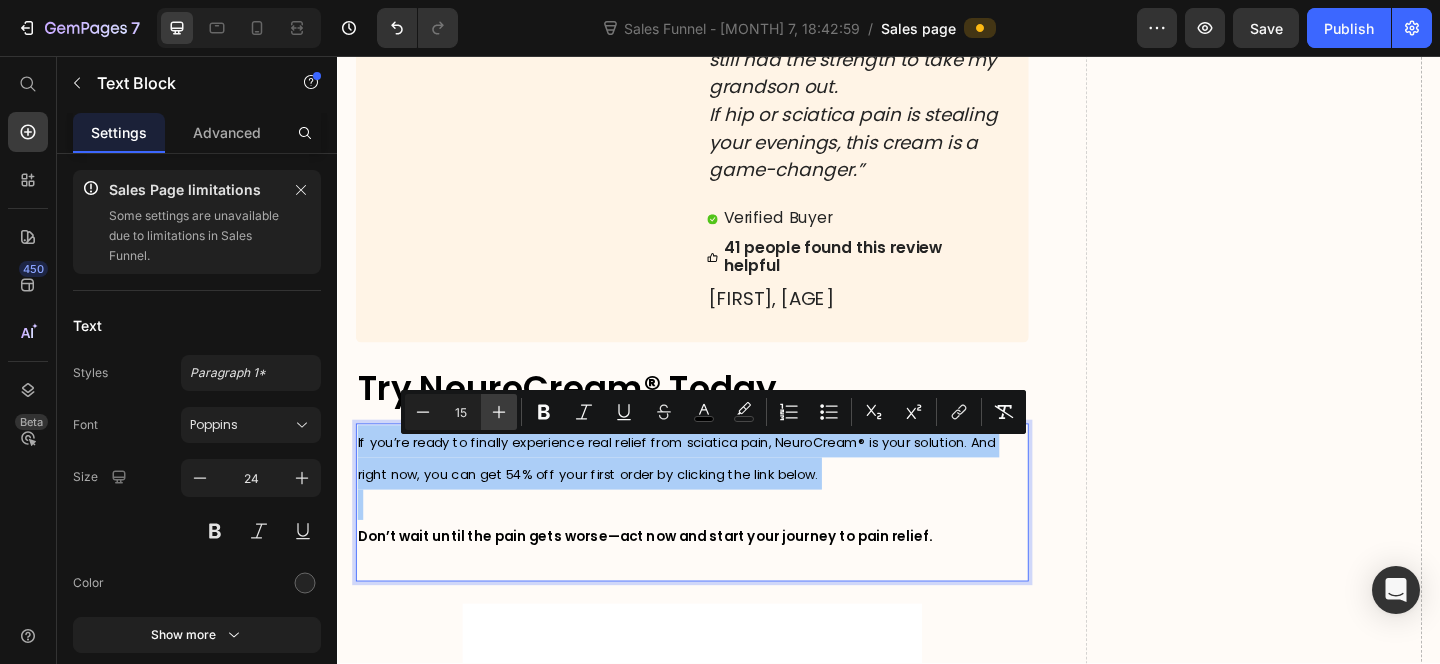 click on "Plus" at bounding box center (499, 412) 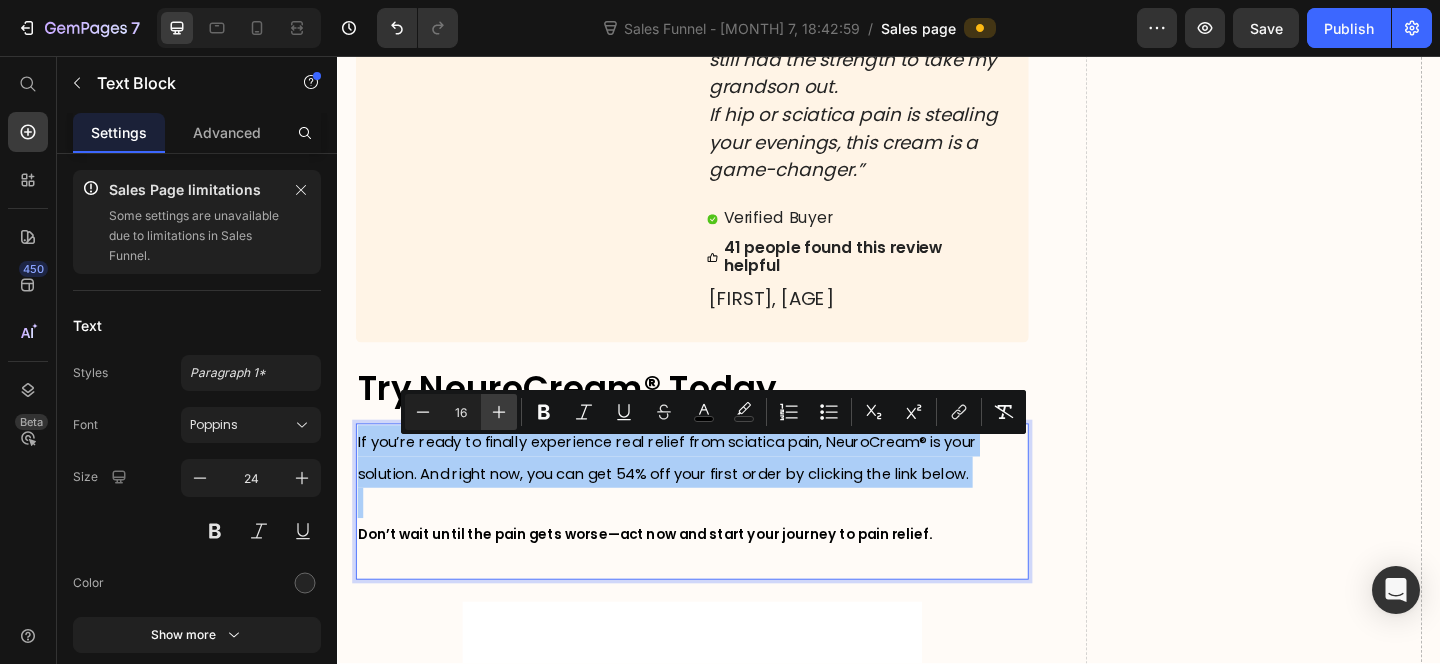 click on "Plus" at bounding box center [499, 412] 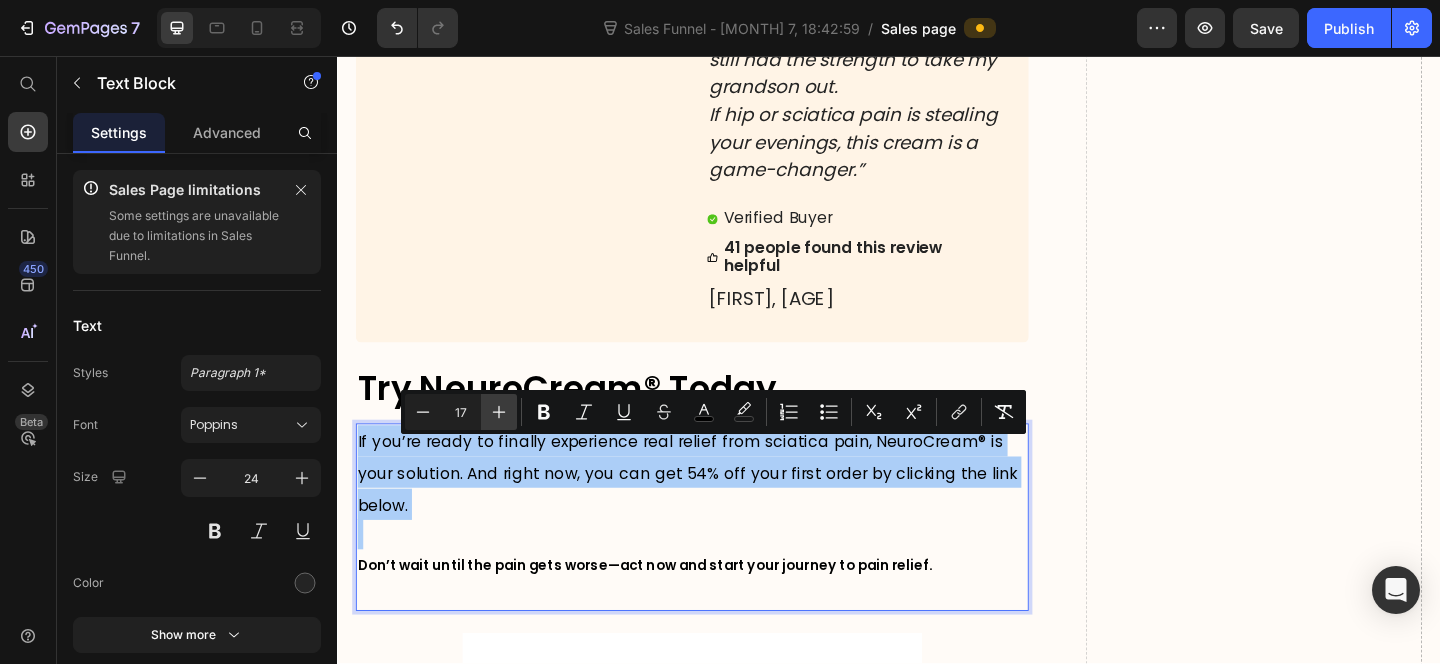 click on "Plus" at bounding box center [499, 412] 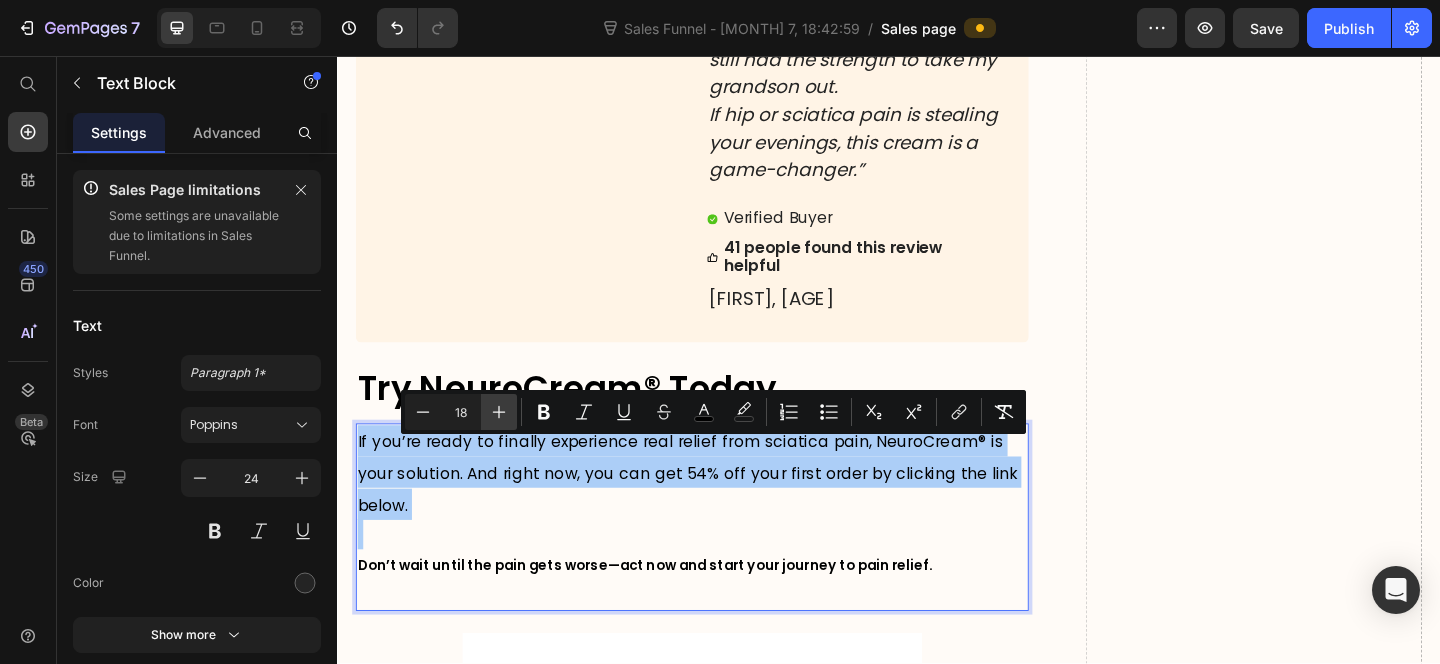 click on "Plus" at bounding box center [499, 412] 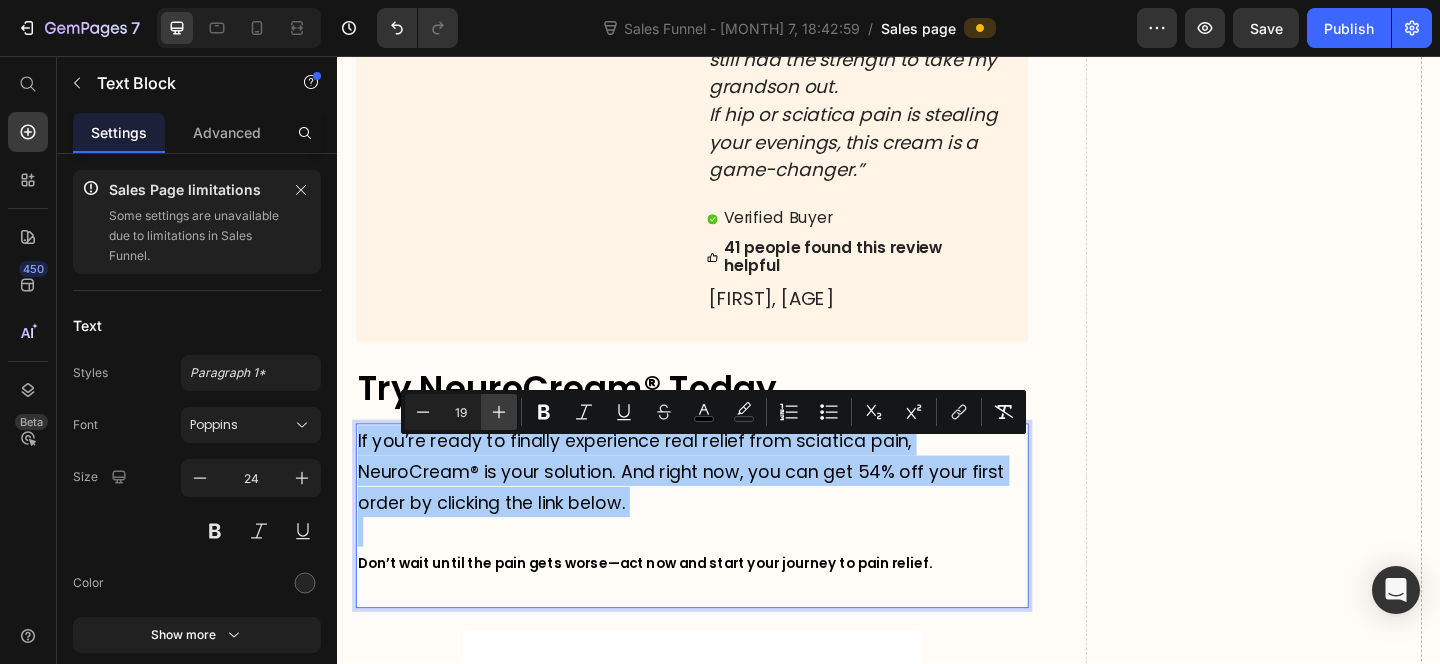 click on "Plus" at bounding box center [499, 412] 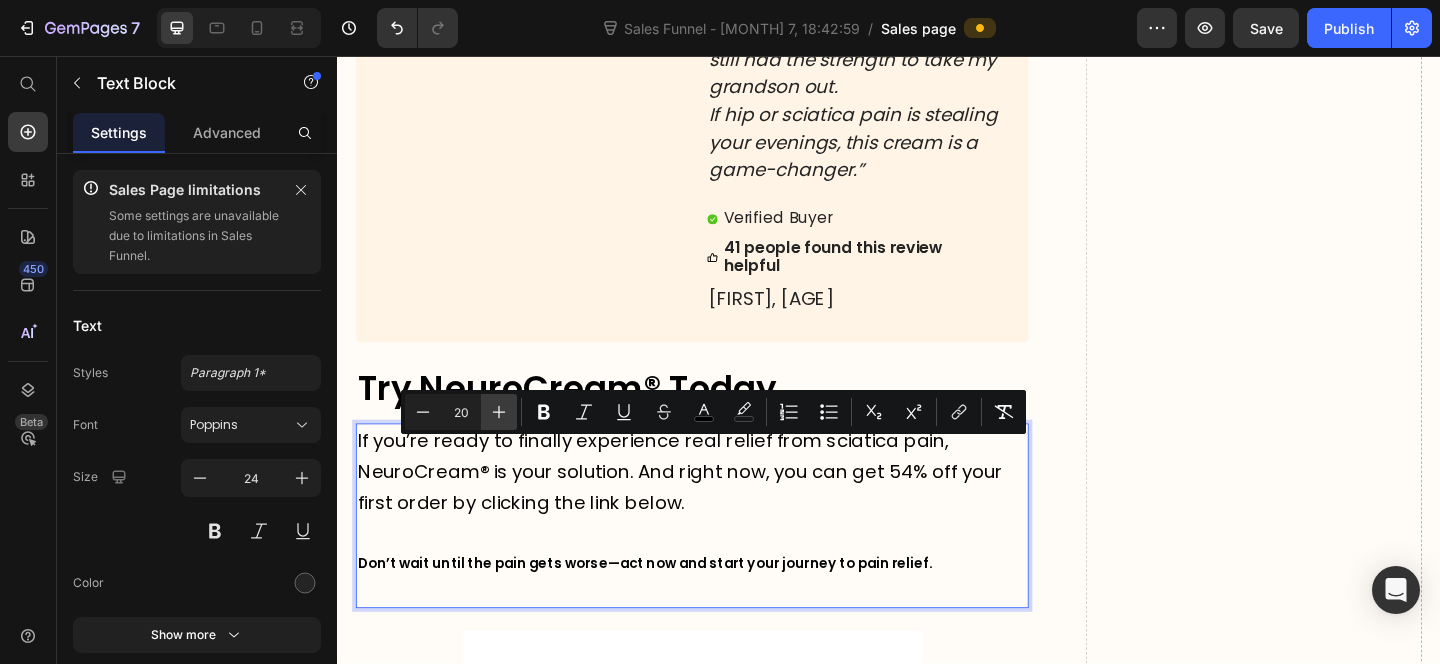 click 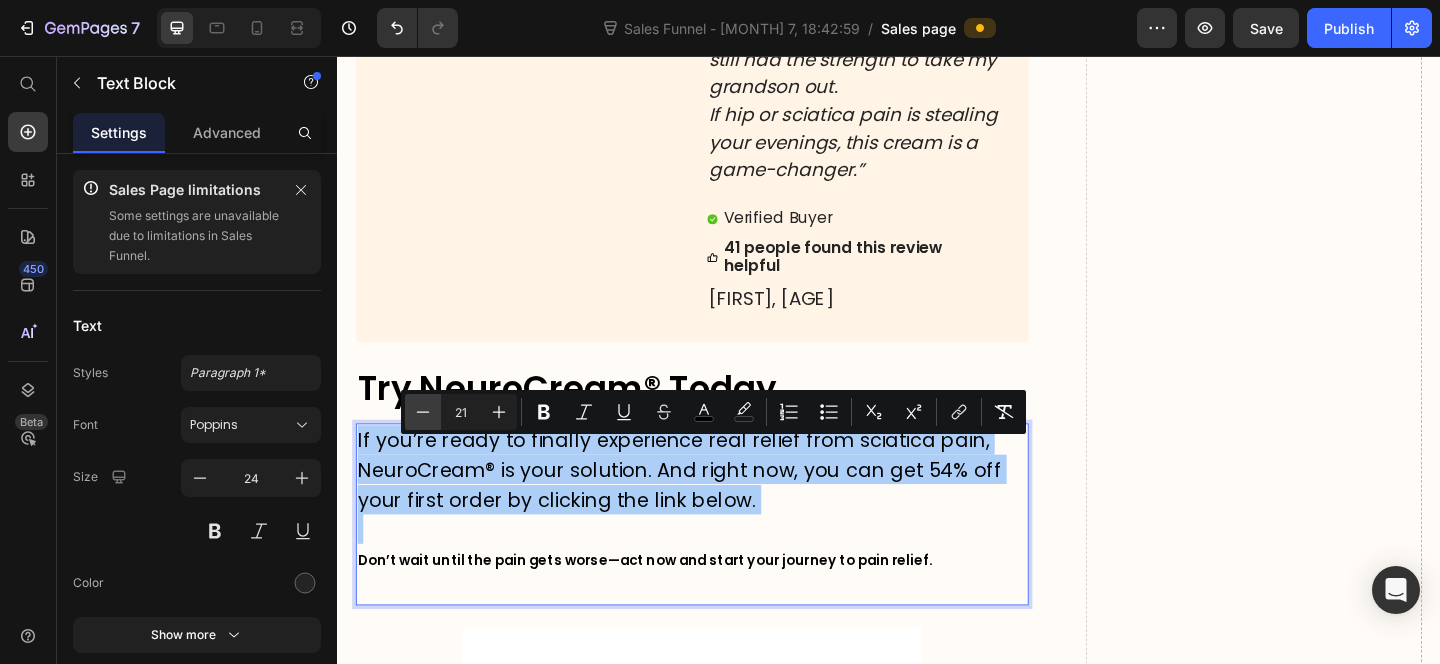 click 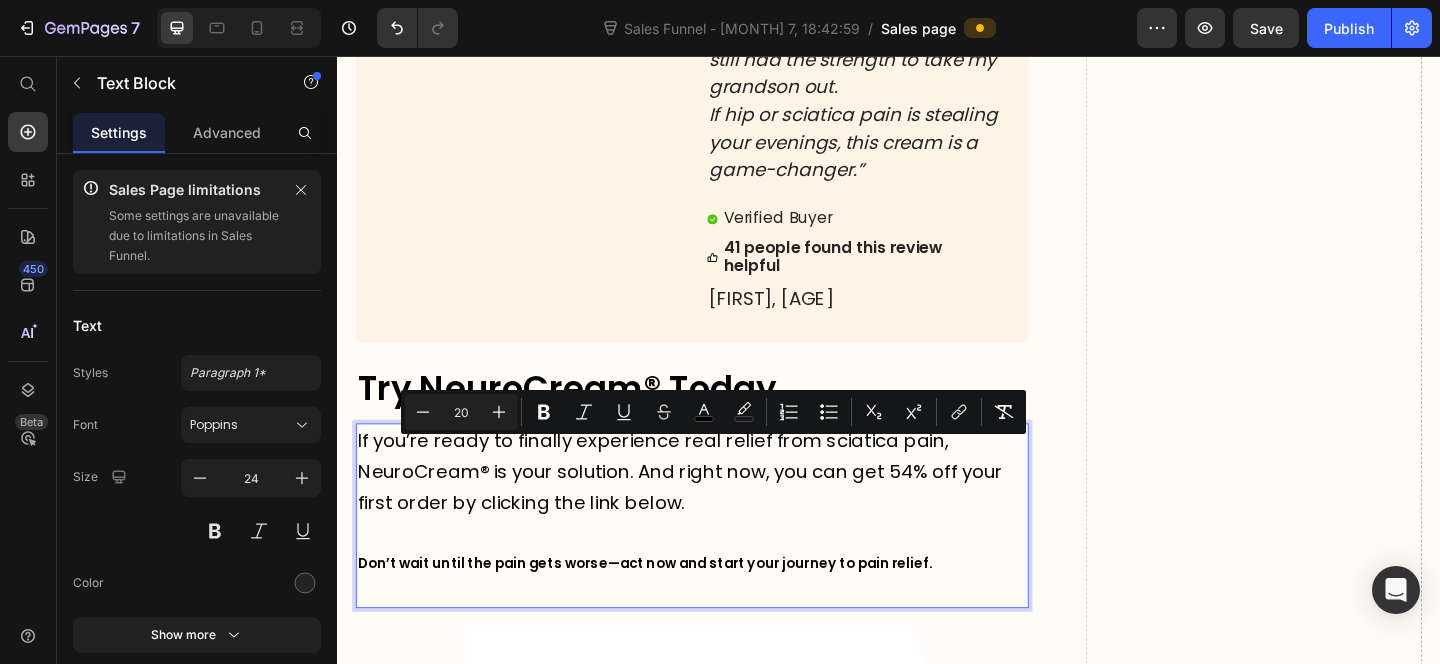 type on "24" 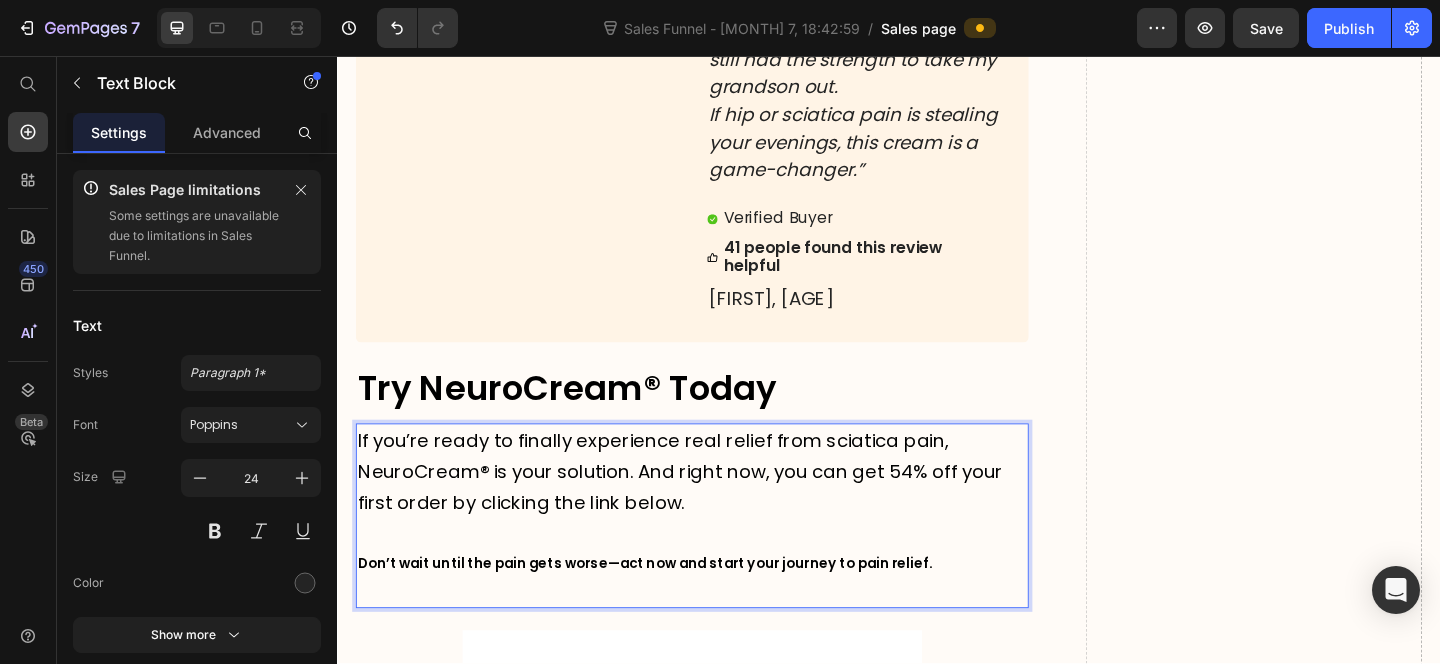 click at bounding box center (723, 639) 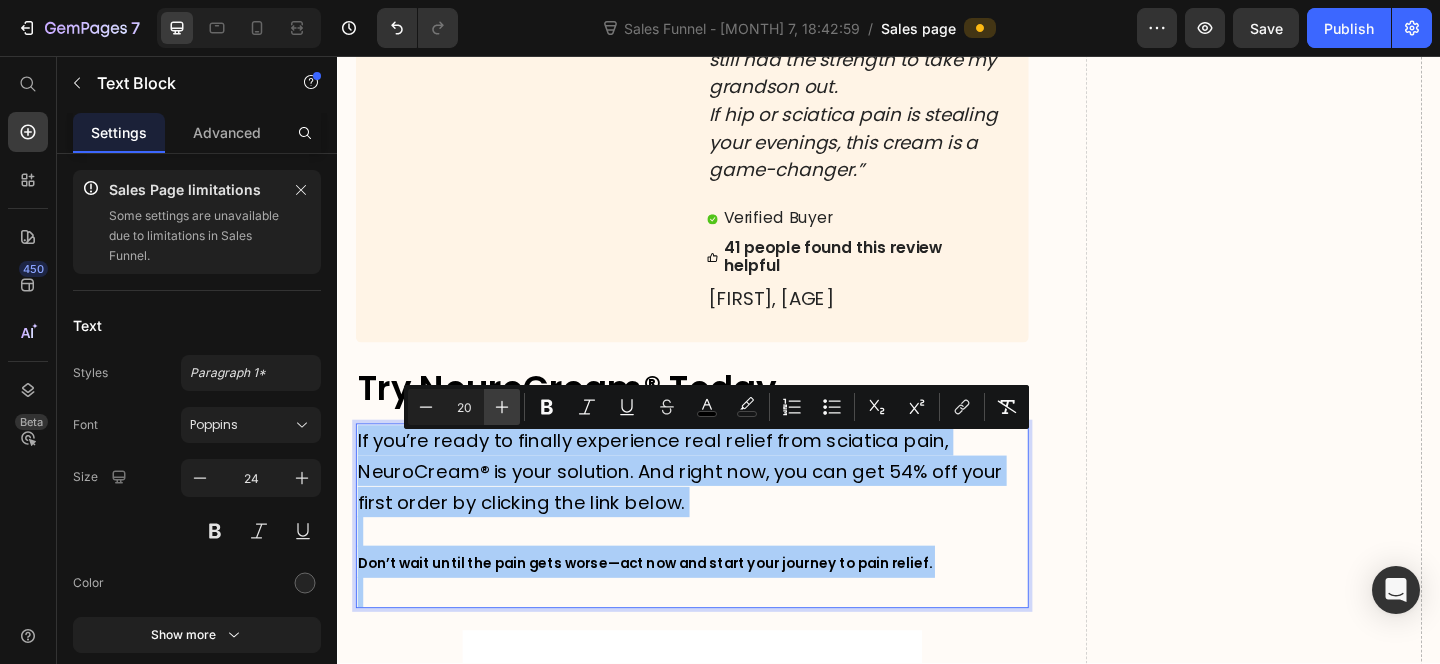 click 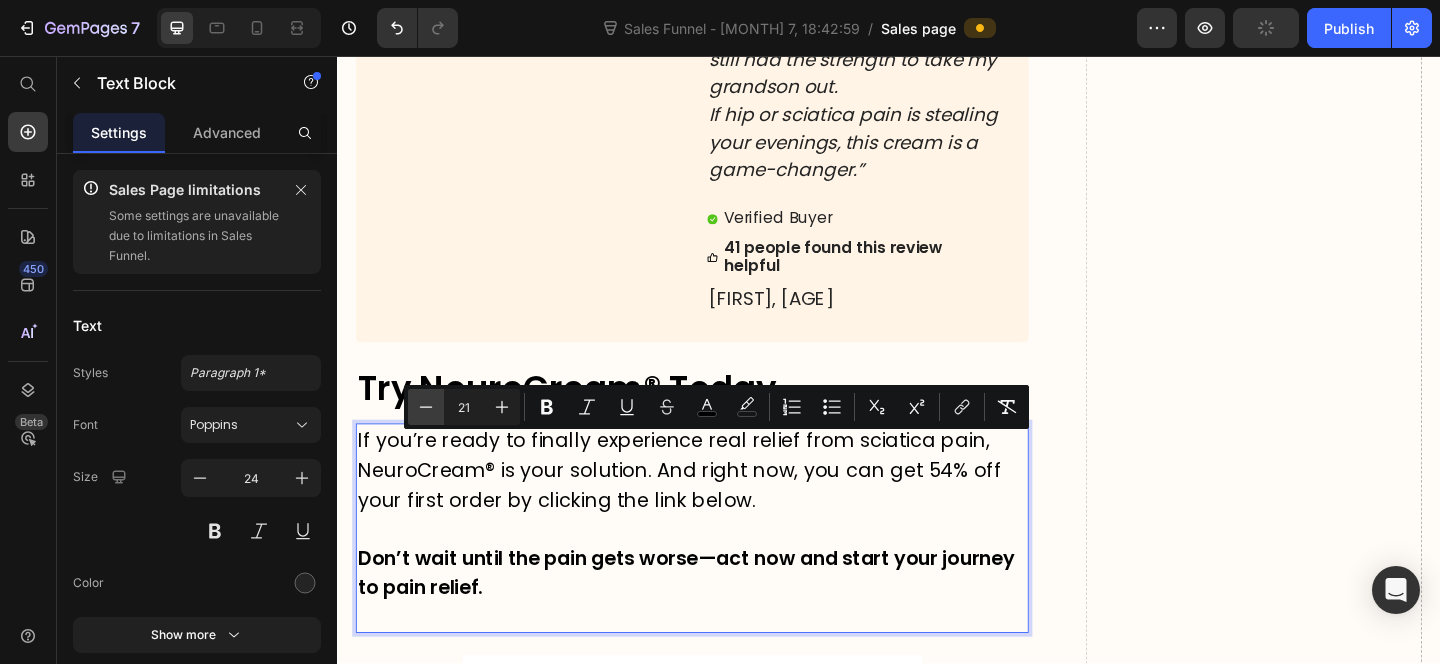 click 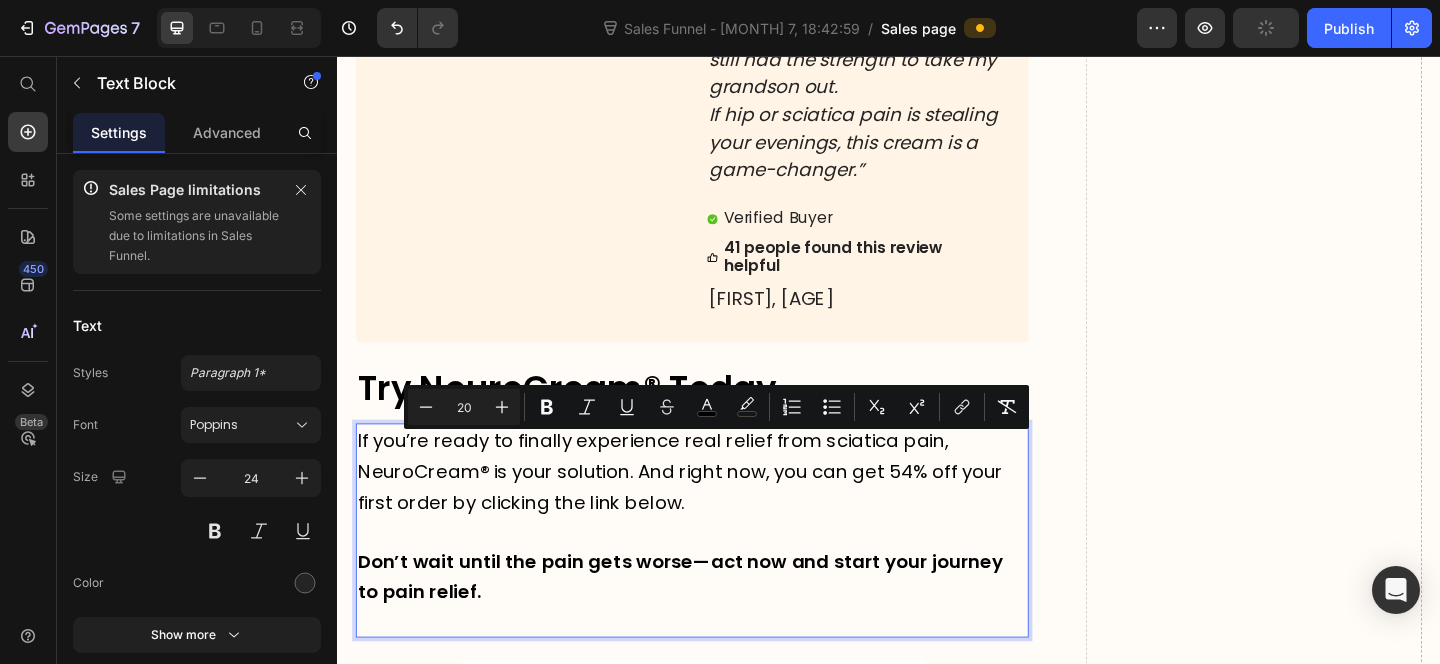 click at bounding box center [723, 573] 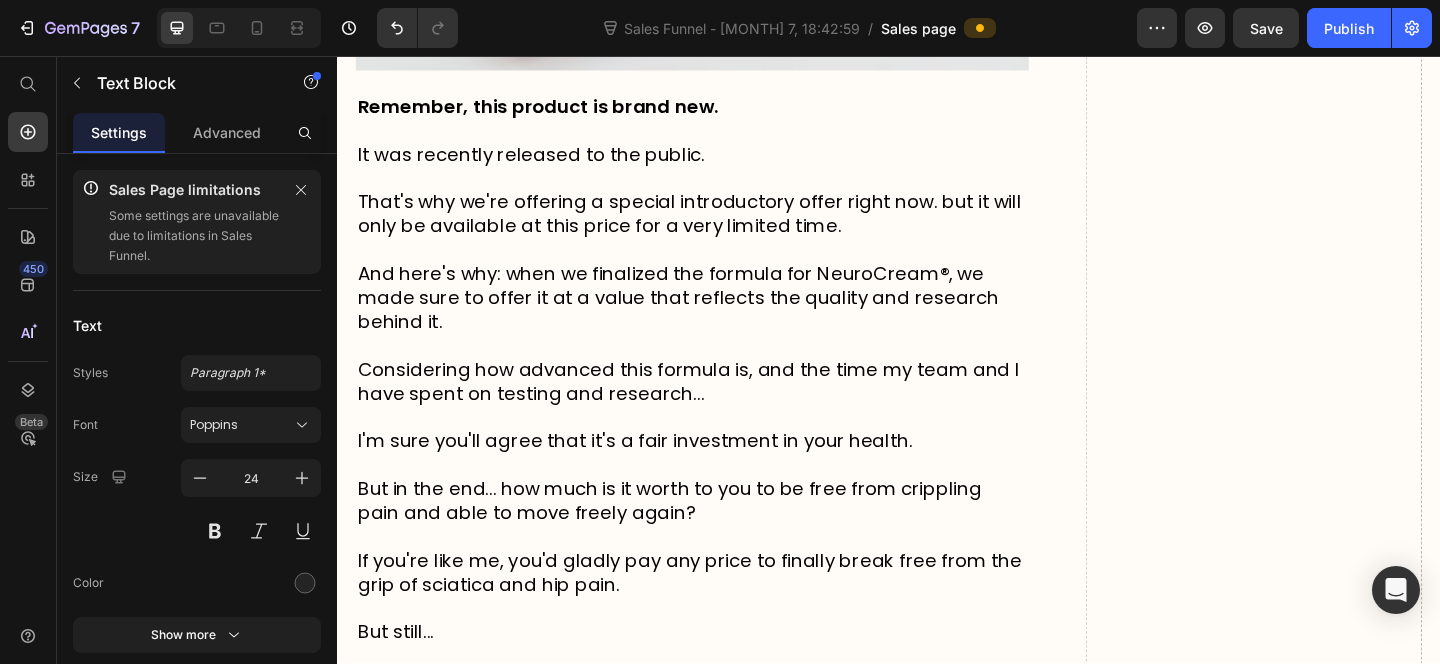 scroll, scrollTop: 12188, scrollLeft: 0, axis: vertical 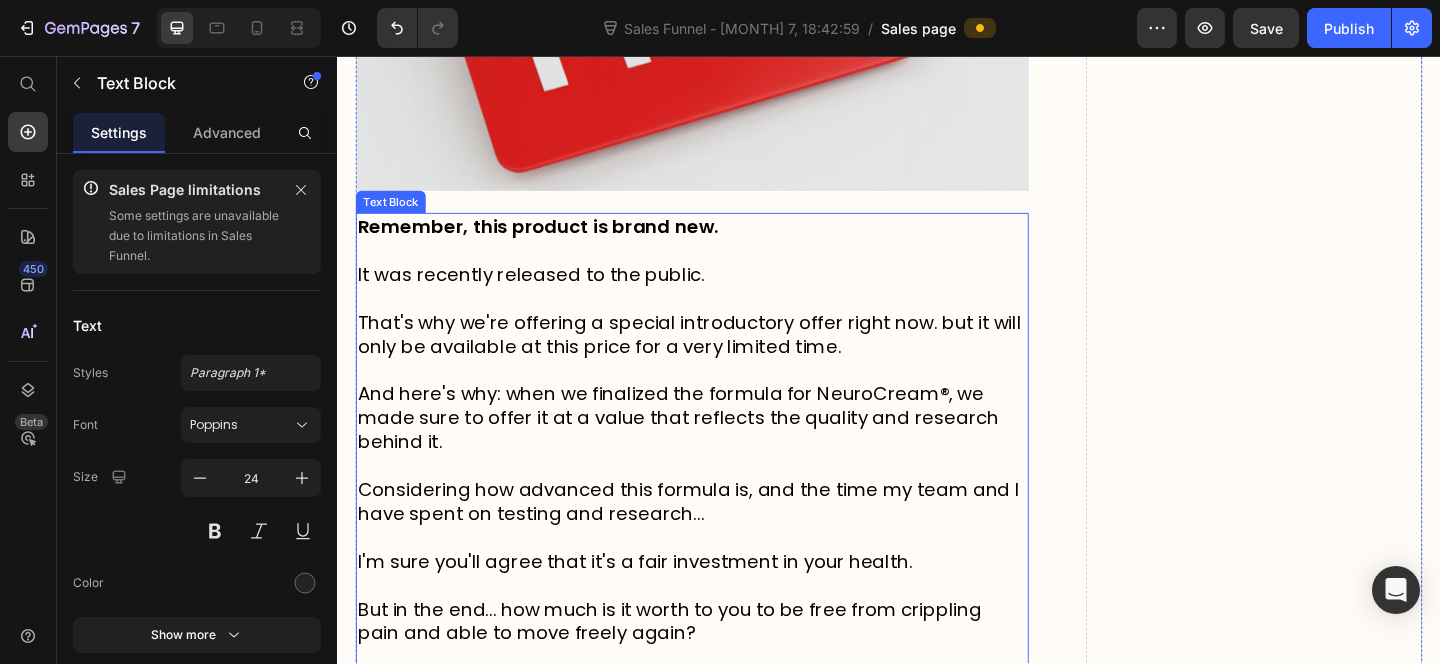 click on "Remember, this product is brand new." at bounding box center [555, 242] 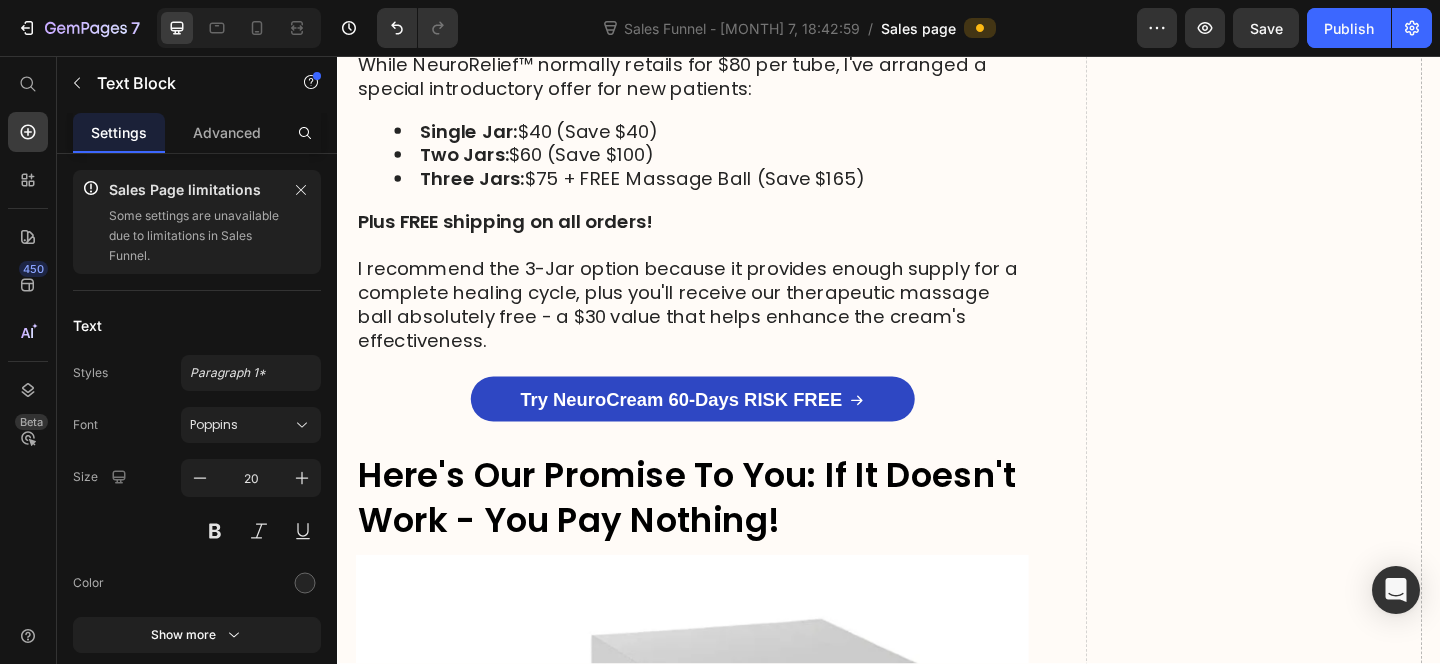 scroll, scrollTop: 14655, scrollLeft: 0, axis: vertical 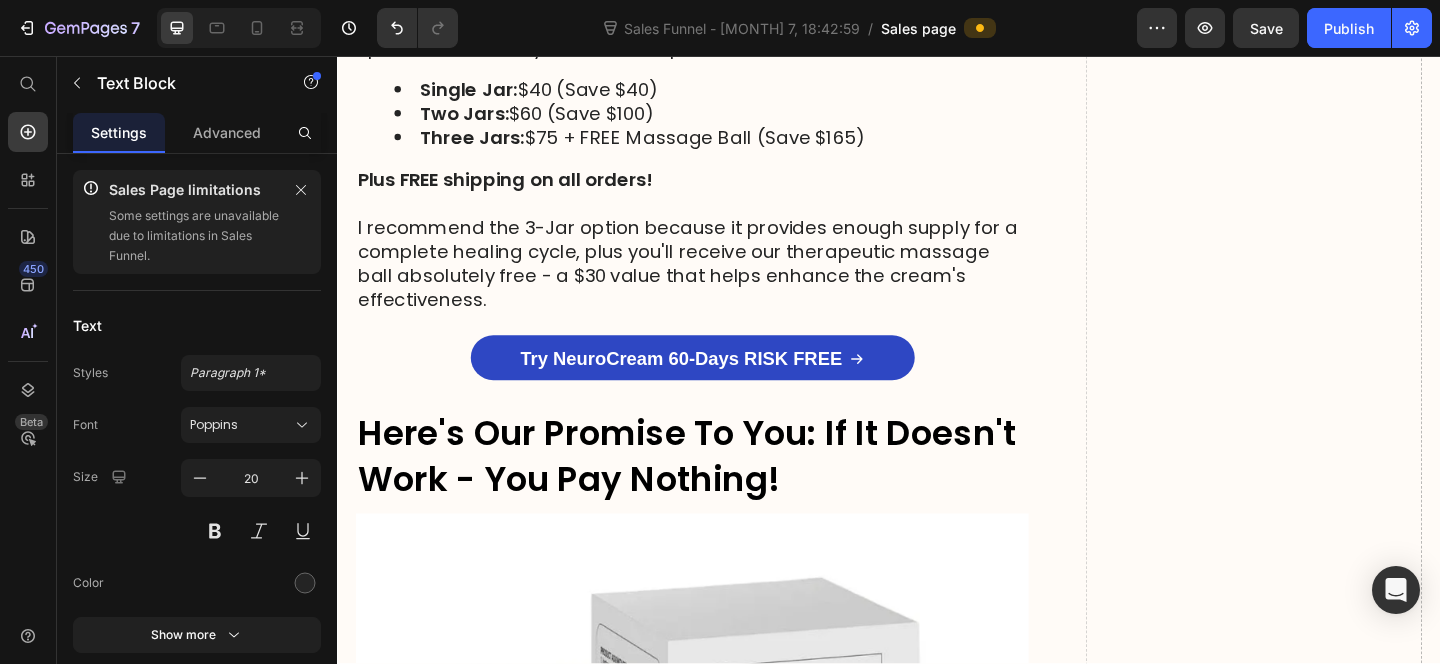 click on "I recommend the 3-Jar option because it provides enough supply for a complete healing cycle, plus you'll receive our therapeutic massage ball absolutely free - a $30 value that helps enhance the cream's effectiveness." at bounding box center [723, 282] 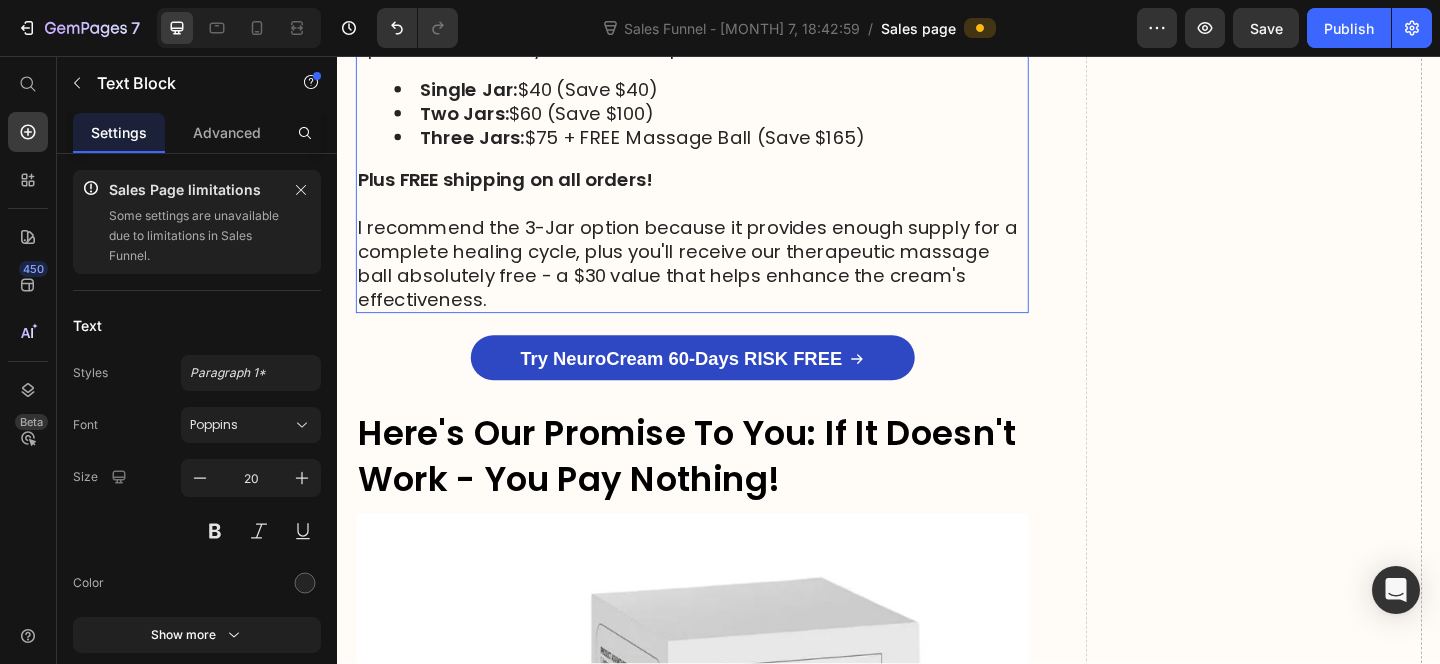 click on "I recommend the 3-Jar option because it provides enough supply for a complete healing cycle, plus you'll receive our therapeutic massage ball absolutely free - a $30 value that helps enhance the cream's effectiveness." at bounding box center (723, 282) 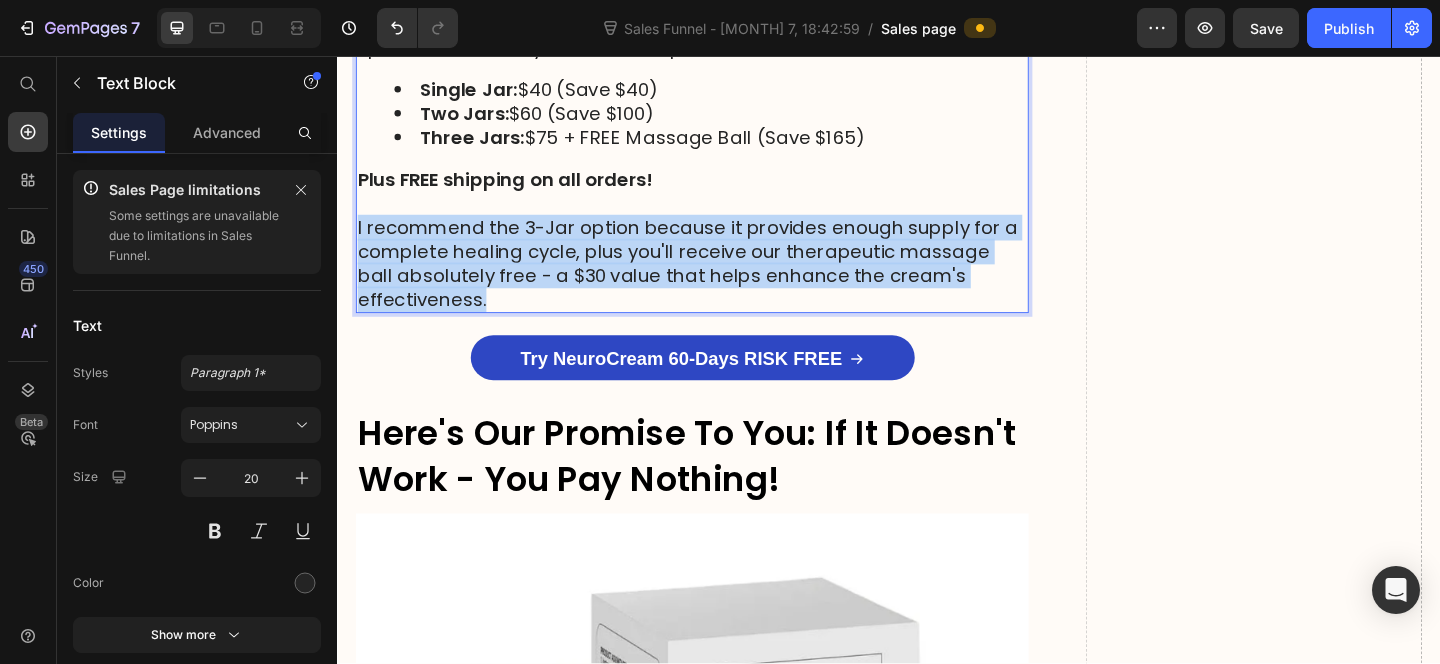 click on "I recommend the 3-Jar option because it provides enough supply for a complete healing cycle, plus you'll receive our therapeutic massage ball absolutely free - a $30 value that helps enhance the cream's effectiveness." at bounding box center (723, 282) 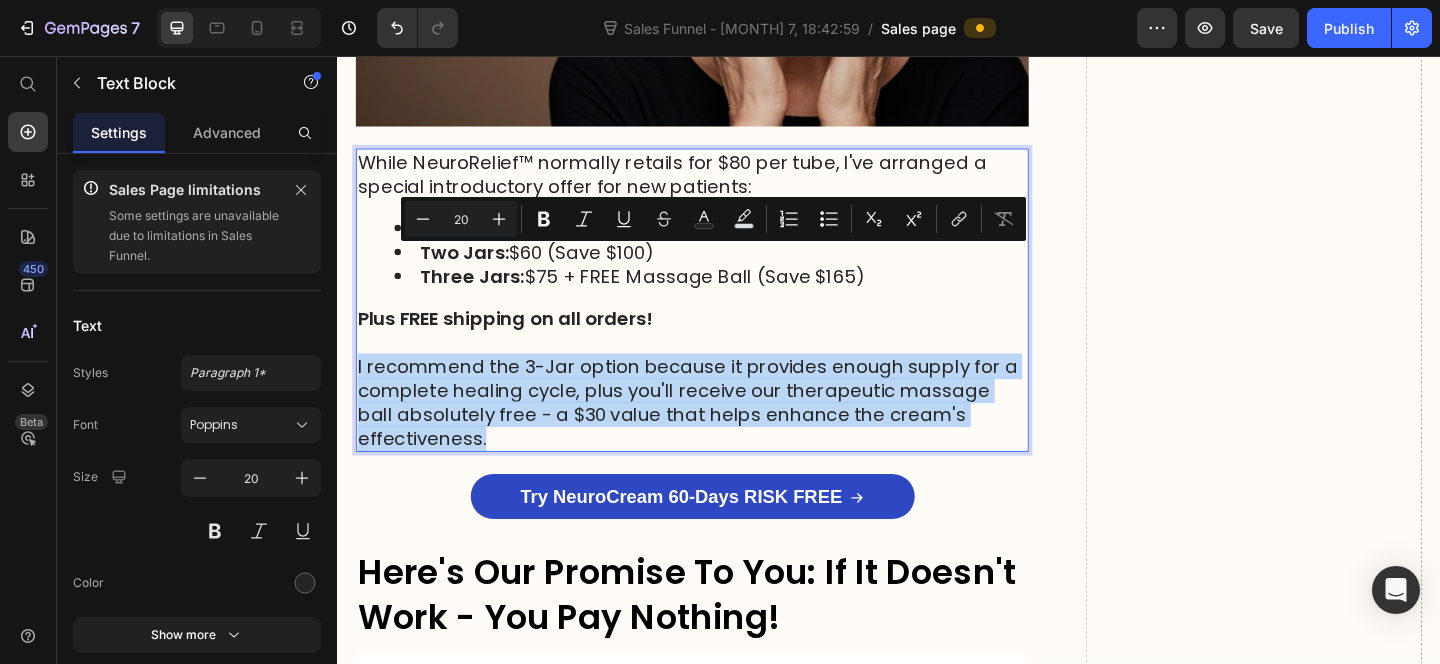 scroll, scrollTop: 14735, scrollLeft: 0, axis: vertical 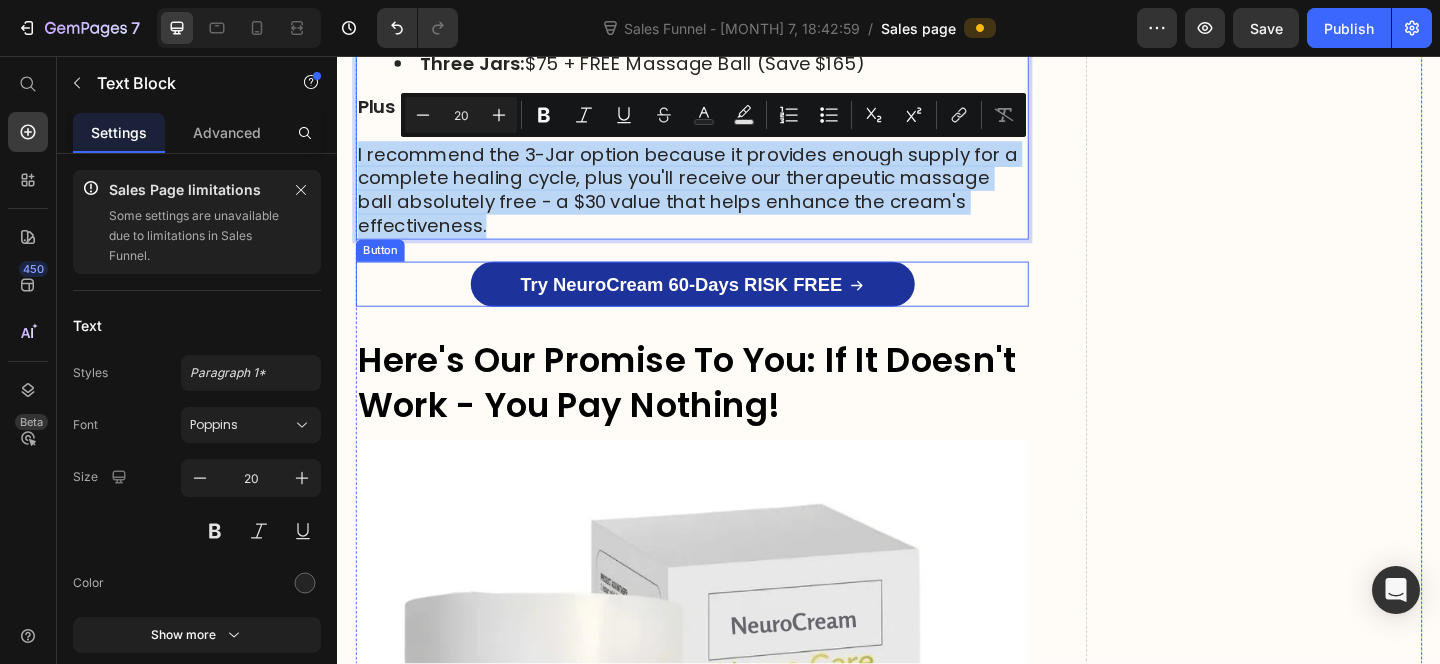 click on "Try NeuroCream 60-Days RISK FREE" at bounding box center [723, 305] 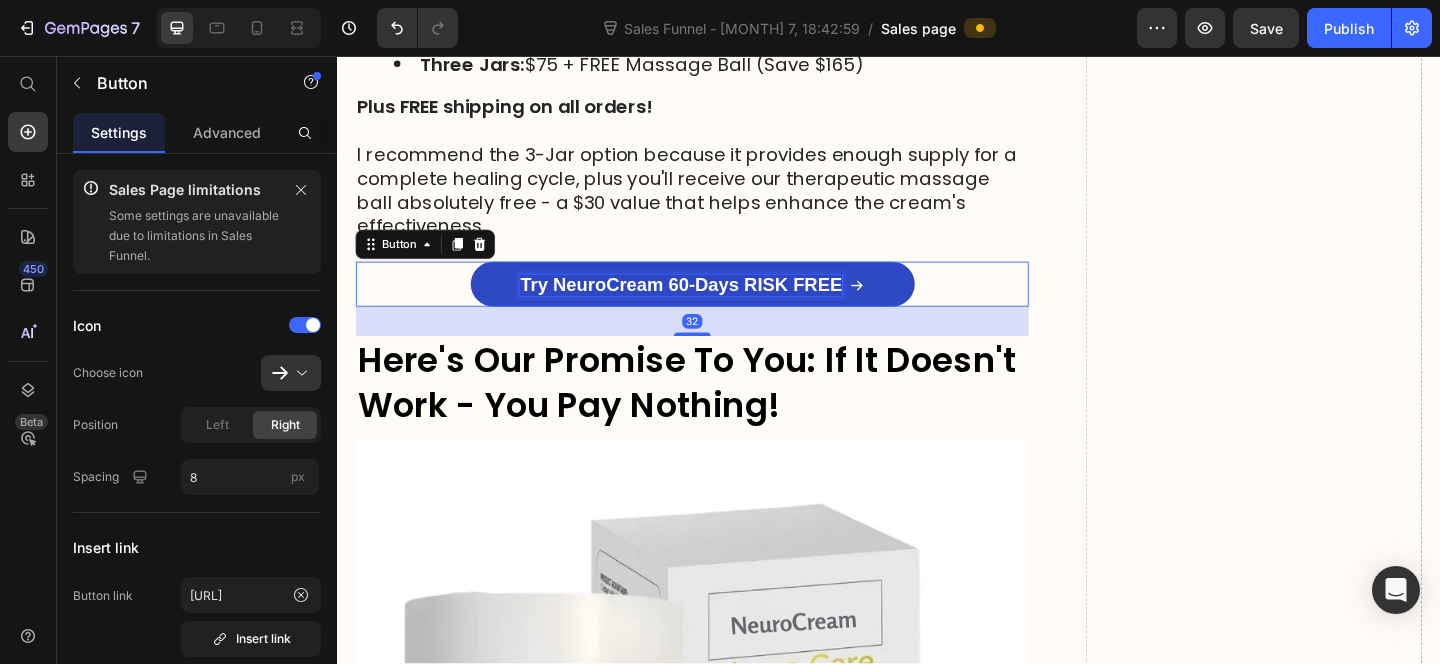 click on "Try NeuroCream 60-Days RISK FREE" at bounding box center [711, 305] 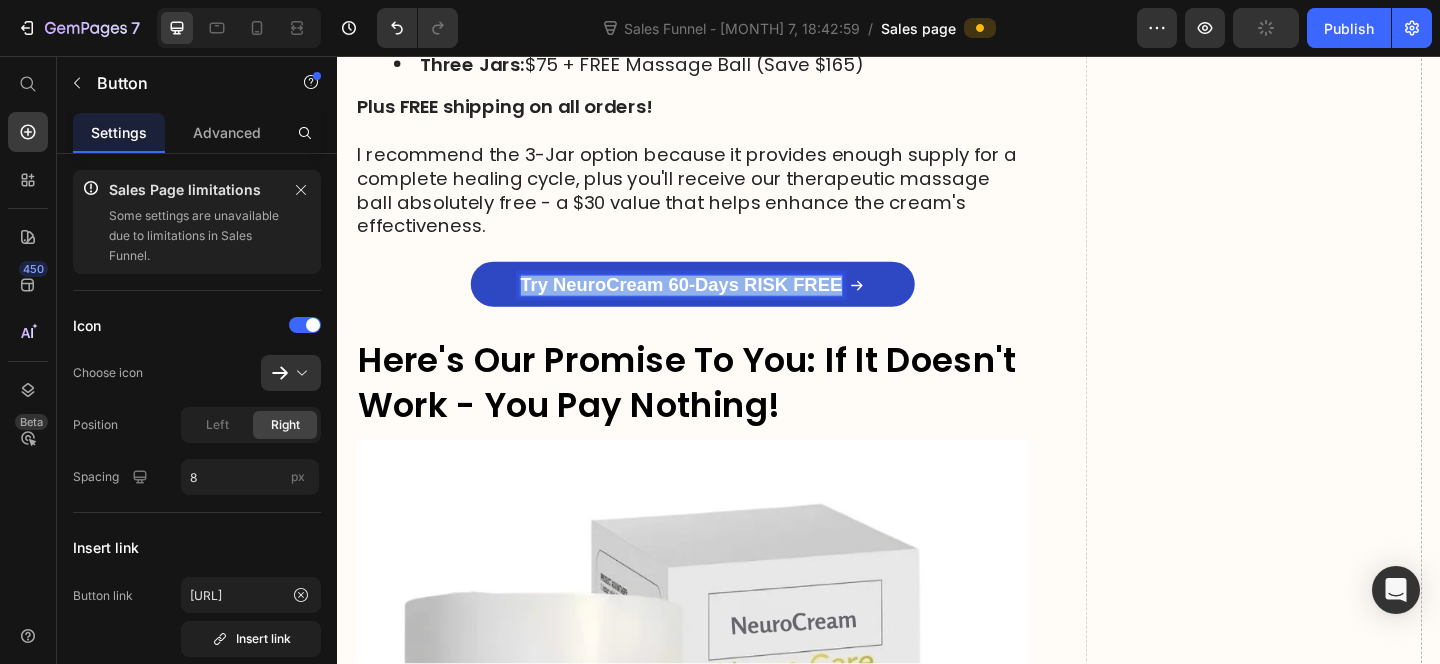 click on "Try NeuroCream 60-Days RISK FREE" at bounding box center [711, 305] 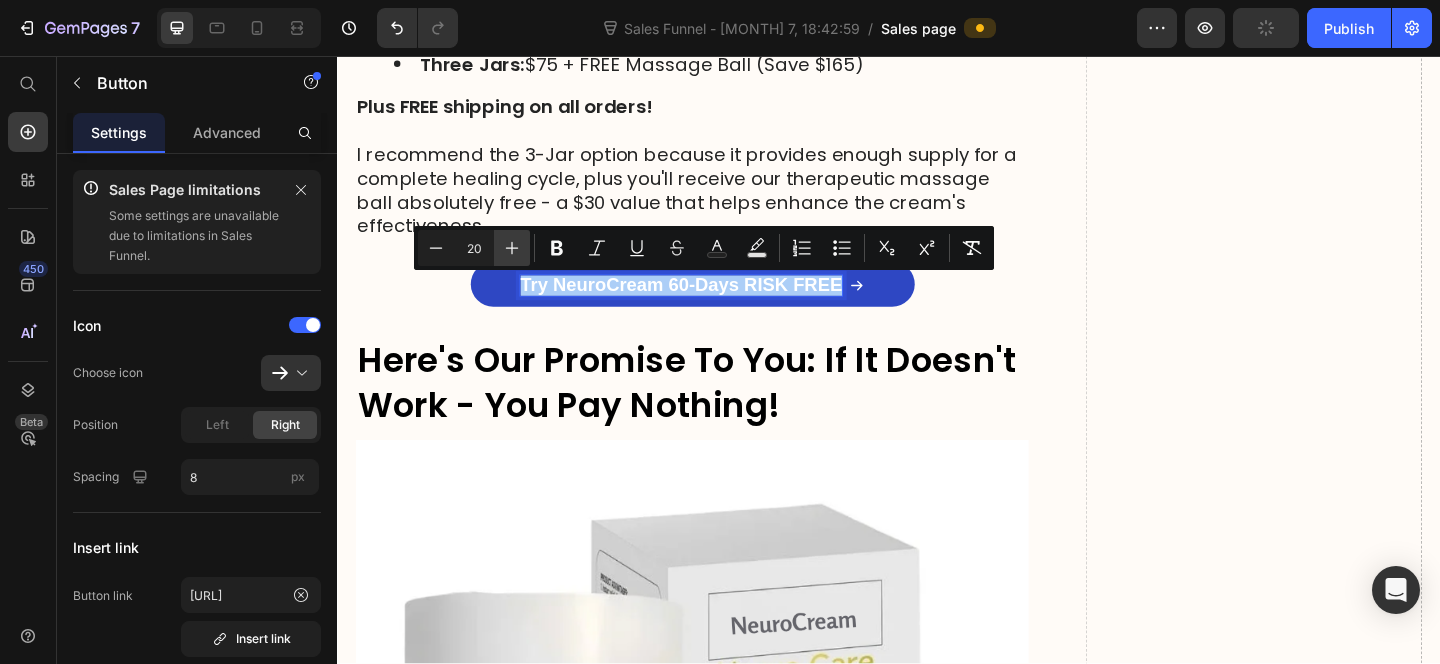 click on "Plus" at bounding box center (512, 248) 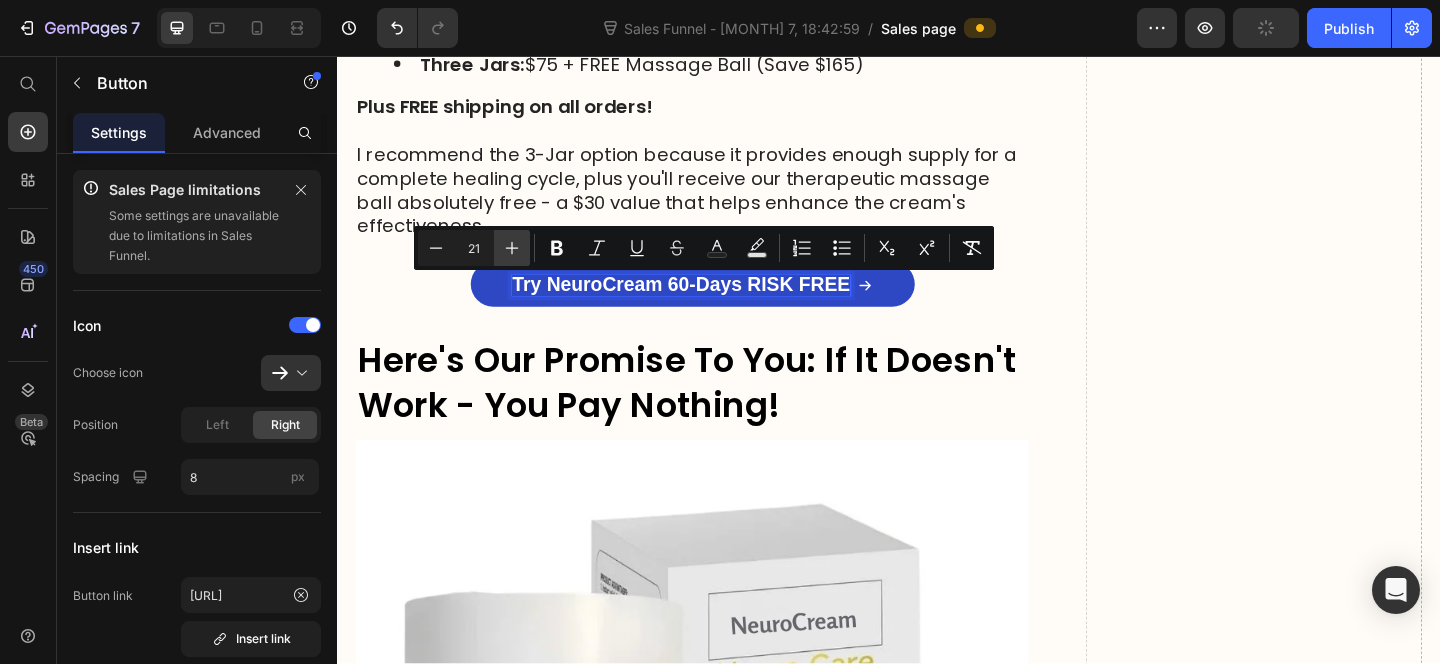 click on "Plus" at bounding box center [512, 248] 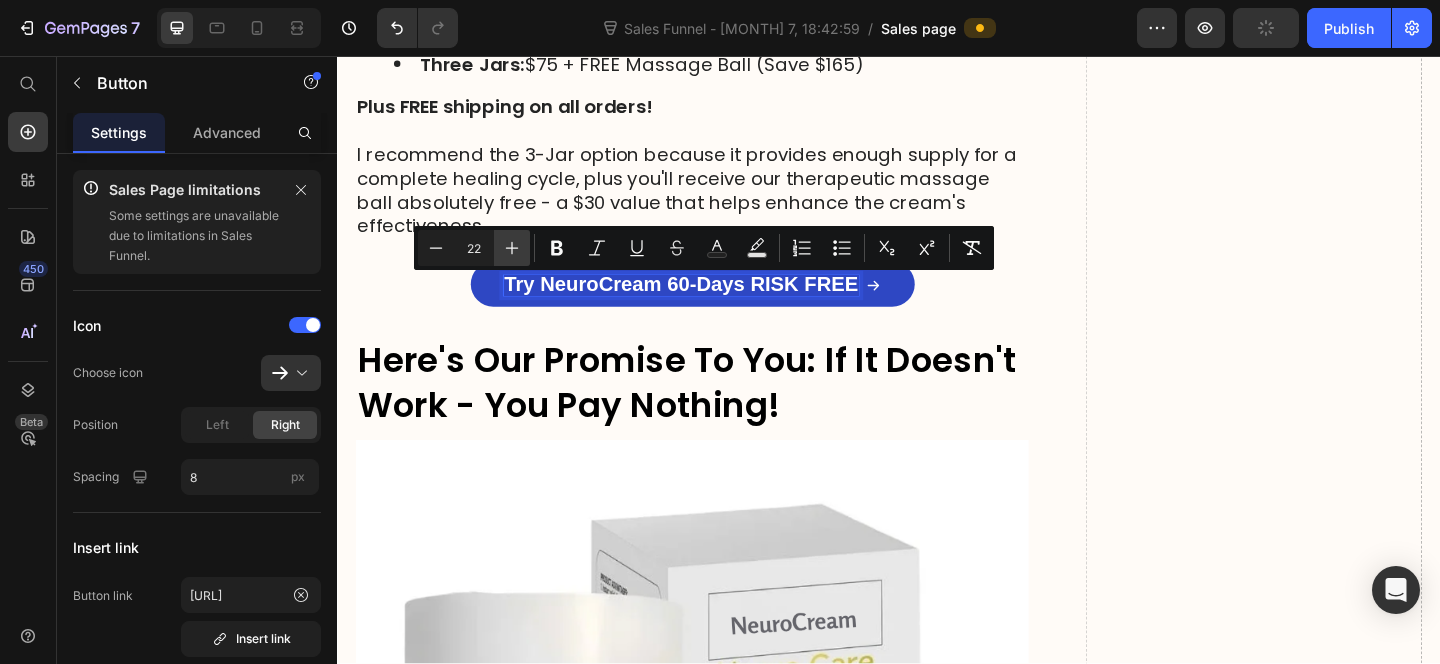 click on "Plus" at bounding box center [512, 248] 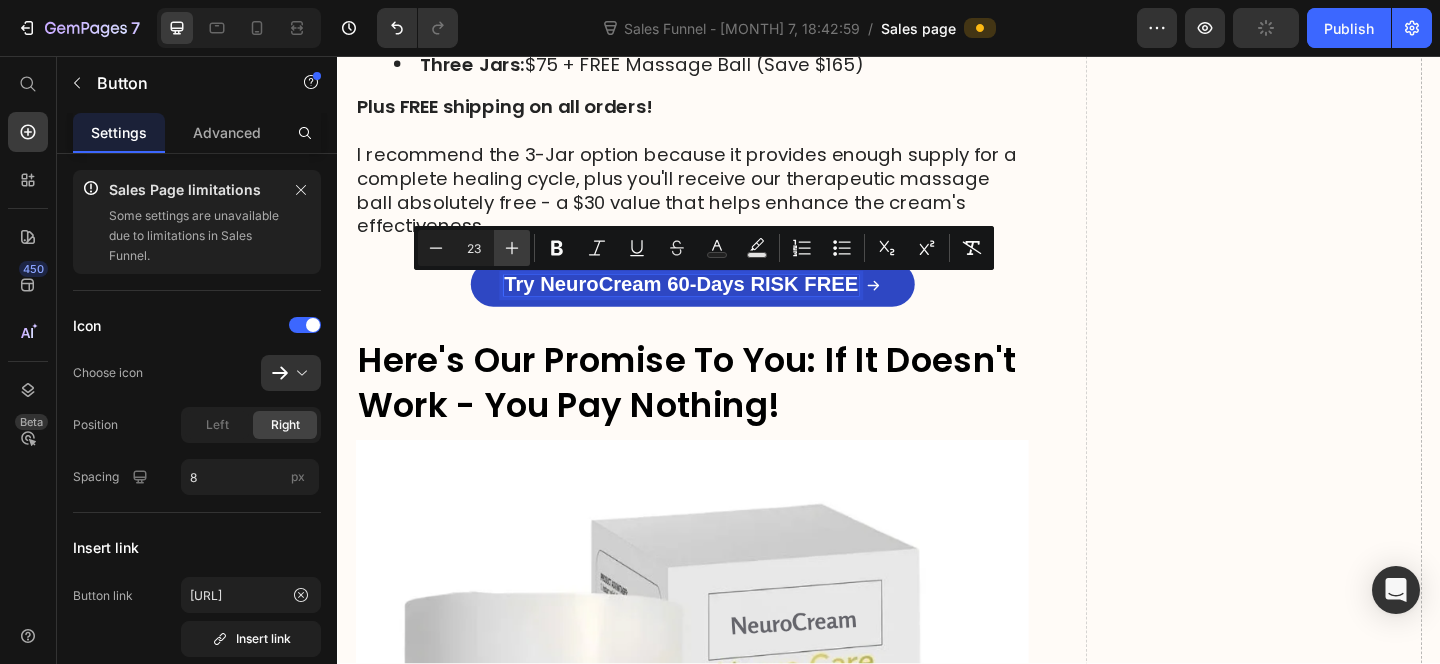 click on "Plus" at bounding box center [512, 248] 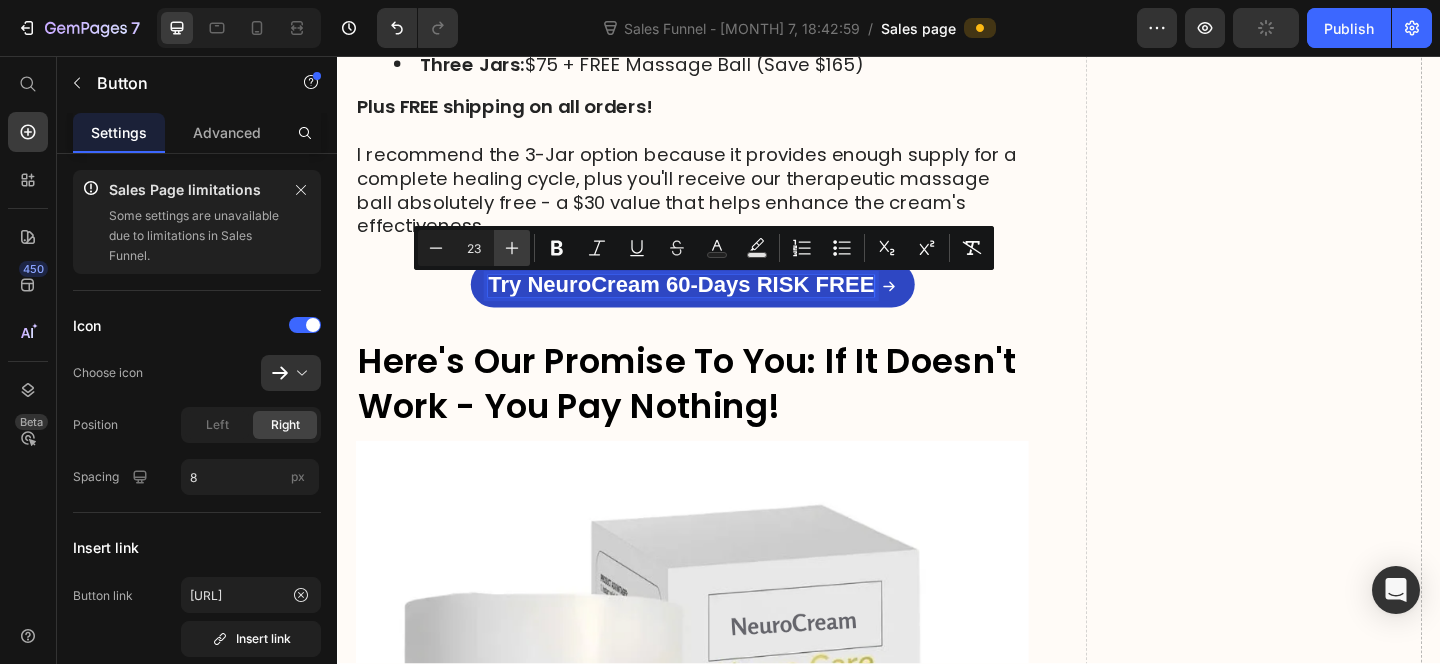 type on "24" 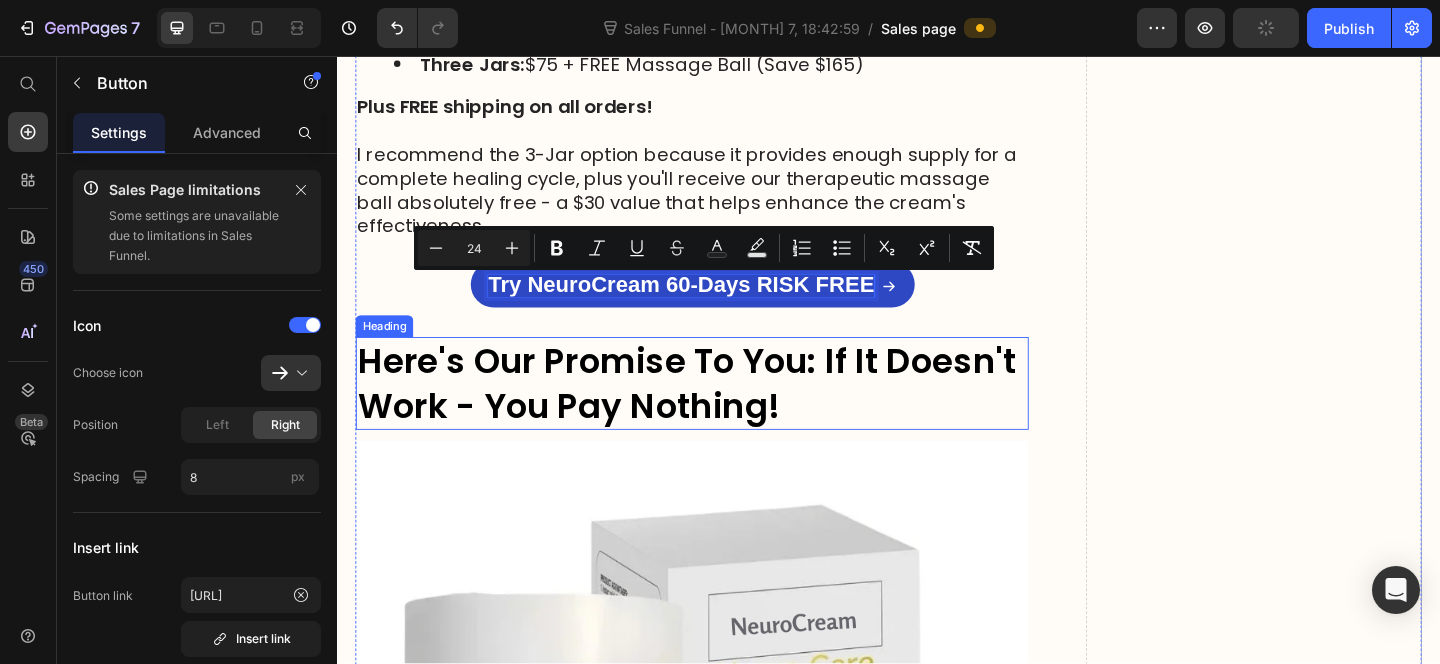 click on "Here's Our Promise To You: If It Doesn't Work - You Pay Nothing!" at bounding box center [723, 412] 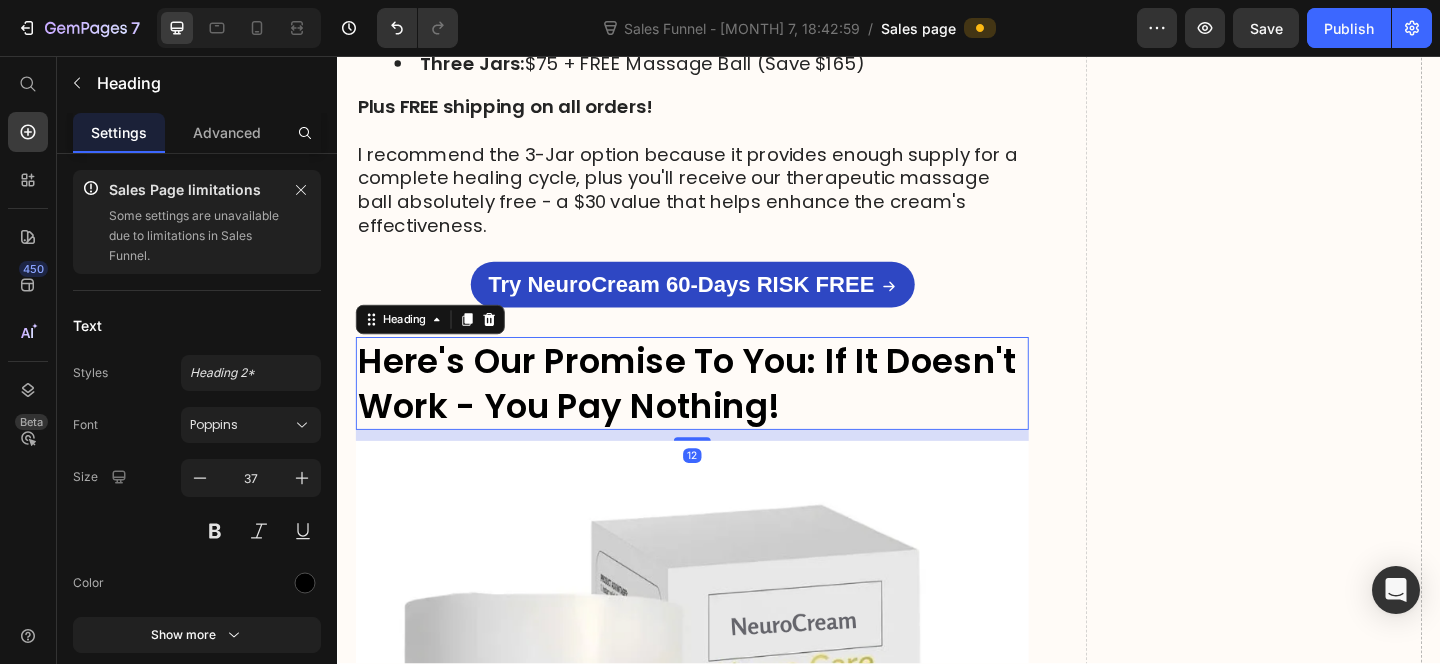 click on "Here's Our Promise To You: If It Doesn't Work - You Pay Nothing!" at bounding box center [723, 412] 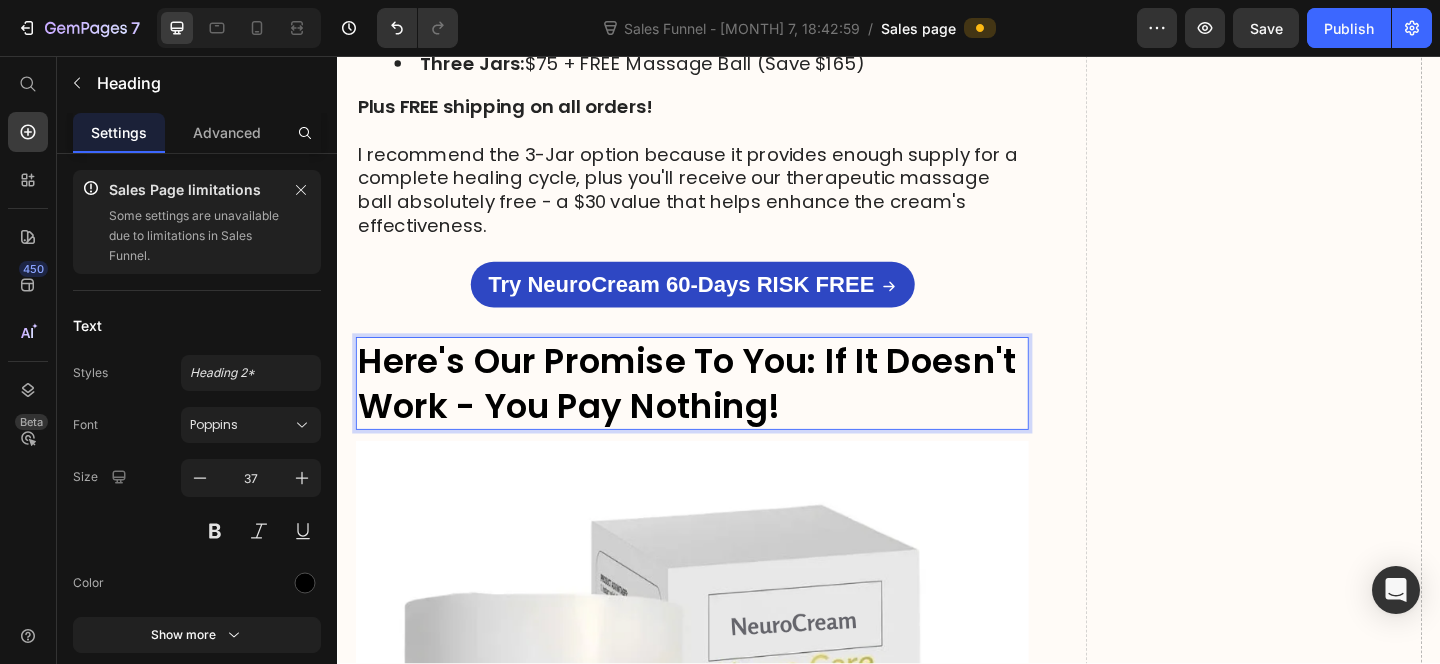 click on "Here's Our Promise To You: If It Doesn't Work - You Pay Nothing!" at bounding box center (723, 412) 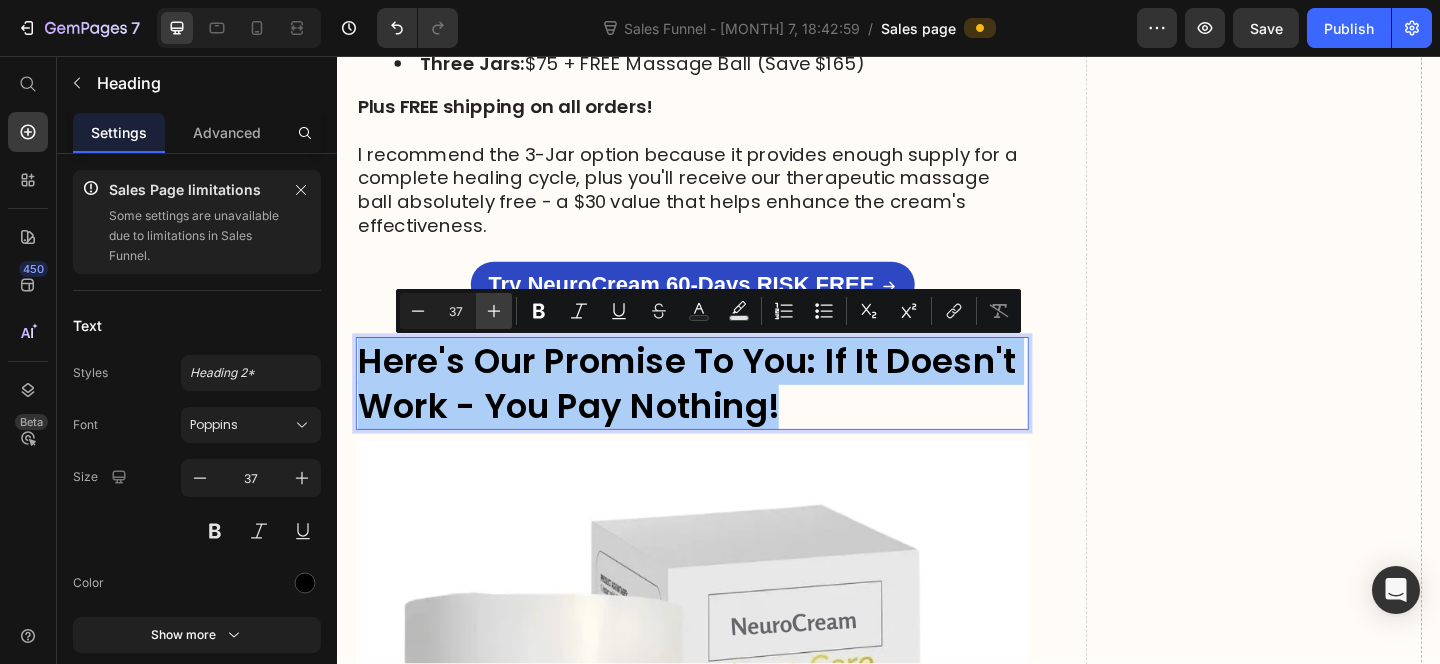 click 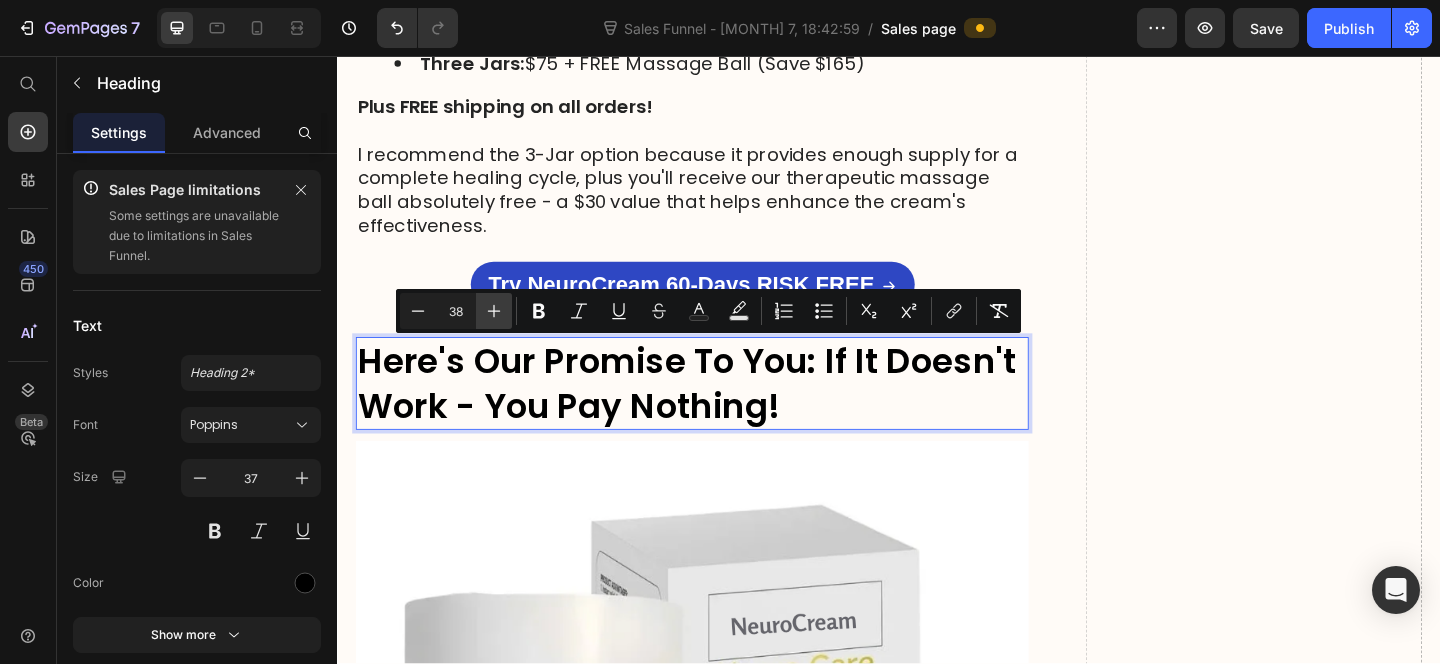click 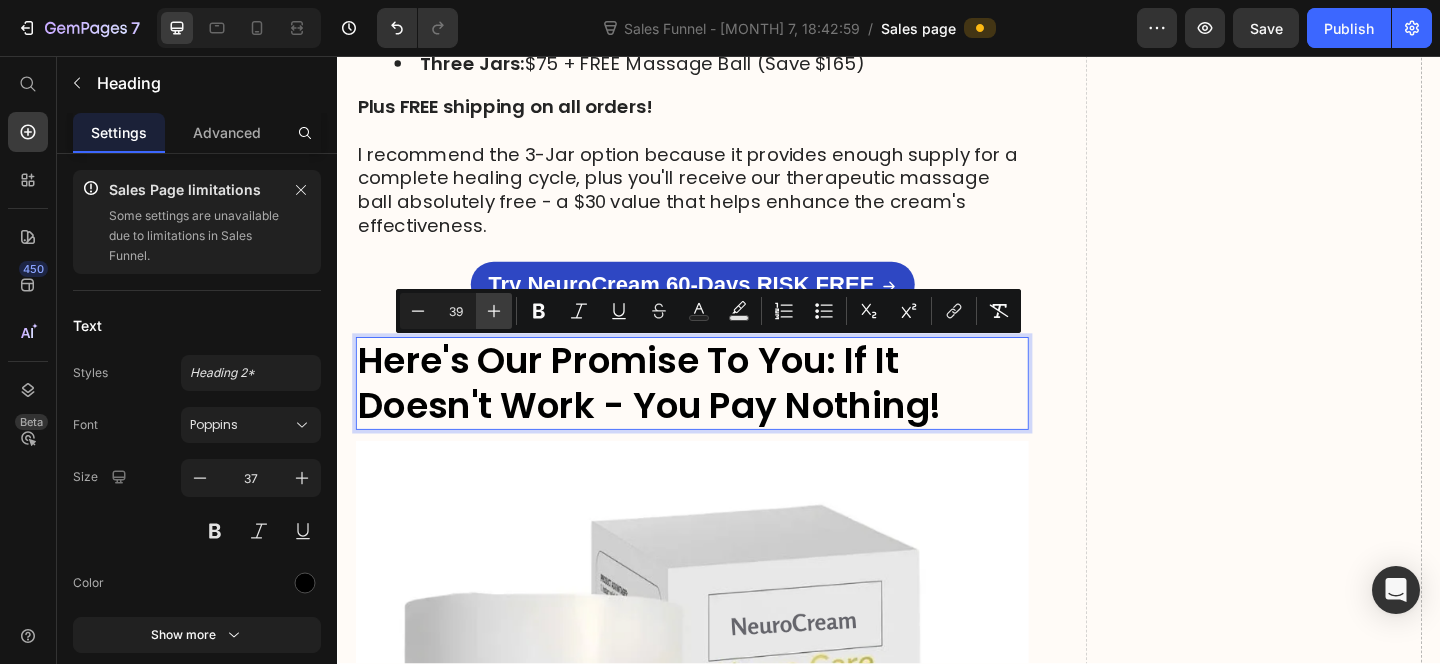 click 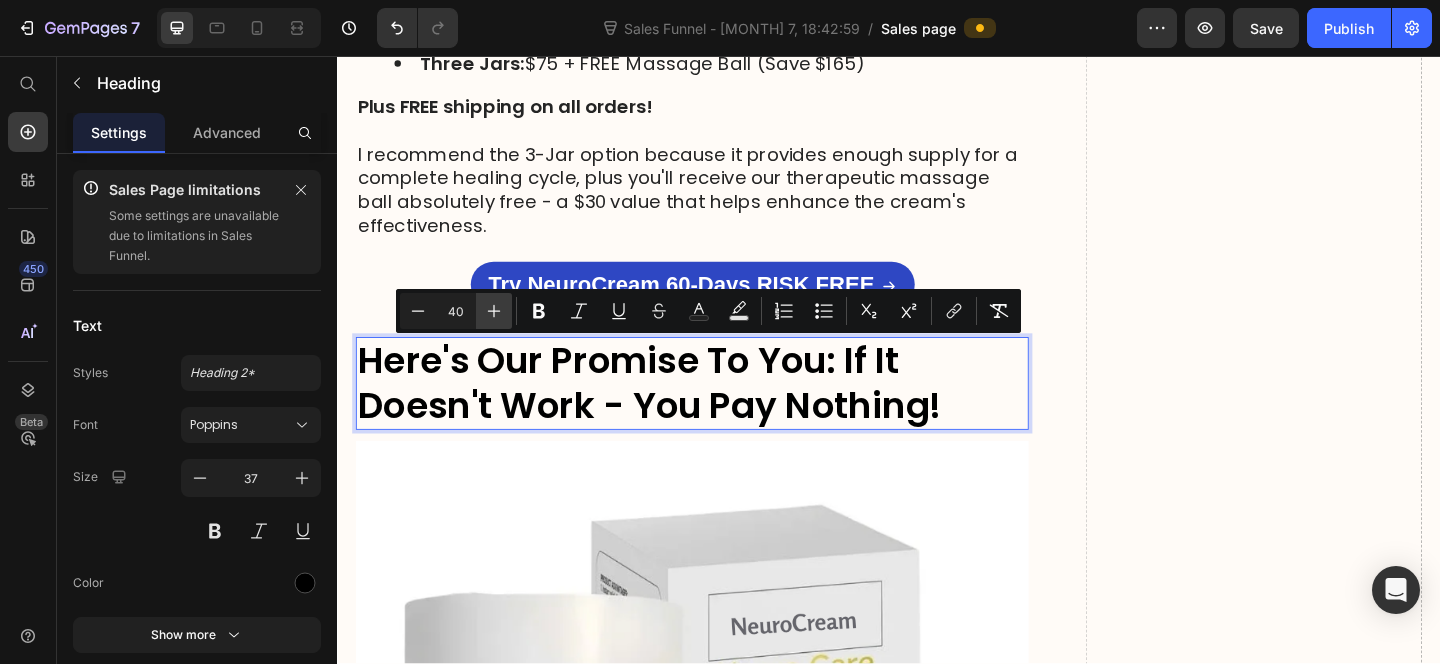 click 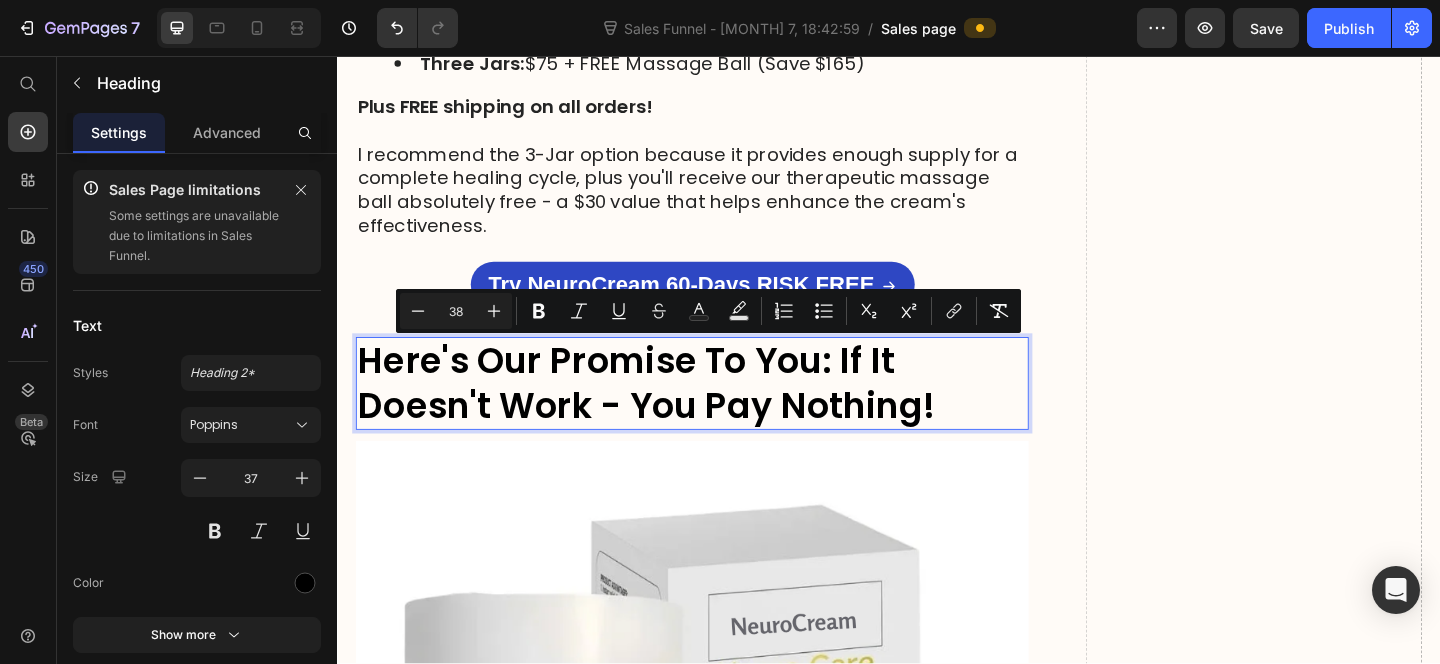 type on "37" 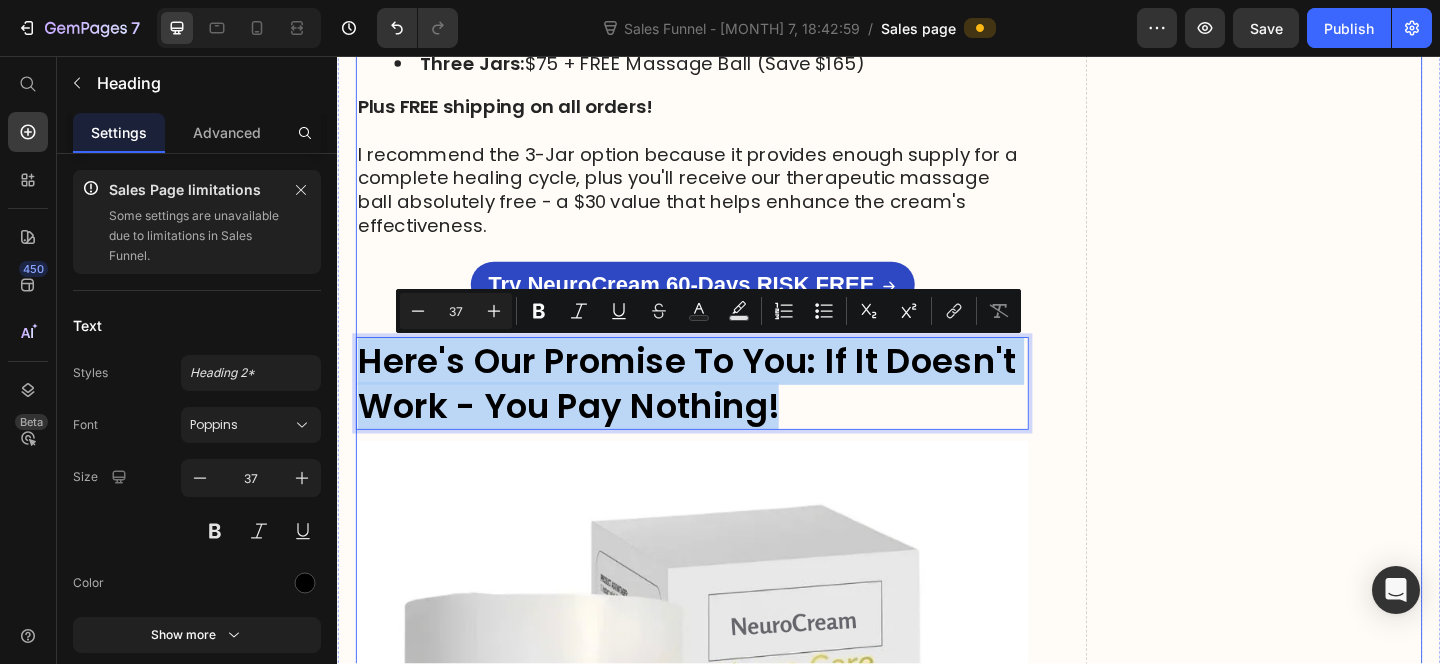click on "Drop element here" at bounding box center (1334, -603) 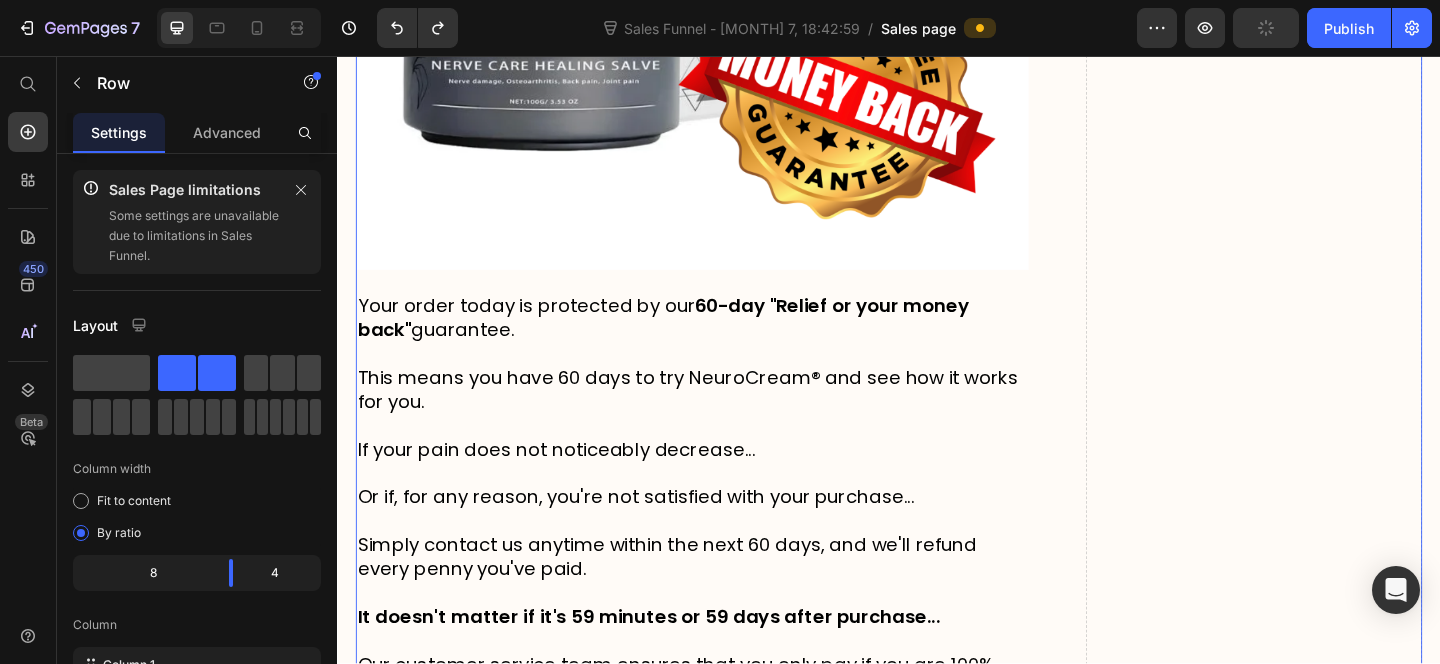 scroll, scrollTop: 15609, scrollLeft: 0, axis: vertical 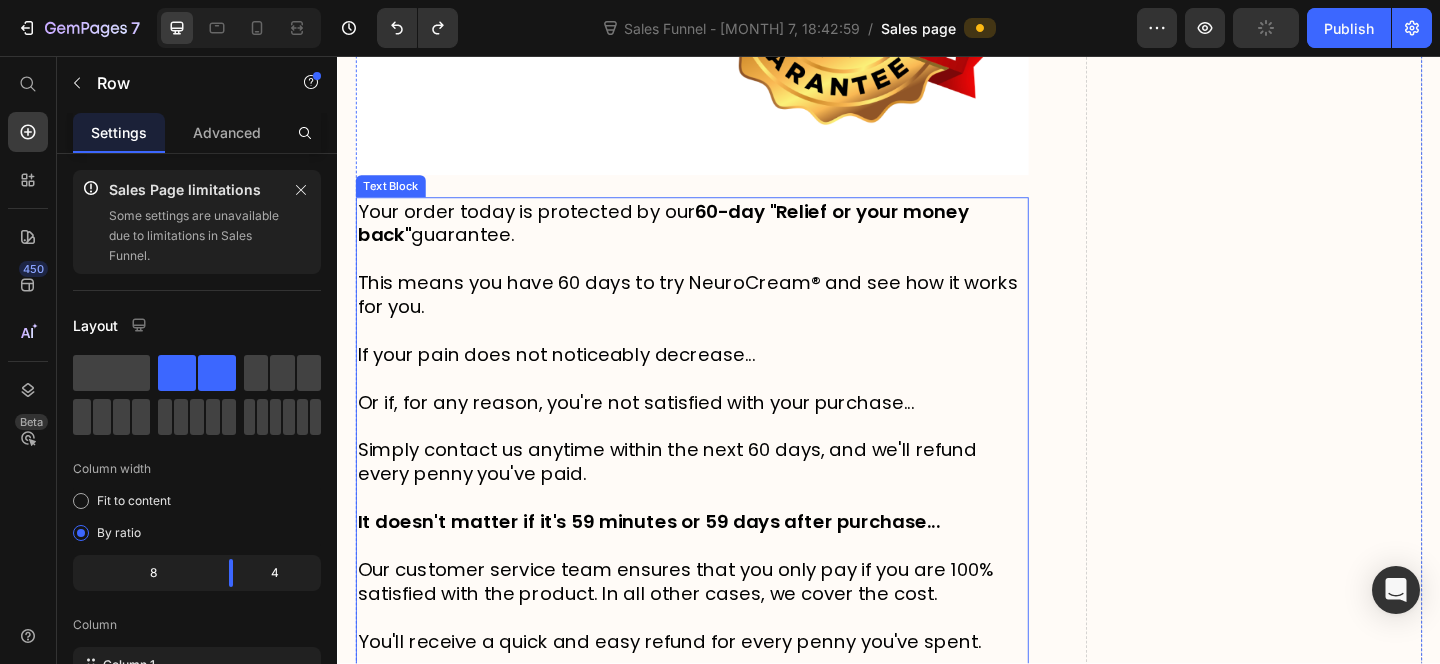 click on "This means you have 60 days to try NeuroCream® and see how it works for you." at bounding box center (718, 316) 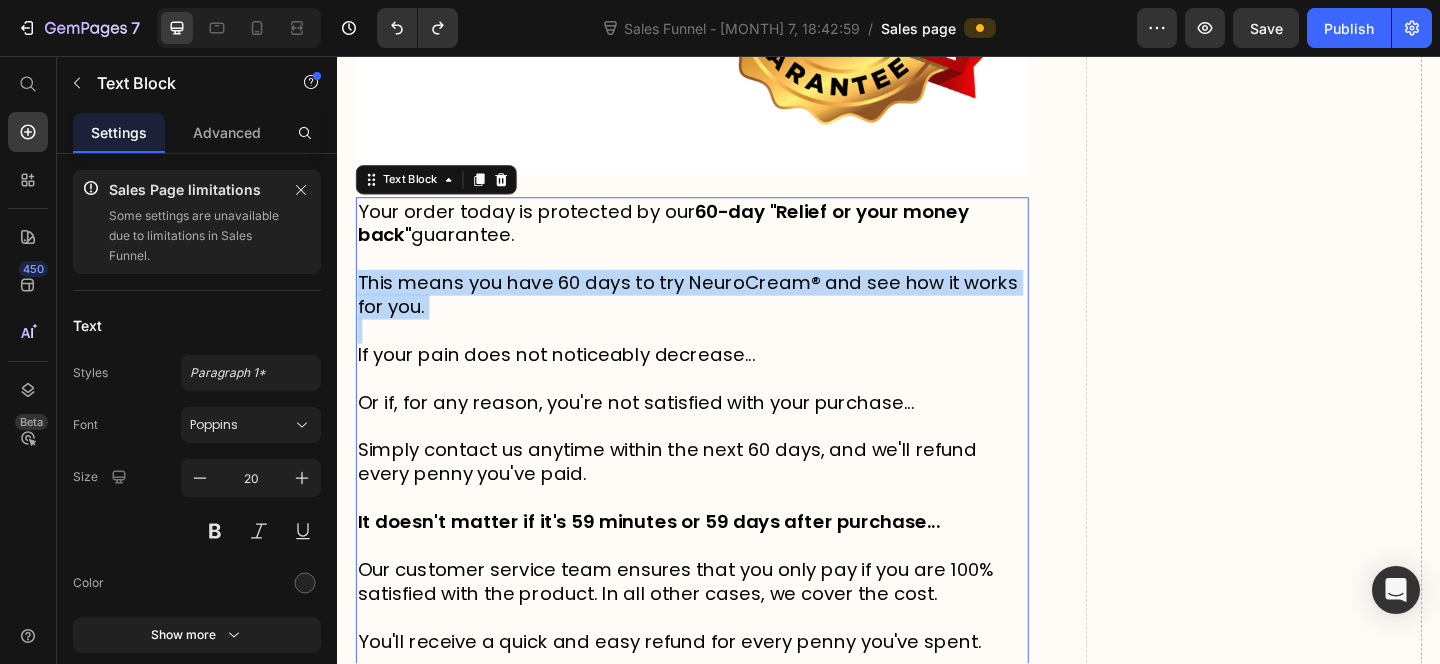 click on "This means you have 60 days to try NeuroCream® and see how it works for you." at bounding box center [718, 316] 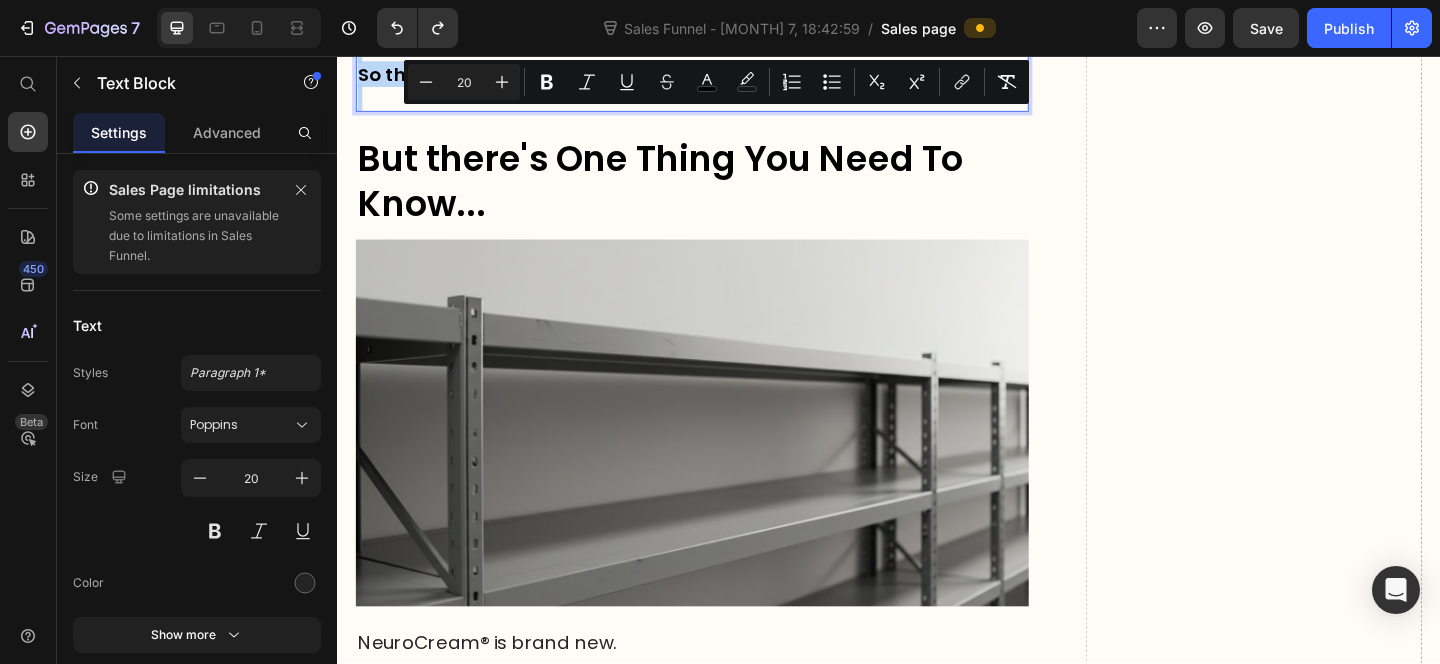scroll, scrollTop: 16342, scrollLeft: 0, axis: vertical 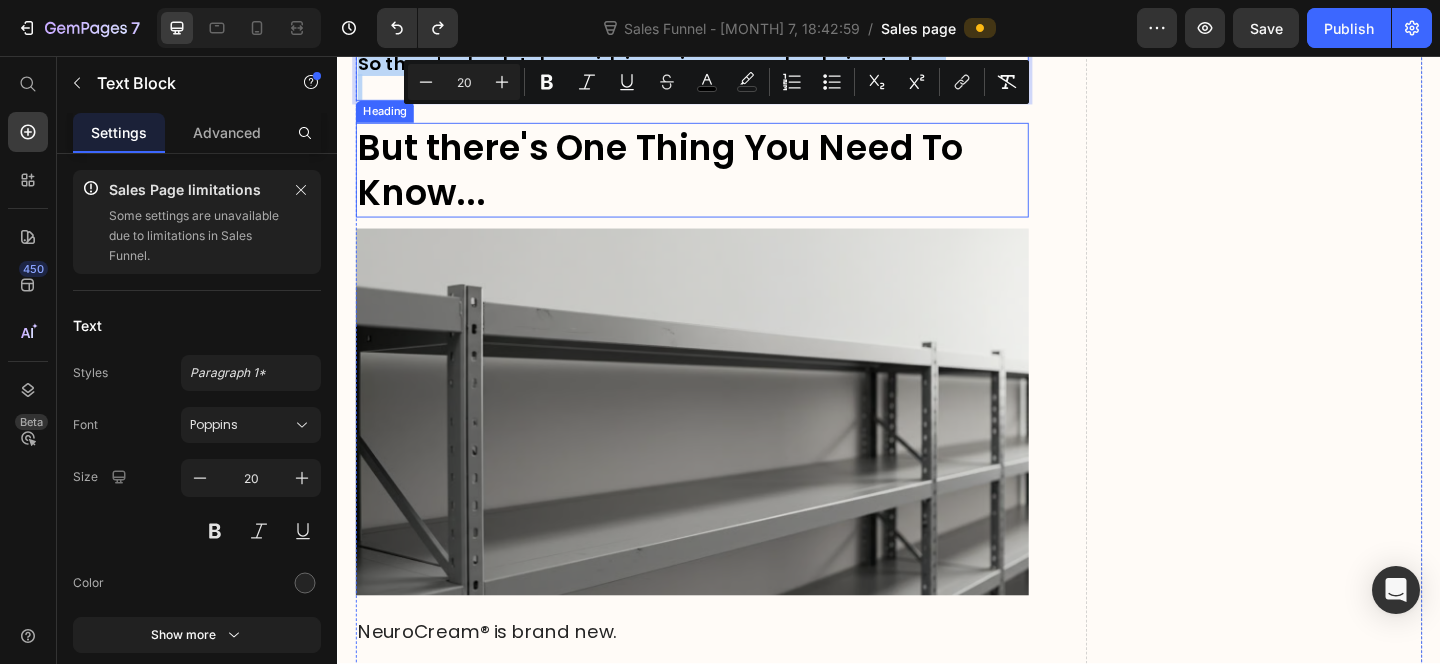 click on "But there's One Thing You Need To Know..." at bounding box center (723, 180) 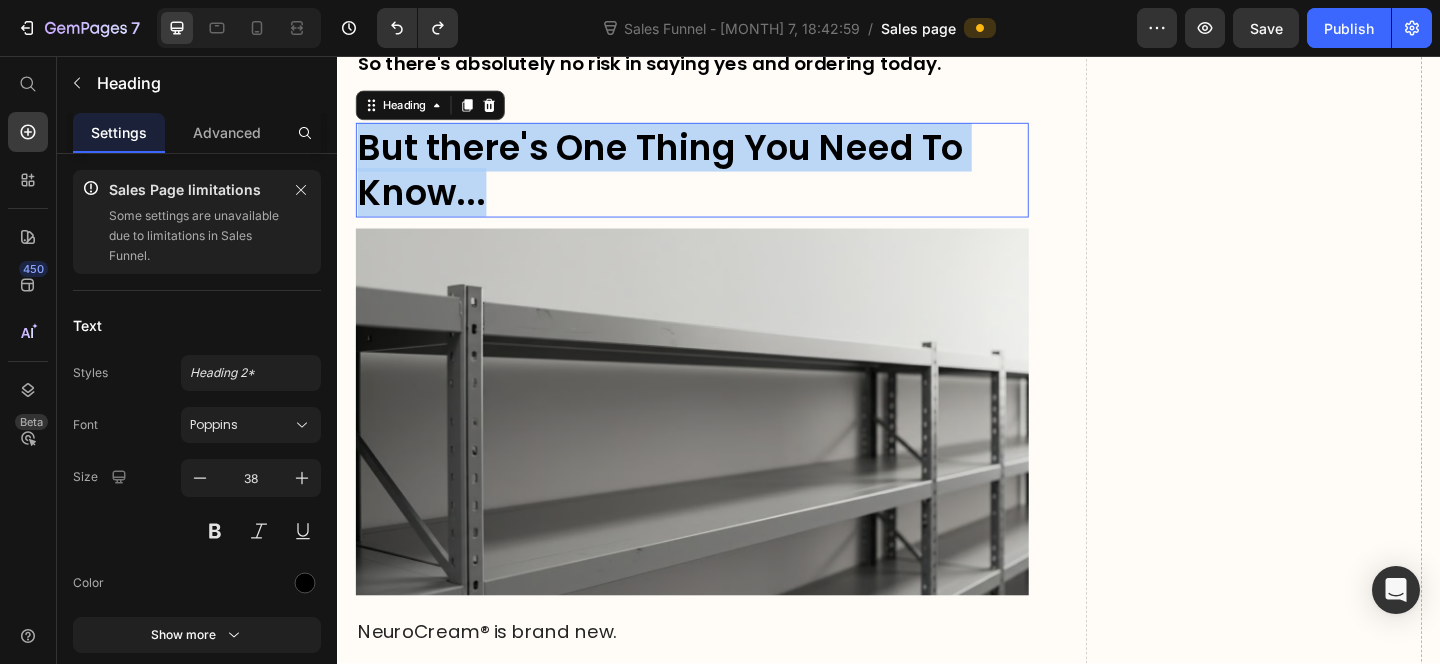 click on "But there's One Thing You Need To Know..." at bounding box center (723, 180) 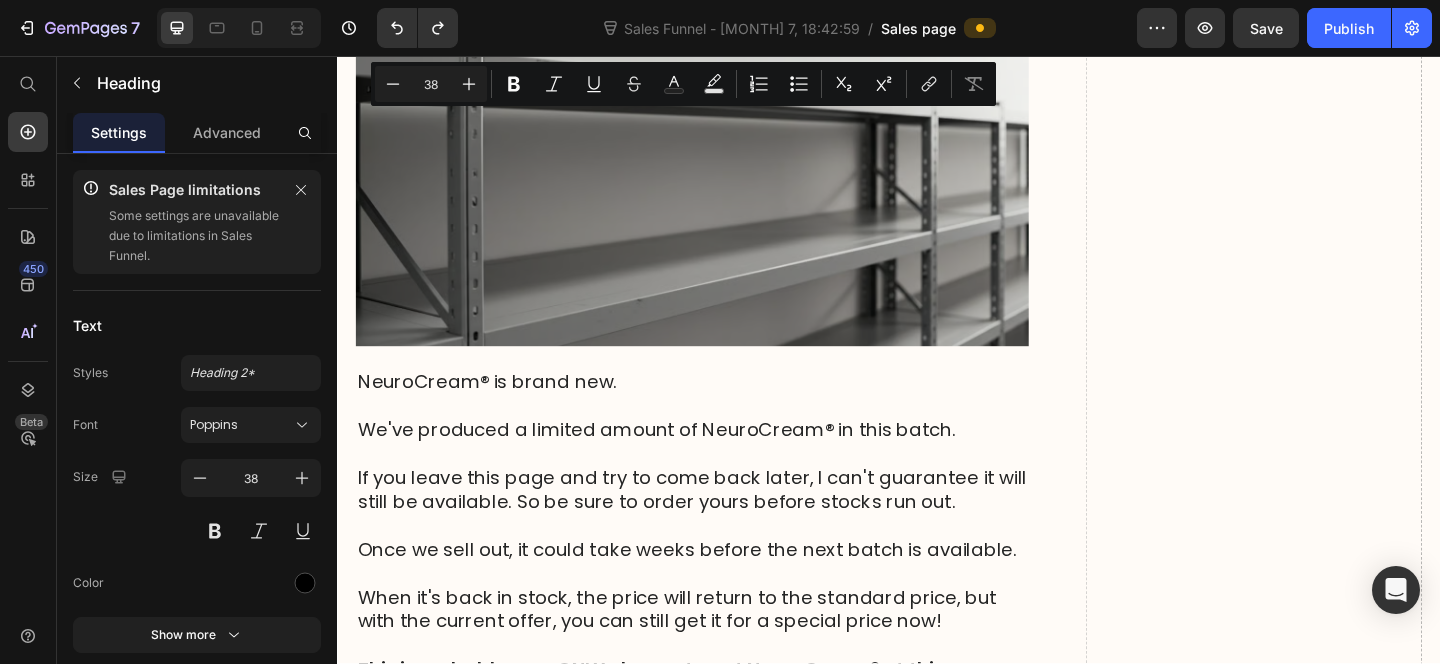 scroll, scrollTop: 16668, scrollLeft: 0, axis: vertical 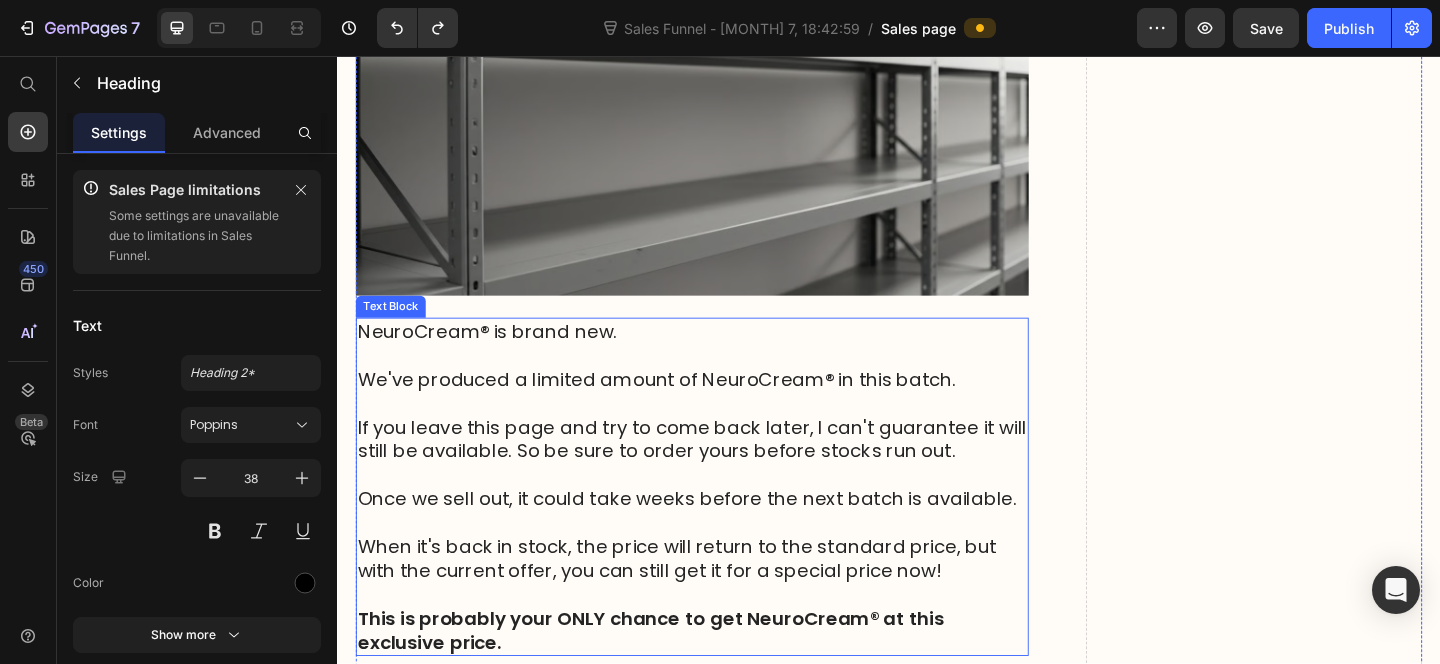 click on "If you leave this page and try to come back later, I can't guarantee it will still be available. So be sure to order yours before stocks run out." at bounding box center (723, 473) 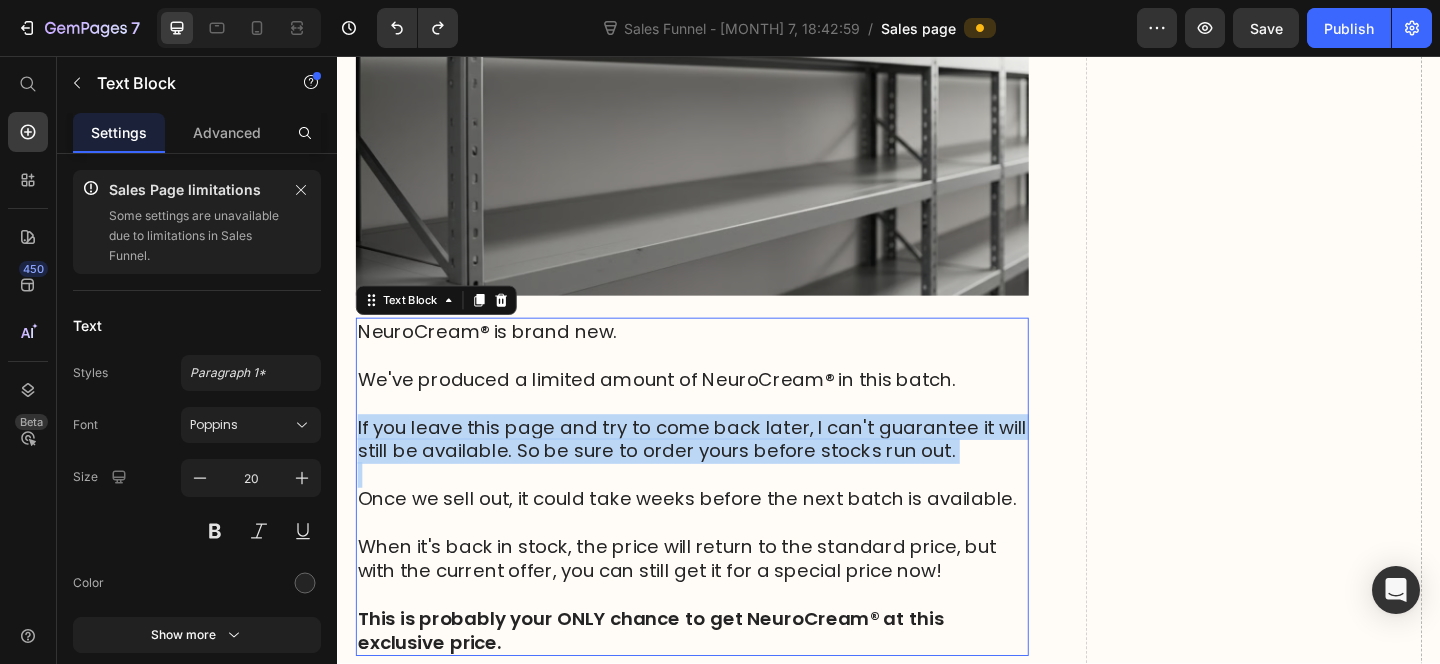 click on "If you leave this page and try to come back later, I can't guarantee it will still be available. So be sure to order yours before stocks run out." at bounding box center (723, 473) 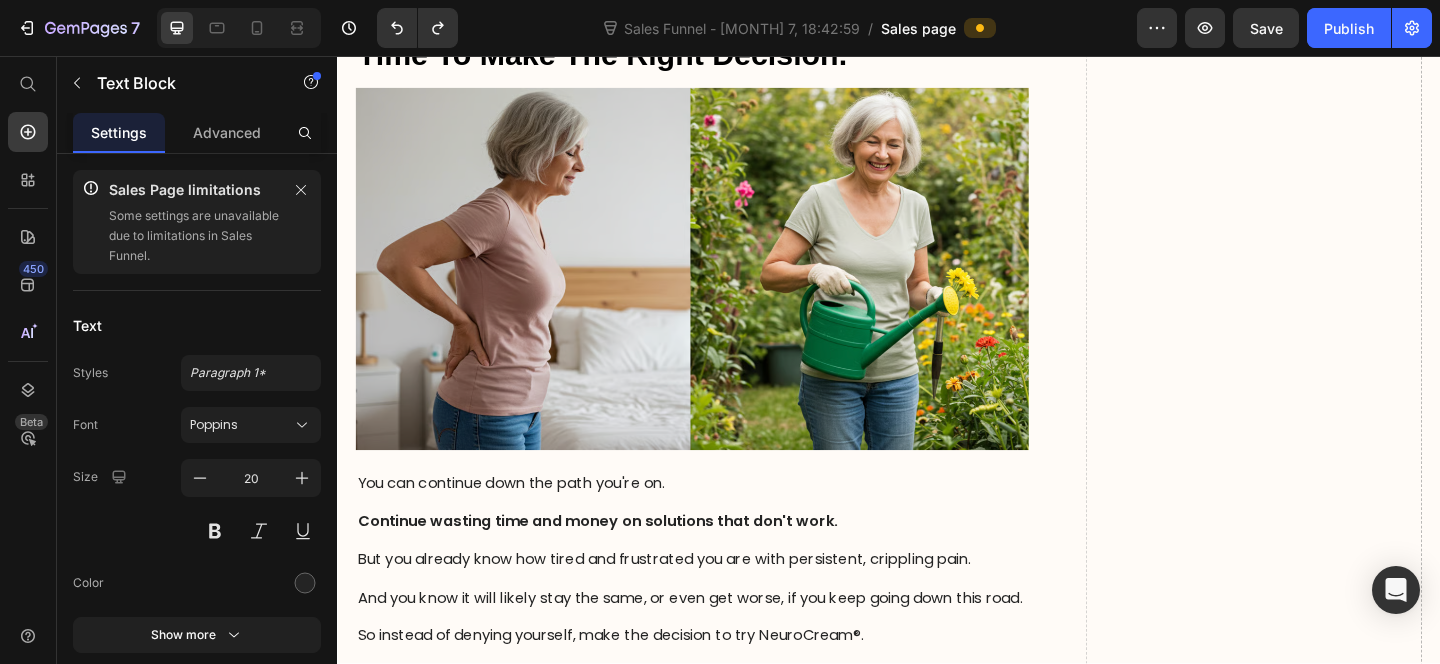 scroll, scrollTop: 17771, scrollLeft: 0, axis: vertical 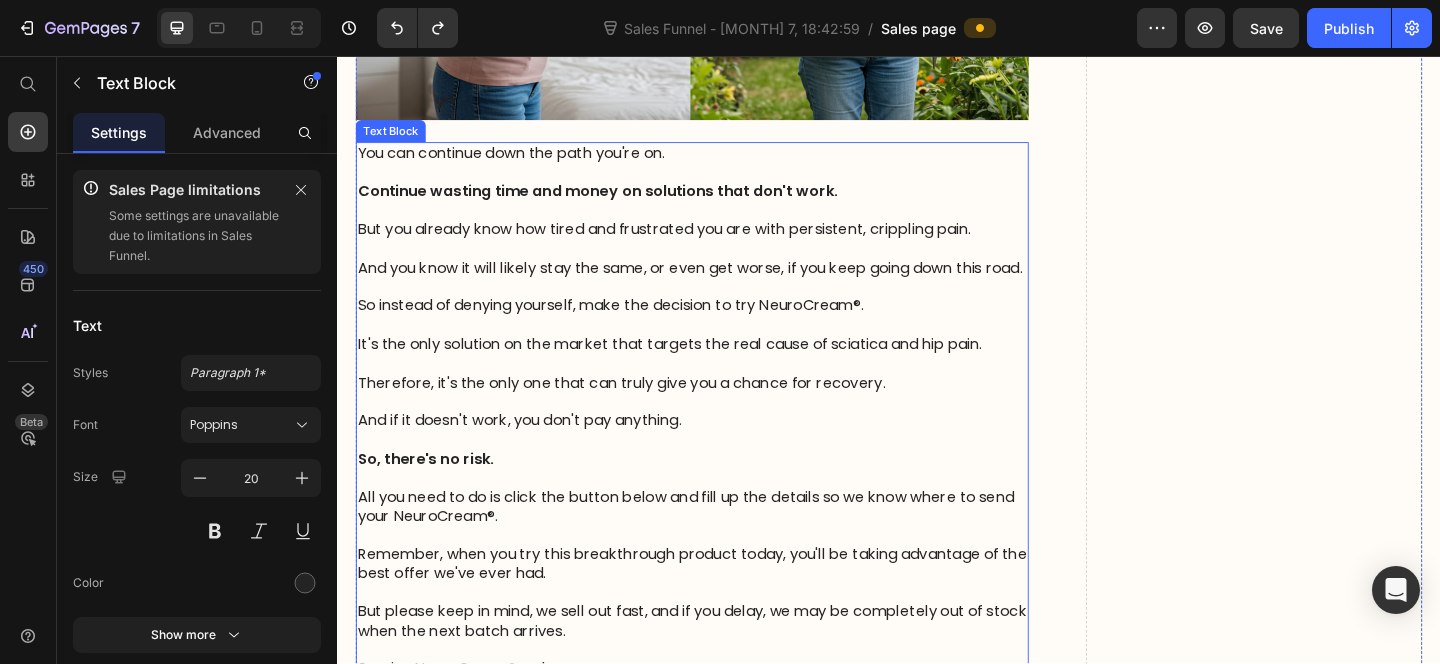 click at bounding box center (723, 391) 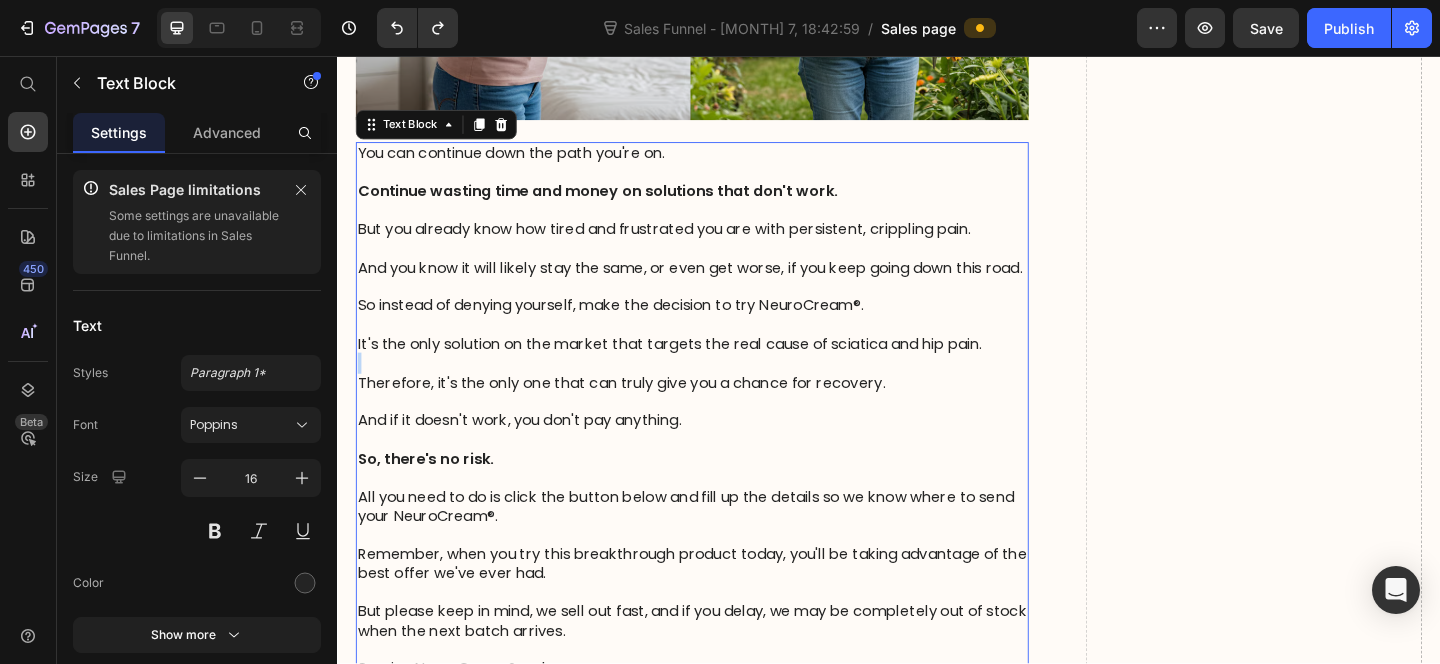 click at bounding box center [723, 391] 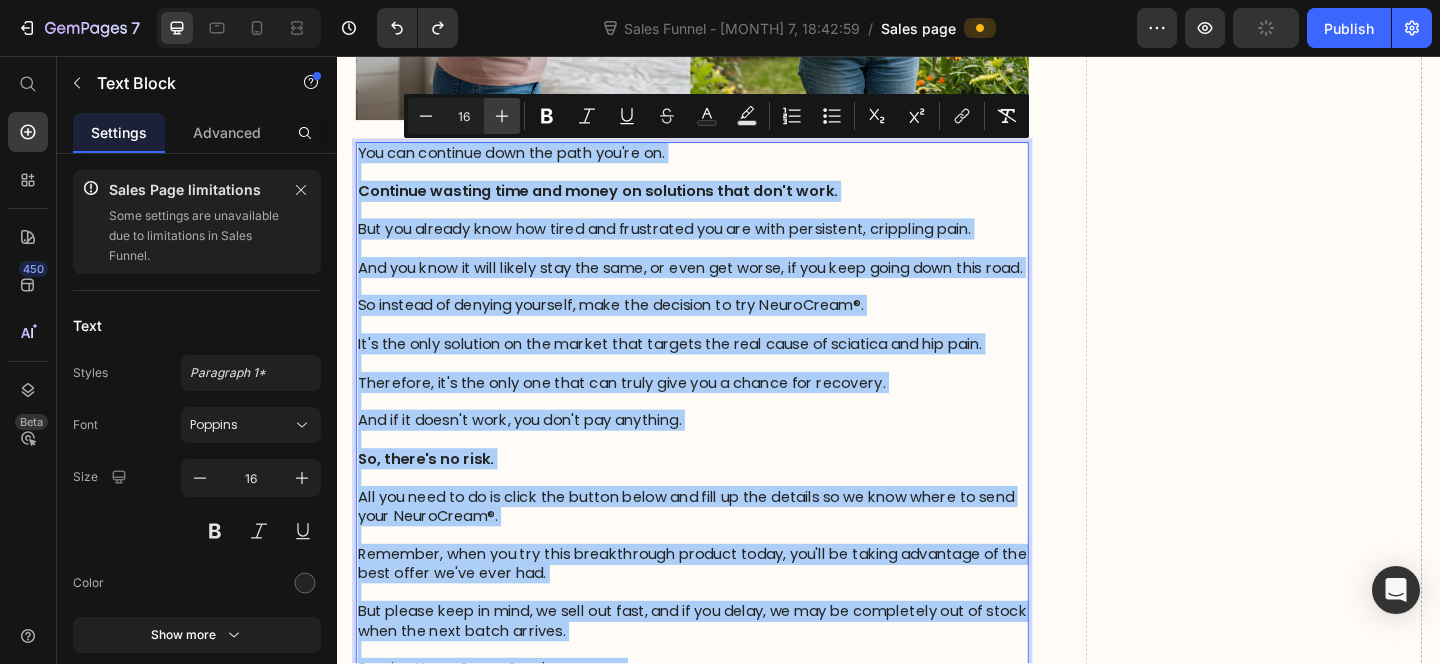 click 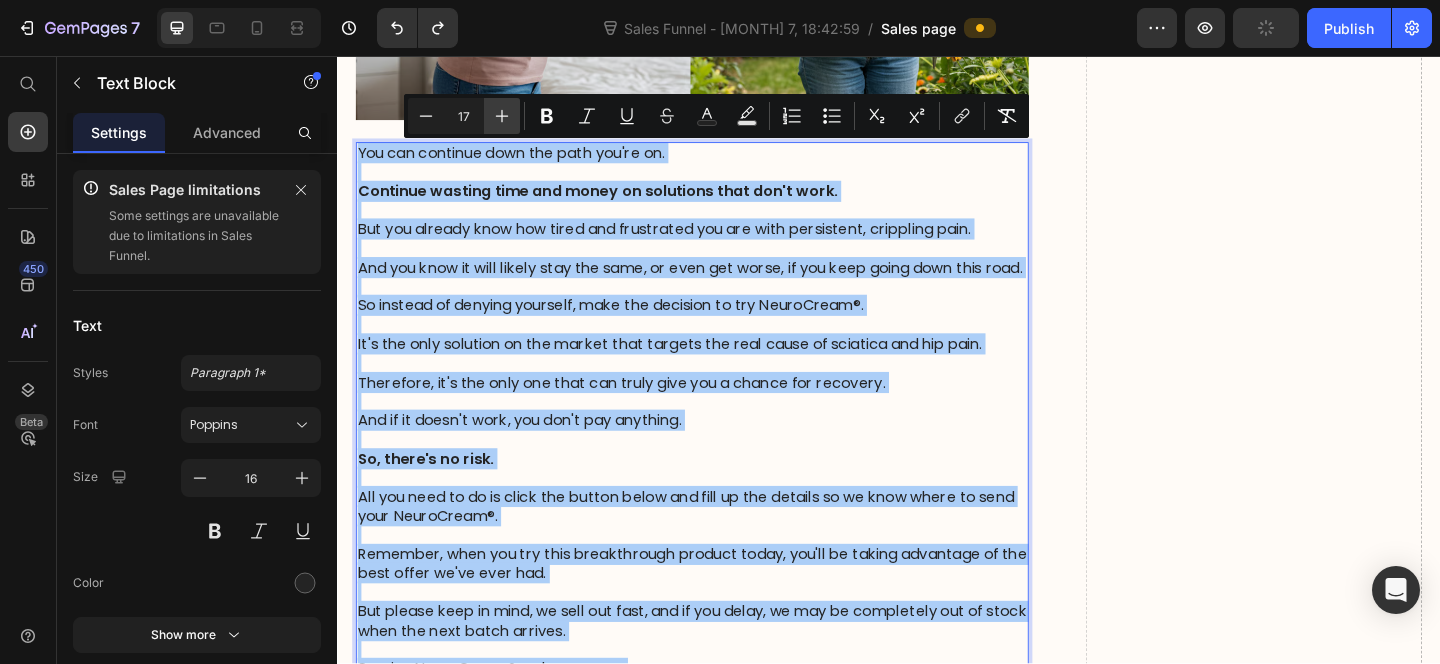 click 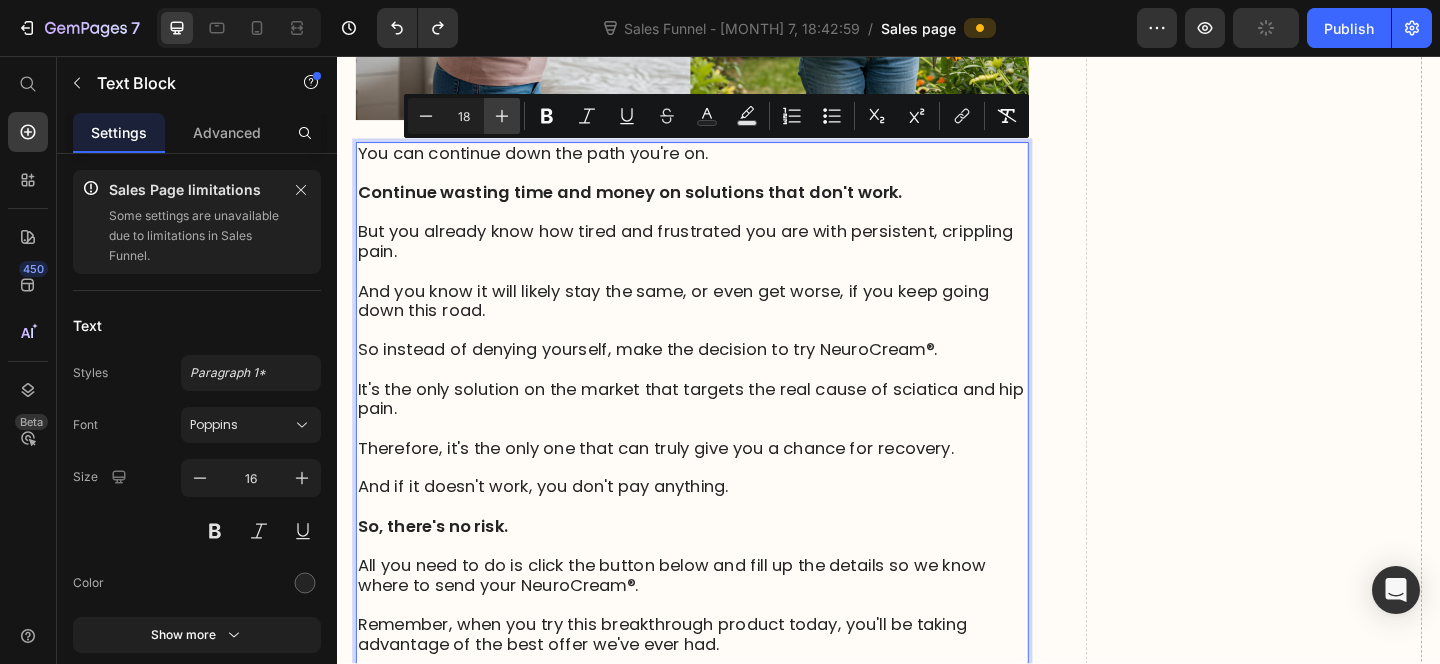 click 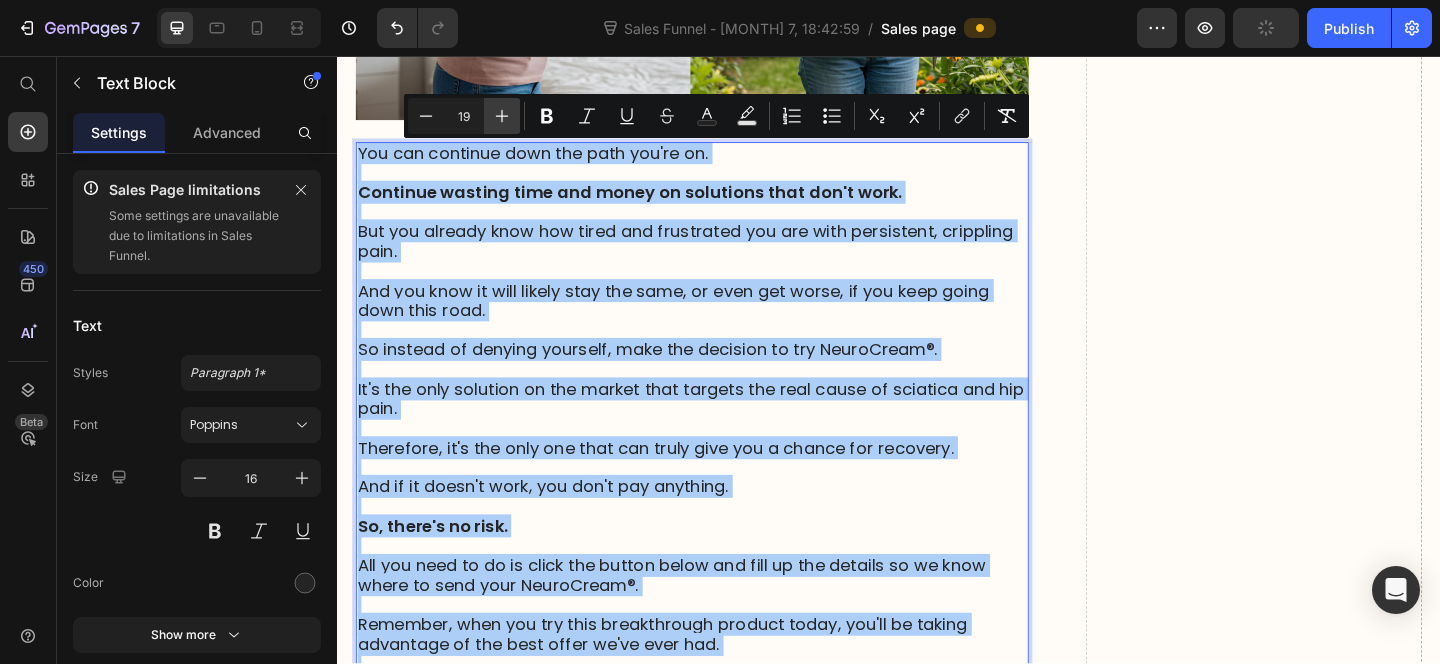 click 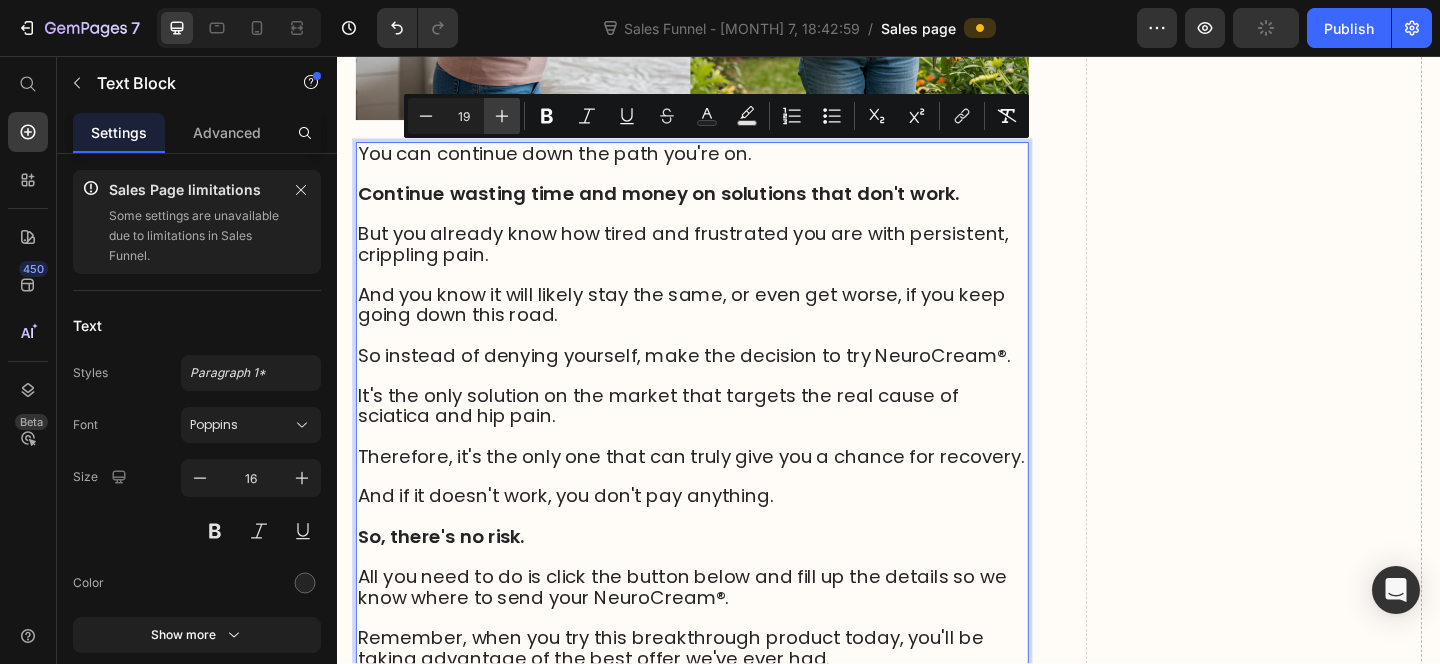 type on "20" 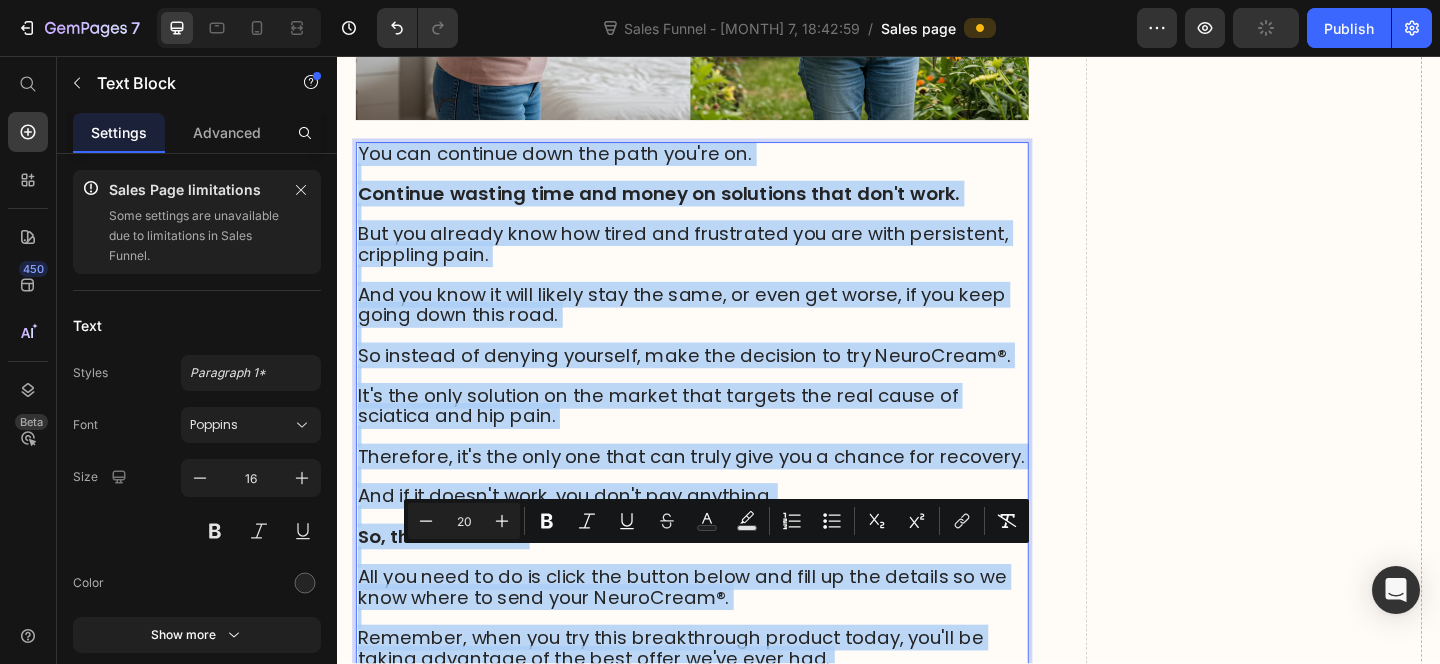 scroll, scrollTop: 17328, scrollLeft: 0, axis: vertical 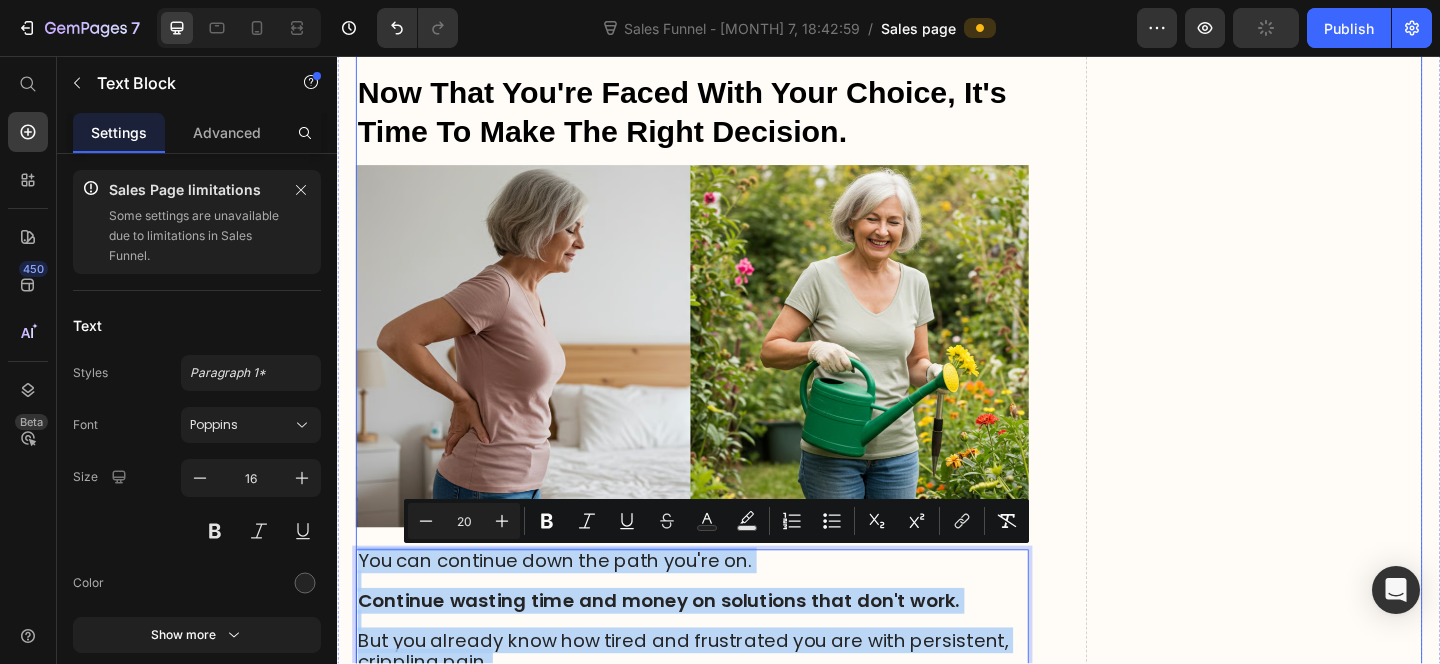click on "What Users Are Saying About NeuroCream® Heading Image
Icon
Icon
Icon
Icon
Icon Icon List “I pulled my lower back lifting compost bags; the pain shot from my lower back down to my ankle. Painkillers, ice packs, heat pads. Nothing helped.   NeuroCream arrived three days later. After the first application... pure relief. I rubbed a small amount on before bed and woke up without the sharp pain. By day four, I was walking my dog again.   Now, I only use it if I’ve overdone it in the garden. Nine days later, I’m back behind the wheel, pain-free. I can’t recommend it enough.” Text Block
Verified Buyer Item List
57 people found this review helpful Item List James, 64 Text Block Row Image
Icon
Icon
Icon
Icon
Icon Icon List   Text Block
Verified Buyer Item List" at bounding box center [723, -3144] 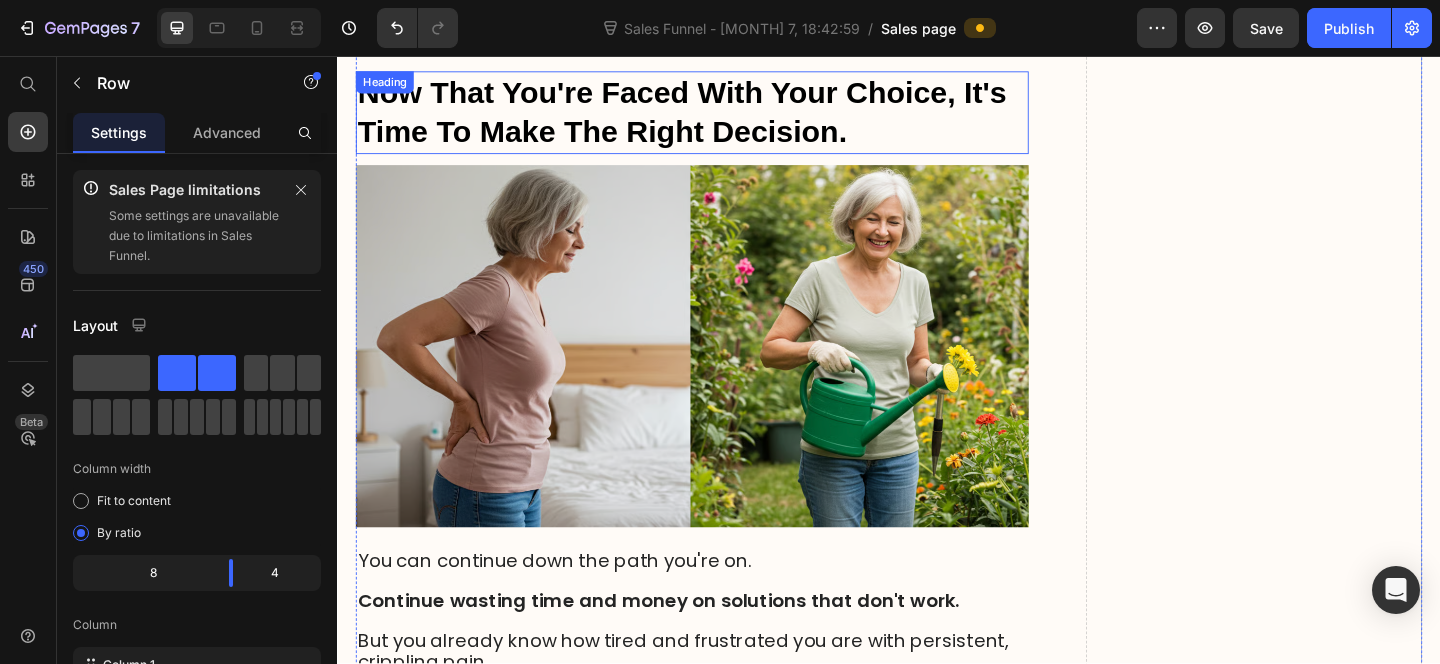 click on "Now That You're Faced With Your Choice, It's Time To Make The Right Decision." at bounding box center [723, 118] 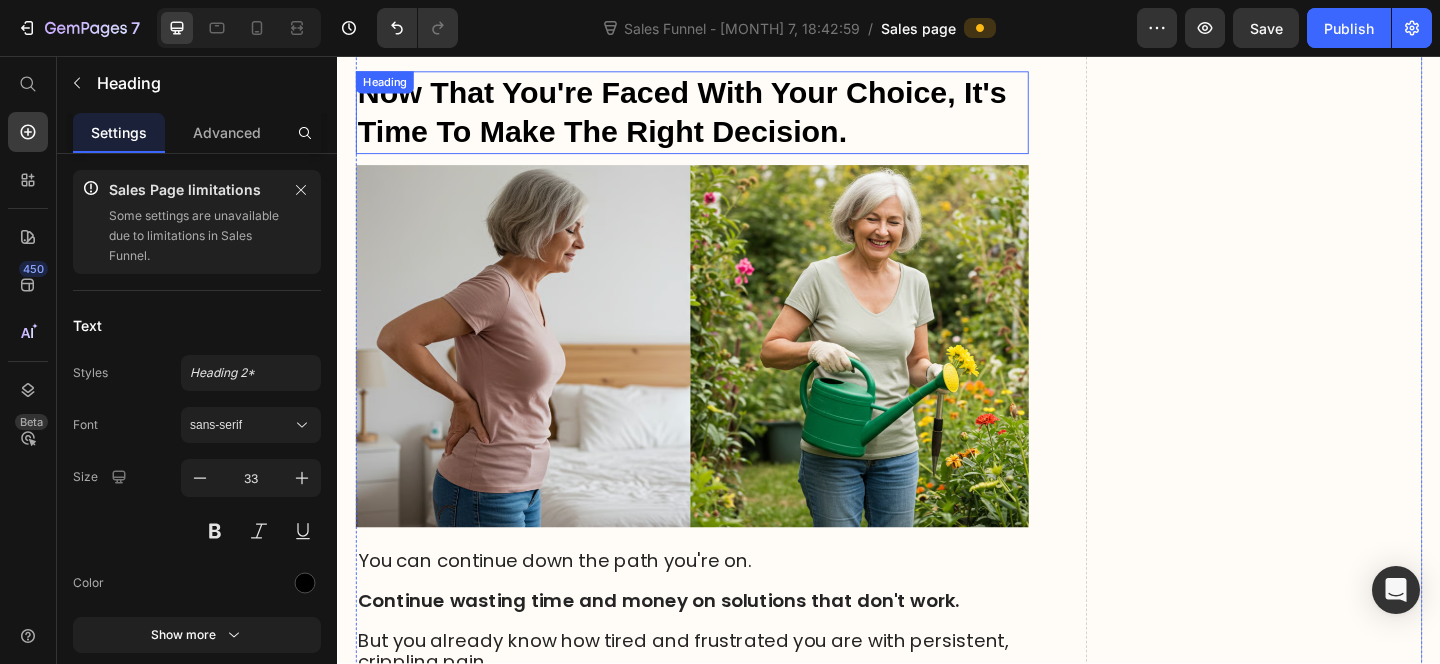 click on "Now That You're Faced With Your Choice, It's Time To Make The Right Decision." at bounding box center (723, 118) 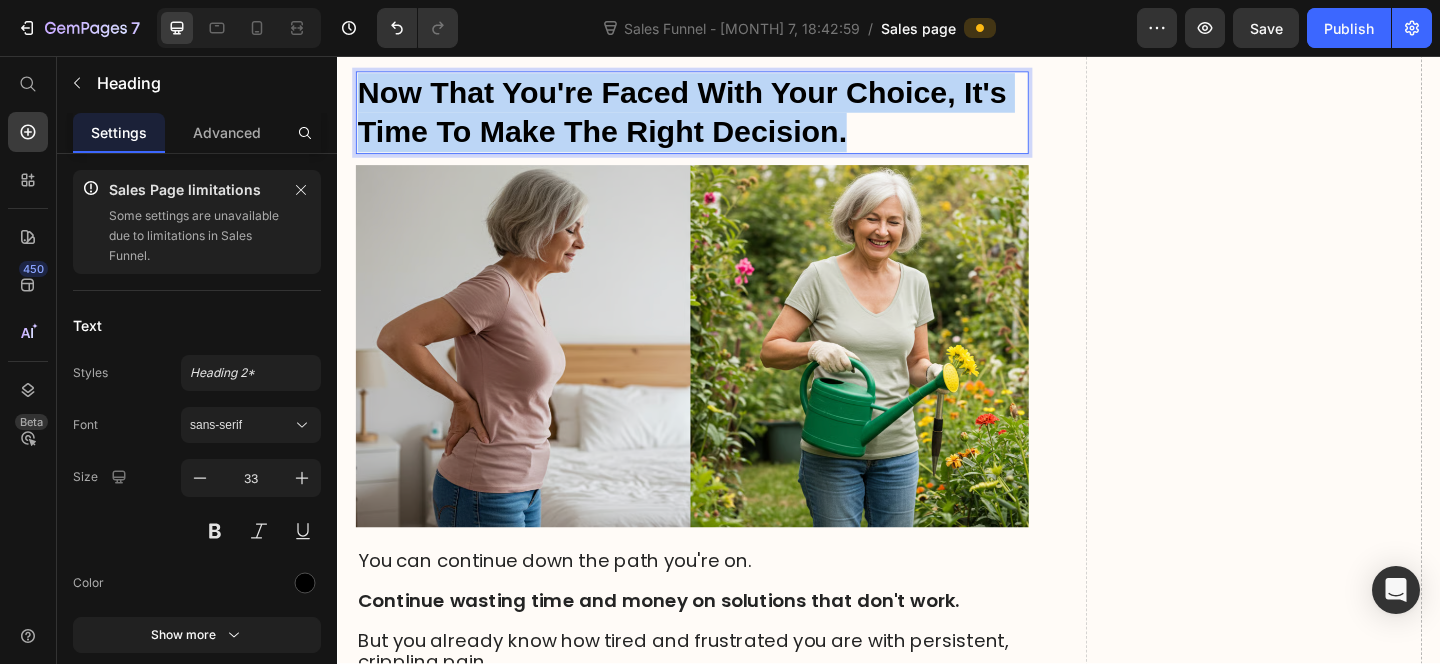 click on "Now That You're Faced With Your Choice, It's Time To Make The Right Decision." at bounding box center [723, 118] 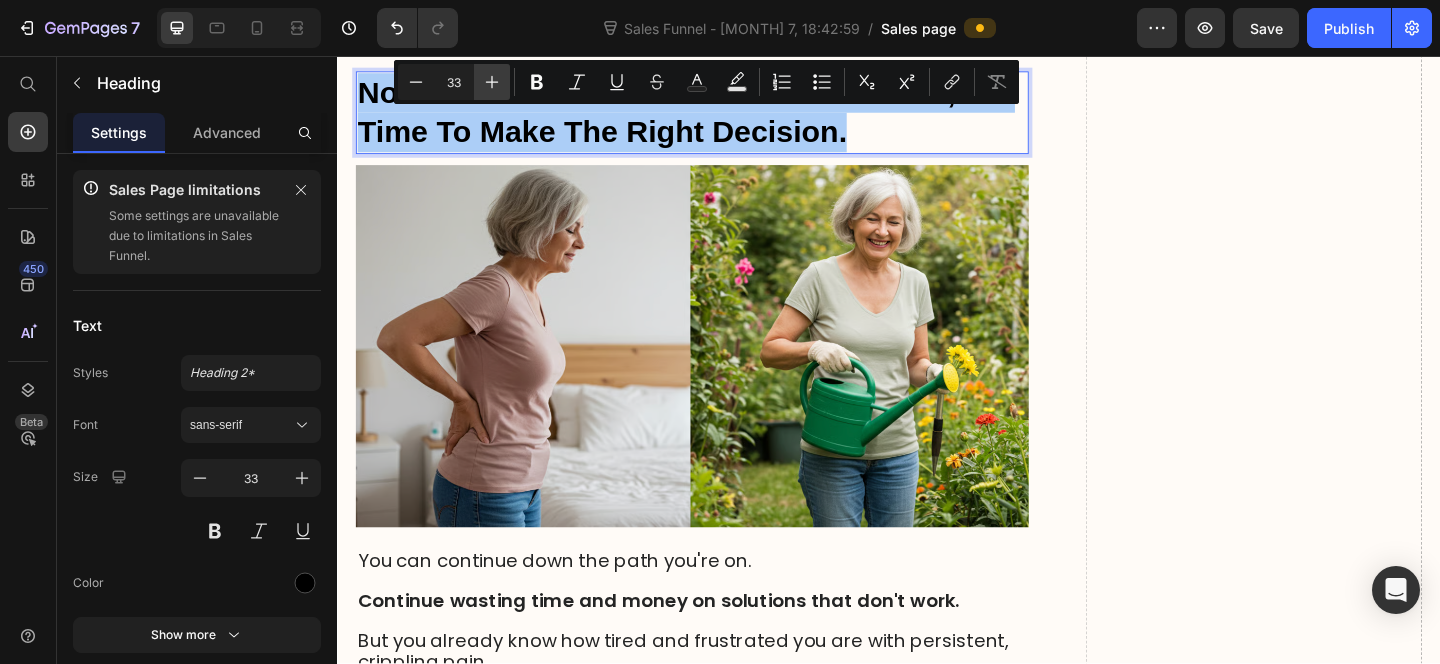 click on "Plus" at bounding box center [492, 82] 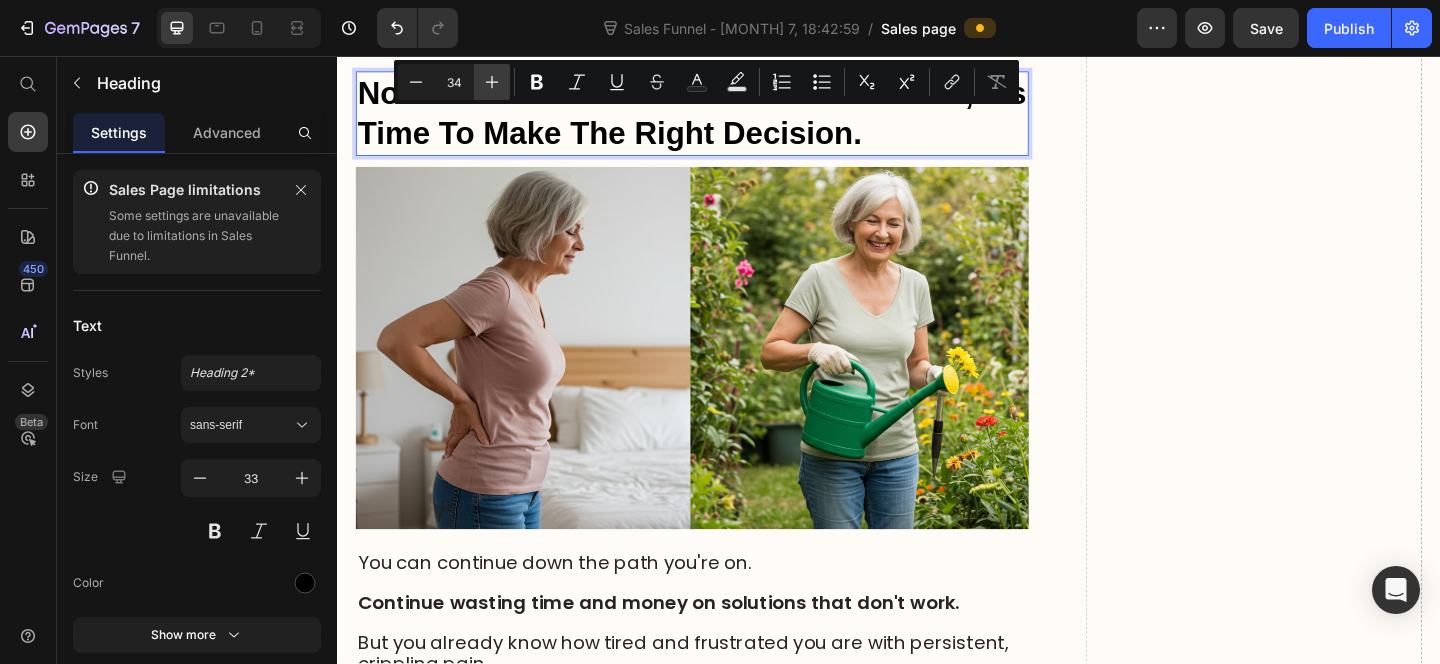 click on "Plus" at bounding box center [492, 82] 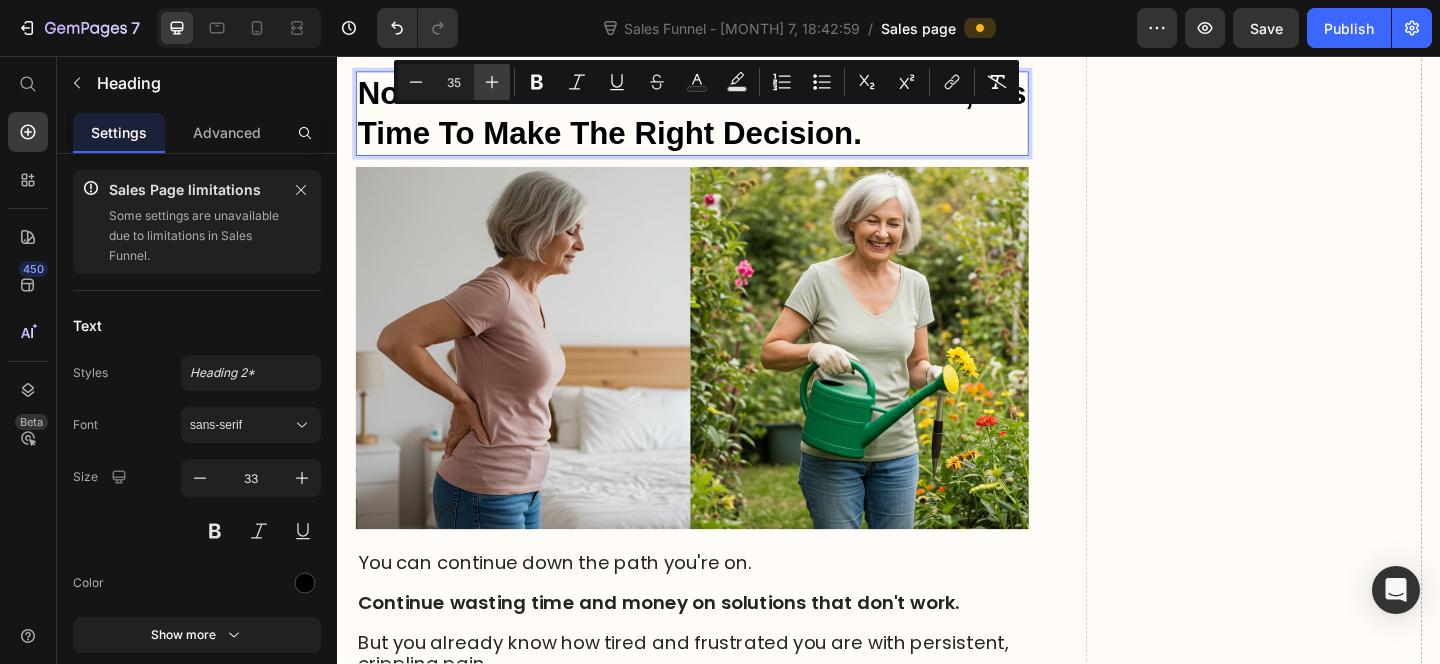 click on "Plus" at bounding box center (492, 82) 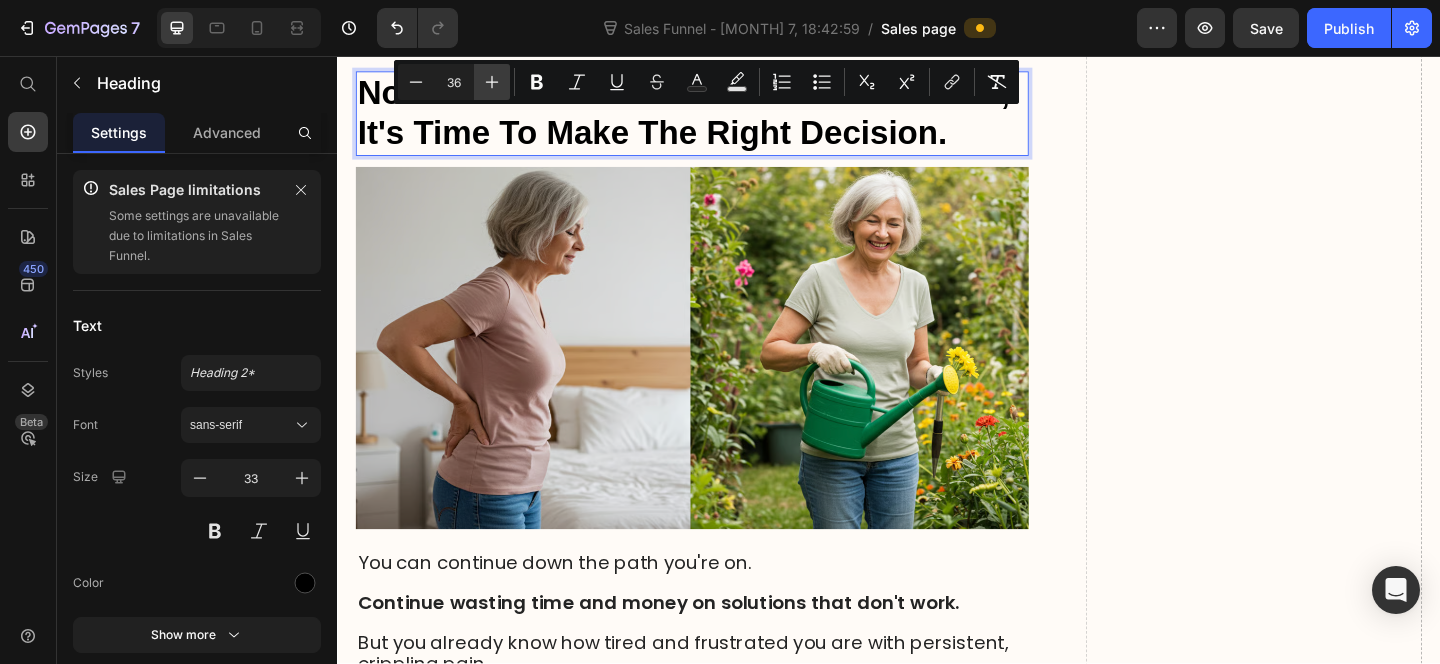 click on "Plus" at bounding box center (492, 82) 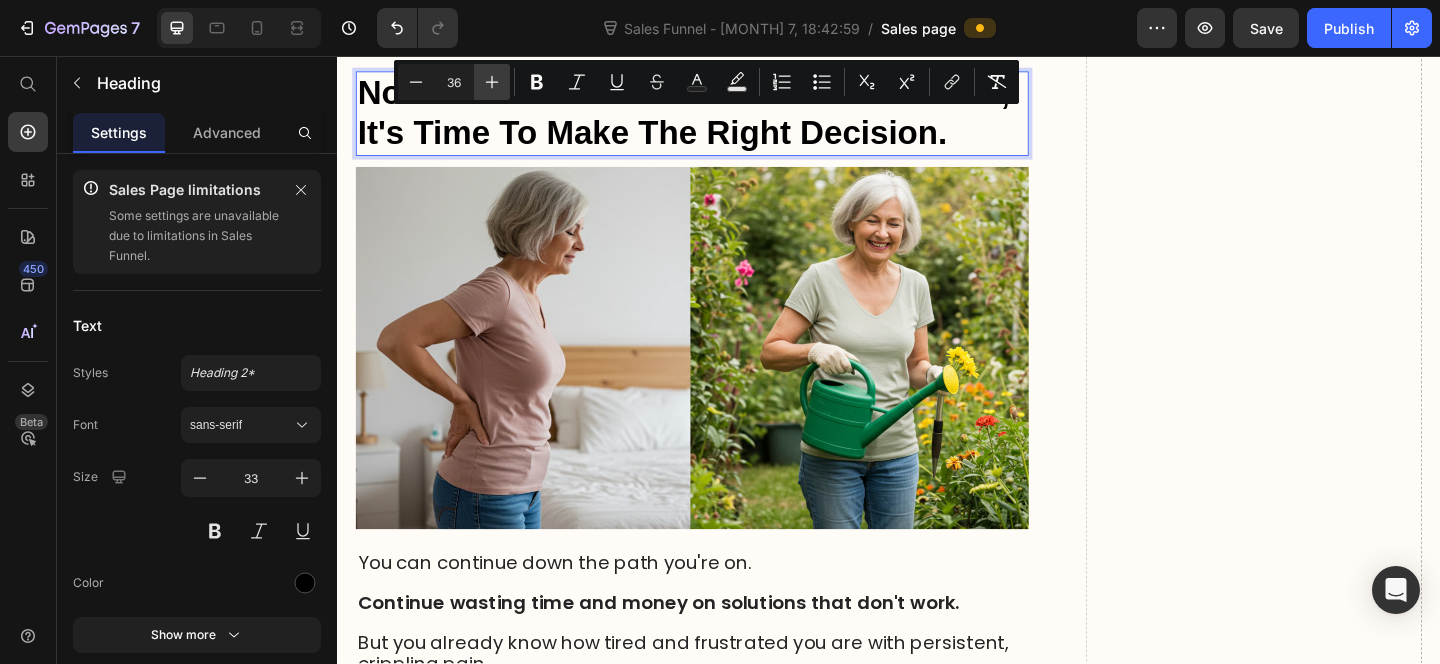 type on "37" 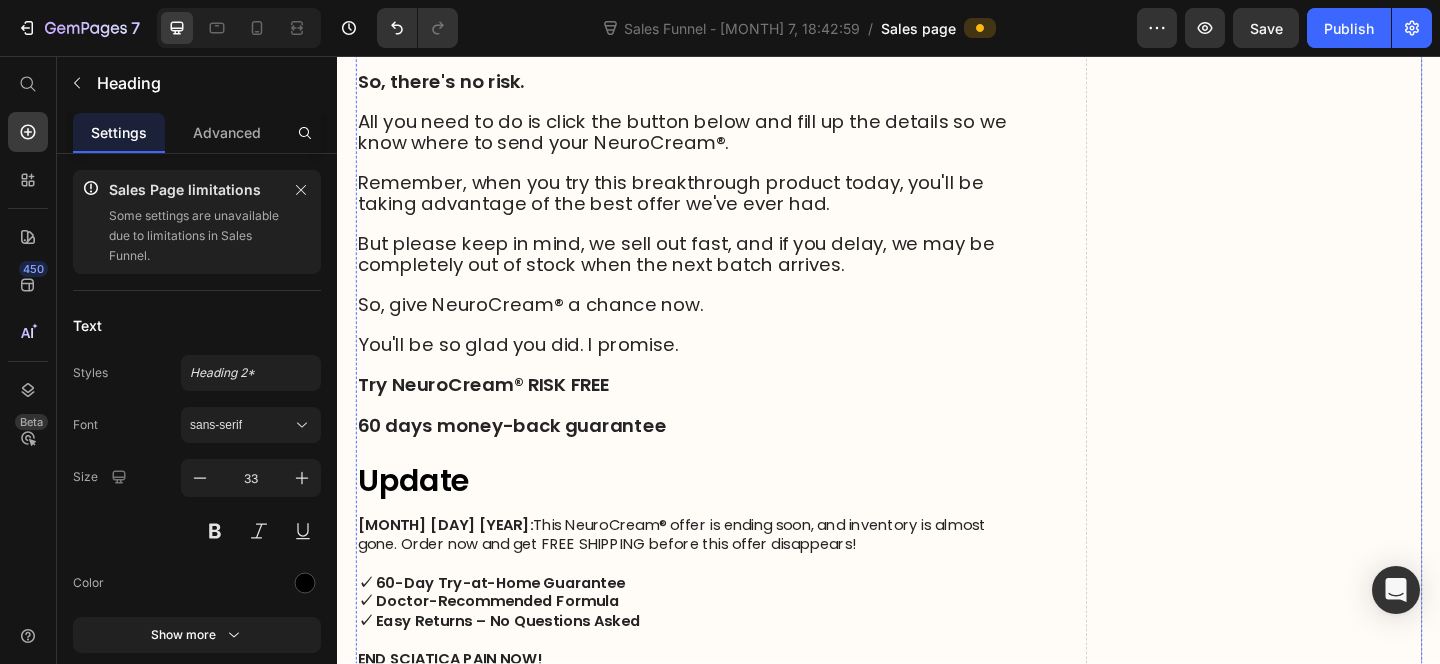 scroll, scrollTop: 18555, scrollLeft: 0, axis: vertical 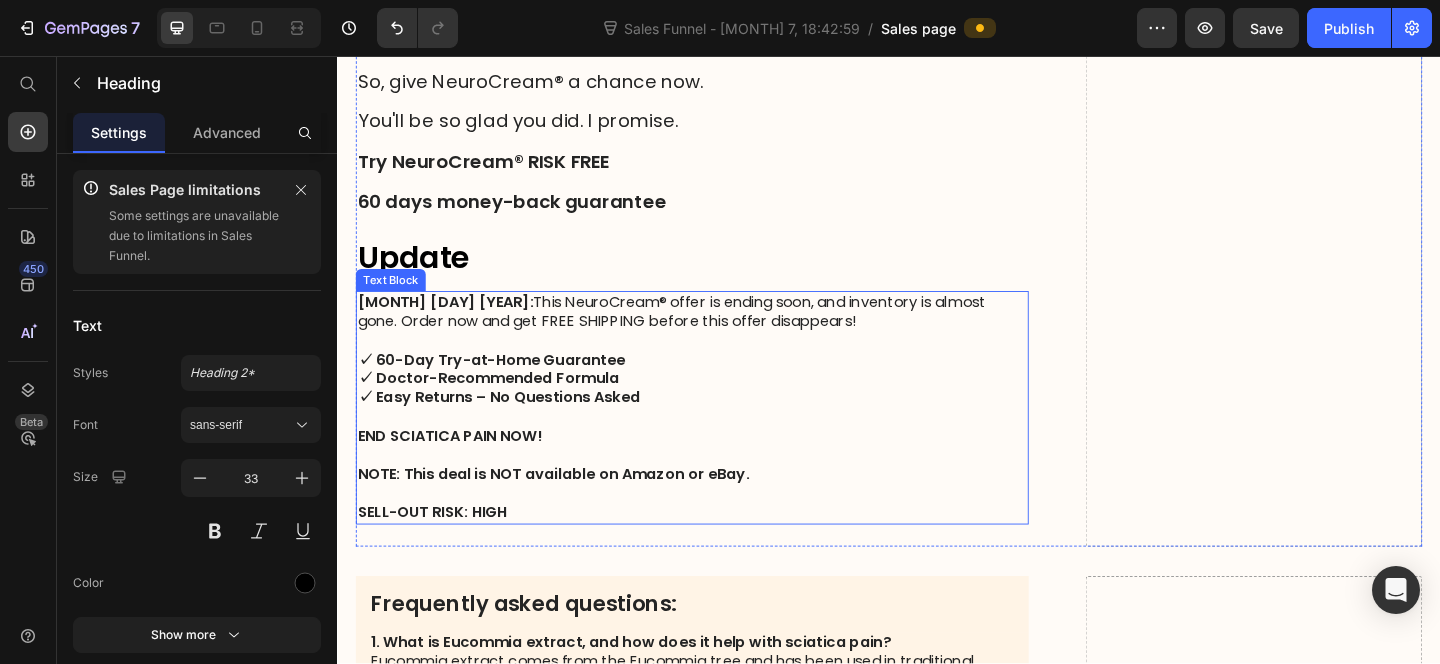 click at bounding box center [723, 366] 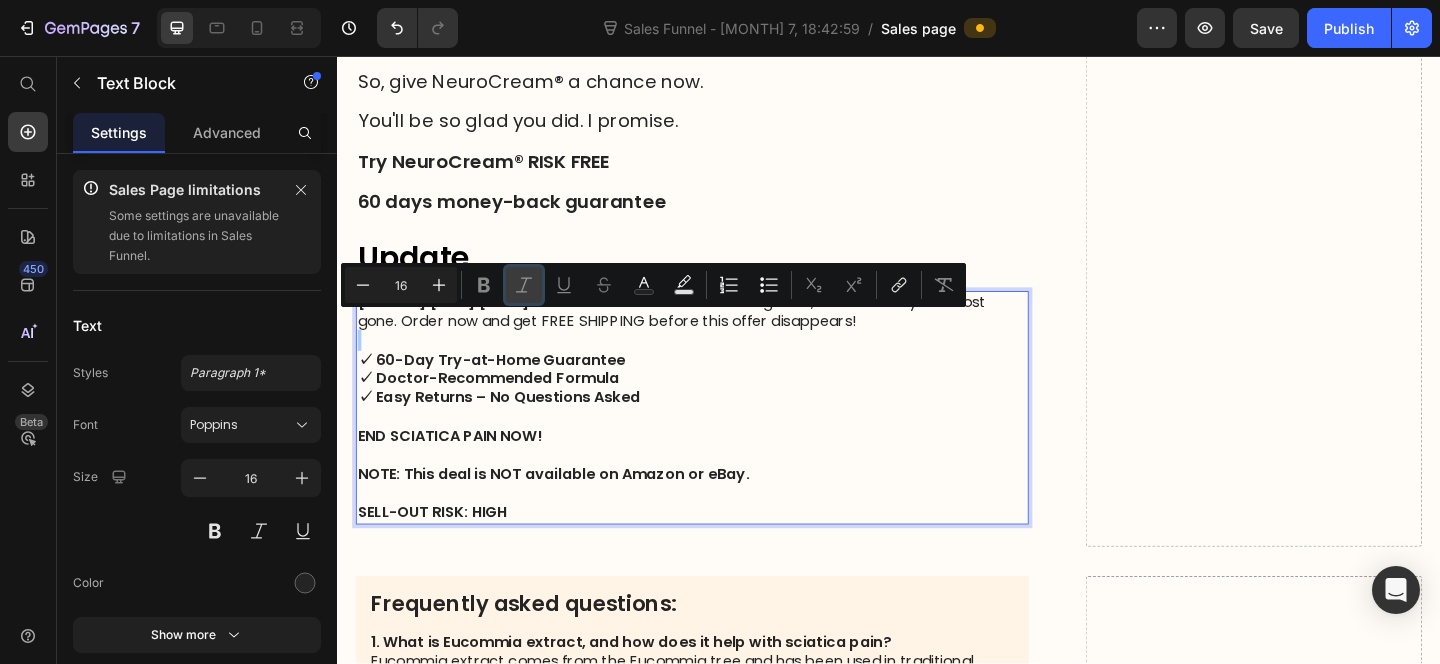 click on "Italic" at bounding box center (524, 285) 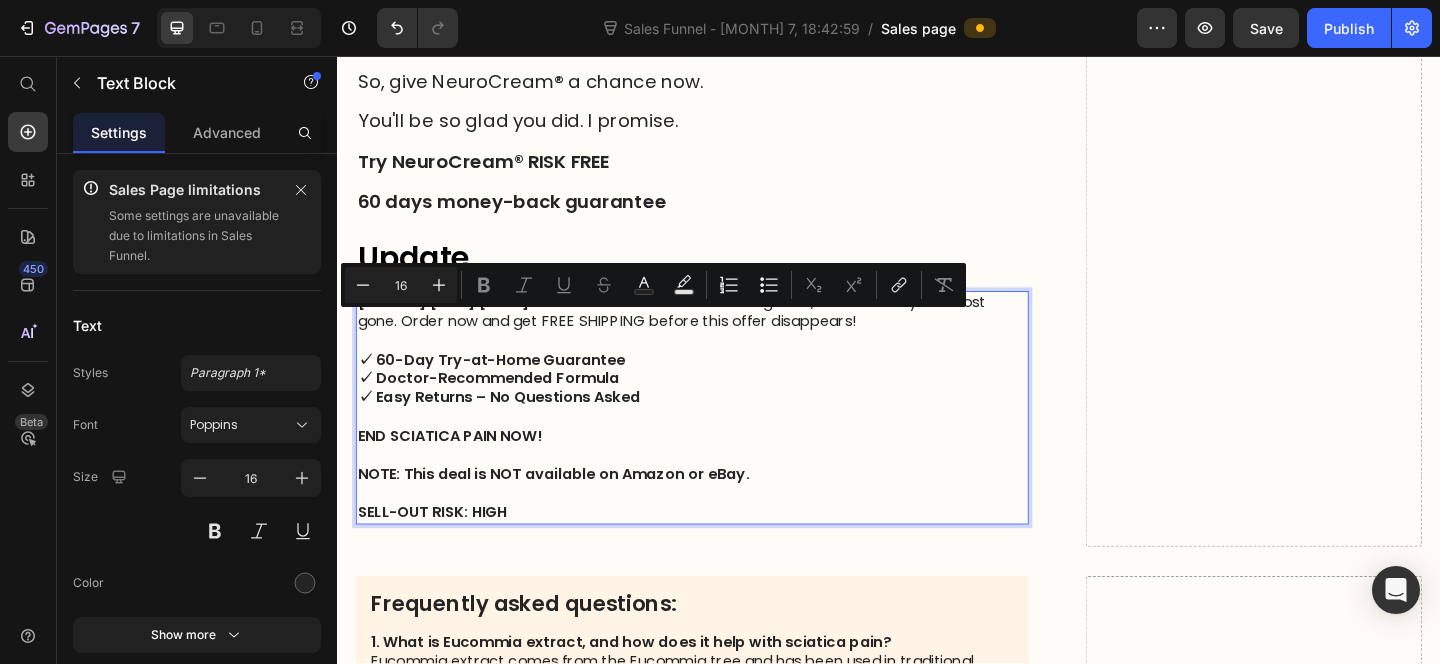 click on "✓ Easy Returns – No Questions Asked" at bounding box center [512, 427] 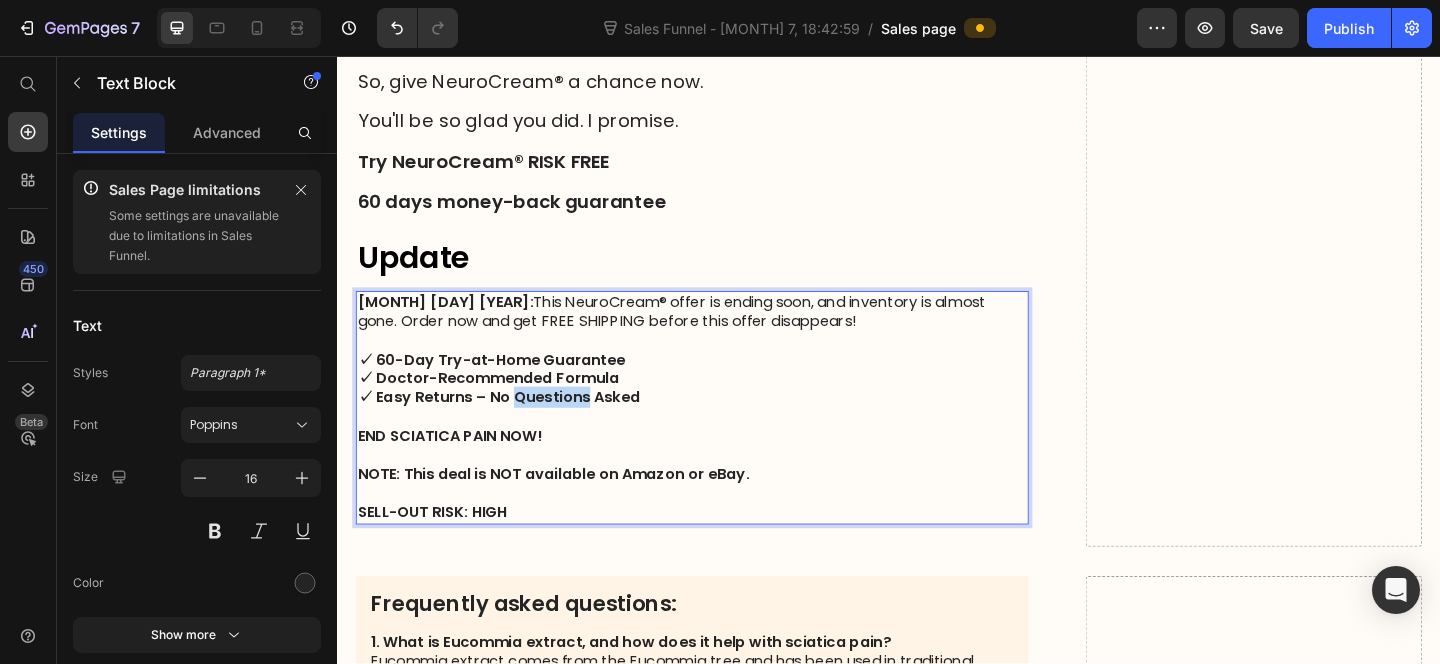 click on "✓ Easy Returns – No Questions Asked" at bounding box center [512, 427] 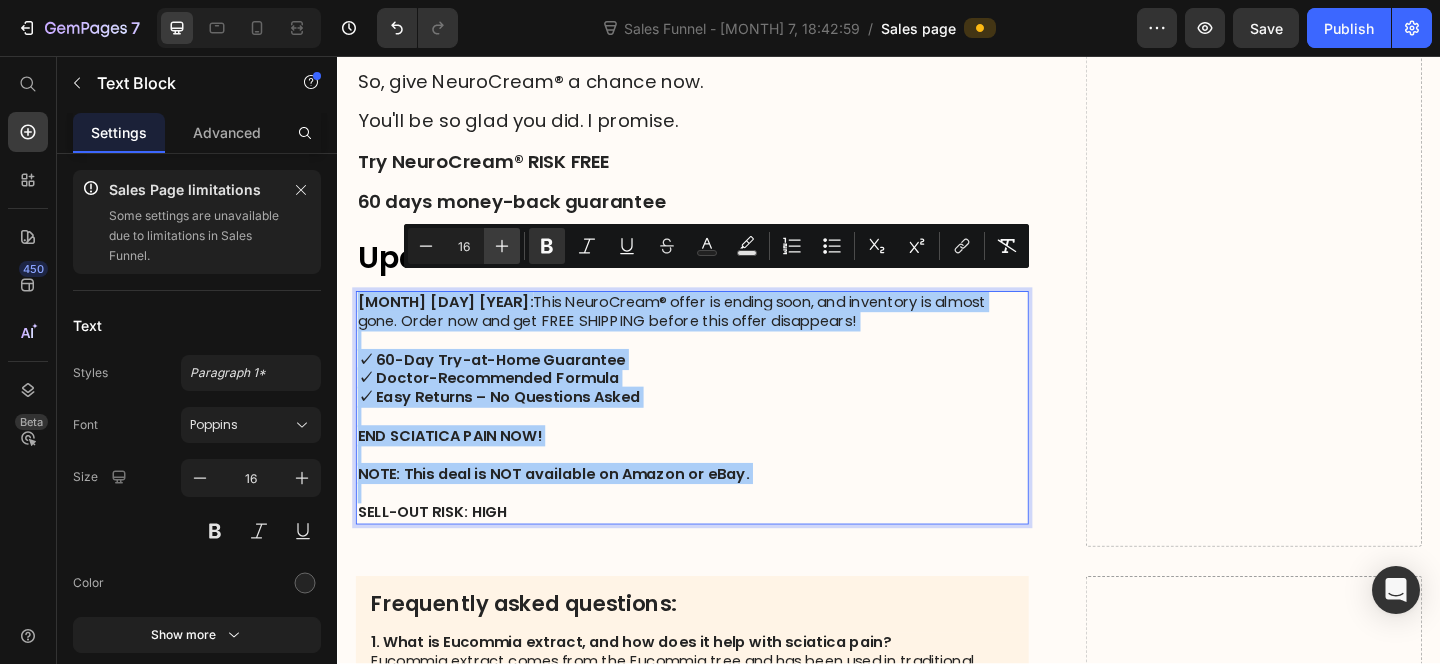 click on "Plus" at bounding box center [502, 246] 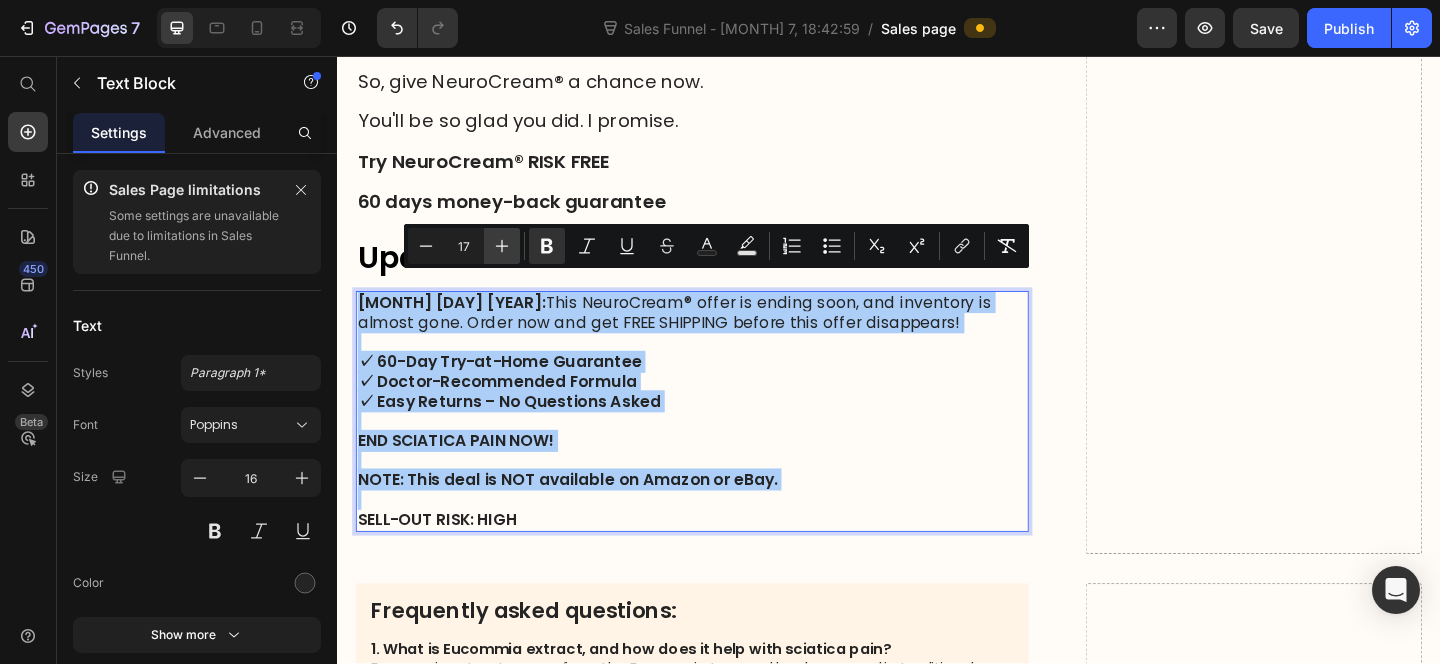 click on "Plus" at bounding box center (502, 246) 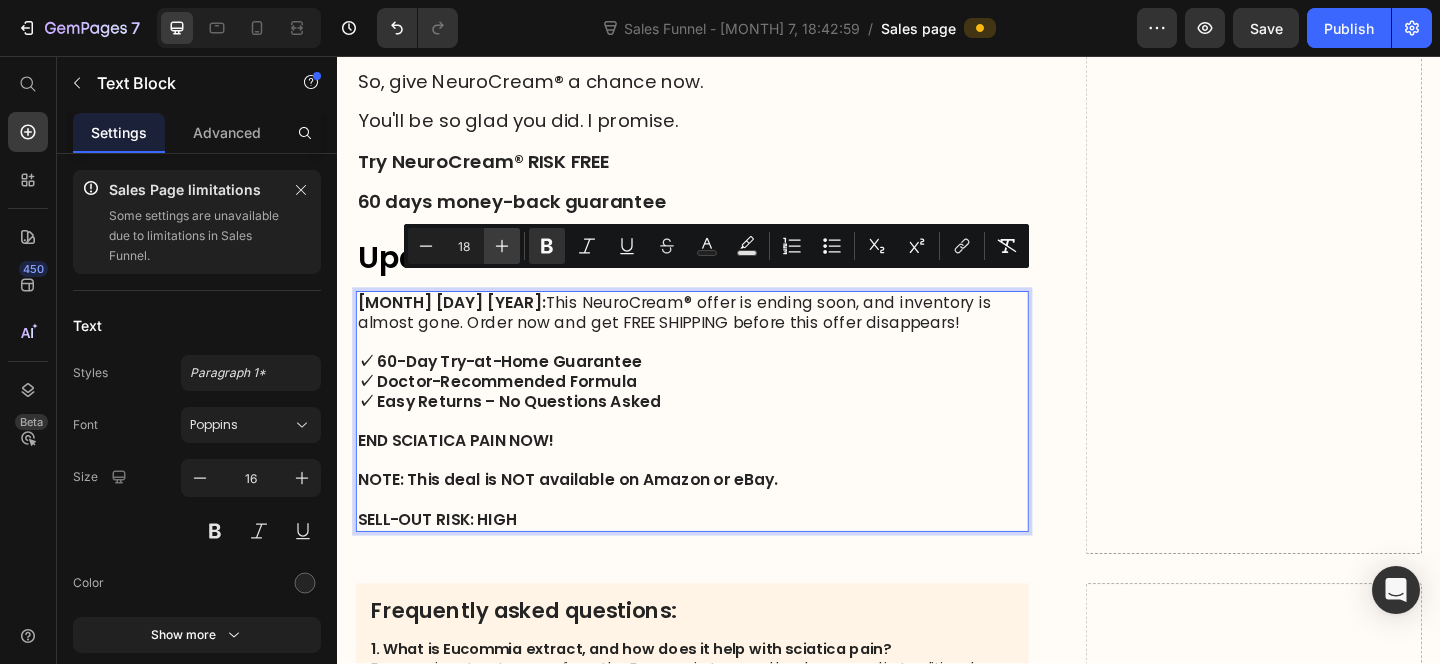 click on "Plus" at bounding box center (502, 246) 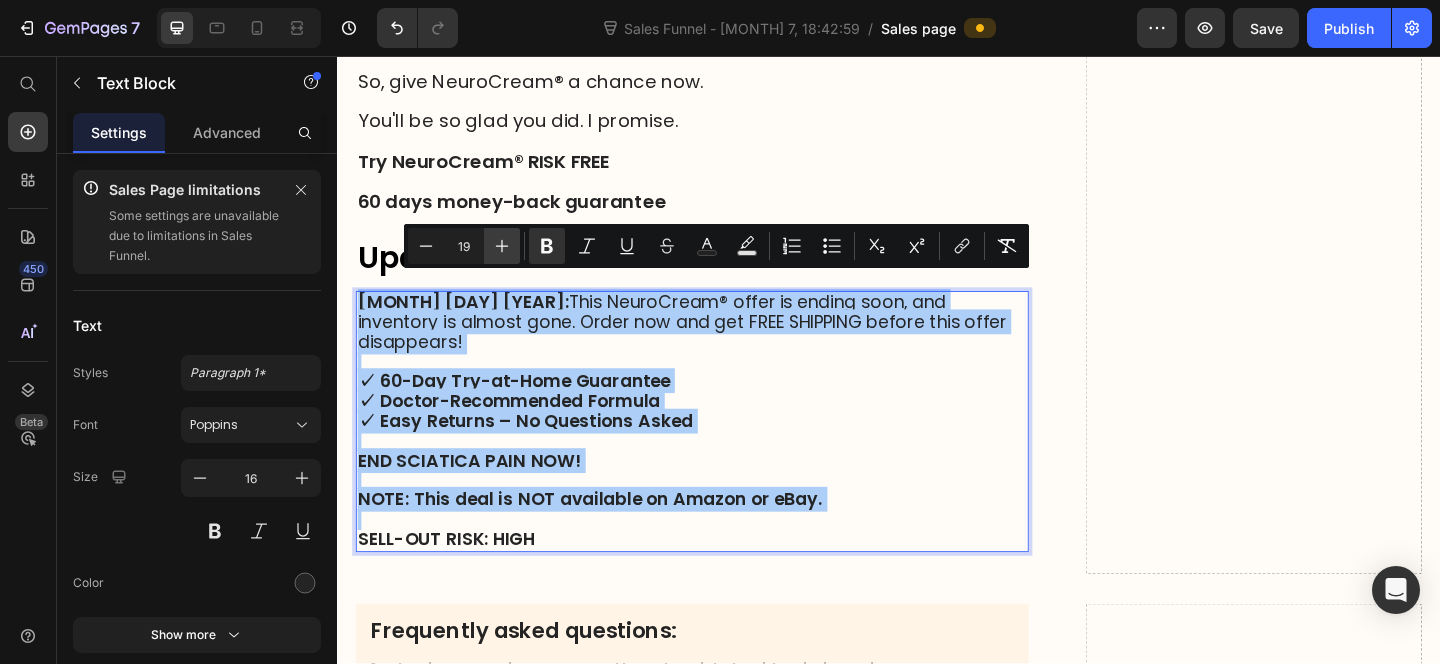 click on "Plus" at bounding box center [502, 246] 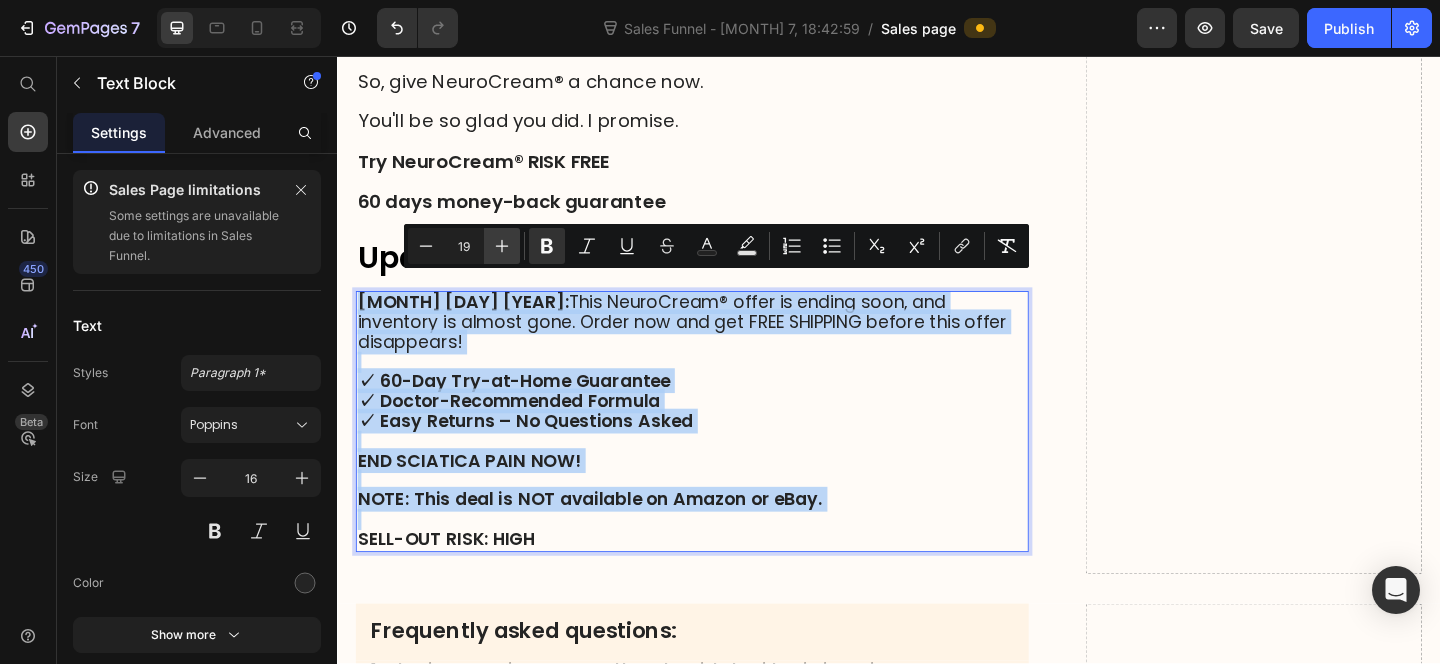 type on "20" 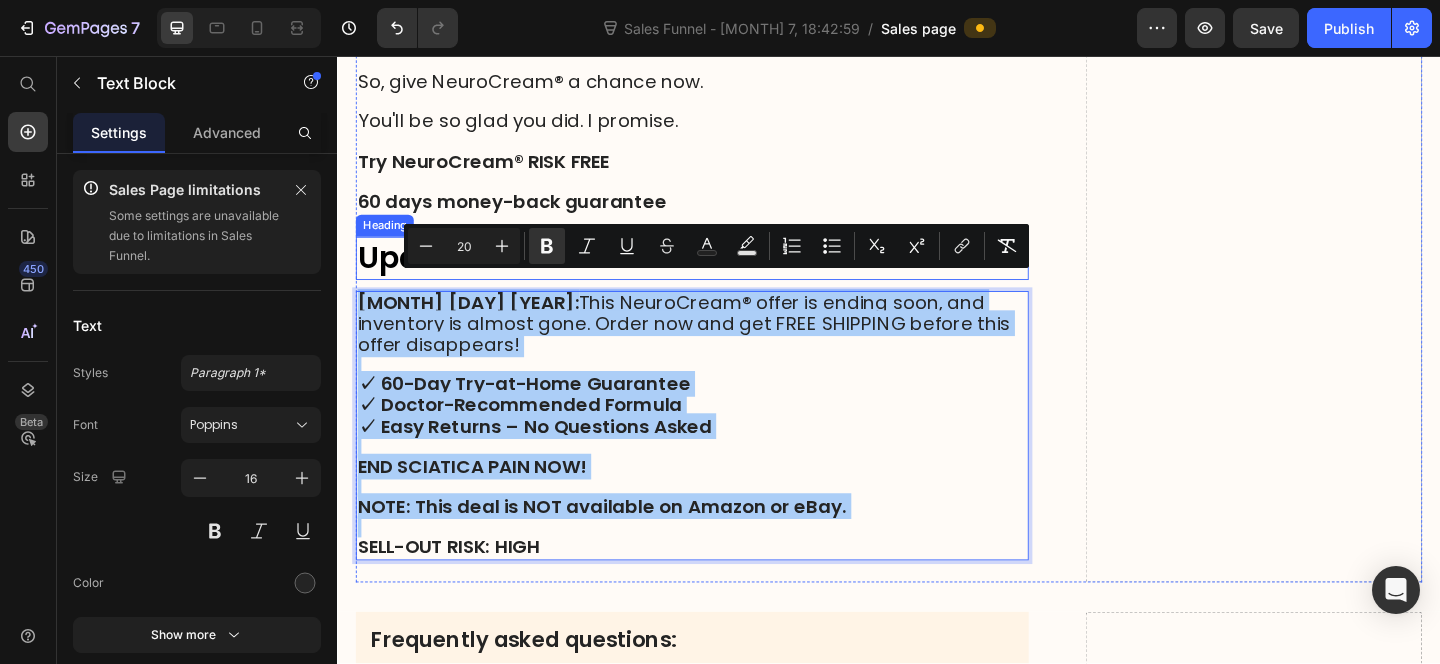 click on "Update" at bounding box center (723, 276) 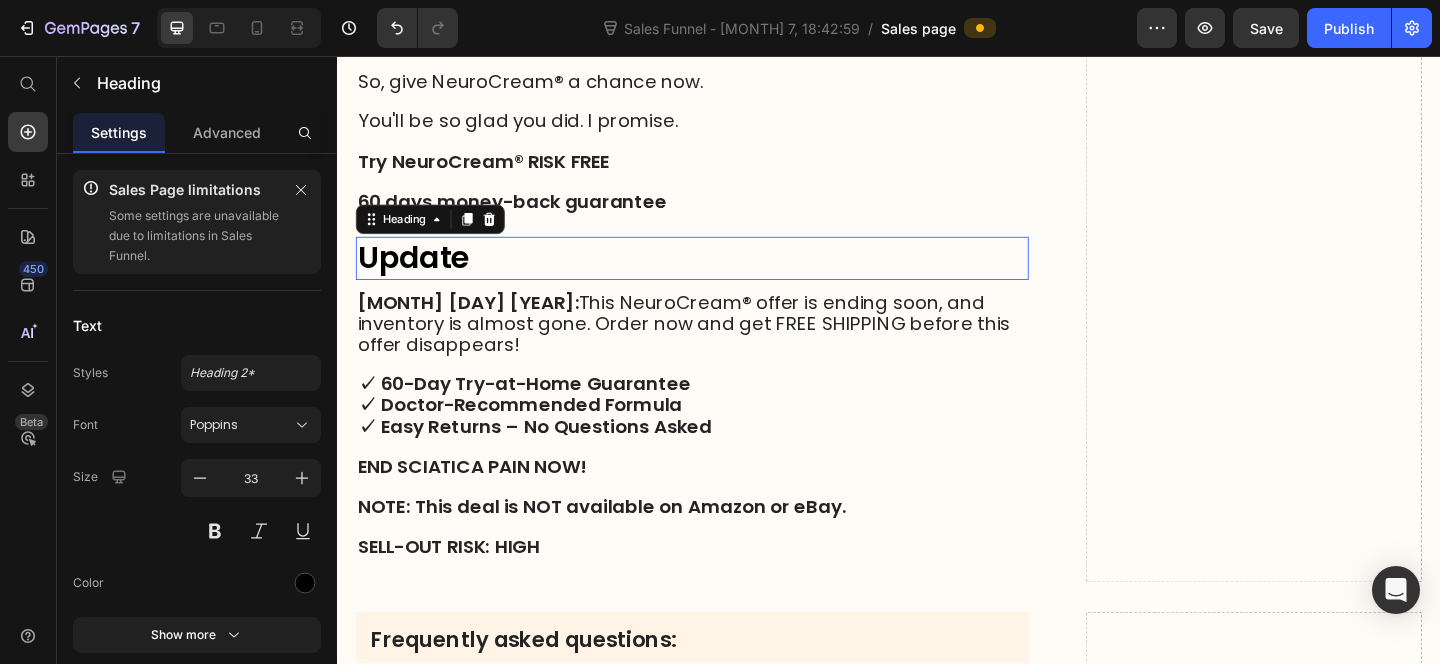 click on "Update" at bounding box center (723, 276) 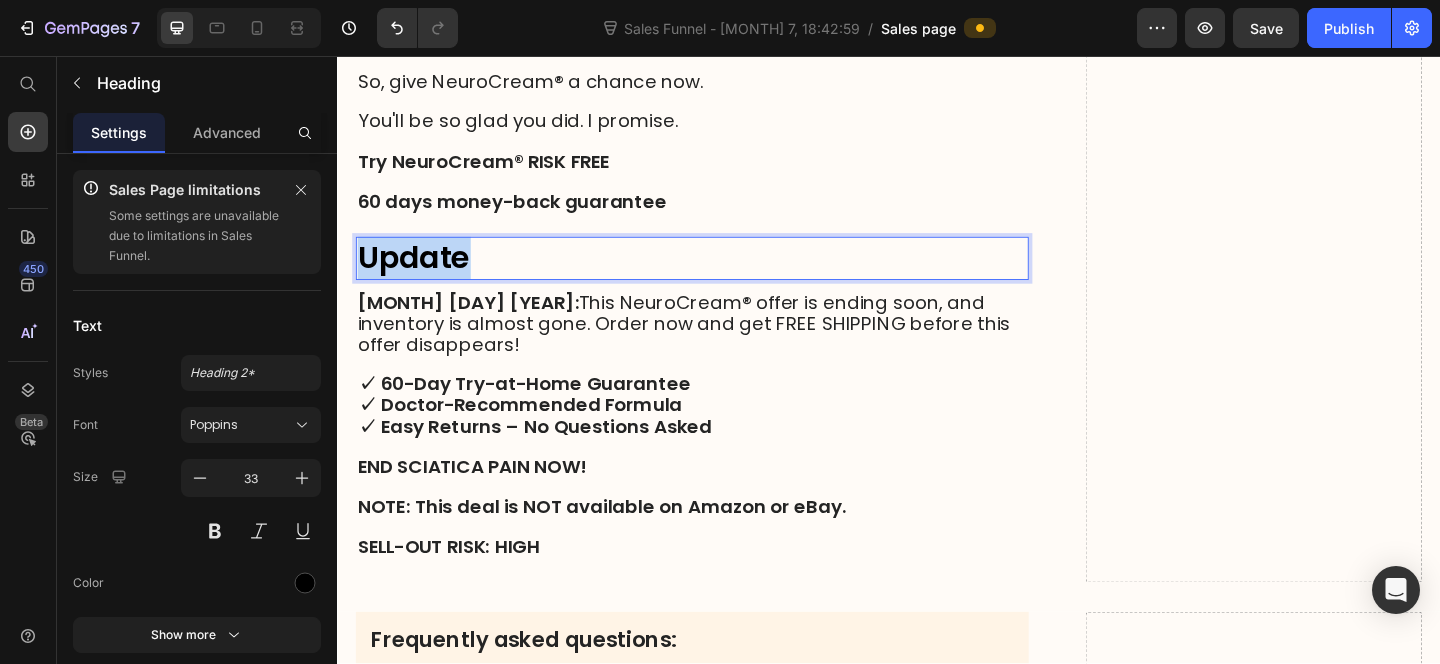 click on "Update" at bounding box center [723, 276] 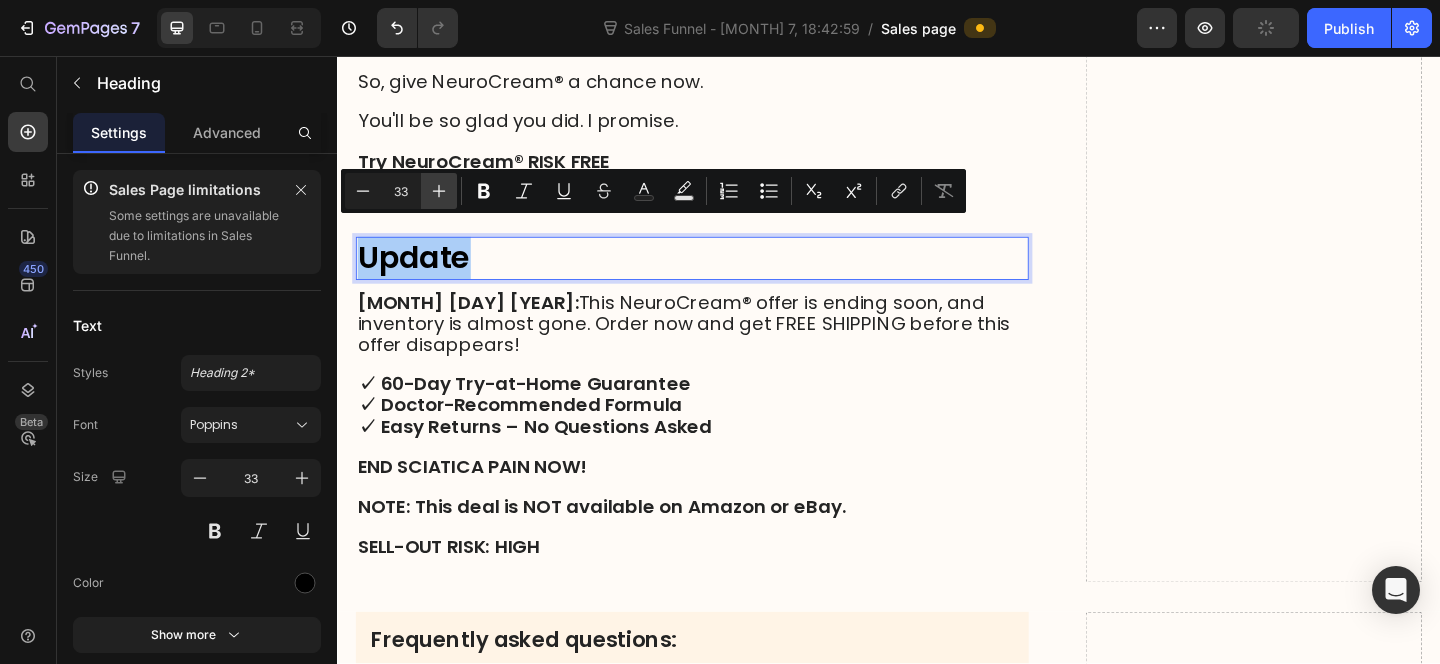 click on "Plus" at bounding box center (439, 191) 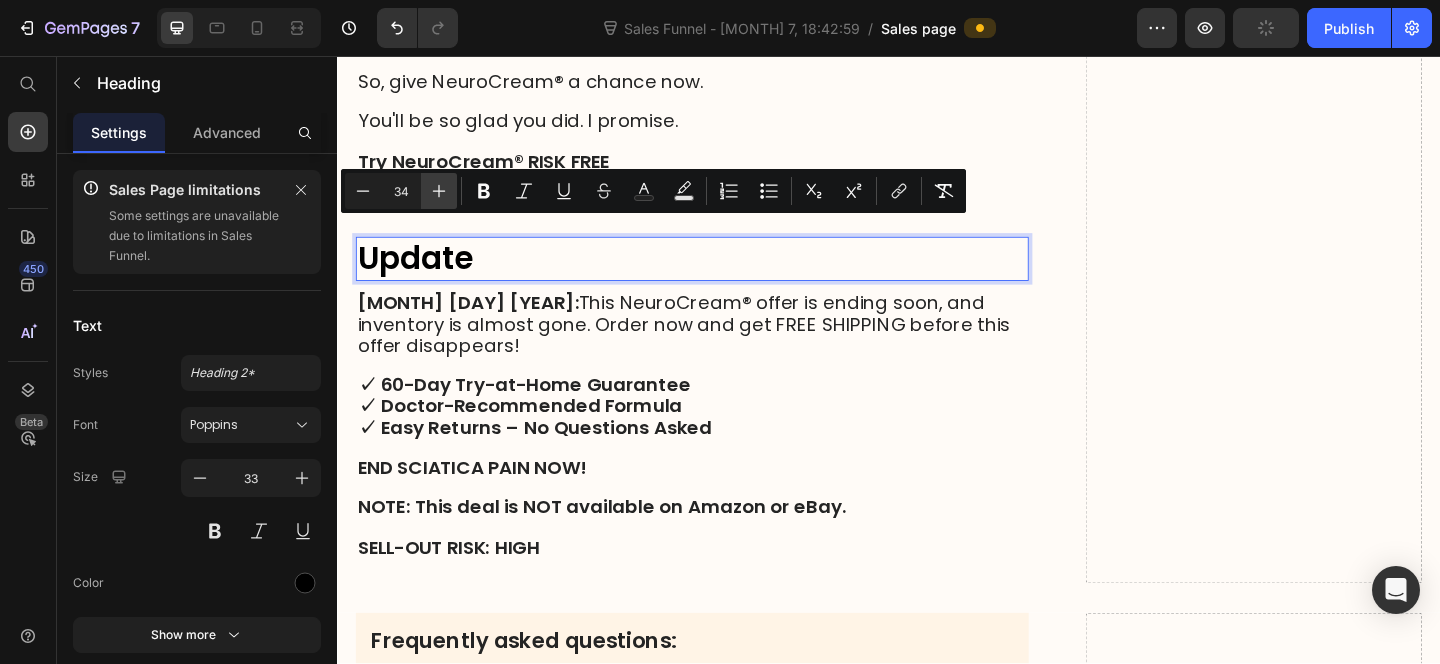 click on "Plus" at bounding box center (439, 191) 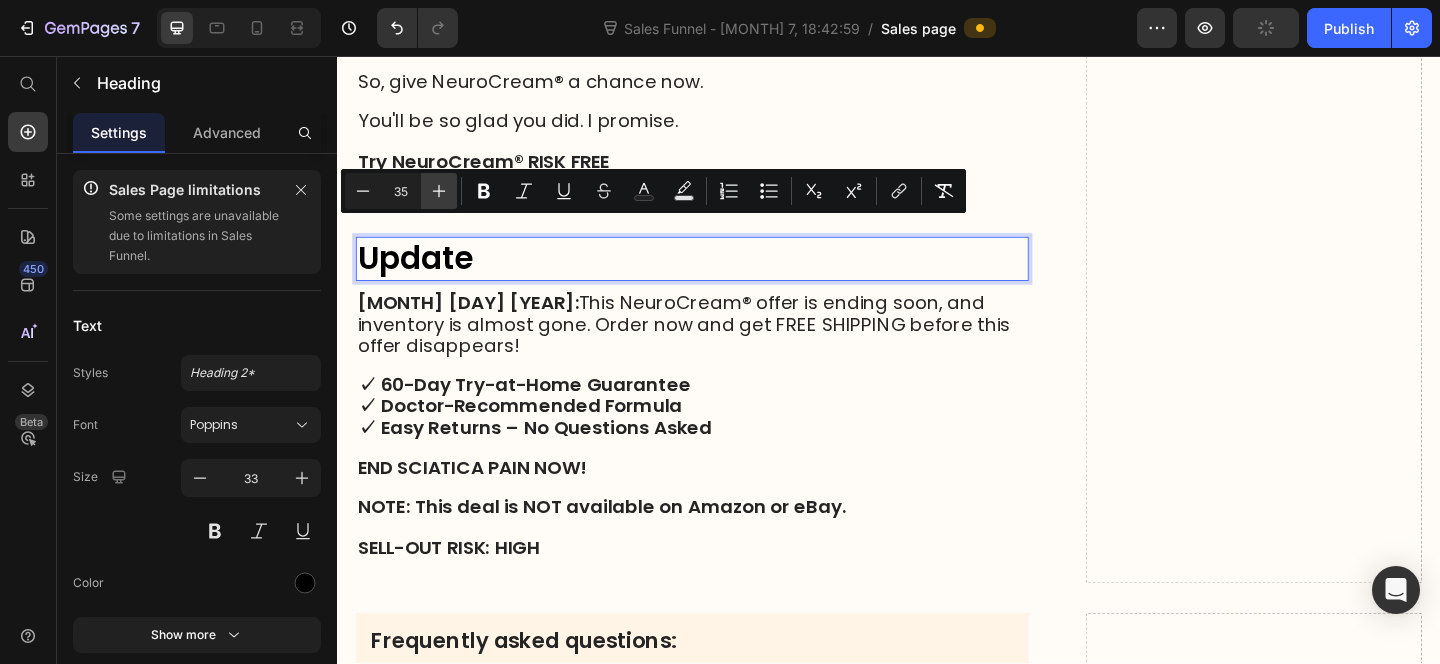 click on "Plus" at bounding box center (439, 191) 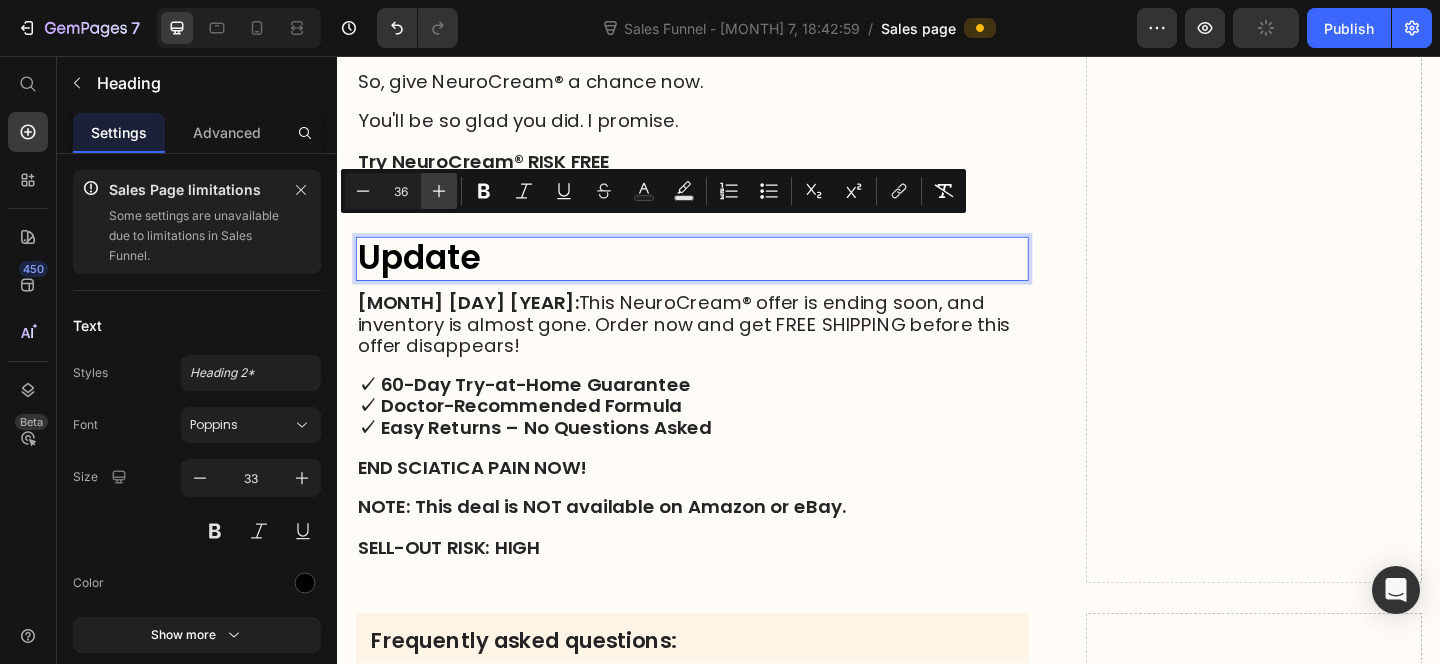 click on "Plus" at bounding box center (439, 191) 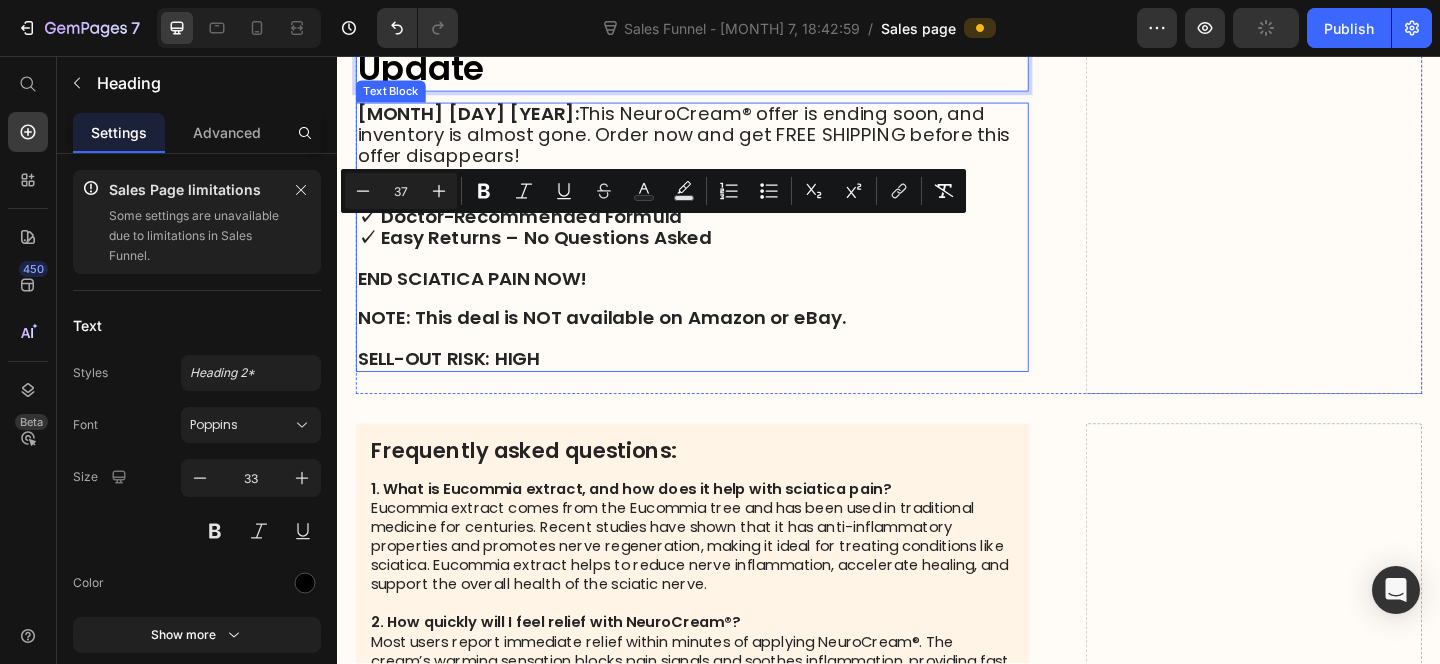 scroll, scrollTop: 18834, scrollLeft: 0, axis: vertical 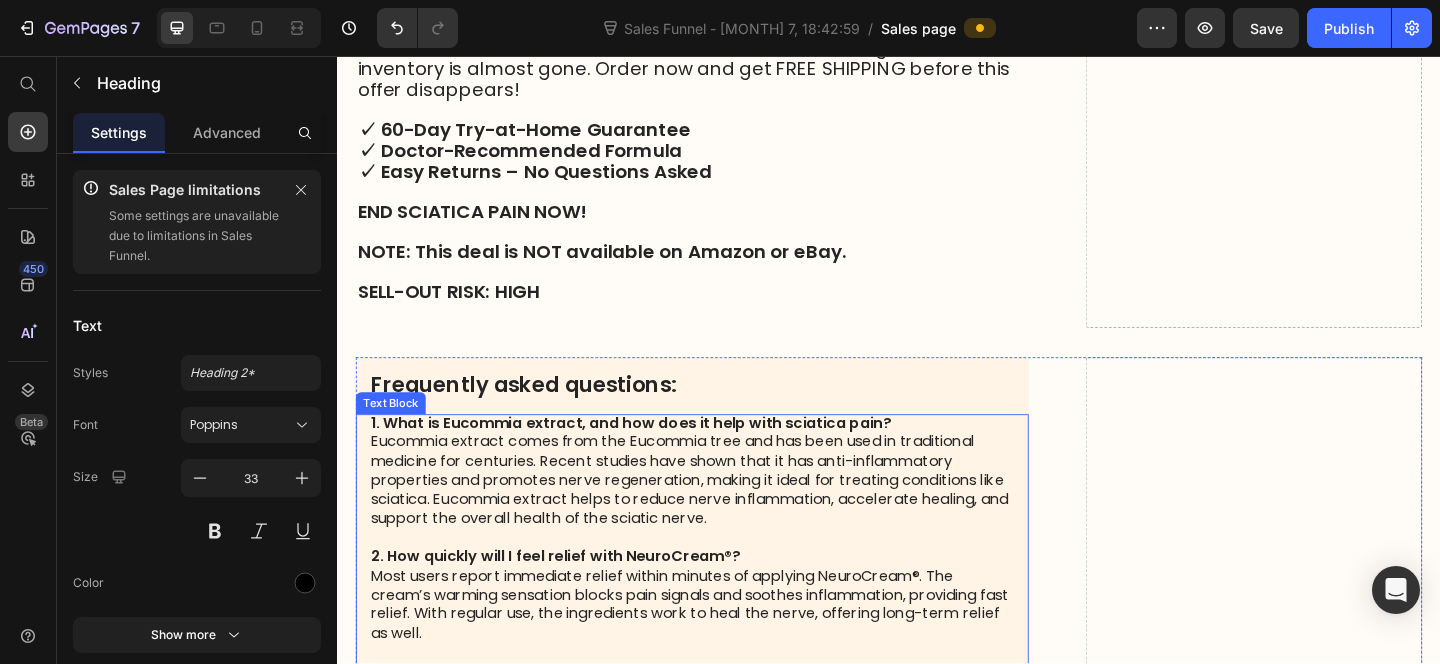 click on "Yes, NeuroCream® can be used alongside other treatments, such as physiotherapy or pain medications, but it is important to consult with your doctor before combining treatments. NeuroCream® provides targeted relief and can be a valuable part of your overall pain management routine." at bounding box center [723, 778] 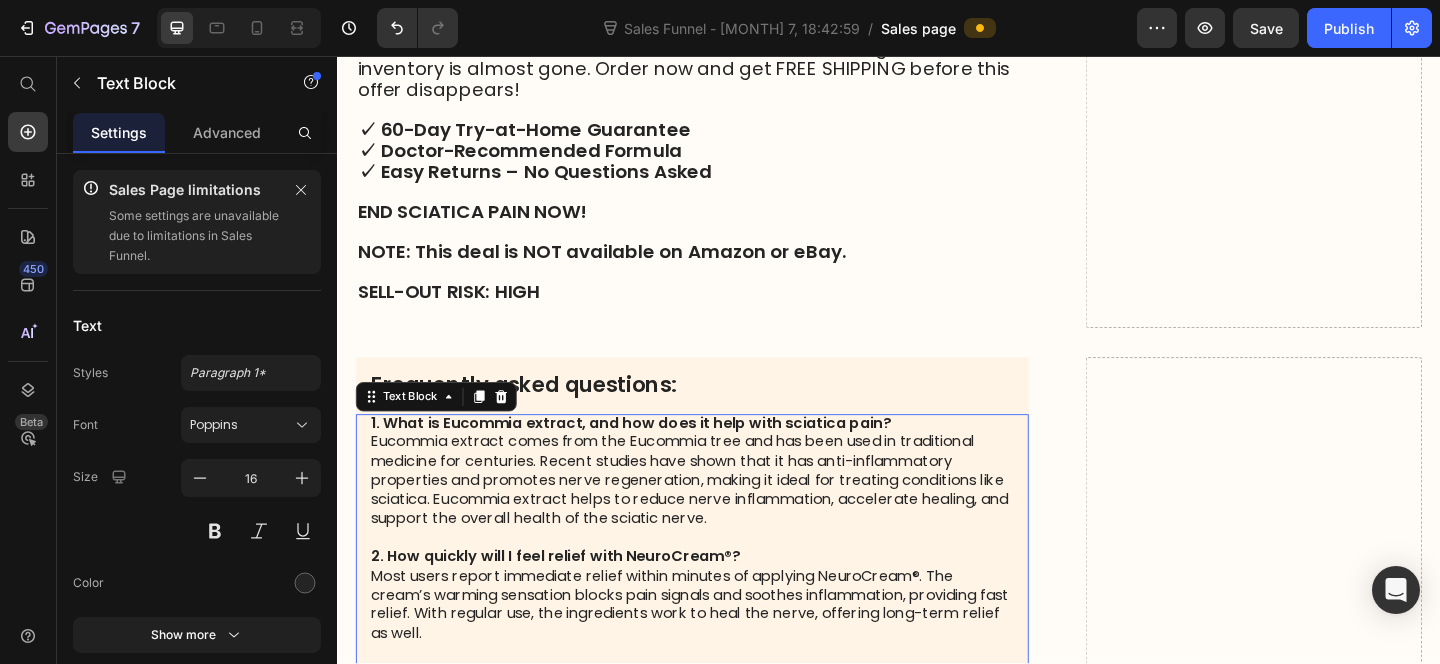 scroll, scrollTop: 19084, scrollLeft: 0, axis: vertical 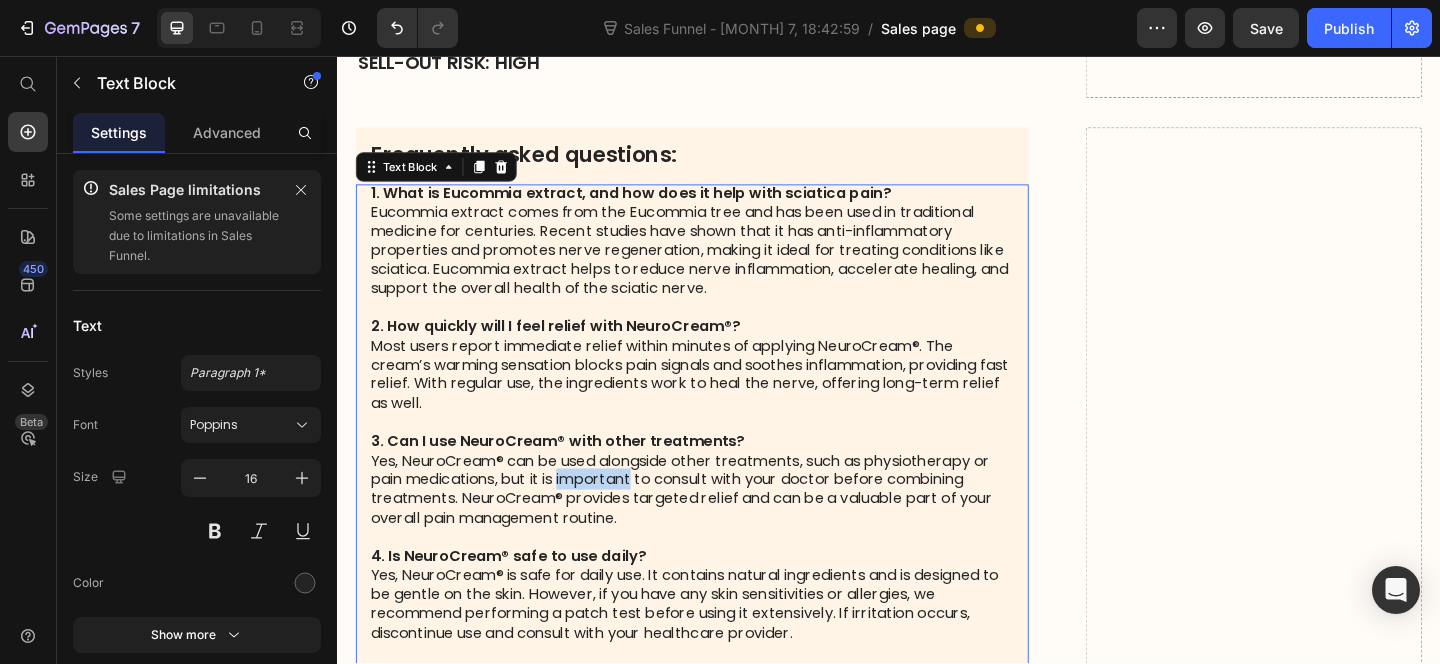 click on "Yes, NeuroCream® can be used alongside other treatments, such as physiotherapy or pain medications, but it is important to consult with your doctor before combining treatments. NeuroCream® provides targeted relief and can be a valuable part of your overall pain management routine." at bounding box center (723, 528) 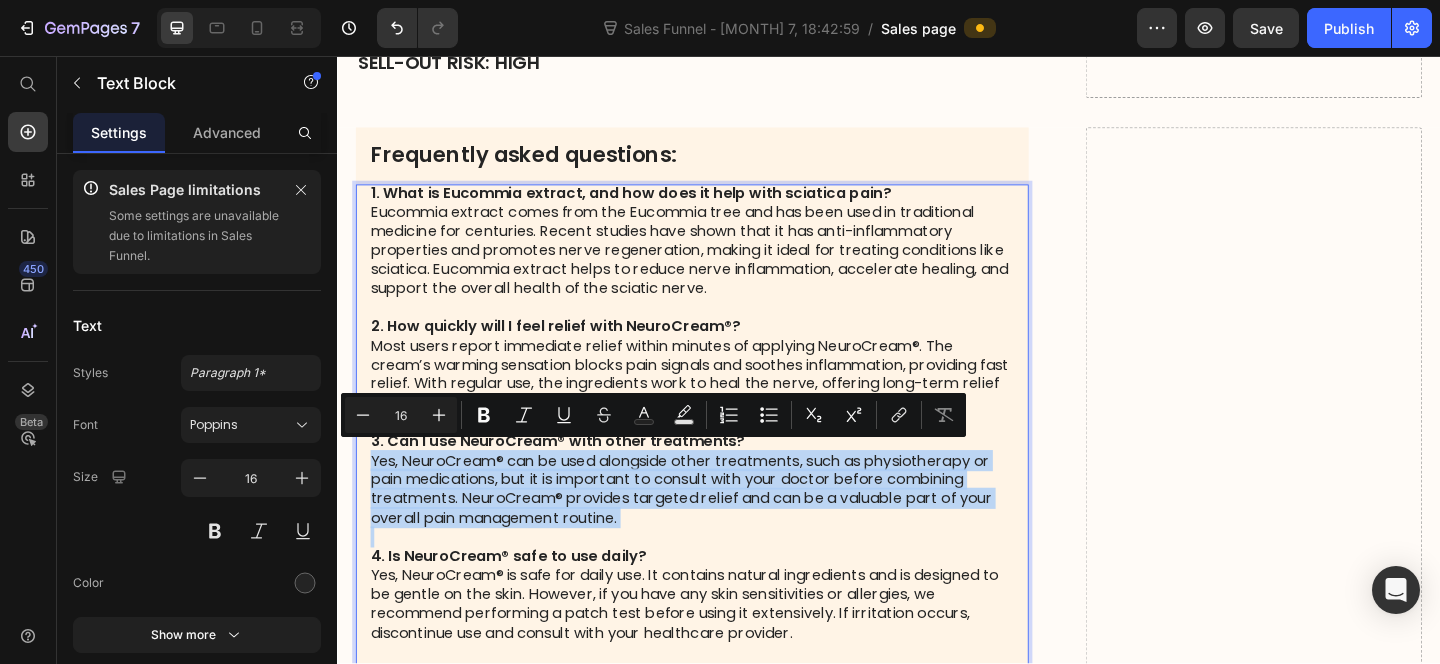 click on "Yes, NeuroCream® can be used alongside other treatments, such as physiotherapy or pain medications, but it is important to consult with your doctor before combining treatments. NeuroCream® provides targeted relief and can be a valuable part of your overall pain management routine." at bounding box center (723, 528) 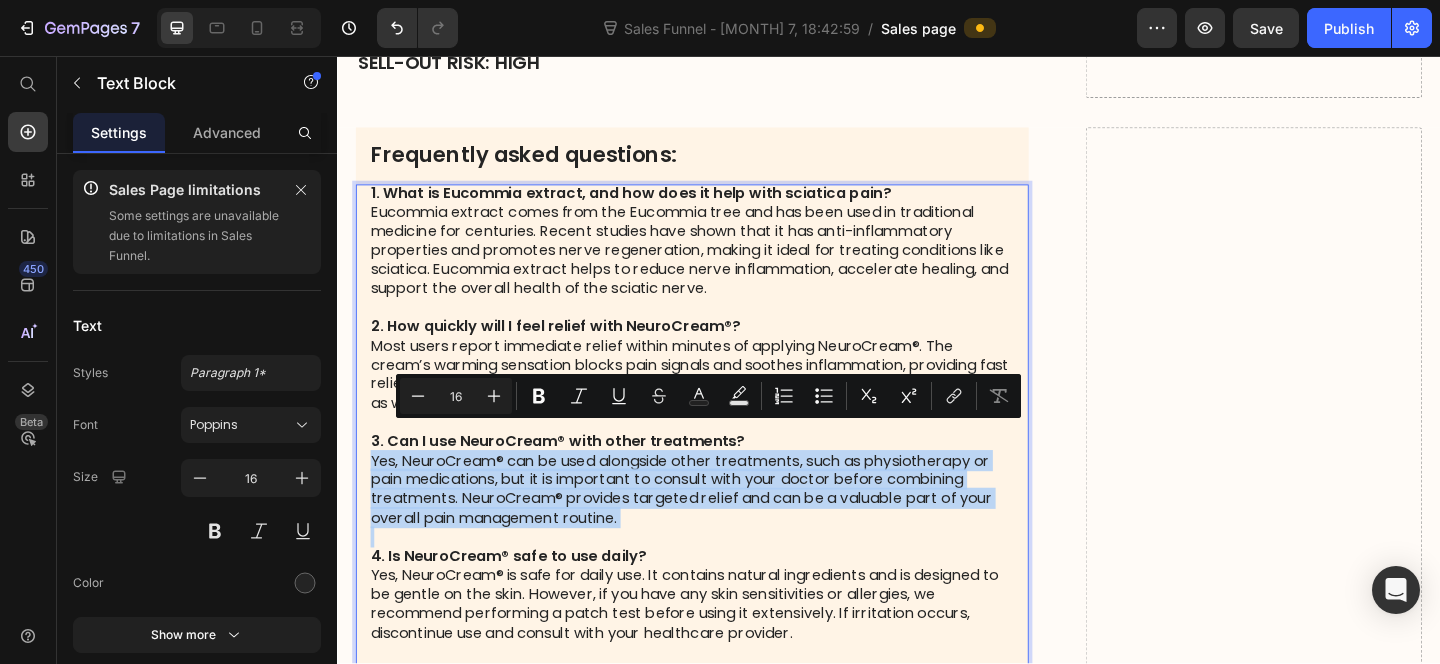 click on "Yes, NeuroCream® can be used alongside other treatments, such as physiotherapy or pain medications, but it is important to consult with your doctor before combining treatments. NeuroCream® provides targeted relief and can be a valuable part of your overall pain management routine." at bounding box center (723, 528) 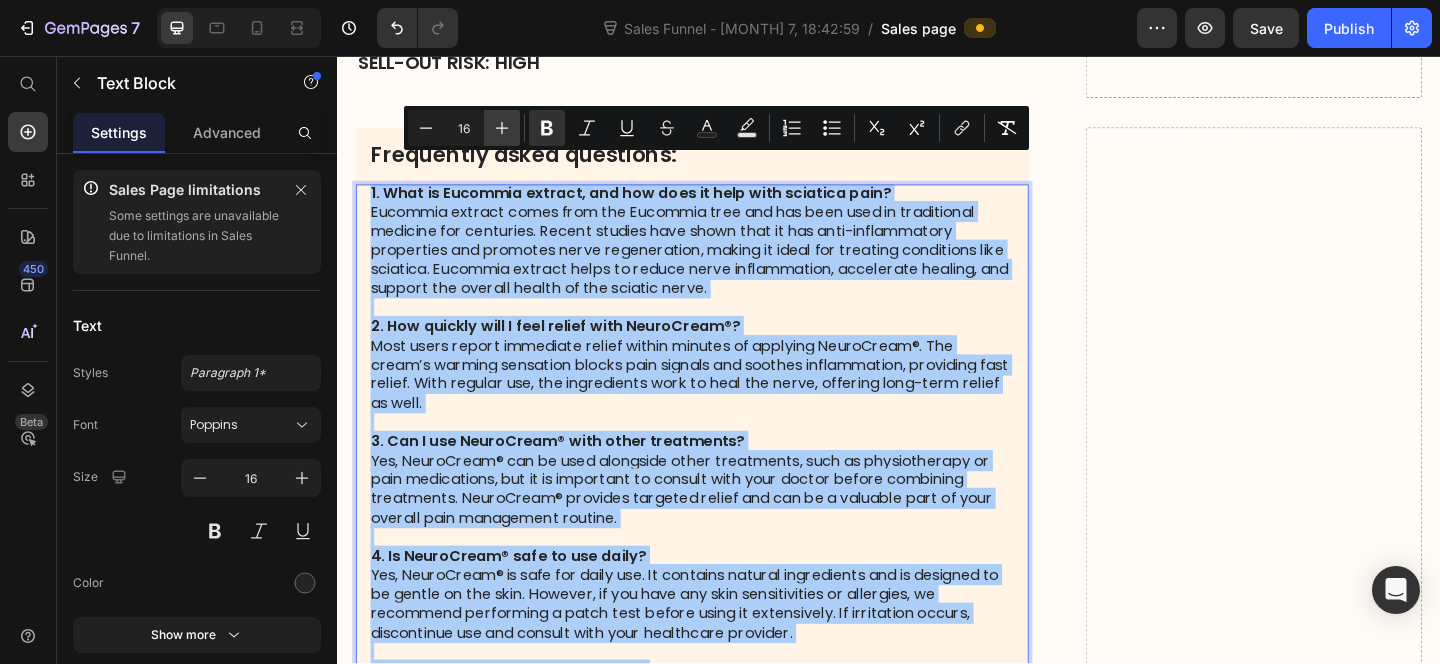 click 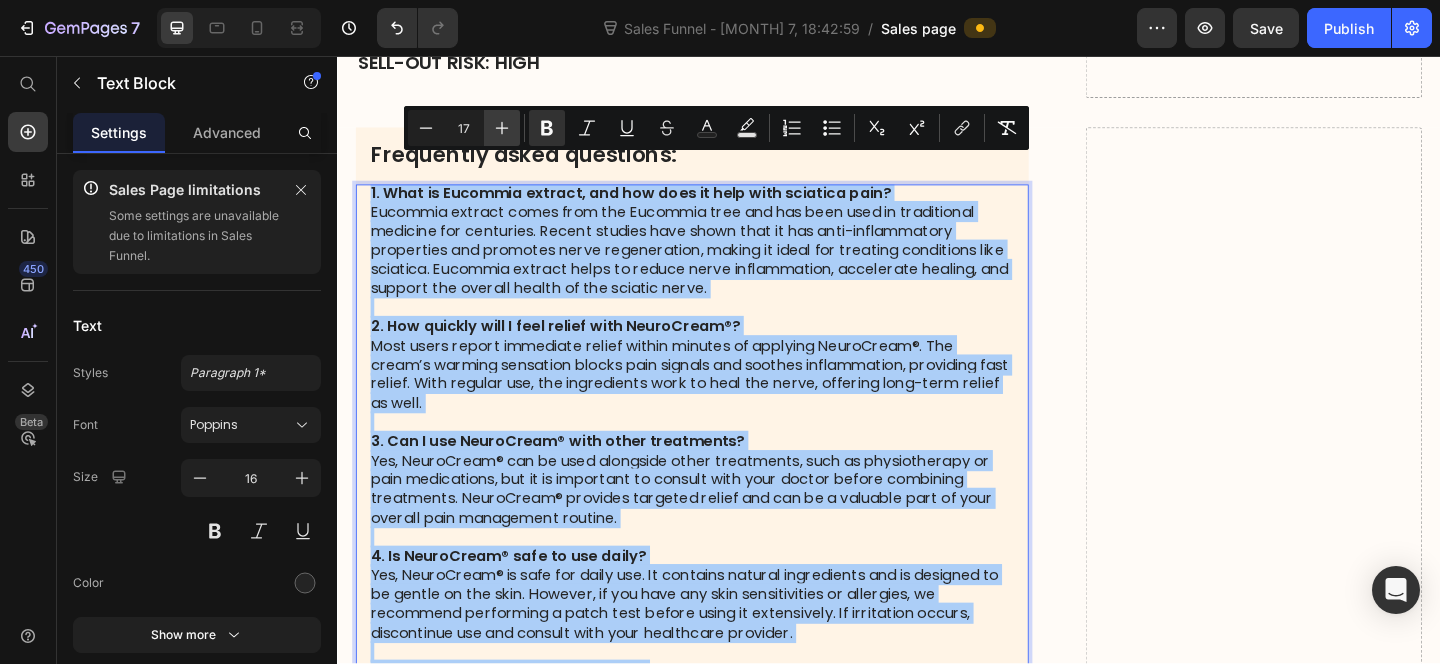 click 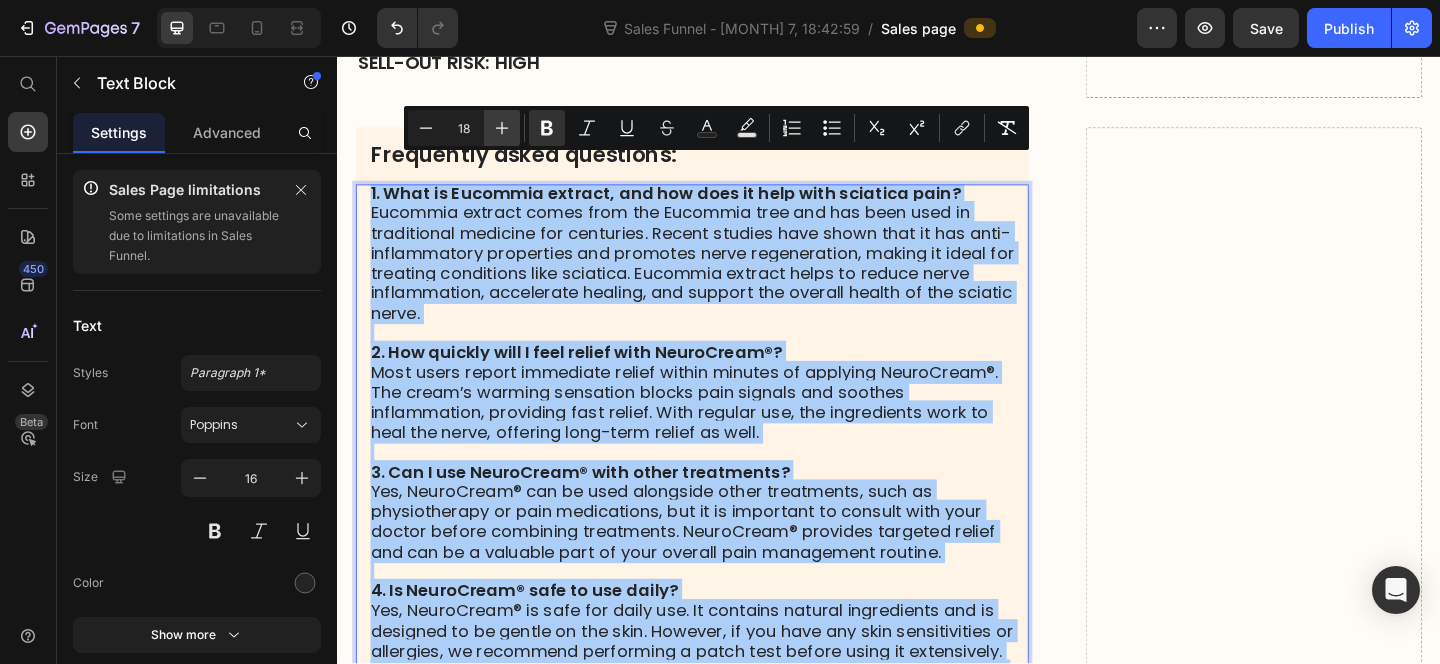 click 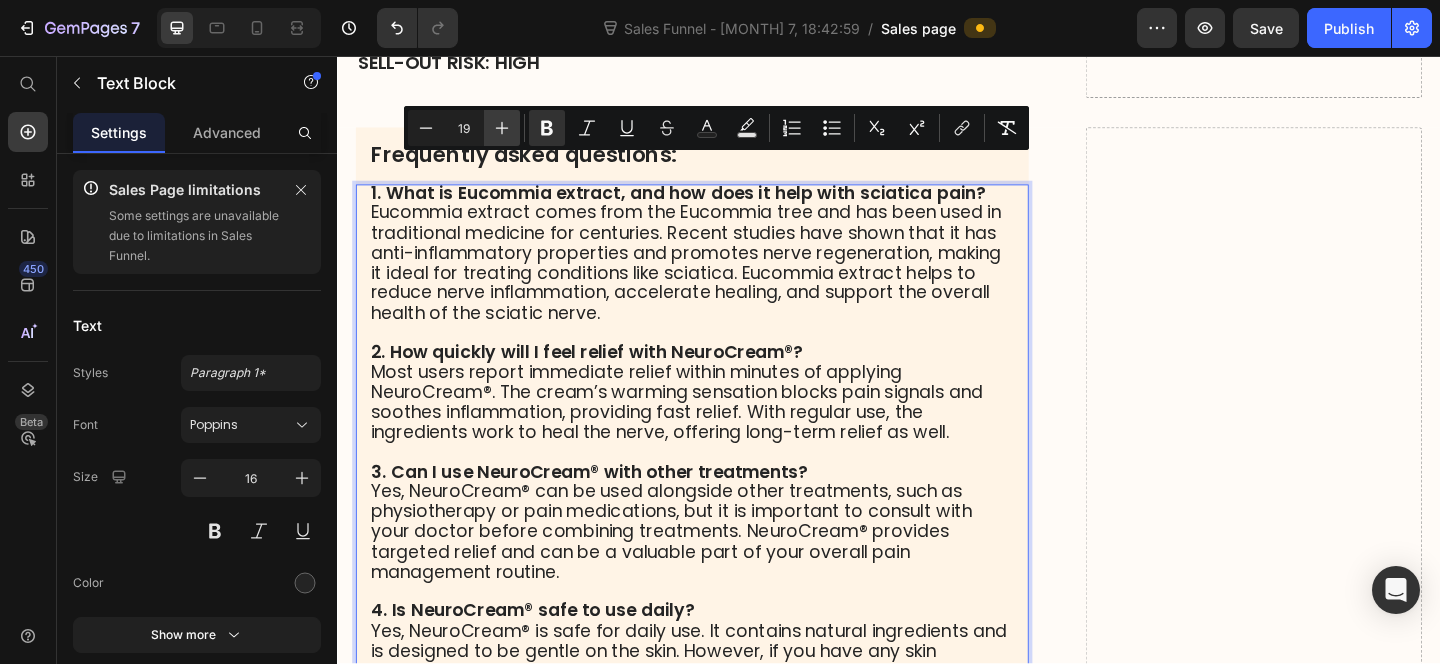 click 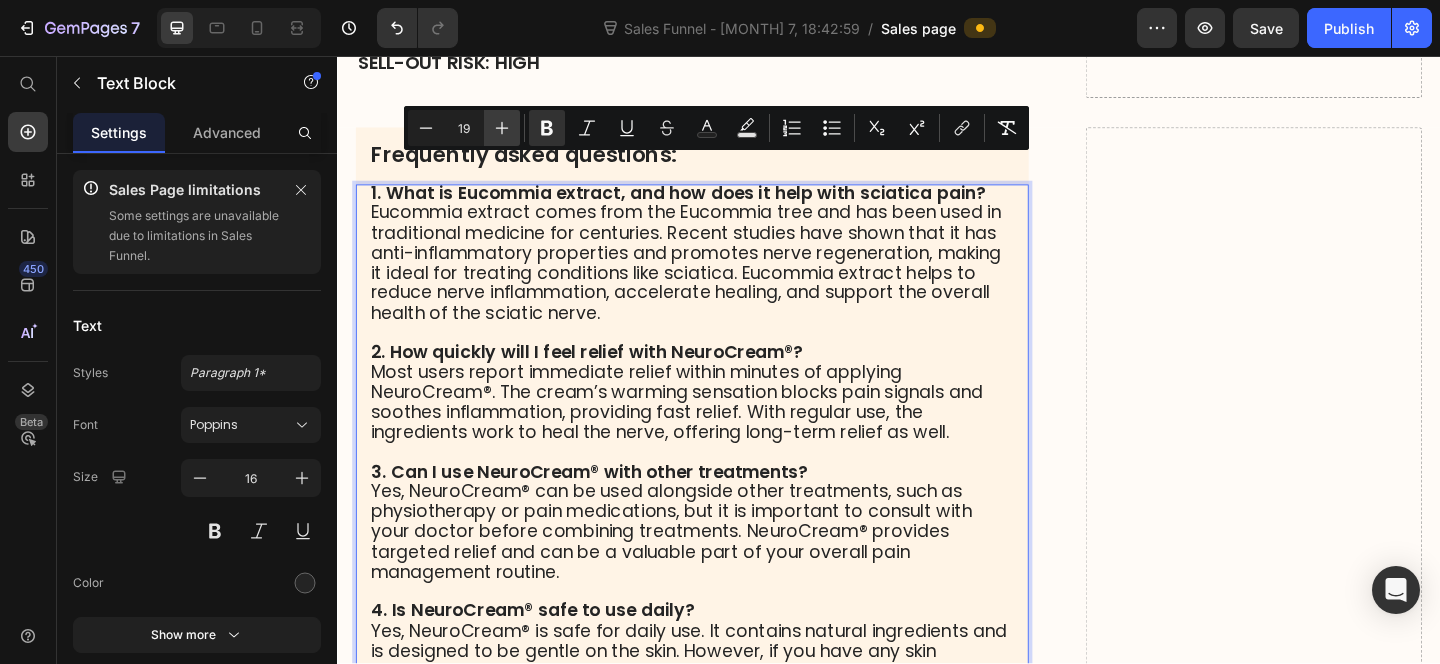 type on "20" 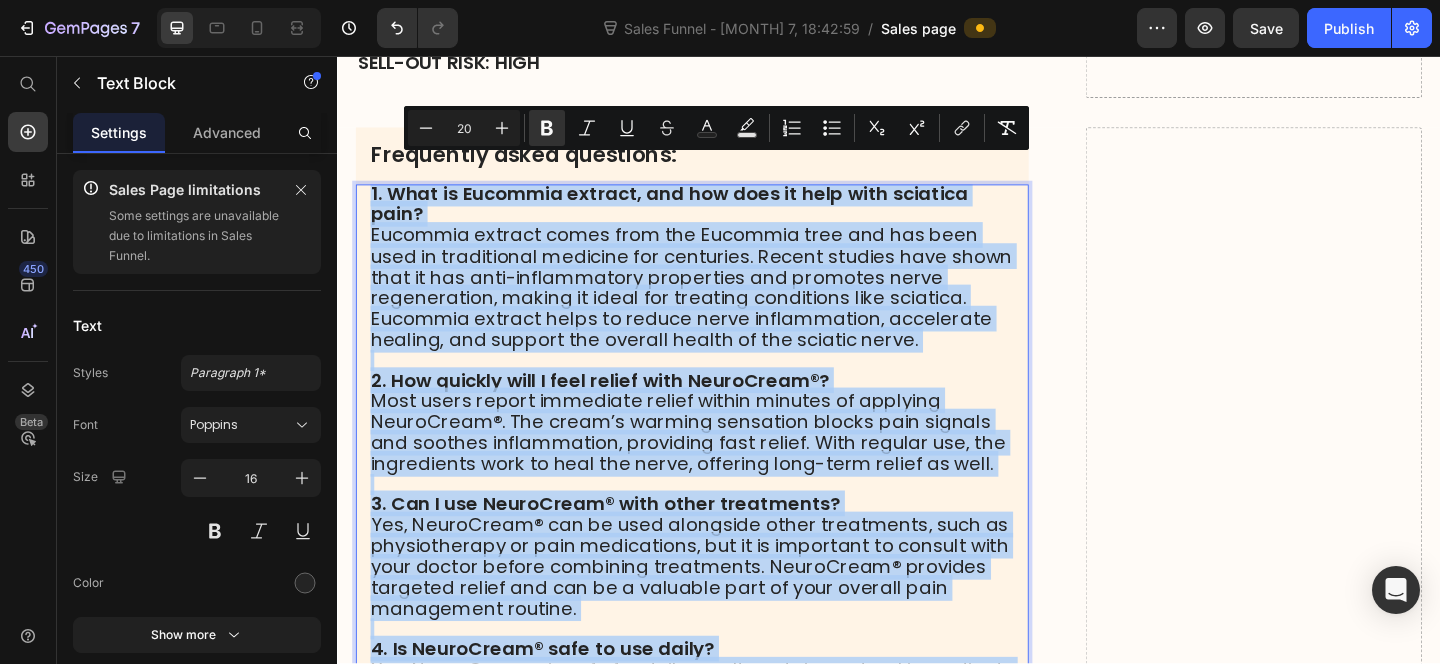 click on "Eucommia extract comes from the Eucommia tree and has been used in traditional medicine for centuries. Recent studies have shown that it has anti-inflammatory properties and promotes nerve regeneration, making it ideal for treating conditions like sciatica. Eucommia extract helps to reduce nerve inflammation, accelerate healing, and support the overall health of the sciatic nerve." at bounding box center (722, 308) 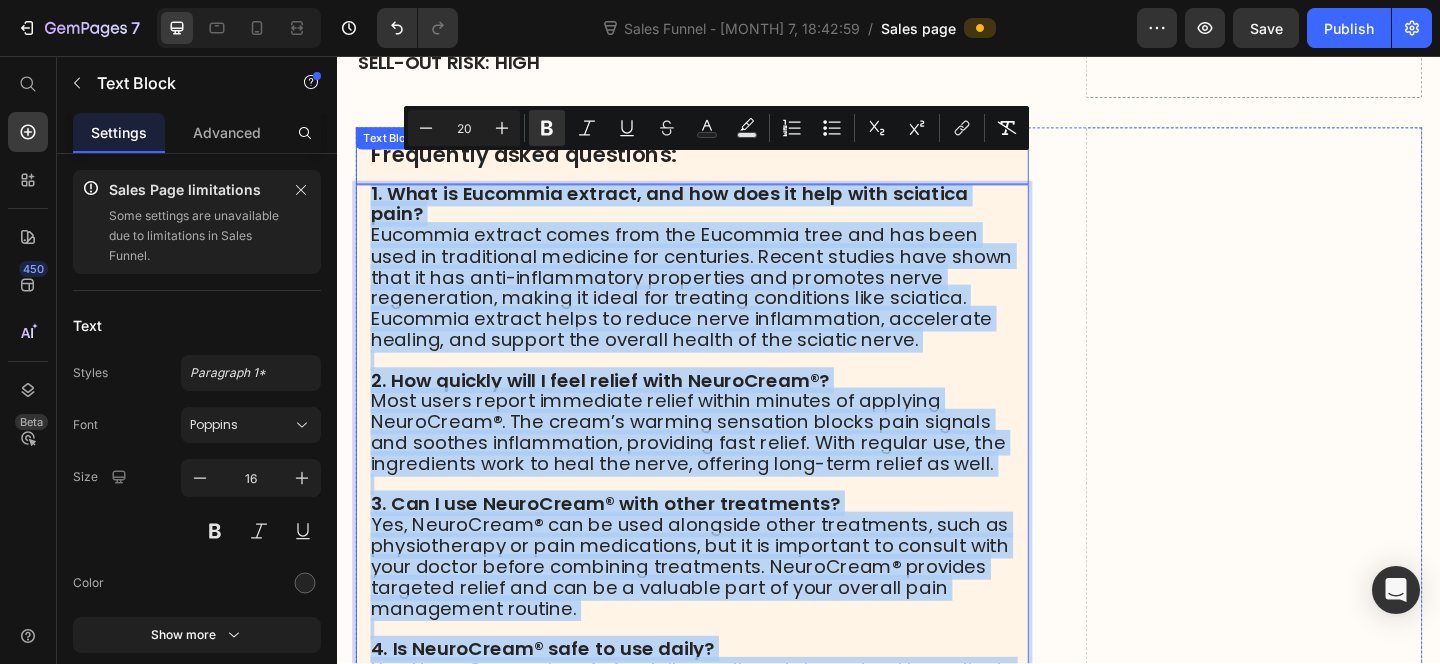 click on "Frequently asked questions: Text Block" at bounding box center [723, 165] 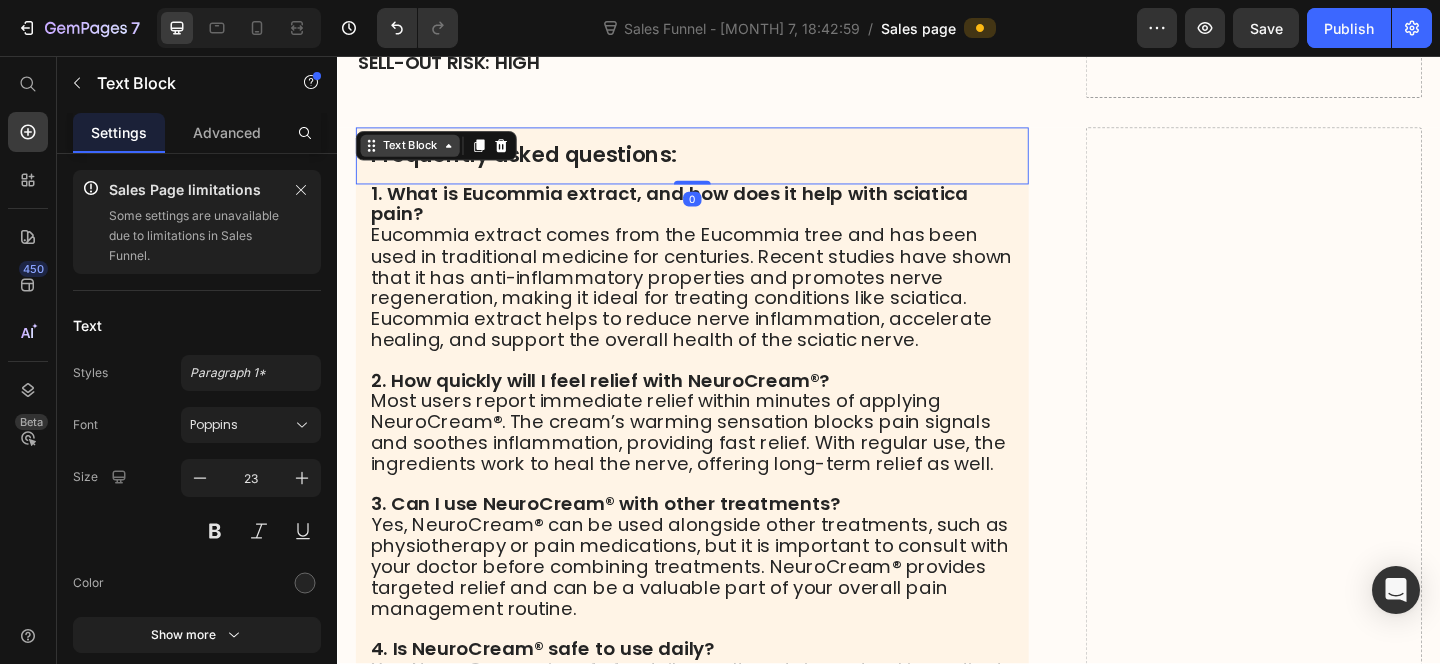 click on "Text Block" at bounding box center (416, 154) 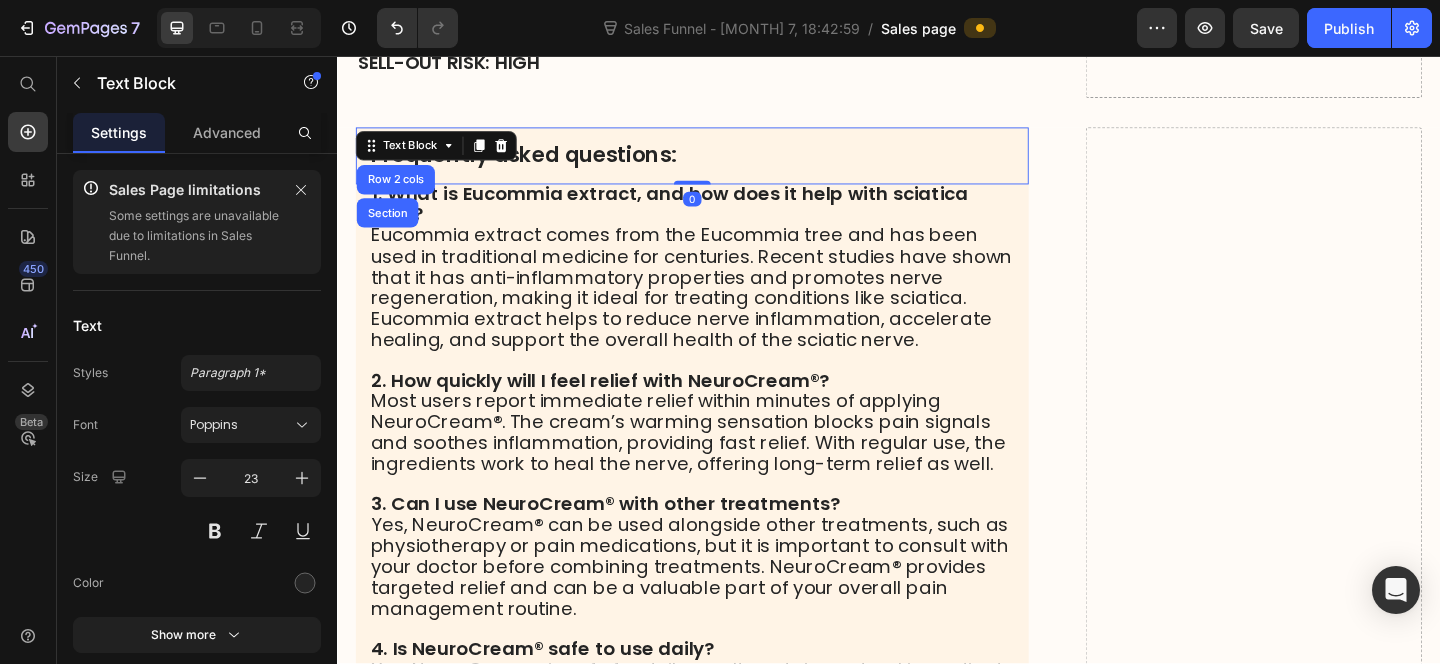 click on "Frequently asked questions:" at bounding box center [723, 165] 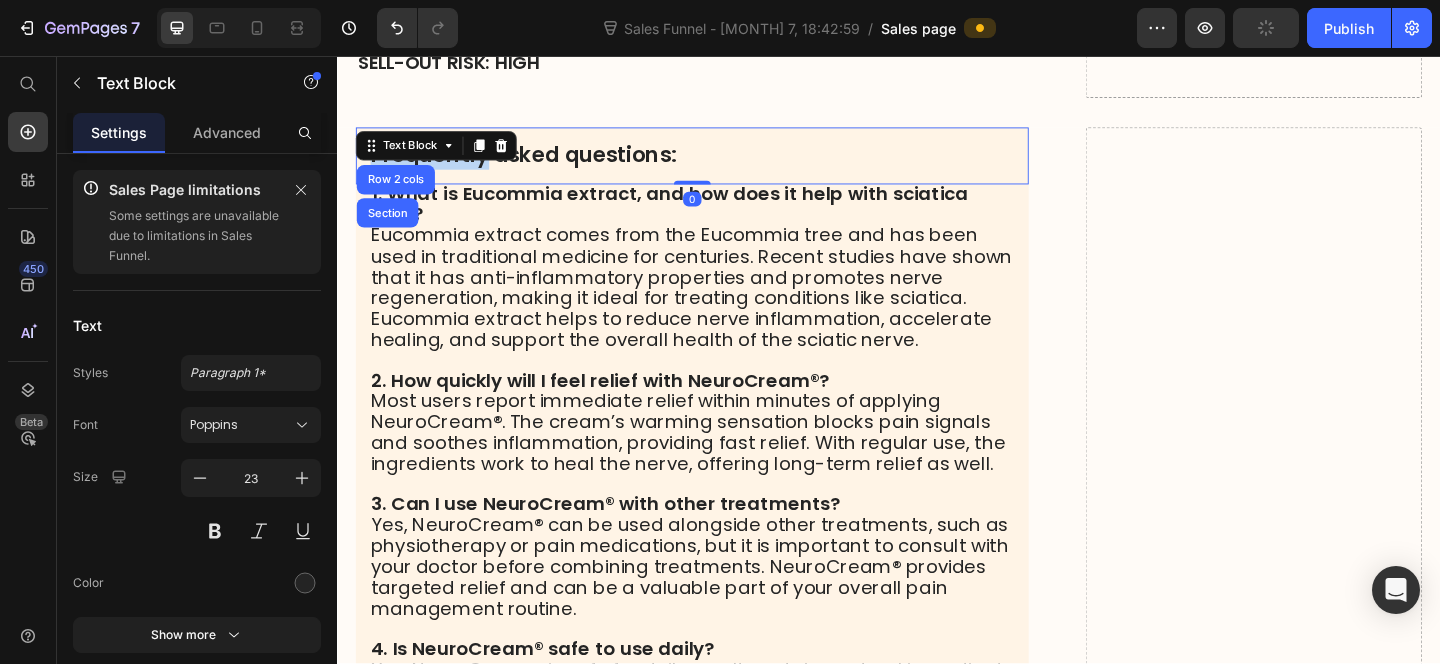 click on "Frequently asked questions:" at bounding box center [723, 165] 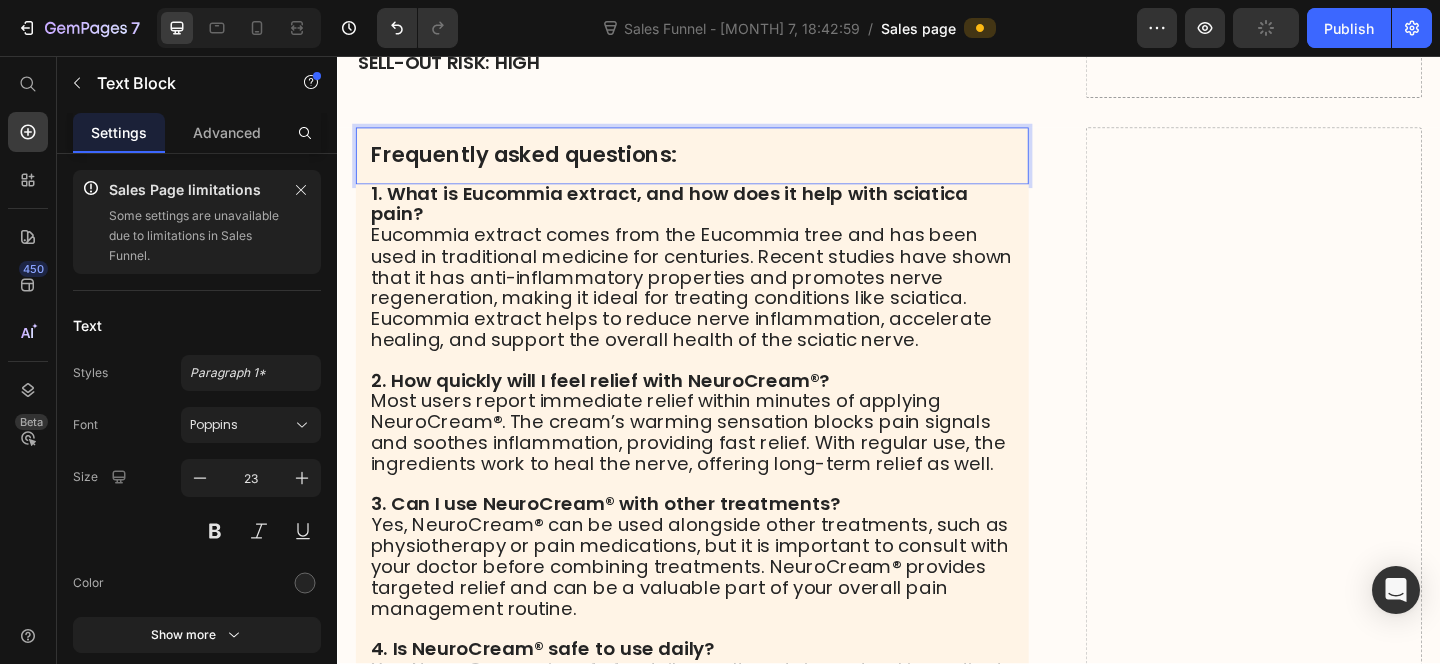 click on "Frequently asked questions:" at bounding box center (723, 165) 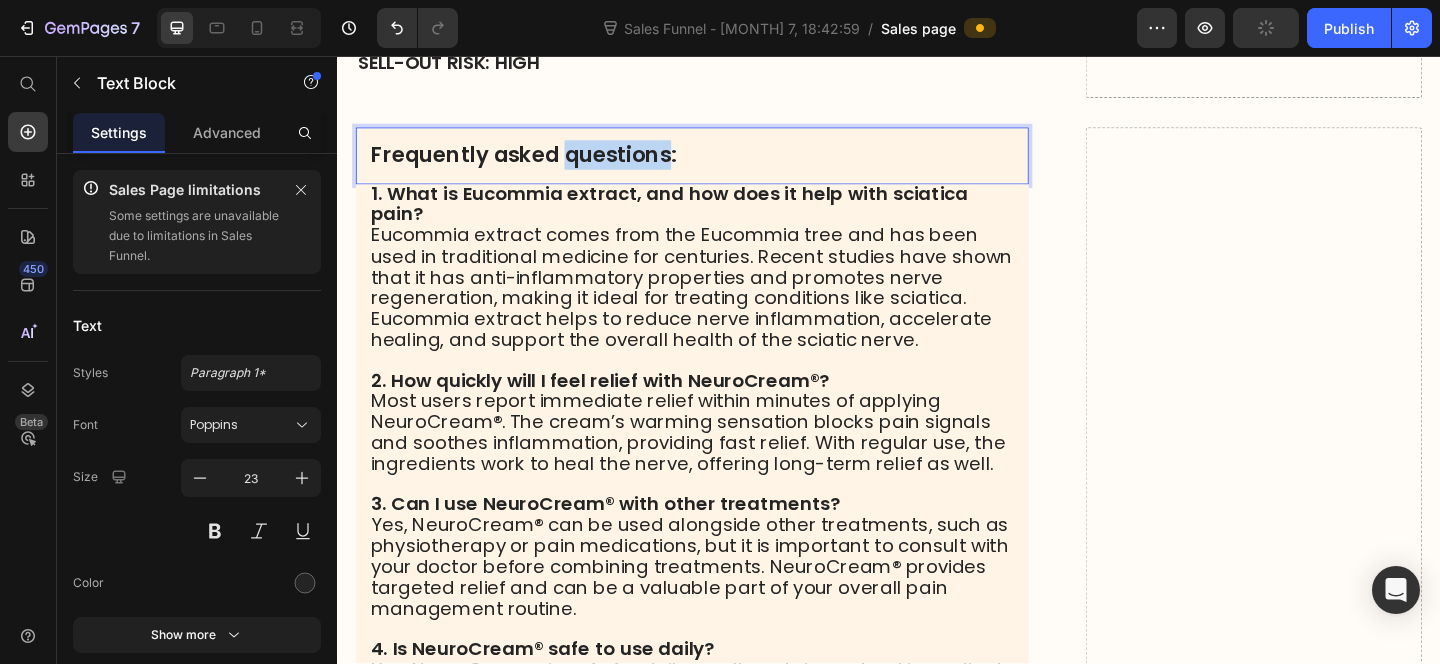 click on "Frequently asked questions:" at bounding box center [723, 165] 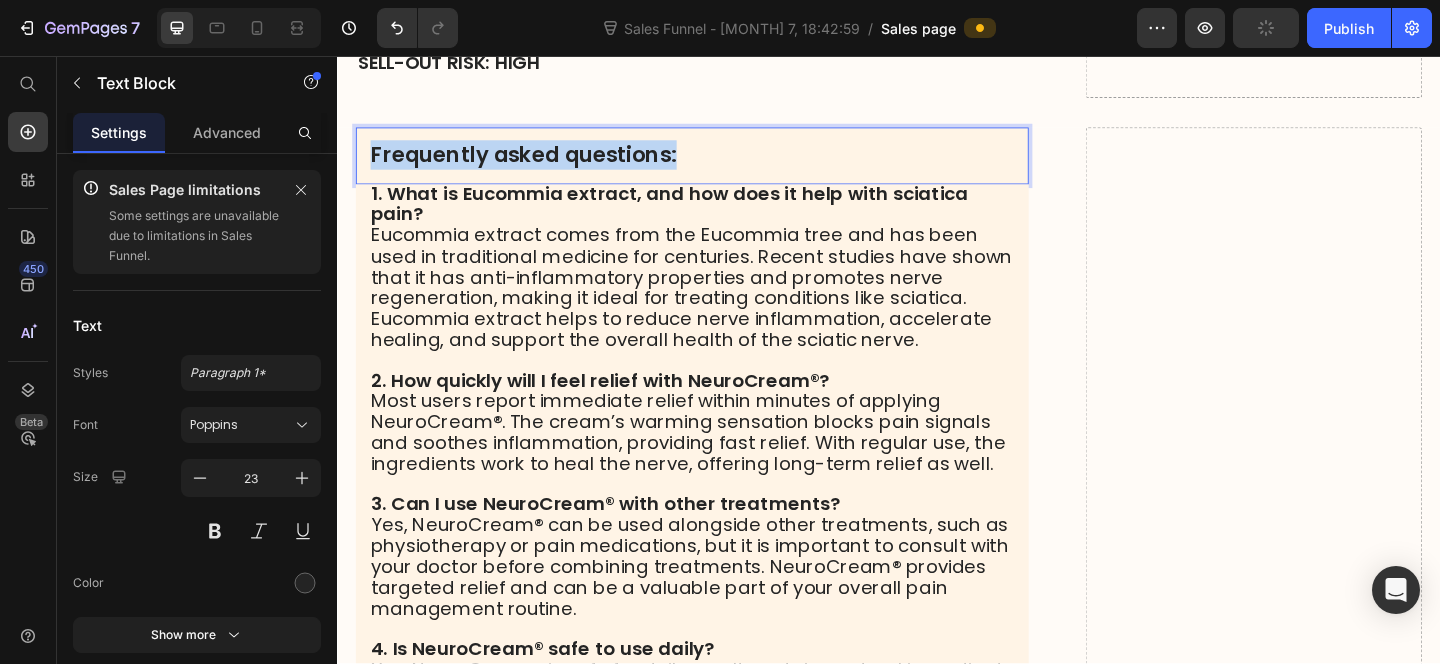 click on "Frequently asked questions:" at bounding box center (723, 165) 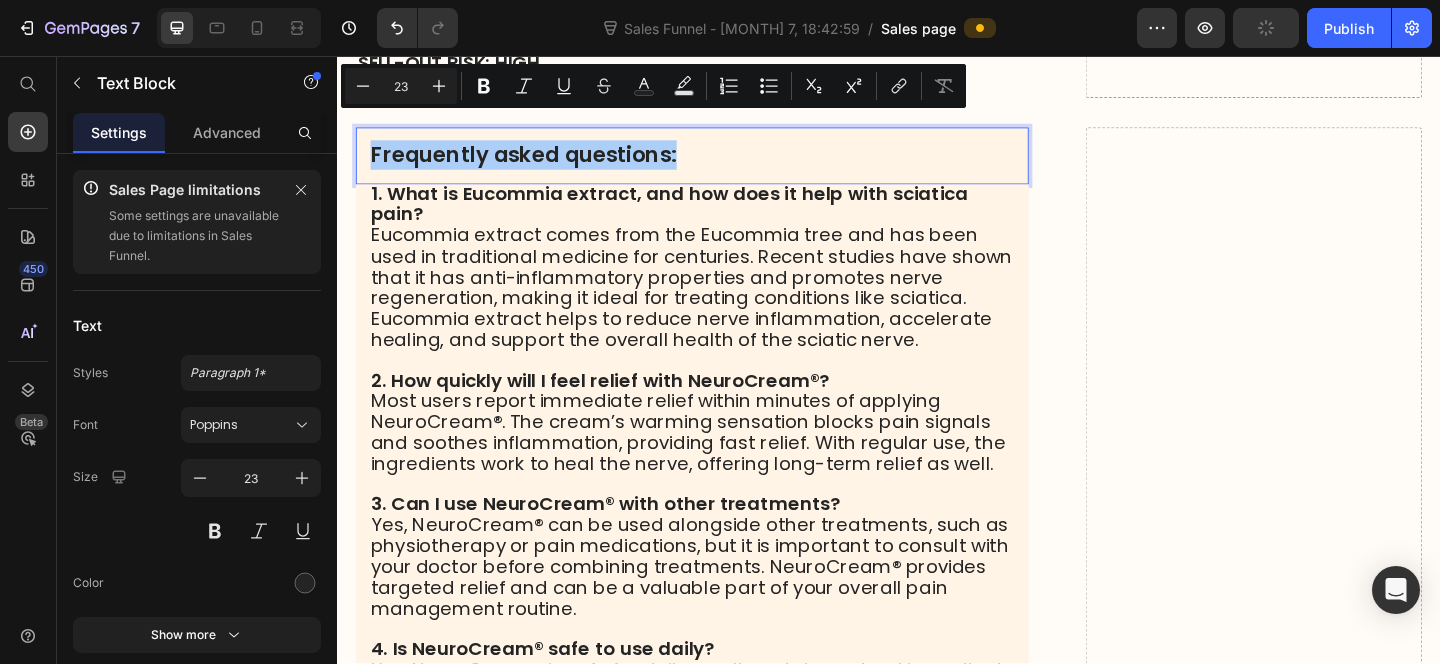 click on "Minus 23 Plus Bold Italic Underline       Strikethrough
Text Color
Text Background Color Numbered List Bulleted List Subscript Superscript       link Remove Format" at bounding box center (653, 86) 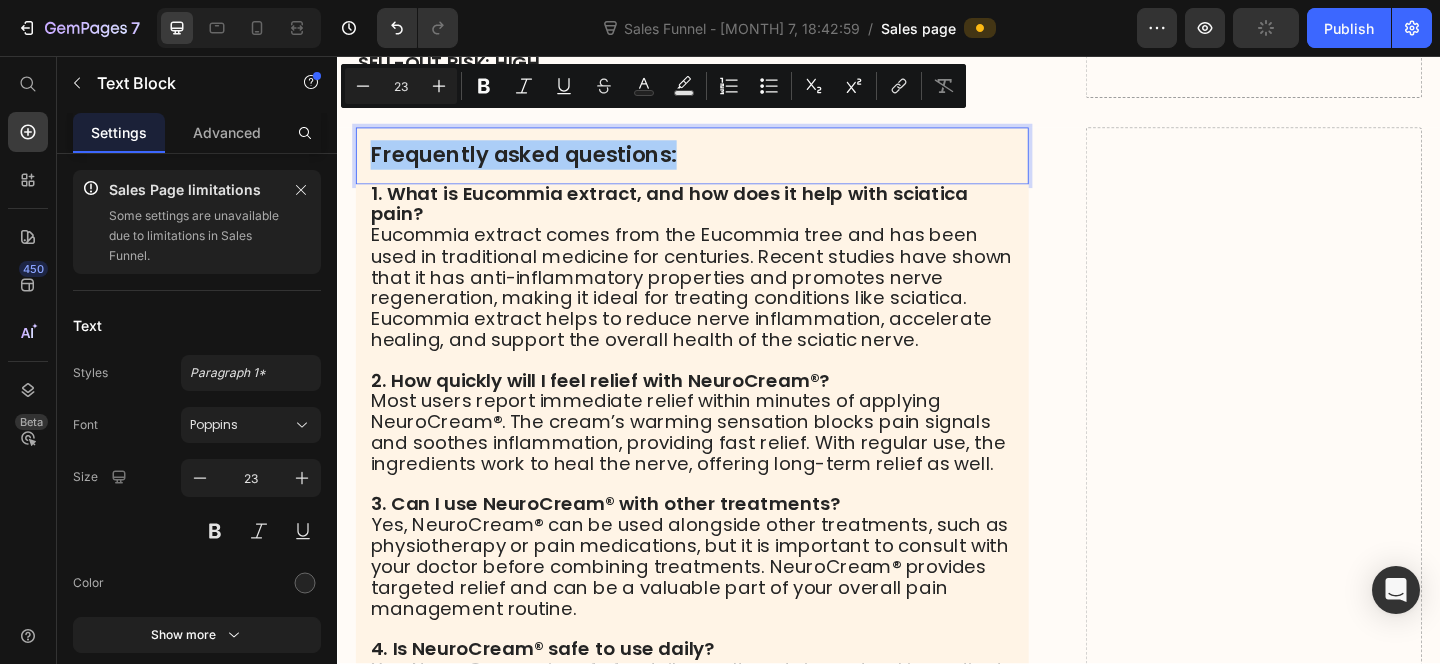 click on "Minus 23 Plus Bold Italic Underline       Strikethrough
Text Color
Text Background Color Numbered List Bulleted List Subscript Superscript       link Remove Format" at bounding box center (653, 86) 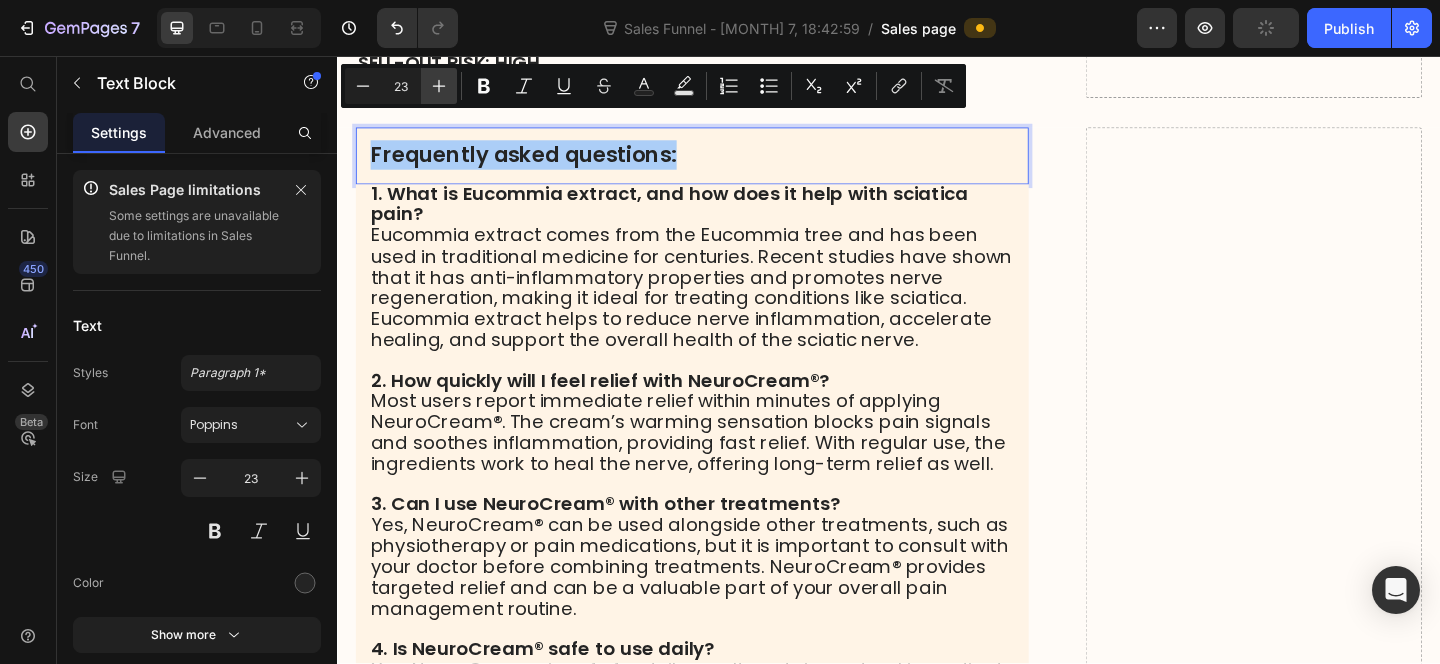click on "Plus" at bounding box center [439, 86] 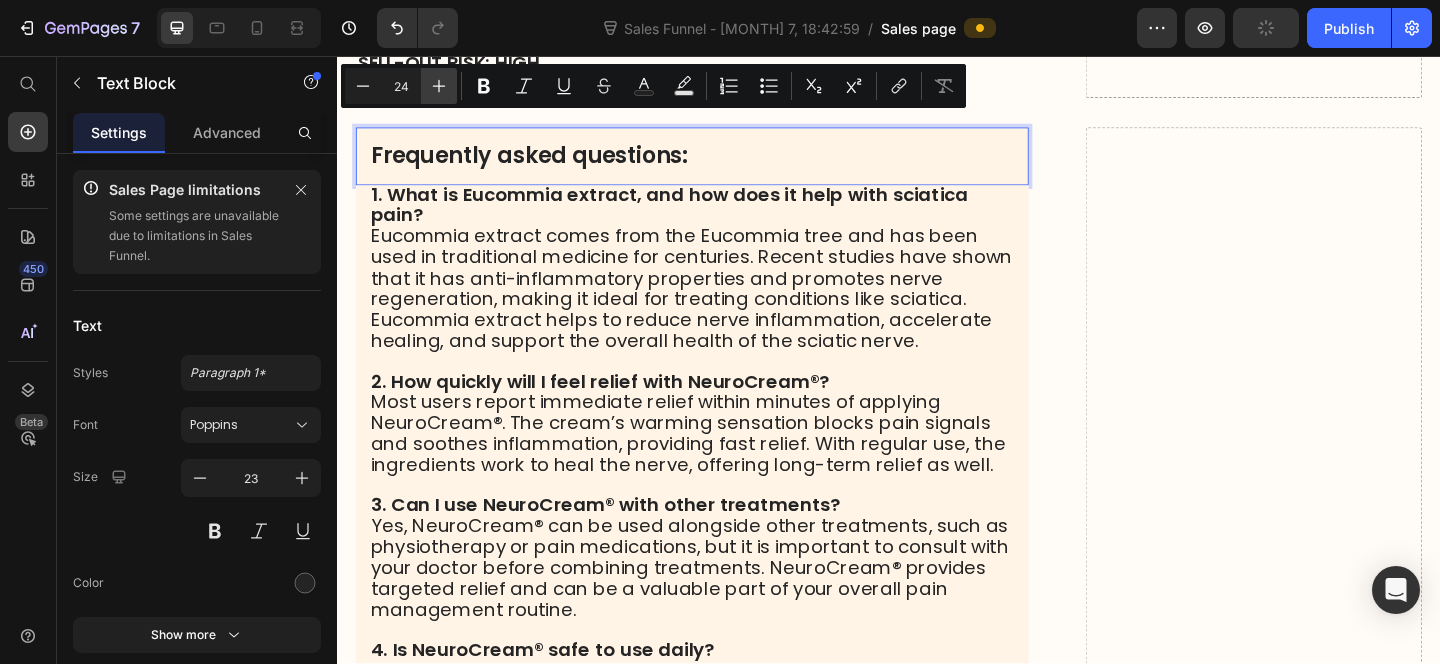 click on "Plus" at bounding box center (439, 86) 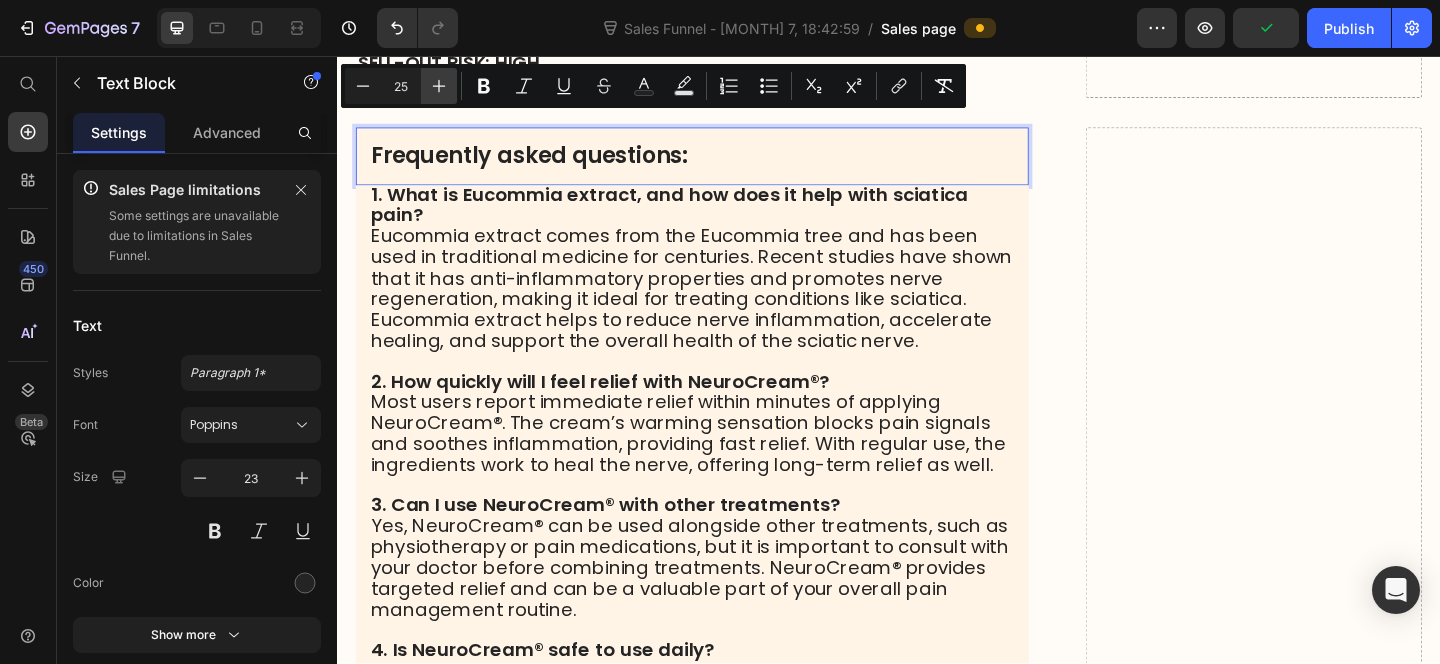 click on "Plus" at bounding box center (439, 86) 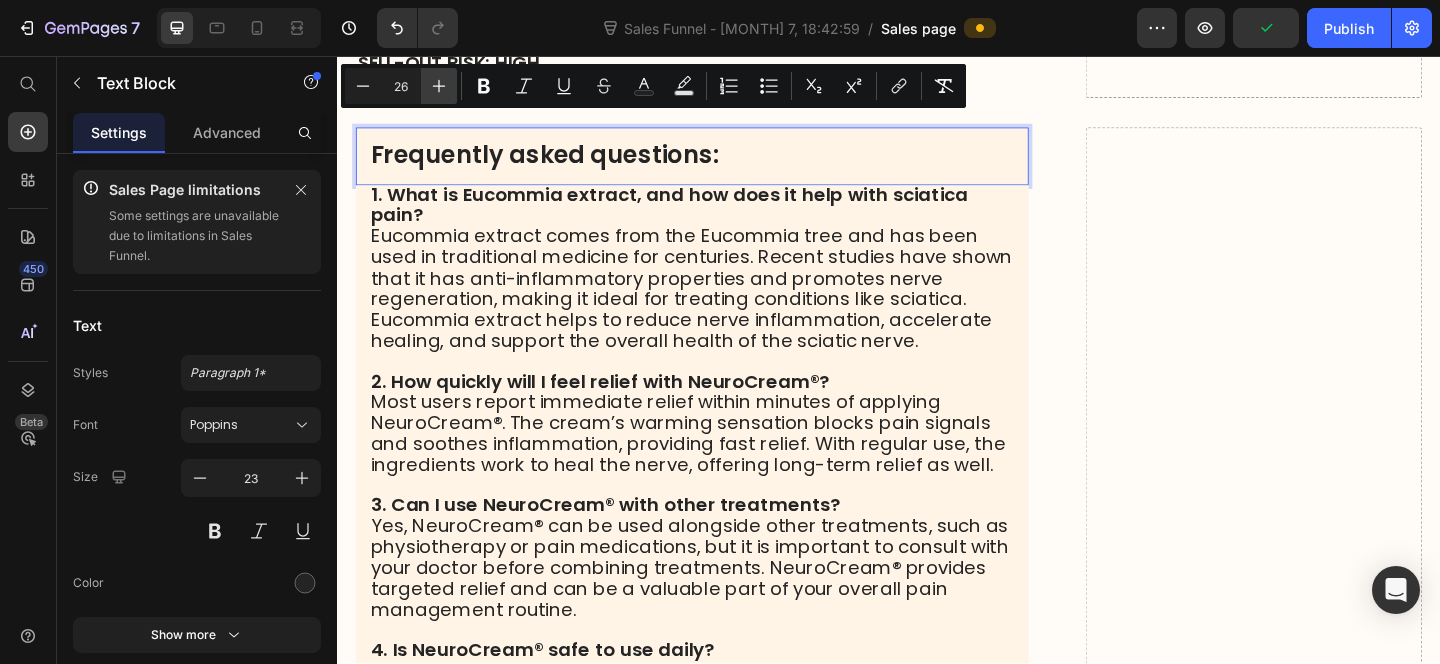 click on "Plus" at bounding box center (439, 86) 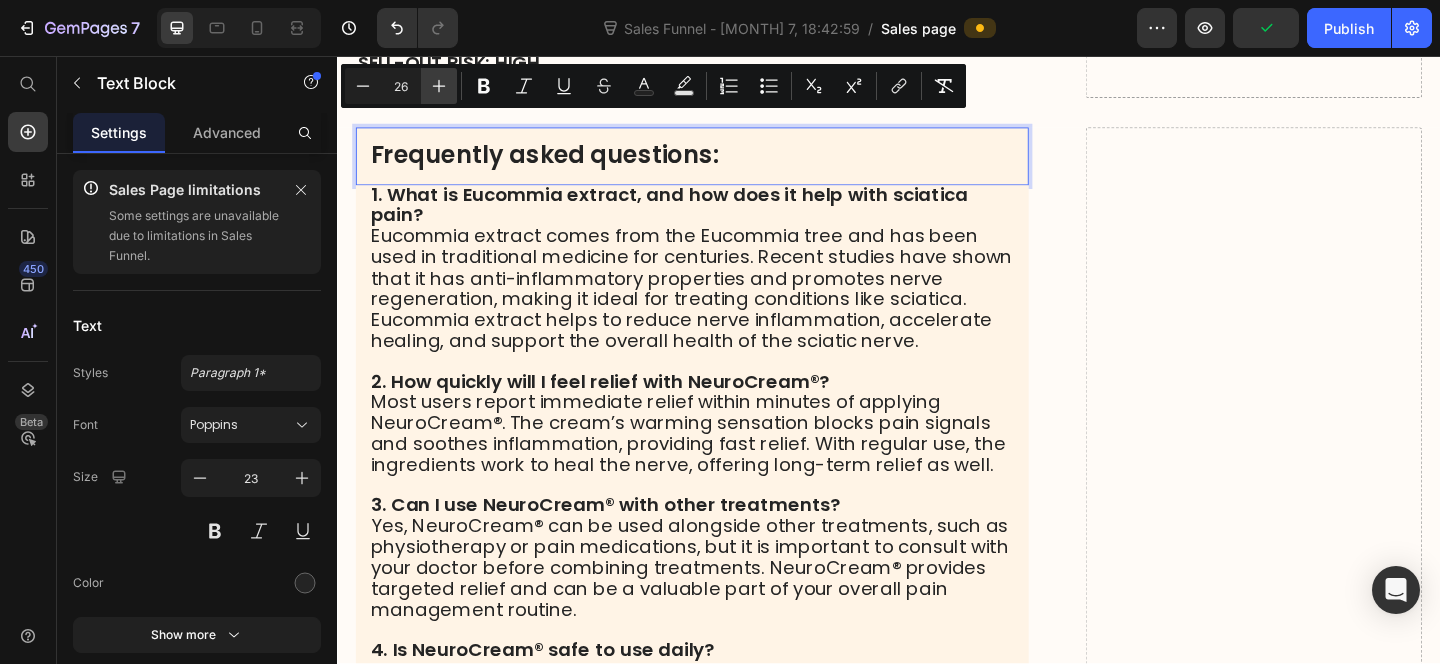 type on "27" 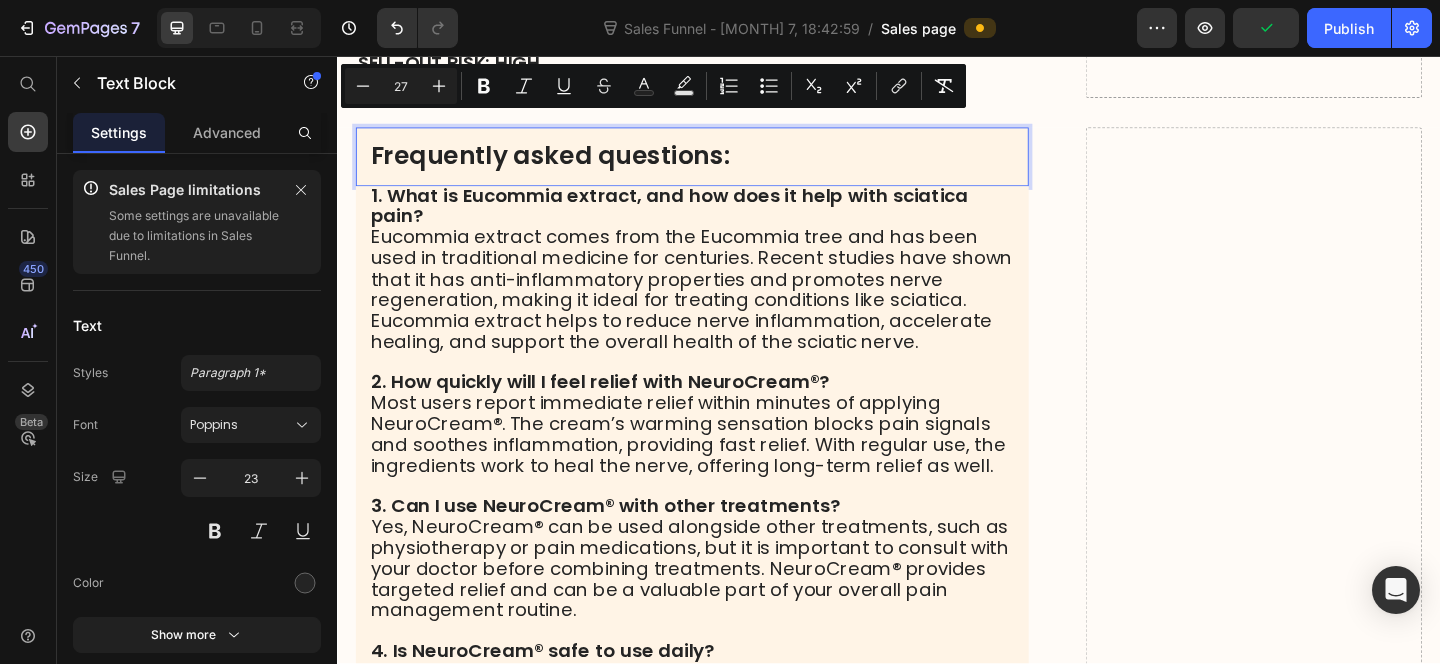 click on "Eucommia extract comes from the Eucommia tree and has been used in traditional medicine for centuries. Recent studies have shown that it has anti-inflammatory properties and promotes nerve regeneration, making it ideal for treating conditions like sciatica. Eucommia extract helps to reduce nerve inflammation, accelerate healing, and support the overall health of the sciatic nerve." at bounding box center (722, 310) 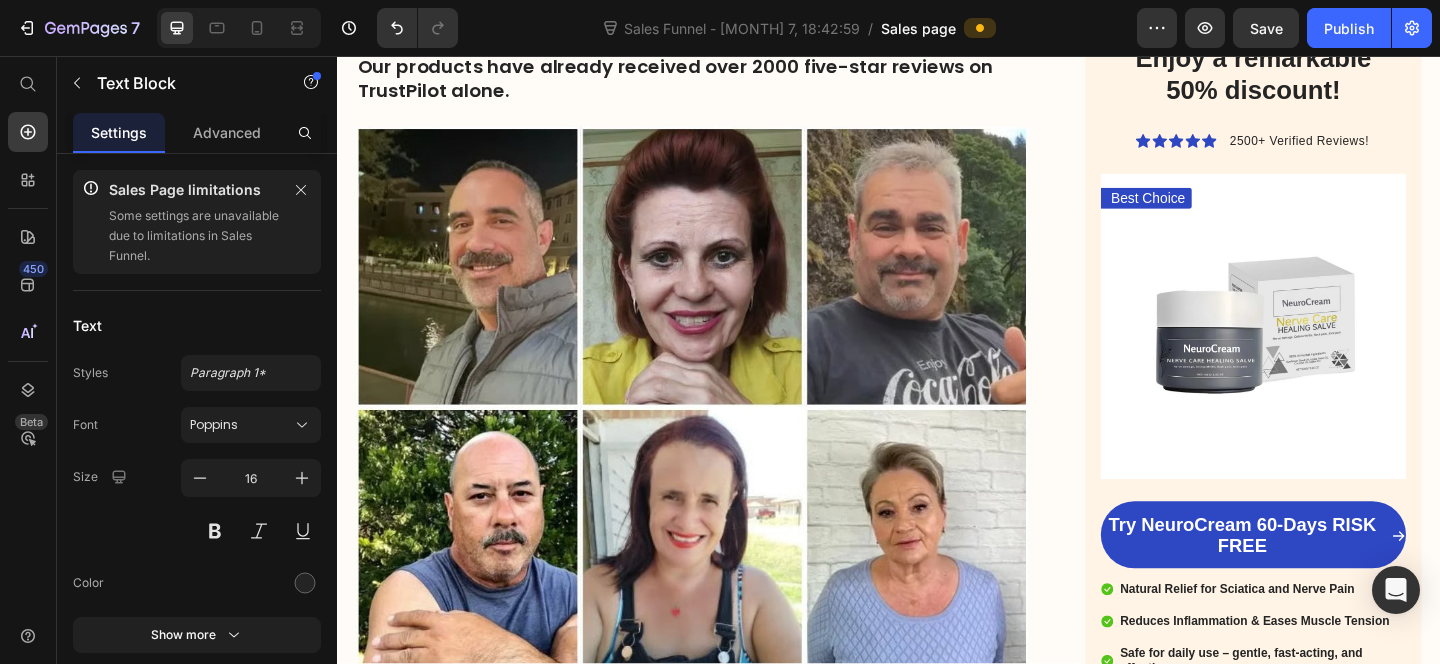 scroll, scrollTop: 8613, scrollLeft: 0, axis: vertical 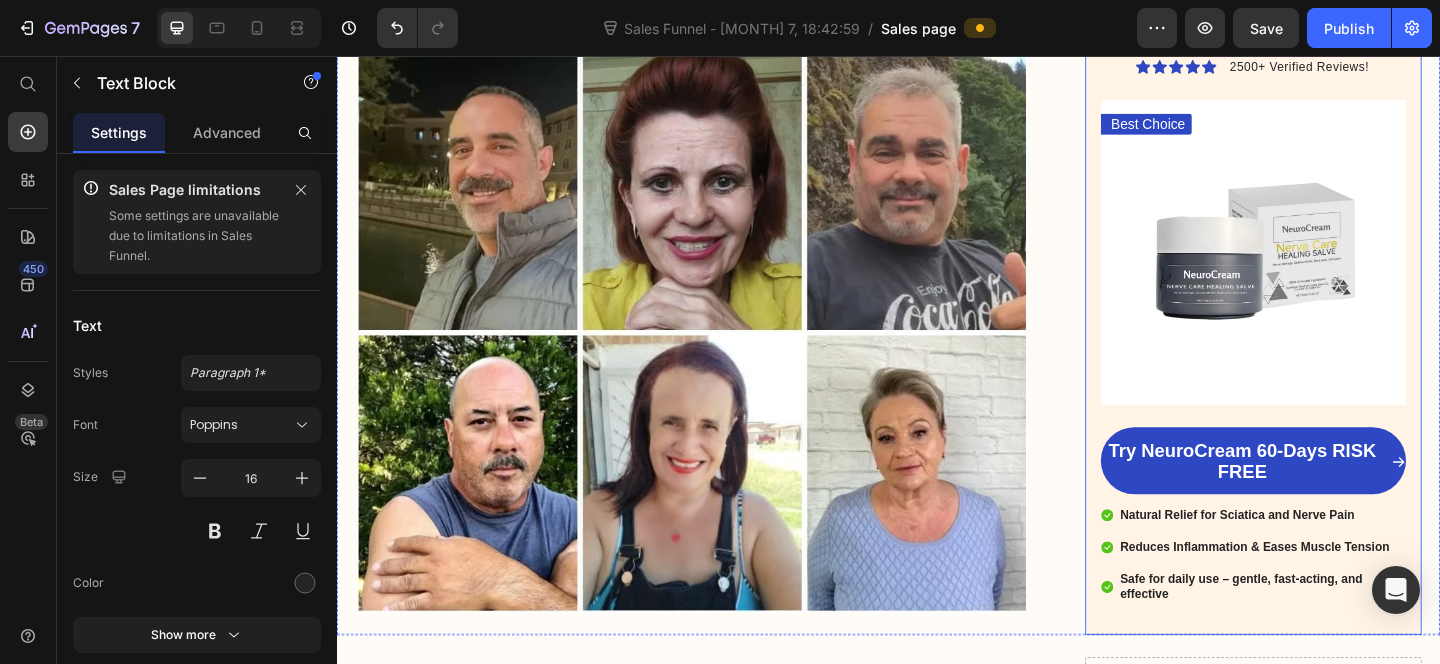 click on "Natural Relief for Sciatica and Nerve Pain
Reduces Inflammation & Eases Muscle Tension
Safe for daily use – gentle, fast-acting, and effective" at bounding box center [1334, 599] 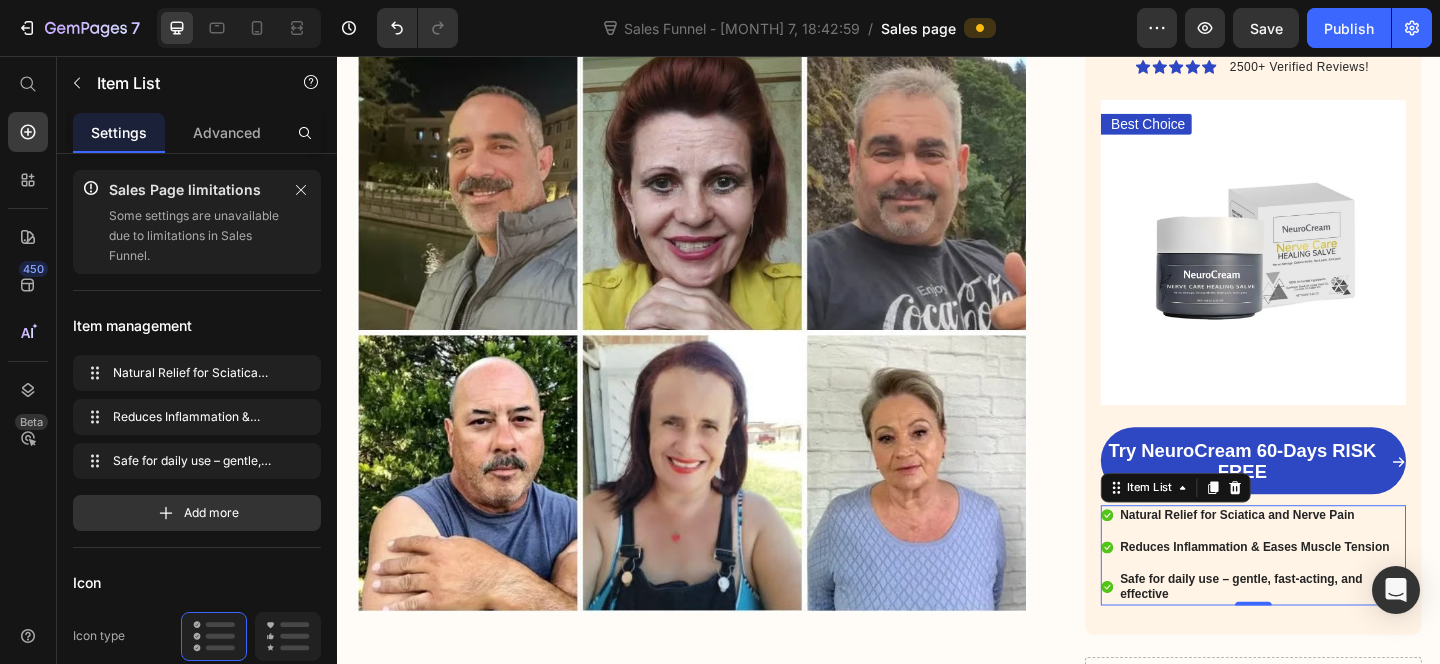 click on "Natural Relief for Sciatica and Nerve Pain" at bounding box center (1316, 554) 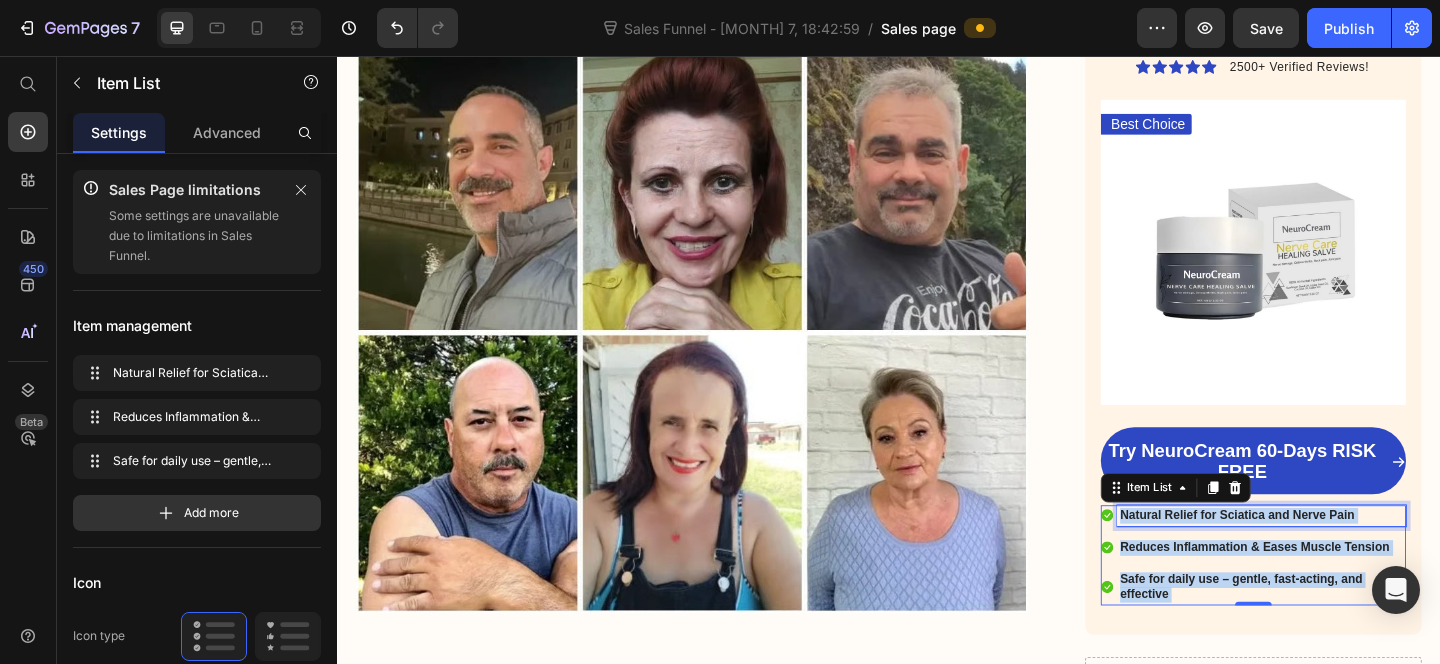 click on "Natural Relief for Sciatica and Nerve Pain" at bounding box center (1316, 554) 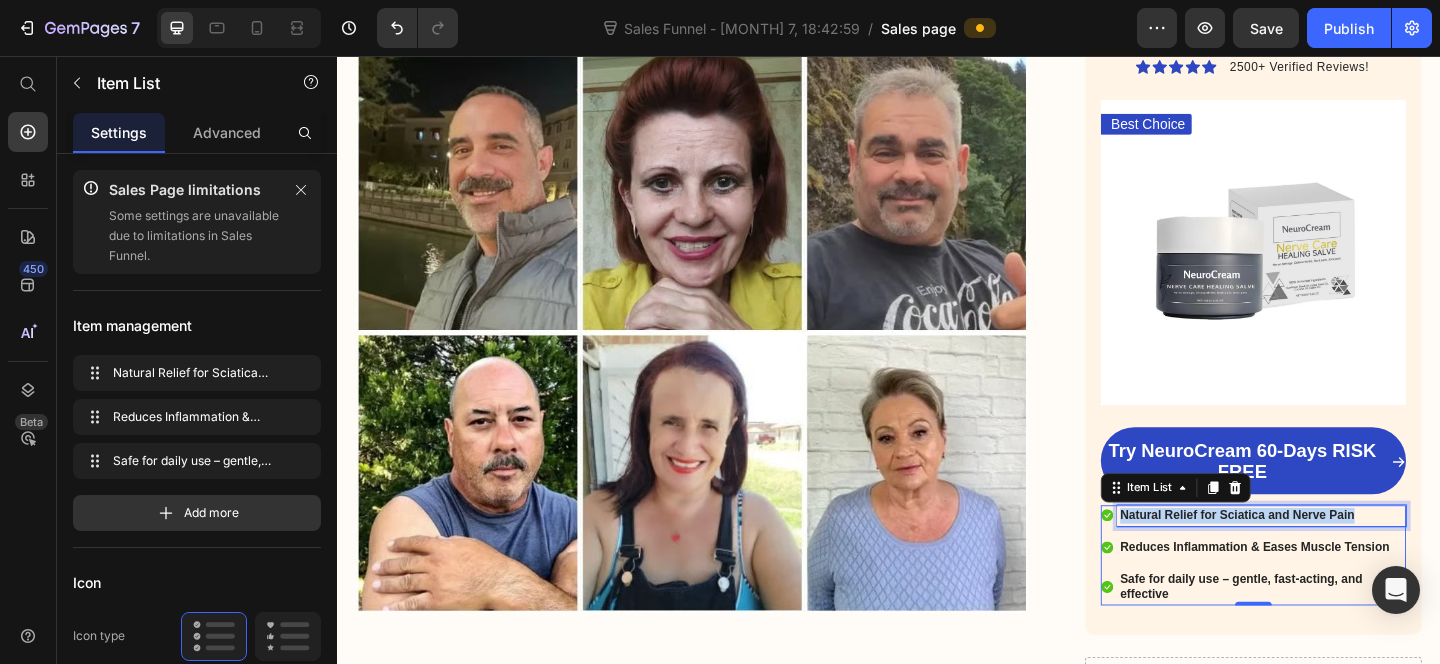 click on "Natural Relief for Sciatica and Nerve Pain" at bounding box center [1316, 554] 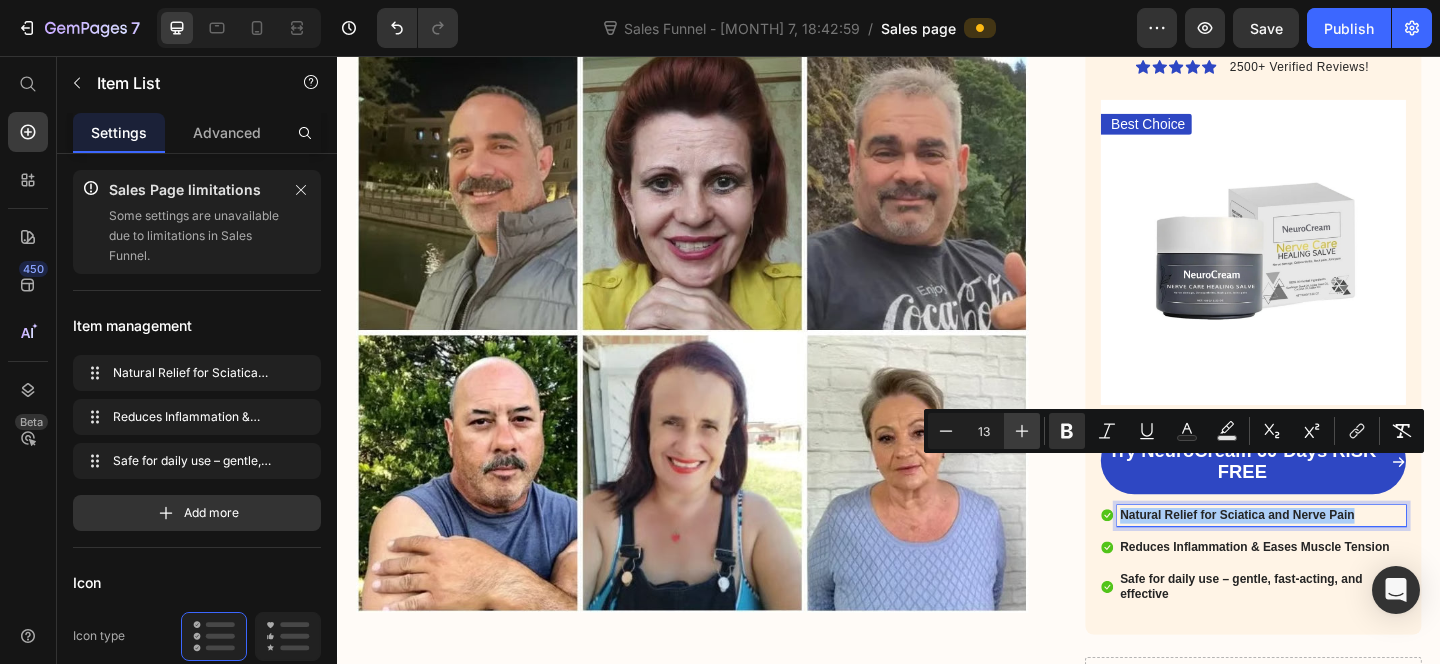 click 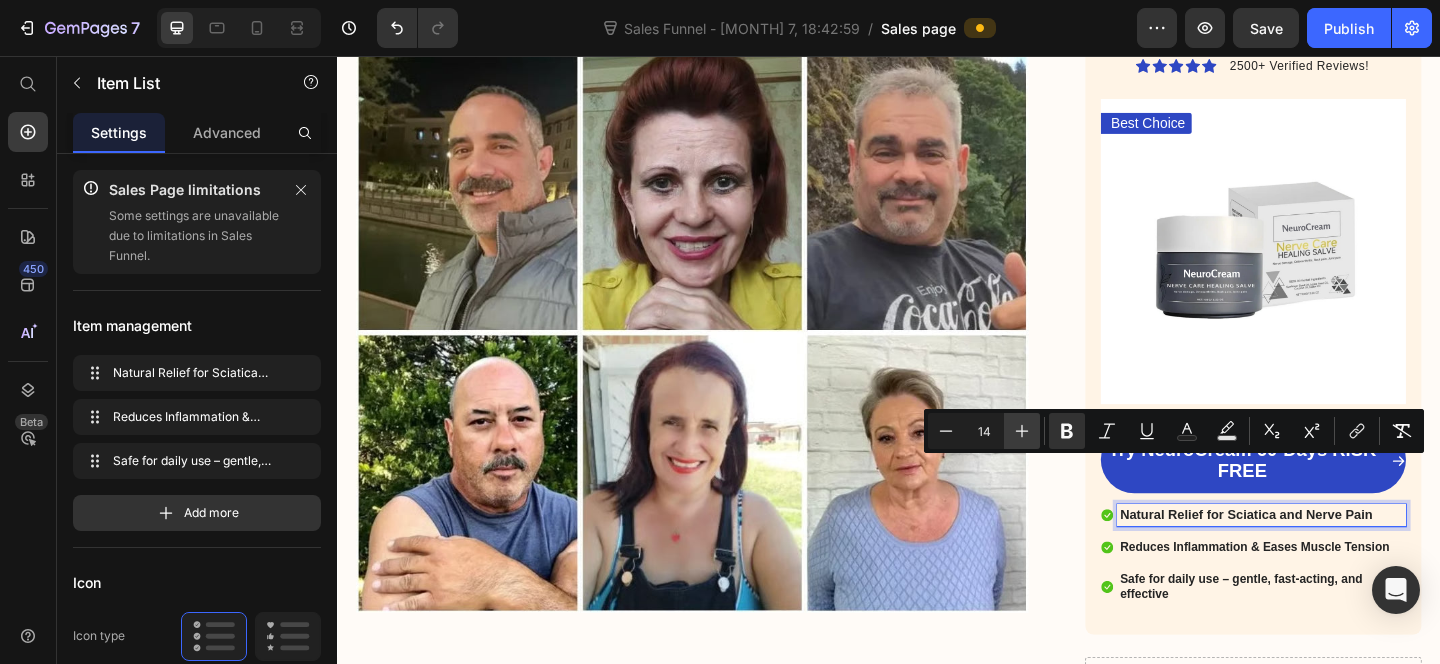 click 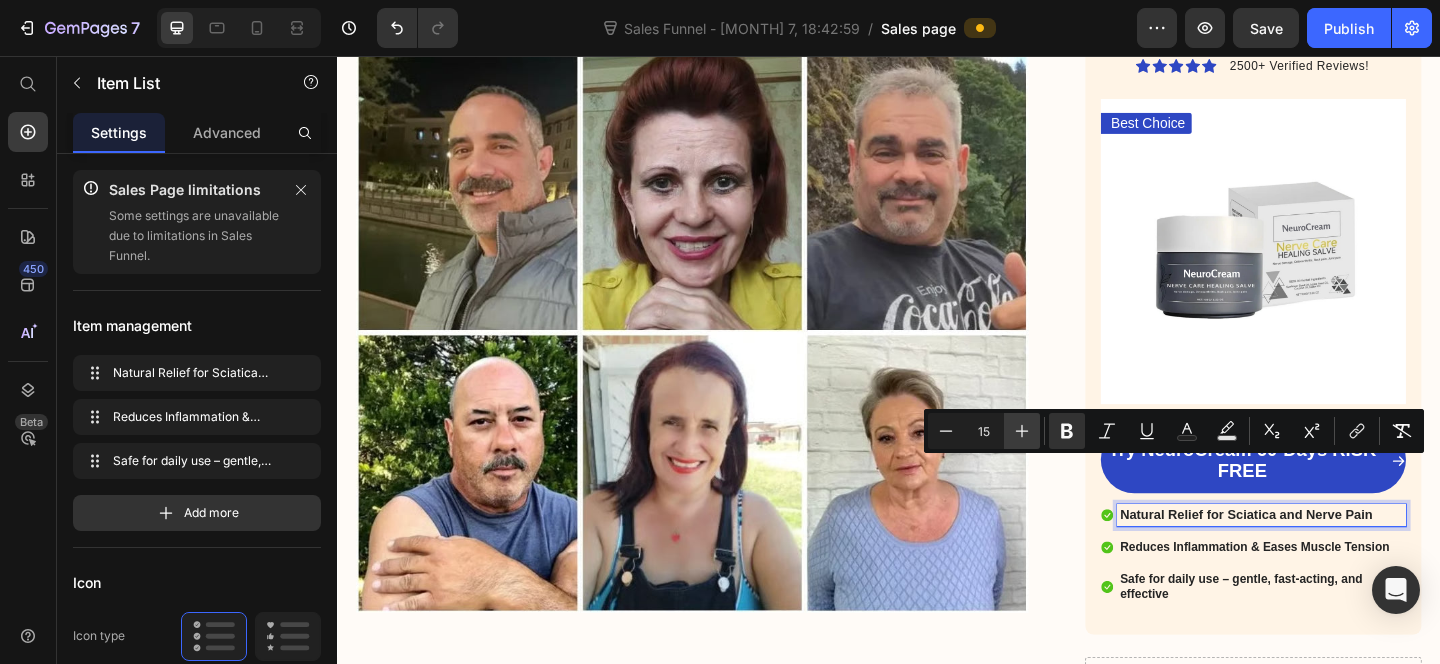 click 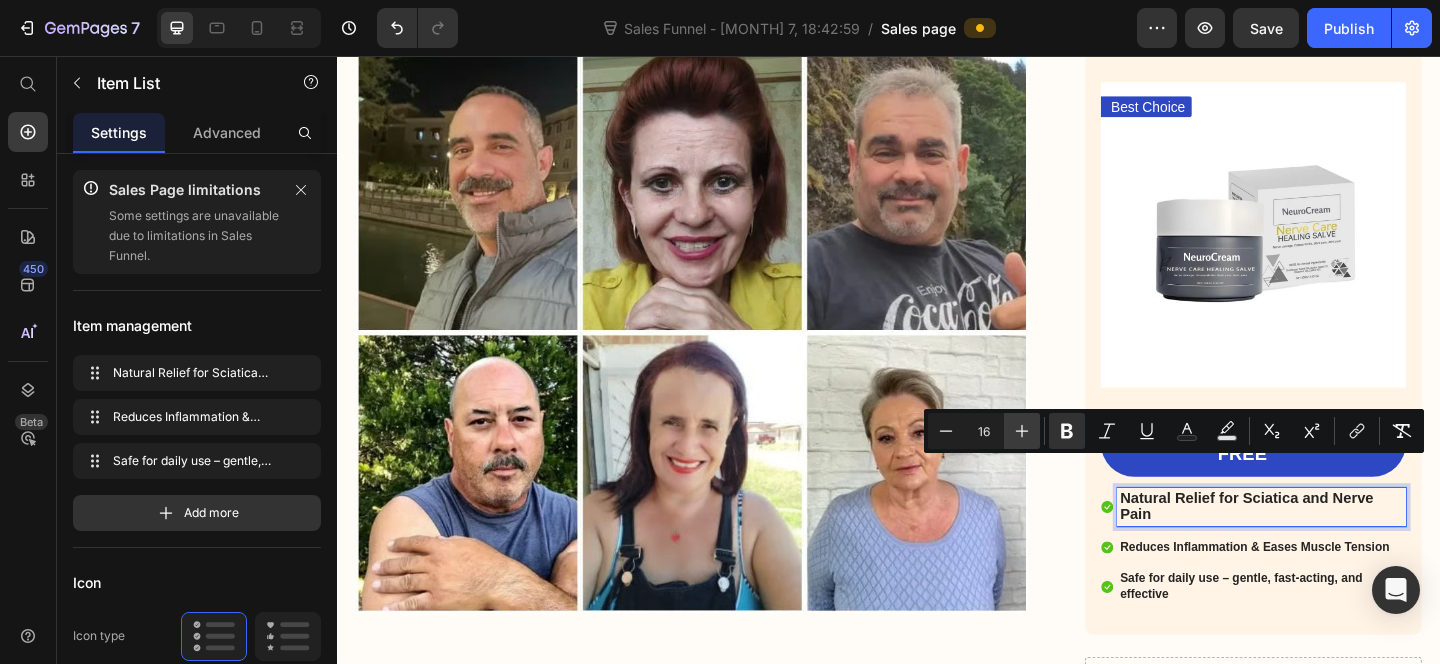 click 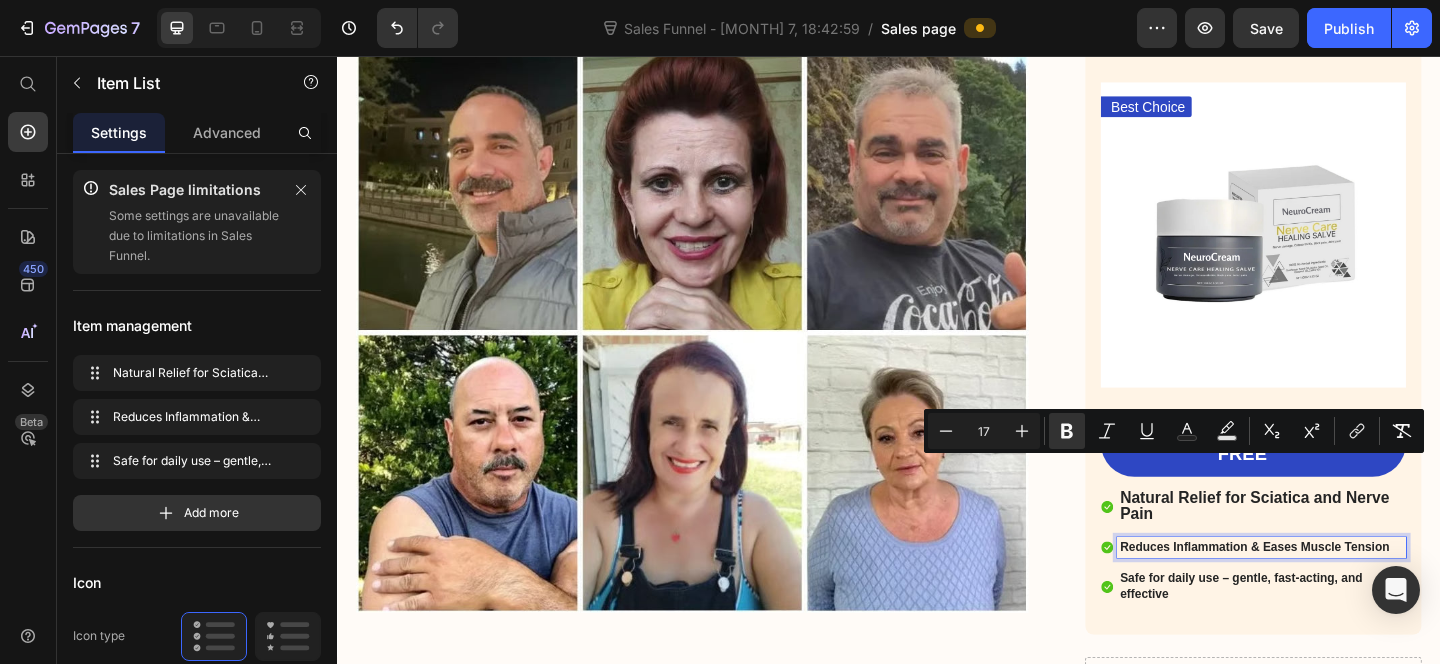 click on "Reduces Inflammation & Eases Muscle Tension" at bounding box center (1335, 589) 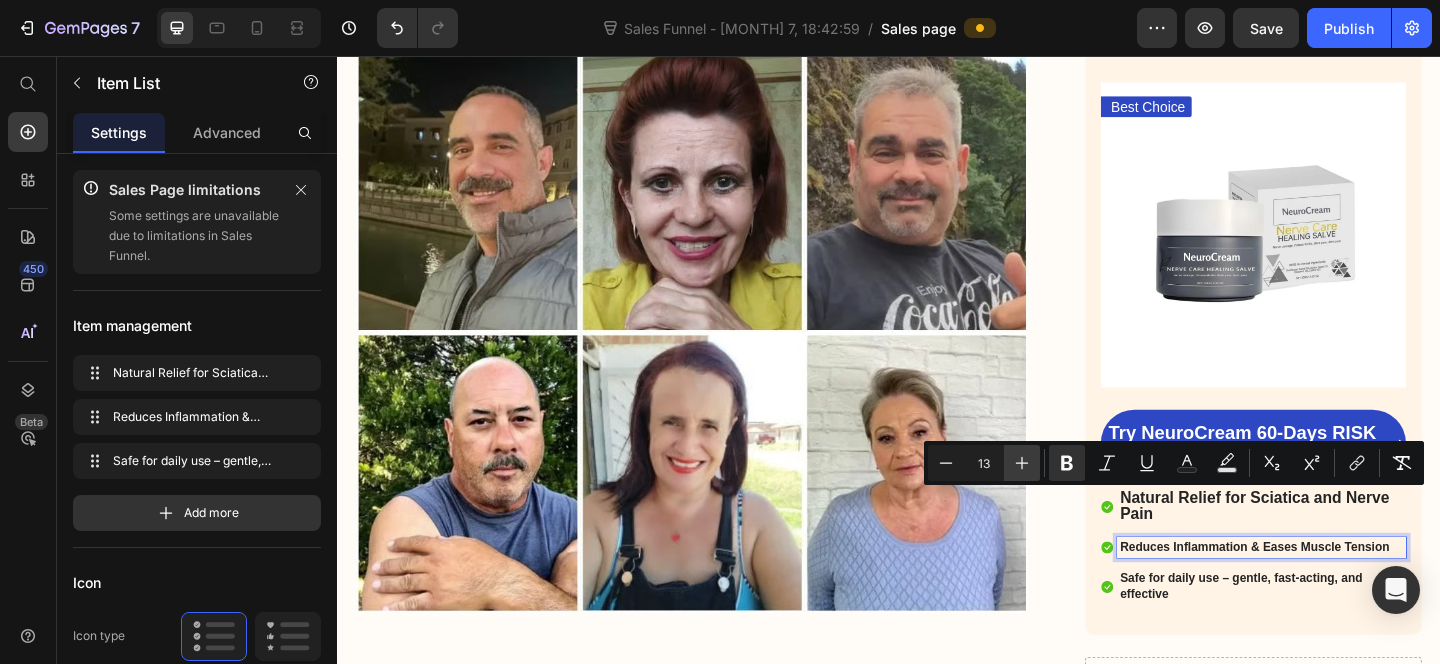 click 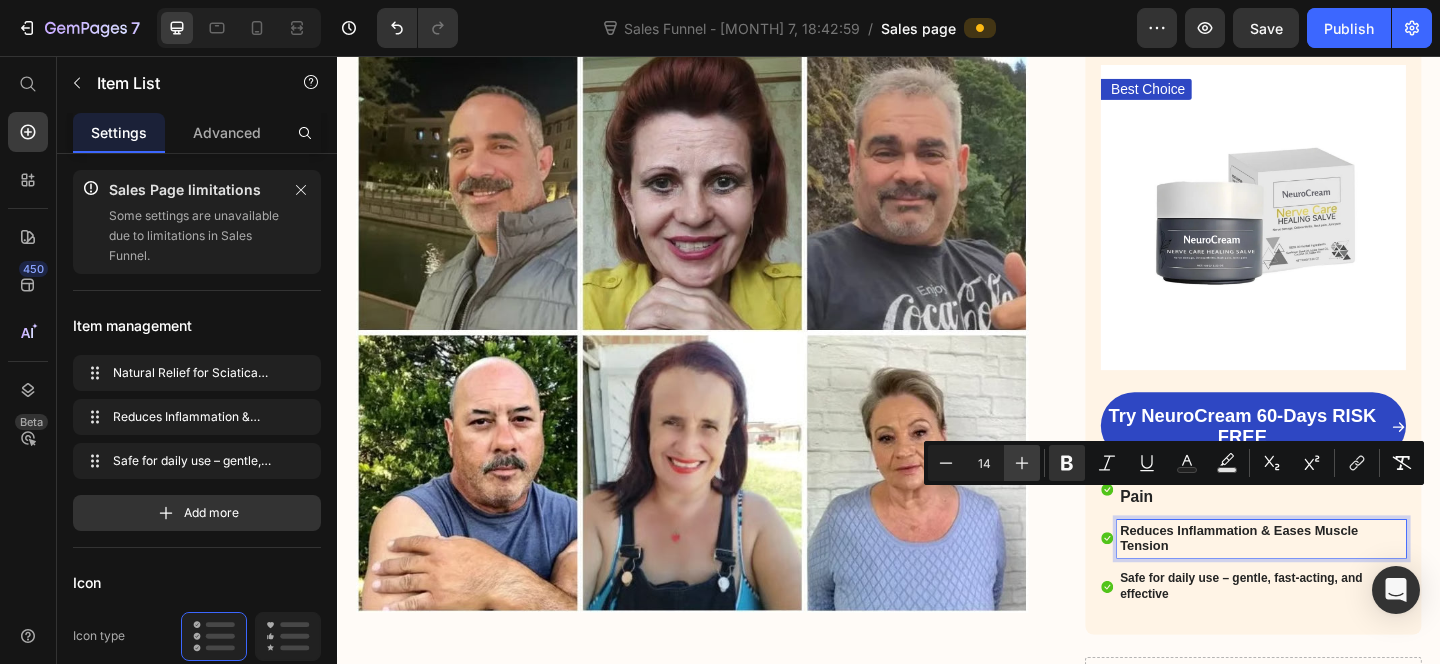 click 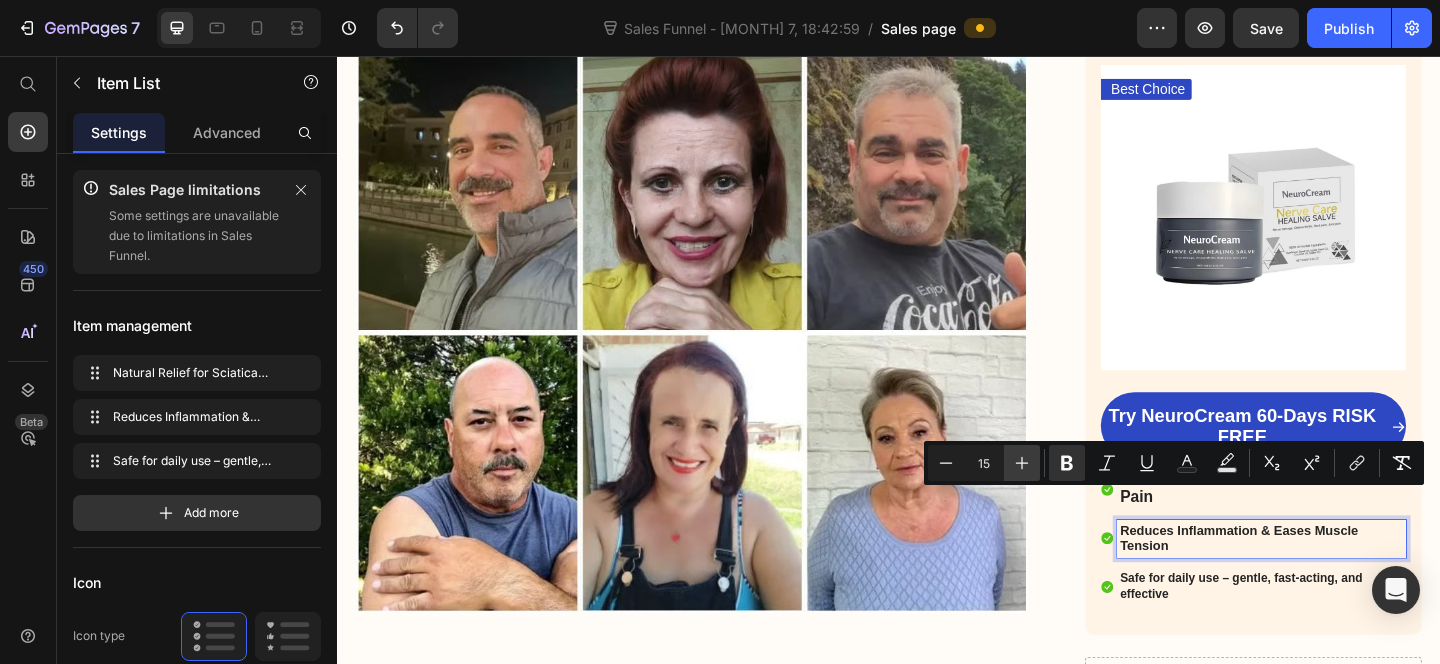 click 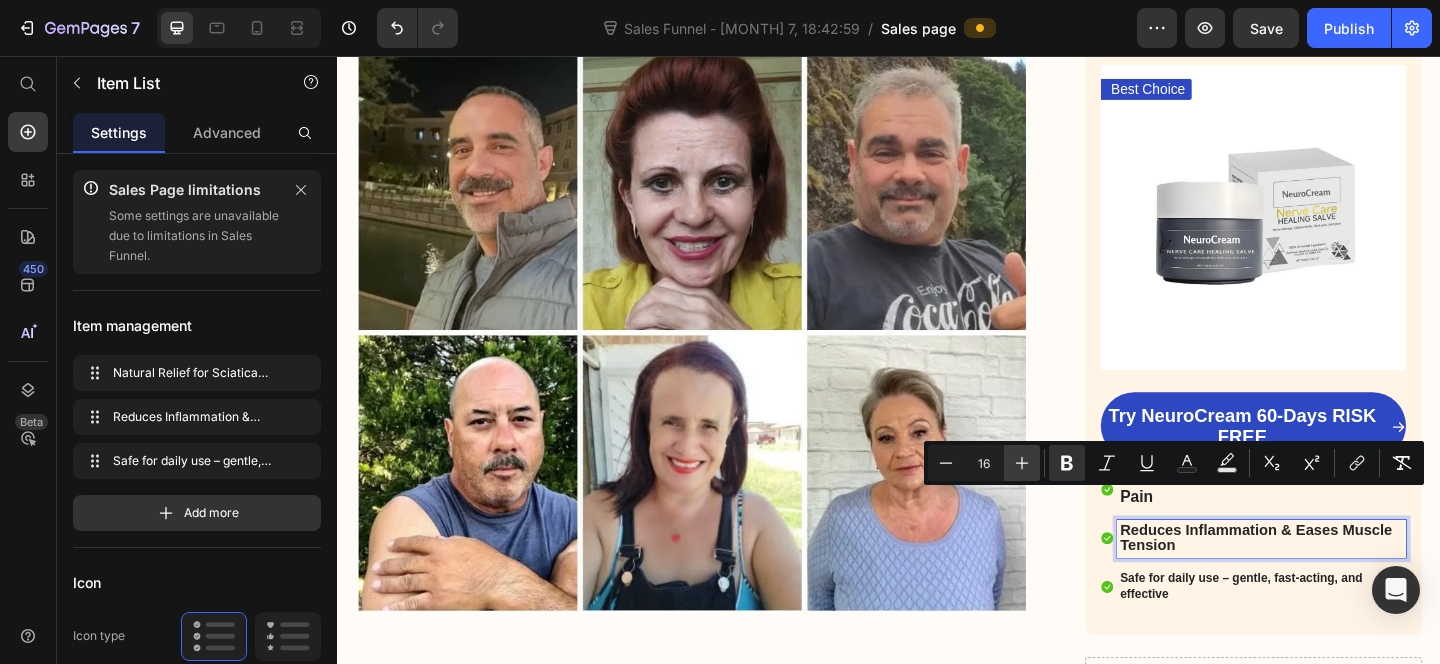 click 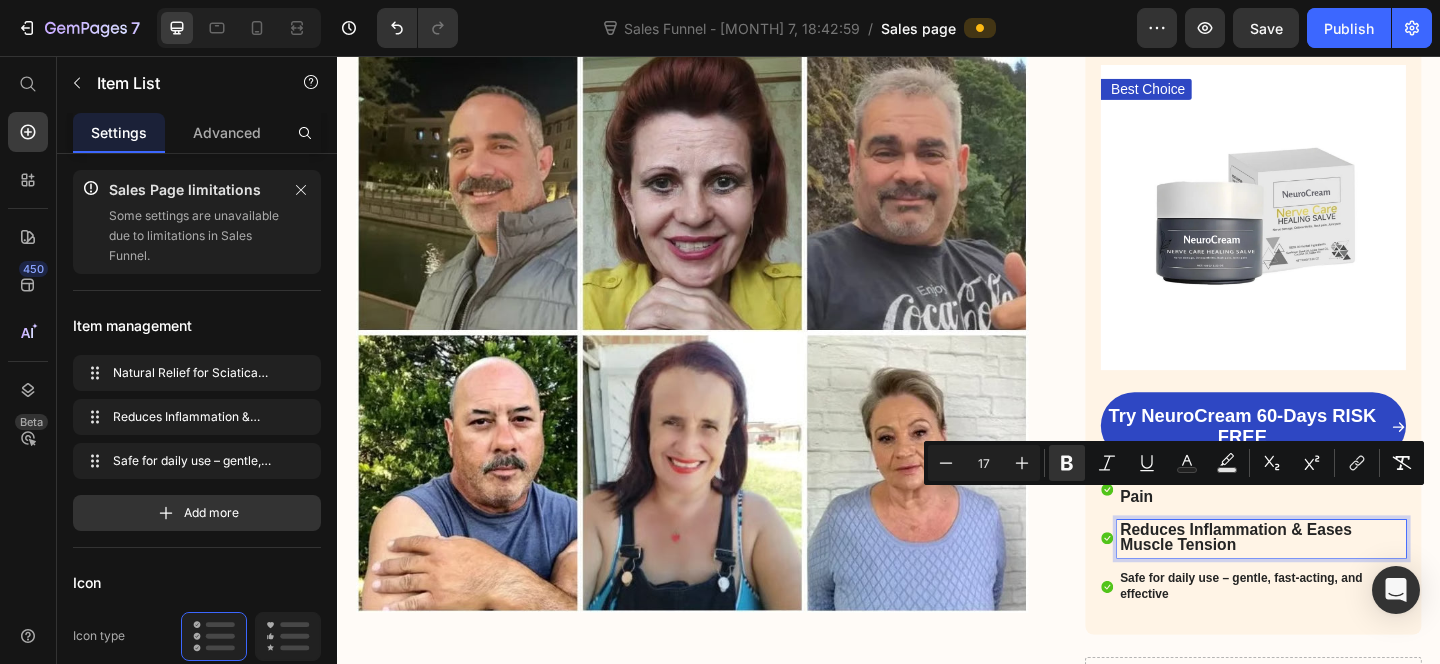 click on "Safe for daily use – gentle, fast-acting, and effective" at bounding box center [1343, 634] 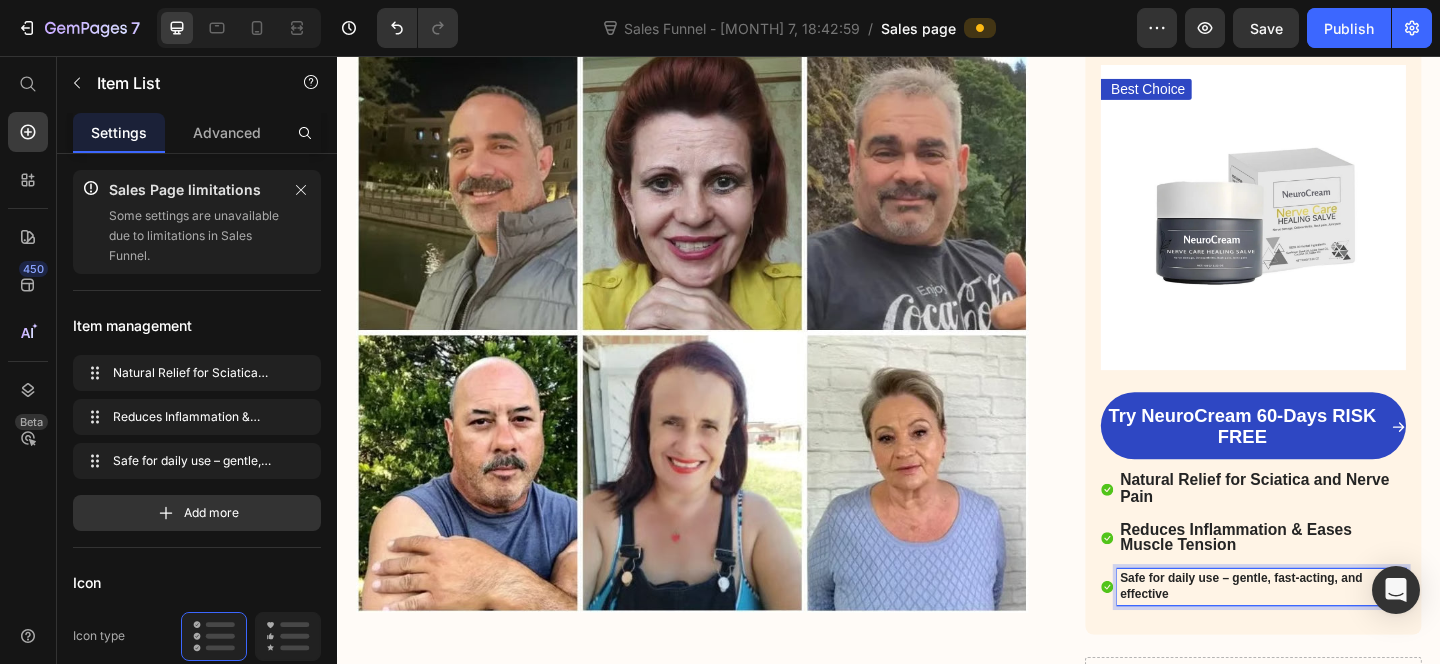 click on "Safe for daily use – gentle, fast-acting, and effective" at bounding box center (1321, 633) 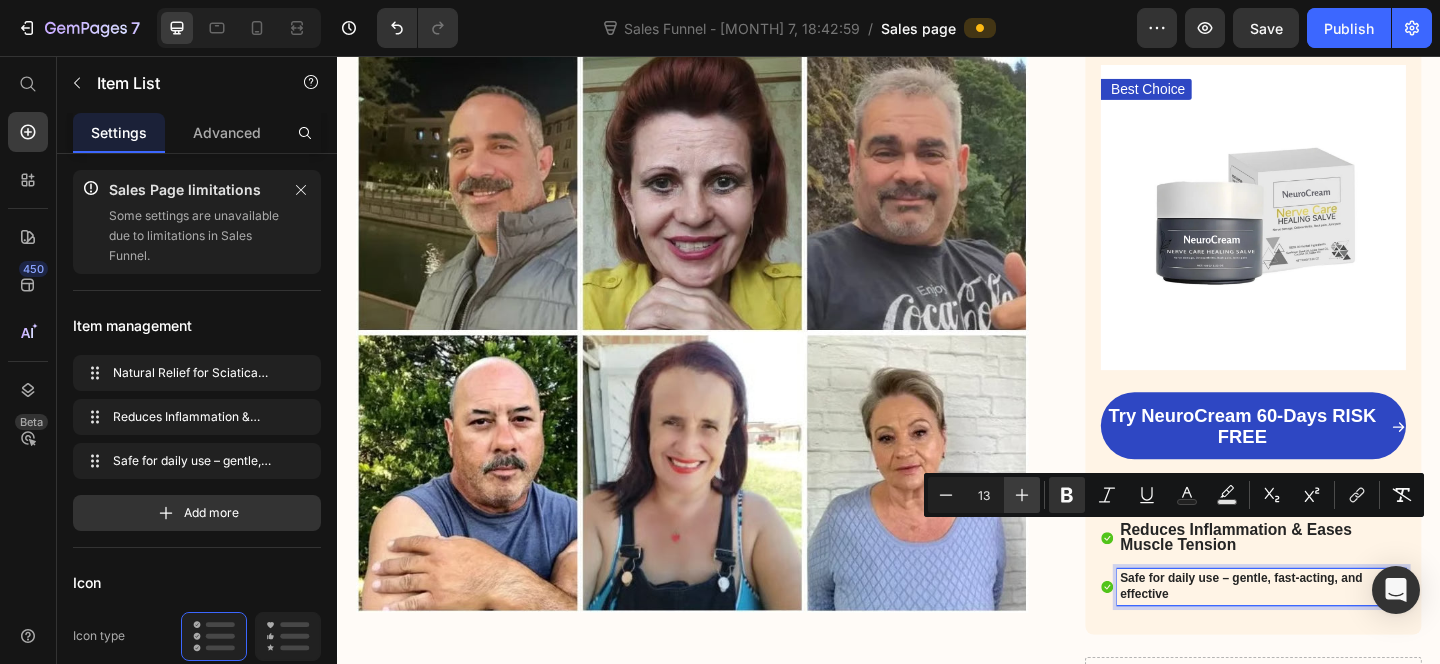 click 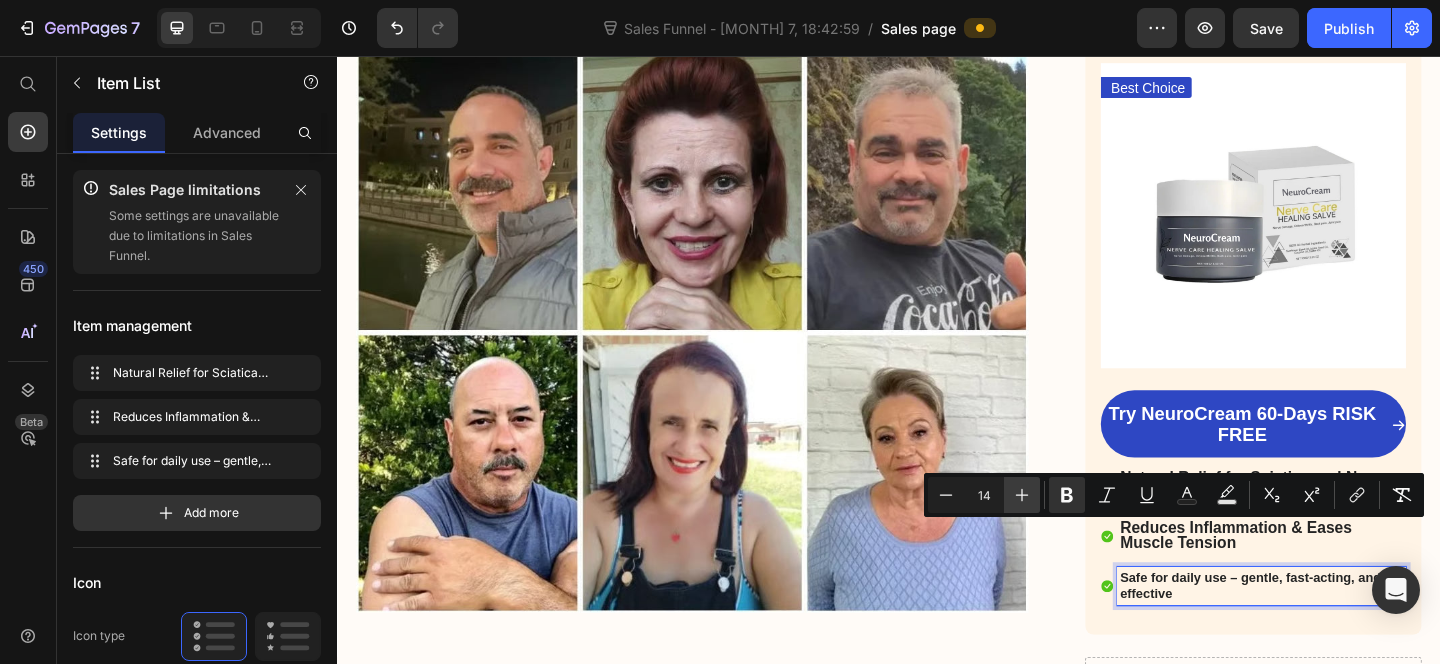 click 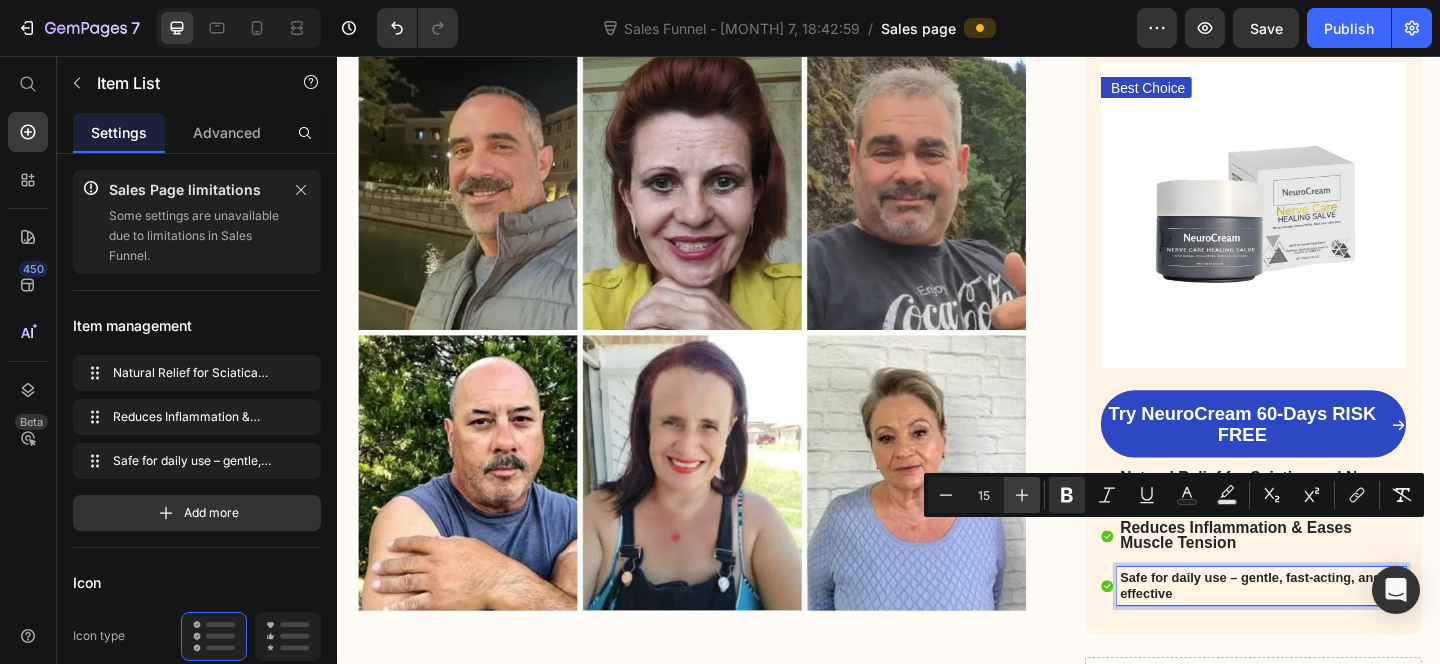 click 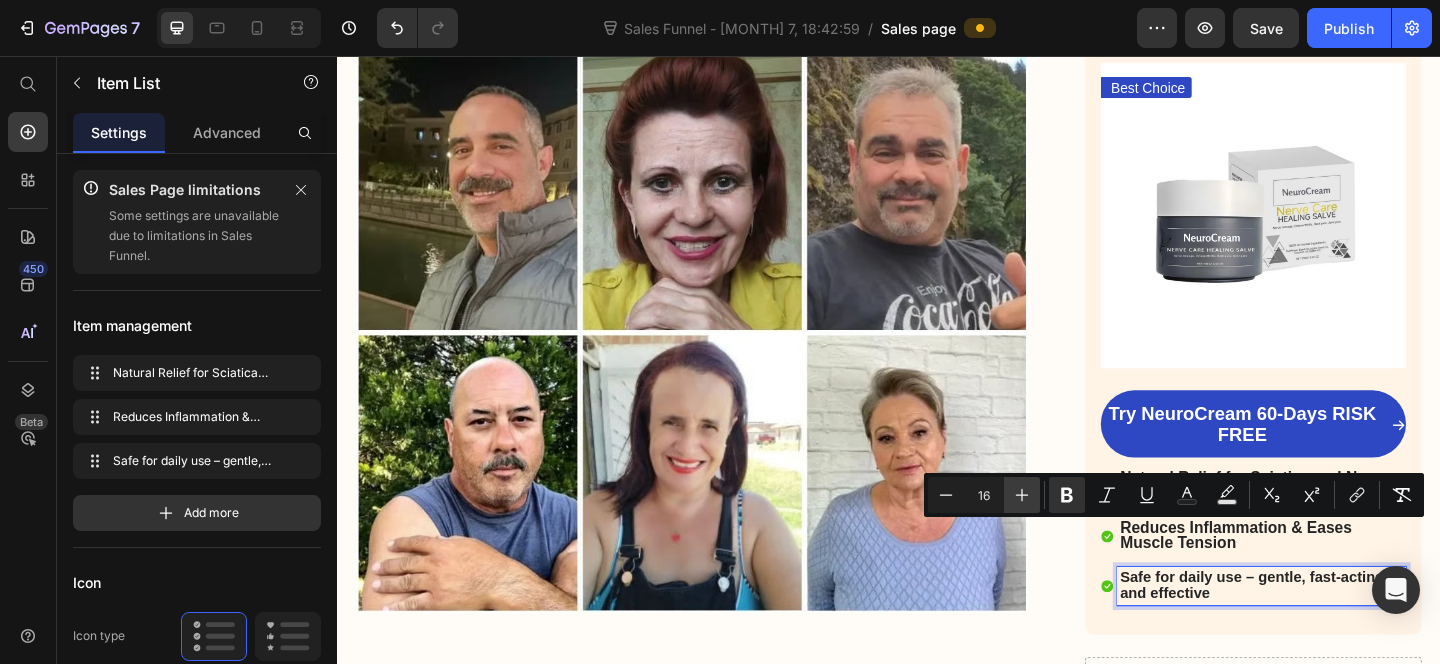 click 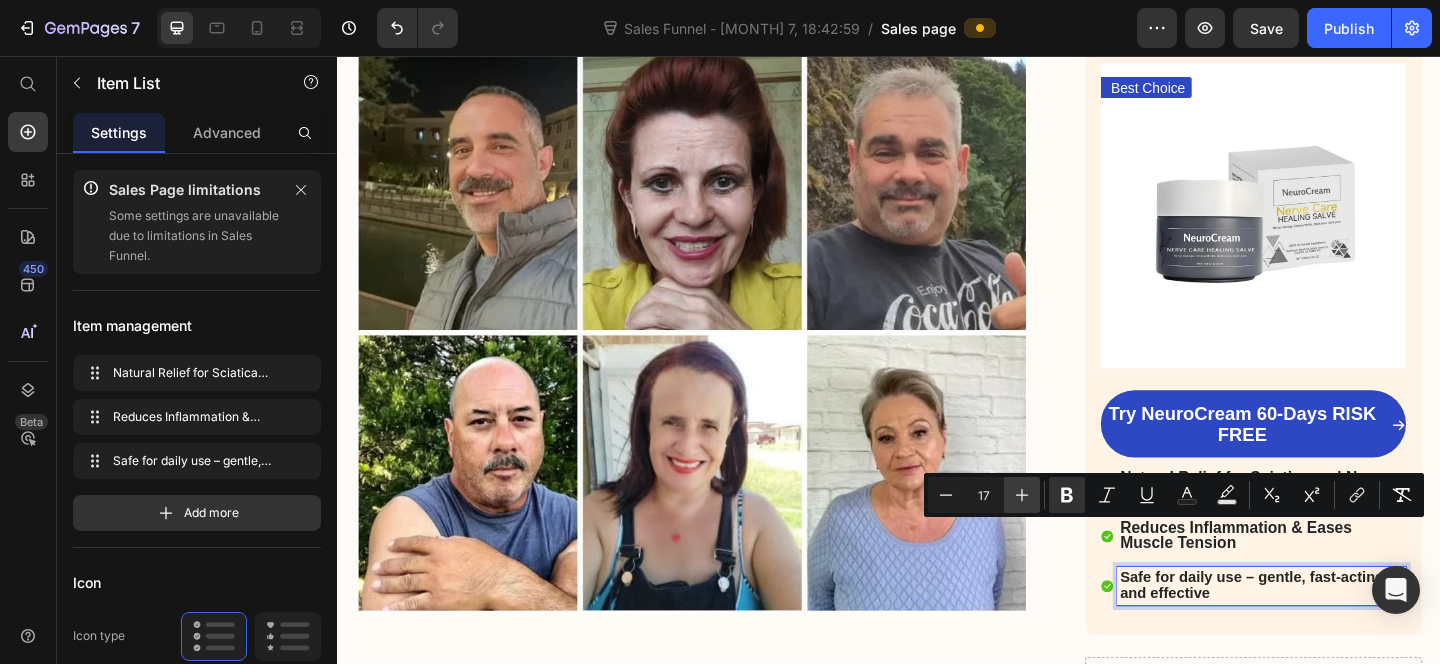 click 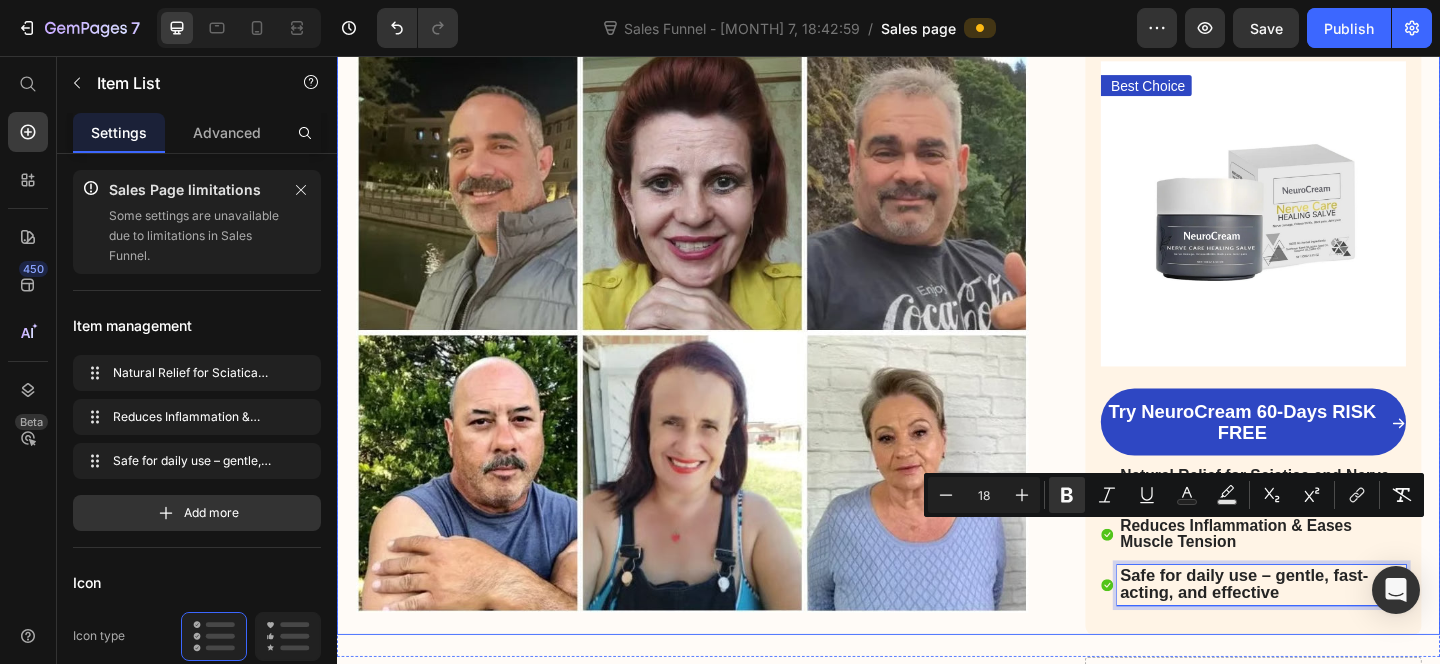 click on "HOME > HEALTH > SCIATICA RELIEF Heading After 25 Years Treating Spine Patients, [DOCTOR] [LASTNAME] Discovers a Natural Tree Extract  That Eases Sciatica Pain in Weeks  -No Surgery or Pills Needed. Heading Imagine waking up without that fire in your back... walking freely again... sleeping through the night. If you've tried everything for sciatica, this is different Text Block 5 - 8 Minute Read. Text Block Image By [DOCTOR] [LASTNAME], Spinal Specialist  Text Block Row If  sciatica  has you waking up dreading the day, struggling just to get out of bed, wincing as you bend down to tie your shoes, or avoiding stairs like they're your worst enemy,  read this article now.   The  sharp, electric shock pain  that hit when you least expect them make you fear the next step, the next movement.   If you don’t do something now, the pain will only get worse —leaving you numb, in constant agony, and at risk of losing your freedom. Text Block Image   Hi, I'm  [DOCTOR] [LASTNAME]     ➩ Sciatica" at bounding box center (937, -3815) 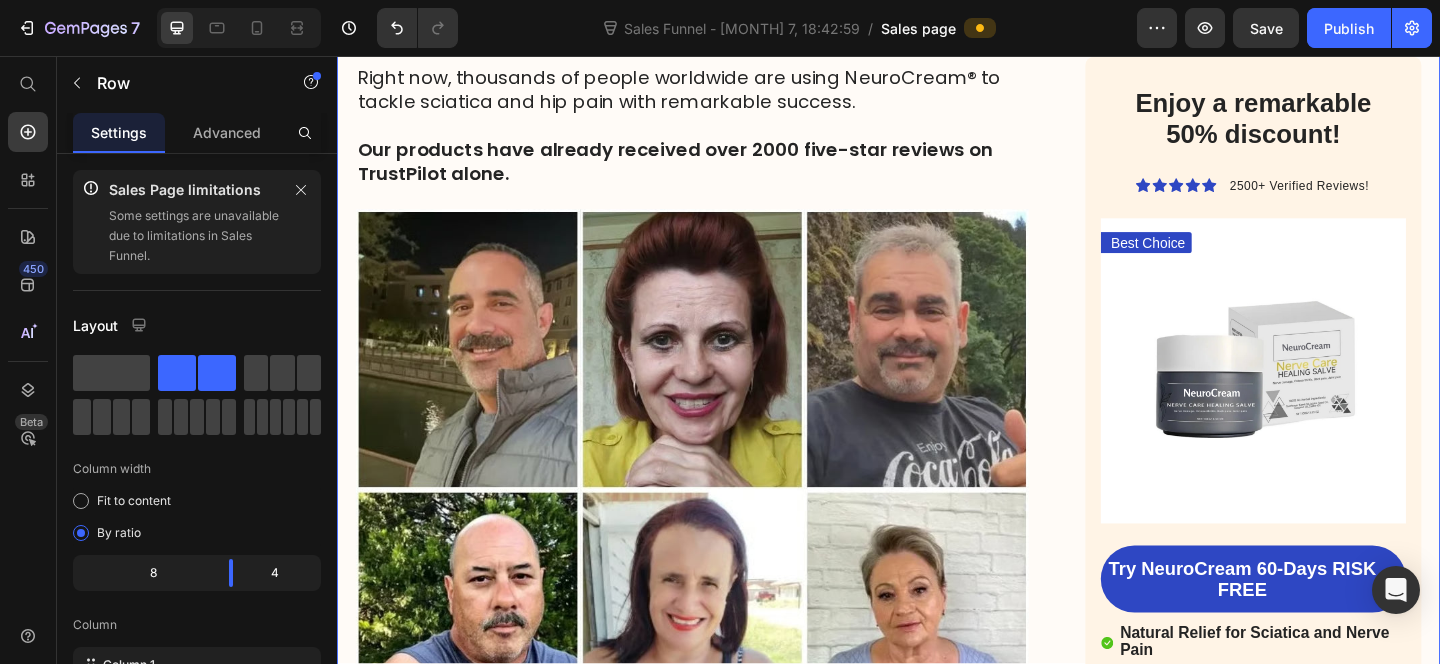 scroll, scrollTop: 8429, scrollLeft: 0, axis: vertical 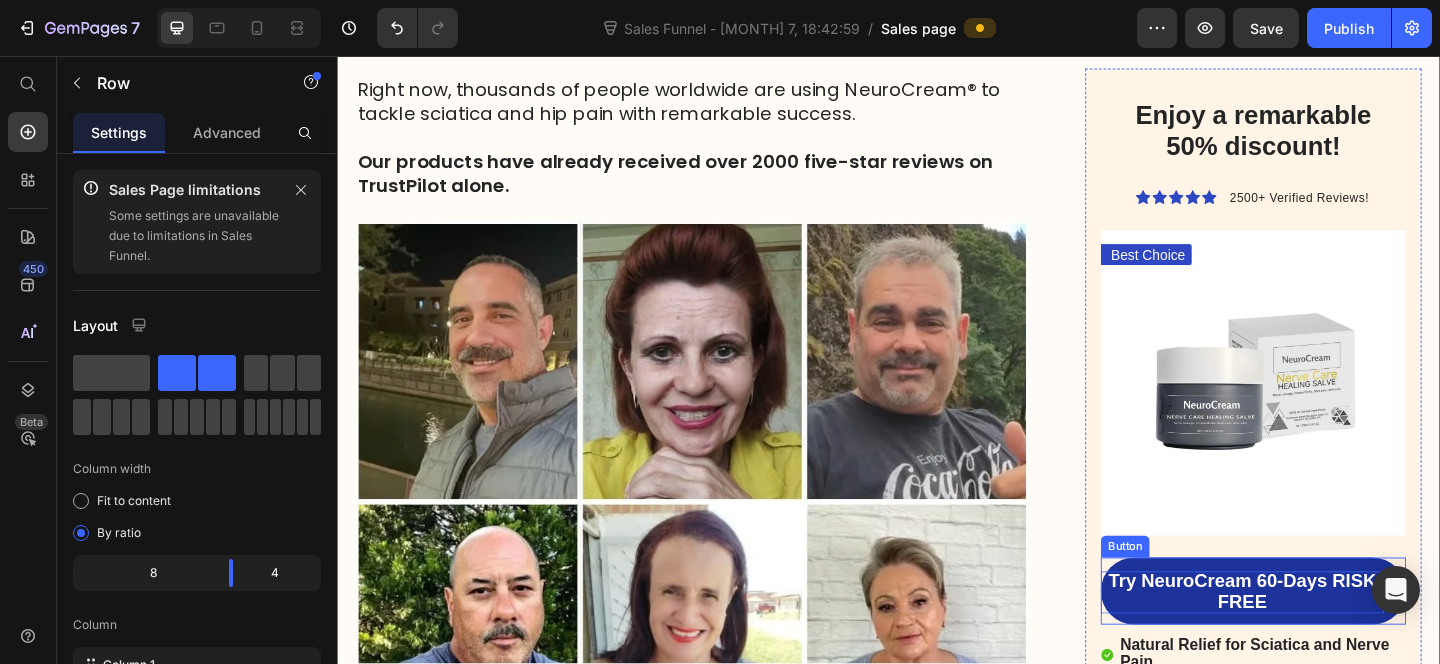 click on "Try NeuroCream 60-Days RISK FREE" at bounding box center [1321, 638] 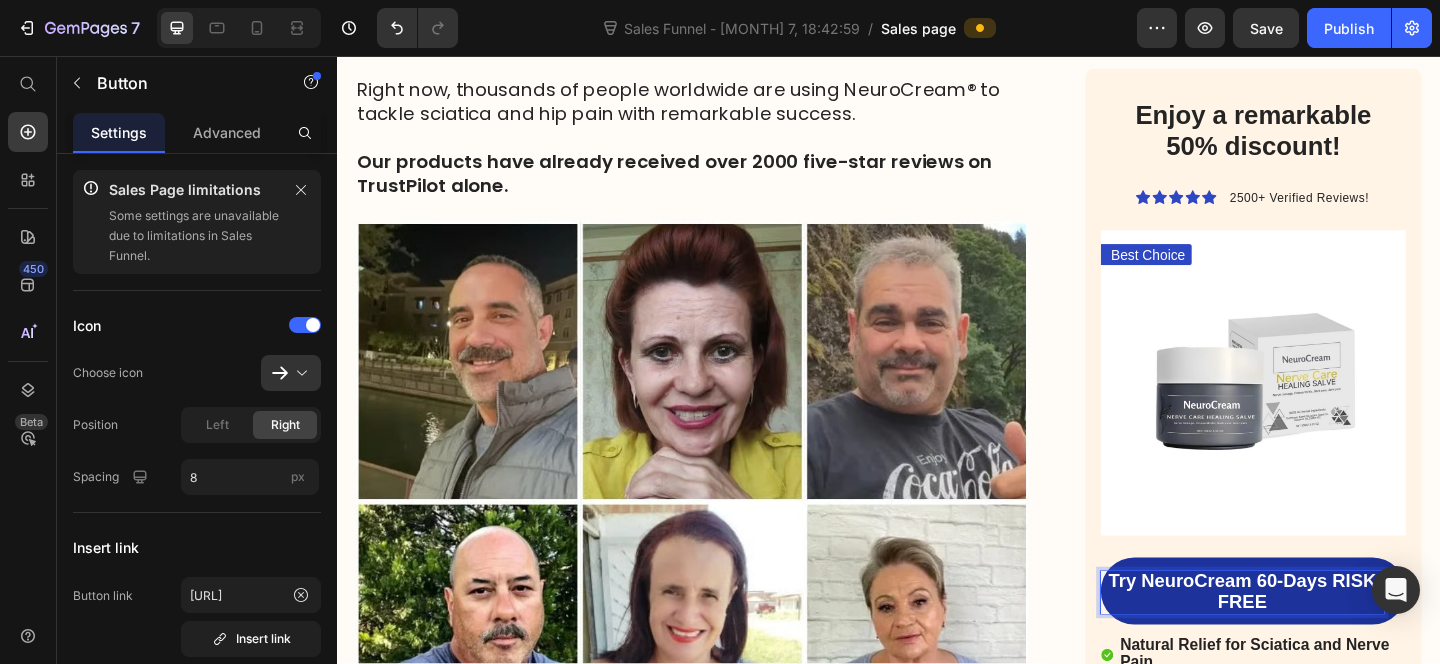 click on "Try NeuroCream 60-Days RISK FREE" at bounding box center [1321, 638] 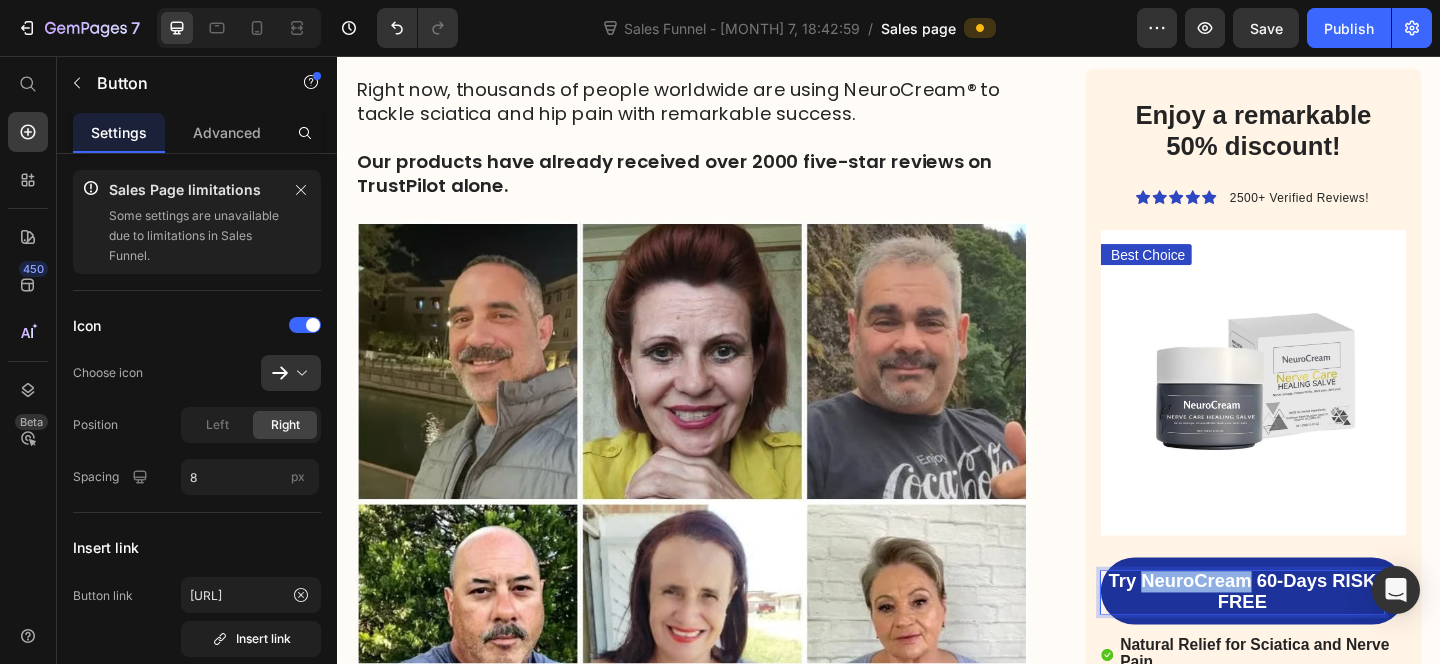 click on "Try NeuroCream 60-Days RISK FREE" at bounding box center (1321, 638) 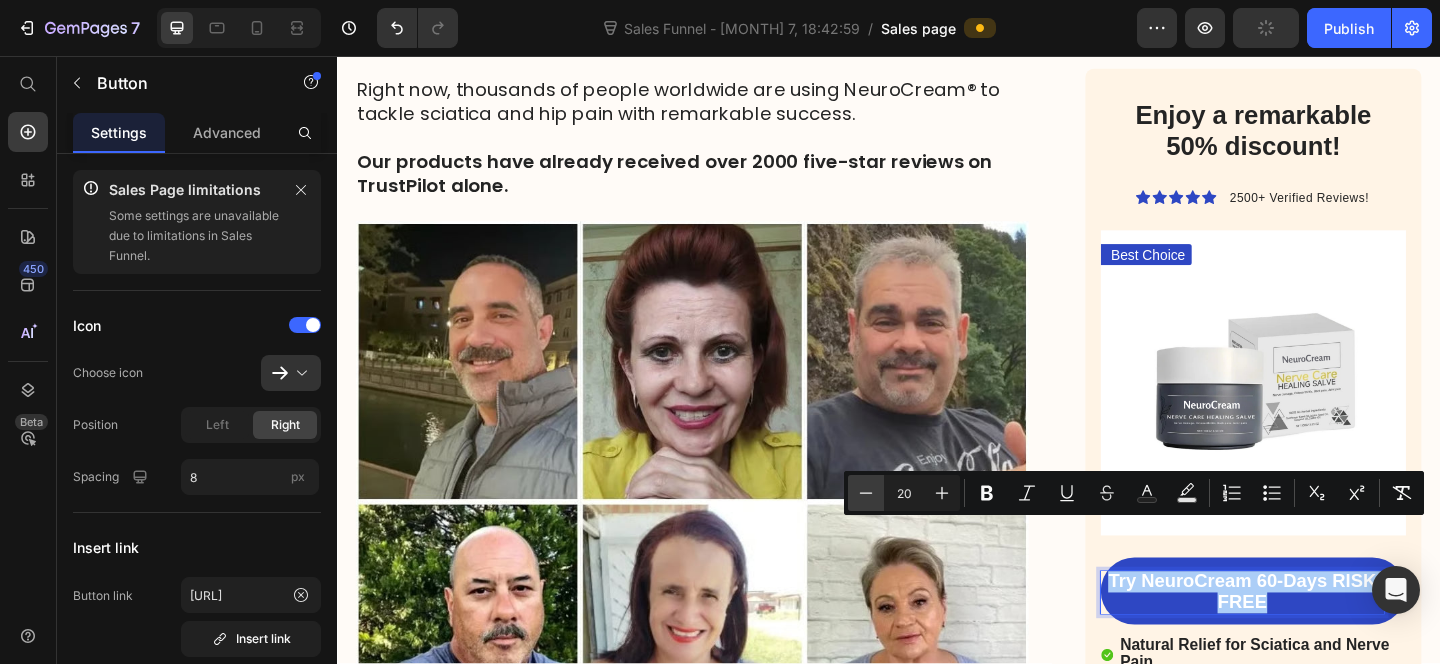click 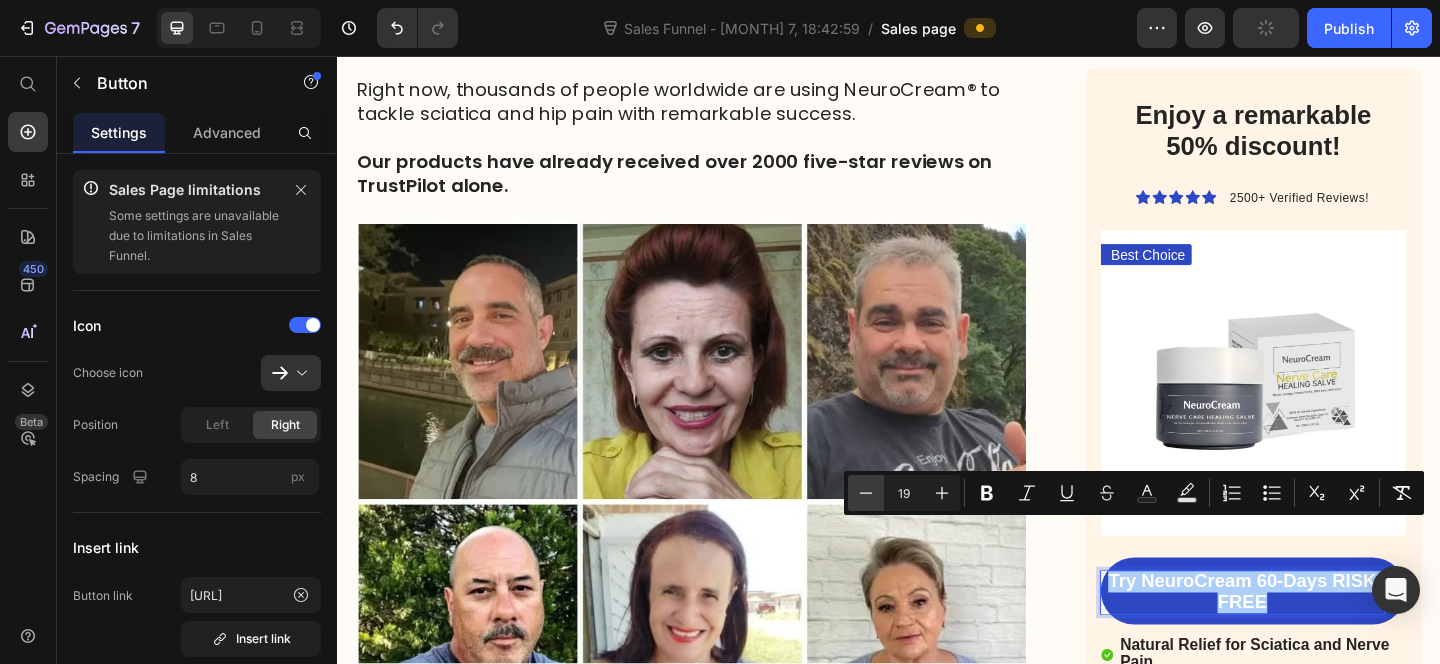 click 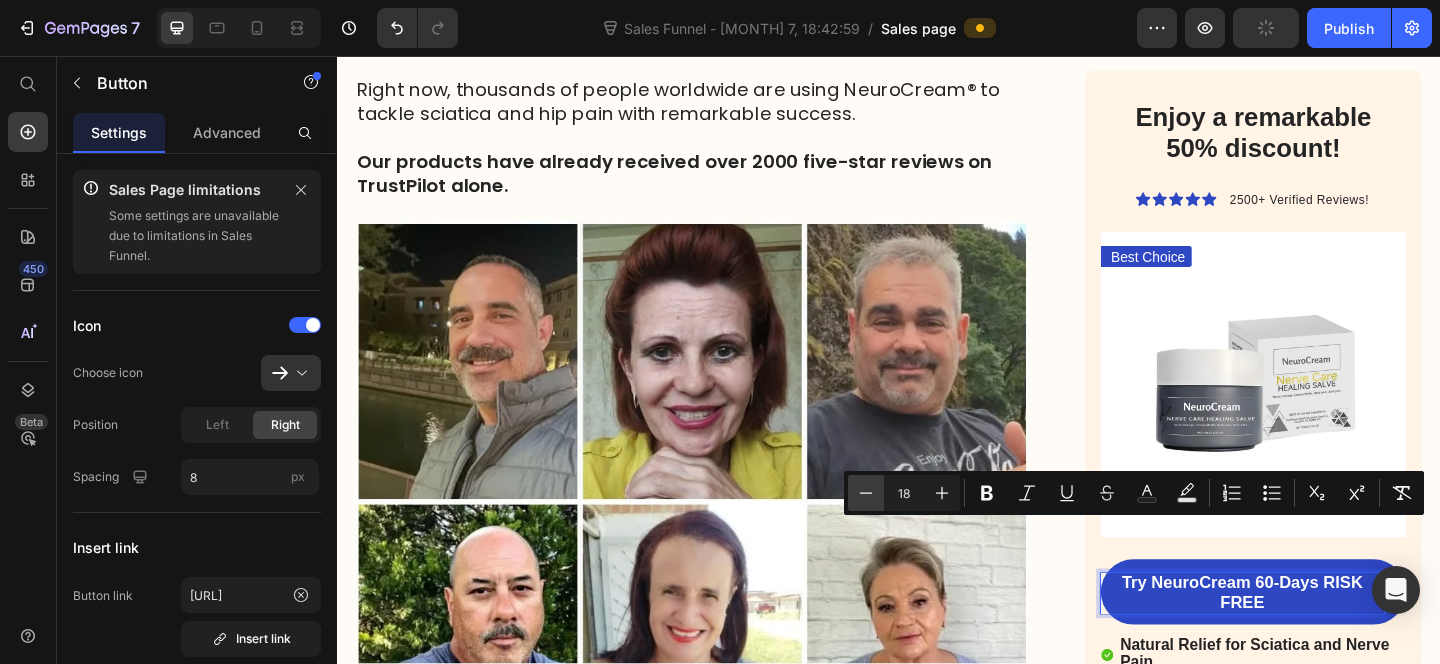 click 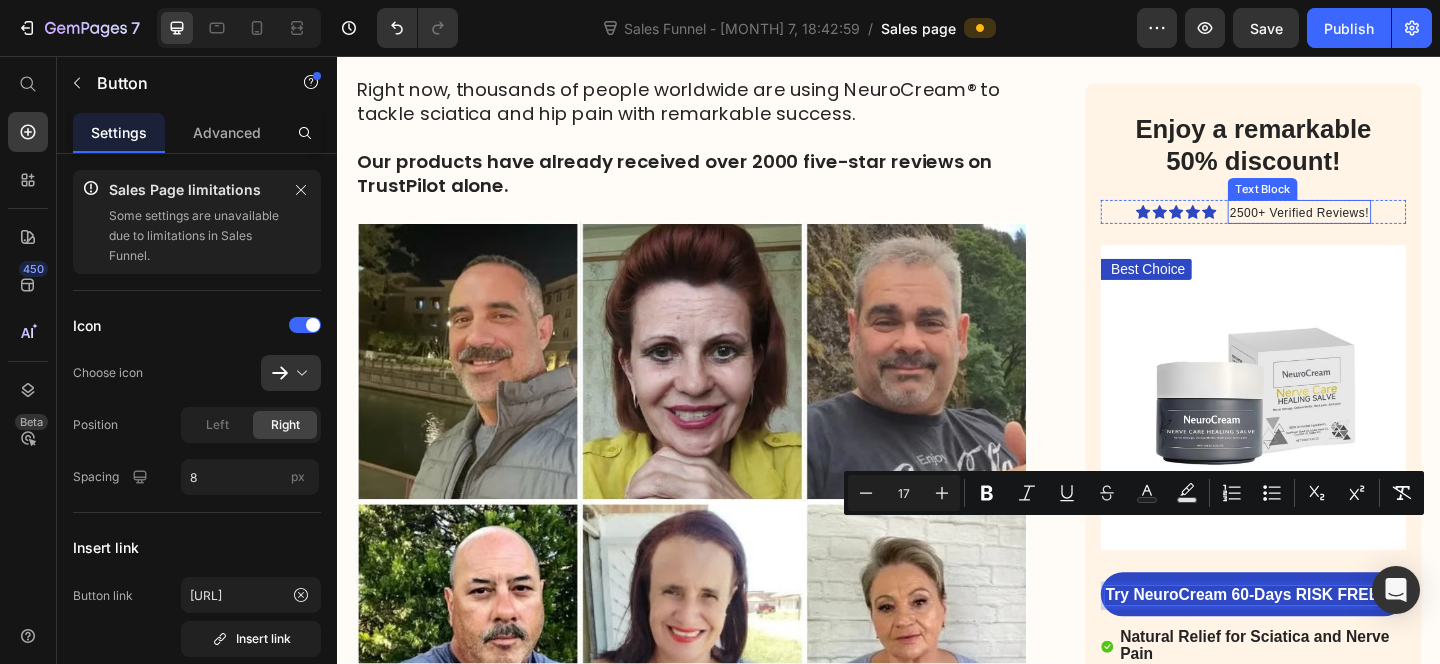 click on "2500+ Verified Reviews!" at bounding box center (1383, 226) 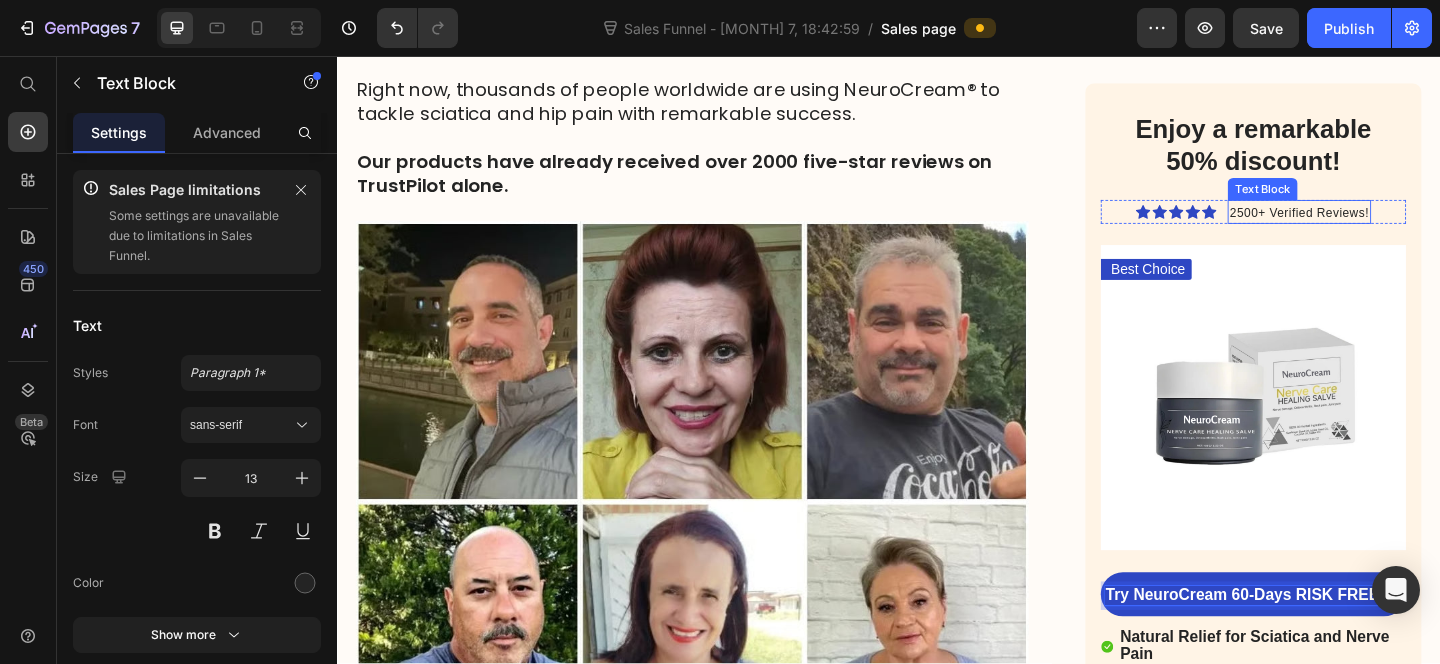 click on "2500+ Verified Reviews!" at bounding box center (1383, 226) 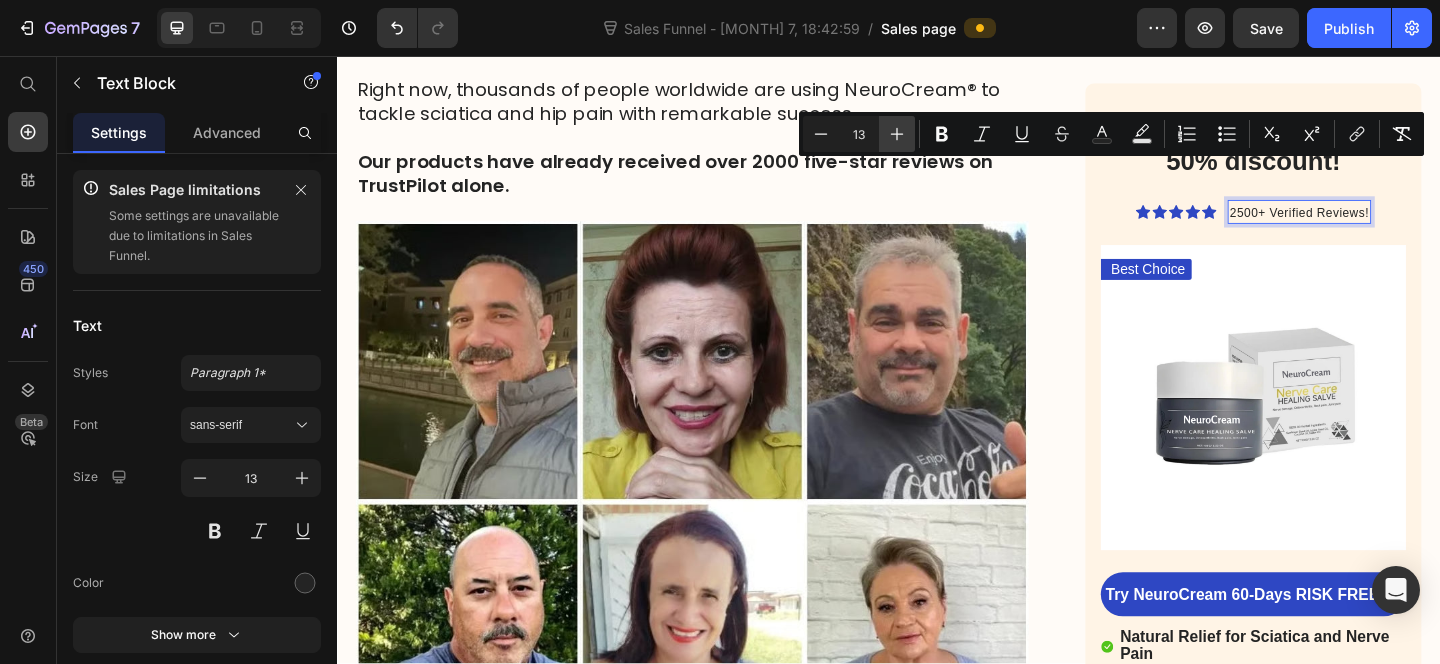 click 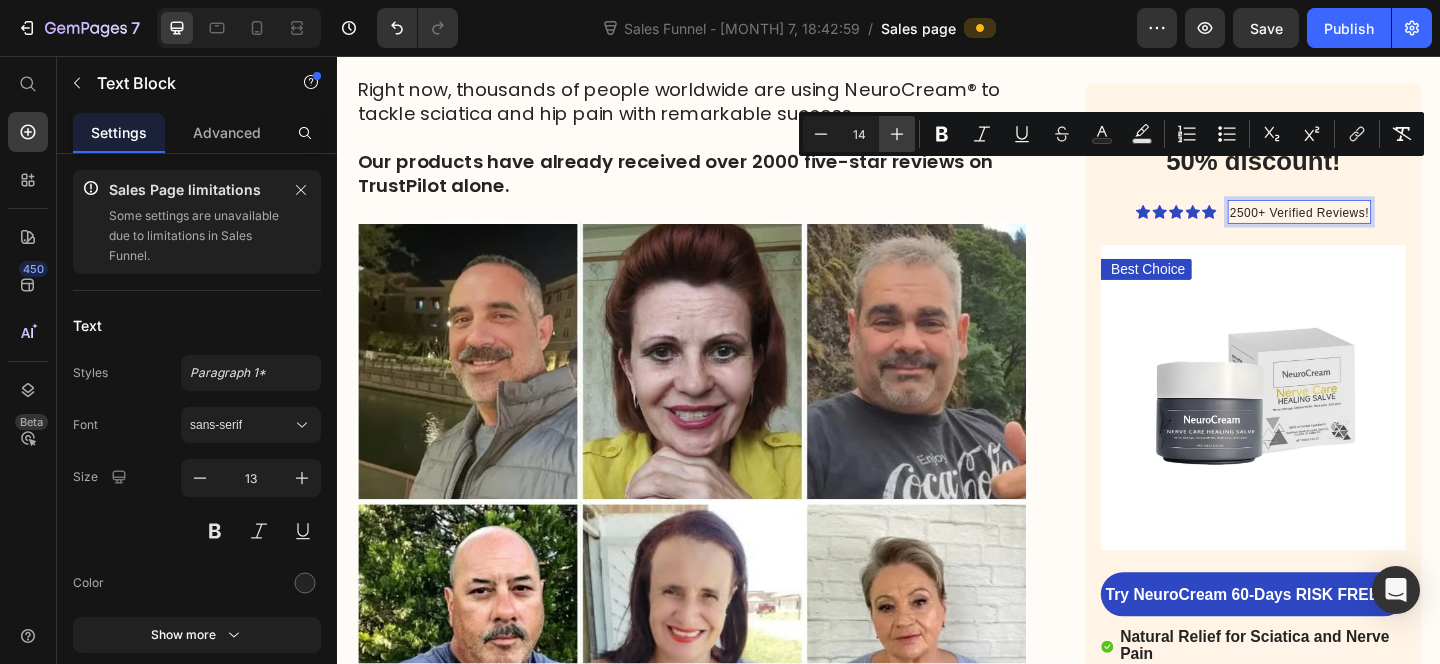 click 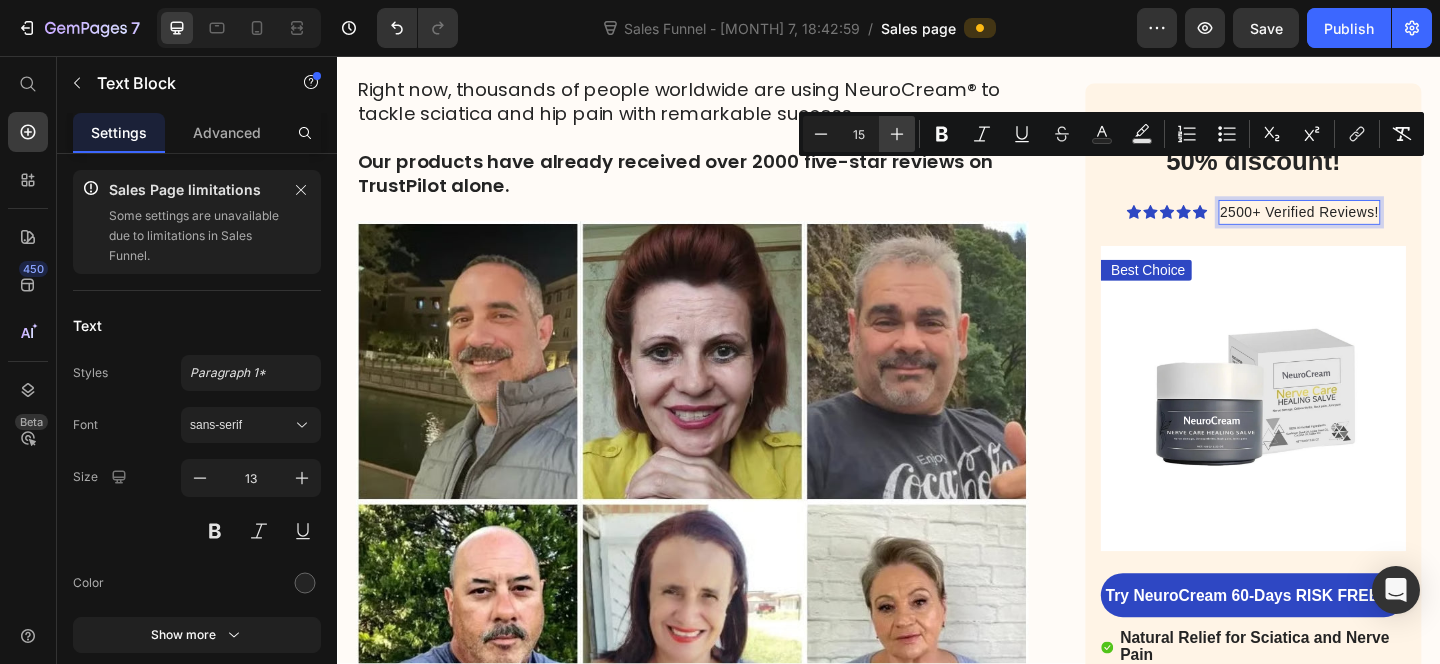 click 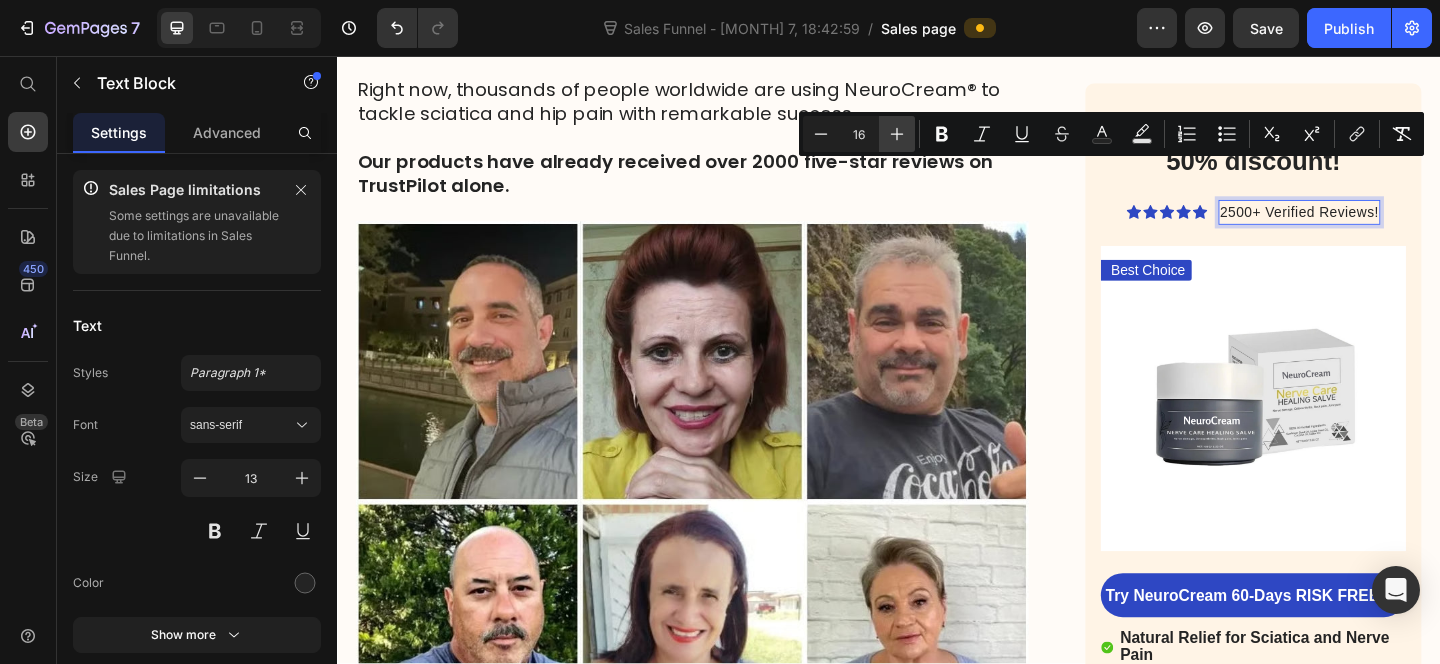 click 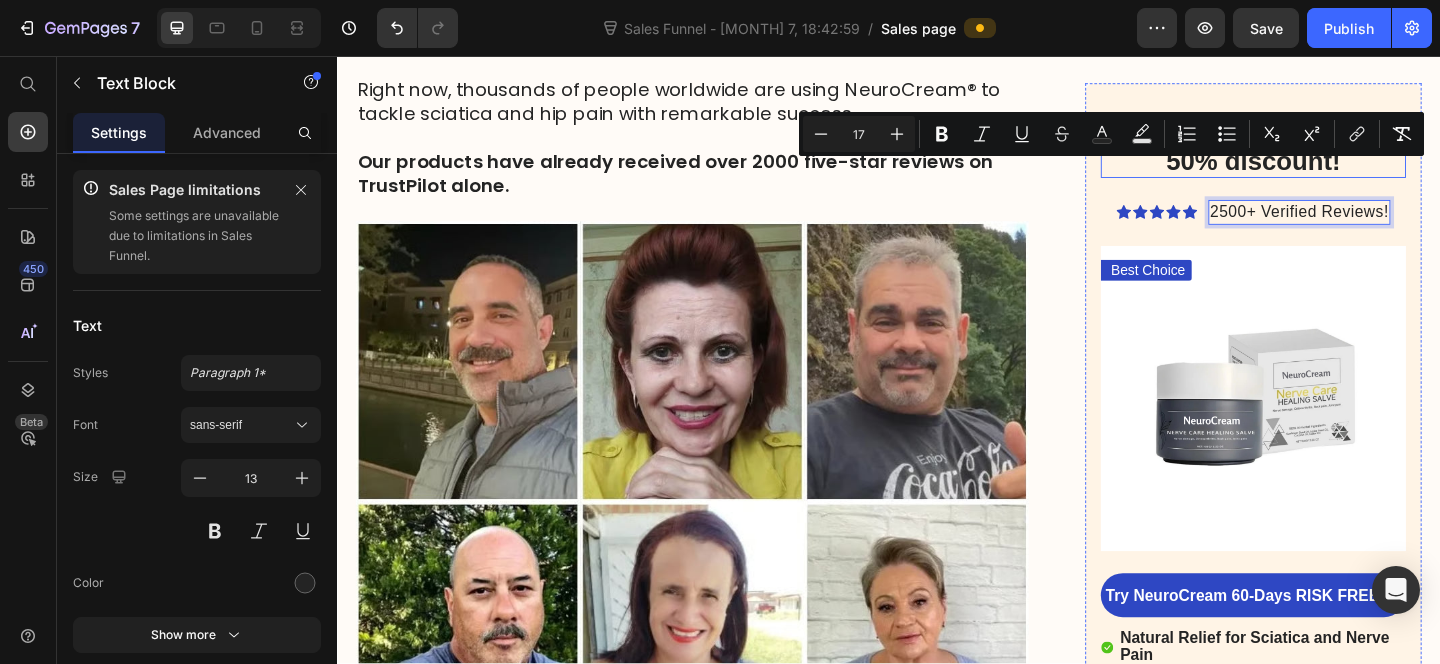 click on "Enjoy a remarkable 50% discount!" at bounding box center (1334, 153) 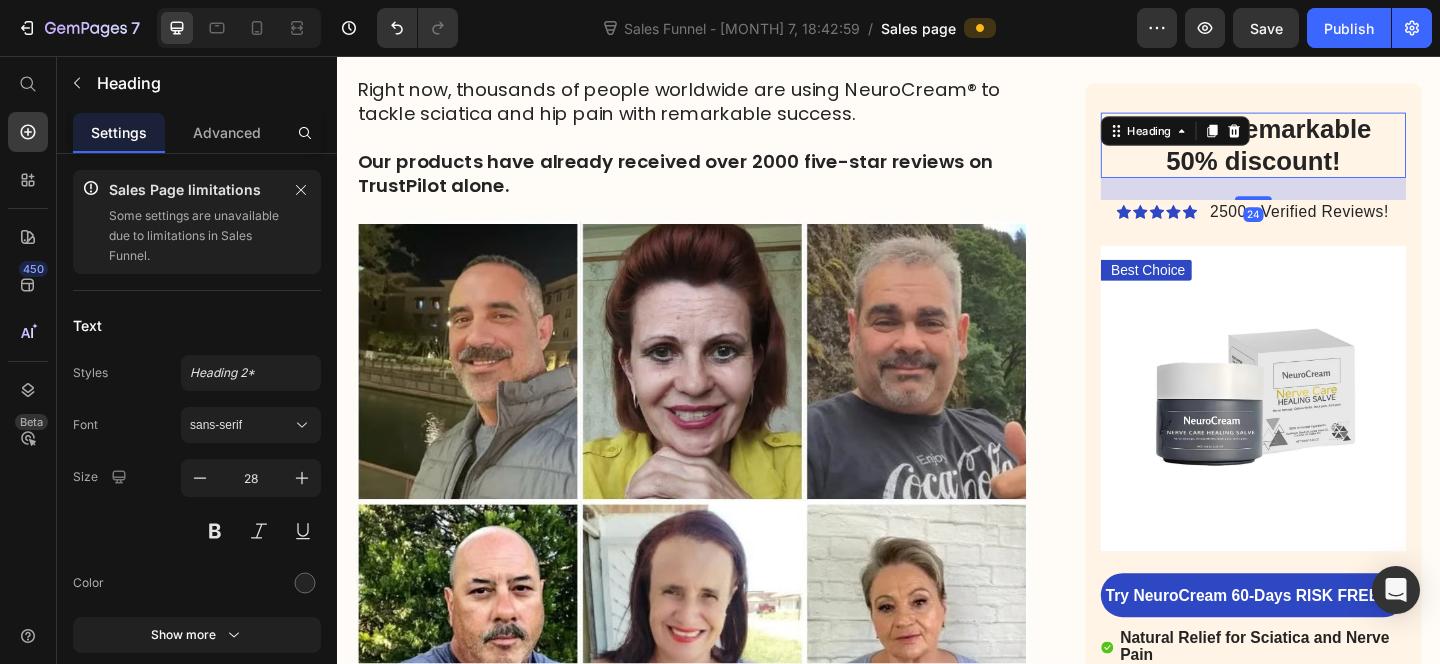 click on "Enjoy a remarkable 50% discount!" at bounding box center [1334, 153] 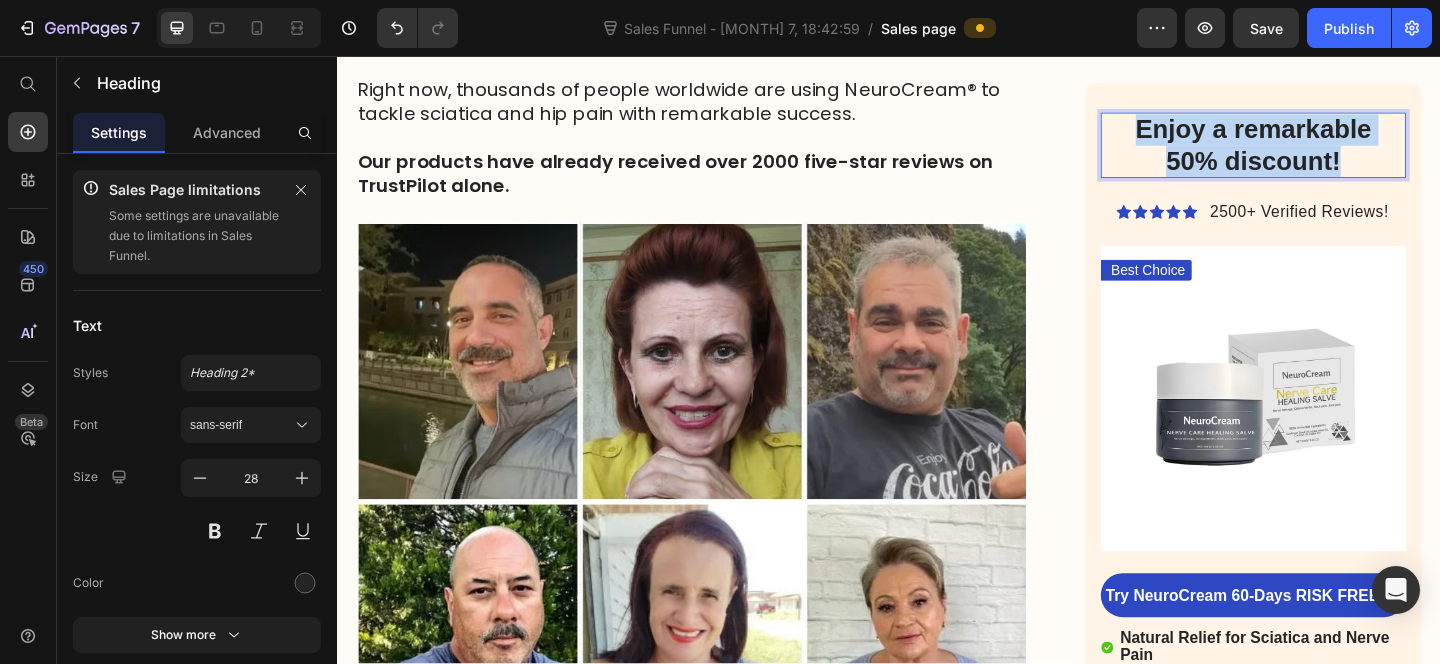 click on "Enjoy a remarkable 50% discount!" at bounding box center [1334, 153] 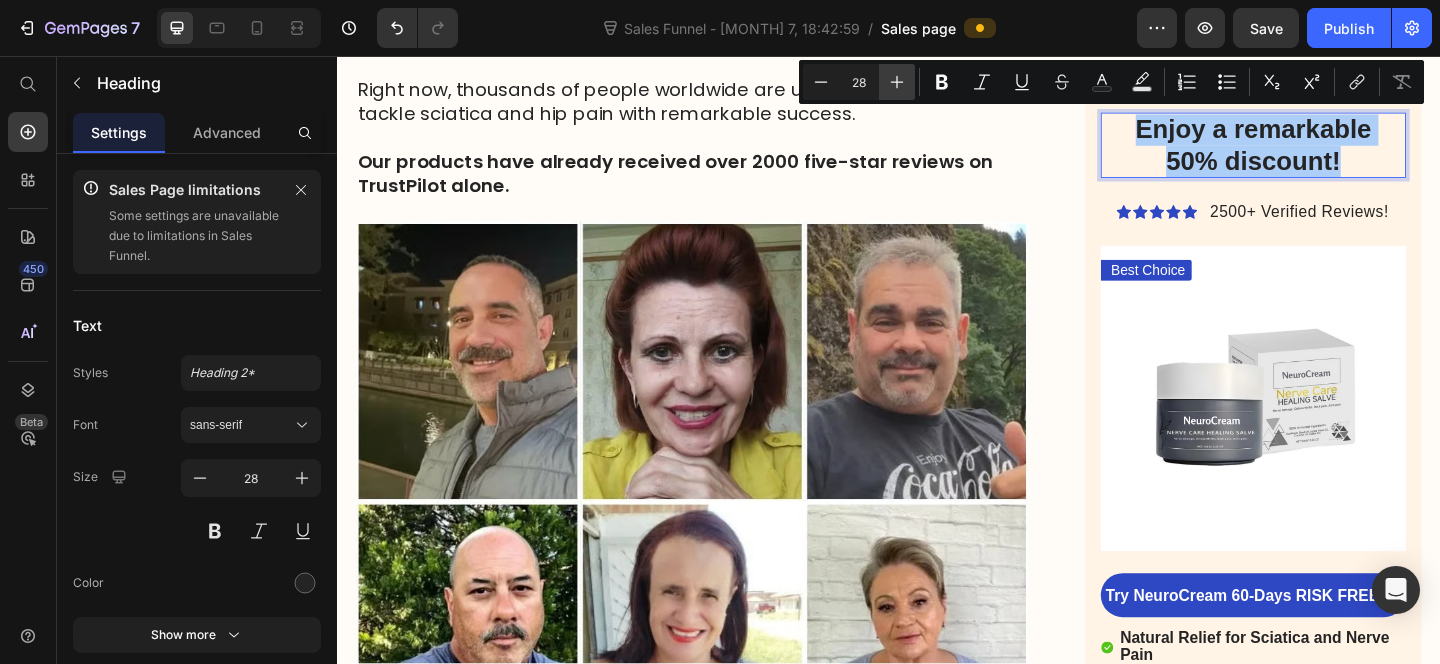 click 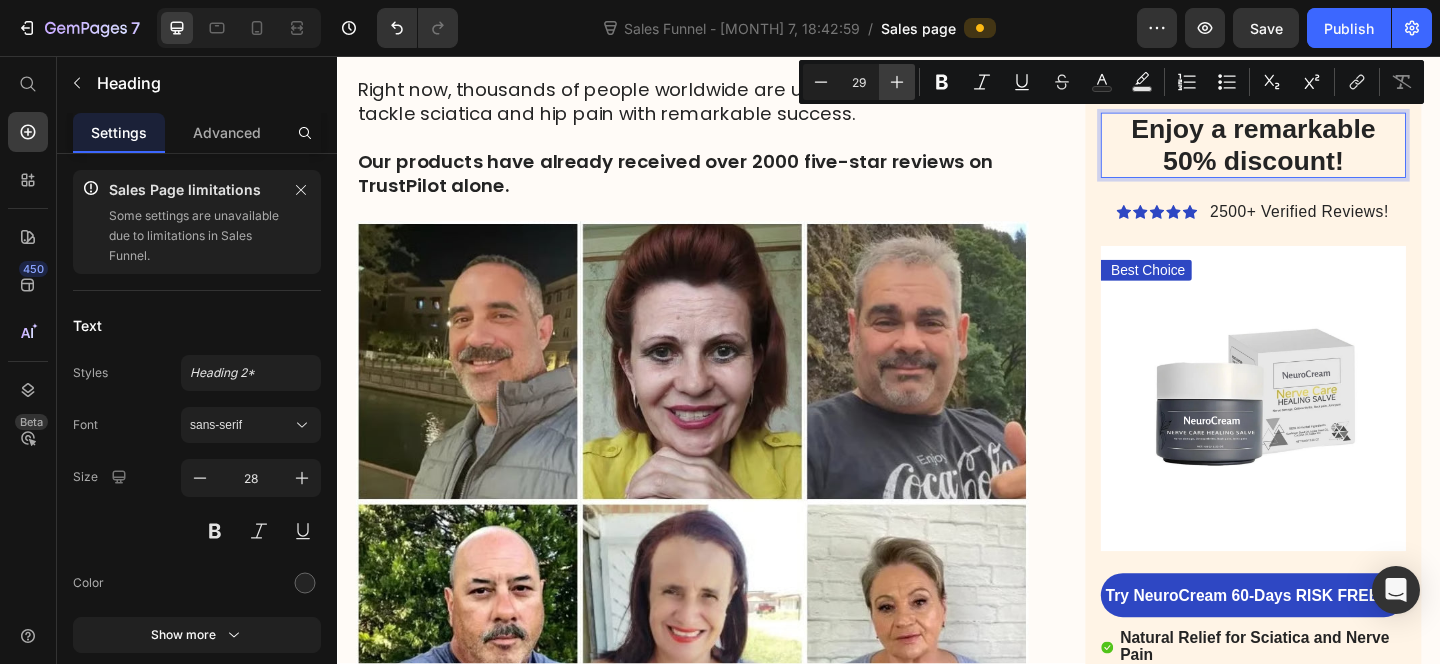click 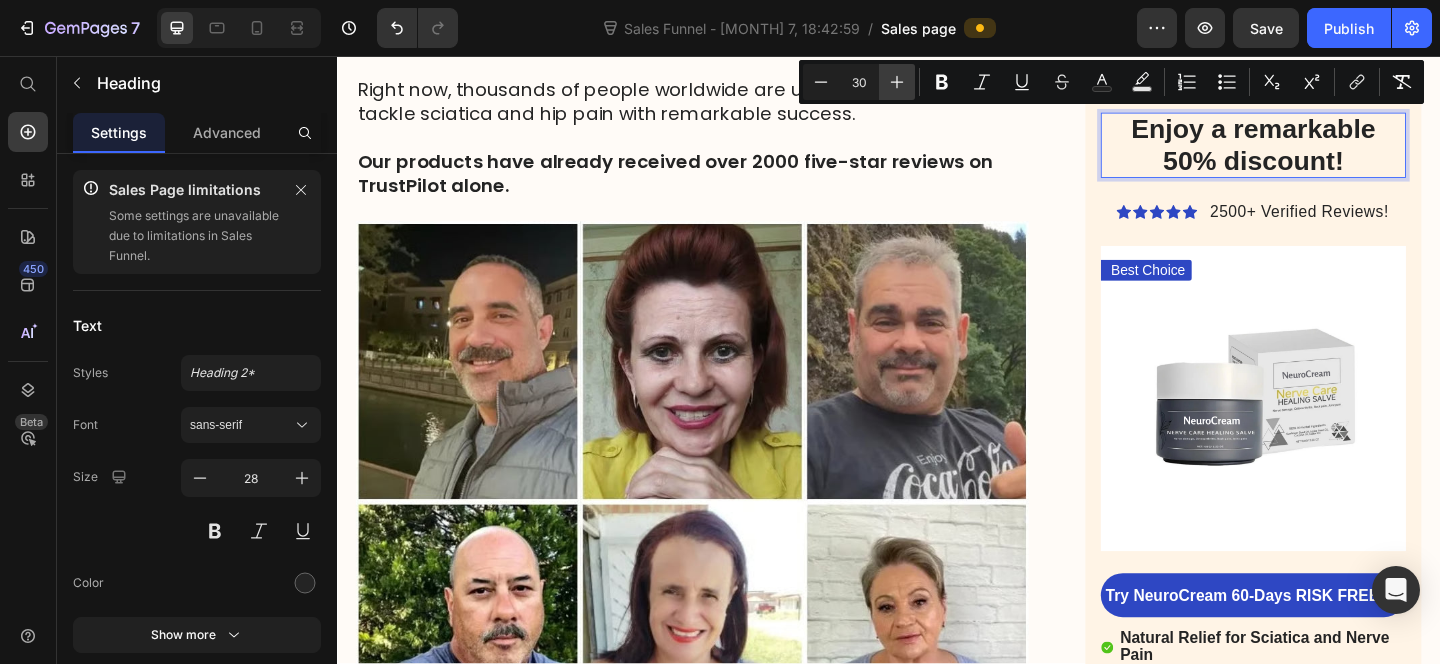 click 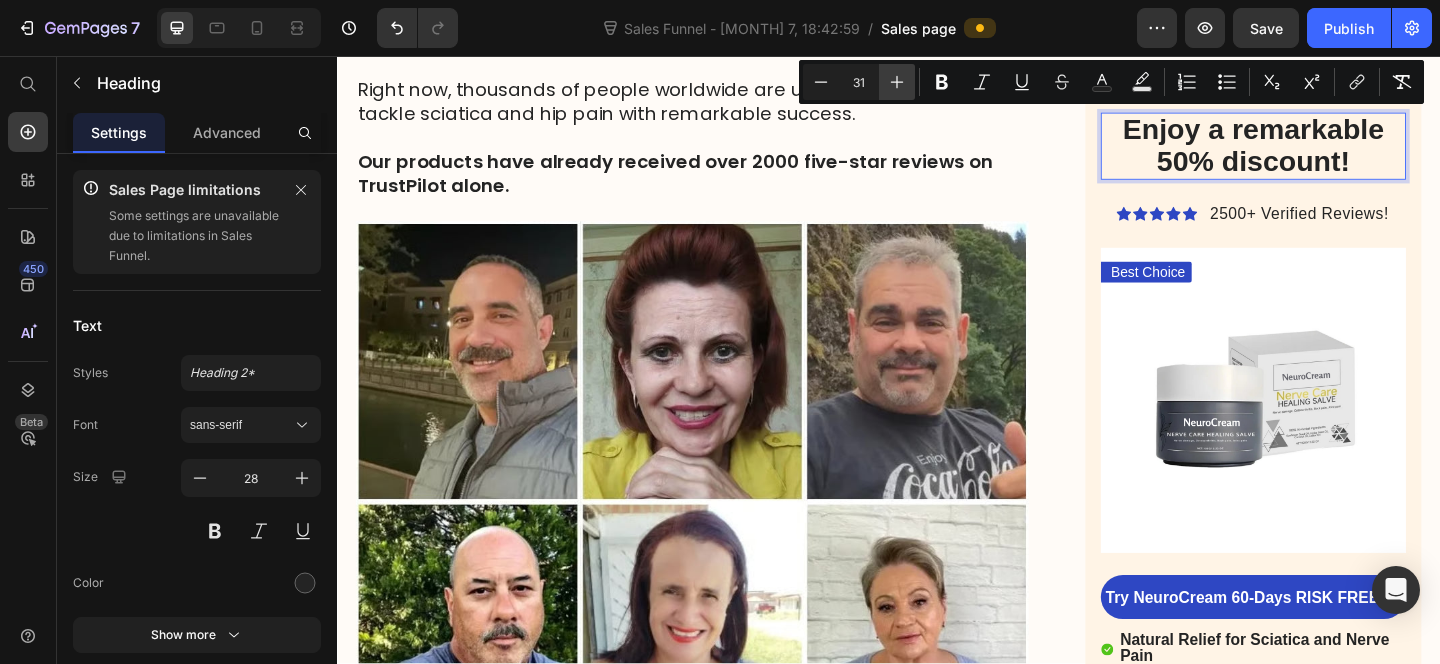 click 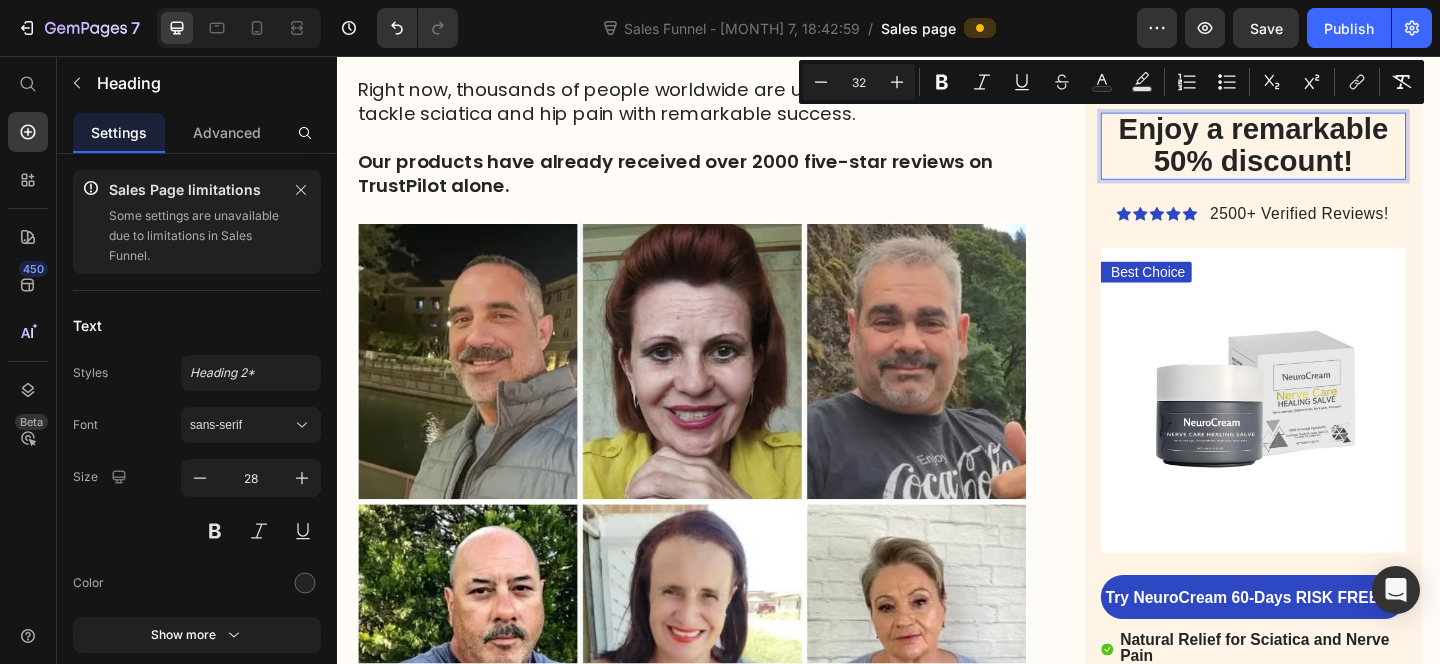 click on "Our products have already received over 2000 five-star reviews on TrustPilot alone." at bounding box center [723, 184] 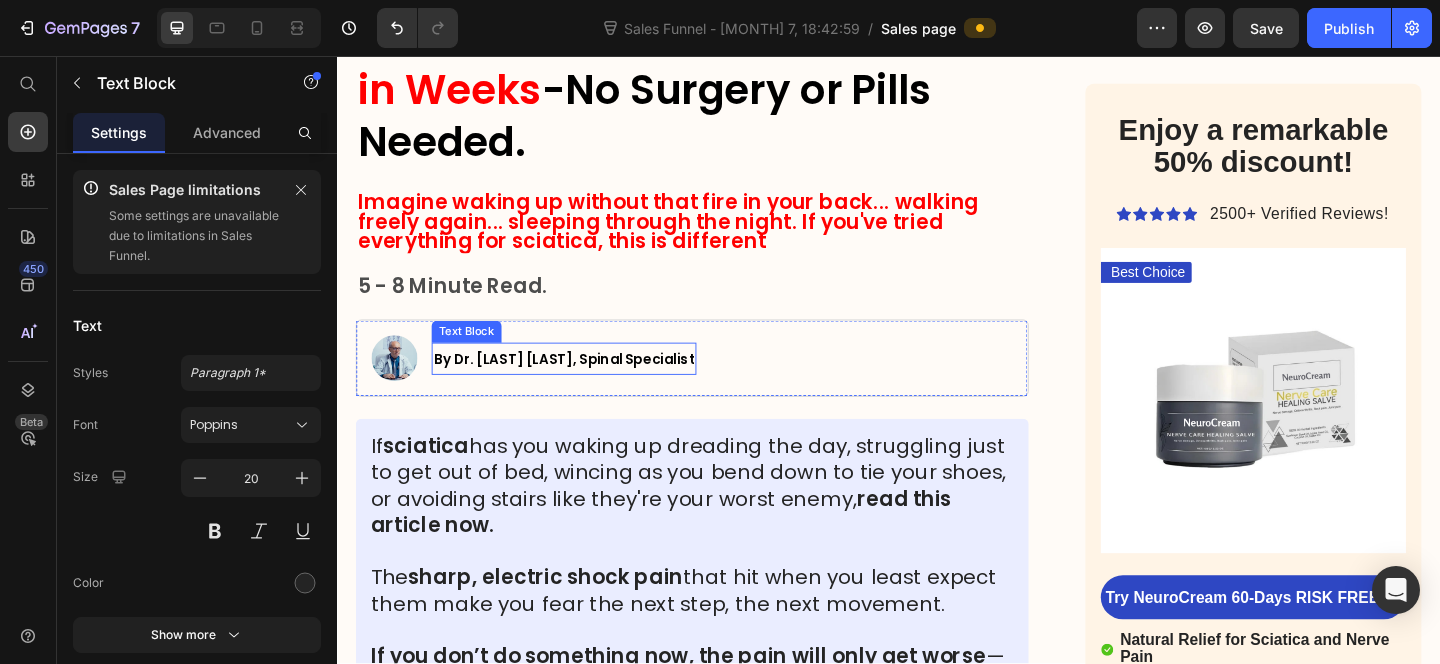 scroll, scrollTop: 537, scrollLeft: 0, axis: vertical 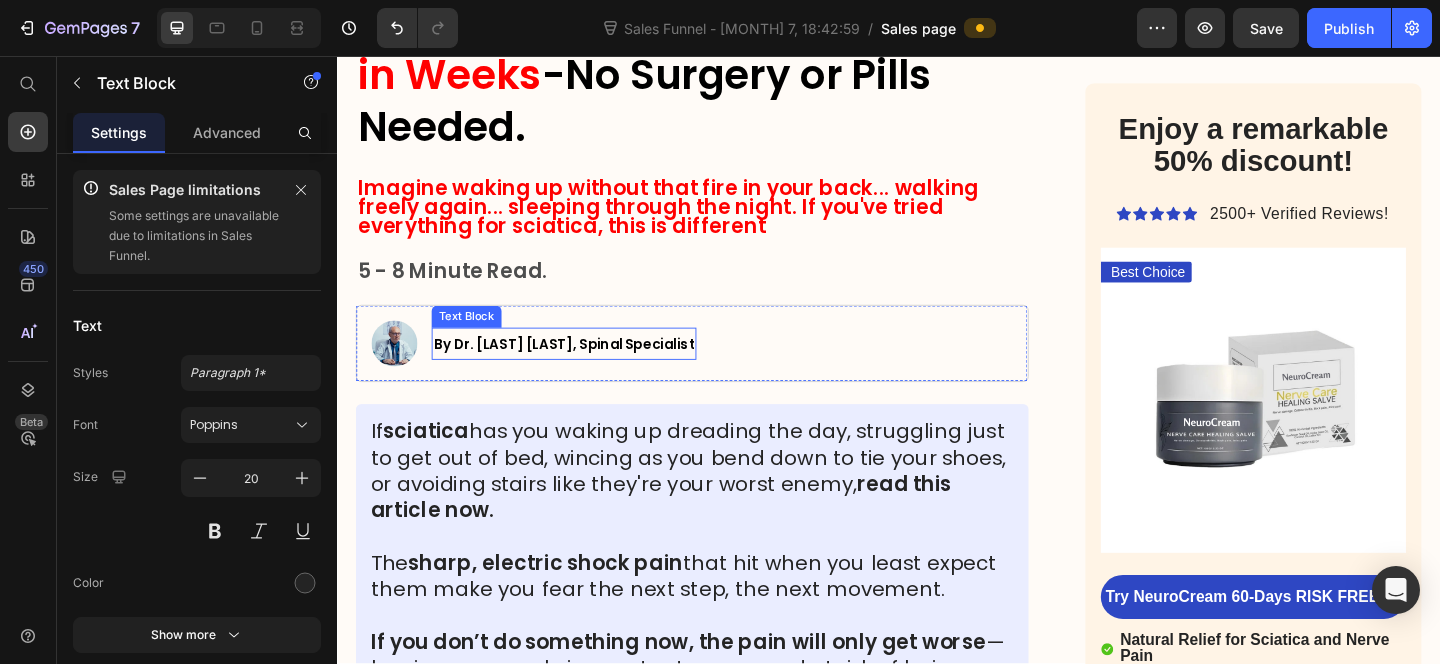 click on "If  sciatica  has you waking up dreading the day, struggling just to get out of bed, wincing as you bend down to tie your shoes, or avoiding stairs like they're your worst enemy,  read this article now." at bounding box center [723, 508] 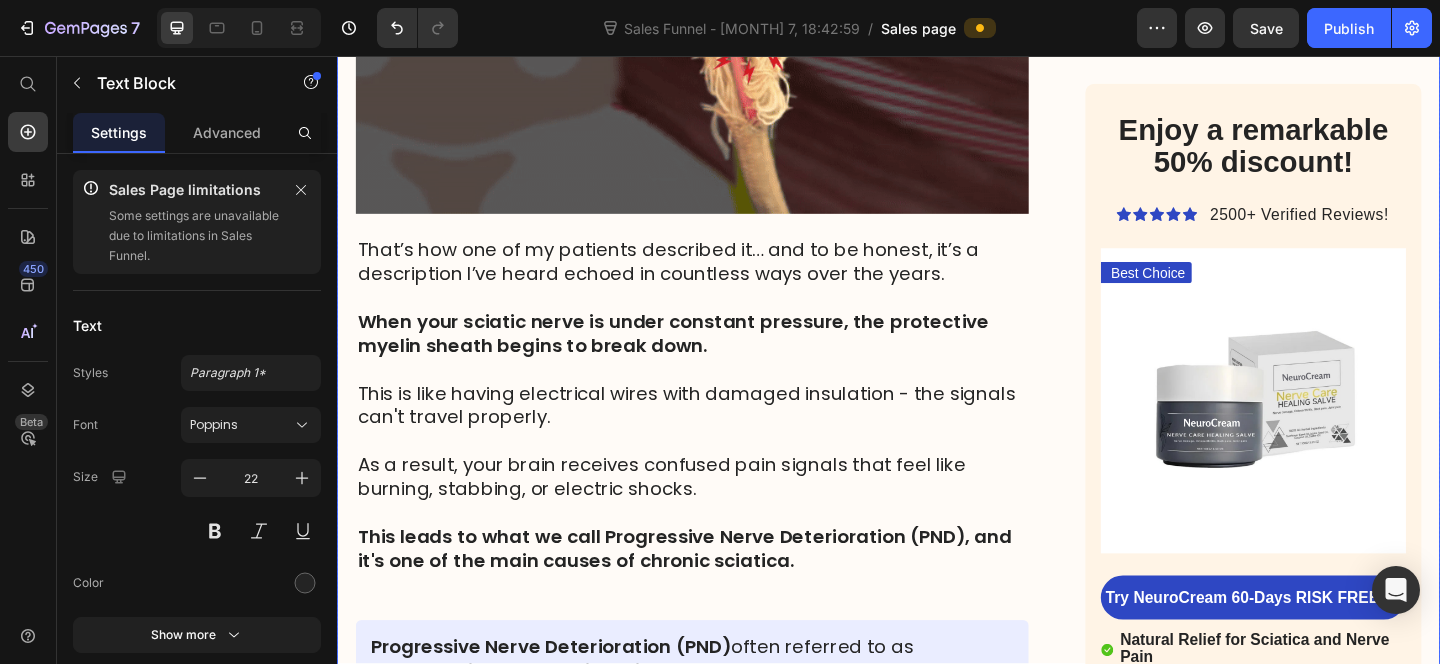 scroll, scrollTop: 5342, scrollLeft: 0, axis: vertical 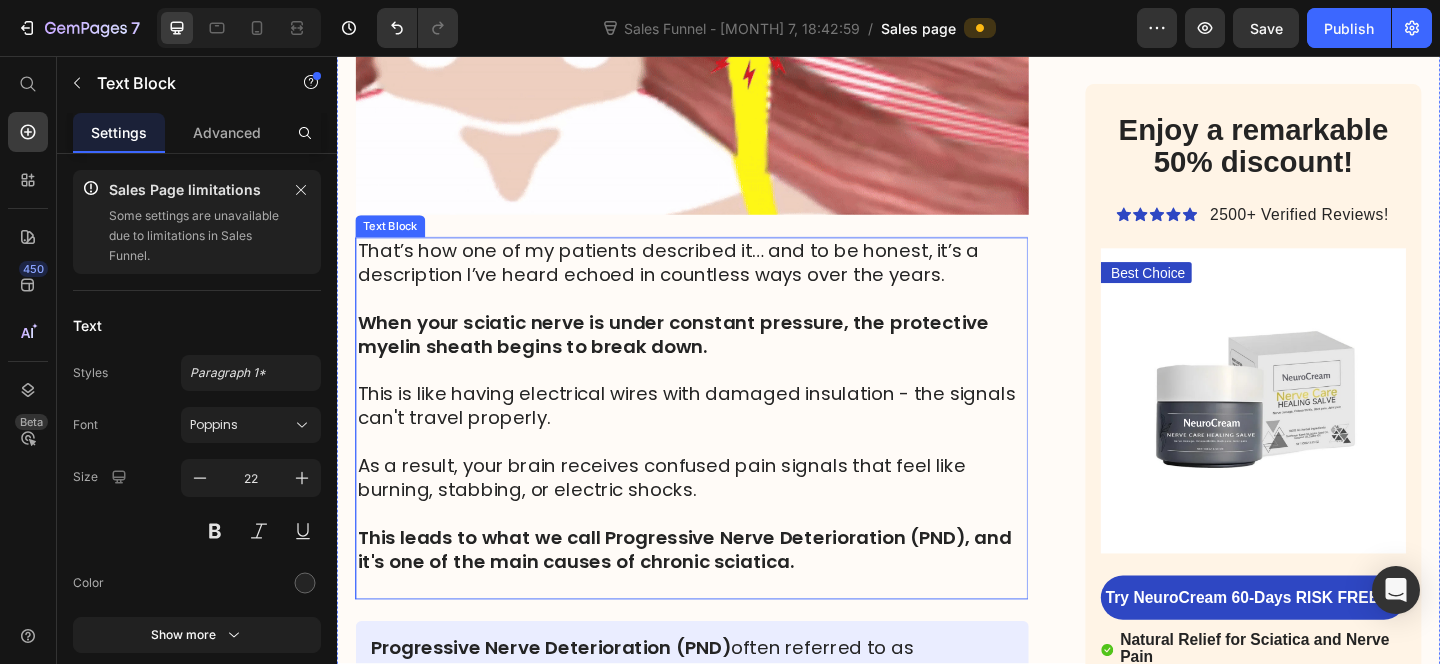click on "When your sciatic nerve is under constant pressure, the protective myelin sheath begins to break down." at bounding box center (702, 359) 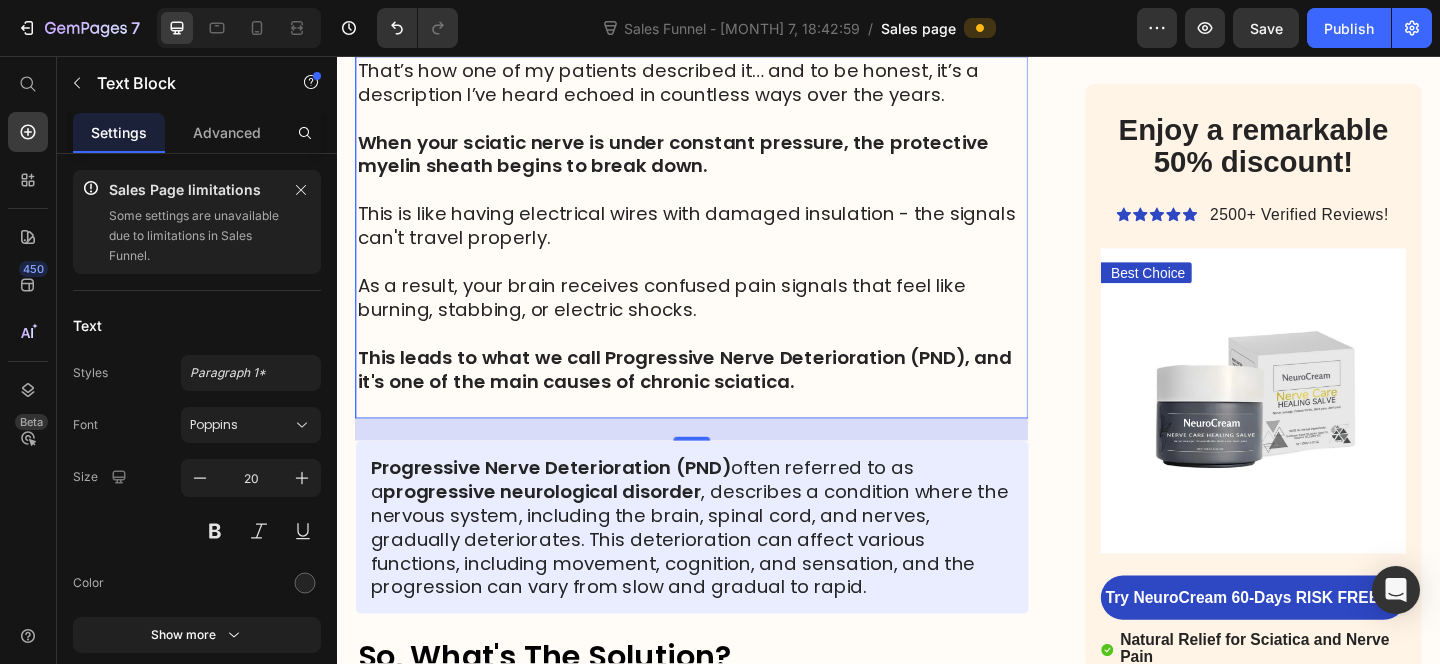 scroll, scrollTop: 5565, scrollLeft: 0, axis: vertical 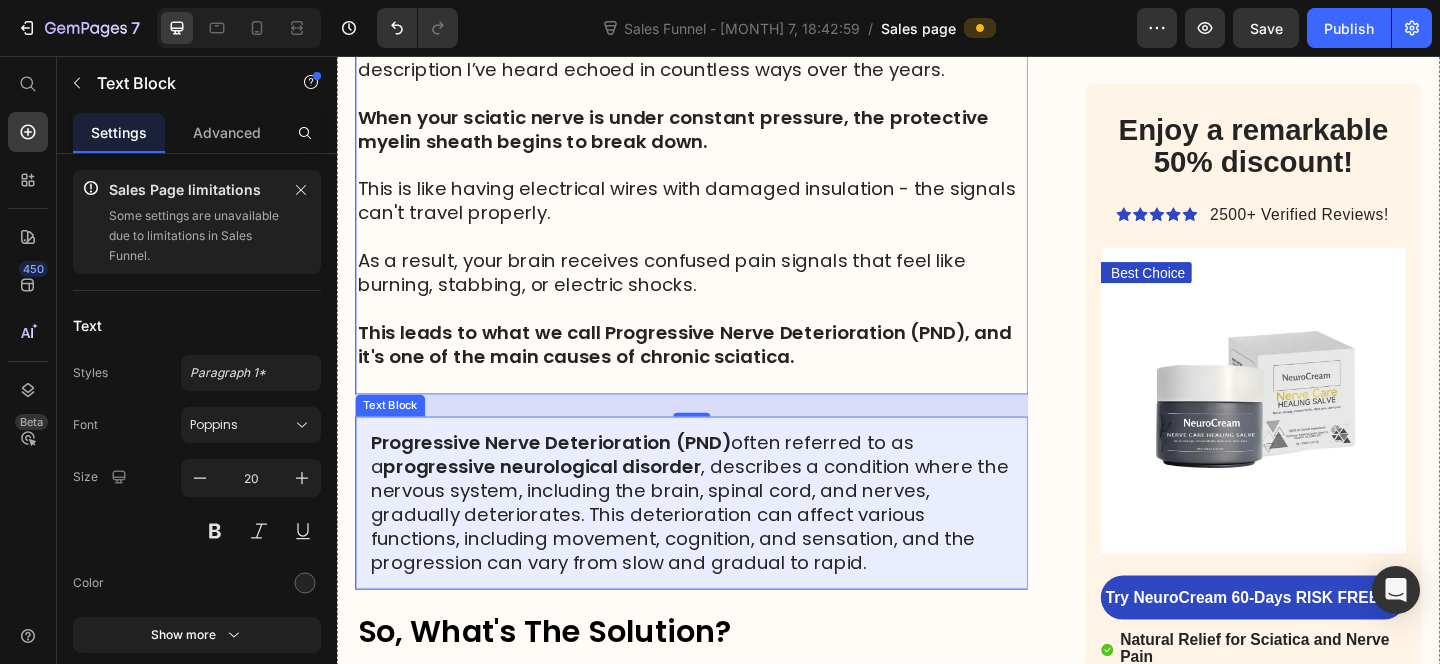 click on "[PND]  often referred to as a  progressive   neurological   disorder , describes a condition where the nervous system, including the brain, spinal cord, and nerves, gradually deteriorates. This deterioration can affect various functions, including movement, cognition, and sensation, and the progression can vary from slow and gradual to rapid." at bounding box center (723, 542) 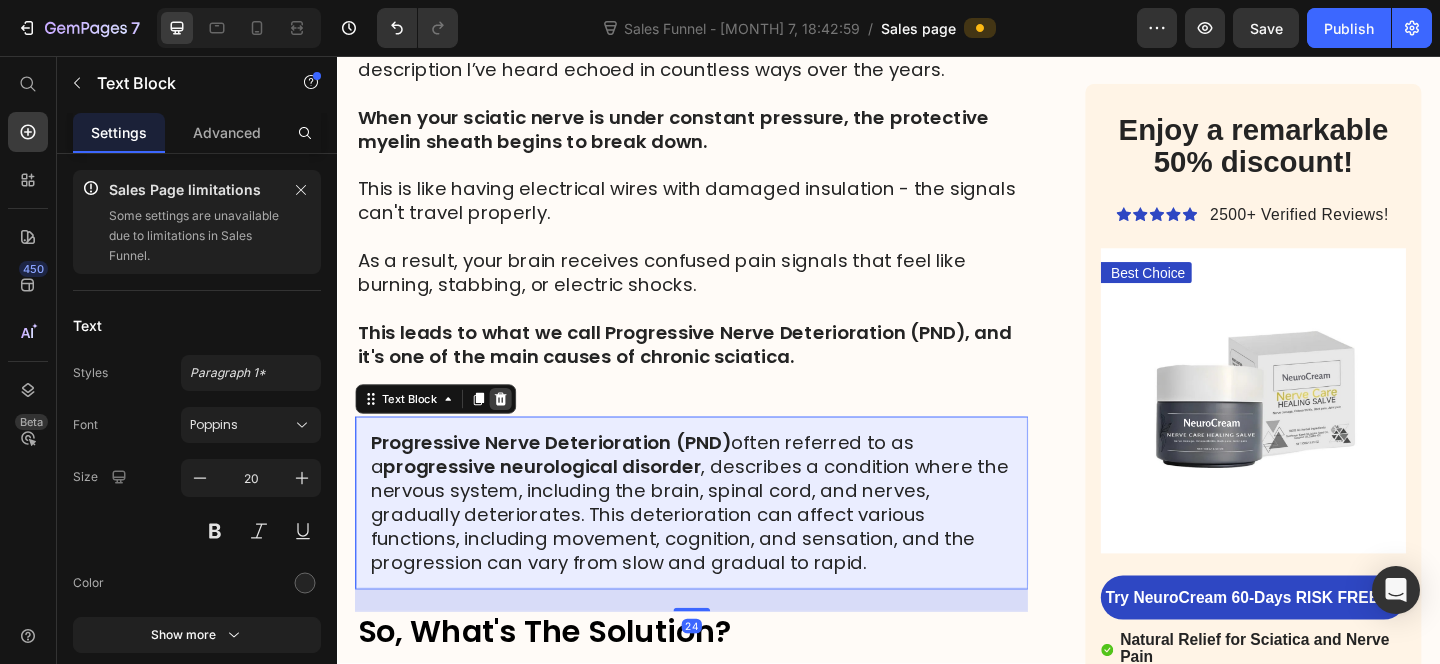 click 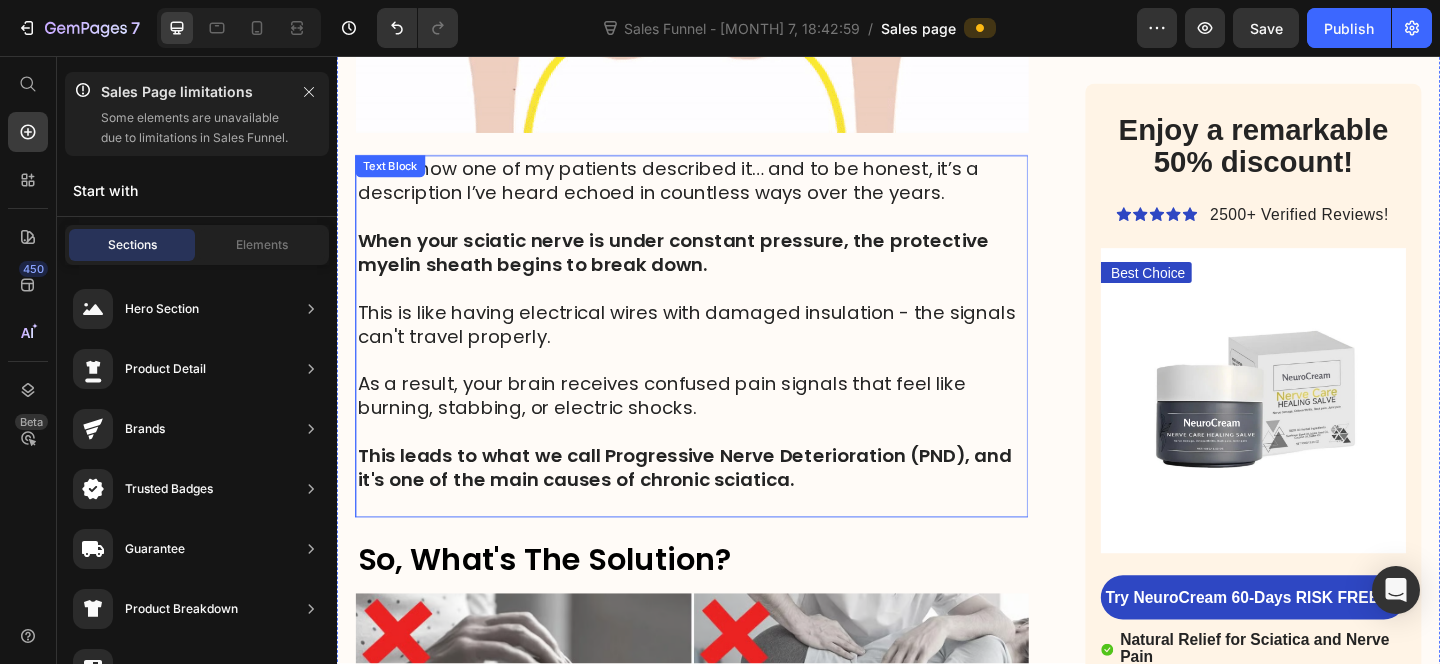 scroll, scrollTop: 5330, scrollLeft: 0, axis: vertical 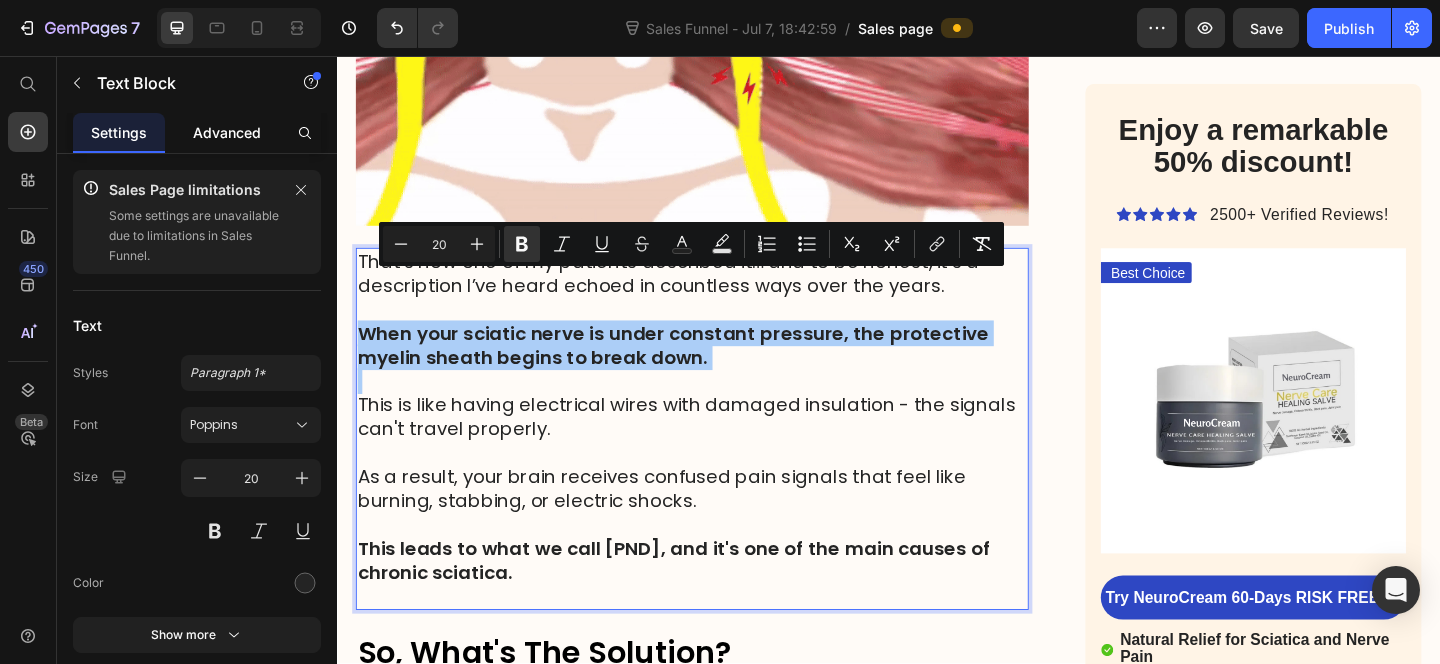 click on "Advanced" at bounding box center (227, 132) 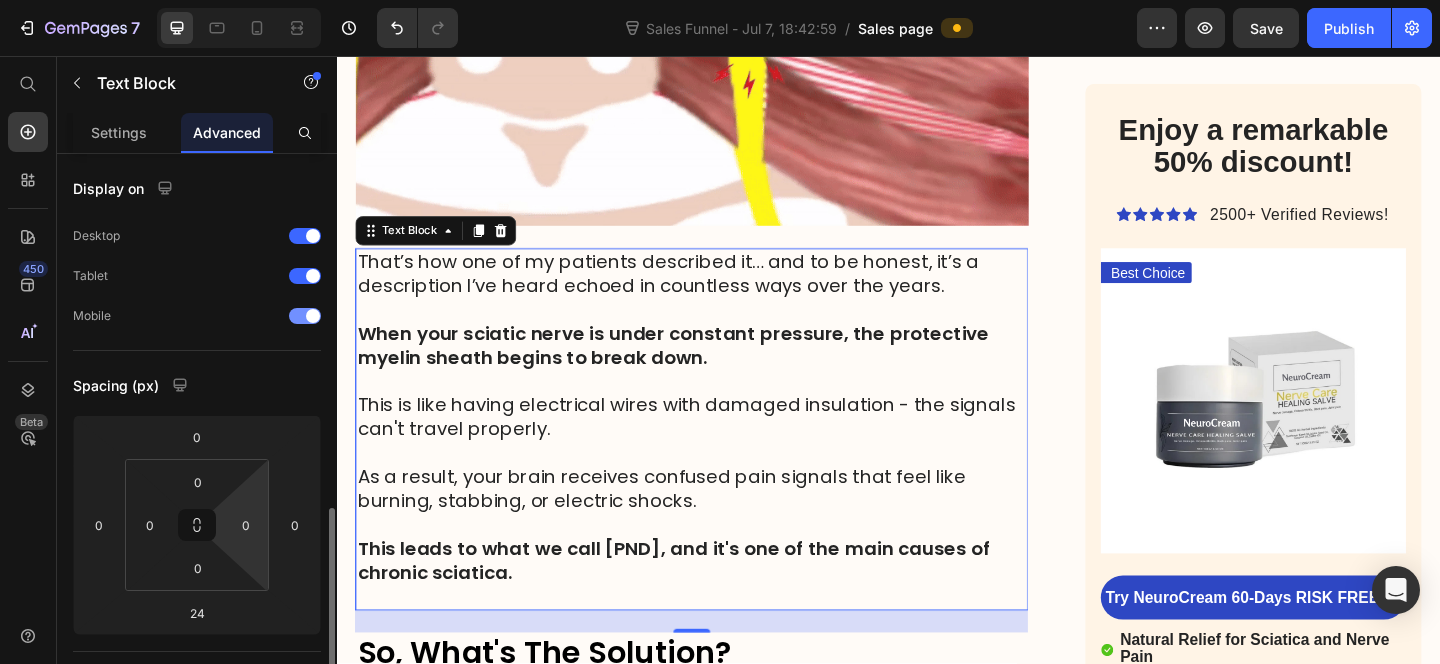 scroll, scrollTop: 467, scrollLeft: 0, axis: vertical 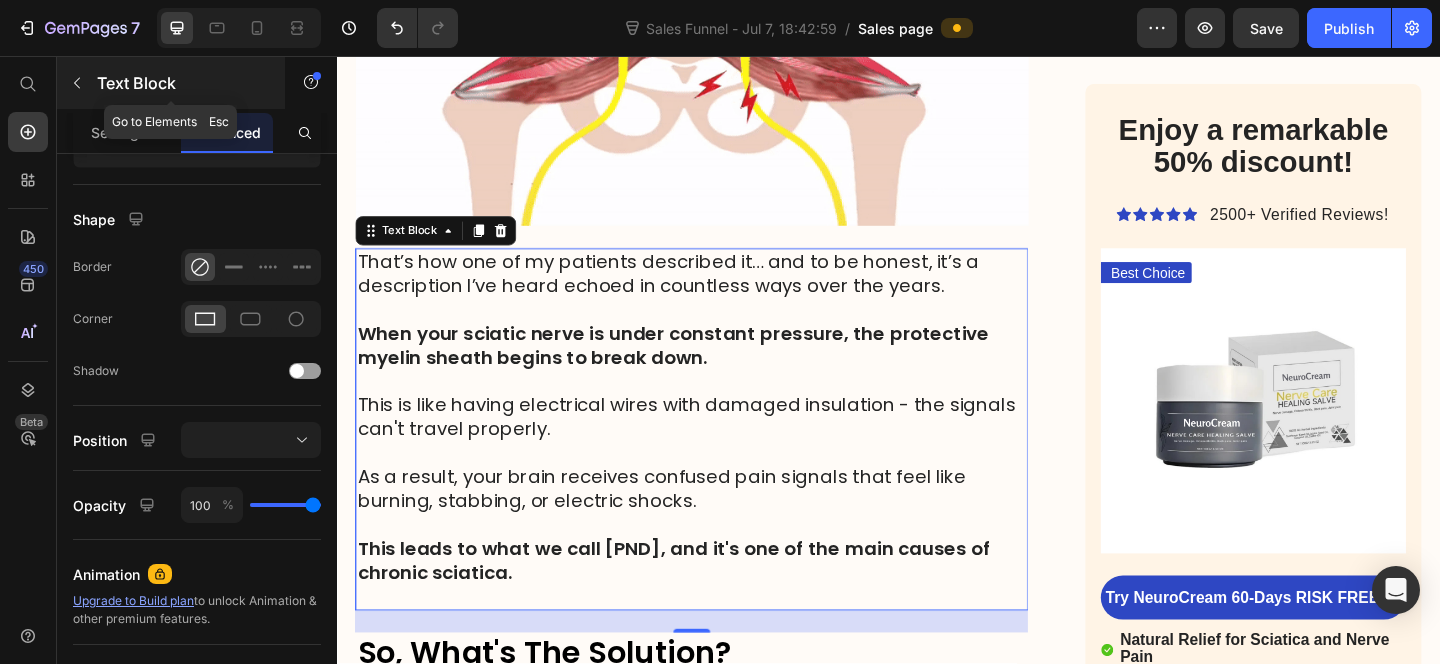 click 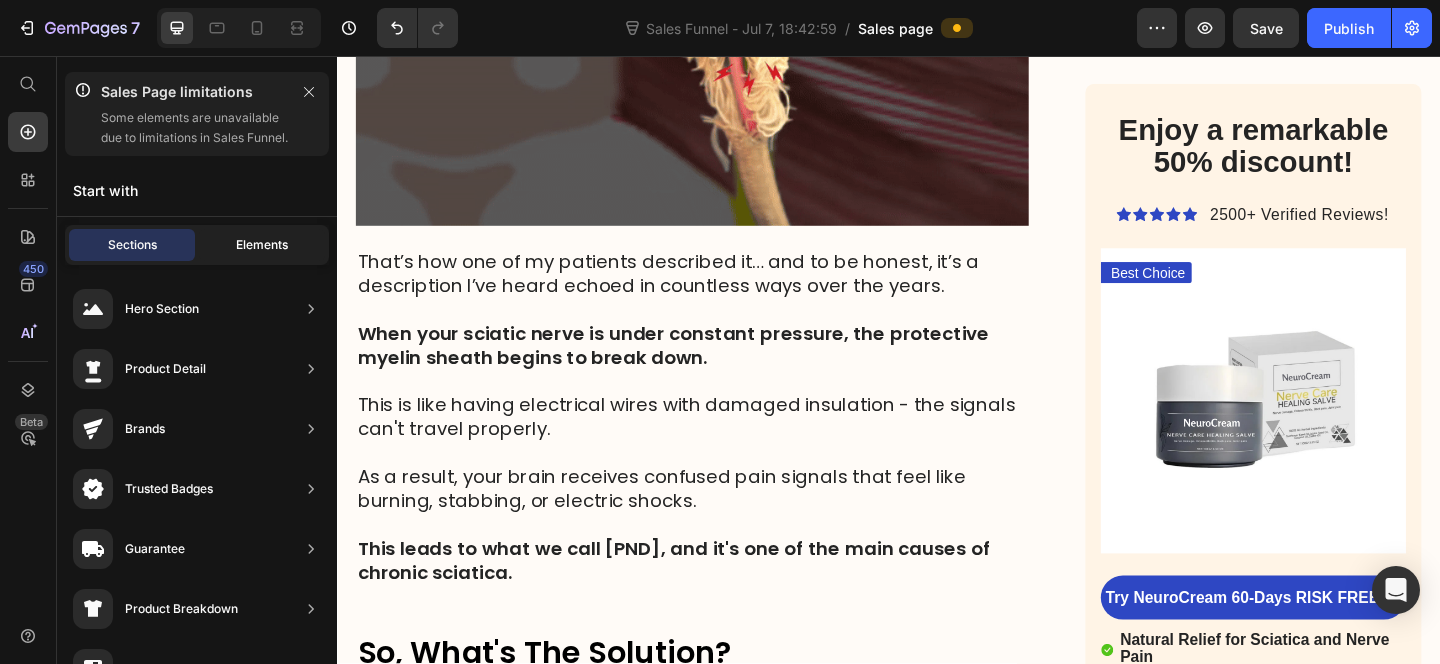 click on "Elements" at bounding box center [262, 245] 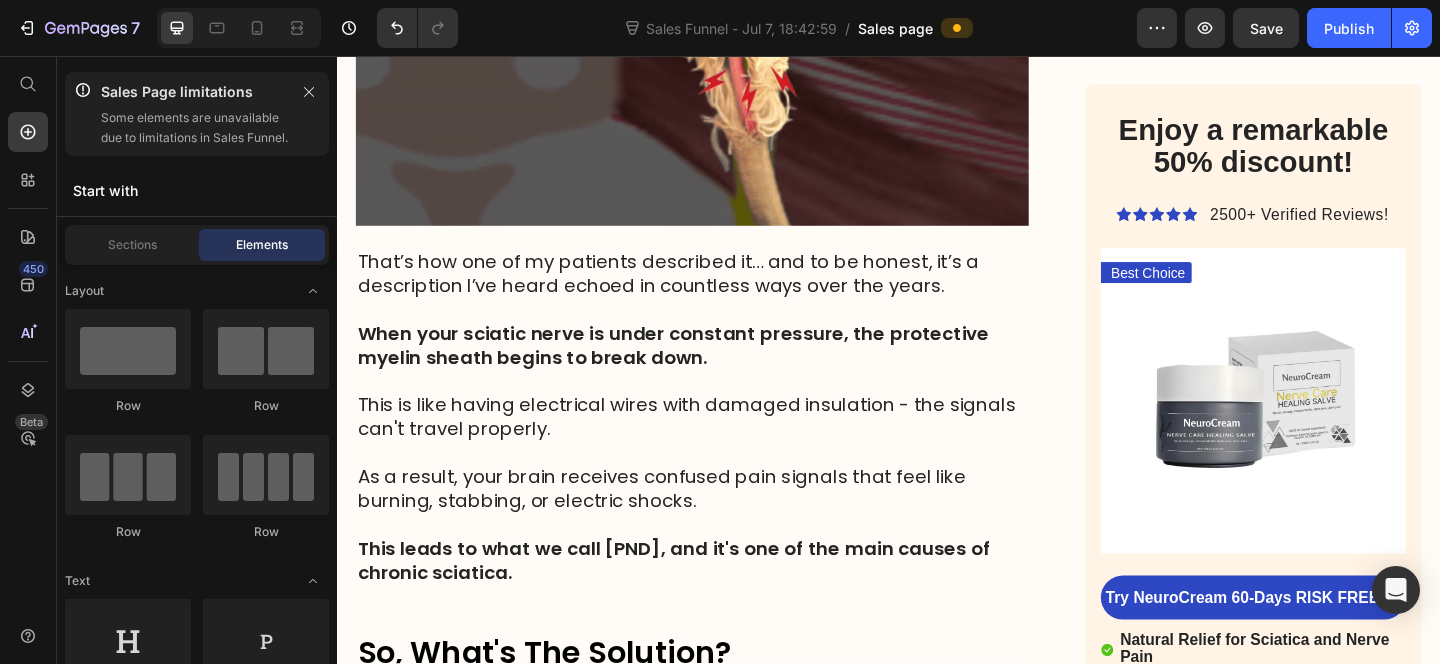 click on "Layout
Row
Row
Row
Row Text
Heading
Text Block Button
Button
Button
Sticky Back to top Media
Image
Image
Video
Video Banner" at bounding box center (197, 3628) 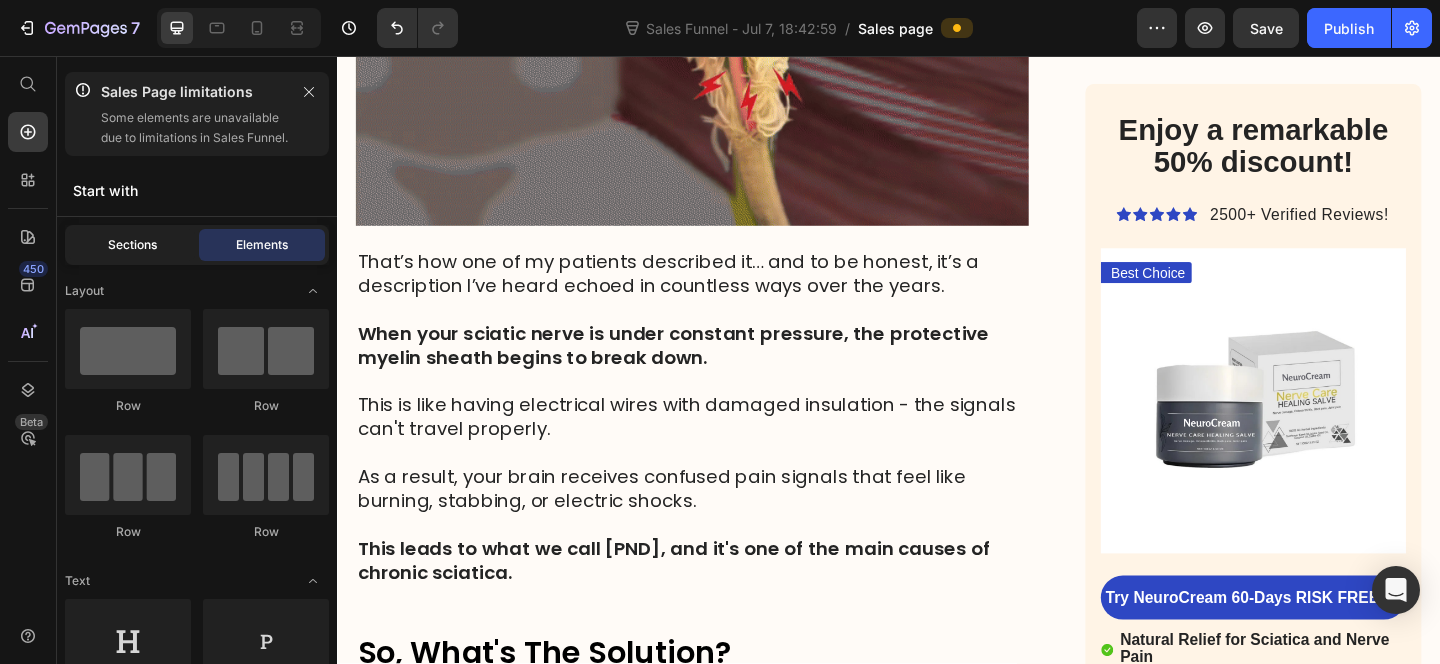 click on "Sections" 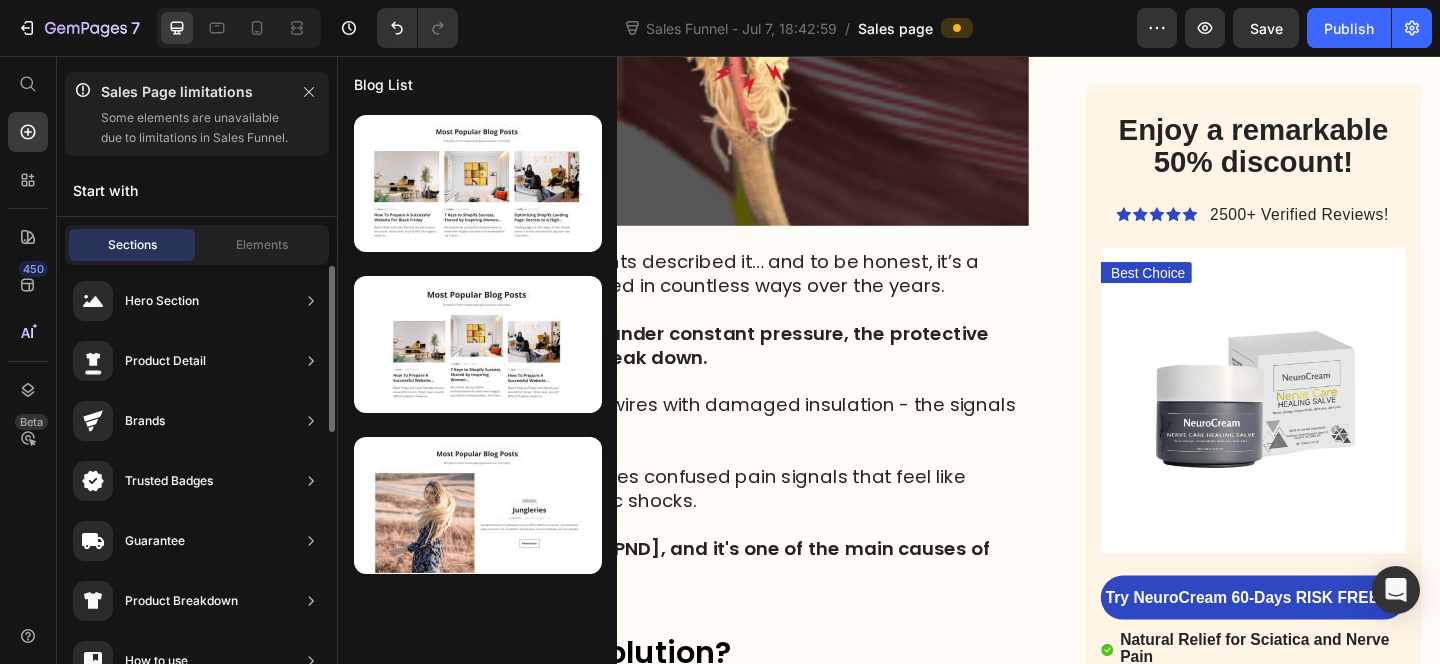 scroll, scrollTop: 0, scrollLeft: 0, axis: both 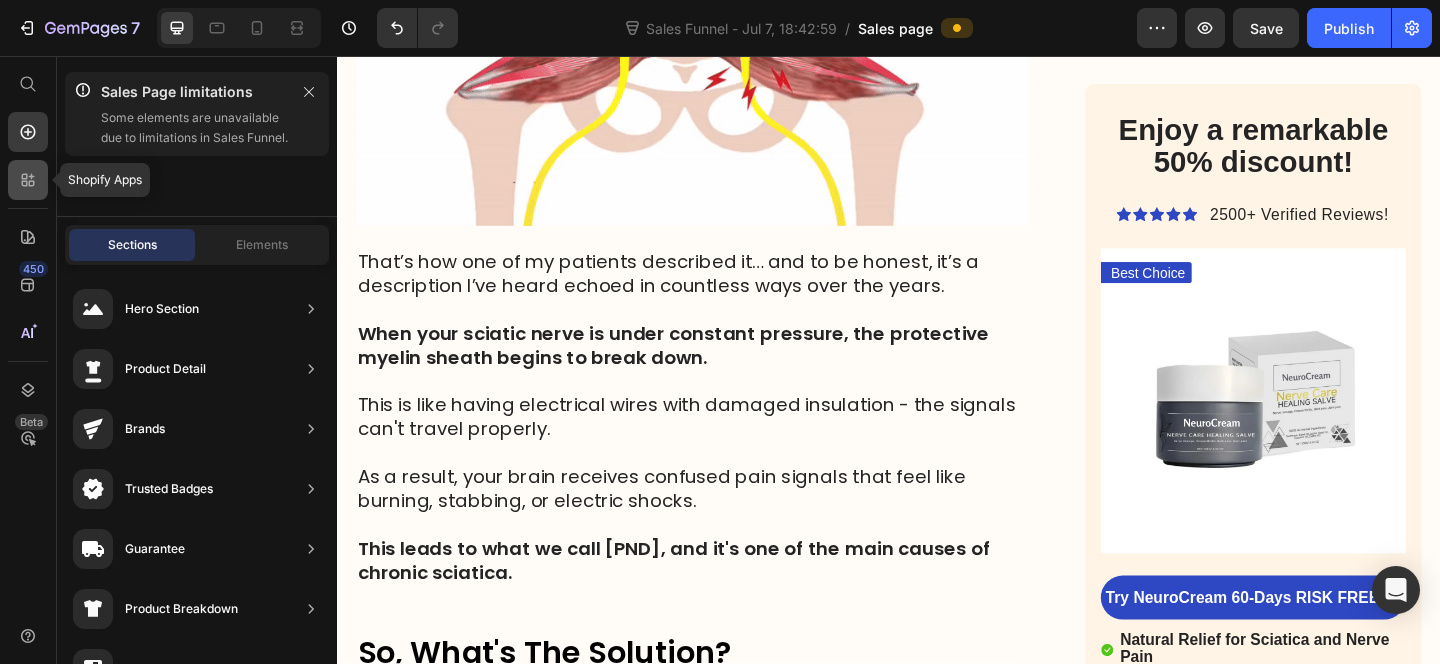 click 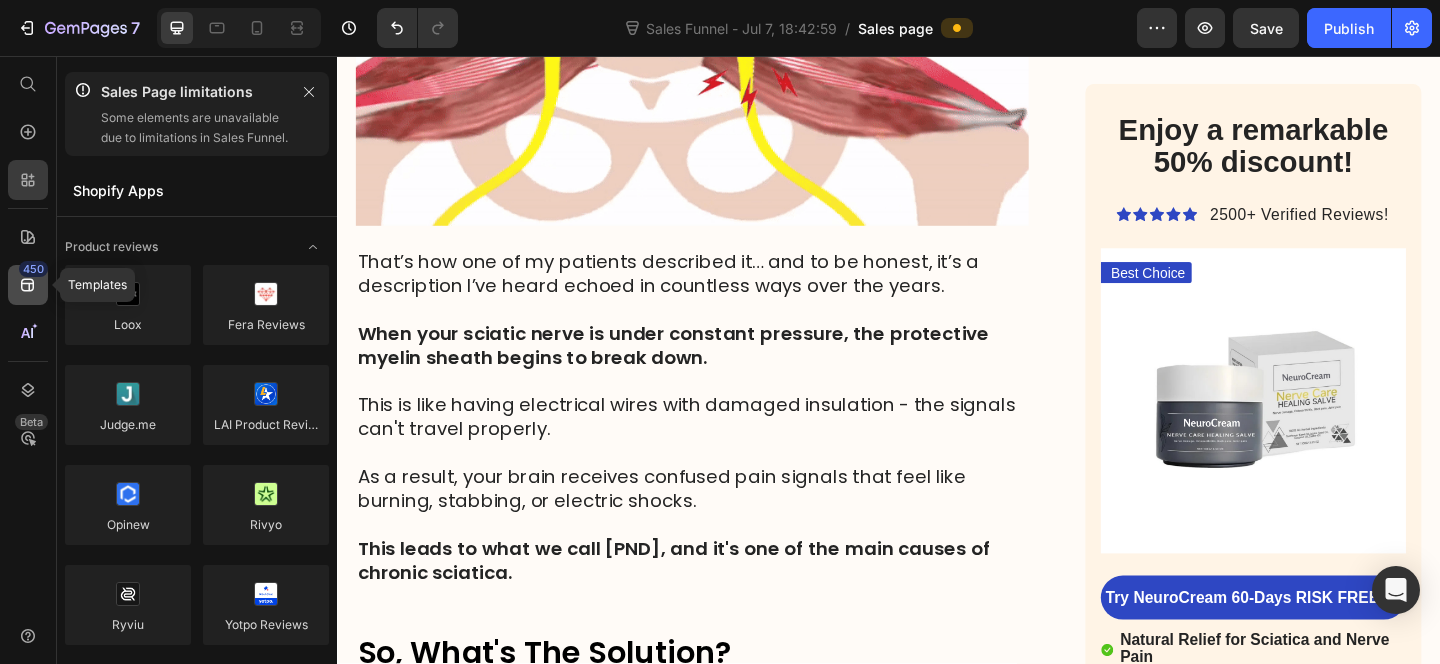 click on "450" 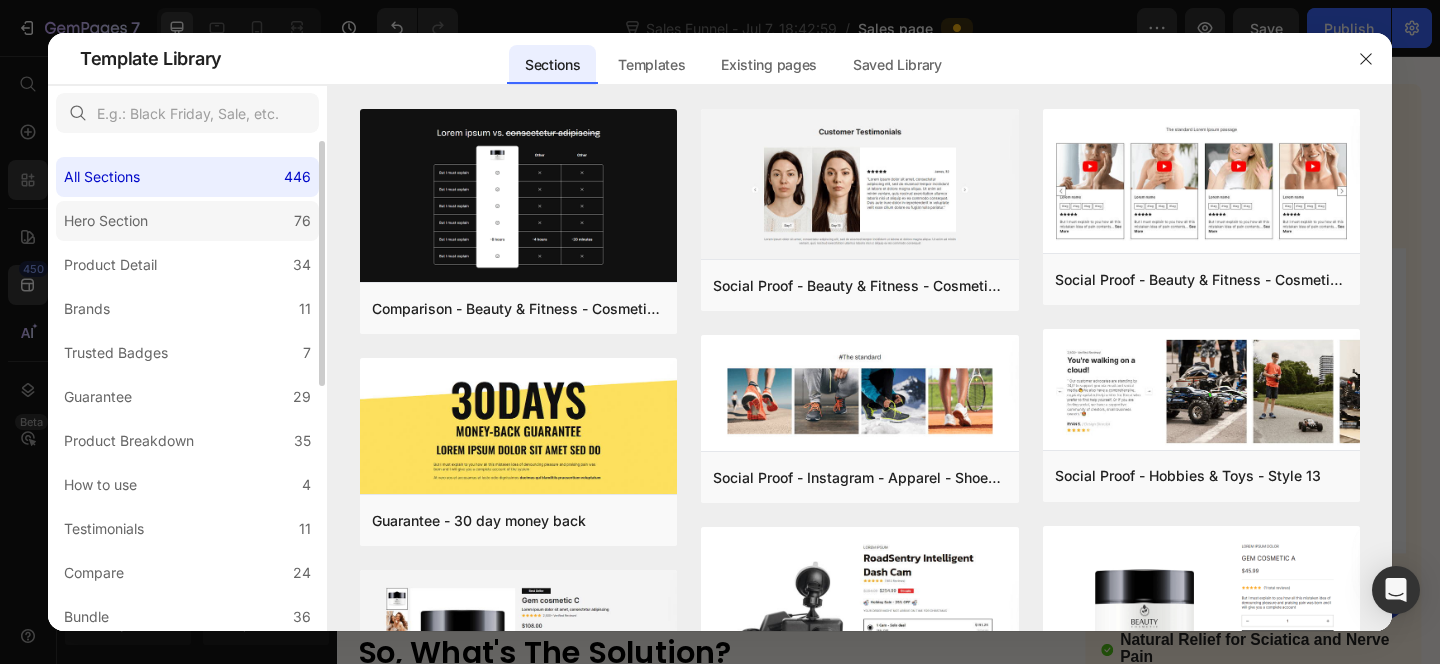 click on "Hero Section 76" 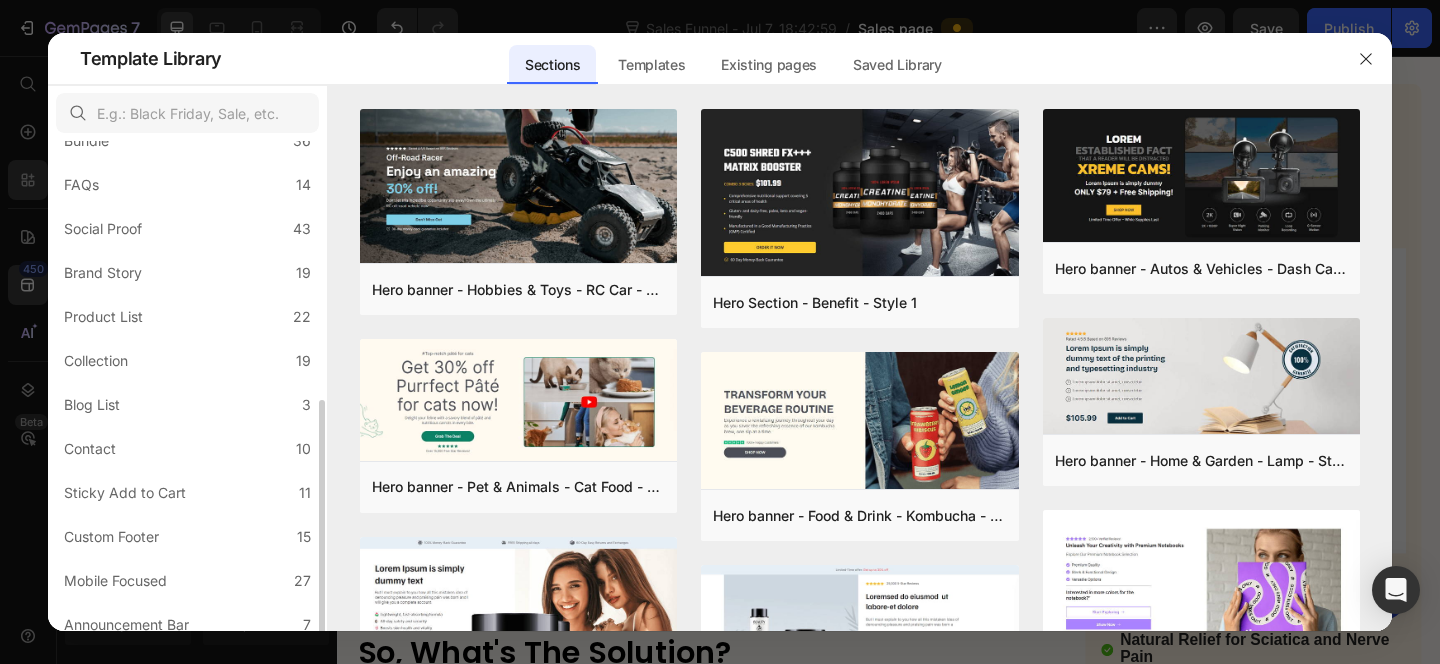 scroll, scrollTop: 490, scrollLeft: 0, axis: vertical 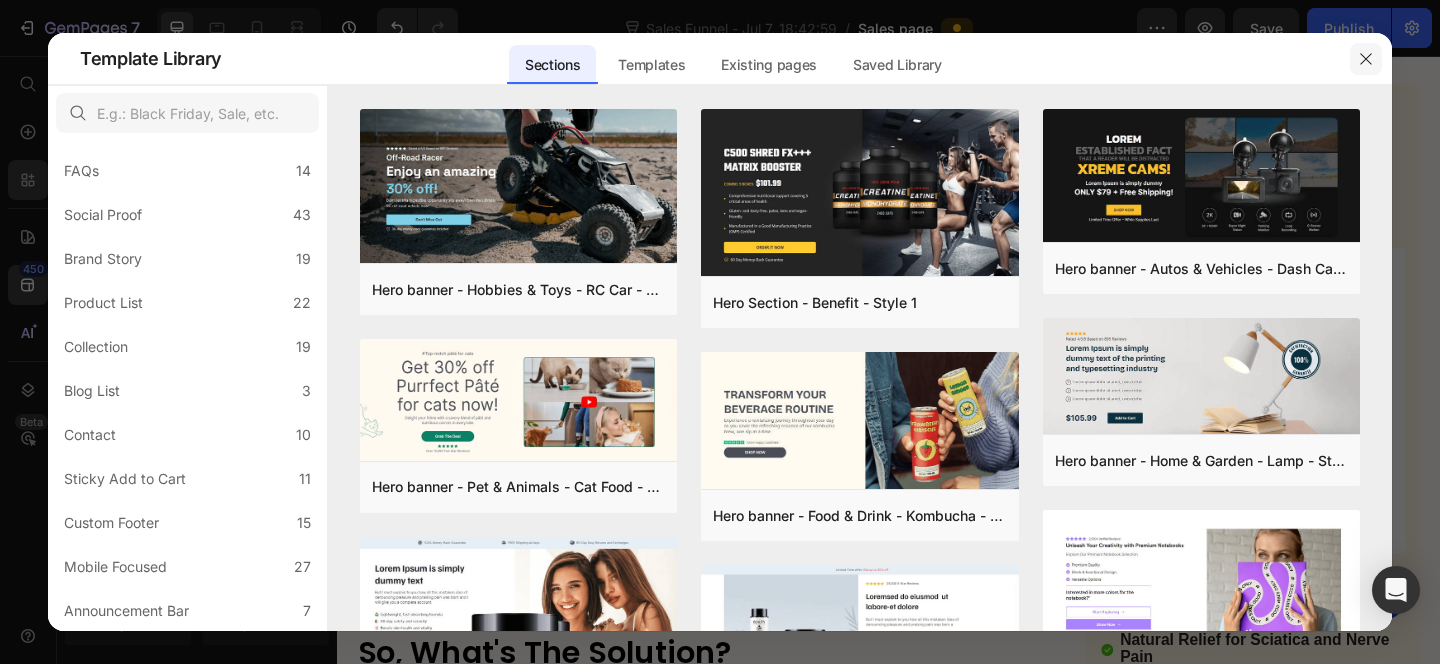 click 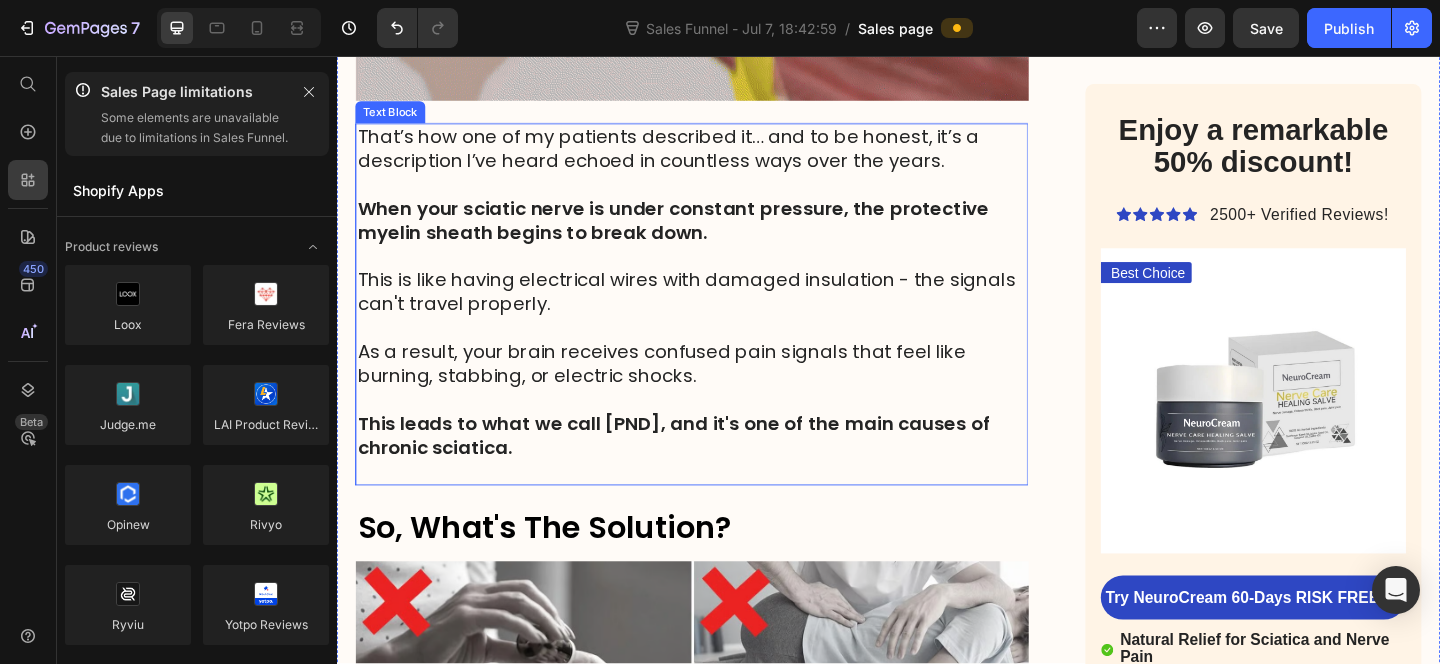 scroll, scrollTop: 5481, scrollLeft: 0, axis: vertical 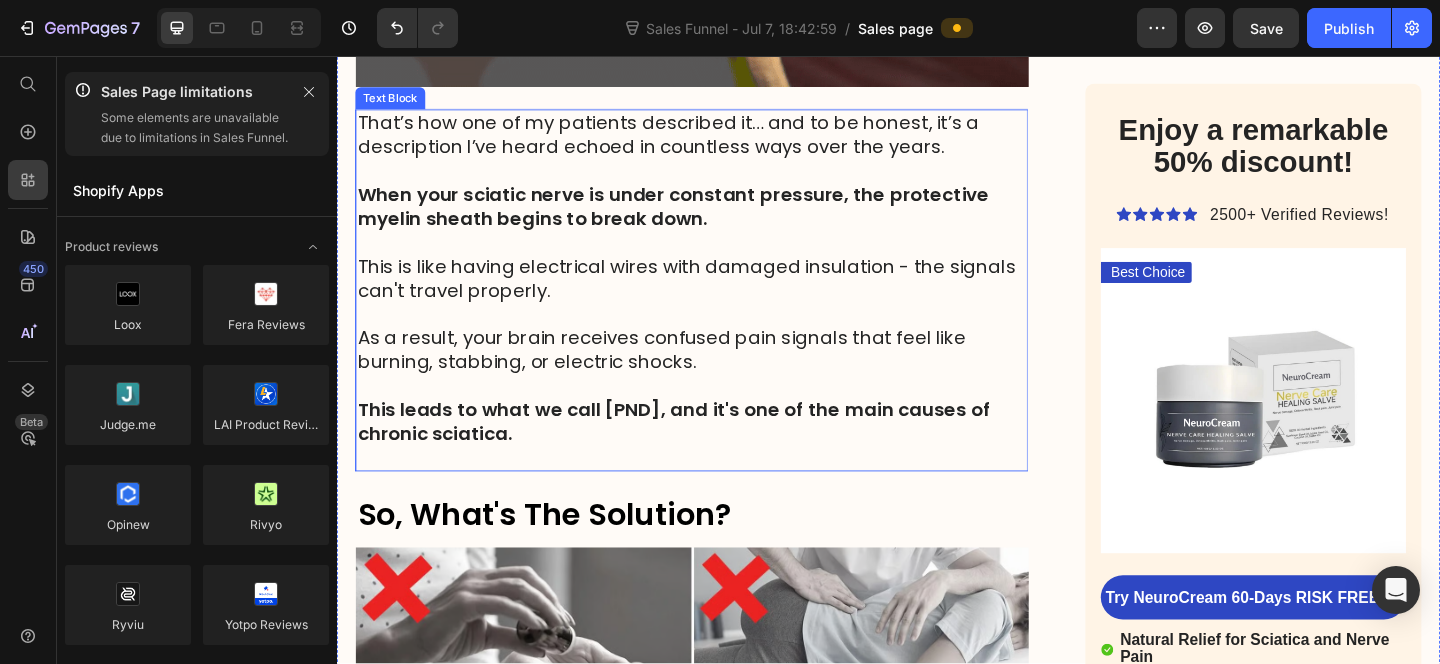 click on "This leads to what we call [PND], and it's one of the main causes of chronic sciatica." at bounding box center (703, 454) 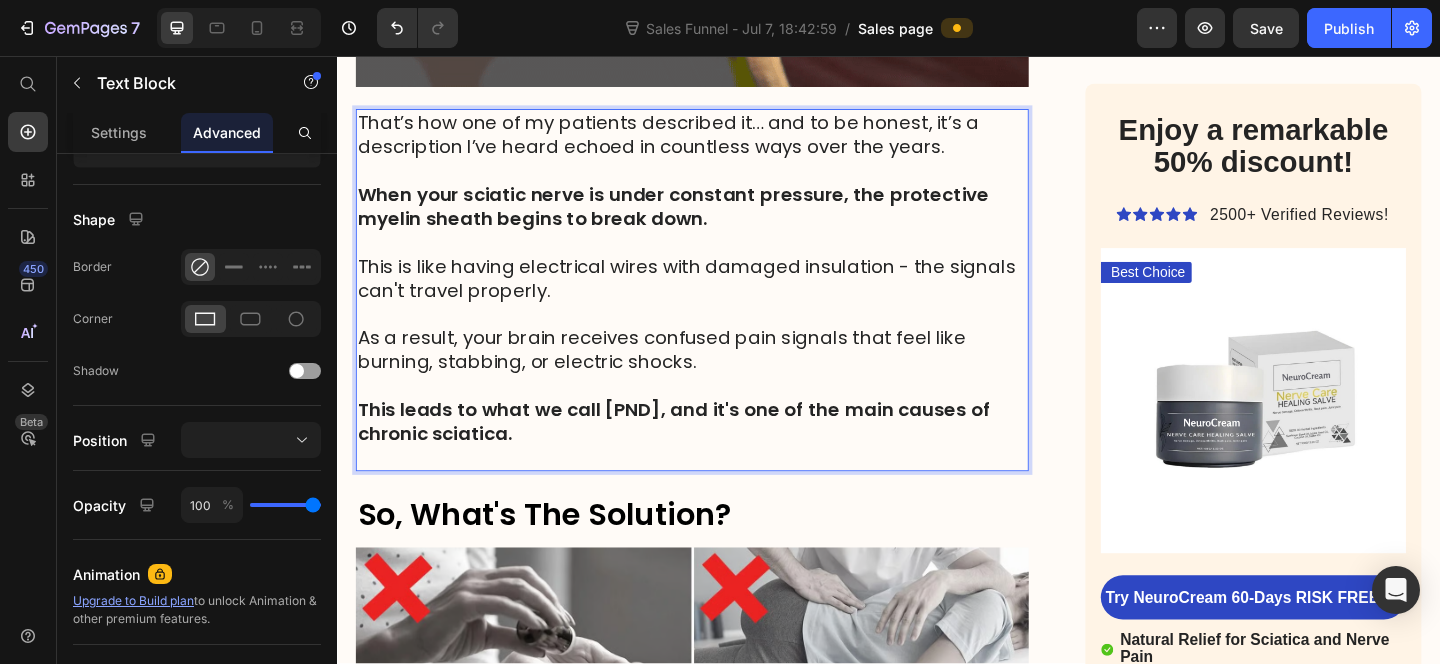 click on "This leads to what we call [PND], and it's one of the main causes of chronic sciatica." at bounding box center [723, 454] 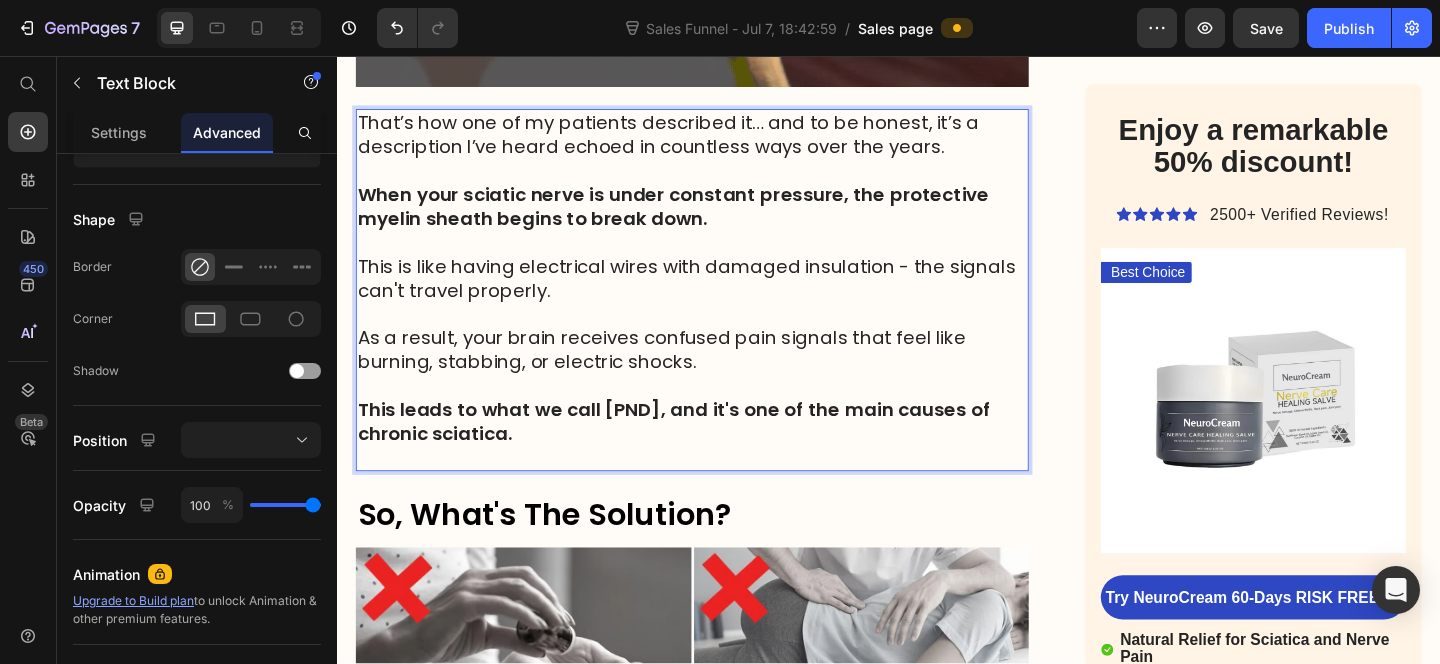 click on "HOME > HEALTH > SCIATICA RELIEF Heading After 25 Years Treating Spine Patients, [DOCTOR] [LASTNAME] Discovers a Natural Tree Extract  That Eases Sciatica Pain in Weeks  -No Surgery or Pills Needed. Heading Imagine waking up without that fire in your back... walking freely again... sleeping through the night. If you've tried everything for sciatica, this is different Text Block 5 - 8 Minute Read. Text Block Image By [DOCTOR] [LASTNAME], Spinal Specialist  Text Block Row If  sciatica  has you waking up dreading the day, struggling just to get out of bed, wincing as you bend down to tie your shoes, or avoiding stairs like they're your worst enemy,  read this article now.   The  sharp, electric shock pain  that hit when you least expect them make you fear the next step, the next movement.   If you don’t do something now, the pain will only get worse —leaving you numb, in constant agony, and at risk of losing your freedom. Text Block Image   Hi, I'm  [DOCTOR] [LASTNAME]     ➩ Sciatica" at bounding box center (723, -789) 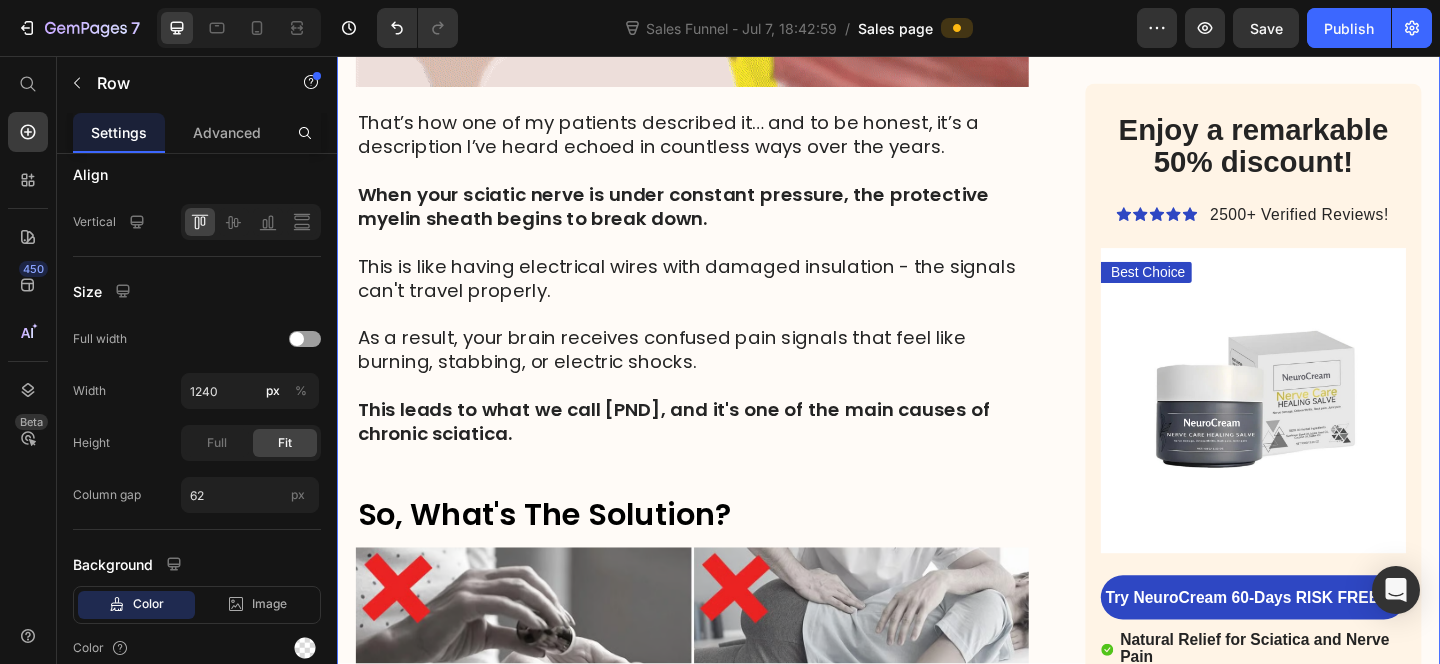 scroll, scrollTop: 0, scrollLeft: 0, axis: both 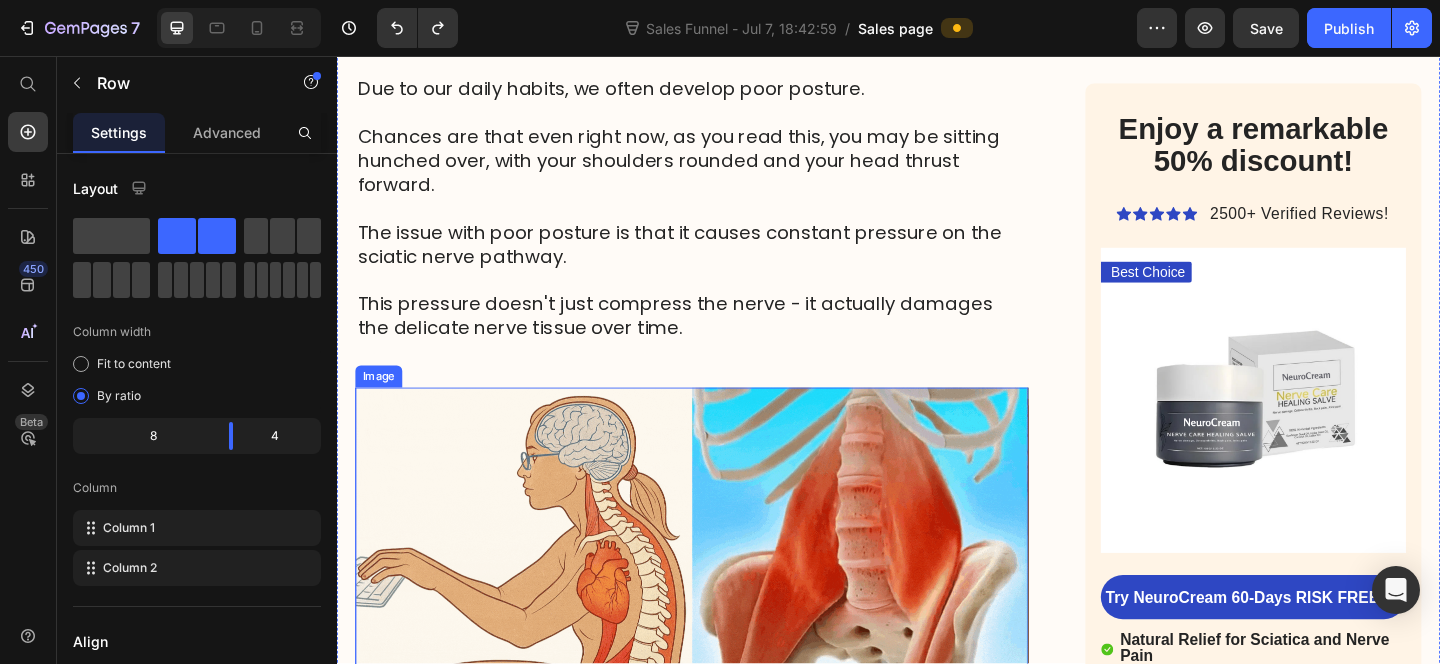click at bounding box center [723, 623] 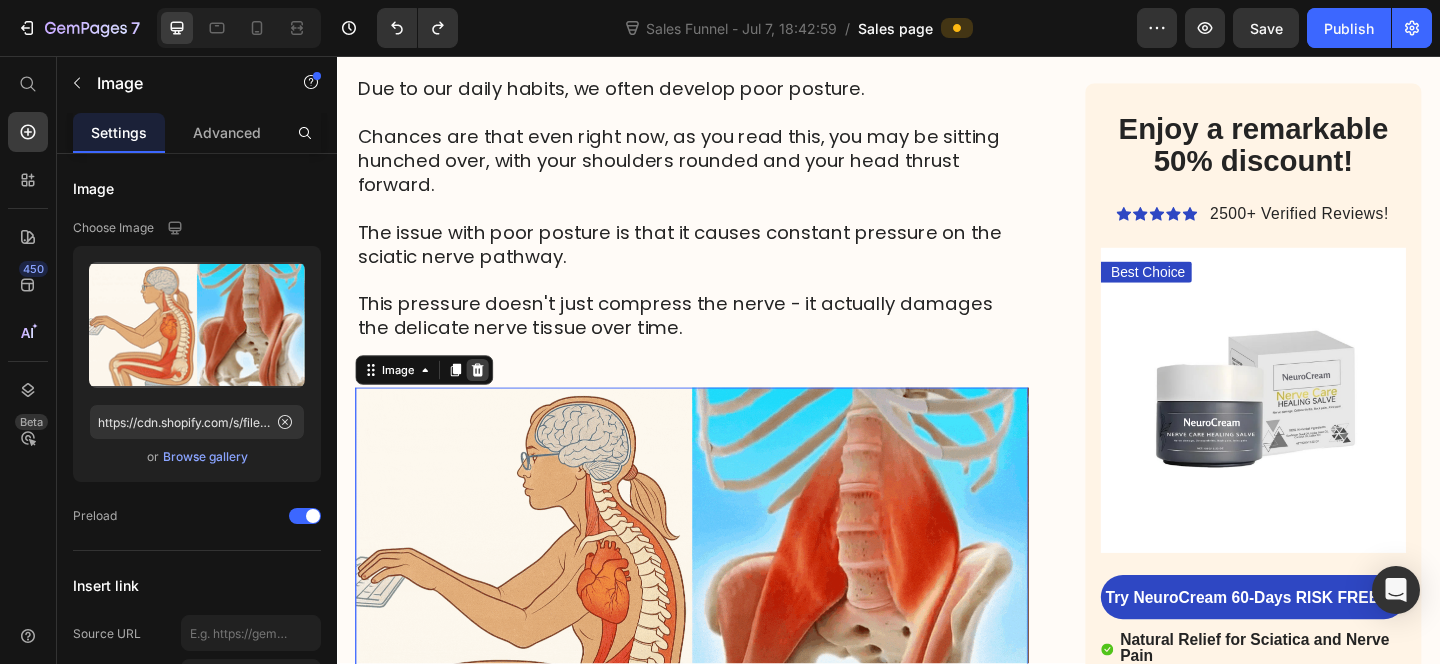 click 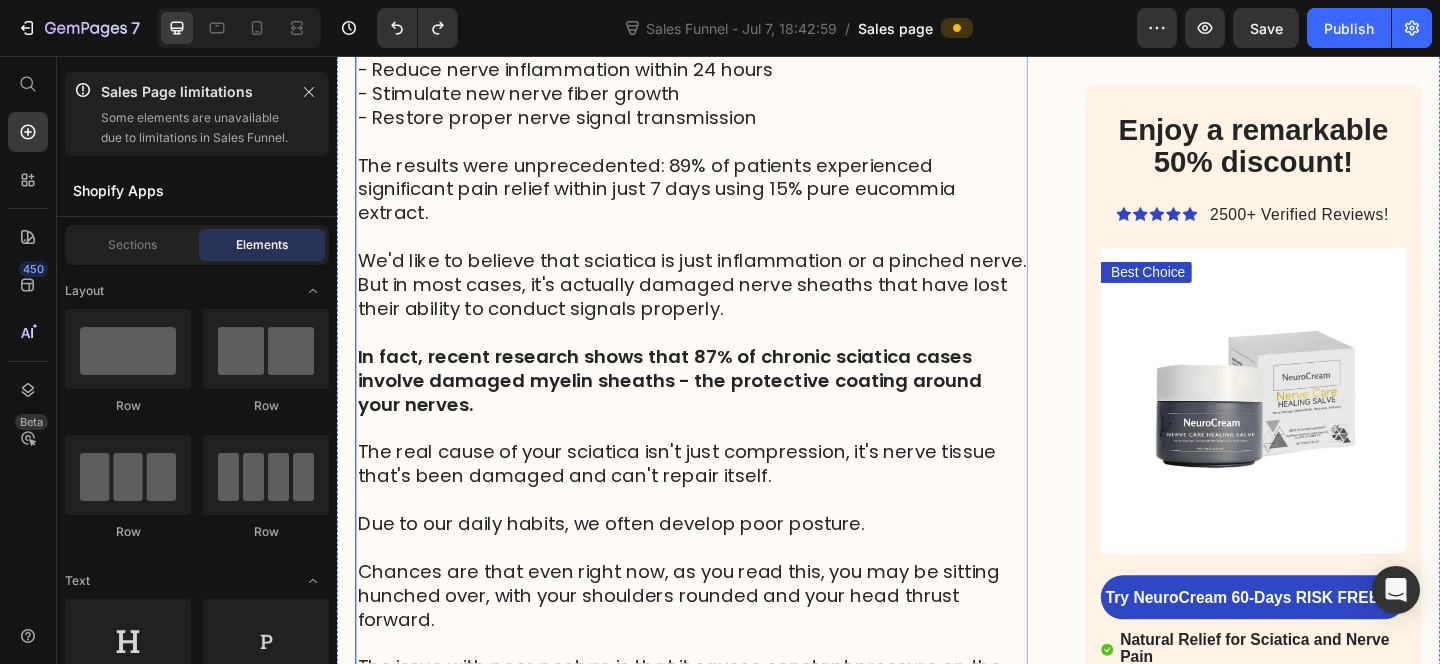 scroll, scrollTop: 3714, scrollLeft: 0, axis: vertical 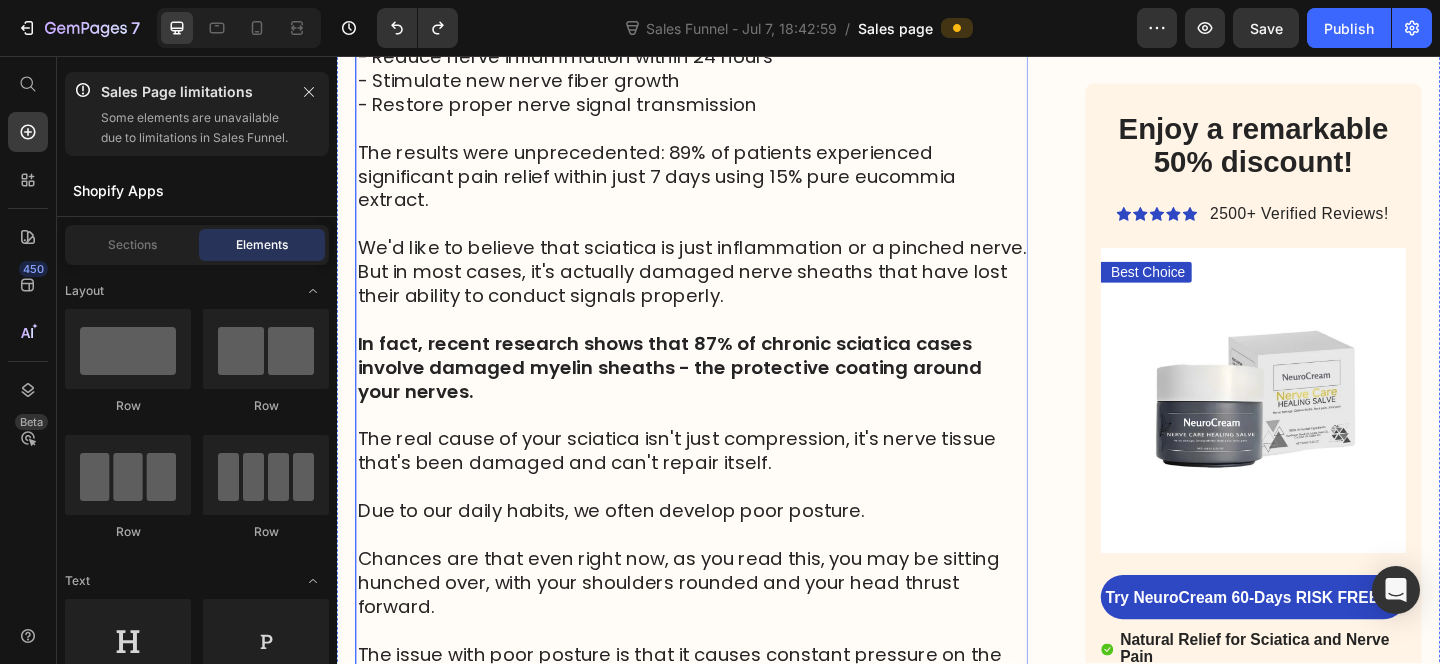 click on "The real cause of your sciatica isn't just compression, it's nerve tissue that's been damaged and can't repair itself." at bounding box center [723, 486] 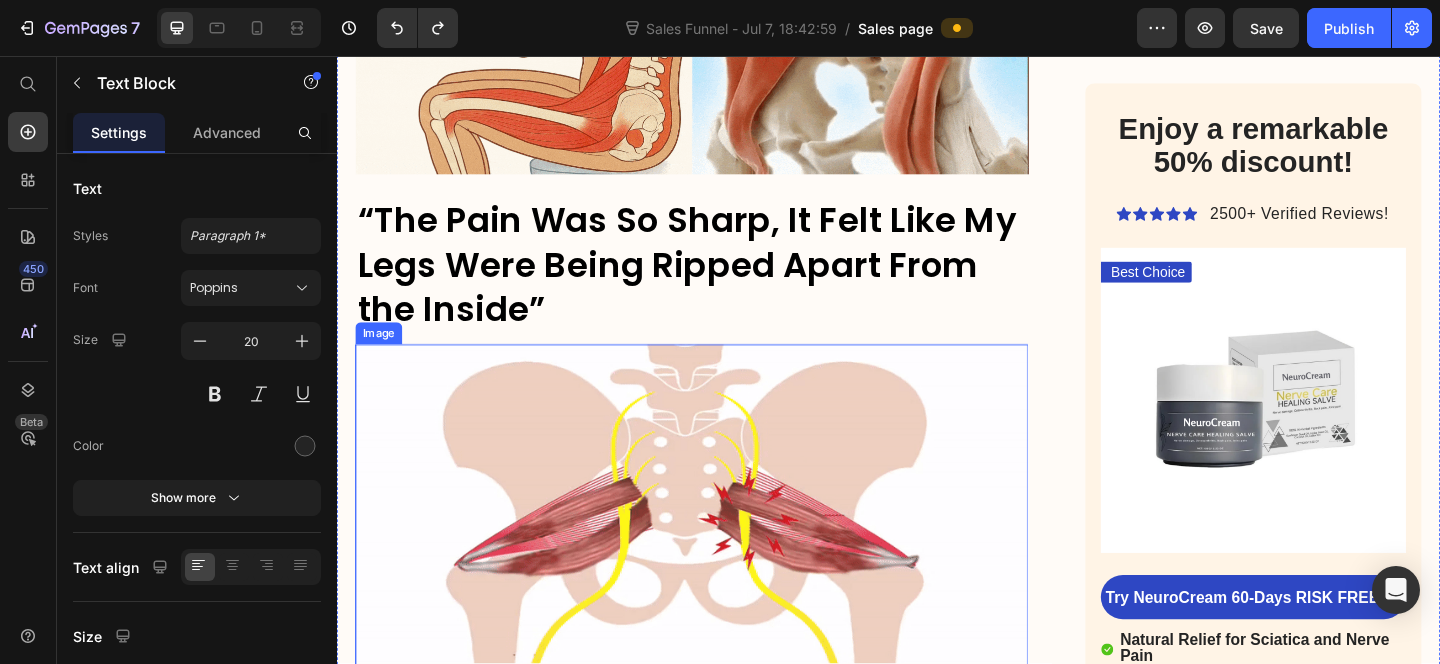 scroll, scrollTop: 4814, scrollLeft: 0, axis: vertical 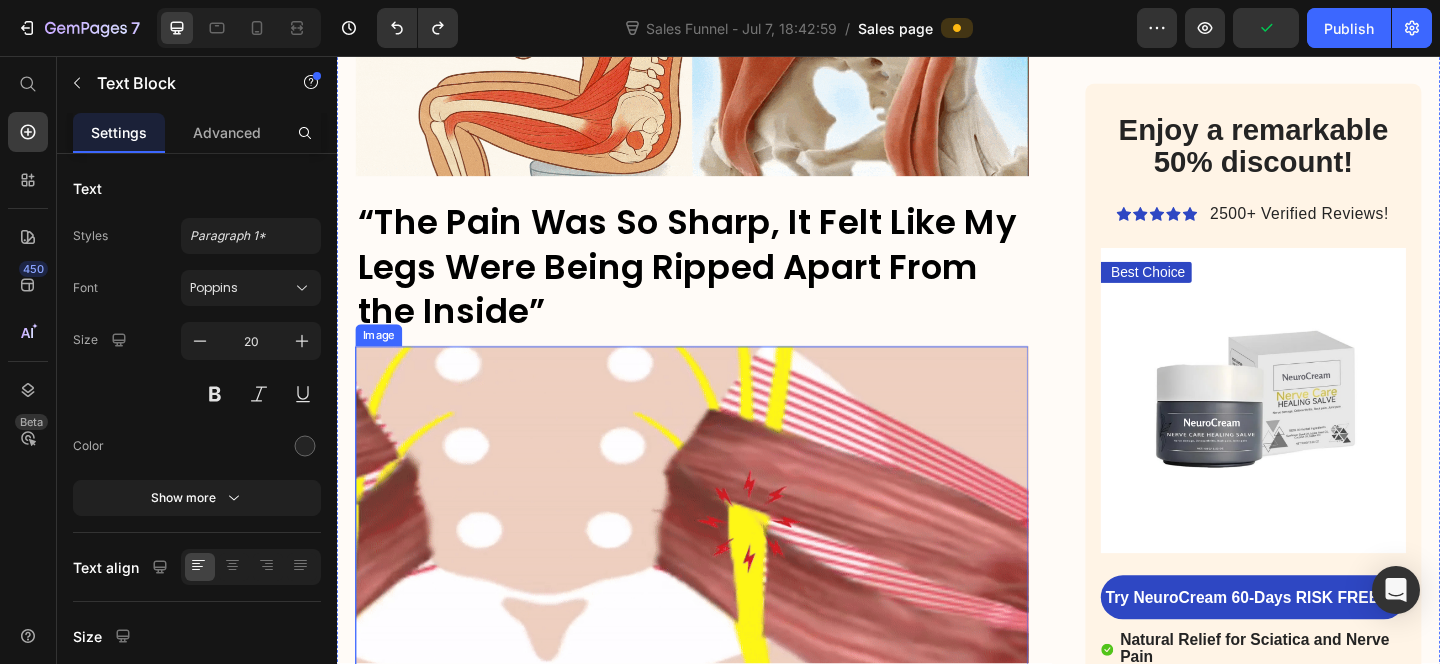 click at bounding box center (723, 564) 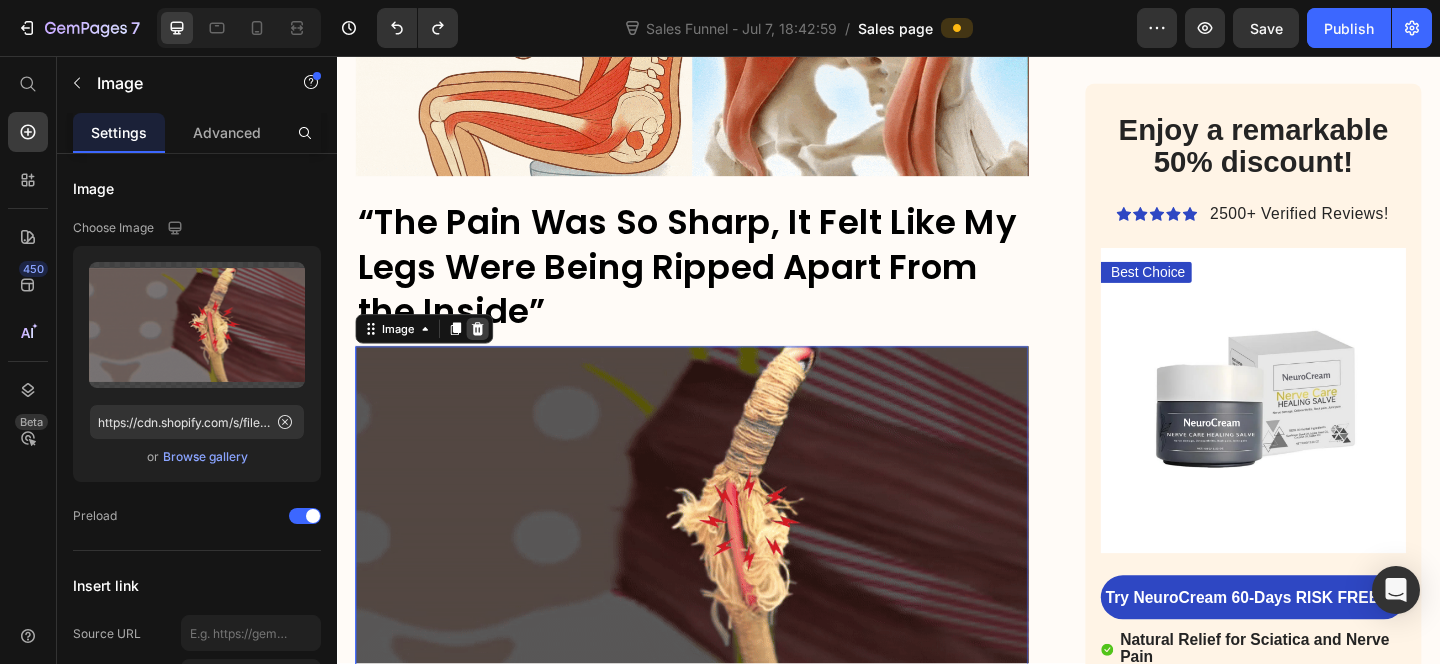 click 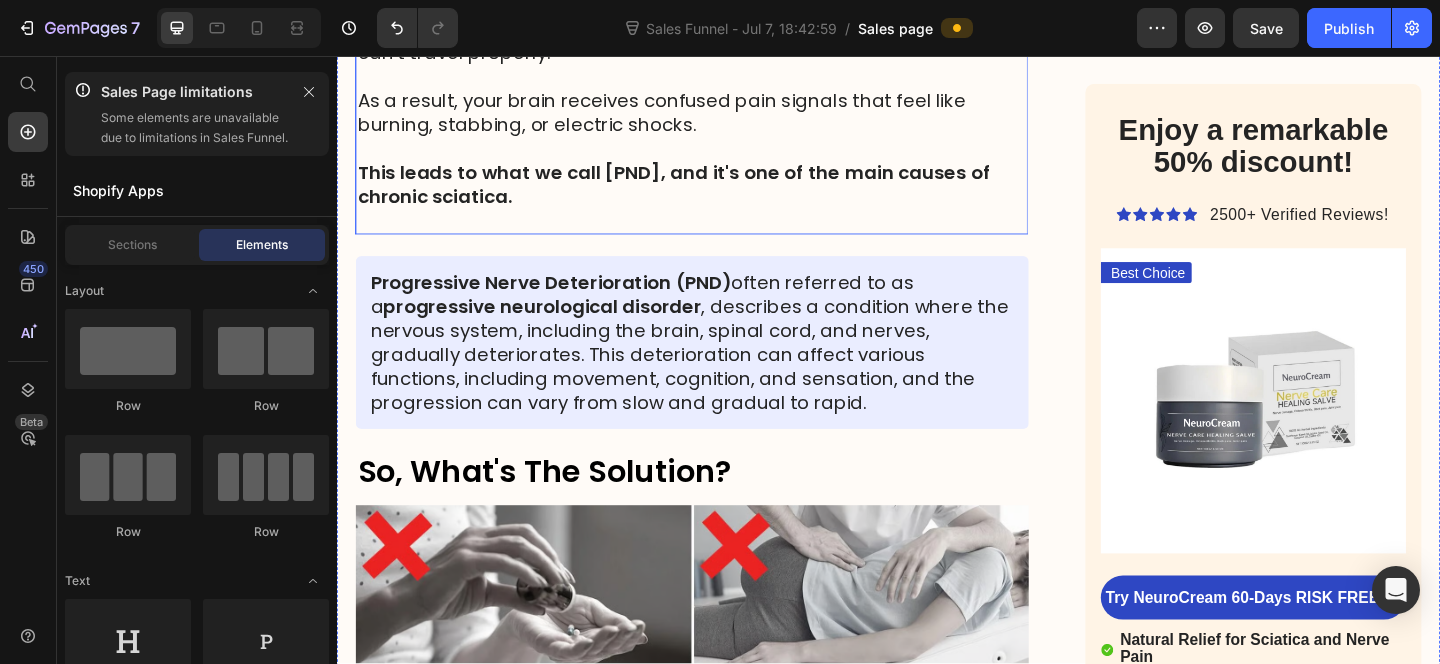 scroll, scrollTop: 5334, scrollLeft: 0, axis: vertical 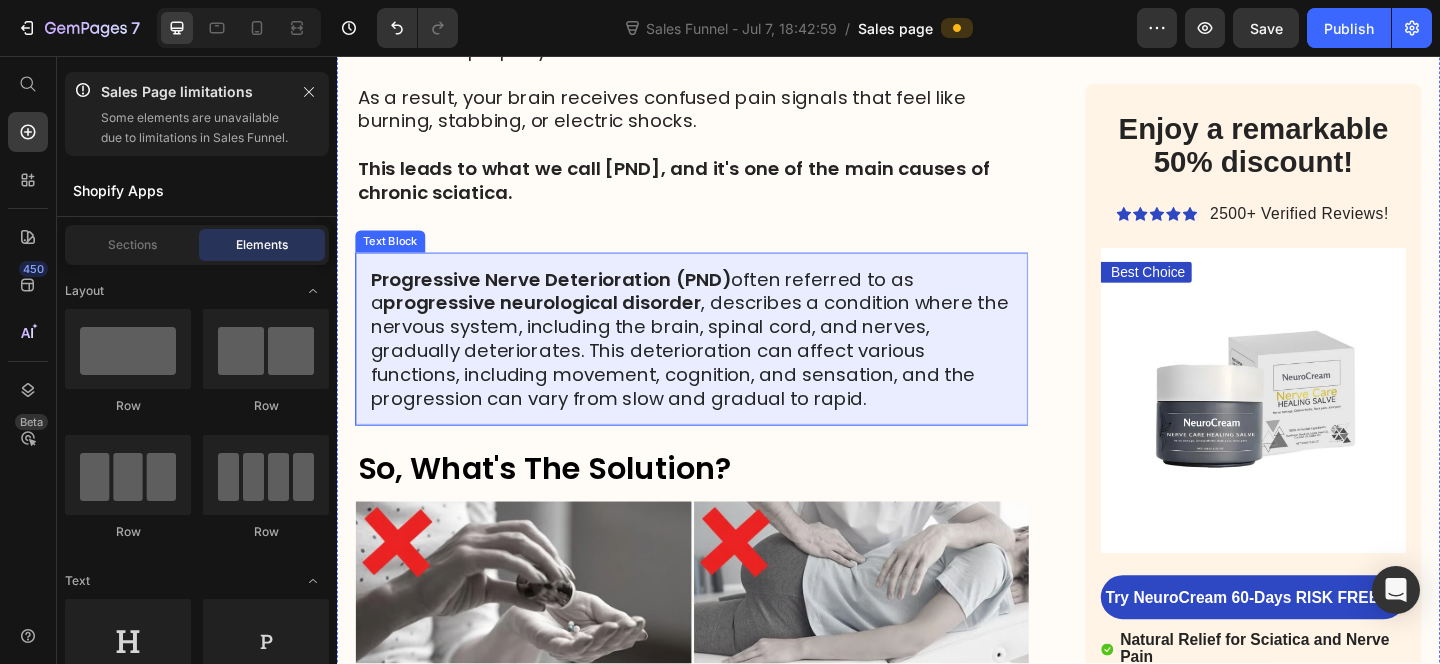 click on "[PND]  often referred to as a  progressive   neurological   disorder , describes a condition where the nervous system, including the brain, spinal cord, and nerves, gradually deteriorates. This deterioration can affect various functions, including movement, cognition, and sensation, and the progression can vary from slow and gradual to rapid." at bounding box center [723, 364] 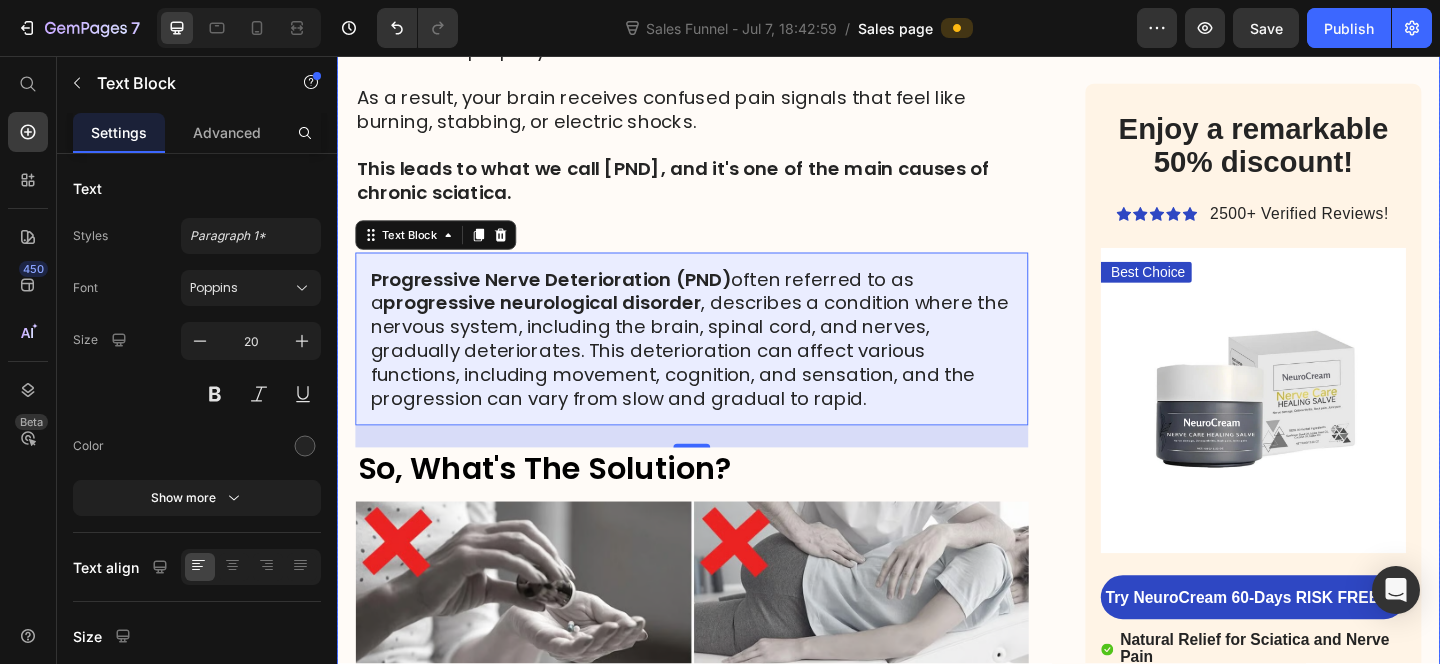 click at bounding box center [723, 231] 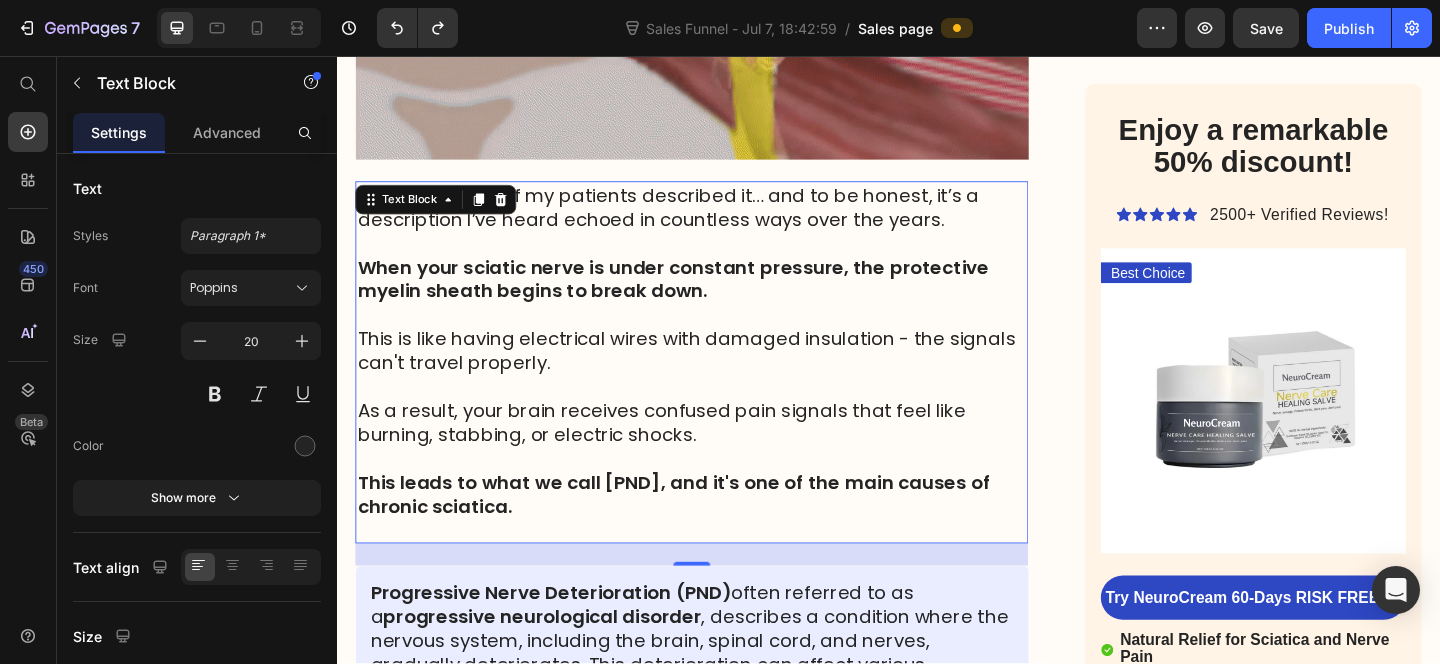 scroll, scrollTop: 5310, scrollLeft: 0, axis: vertical 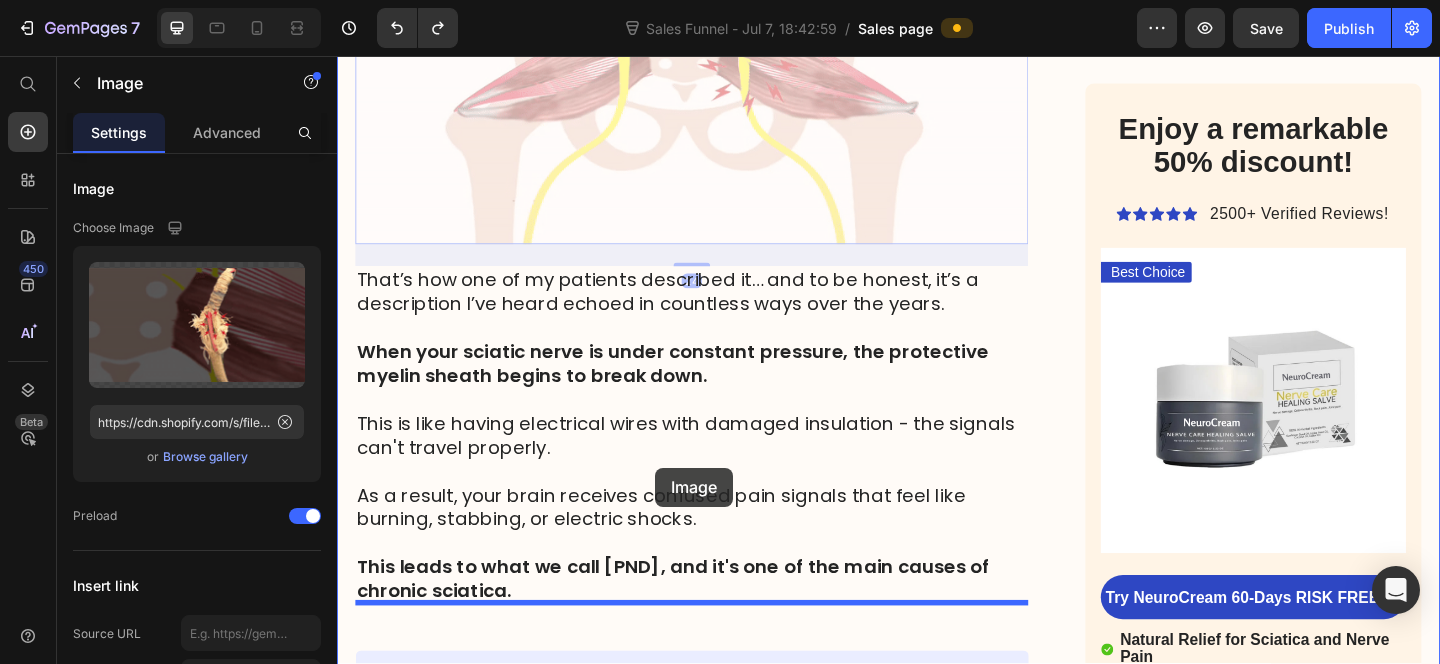 drag, startPoint x: 759, startPoint y: 99, endPoint x: 680, endPoint y: 507, distance: 415.5779 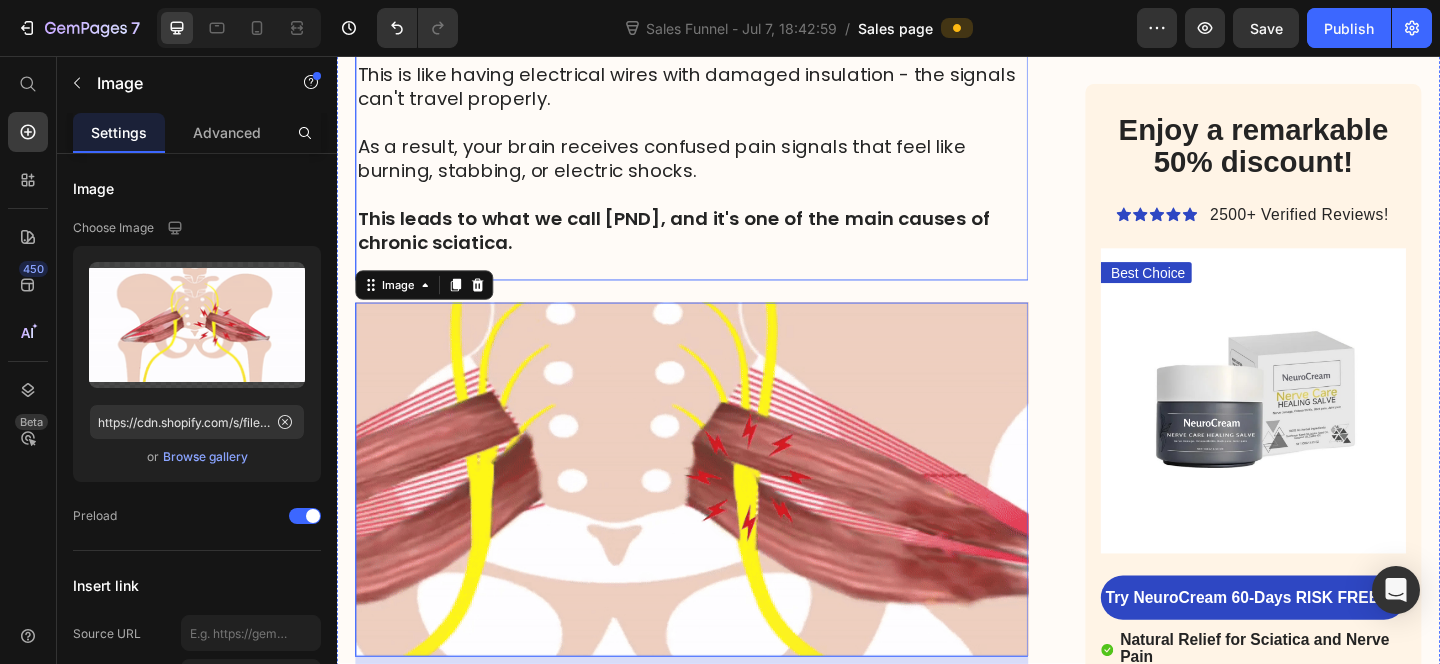 scroll, scrollTop: 5305, scrollLeft: 0, axis: vertical 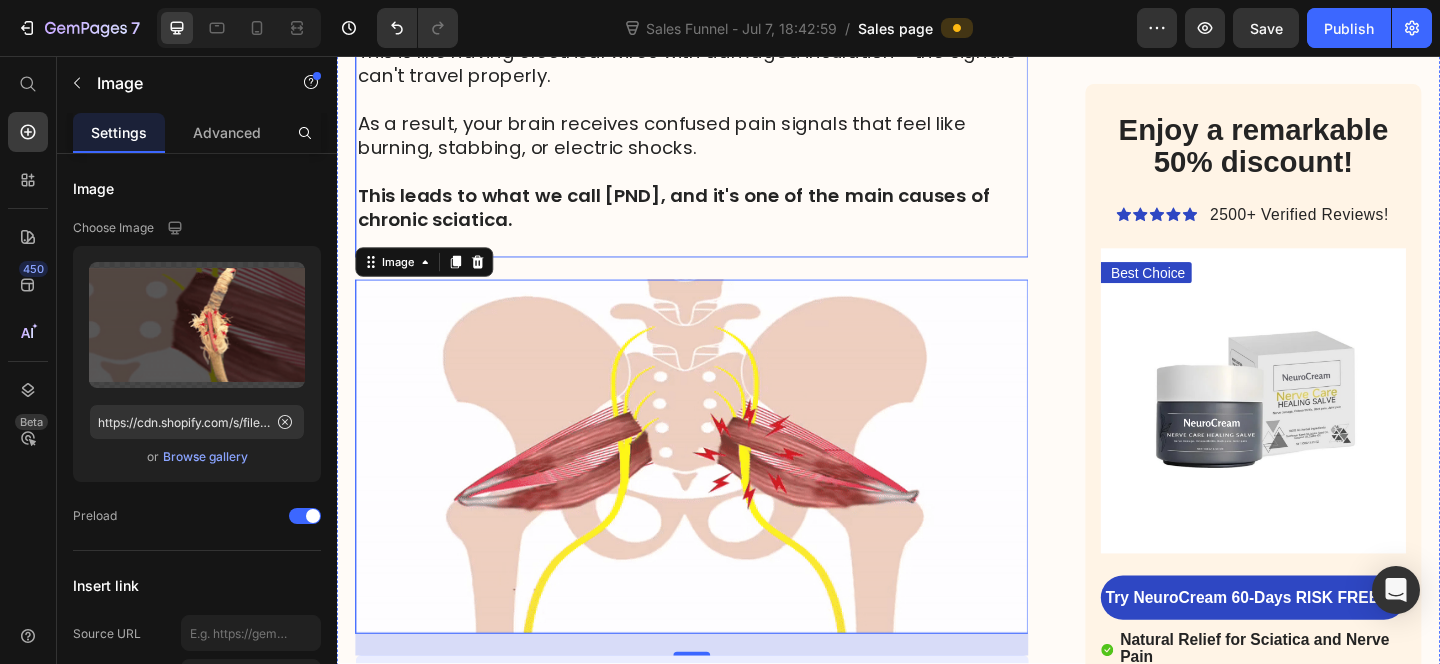 click on "This leads to what we call [PND], and it's one of the main causes of chronic sciatica." at bounding box center [723, 221] 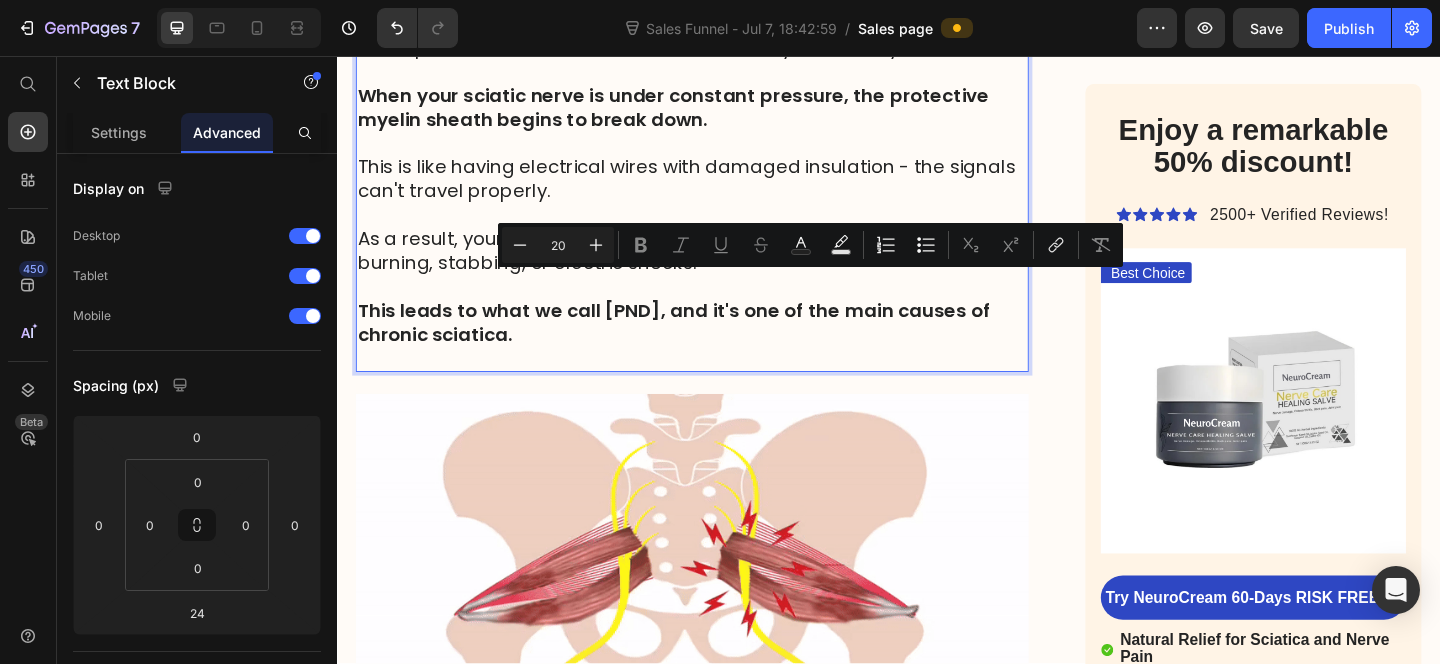 click at bounding box center [723, 229] 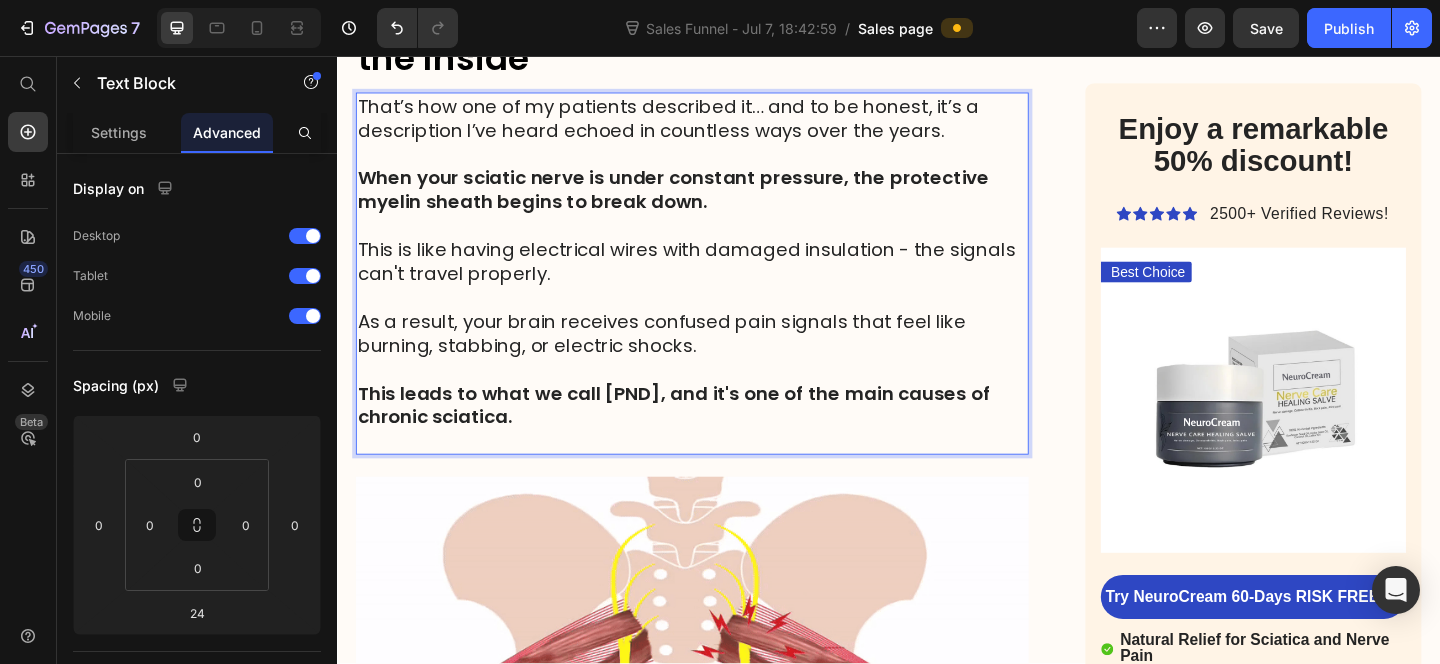 scroll, scrollTop: 5069, scrollLeft: 0, axis: vertical 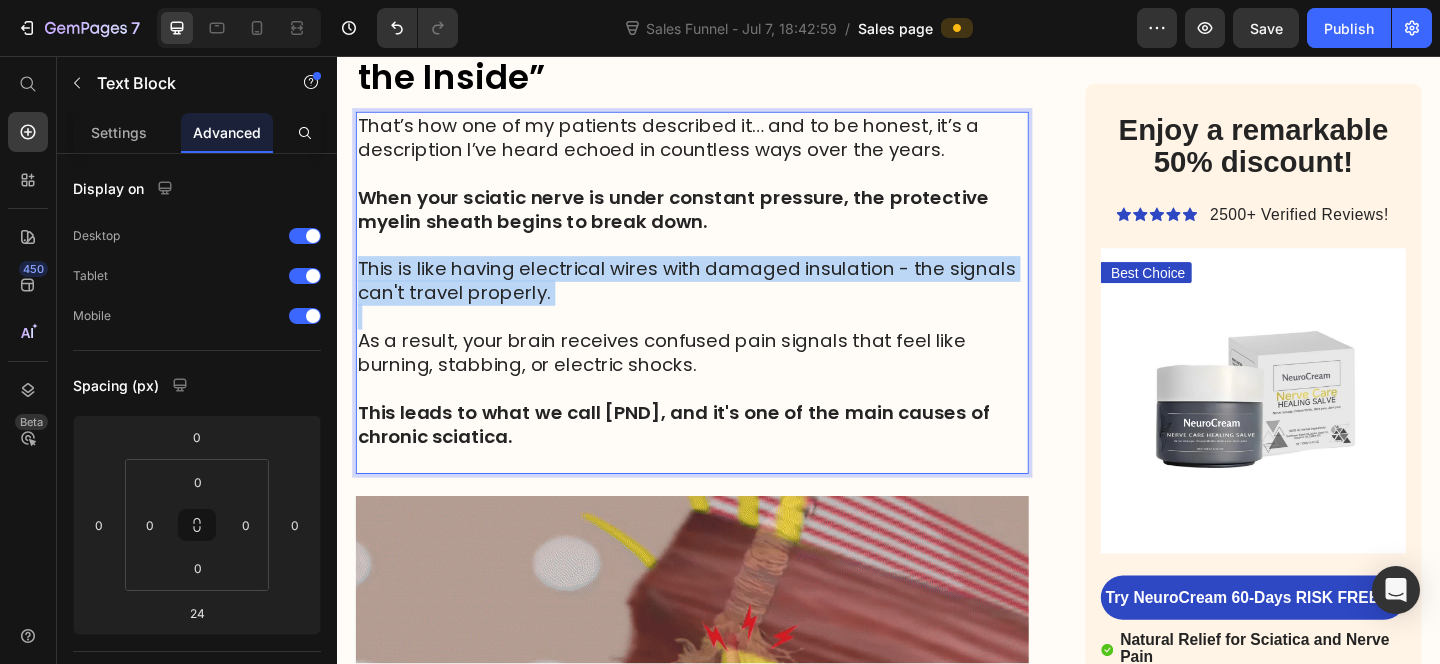 drag, startPoint x: 614, startPoint y: 274, endPoint x: 370, endPoint y: 231, distance: 247.75996 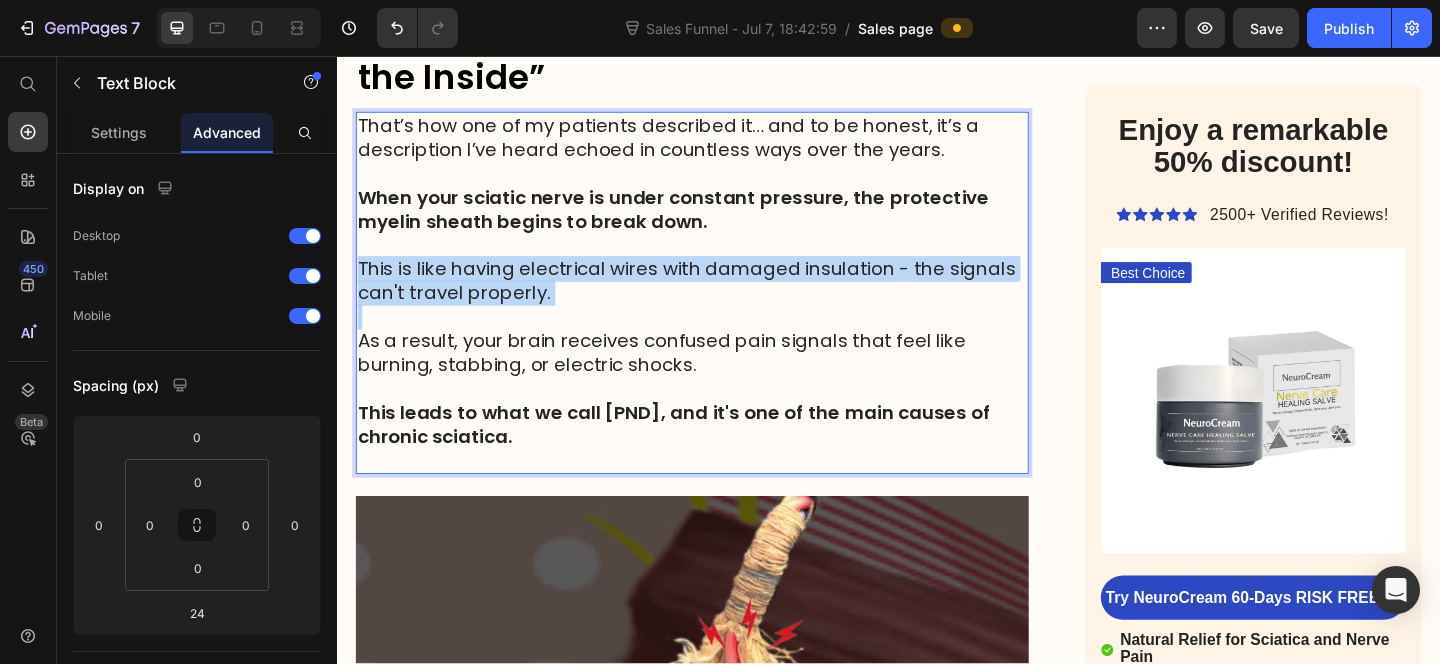 click on "That’s how one of my patients described it… and to be honest, it’s a description I’ve heard echoed in countless ways over the years. When your sciatic nerve is under constant pressure, the protective myelin sheath begins to break down. This is like having electrical wires with damaged insulation - the signals can't travel properly. As a result, your brain receives confused pain signals that feel like burning, stabbing, or electric shocks. This leads to what we call [PND], and it's one of the main causes of chronic sciatica." at bounding box center [723, 314] 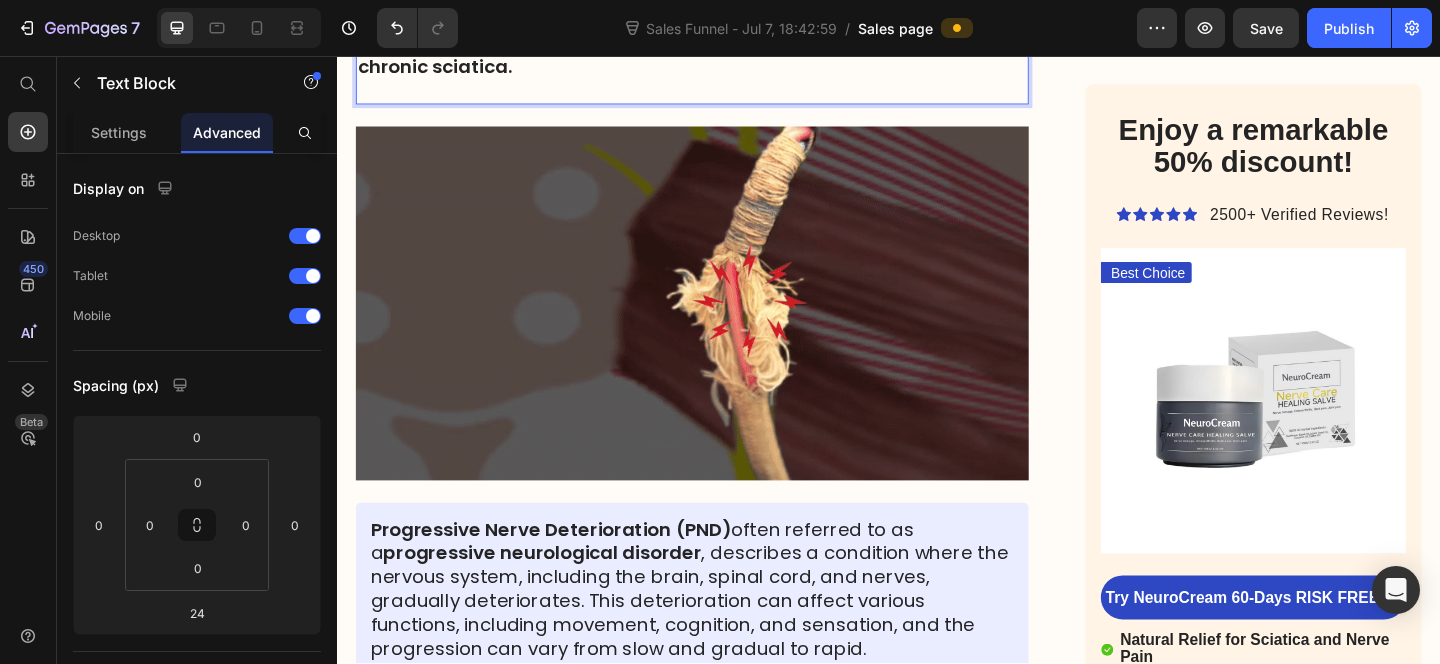 scroll, scrollTop: 5401, scrollLeft: 0, axis: vertical 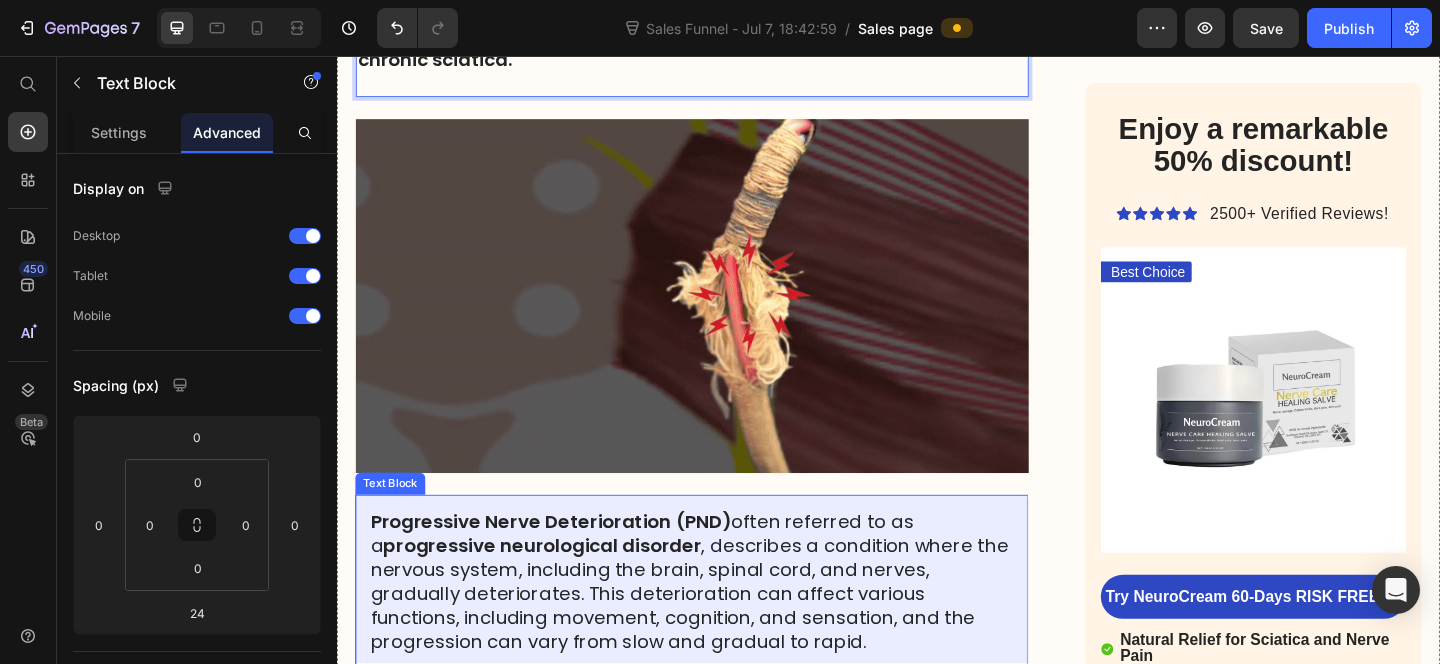click on "[PND]  often referred to as a  progressive   neurological   disorder , describes a condition where the nervous system, including the brain, spinal cord, and nerves, gradually deteriorates. This deterioration can affect various functions, including movement, cognition, and sensation, and the progression can vary from slow and gradual to rapid." at bounding box center [723, 628] 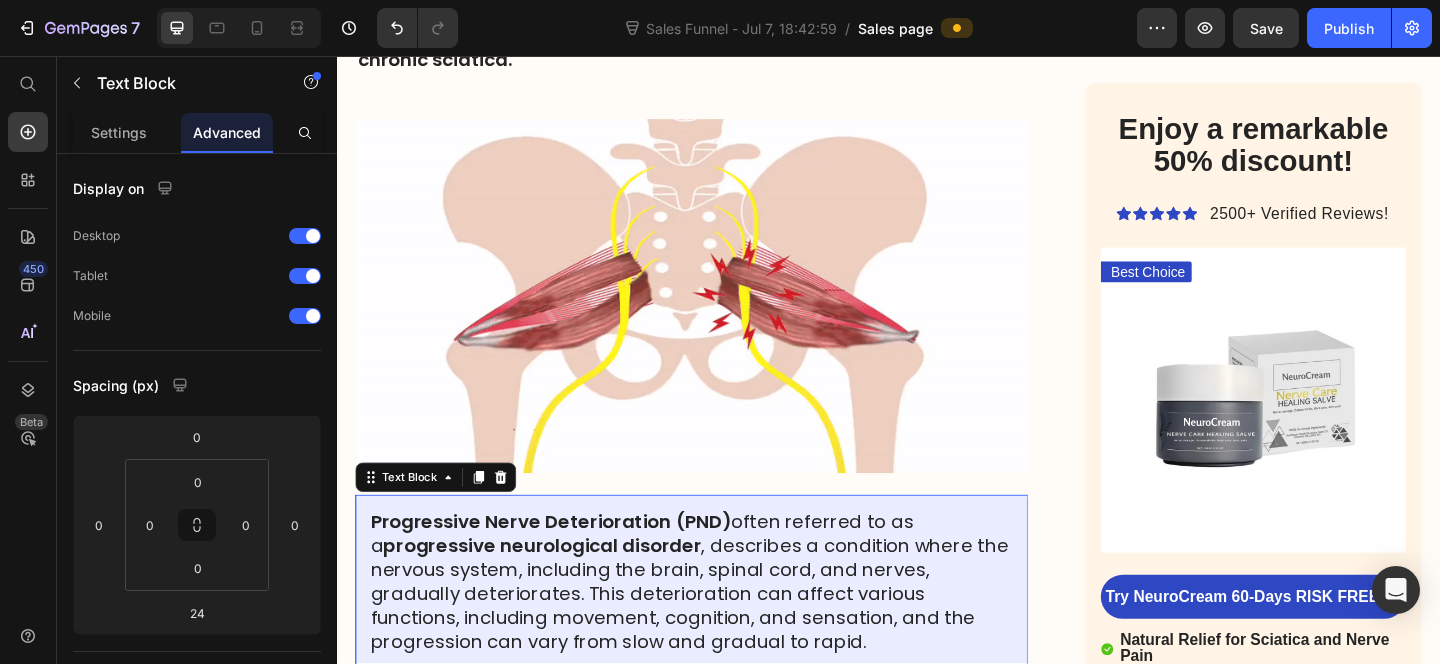 click on "[PND]  often referred to as a  progressive   neurological   disorder , describes a condition where the nervous system, including the brain, spinal cord, and nerves, gradually deteriorates. This deterioration can affect various functions, including movement, cognition, and sensation, and the progression can vary from slow and gradual to rapid." at bounding box center [723, 628] 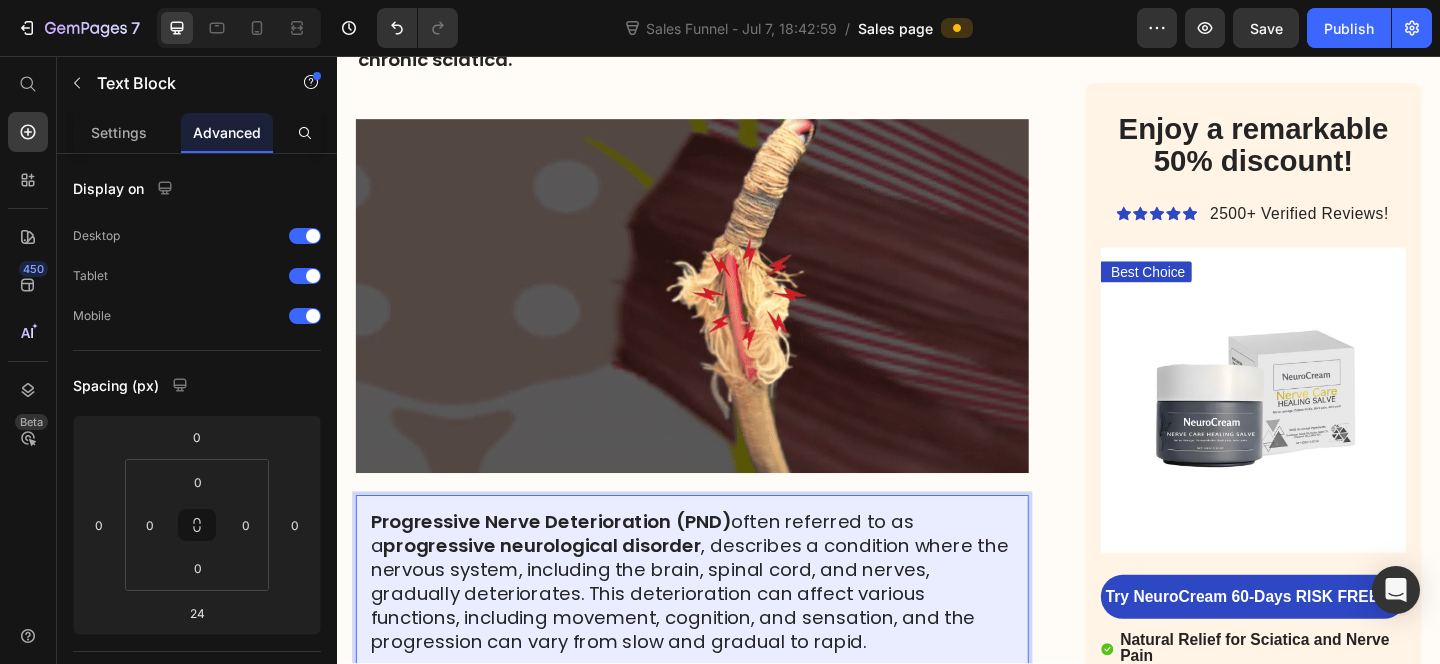 click on "[PND]  often referred to as a  progressive   neurological   disorder , describes a condition where the nervous system, including the brain, spinal cord, and nerves, gradually deteriorates. This deterioration can affect various functions, including movement, cognition, and sensation, and the progression can vary from slow and gradual to rapid." at bounding box center (723, 628) 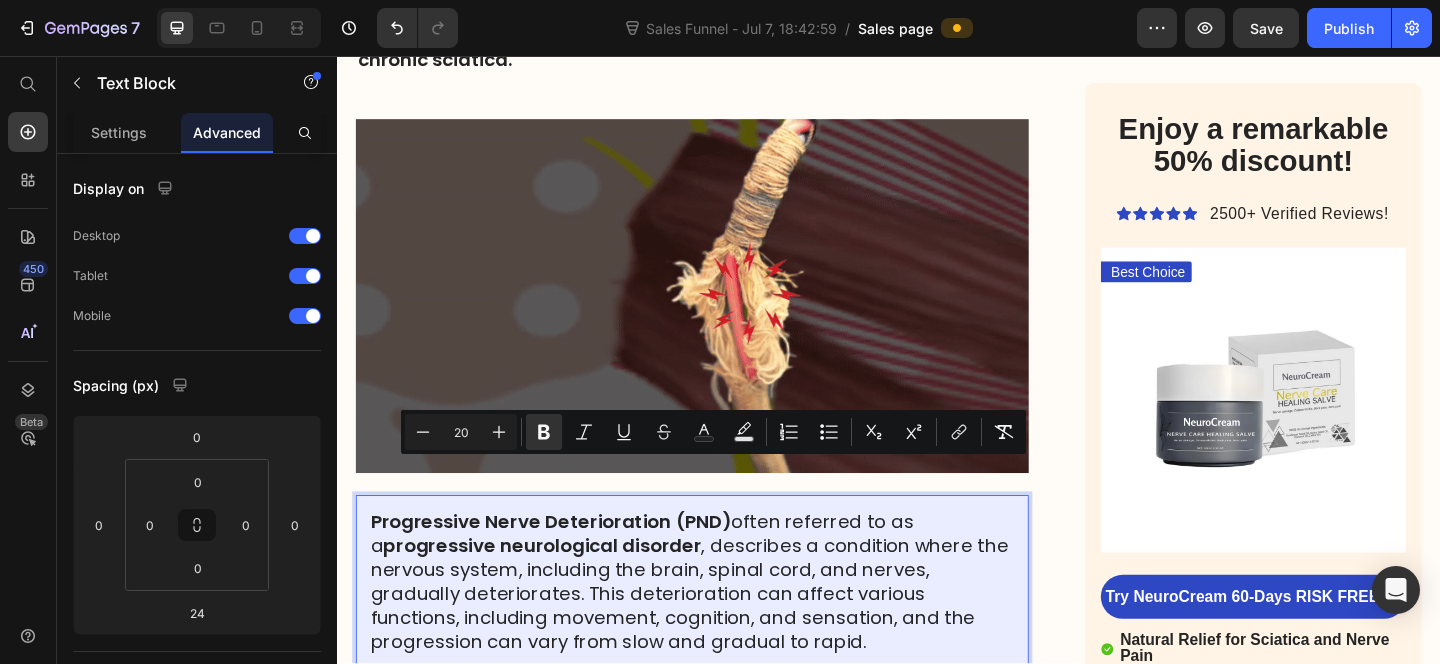 copy on "[PND]  often referred to as a  progressive   neurological   disorder , describes a condition where the nervous system, including the brain, spinal cord, and nerves, gradually deteriorates. This deterioration can affect various functions, including movement, cognition, and sensation, and the progression can vary from slow and gradual to rapid." 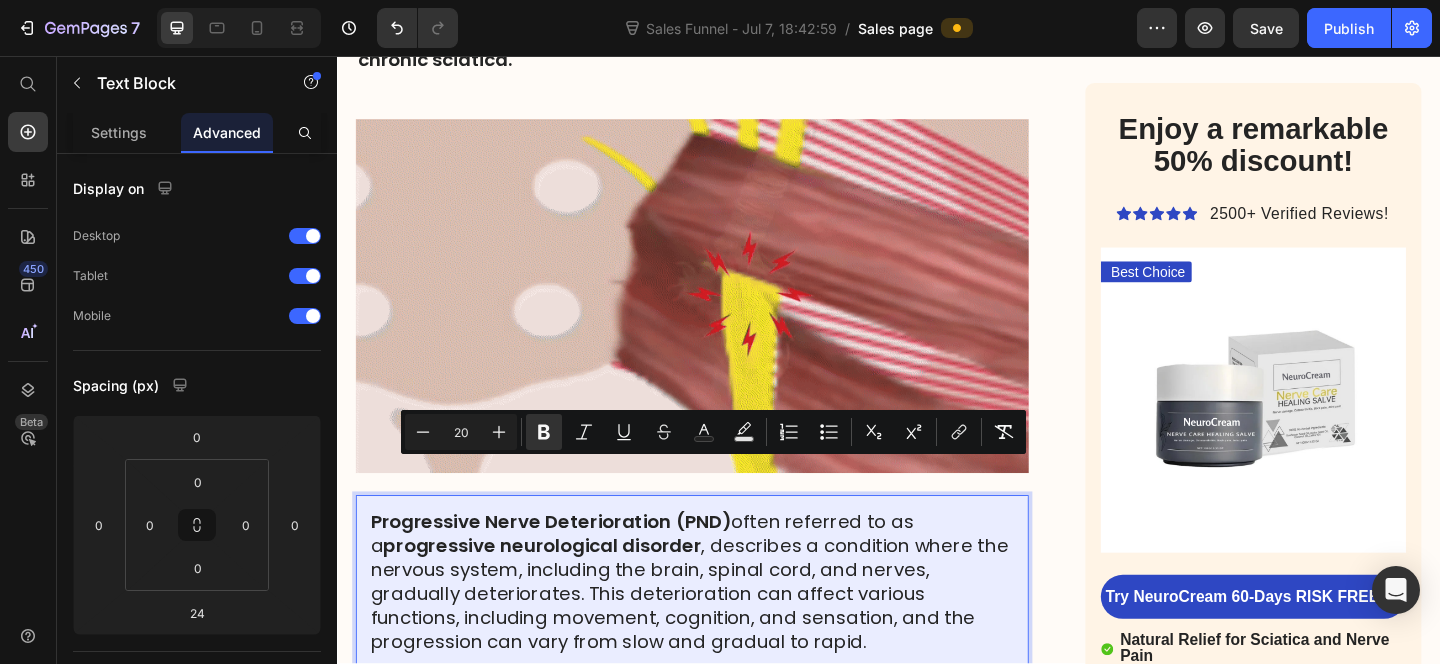 click on "[PND]  often referred to as a  progressive   neurological   disorder , describes a condition where the nervous system, including the brain, spinal cord, and nerves, gradually deteriorates. This deterioration can affect various functions, including movement, cognition, and sensation, and the progression can vary from slow and gradual to rapid." at bounding box center (723, 628) 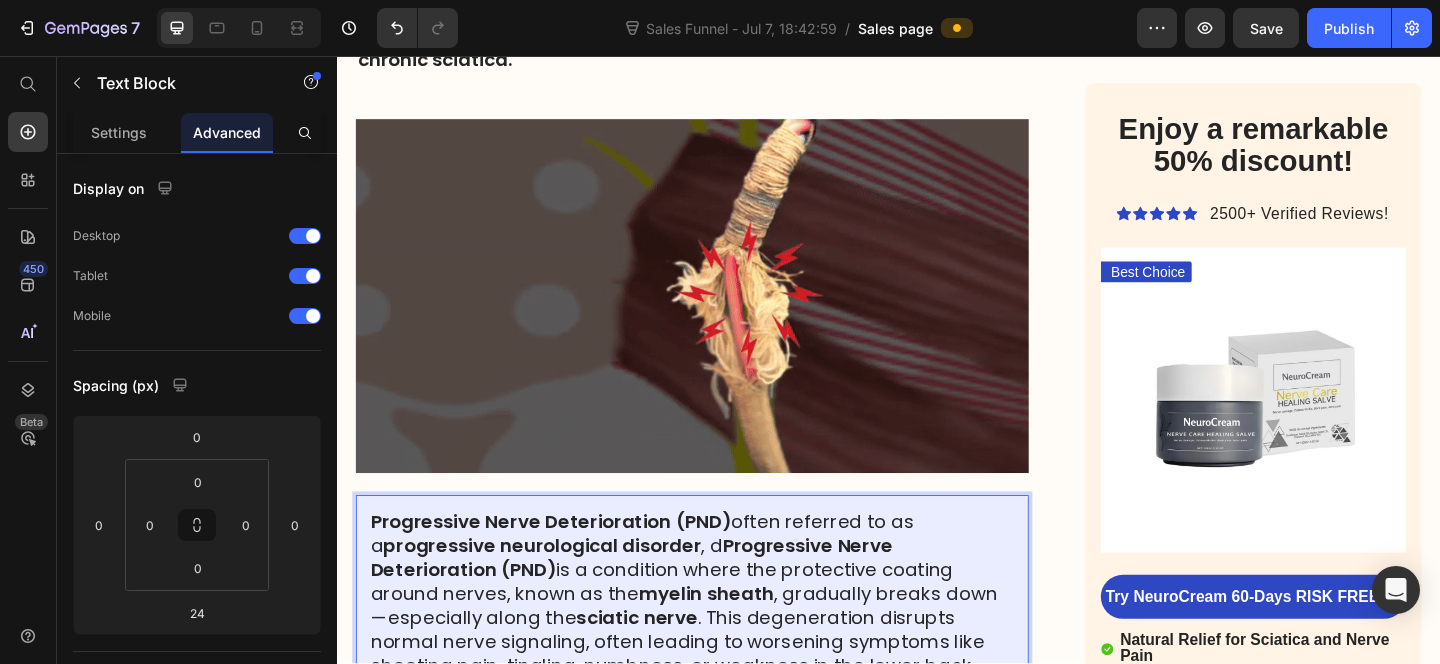 scroll, scrollTop: 5436, scrollLeft: 0, axis: vertical 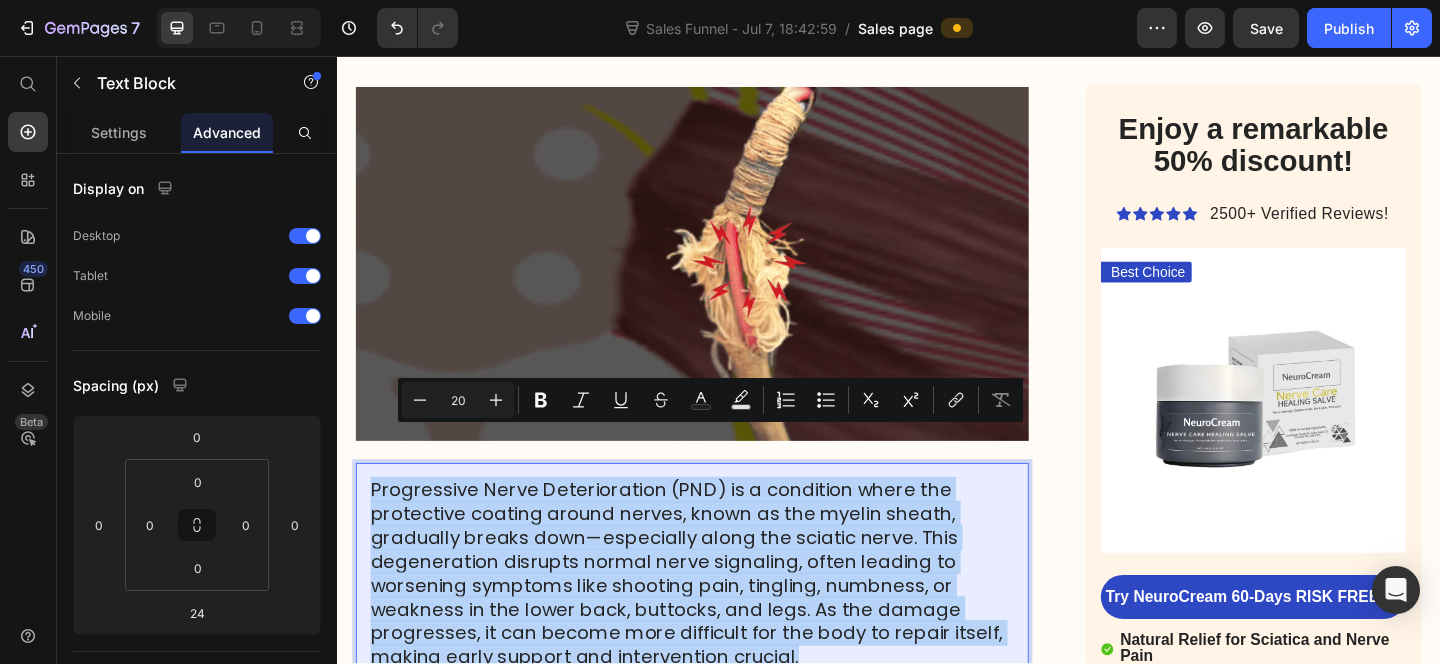 click on "Progressive Nerve Deterioration (PND) is a condition where the protective coating around nerves, known as the myelin sheath, gradually breaks down—especially along the sciatic nerve. This degeneration disrupts normal nerve signaling, often leading to worsening symptoms like shooting pain, tingling, numbness, or weakness in the lower back, buttocks, and legs. As the damage progresses, it can become more difficult for the body to repair itself, making early support and intervention crucial." at bounding box center (723, 619) 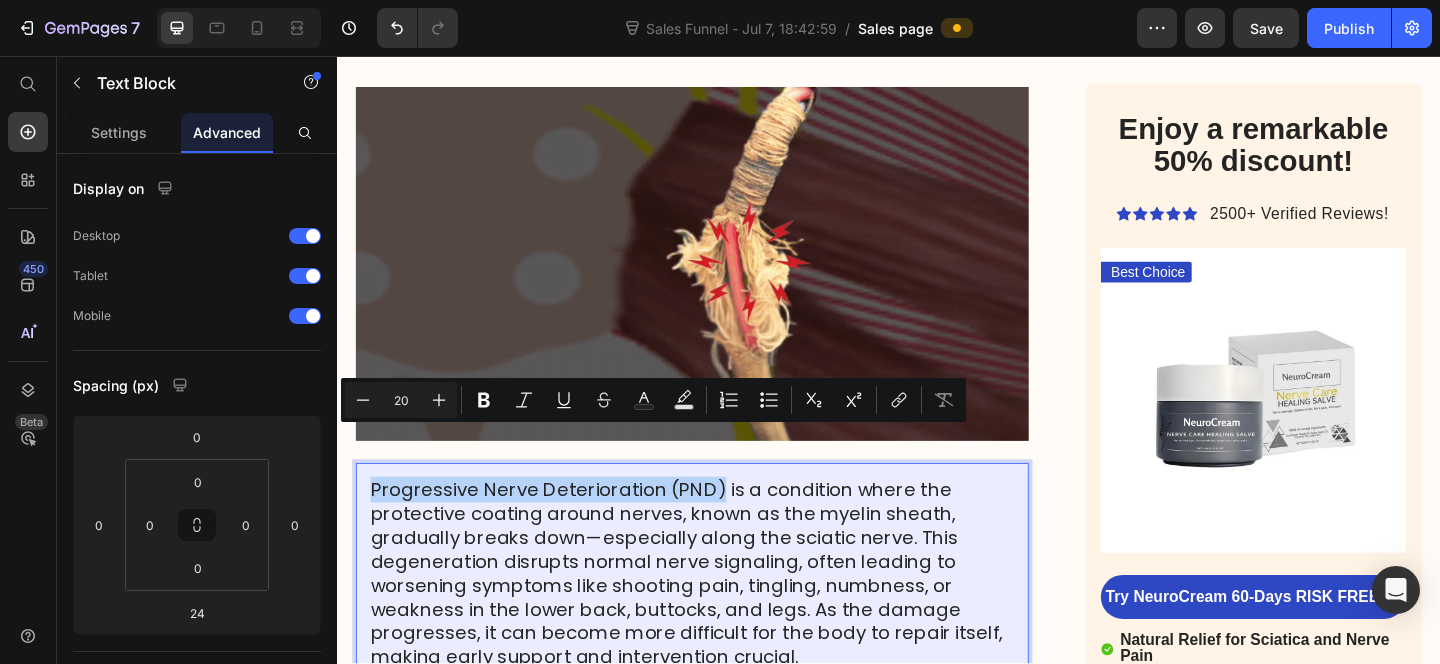 drag, startPoint x: 748, startPoint y: 476, endPoint x: 326, endPoint y: 467, distance: 422.09595 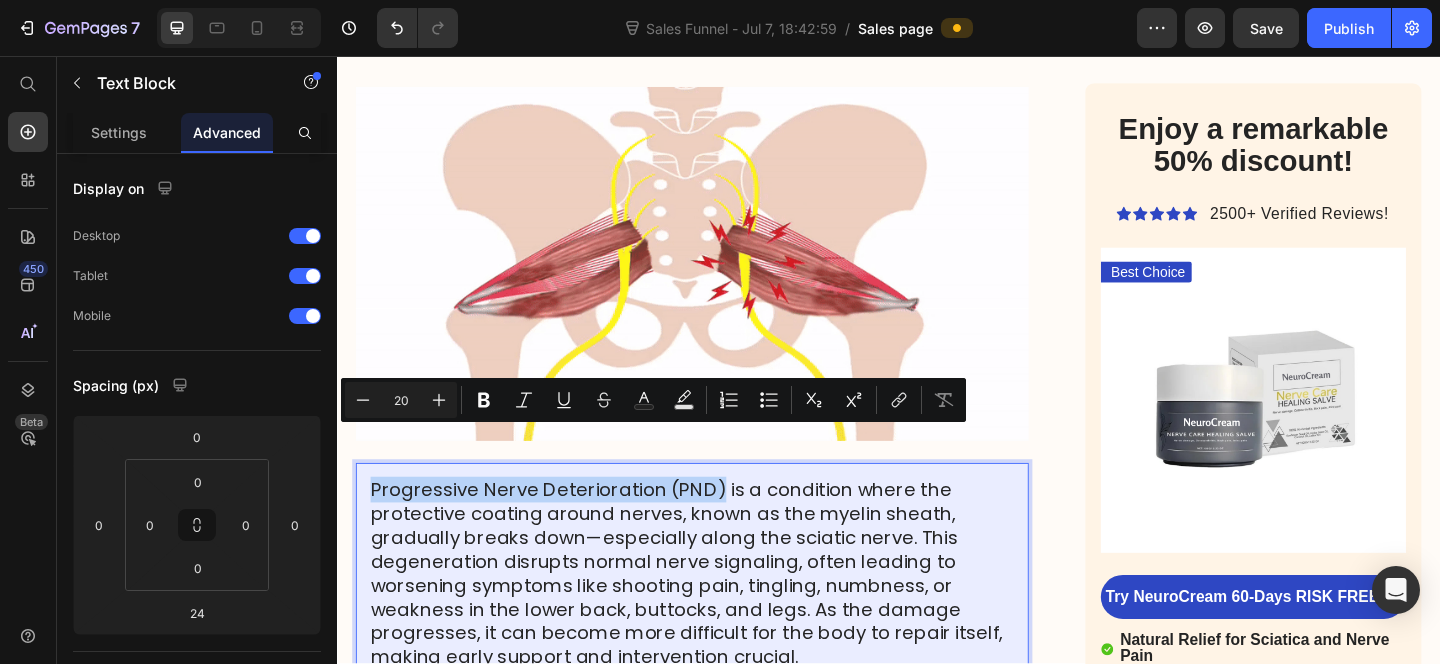 click on "Header Image Got Questions? Email Us At   support@[EXAMPLE.COM] Text Block Row Row HOME > HEALTH > SCIATICA RELIEF Heading After 25 Years Treating Spine Patients, Dr. [FIRST] [LAST] Discovers a Natural Tree Extract  That Eases Sciatica Pain in Weeks  -No Surgery or Pills Needed. Heading Imagine waking up without that fire in your back... walking freely again... sleeping through the night. If you've tried everything for sciatica, this is different Text Block 5 - 8 Minute Read. Text Block Image By Dr. [FIRST] [LAST], Spinal Specialist Text Block Row If  sciatica  has you waking up dreading the day, struggling just to get out of bed, wincing as you bend down to tie your shoes, or avoiding stairs like they're your worst enemy,  read this article now.   The  sharp, electric shock pain  that hit when you least expect them make you fear the next step, the next movement.   If you don’t do something now, the pain will only get worse Text Block Image   Hi, I'm  Dr. [FIRST] [LAST]     ➩ Sciatica" at bounding box center [937, 5821] 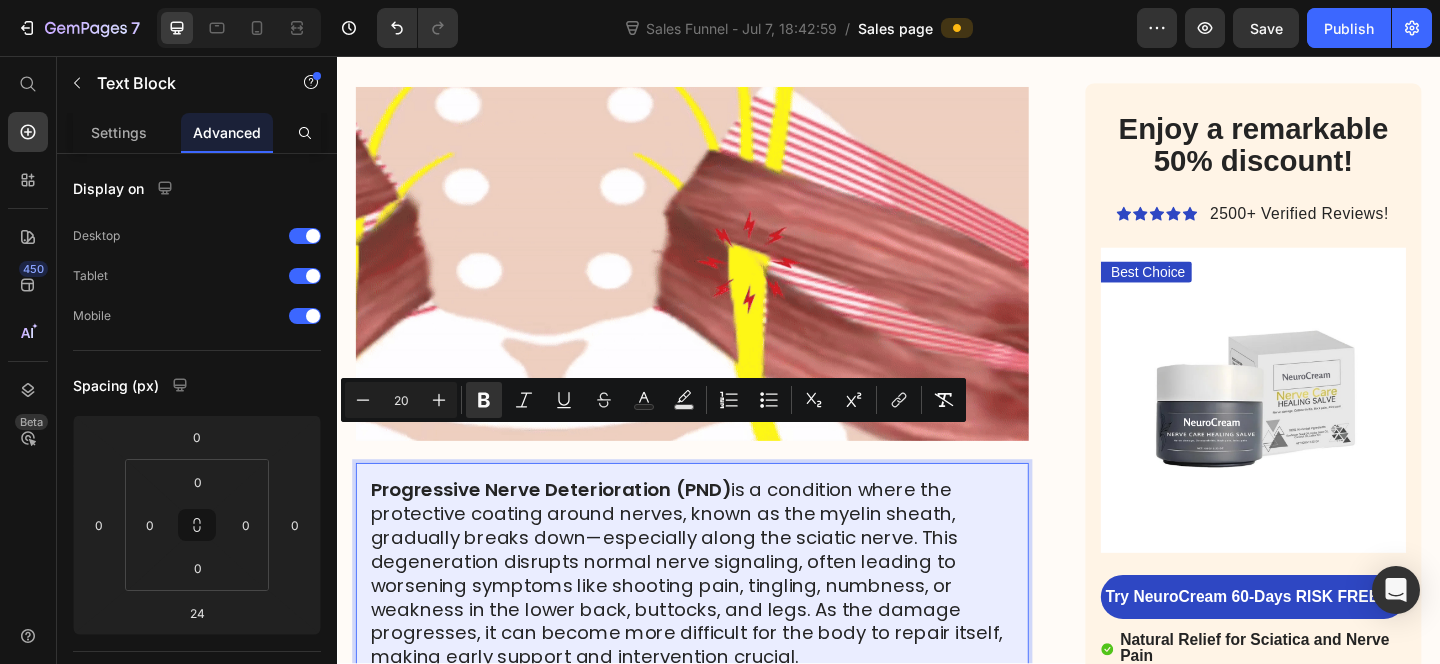 click on "[PND]  is a condition where the protective coating around nerves, known as the myelin sheath, gradually breaks down—especially along the sciatic nerve. This degeneration disrupts normal nerve signaling, often leading to worsening symptoms like shooting pain, tingling, numbness, or weakness in the lower back, buttocks, and legs. As the damage progresses, it can become more difficult for the body to repair itself, making early support and intervention crucial." at bounding box center [723, 619] 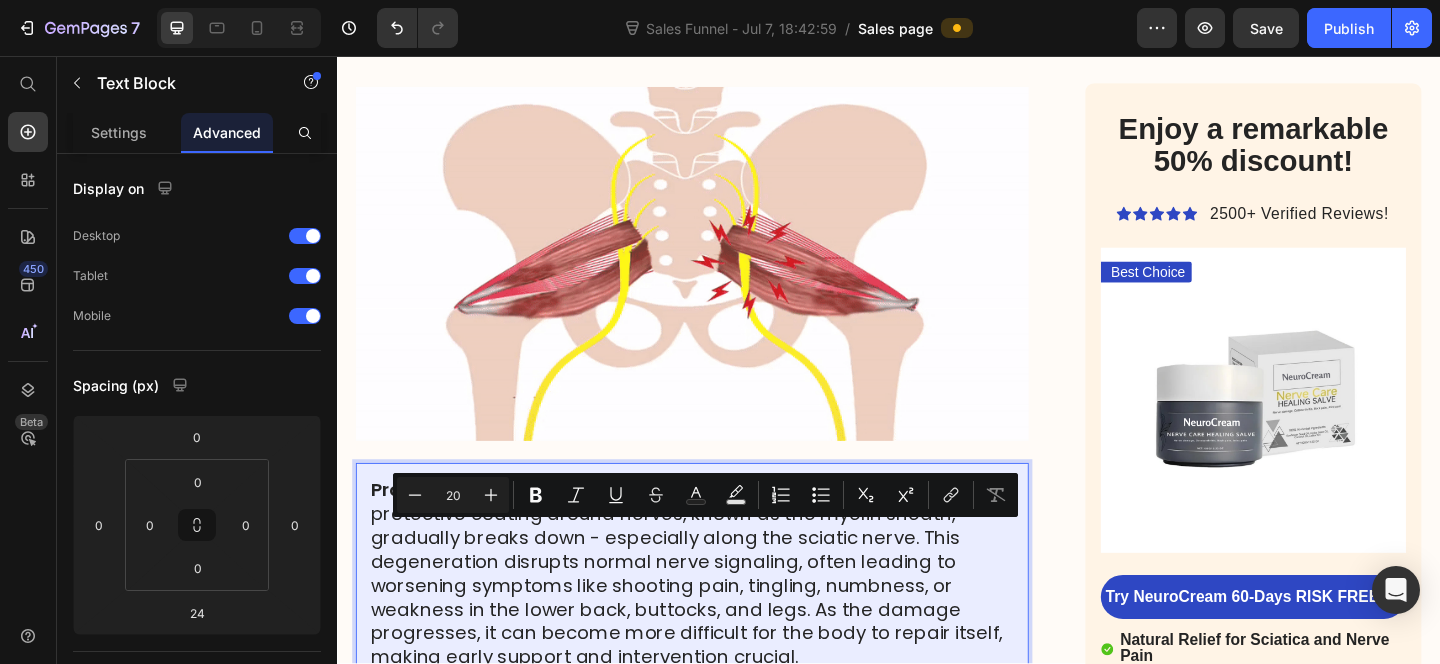 drag, startPoint x: 886, startPoint y: 673, endPoint x: 856, endPoint y: 574, distance: 103.44564 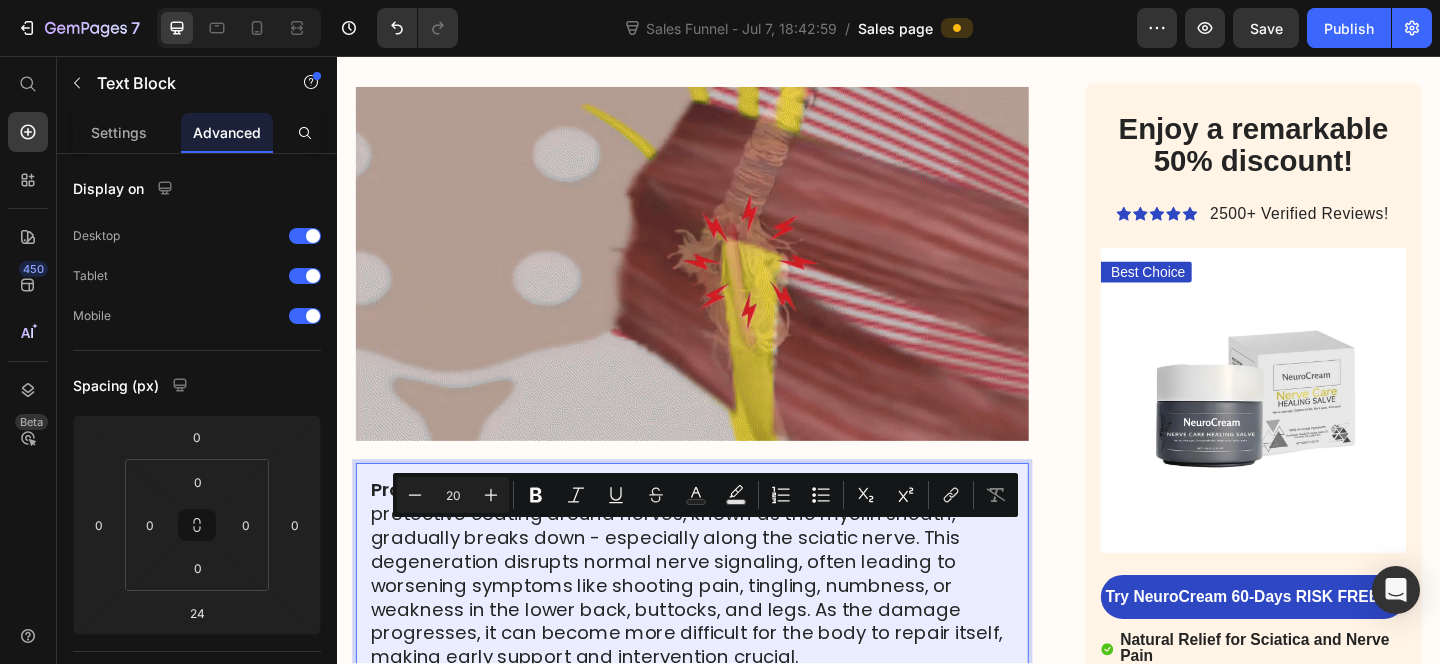 click on "Progressive Nerve Deterioration (PND)  is a condition where the protective coating around nerves, known as the myelin sheath, gradually breaks down - especially along the sciatic nerve. This degeneration disrupts normal nerve signaling, often leading to worsening symptoms like shooting pain, tingling, numbness, or weakness in the lower back, buttocks, and legs. As the damage progresses, it can become more difficult for the body to repair itself, making early support and intervention crucial." at bounding box center [723, 619] 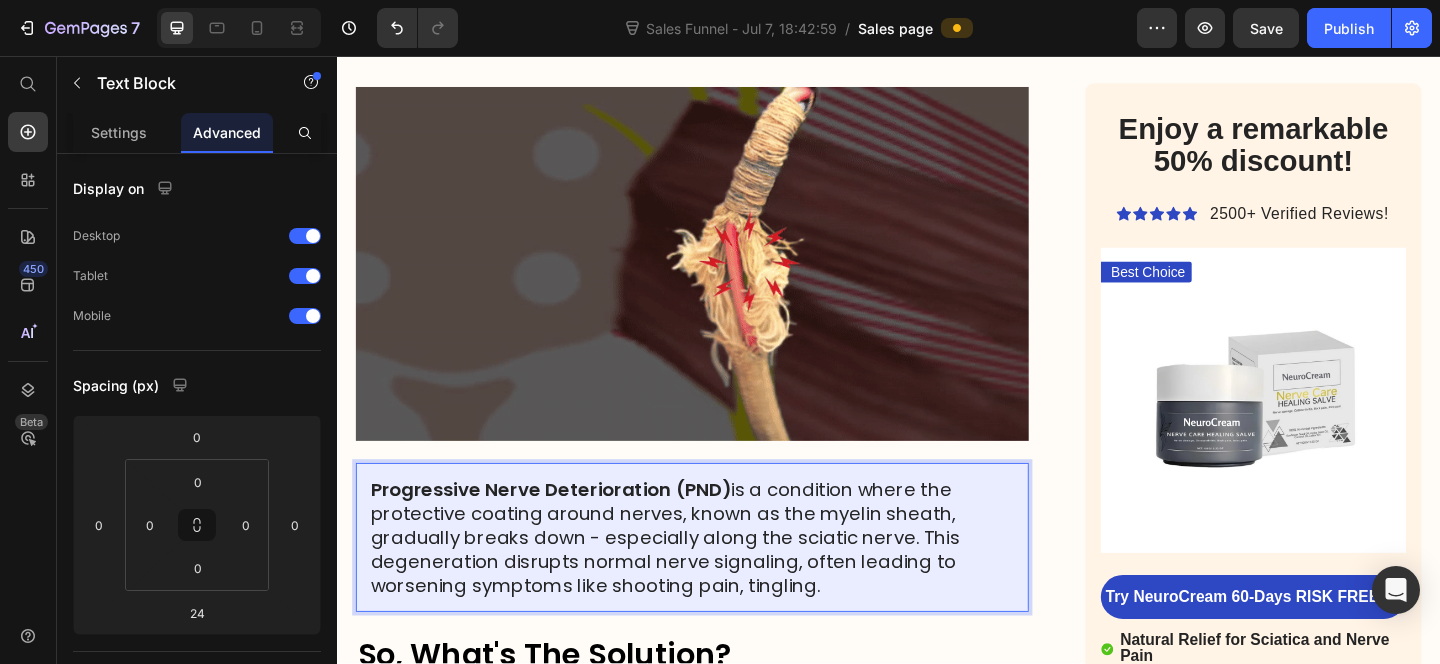 click on "Progressive Nerve Deterioration (PND)  is a condition where the protective coating around nerves, known as the myelin sheath, gradually breaks down - especially along the sciatic nerve. This degeneration disrupts normal nerve signaling, often leading to worsening symptoms like shooting pain, tingling." at bounding box center [723, 580] 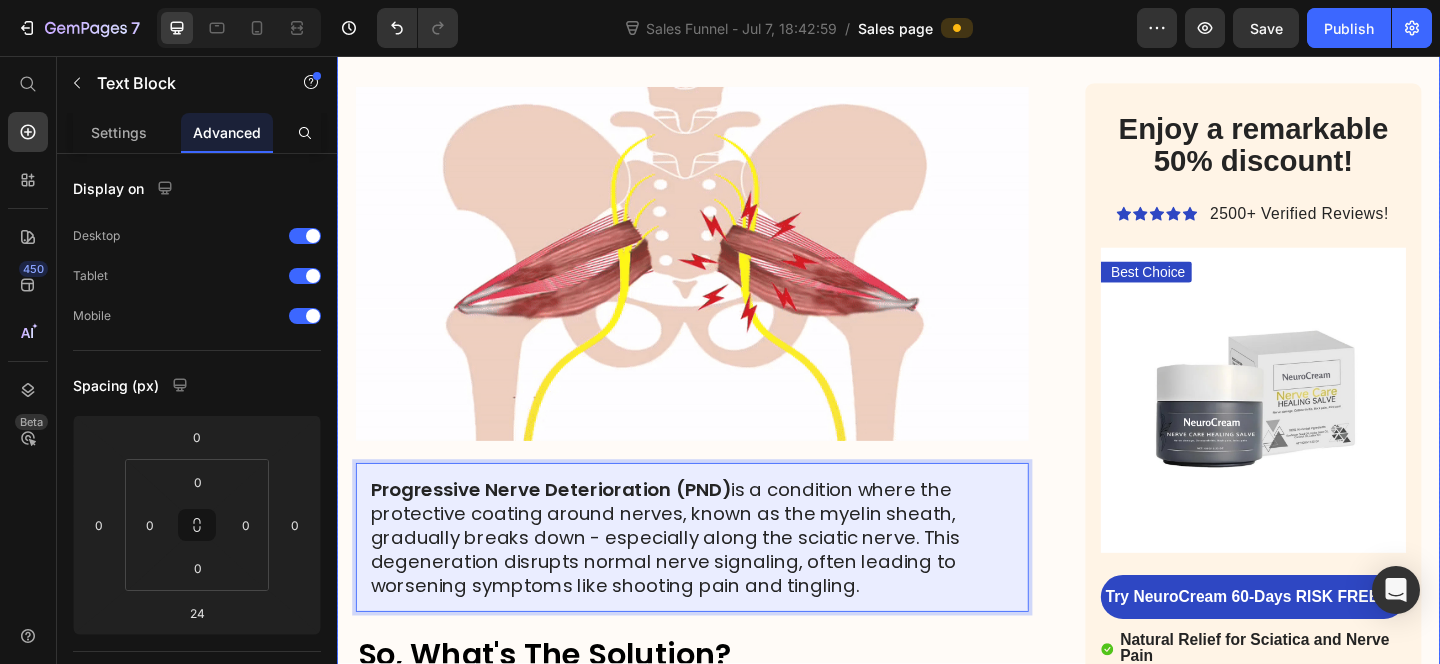 click on "HOME > HEALTH > SCIATICA RELIEF Heading After 25 Years Treating Spine Patients, [DOCTOR] [LASTNAME] Discovers a Natural Tree Extract  That Eases Sciatica Pain in Weeks  -No Surgery or Pills Needed. Heading Imagine waking up without that fire in your back... walking freely again... sleeping through the night. If you've tried everything for sciatica, this is different Text Block 5 - 8 Minute Read. Text Block Image By [DOCTOR] [LASTNAME], Spinal Specialist  Text Block Row If  sciatica  has you waking up dreading the day, struggling just to get out of bed, wincing as you bend down to tie your shoes, or avoiding stairs like they're your worst enemy,  read this article now.   The  sharp, electric shock pain  that hit when you least expect them make you fear the next step, the next movement.   If you don’t do something now, the pain will only get worse —leaving you numb, in constant agony, and at risk of losing your freedom. Text Block Image   Hi, I'm  [DOCTOR] [LASTNAME]     ➩ Sciatica" at bounding box center [937, -690] 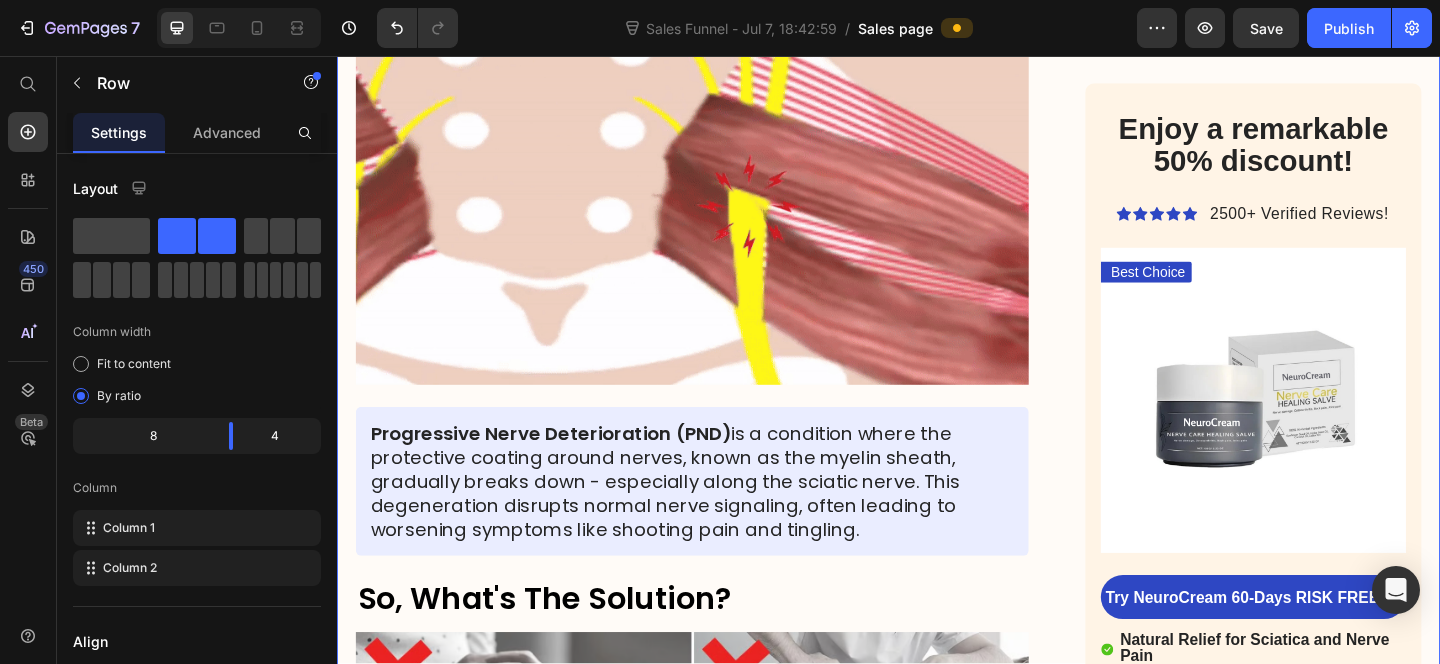 scroll, scrollTop: 5544, scrollLeft: 0, axis: vertical 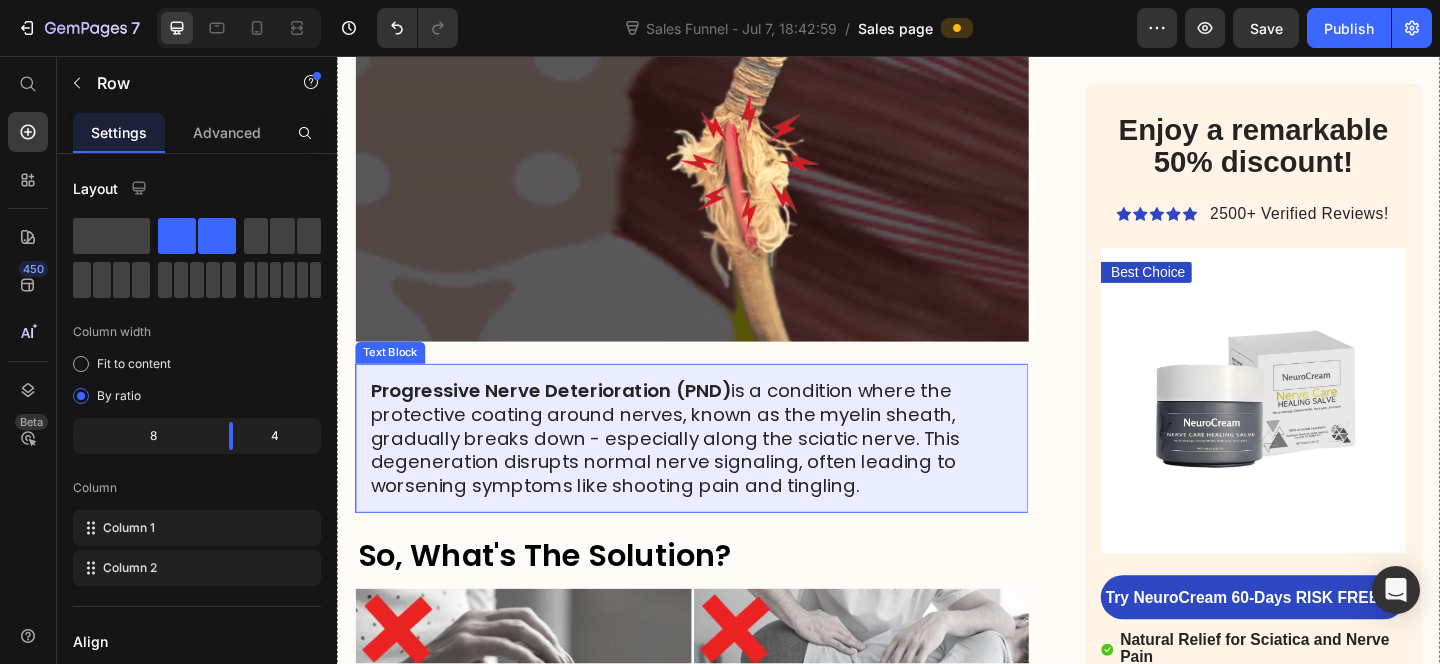 click on "Progressive Nerve Deterioration (PND)" at bounding box center (569, 420) 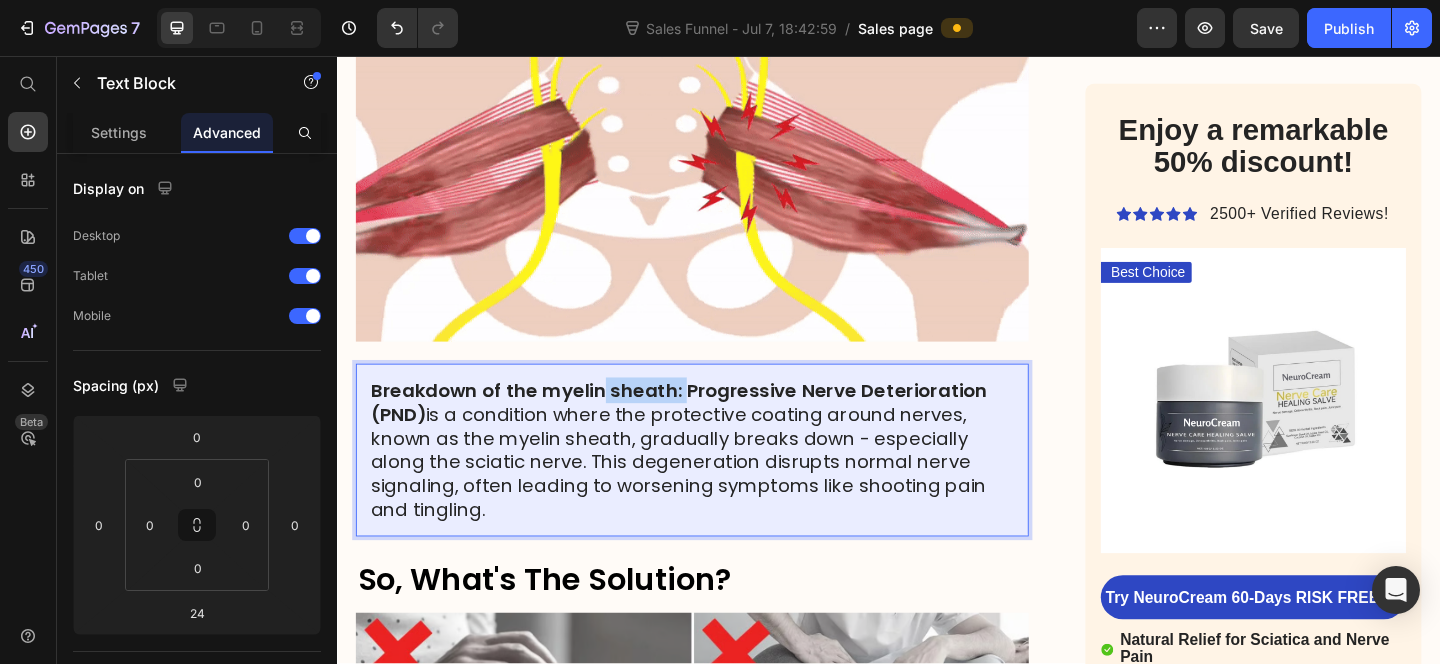 drag, startPoint x: 714, startPoint y: 364, endPoint x: 626, endPoint y: 360, distance: 88.09086 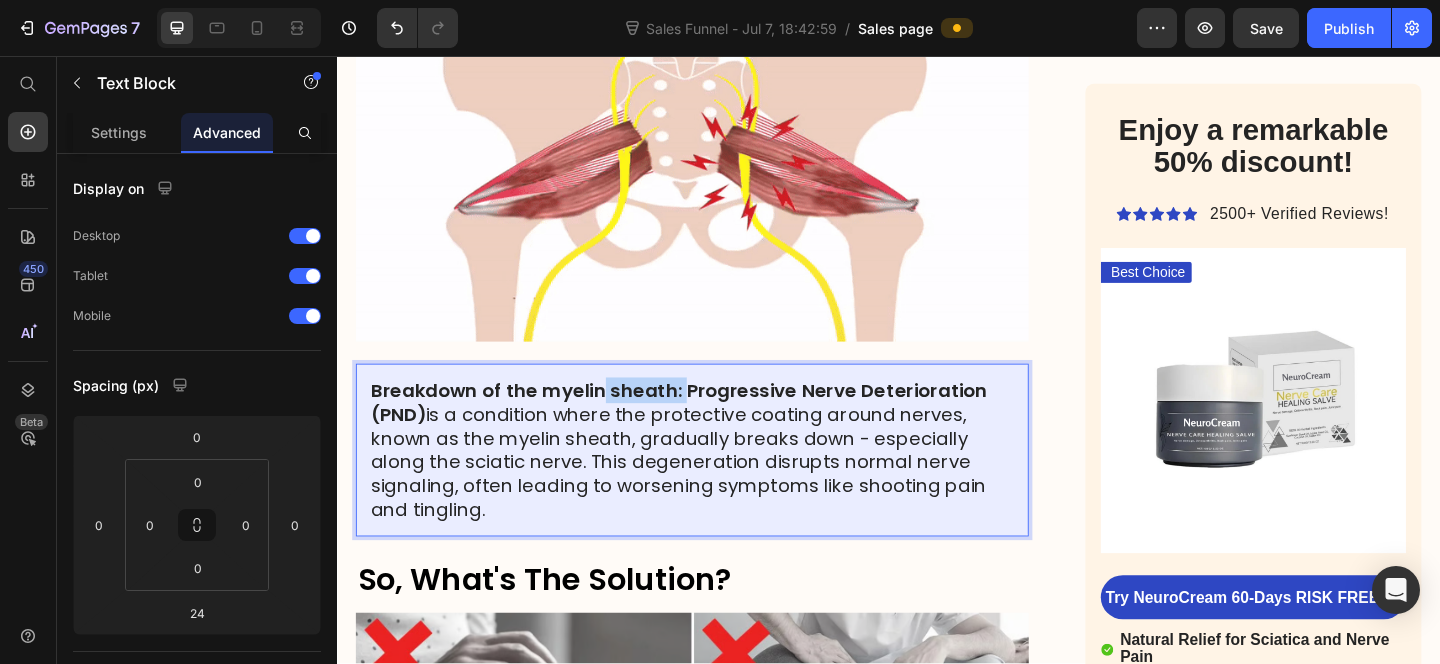 click on "Breakdown of the myelin sheath: Progressive Nerve Deterioration (PND)" at bounding box center (708, 433) 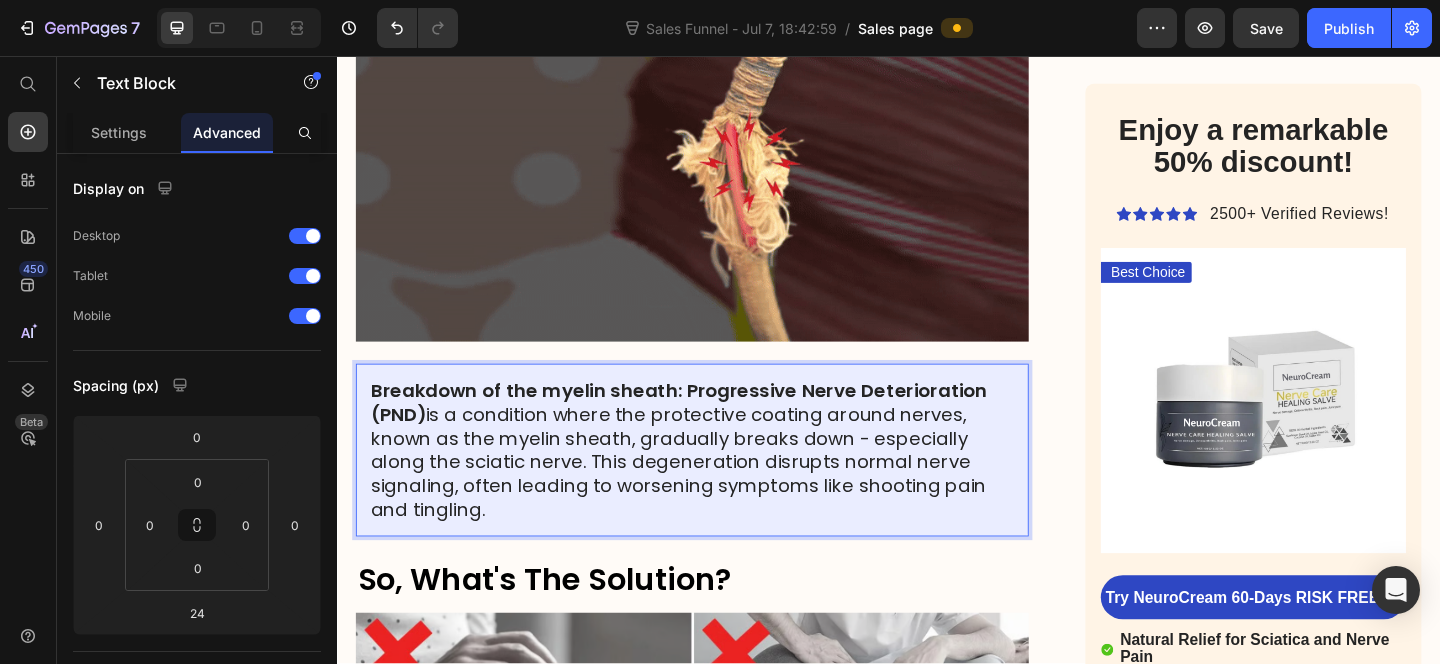 click on "Breakdown of the myelin sheath: [PND]  is a condition where the protective coating around nerves, known as the myelin sheath, gradually breaks down - especially along the sciatic nerve. This degeneration disrupts normal nerve signaling, often leading to worsening symptoms like shooting pain and tingling." at bounding box center (723, 485) 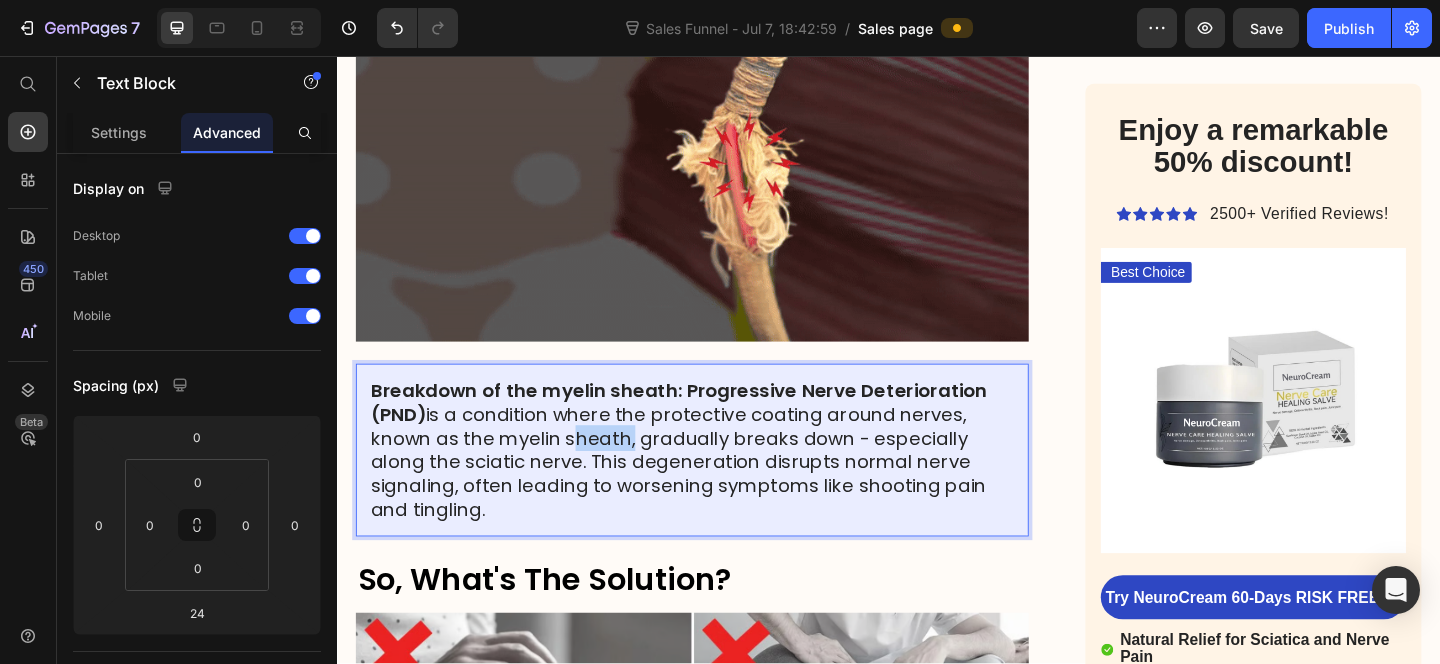 click on "Breakdown of the myelin sheath: [PND]  is a condition where the protective coating around nerves, known as the myelin sheath, gradually breaks down - especially along the sciatic nerve. This degeneration disrupts normal nerve signaling, often leading to worsening symptoms like shooting pain and tingling." at bounding box center [723, 485] 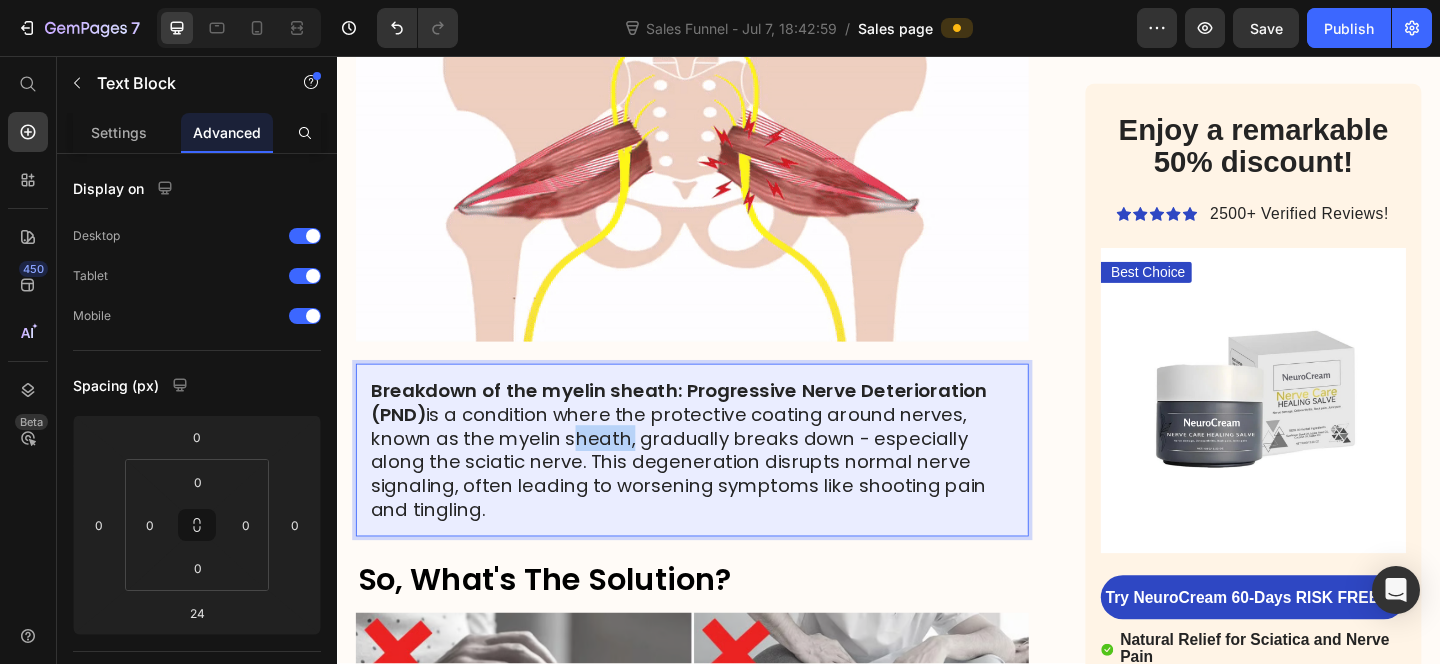 click on "Breakdown of the myelin sheath: [PND]  is a condition where the protective coating around nerves, known as the myelin sheath, gradually breaks down - especially along the sciatic nerve. This degeneration disrupts normal nerve signaling, often leading to worsening symptoms like shooting pain and tingling." at bounding box center (723, 485) 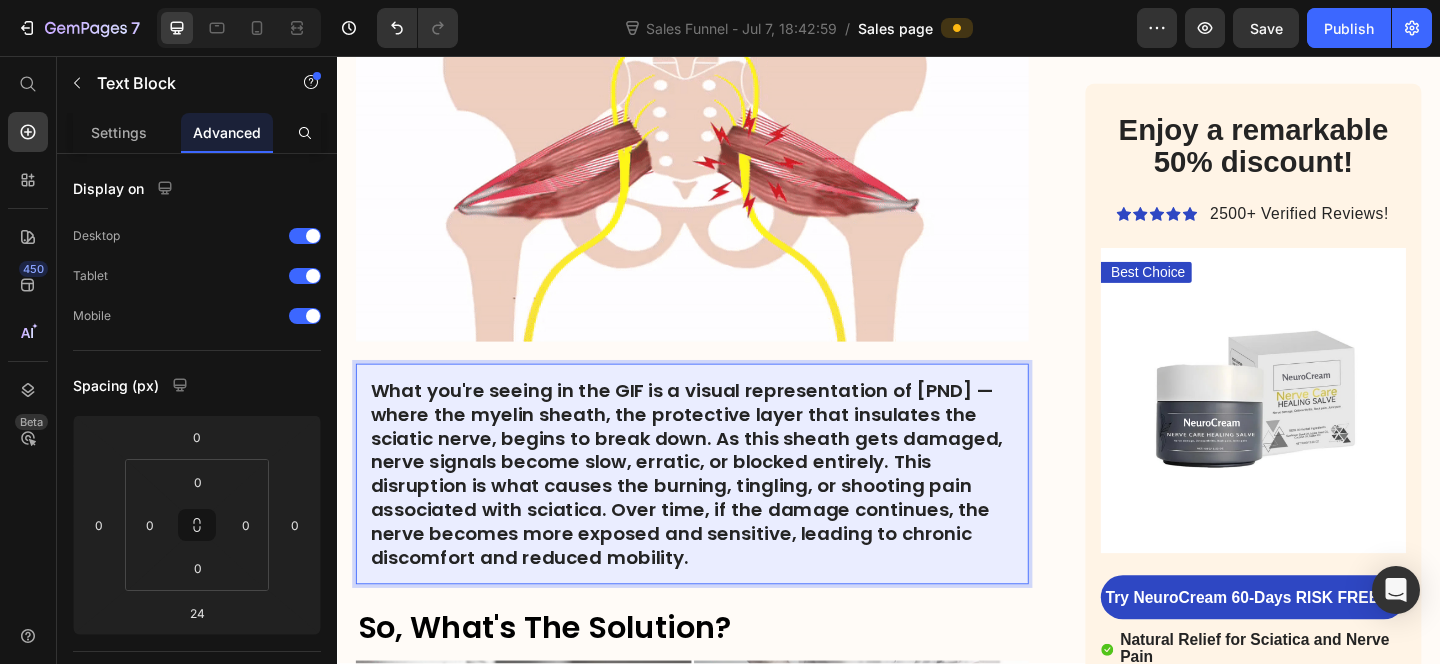 click on "What you're seeing in the GIF is a visual representation of [PND] — where the myelin sheath, the protective layer that insulates the sciatic nerve, begins to break down. As this sheath gets damaged, nerve signals become slow, erratic, or blocked entirely. This disruption is what causes the burning, tingling, or shooting pain associated with sciatica. Over time, if the damage continues, the nerve becomes more exposed and sensitive, leading to chronic discomfort and reduced mobility." at bounding box center [717, 511] 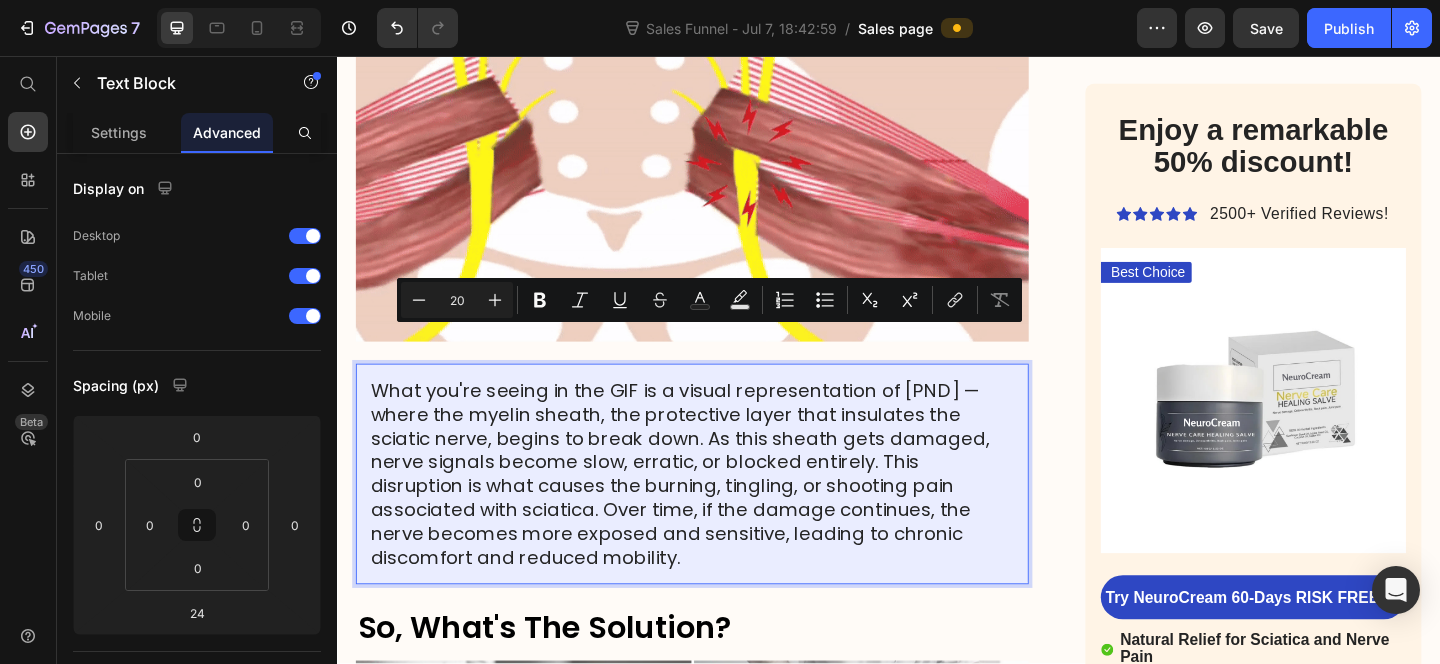 click on "What you're seeing in the GIF is a visual representation of [PND] — where the myelin sheath, the protective layer that insulates the sciatic nerve, begins to break down. As this sheath gets damaged, nerve signals become slow, erratic, or blocked entirely. This disruption is what causes the burning, tingling, or shooting pain associated with sciatica. Over time, if the damage continues, the nerve becomes more exposed and sensitive, leading to chronic discomfort and reduced mobility." at bounding box center [723, 511] 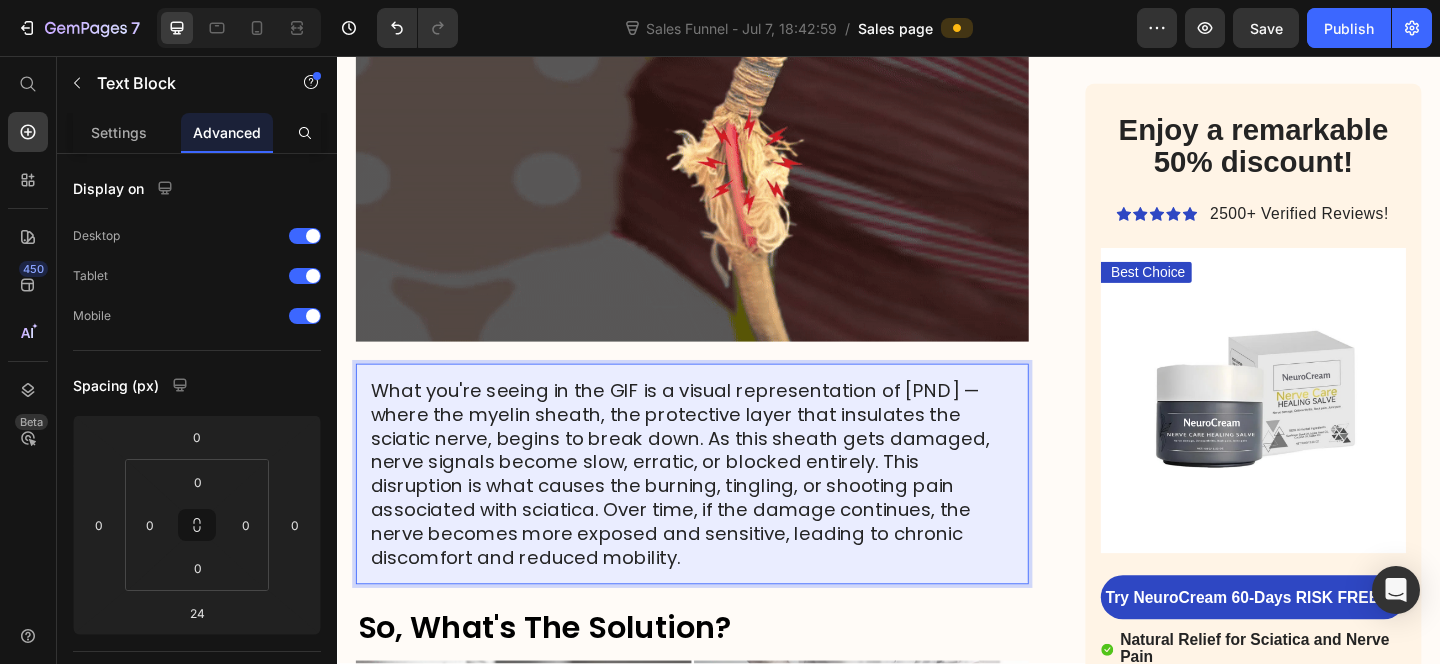 click on "What you're seeing in the GIF is a visual representation of [PND] — where the myelin sheath, the protective layer that insulates the sciatic nerve, begins to break down. As this sheath gets damaged, nerve signals become slow, erratic, or blocked entirely. This disruption is what causes the burning, tingling, or shooting pain associated with sciatica. Over time, if the damage continues, the nerve becomes more exposed and sensitive, leading to chronic discomfort and reduced mobility." at bounding box center [723, 511] 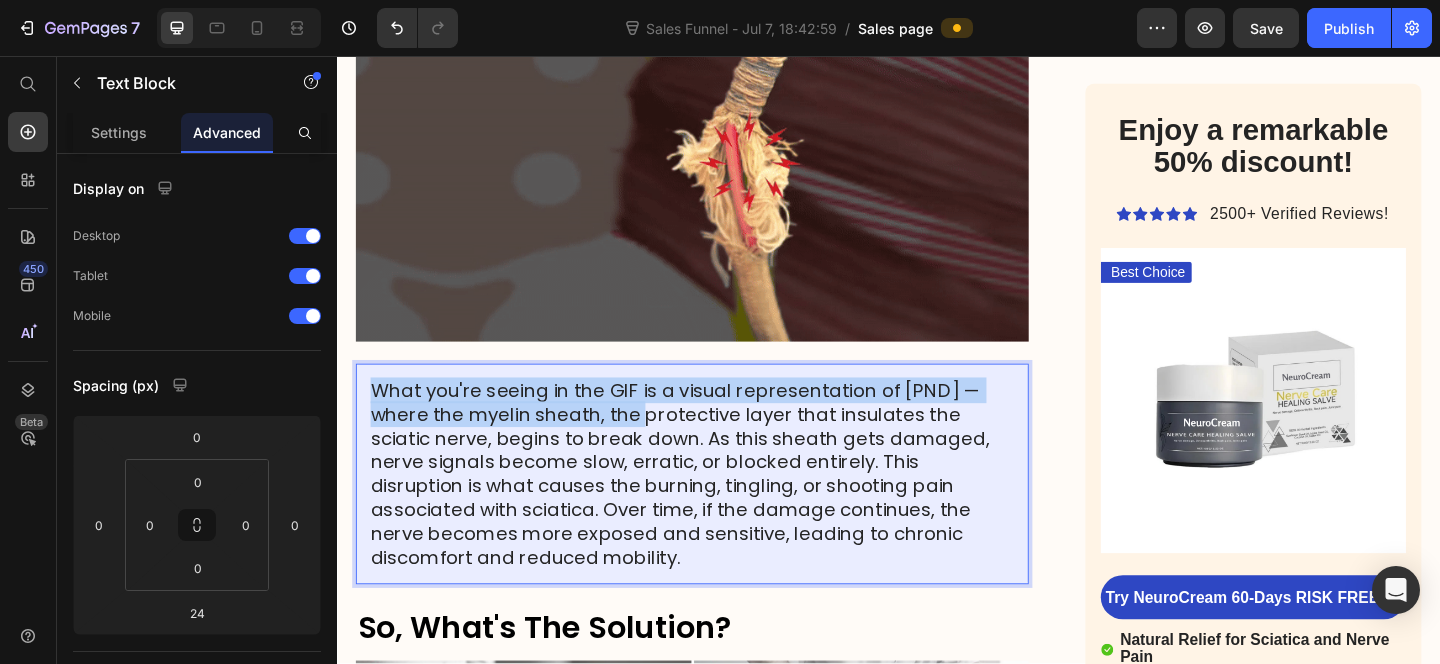 drag, startPoint x: 629, startPoint y: 394, endPoint x: 374, endPoint y: 358, distance: 257.52863 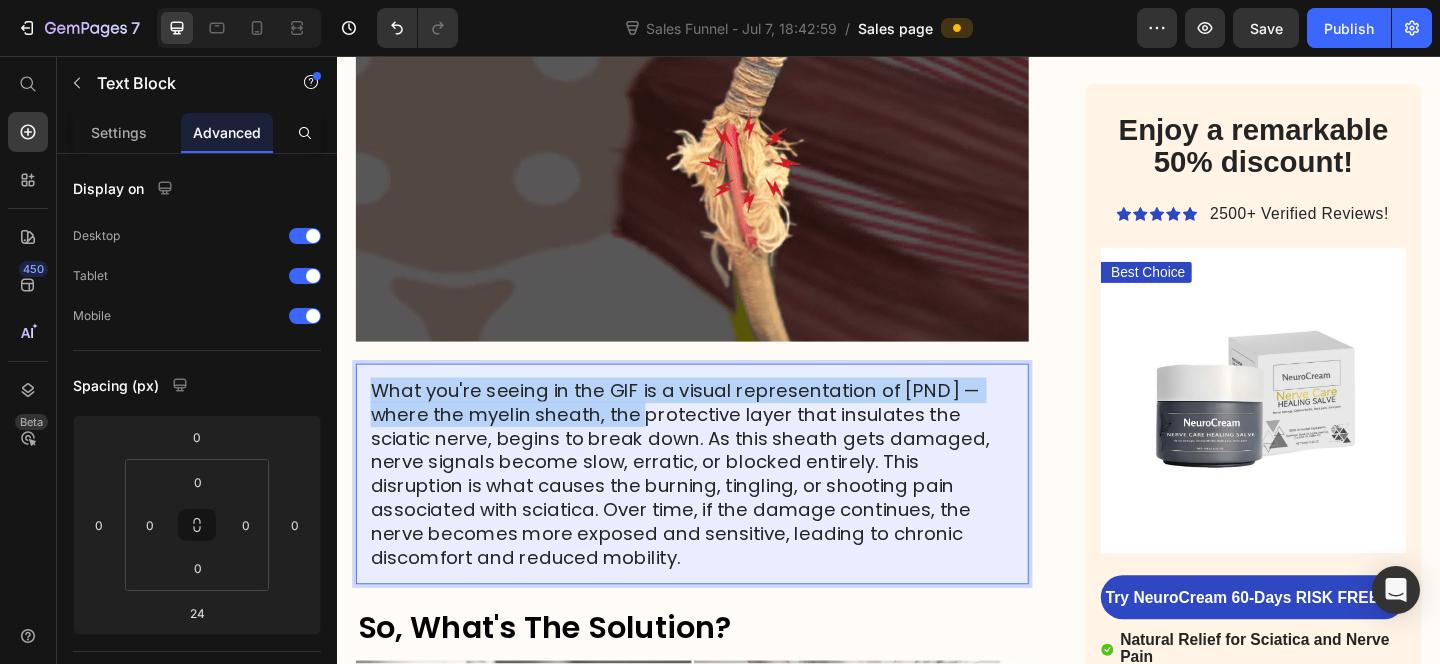 click on "What you're seeing in the GIF is a visual representation of [PND] — where the myelin sheath, the protective layer that insulates the sciatic nerve, begins to break down. As this sheath gets damaged, nerve signals become slow, erratic, or blocked entirely. This disruption is what causes the burning, tingling, or shooting pain associated with sciatica. Over time, if the damage continues, the nerve becomes more exposed and sensitive, leading to chronic discomfort and reduced mobility." at bounding box center [723, 511] 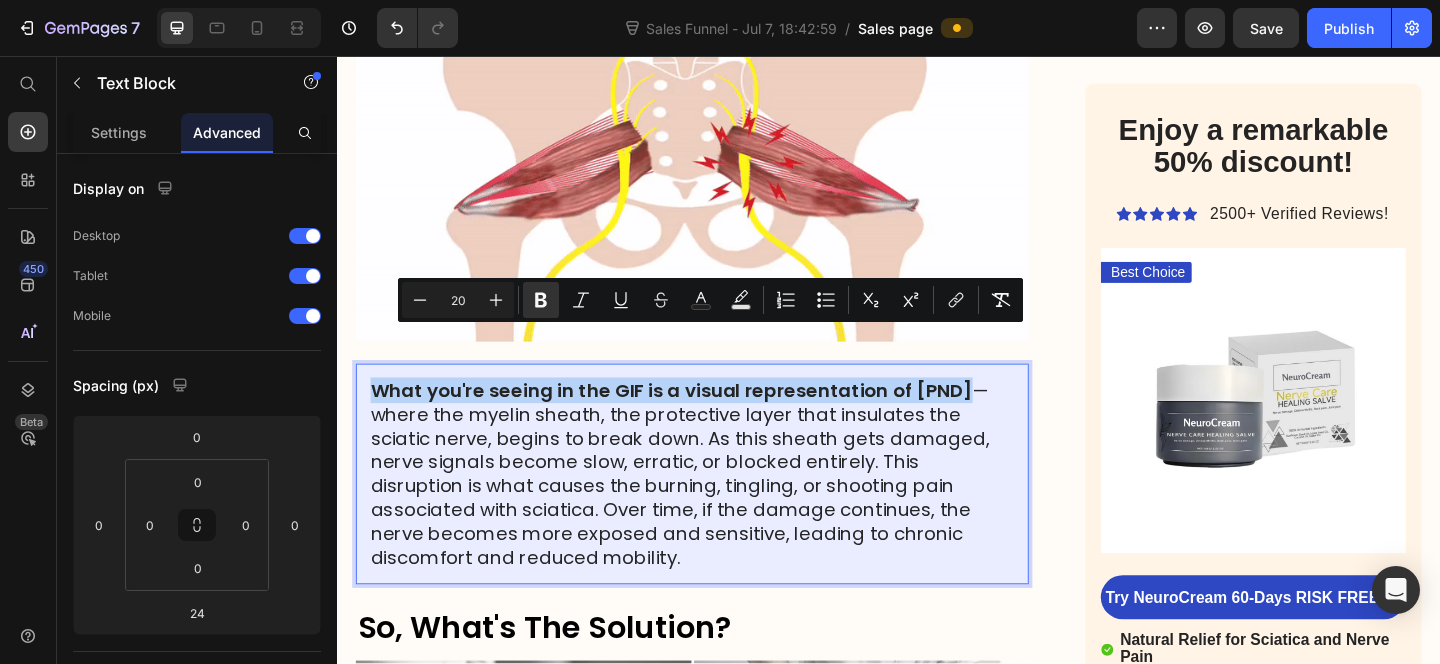 click on "What you're seeing in the GIF is a visual representation of [PND]" at bounding box center [700, 420] 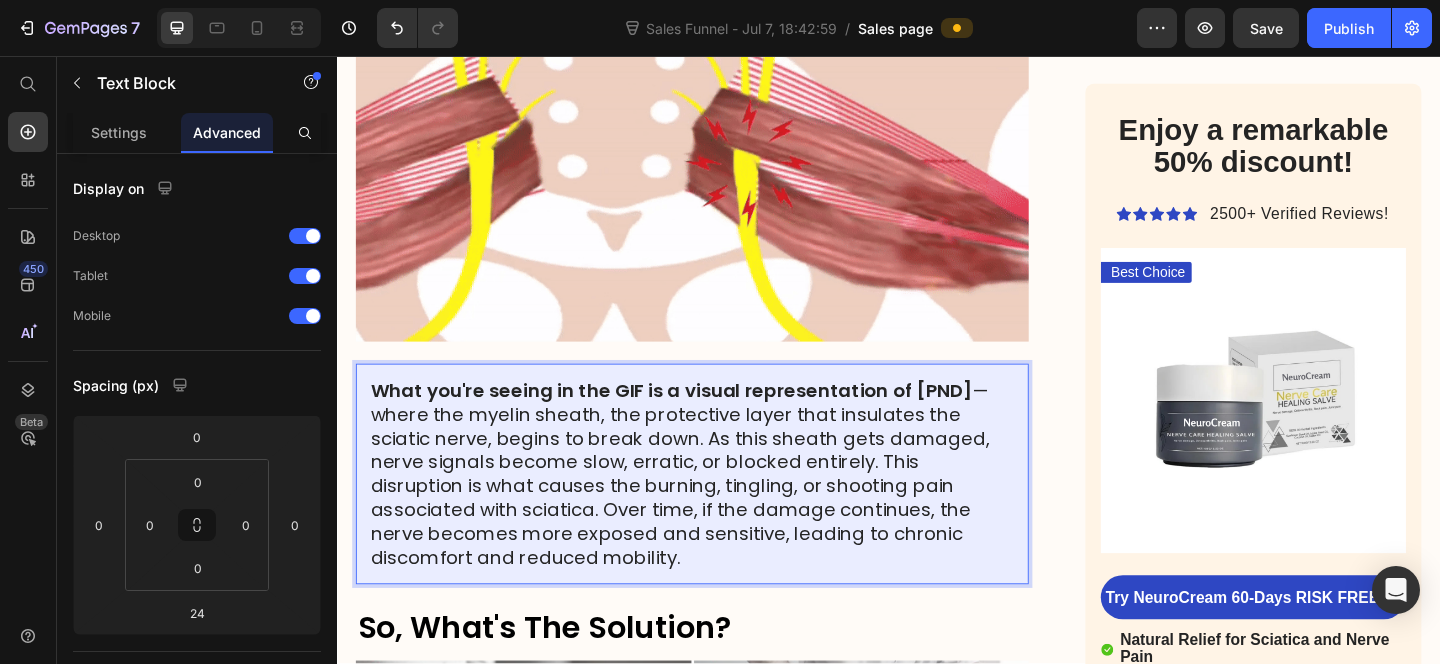 click on "What you're seeing in the GIF is a visual representation of [PND]  — where the myelin sheath, the protective layer that insulates the sciatic nerve, begins to break down. As this sheath gets damaged, nerve signals become slow, erratic, or blocked entirely. This disruption is what causes the burning, tingling, or shooting pain associated with sciatica. Over time, if the damage continues, the nerve becomes more exposed and sensitive, leading to chronic discomfort and reduced mobility." at bounding box center (723, 511) 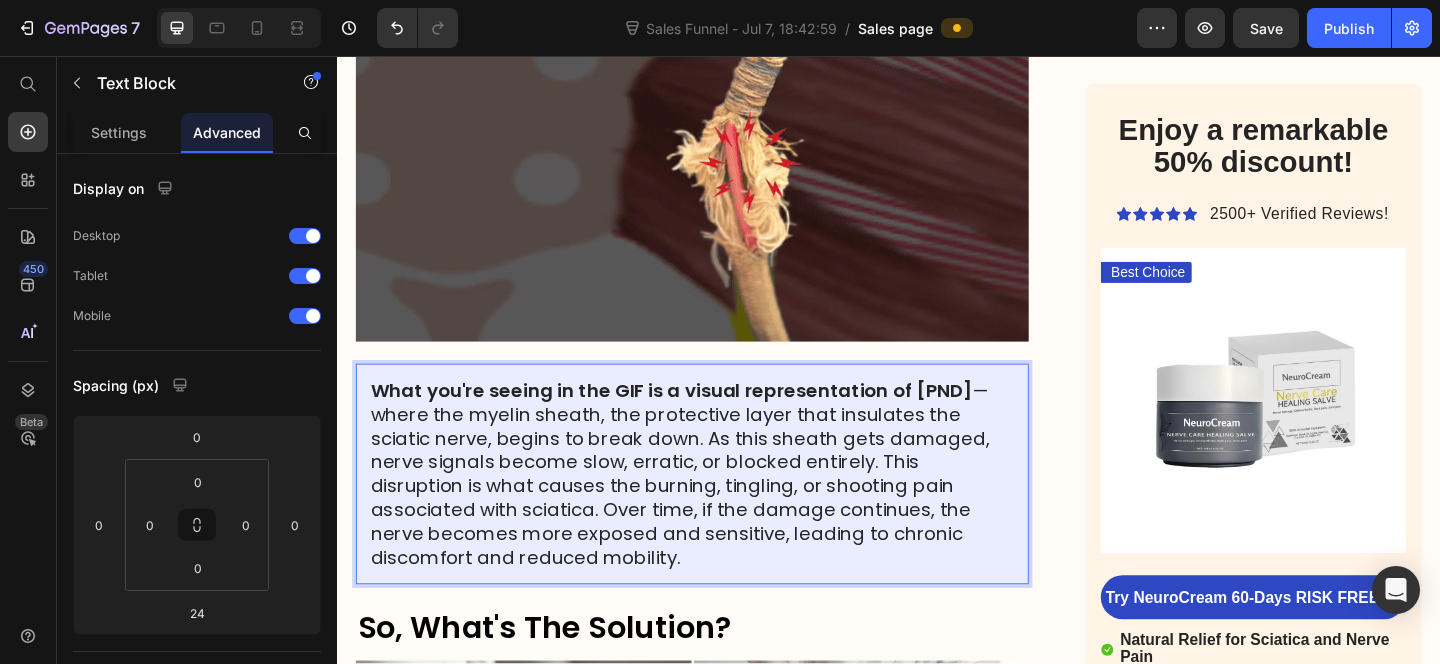 click on "What you're seeing in the GIF is a visual representation of [PND]" at bounding box center [700, 420] 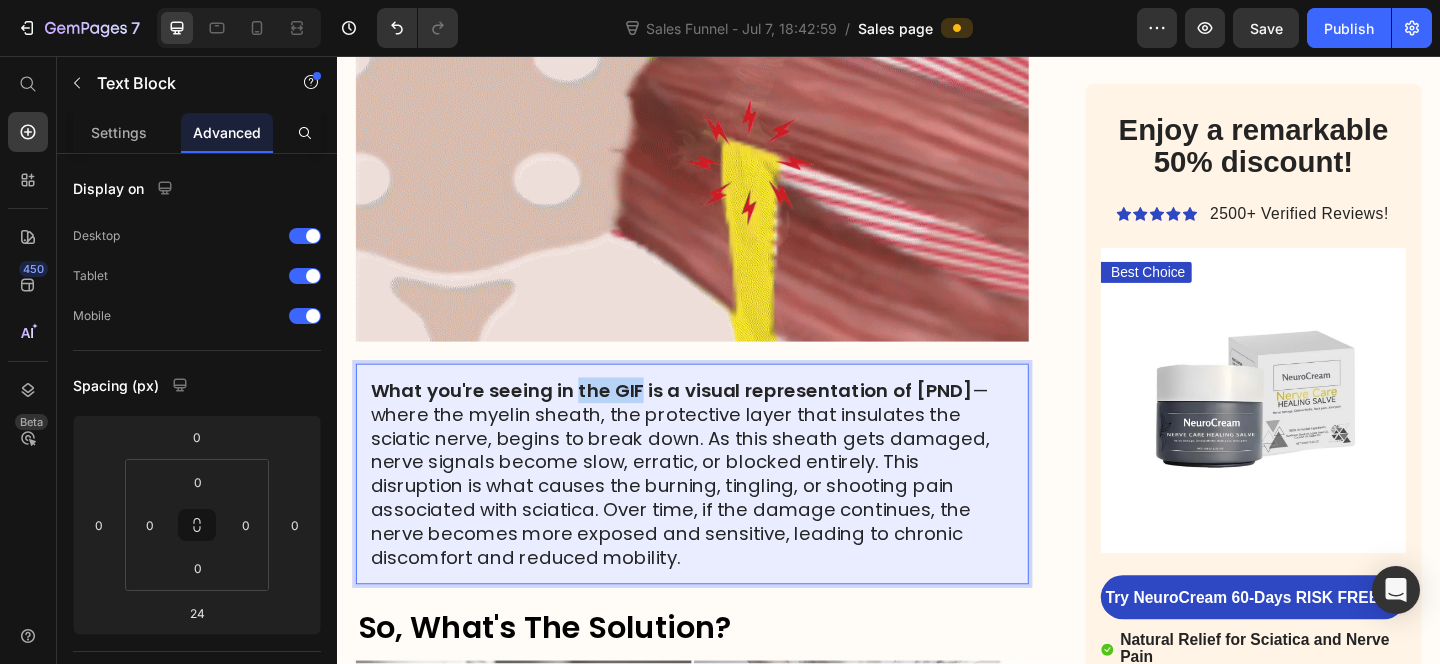 drag, startPoint x: 664, startPoint y: 368, endPoint x: 597, endPoint y: 370, distance: 67.02985 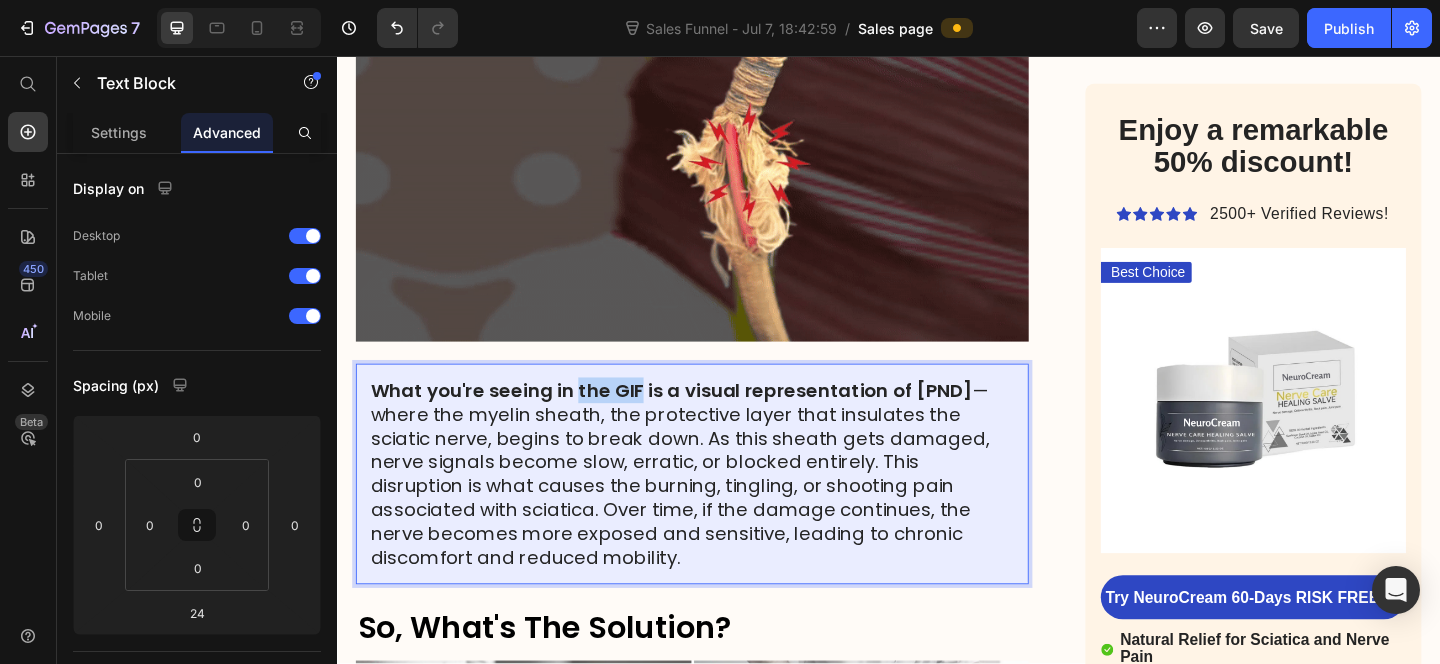 click on "What you're seeing in the GIF is a visual representation of [PND]" at bounding box center [700, 420] 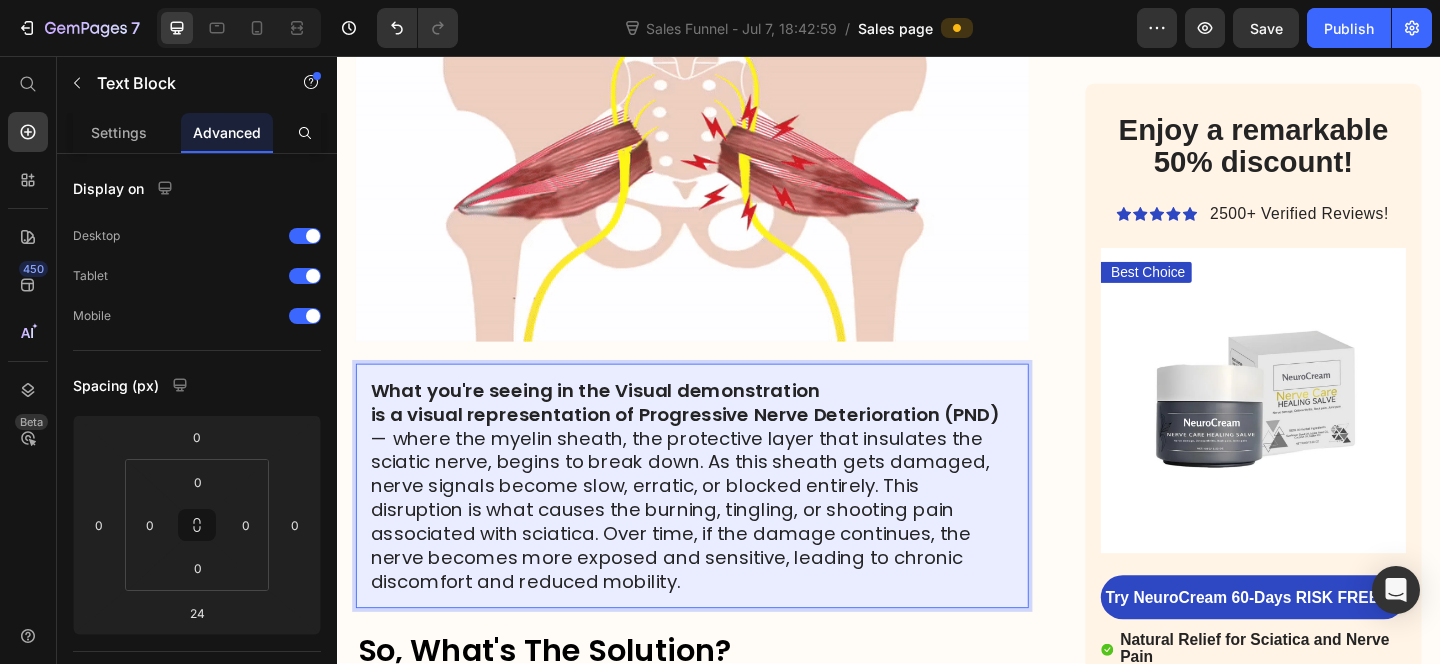 click on "What you're seeing in the Visual demonstration" at bounding box center [617, 420] 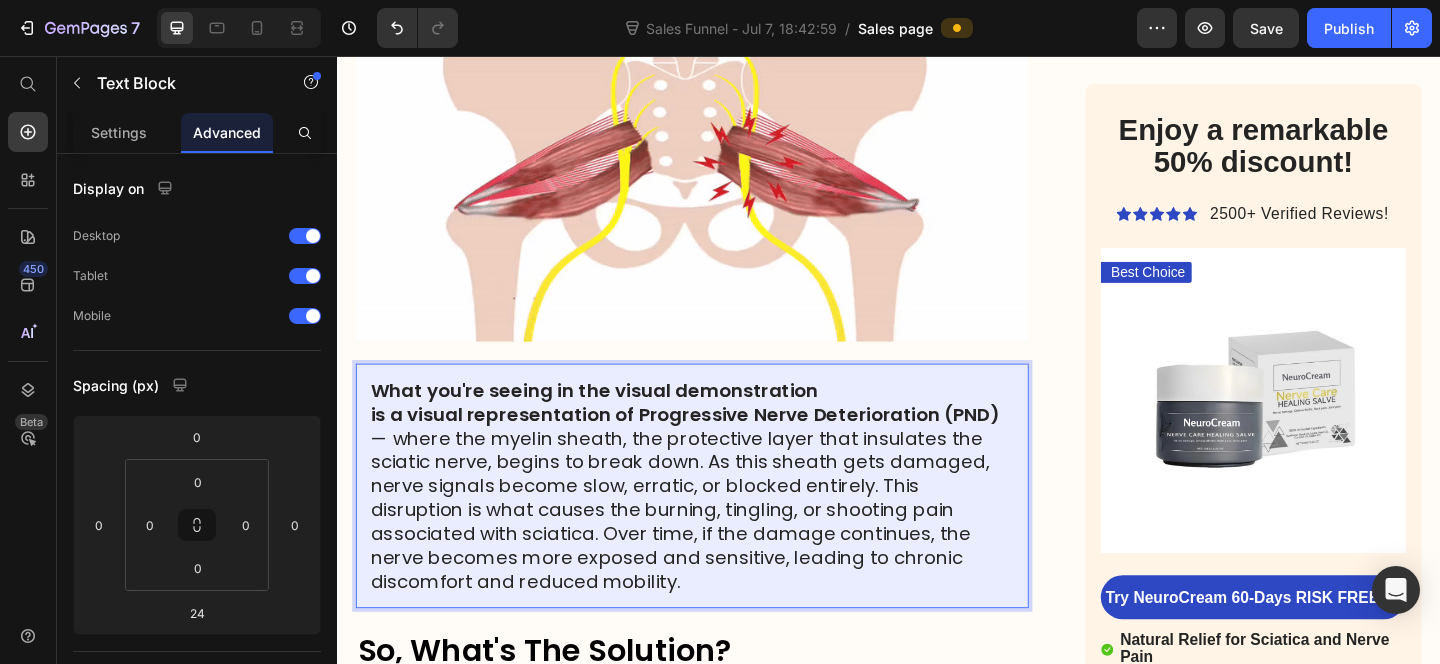 click on "What you're seeing in the visual demonstration" at bounding box center (616, 420) 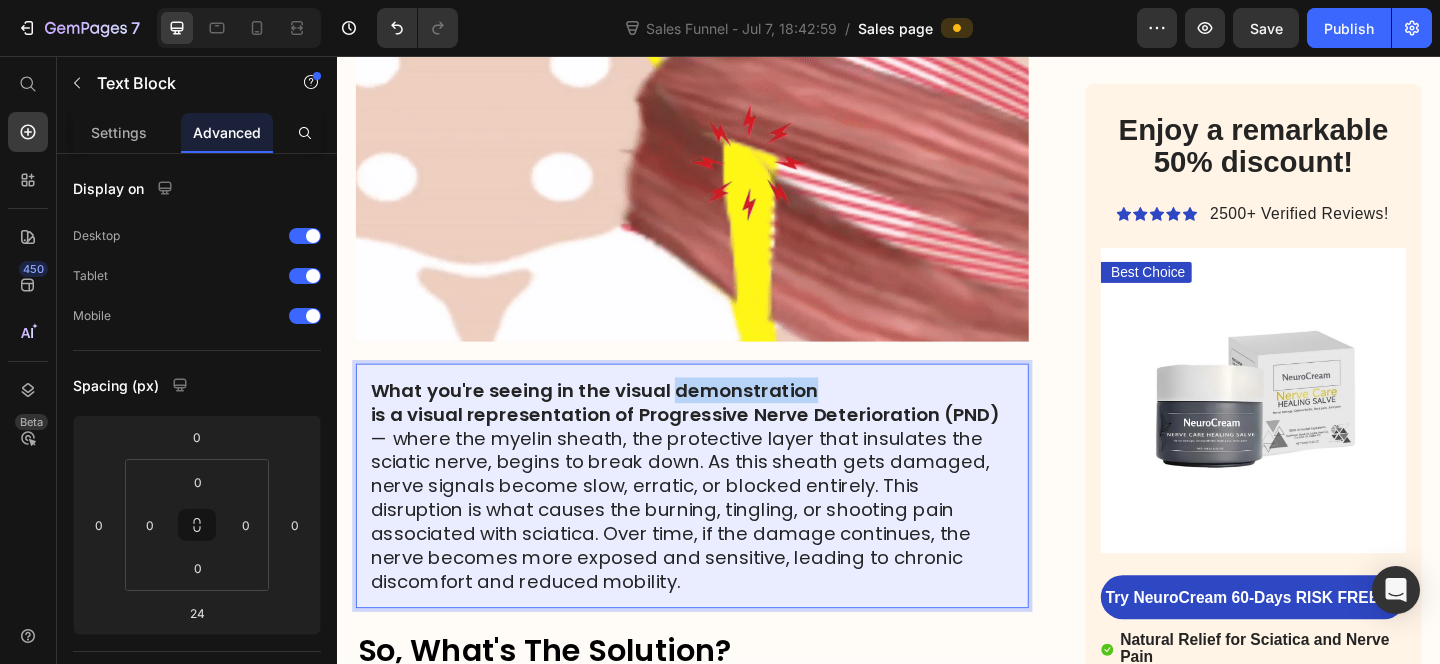 click on "What you're seeing in the visual demonstration" at bounding box center (616, 420) 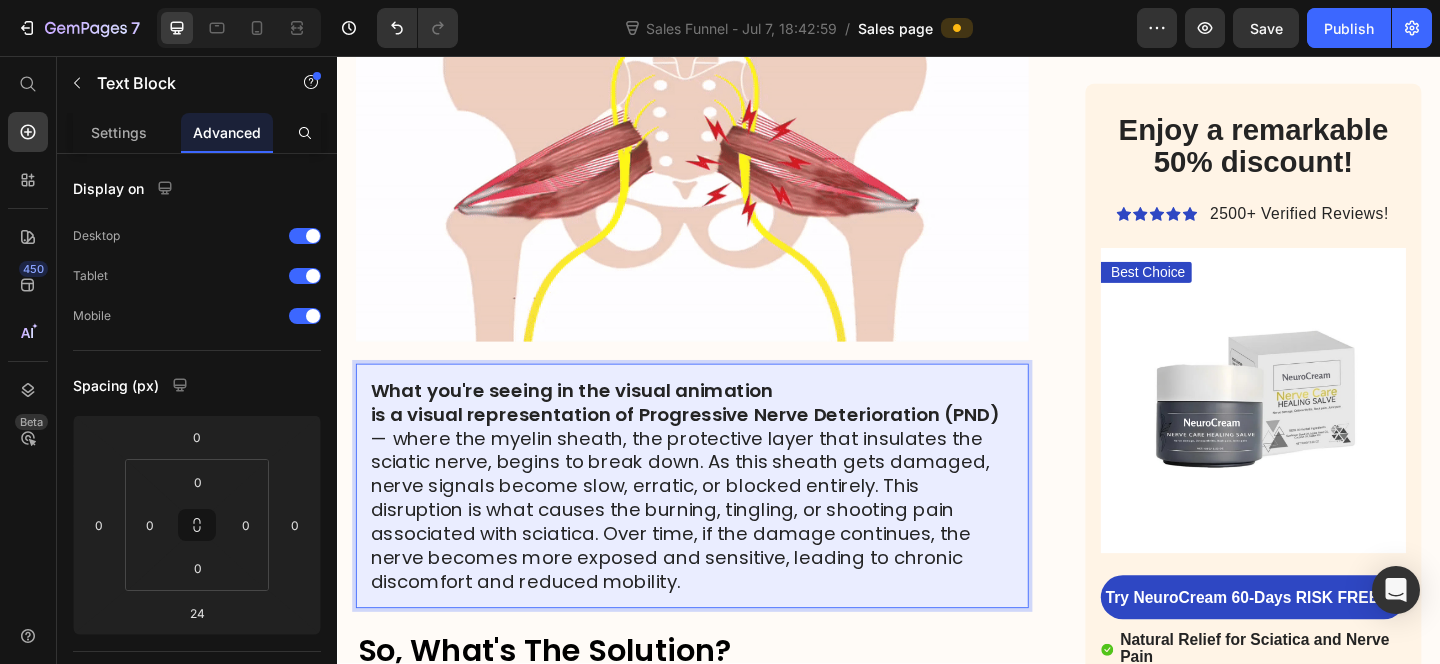 click on "is a visual representation of Progressive Nerve Deterioration (PND)" at bounding box center (715, 446) 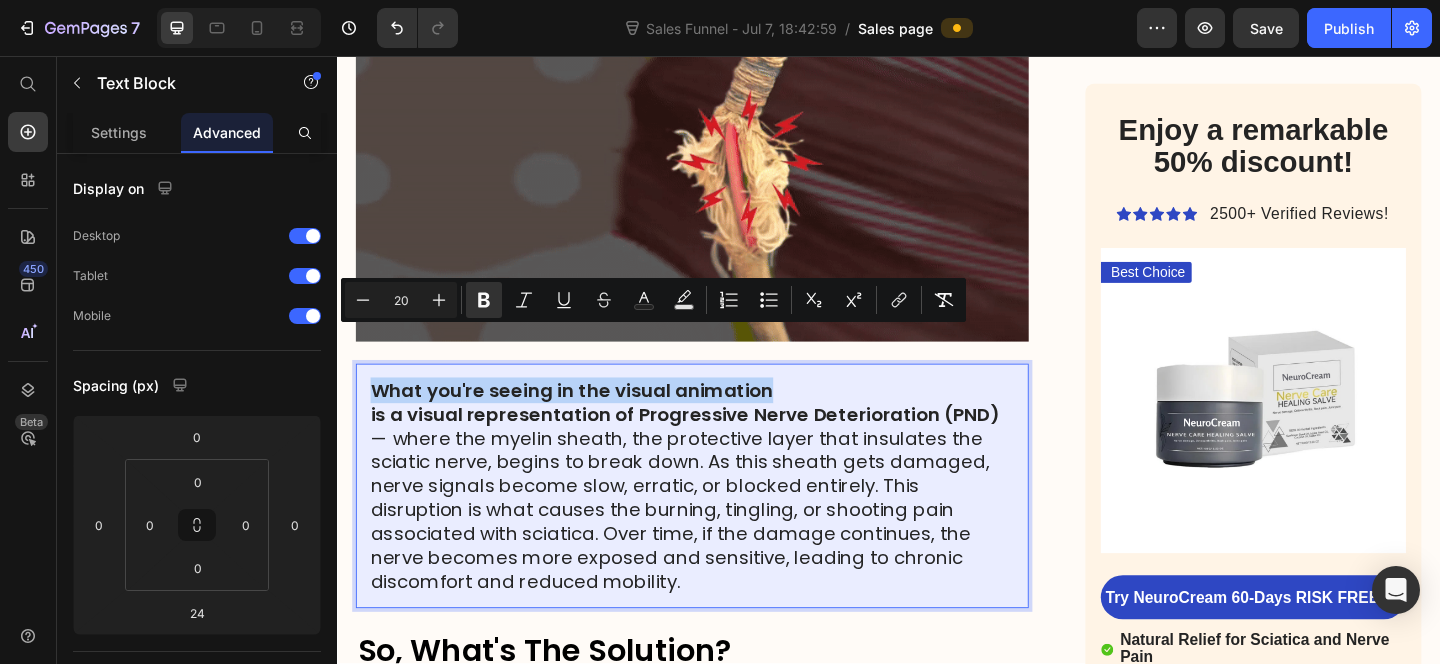 drag, startPoint x: 822, startPoint y: 361, endPoint x: 330, endPoint y: 364, distance: 492.00916 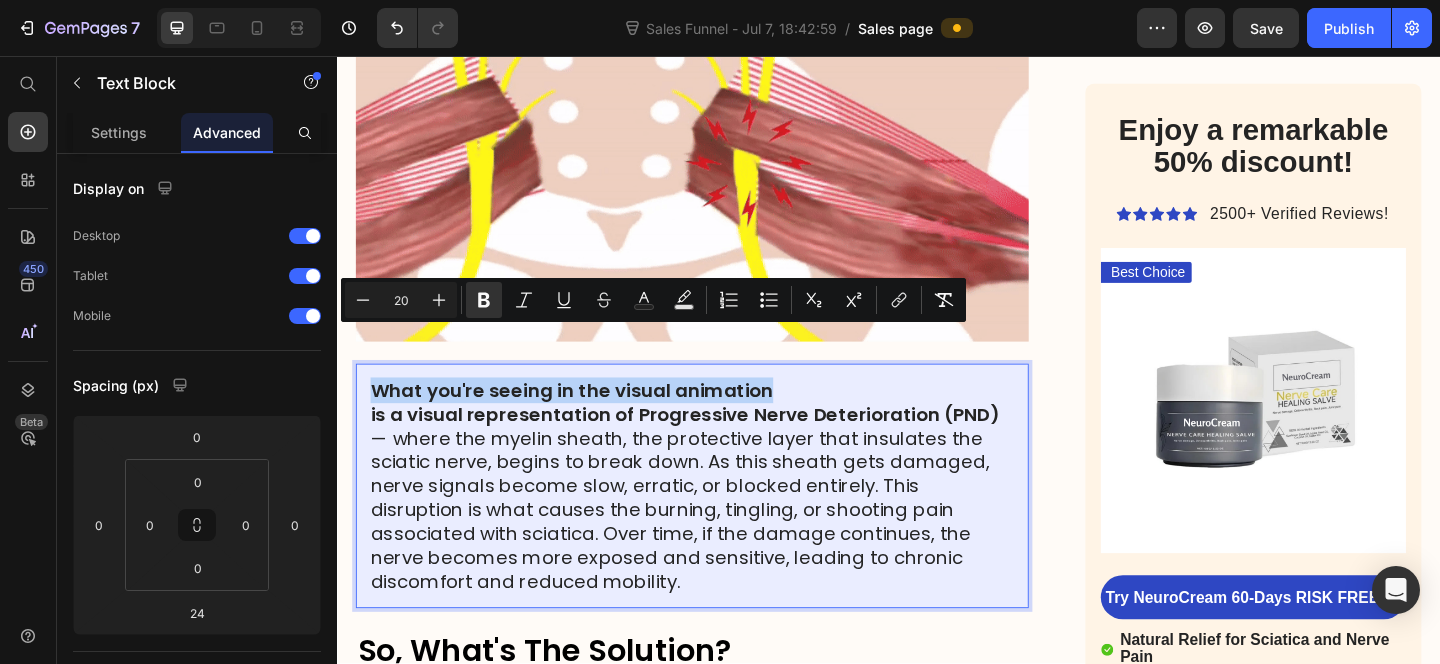 click on "Header Image Got Questions? Email Us At   support@[EXAMPLE.COM] Text Block Row Row HOME > HEALTH > SCIATICA RELIEF Heading After 25 Years Treating Spine Patients, Dr. [FIRST] [LAST] Discovers a Natural Tree Extract  That Eases Sciatica Pain in Weeks  -No Surgery or Pills Needed. Heading Imagine waking up without that fire in your back... walking freely again... sleeping through the night. If you've tried everything for sciatica, this is different Text Block 5 - 8 Minute Read. Text Block Image By Dr. [FIRST] [LAST], Spinal Specialist Text Block Row If  sciatica  has you waking up dreading the day, struggling just to get out of bed, wincing as you bend down to tie your shoes, or avoiding stairs like they're your worst enemy,  read this article now.   The  sharp, electric shock pain  that hit when you least expect them make you fear the next step, the next movement.   If you don’t do something now, the pain will only get worse Text Block Image   Hi, I'm  Dr. [FIRST] [LAST]     ➩ Sciatica" at bounding box center [937, 5726] 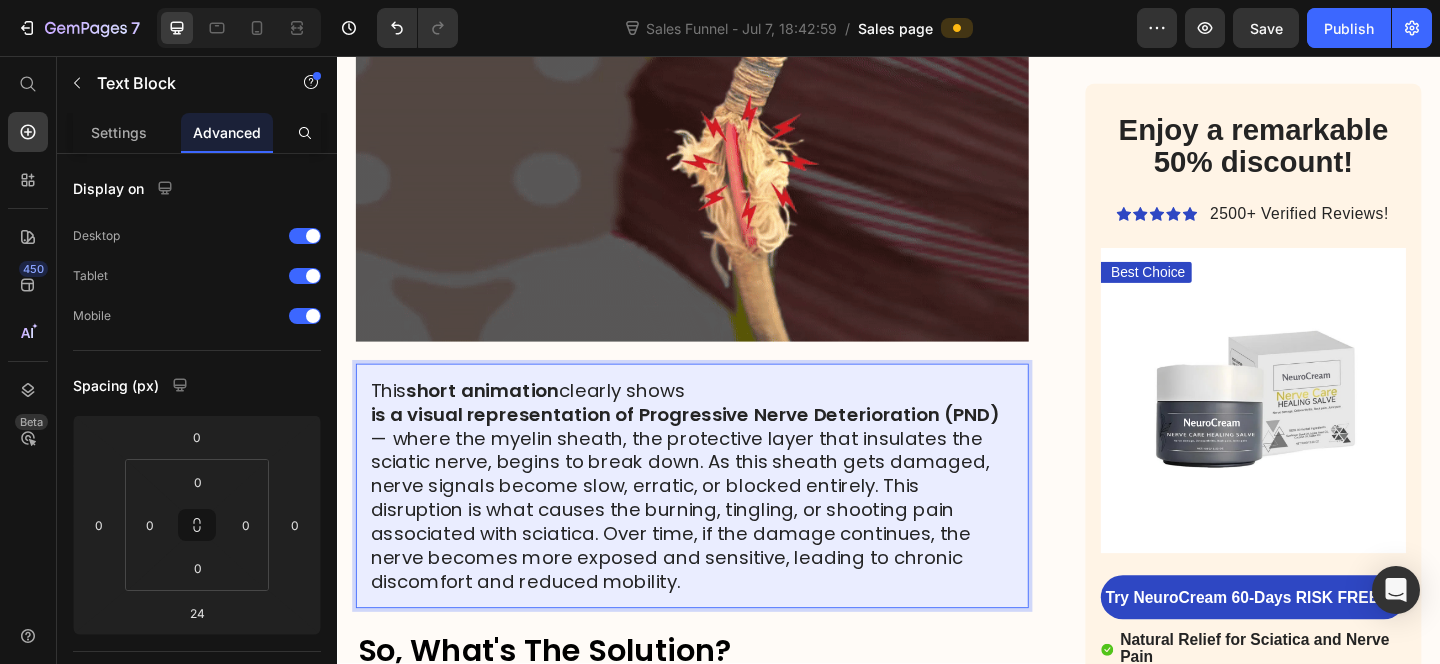 click on "is a visual representation of Progressive Nerve Deterioration (PND)" at bounding box center (715, 446) 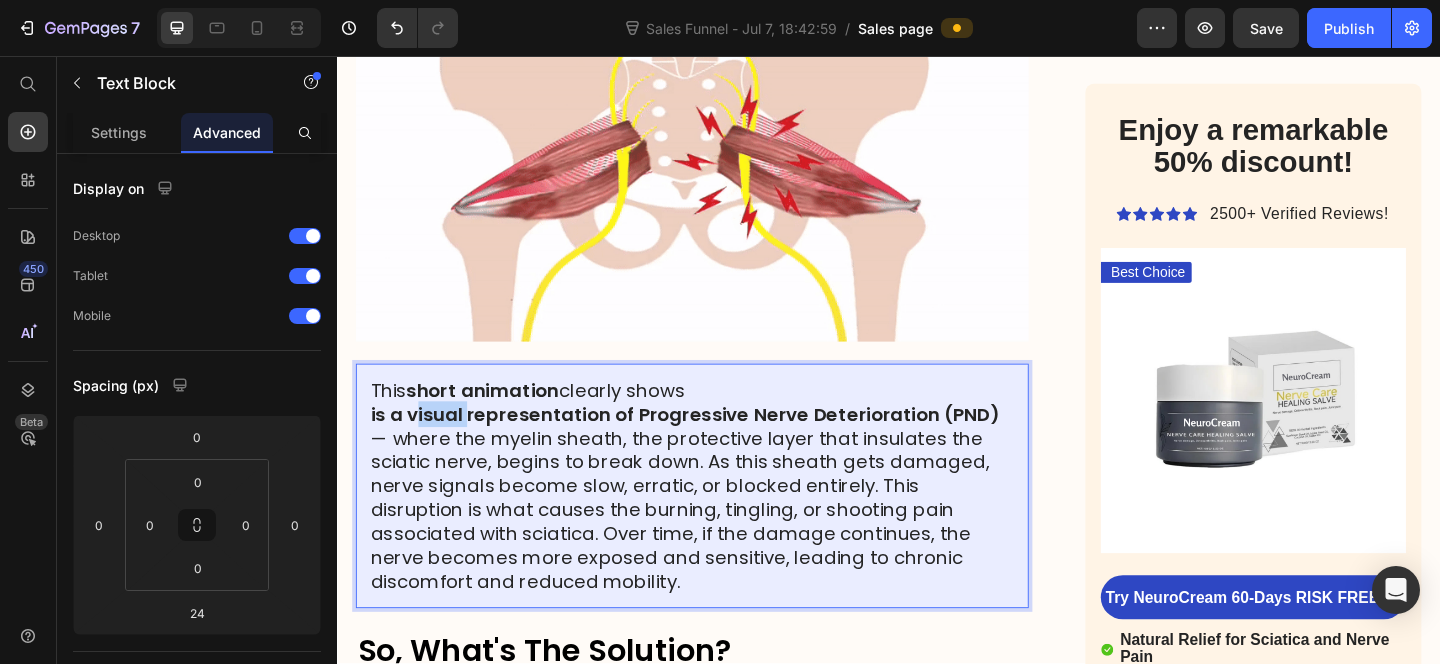 click on "is a visual representation of Progressive Nerve Deterioration (PND)" at bounding box center (715, 446) 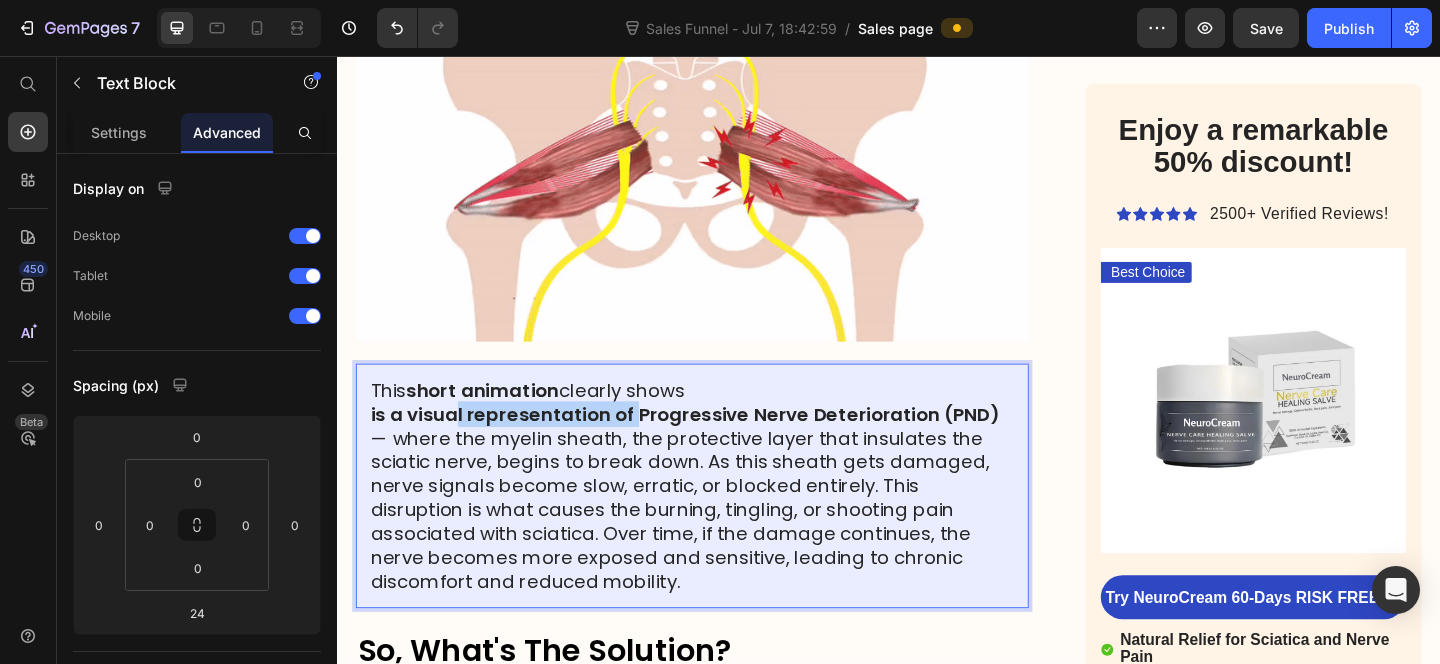 drag, startPoint x: 658, startPoint y: 389, endPoint x: 446, endPoint y: 378, distance: 212.28519 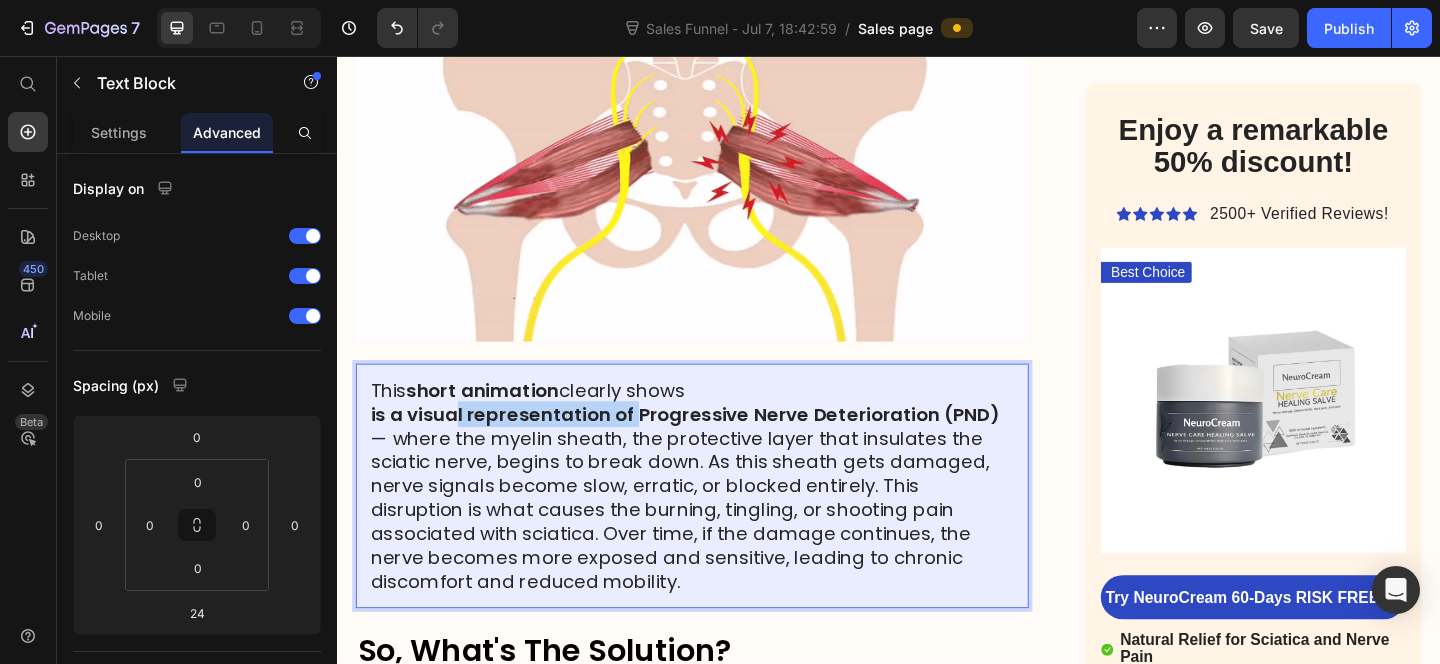 click on "is a visual representation of Progressive Nerve Deterioration (PND)" at bounding box center (715, 446) 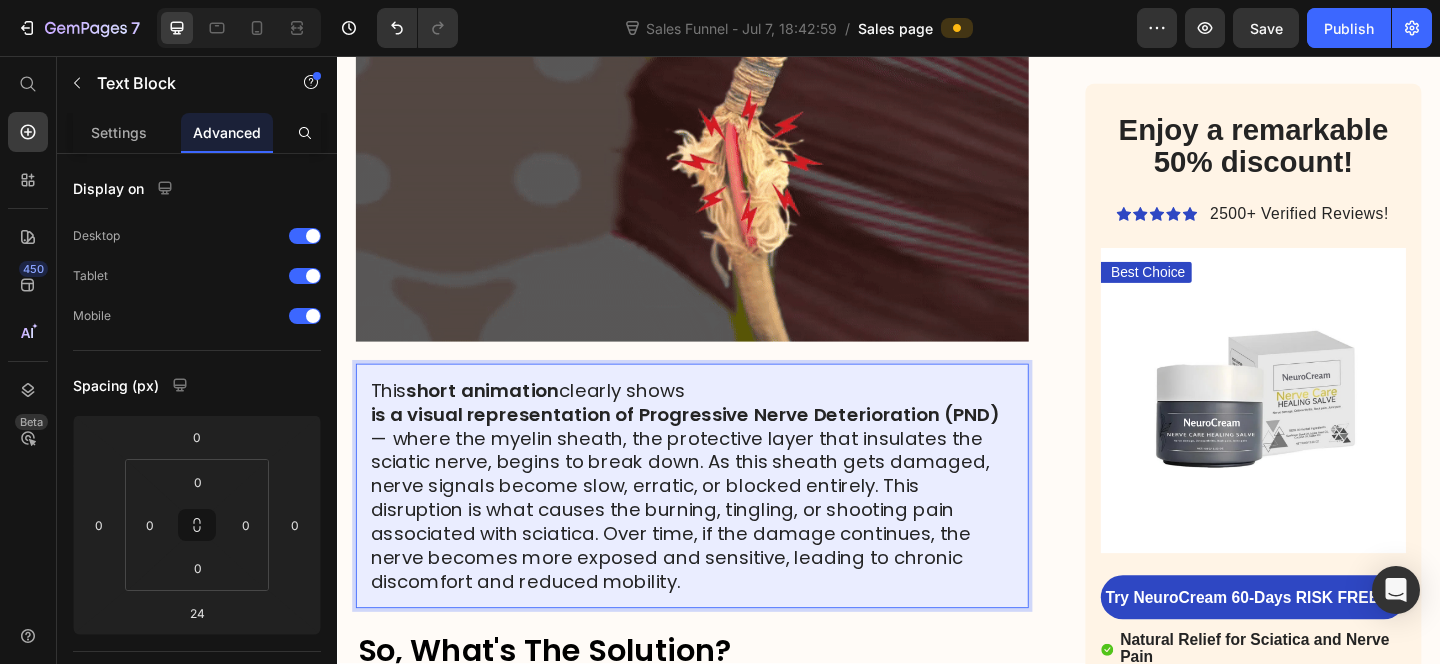 click on "This  short animation  clearly shows  is a visual representation of Progressive Nerve Deterioration (PND)  - where the myelin sheath, the protective layer that insulates the sciatic nerve, begins to break down. As this sheath gets damaged, nerve signals become slow, erratic, or blocked entirely. This disruption is what causes the burning, tingling, or shooting pain associated with sciatica. Over time, if the damage continues, the nerve becomes more exposed and sensitive, leading to chronic discomfort and reduced mobility." at bounding box center [723, 524] 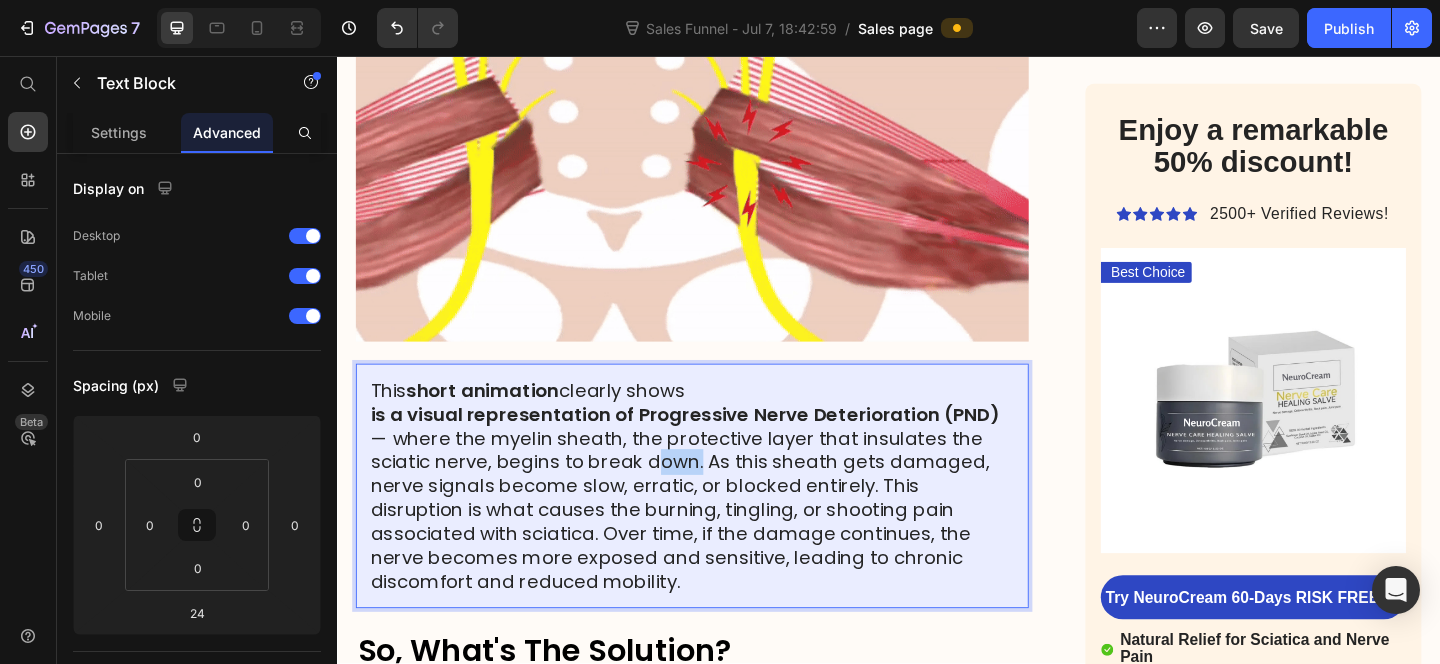 click on "This  short animation  clearly shows  is a visual representation of Progressive Nerve Deterioration (PND)  - where the myelin sheath, the protective layer that insulates the sciatic nerve, begins to break down. As this sheath gets damaged, nerve signals become slow, erratic, or blocked entirely. This disruption is what causes the burning, tingling, or shooting pain associated with sciatica. Over time, if the damage continues, the nerve becomes more exposed and sensitive, leading to chronic discomfort and reduced mobility." at bounding box center (723, 524) 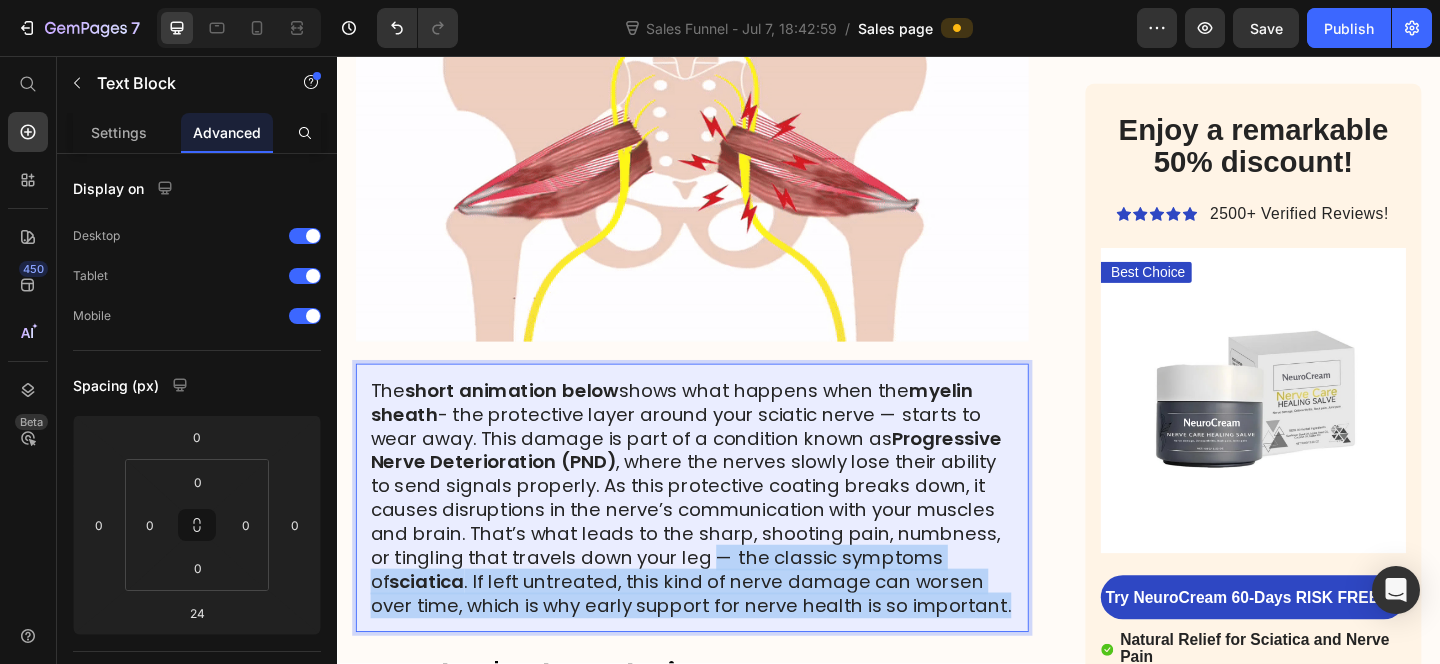 drag, startPoint x: 726, startPoint y: 550, endPoint x: 1024, endPoint y: 621, distance: 306.3413 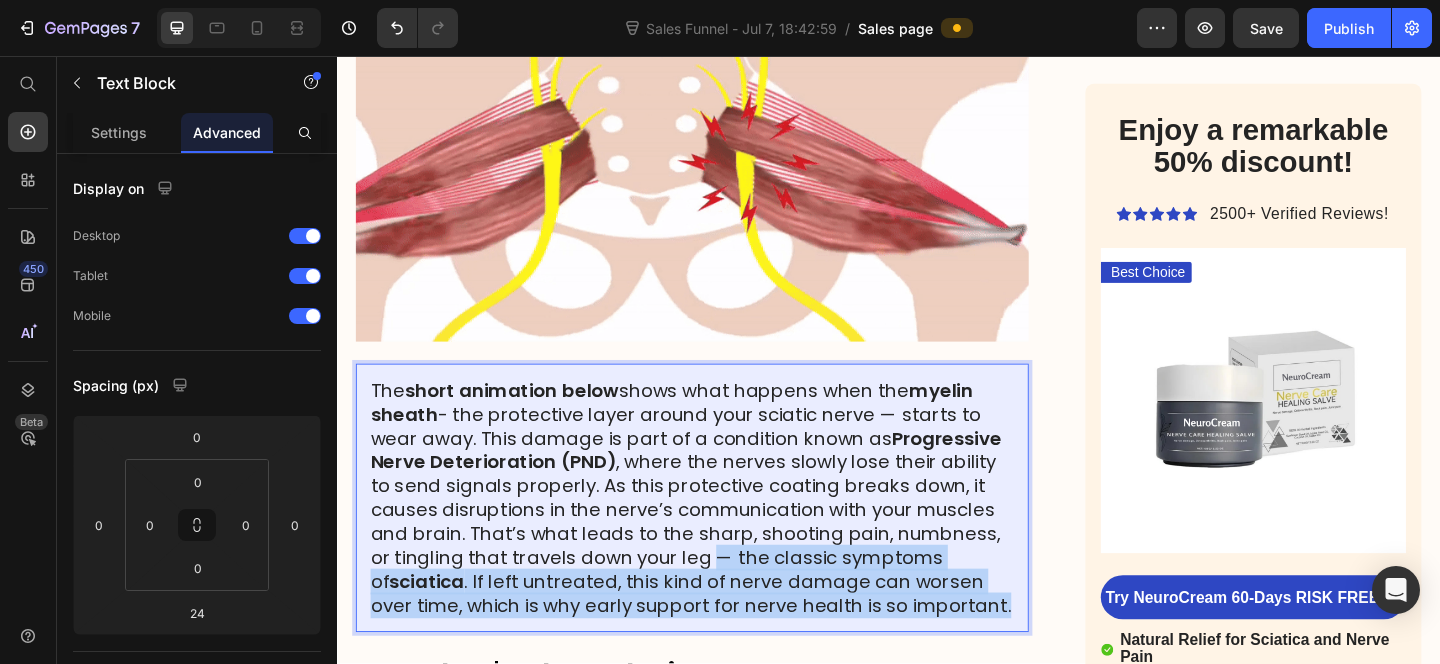 click on "The  short animation below  shows what happens when the  myelin sheath  — the protective layer around your sciatic nerve — starts to wear away. This damage is part of a condition known as  Progressive Nerve Deterioration (PND) , where the nerves slowly lose their ability to send signals properly. As this protective coating breaks down, it causes disruptions in the nerve’s communication with your muscles and brain. That’s what leads to the sharp, shooting pain, numbness, or tingling that travels down your leg — the classic symptoms of  sciatica . If left untreated, this kind of nerve damage can worsen over time, which is why early support for nerve health is so important." at bounding box center (723, 537) 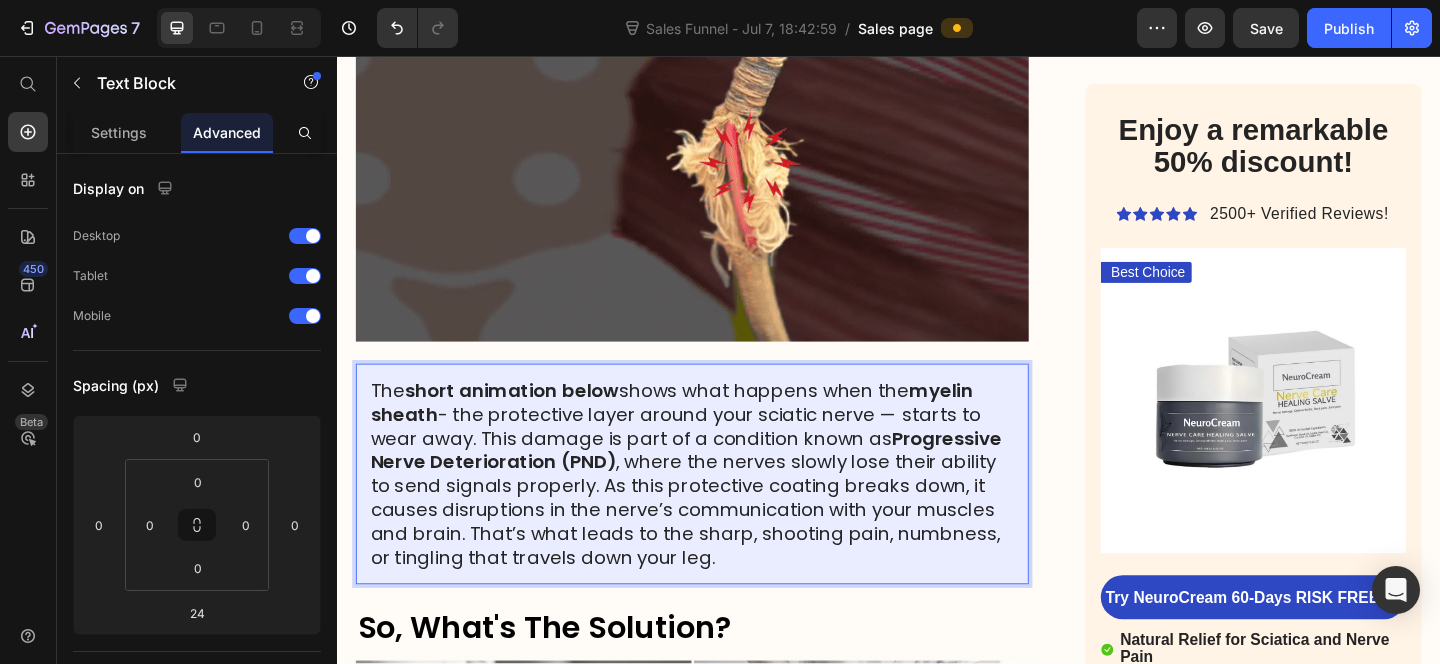 click on "short animation below" at bounding box center [526, 420] 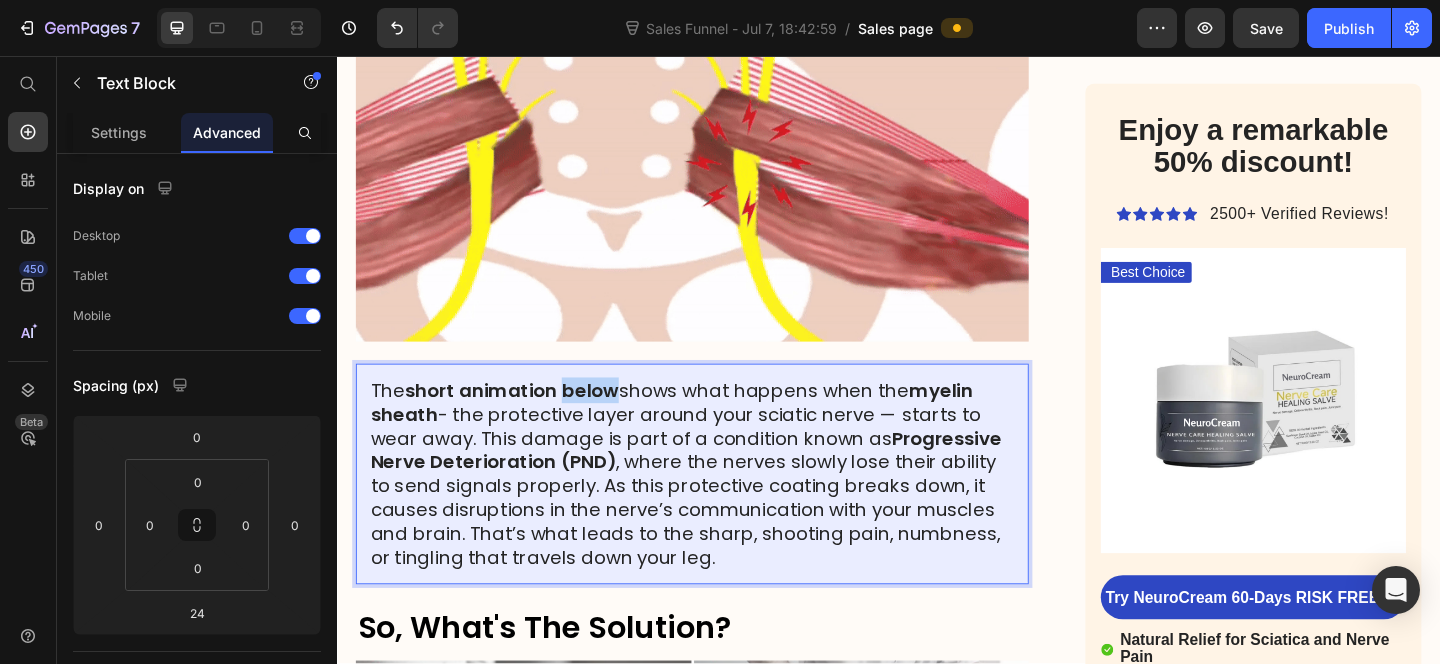 click on "short animation below" at bounding box center (526, 420) 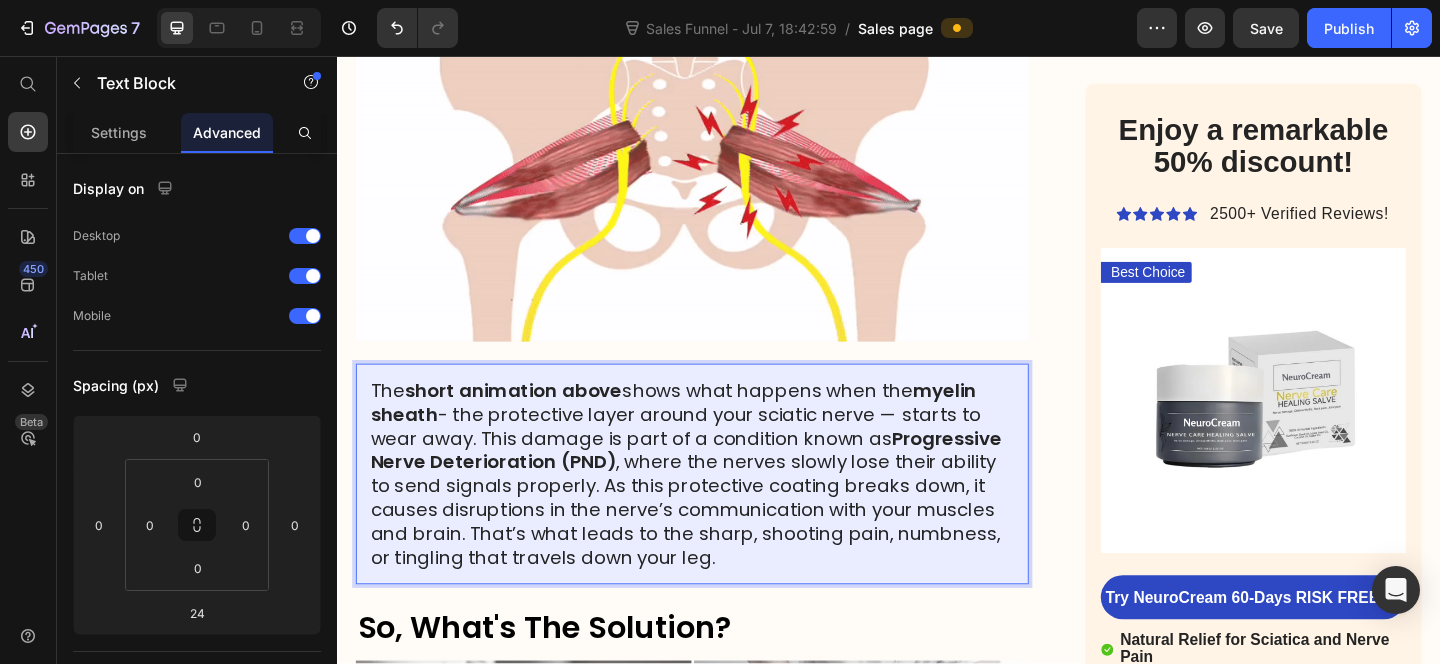 click on "myelin sheath" at bounding box center (702, 433) 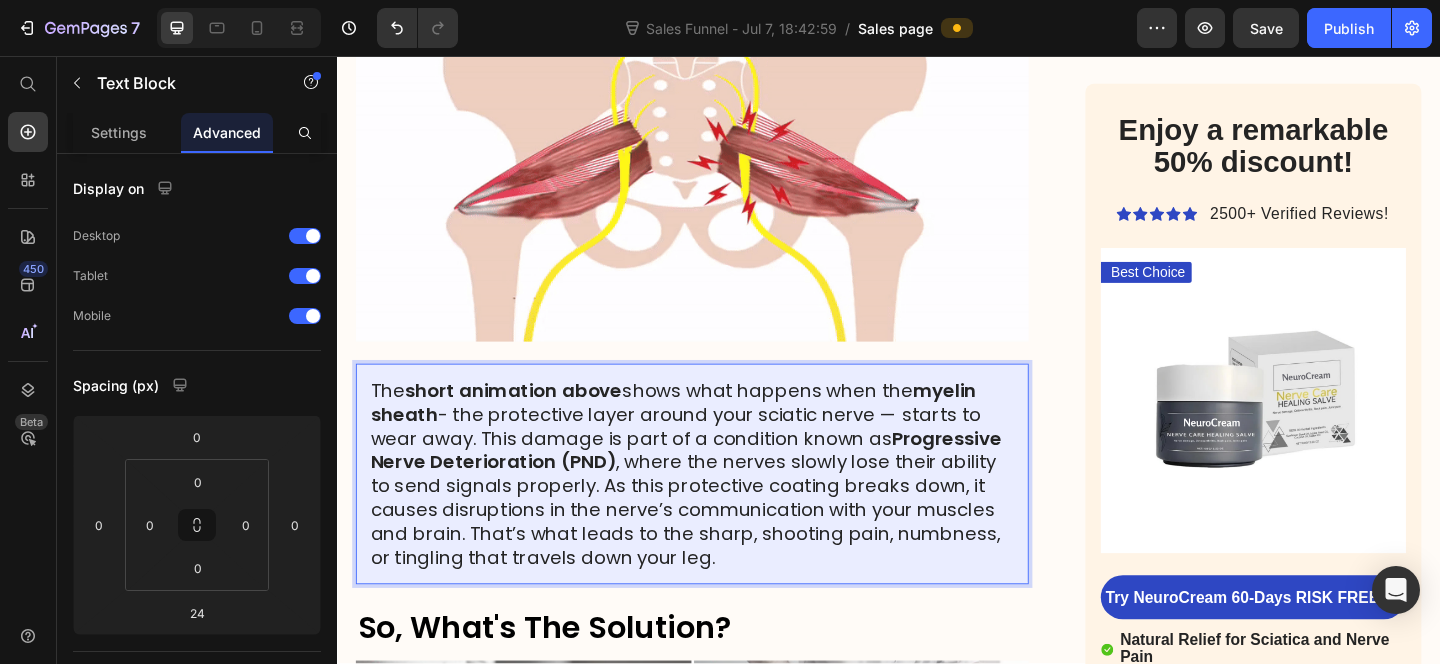 drag, startPoint x: 769, startPoint y: 378, endPoint x: 595, endPoint y: 378, distance: 174 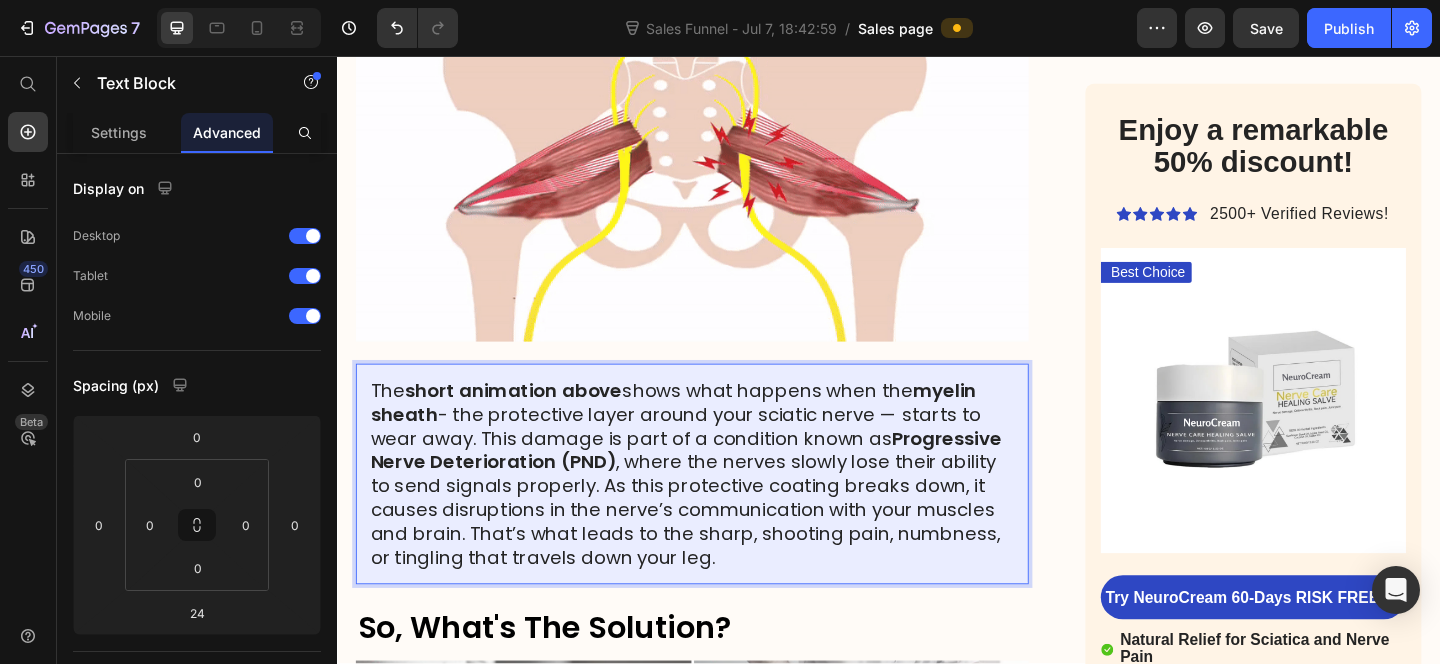 click on "The  short animation above  shows what happens when the  myelin sheath  — the protective layer around your sciatic nerve — starts to wear away. This damage is part of a condition known as  [PND] , where the nerves slowly lose their ability to send signals properly. As this protective coating breaks down, it causes disruptions in the nerve’s communication with your muscles and brain. That’s what leads to the sharp, shooting pain, numbness, or tingling that travels down your leg." at bounding box center [723, 511] 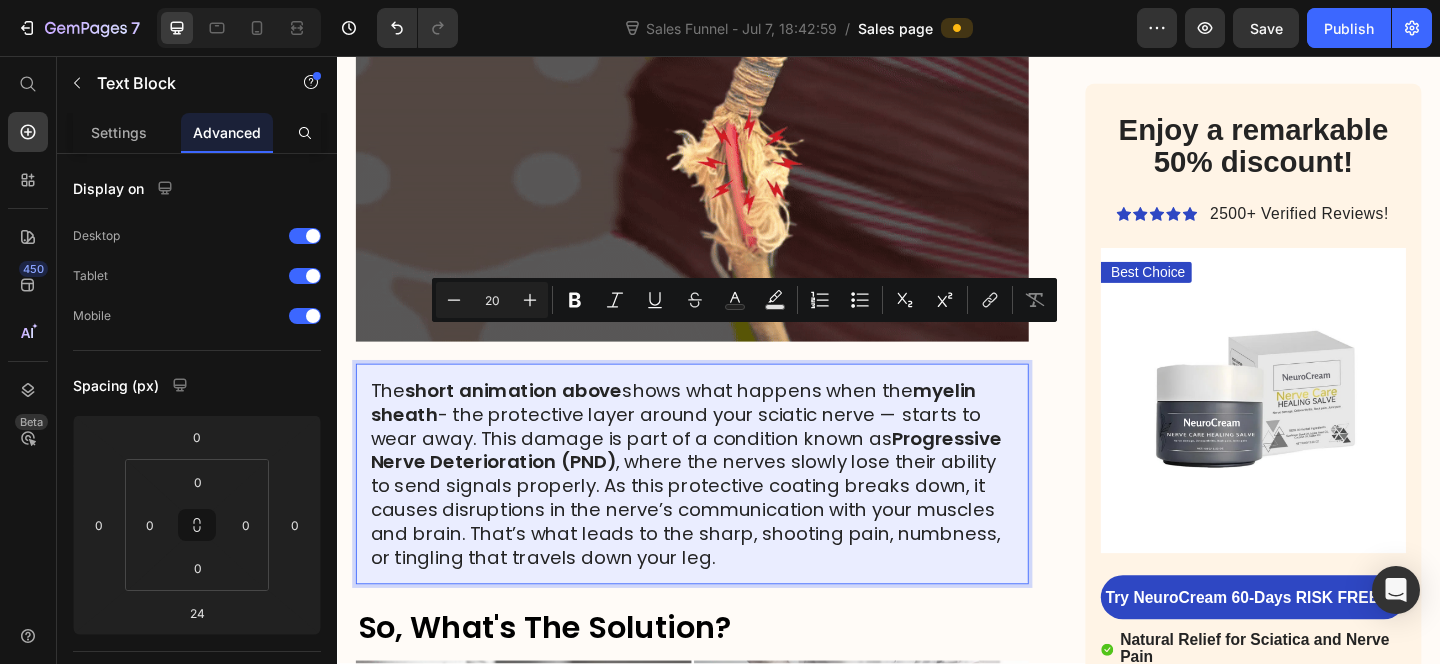 click on "The  short animation above  shows what happens when the  myelin sheath  — the protective layer around your sciatic nerve — starts to wear away. This damage is part of a condition known as  [PND] , where the nerves slowly lose their ability to send signals properly. As this protective coating breaks down, it causes disruptions in the nerve’s communication with your muscles and brain. That’s what leads to the sharp, shooting pain, numbness, or tingling that travels down your leg." at bounding box center [723, 511] 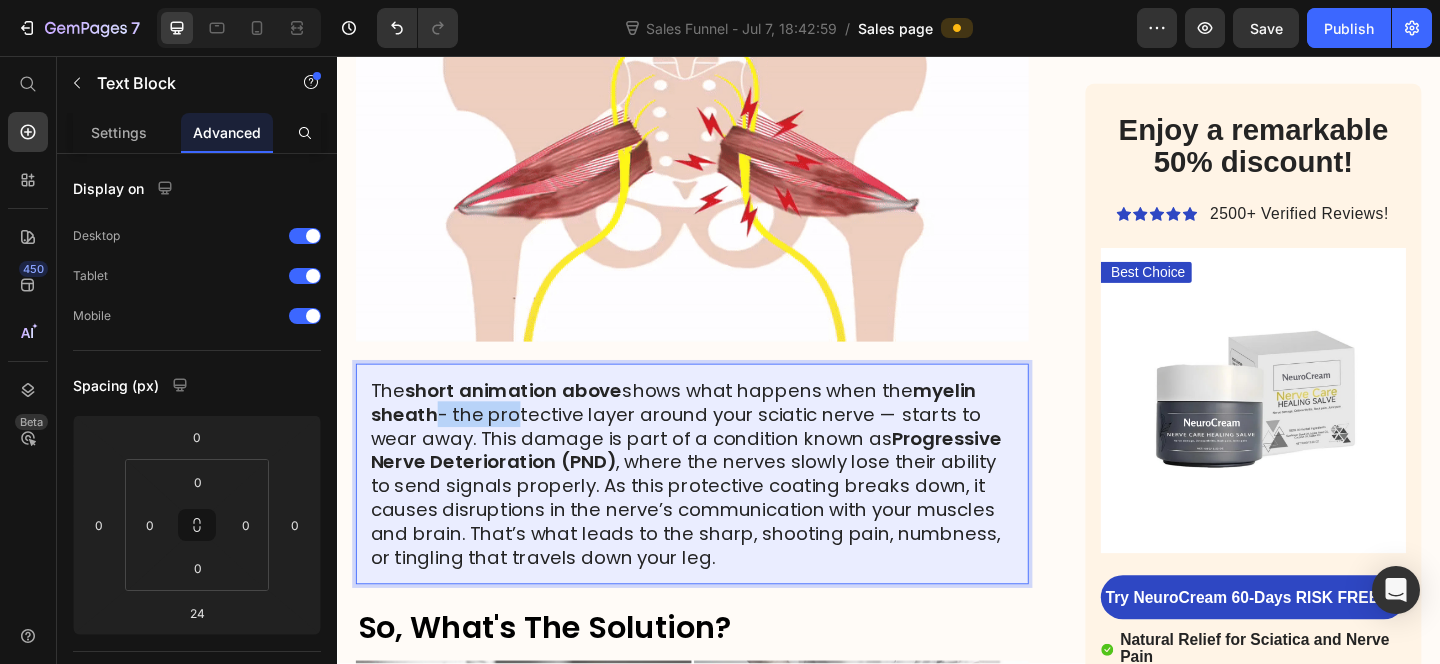 drag, startPoint x: 445, startPoint y: 389, endPoint x: 531, endPoint y: 382, distance: 86.28442 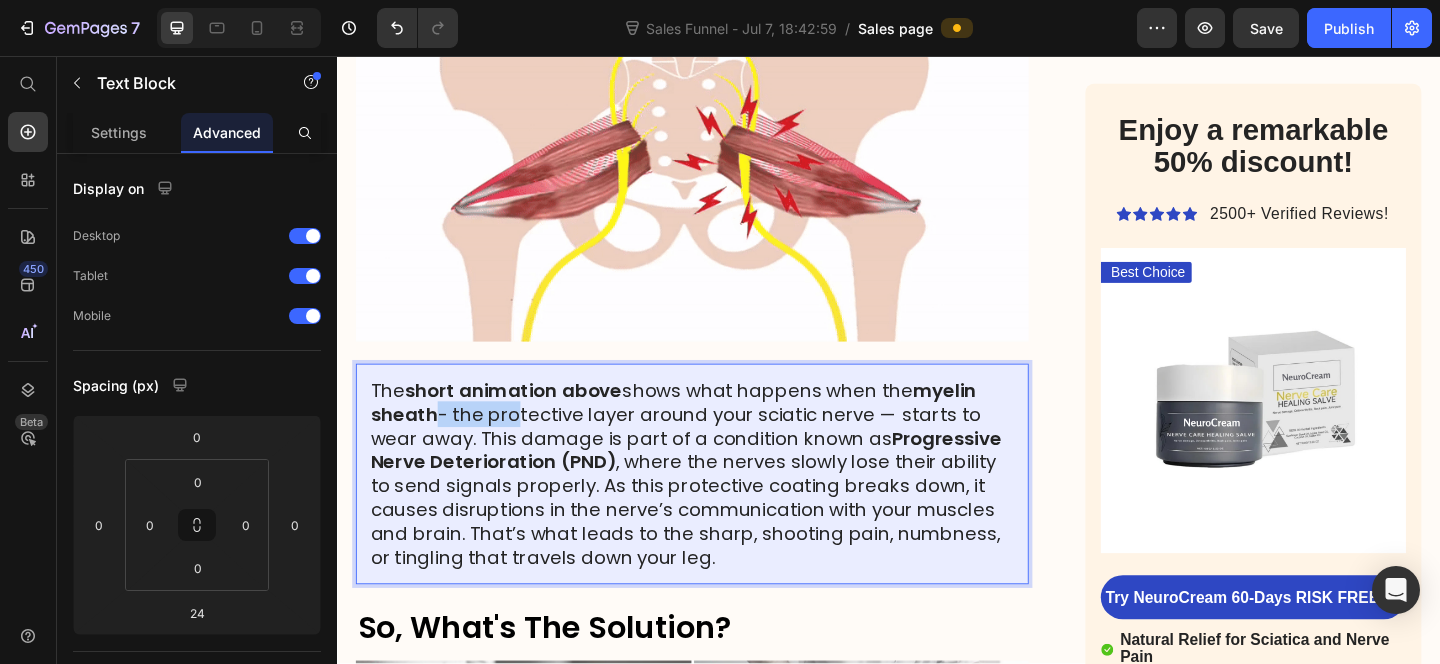 click on "The  short animation above  shows what happens when the  myelin sheath  — the protective layer around your sciatic nerve — starts to wear away. This damage is part of a condition known as  [PND] , where the nerves slowly lose their ability to send signals properly. As this protective coating breaks down, it causes disruptions in the nerve’s communication with your muscles and brain. That’s what leads to the sharp, shooting pain, numbness, or tingling that travels down your leg." at bounding box center (723, 511) 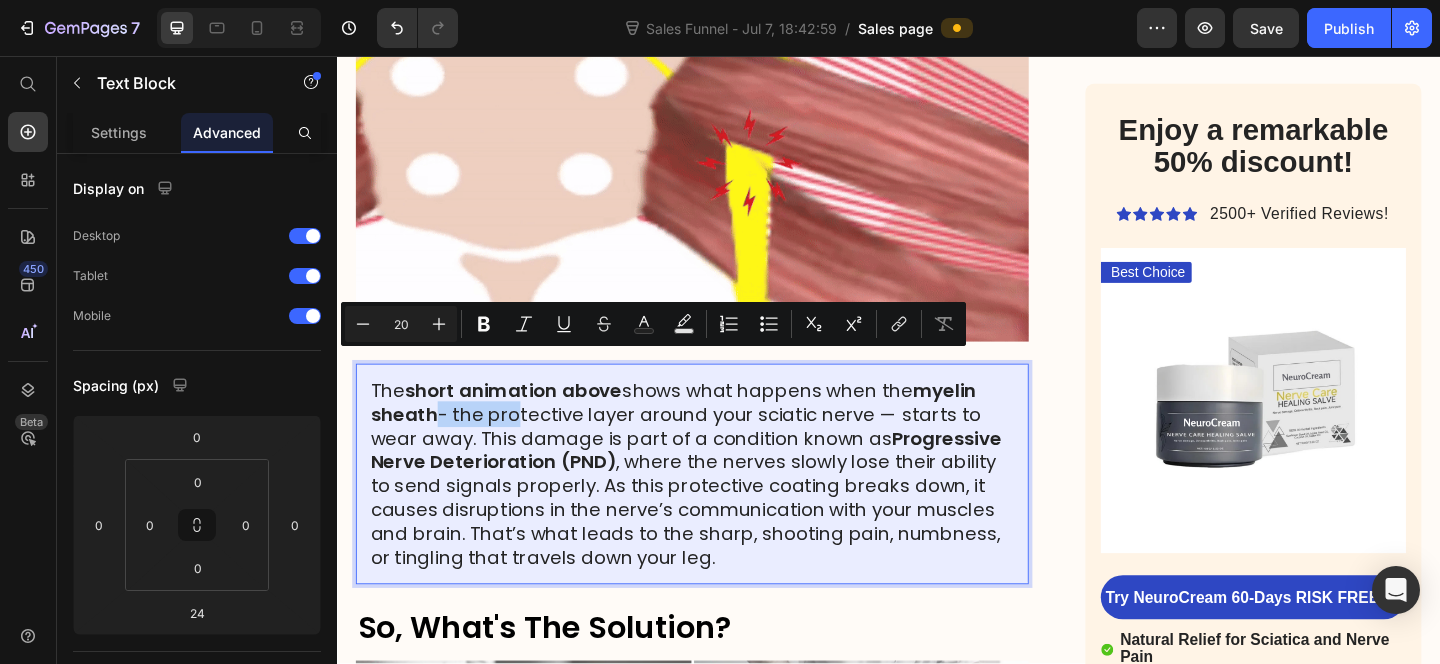 click on "The  short animation above  shows what happens when the  myelin sheath  — the protective layer around your sciatic nerve — starts to wear away. This damage is part of a condition known as  [PND] , where the nerves slowly lose their ability to send signals properly. As this protective coating breaks down, it causes disruptions in the nerve’s communication with your muscles and brain. That’s what leads to the sharp, shooting pain, numbness, or tingling that travels down your leg." at bounding box center [723, 511] 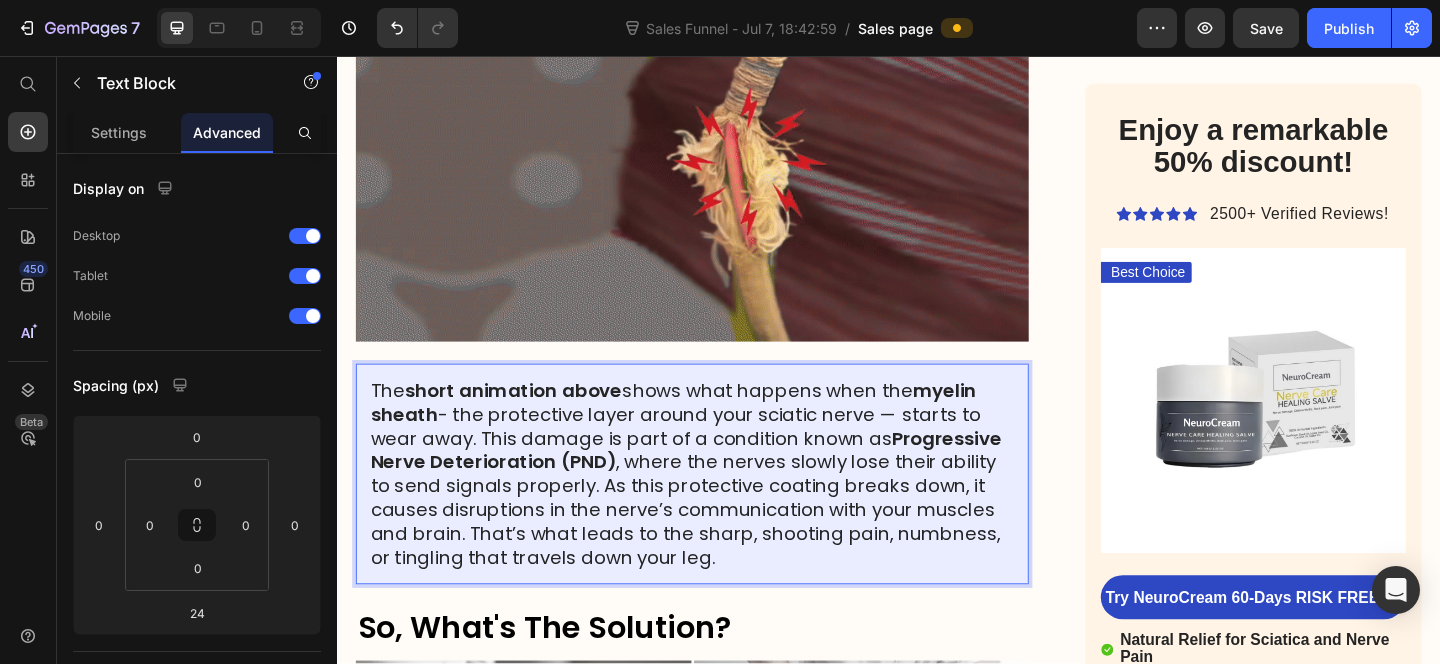 click on "The  short animation above  shows what happens when the  myelin sheath  - the protective layer around your sciatic nerve — starts to wear away. This damage is part of a condition known as  [PND] , where the nerves slowly lose their ability to send signals properly. As this protective coating breaks down, it causes disruptions in the nerve’s communication with your muscles and brain. That’s what leads to the sharp, shooting pain, numbness, or tingling that travels down your leg." at bounding box center [723, 511] 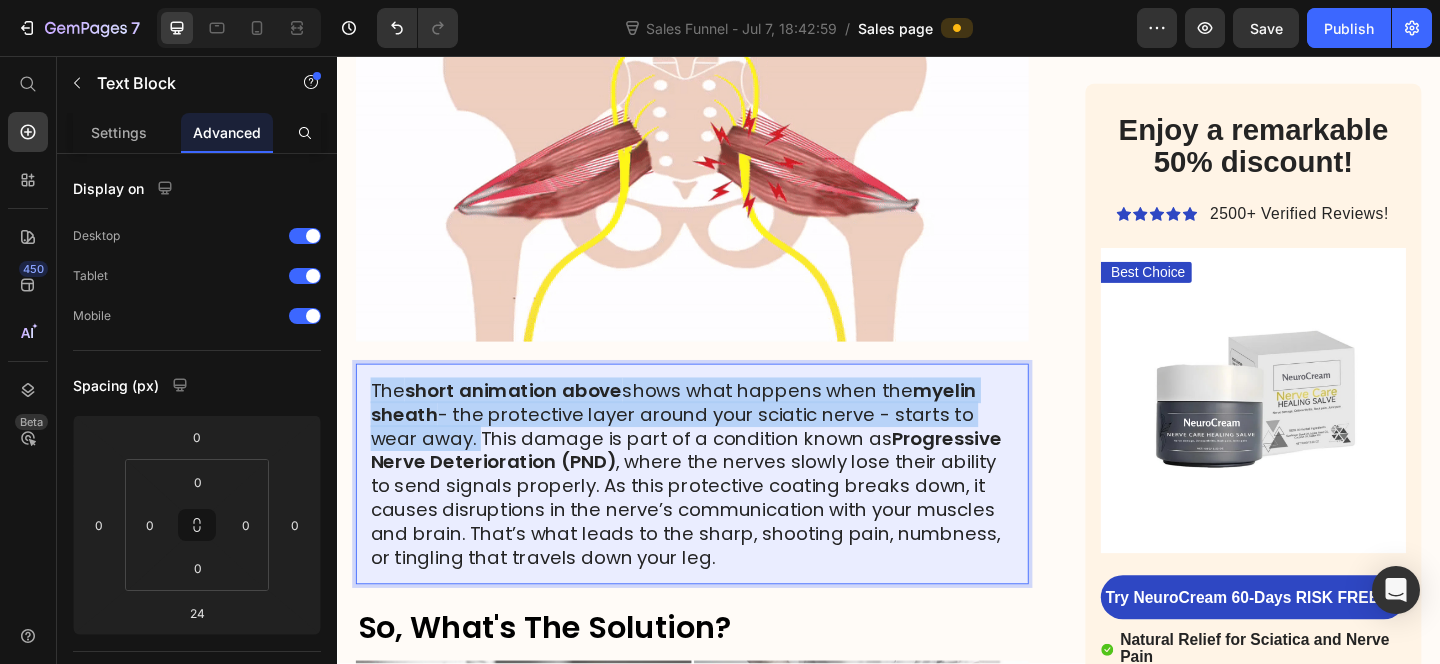 drag, startPoint x: 489, startPoint y: 419, endPoint x: 380, endPoint y: 352, distance: 127.9453 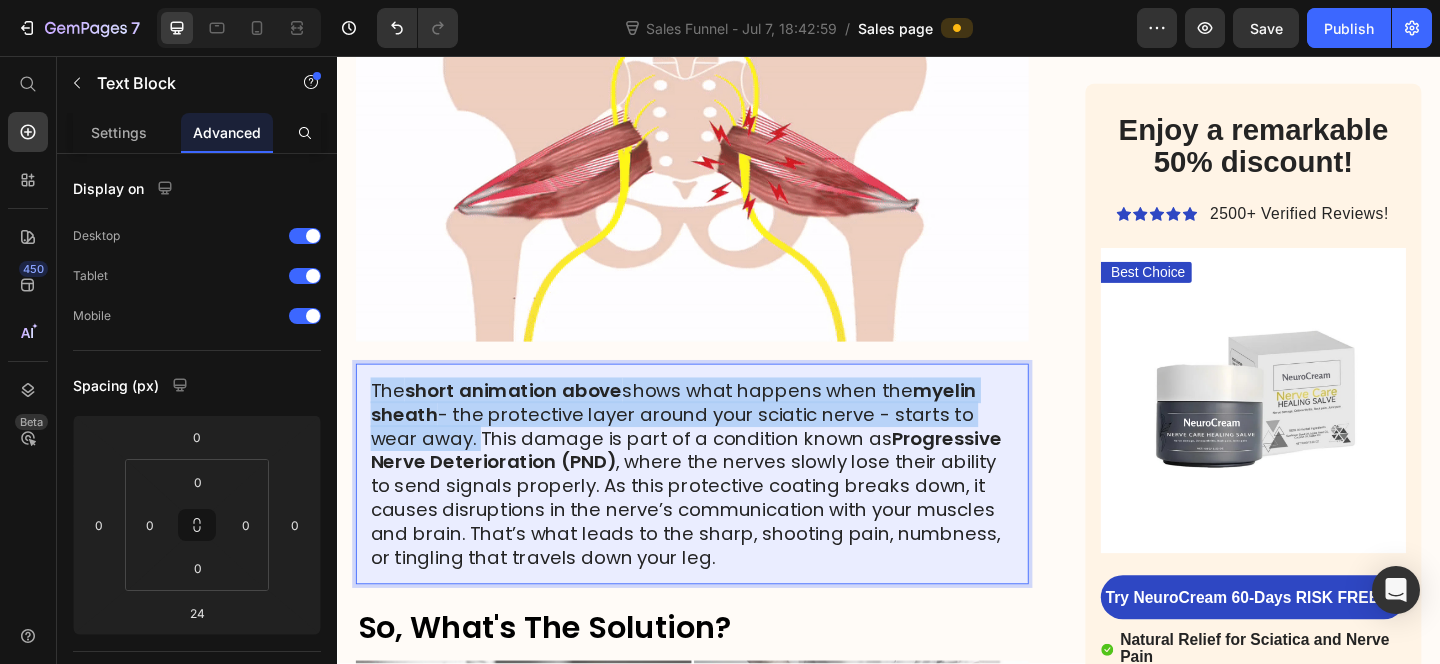 click on "The  short animation above  shows what happens when the  myelin sheath  - the protective layer around your sciatic nerve - starts to wear away. This damage is part of a condition known as  Progressive Nerve Deterioration (PND) , where the nerves slowly lose their ability to send signals properly. As this protective coating breaks down, it causes disruptions in the nerve’s communication with your muscles and brain. That’s what leads to the sharp, shooting pain, numbness, or tingling that travels down your leg." at bounding box center (723, 511) 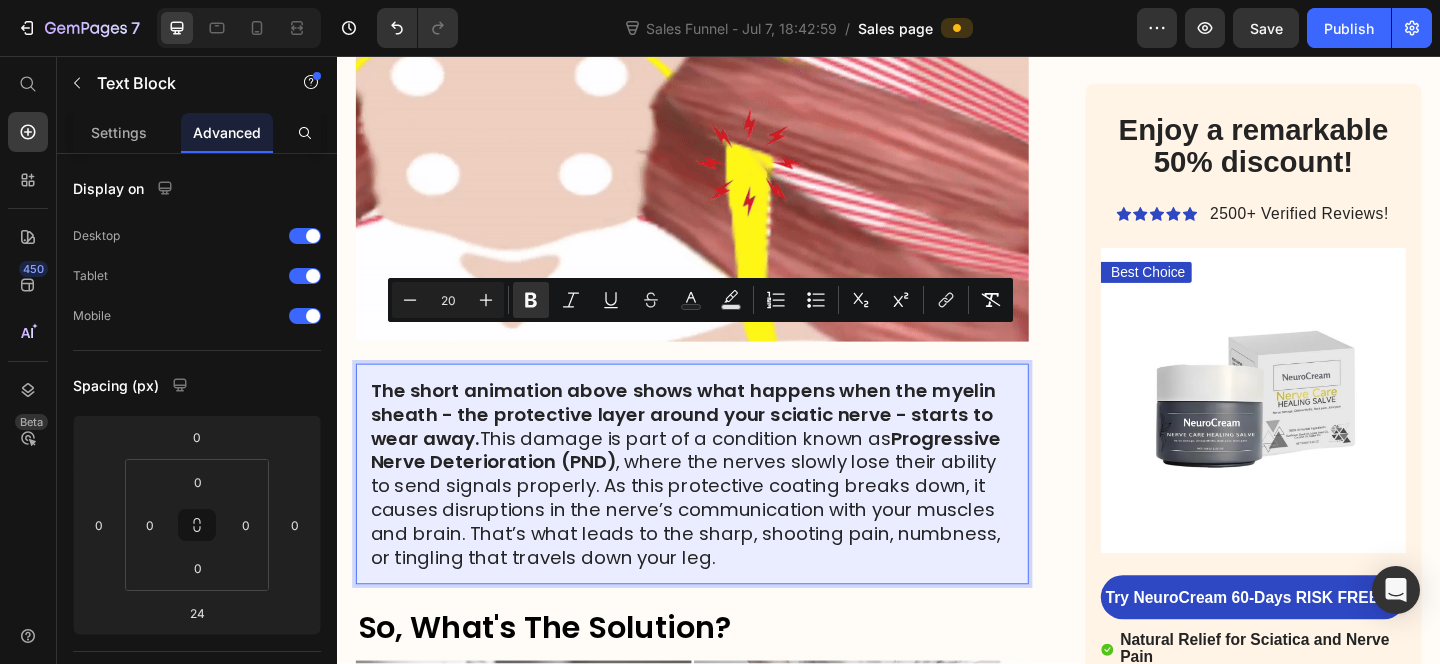 click on "The short animation above shows what happens when the myelin sheath - the protective layer around your sciatic nerve - starts to wear away.  This damage is part of a condition known as  Progressive Nerve Deterioration (PND) , where the nerves slowly lose their ability to send signals properly. As this protective coating breaks down, it causes disruptions in the nerve’s communication with your muscles and brain. That’s what leads to the sharp, shooting pain, numbness, or tingling that travels down your leg." at bounding box center [723, 511] 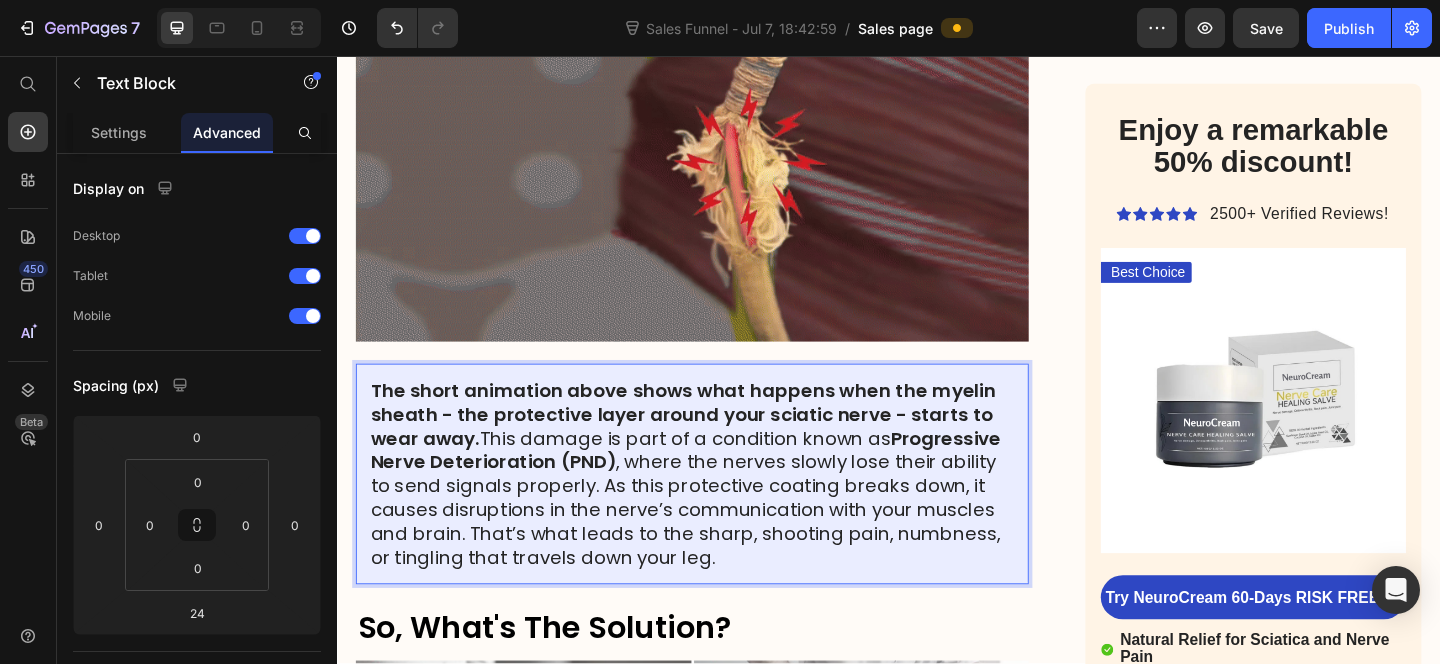 scroll, scrollTop: 5565, scrollLeft: 0, axis: vertical 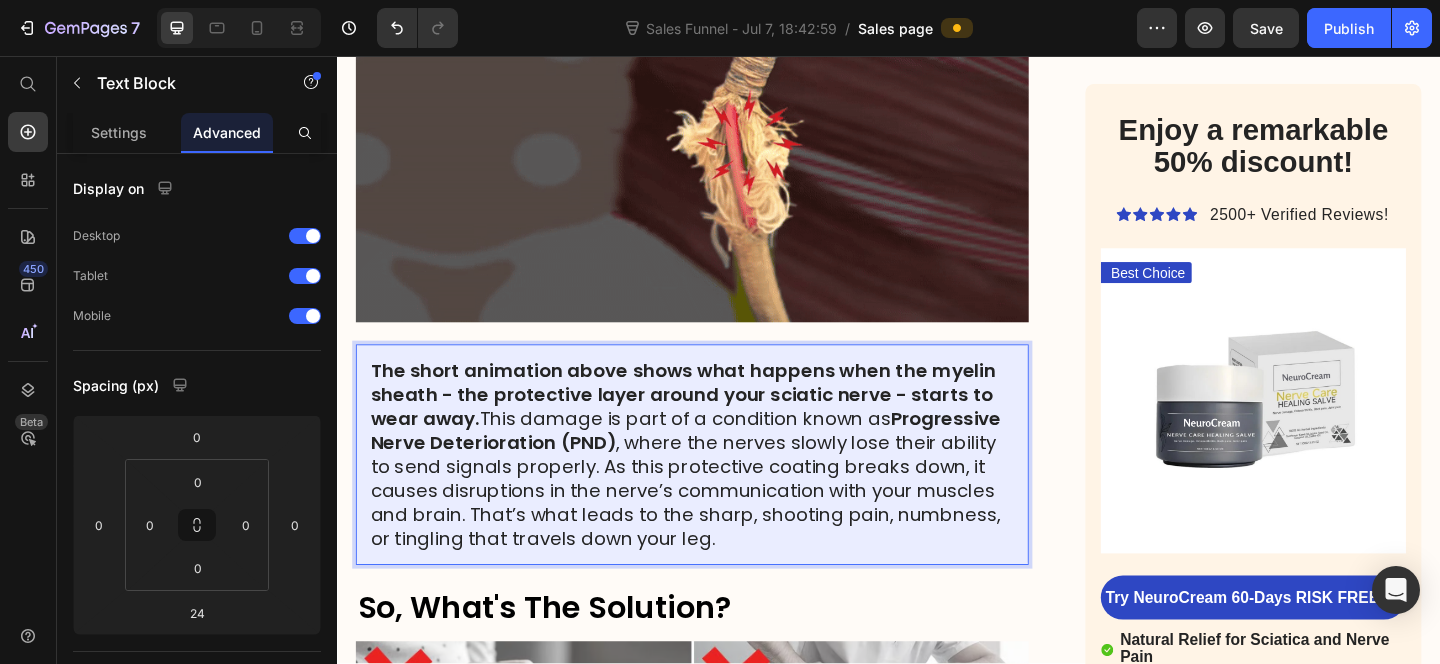 click on "The short animation above shows what happens when the myelin sheath - the protective layer around your sciatic nerve - starts to wear away." at bounding box center [713, 425] 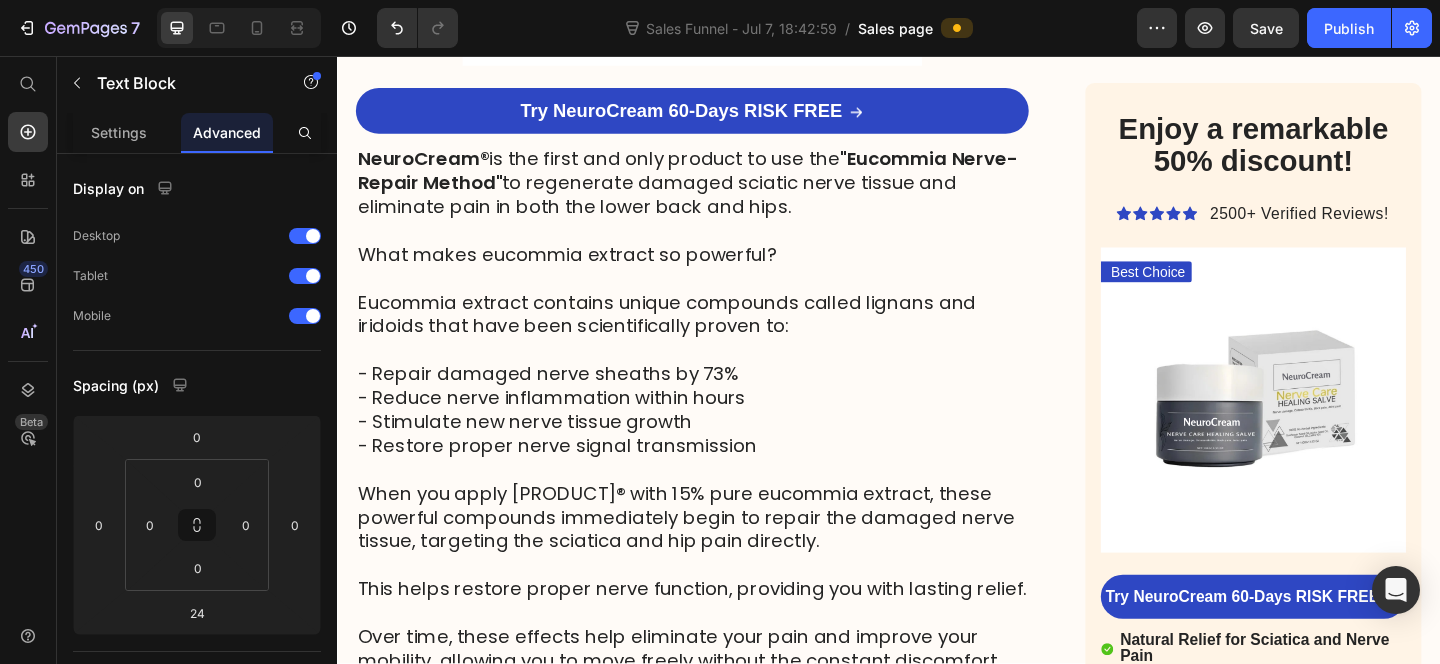 scroll, scrollTop: 7680, scrollLeft: 0, axis: vertical 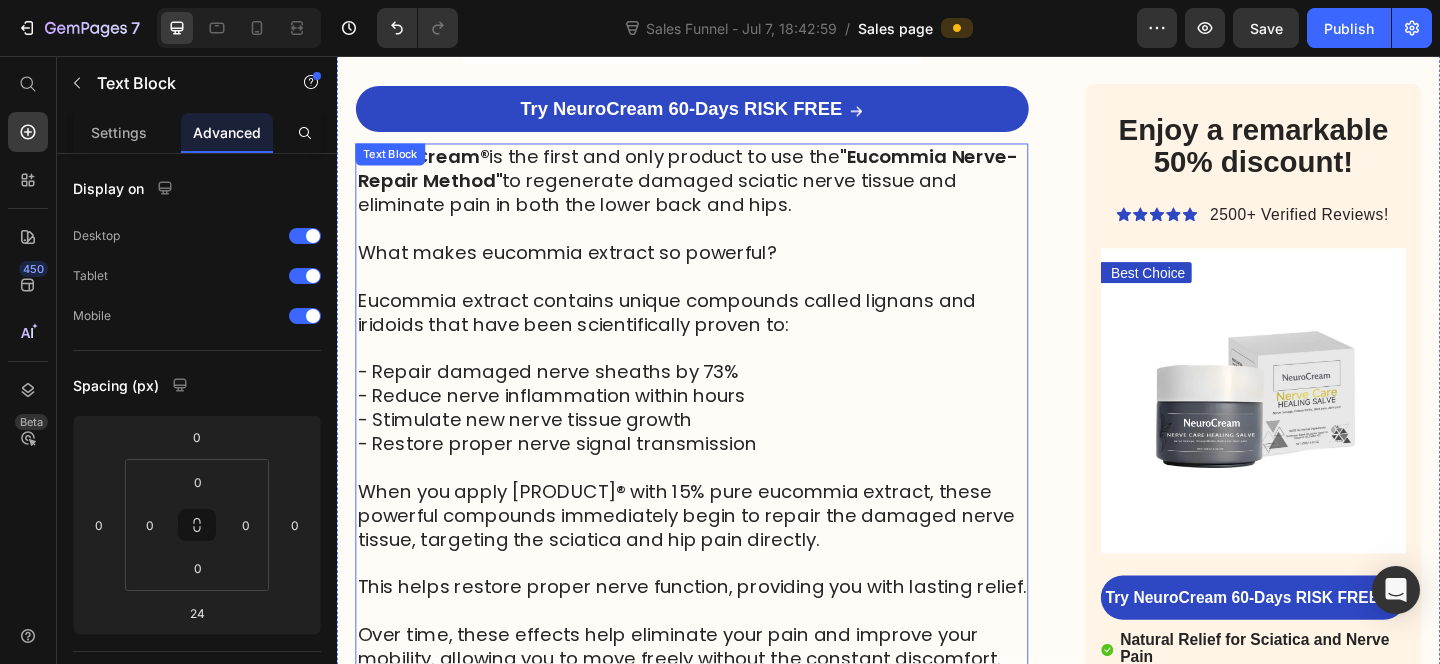 click on "- Restore proper nerve signal transmission" at bounding box center (723, 478) 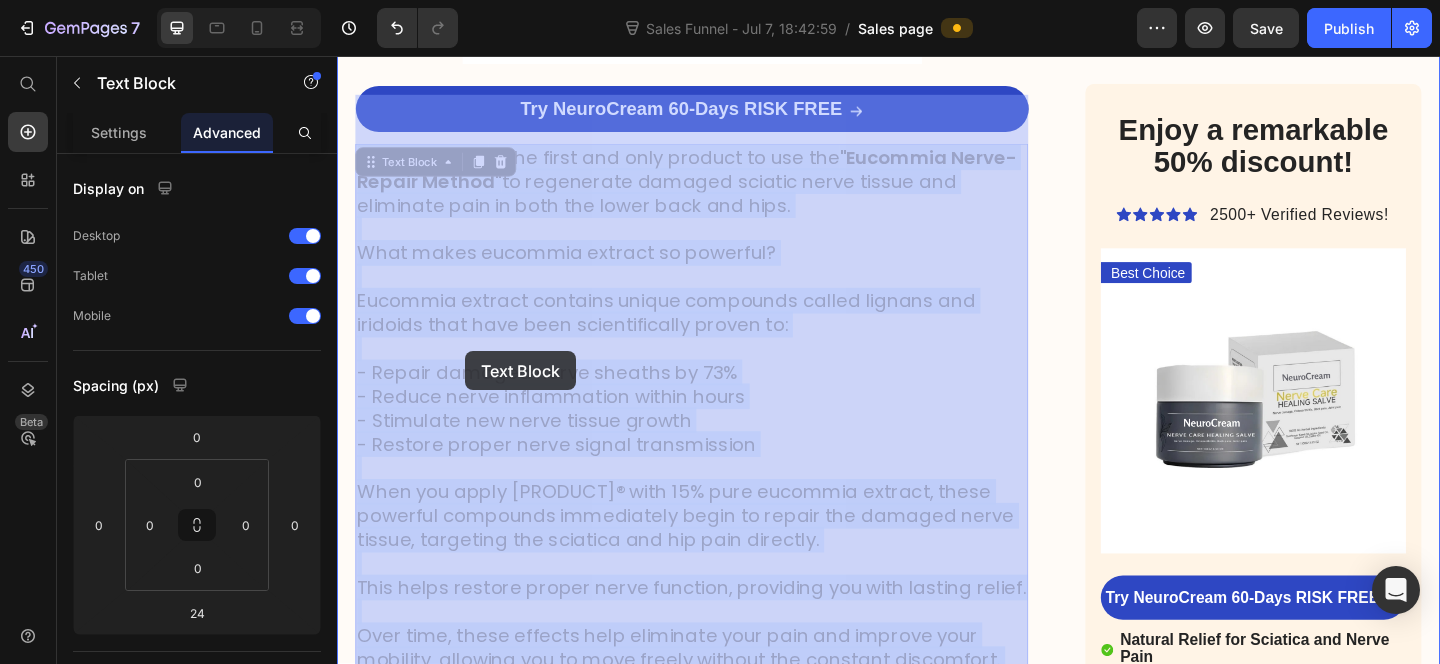 drag, startPoint x: 815, startPoint y: 429, endPoint x: 508, endPoint y: 380, distance: 310.88583 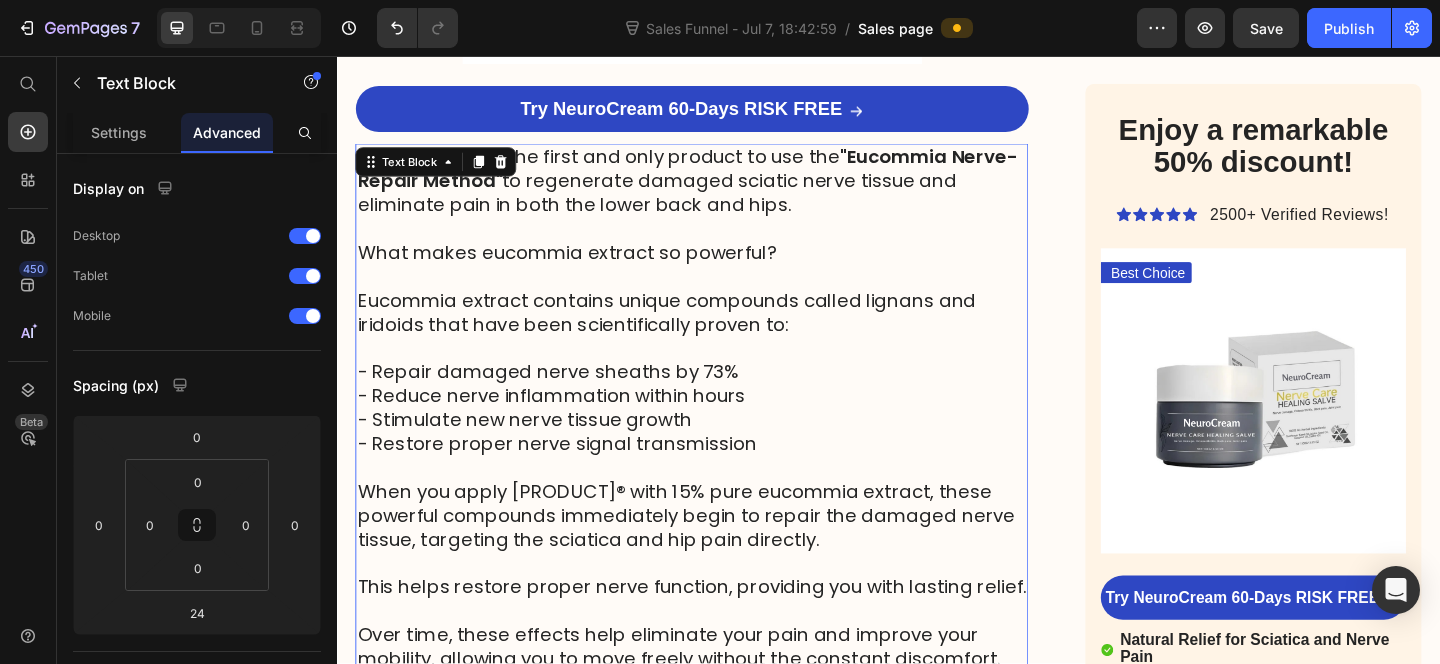 click on "- Stimulate new nerve tissue growth" at bounding box center (723, 452) 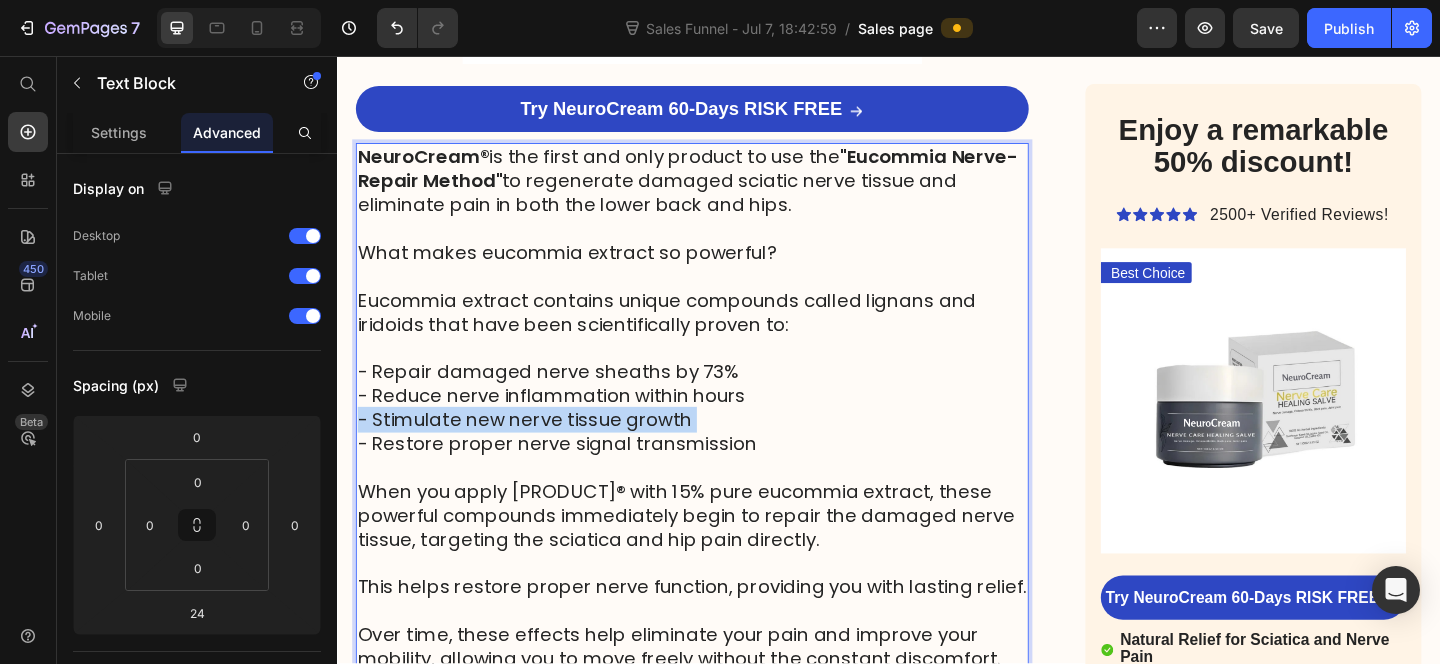 click on "- Stimulate new nerve tissue growth" at bounding box center [723, 452] 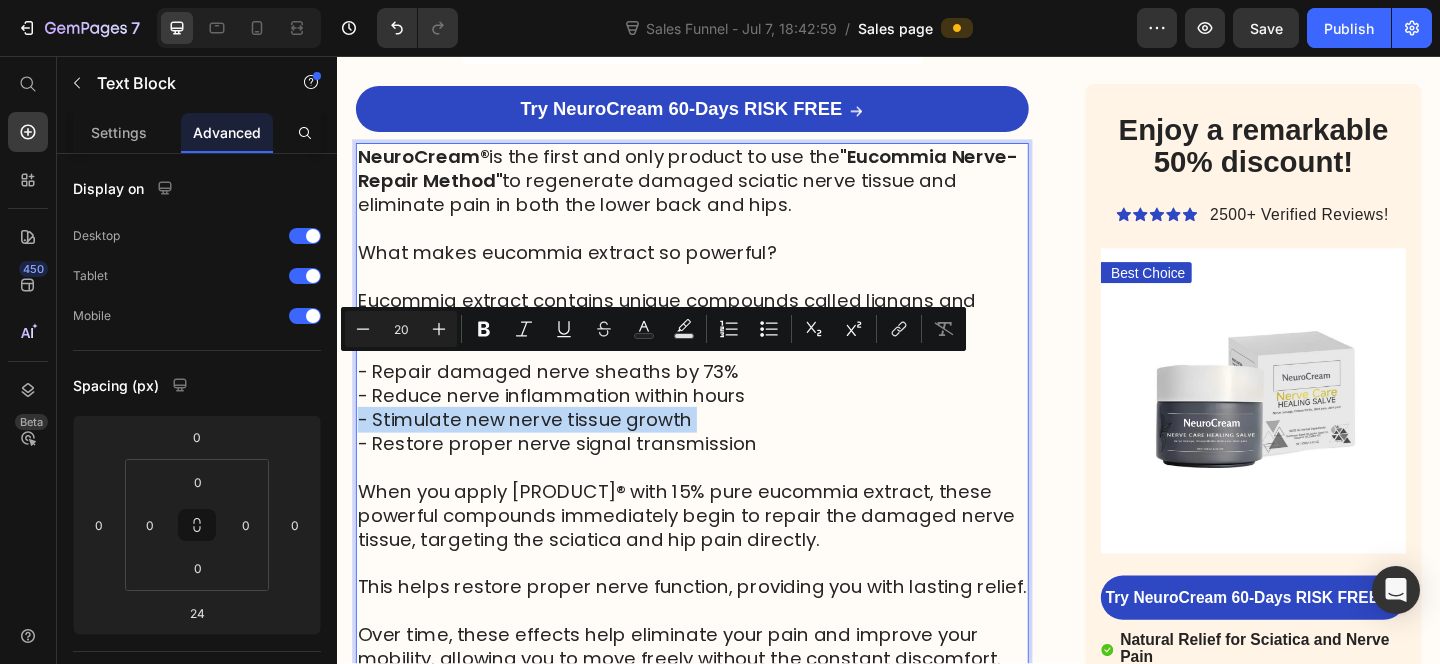 click on "- Stimulate new nerve tissue growth" at bounding box center (723, 452) 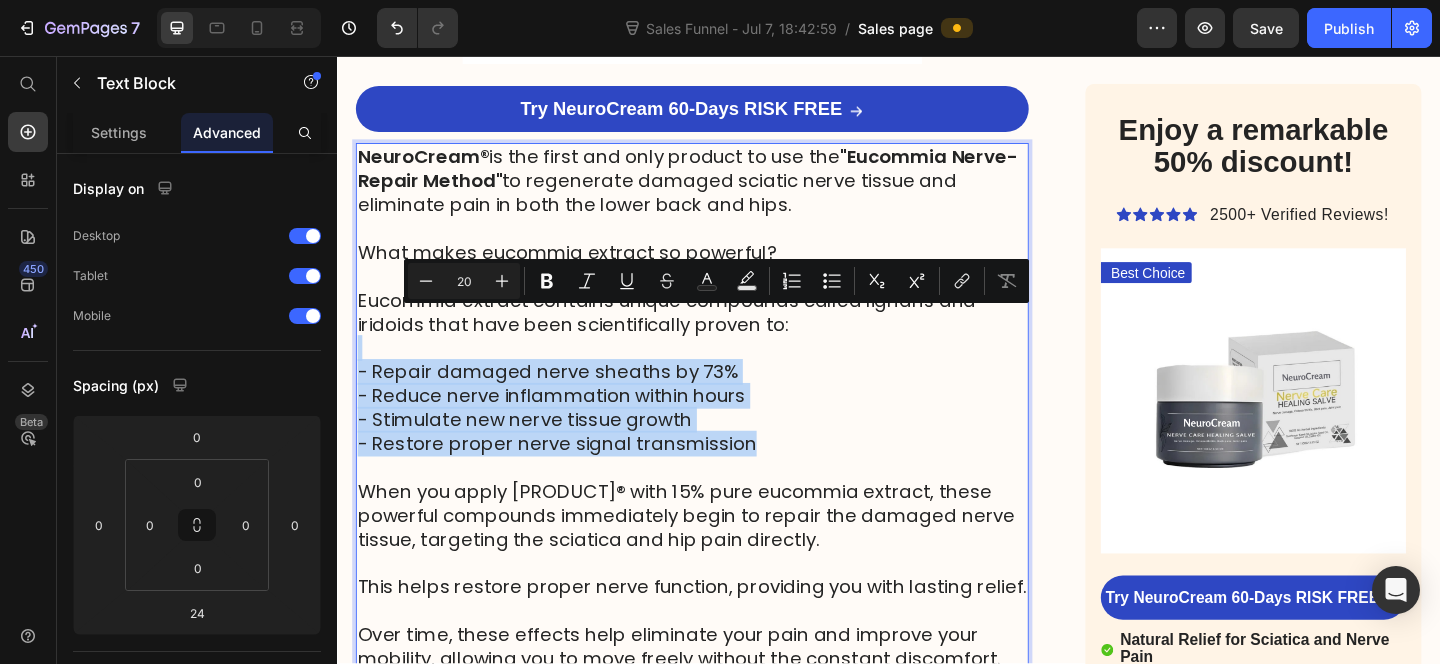 drag, startPoint x: 809, startPoint y: 422, endPoint x: 375, endPoint y: 321, distance: 445.59735 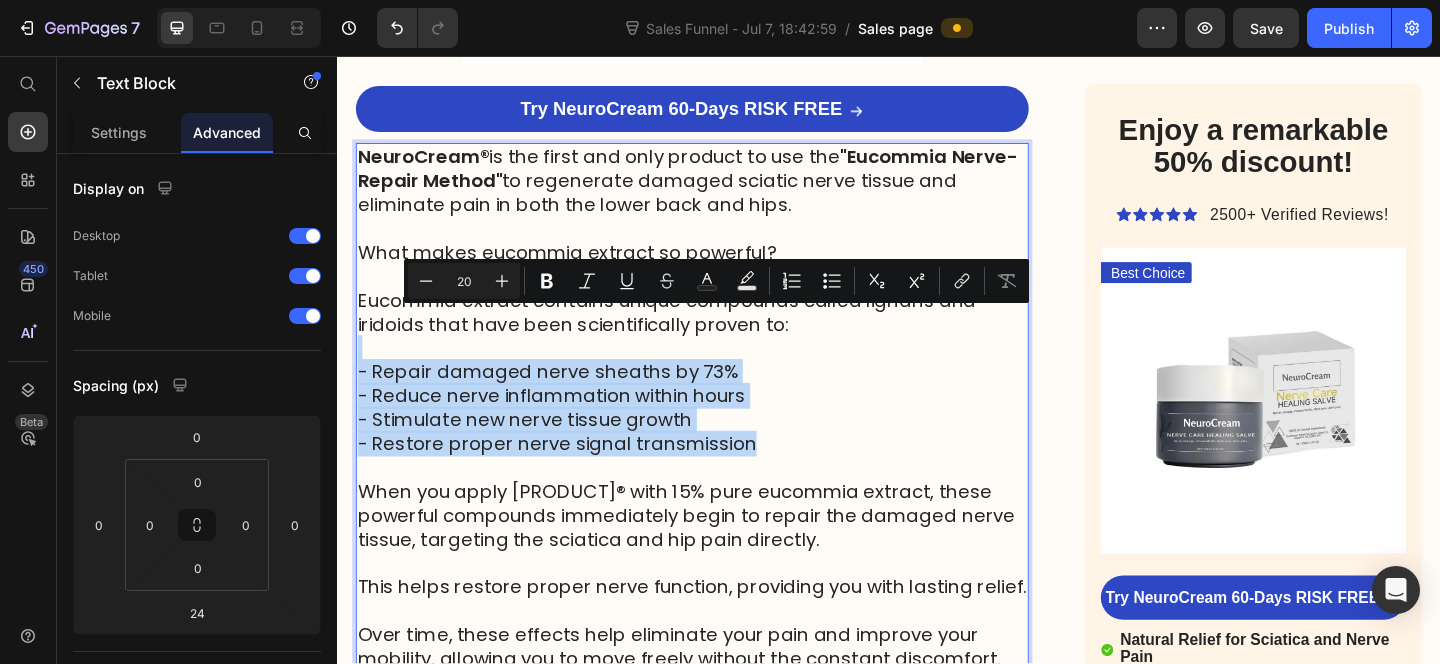 click on "[PRODUCT]®  is the first and only product to use the  "Eucommia Nerve-Repair Method"  to regenerate damaged sciatic nerve tissue and eliminate pain in both the lower back and hips. What makes eucommia extract so powerful? Eucommia extract contains unique compounds called lignans and iridoids that have been scientifically proven to: - Repair damaged nerve sheaths by 73% - Reduce nerve inflammation within hours - Stimulate new nerve tissue growth - Restore proper nerve signal transmission When you apply [PRODUCT]® with 15% pure eucommia extract, these powerful compounds immediately begin to repair the damaged nerve tissue, targeting the sciatica and hip pain directly. This helps restore proper nerve function, providing you with lasting relief. Over time, these effects help eliminate your pain and improve your mobility, allowing you to move freely without the constant discomfort. But don't just take my word for it... Our products have already received over 2000 five-star reviews on TrustPilot alone." at bounding box center (723, 543) 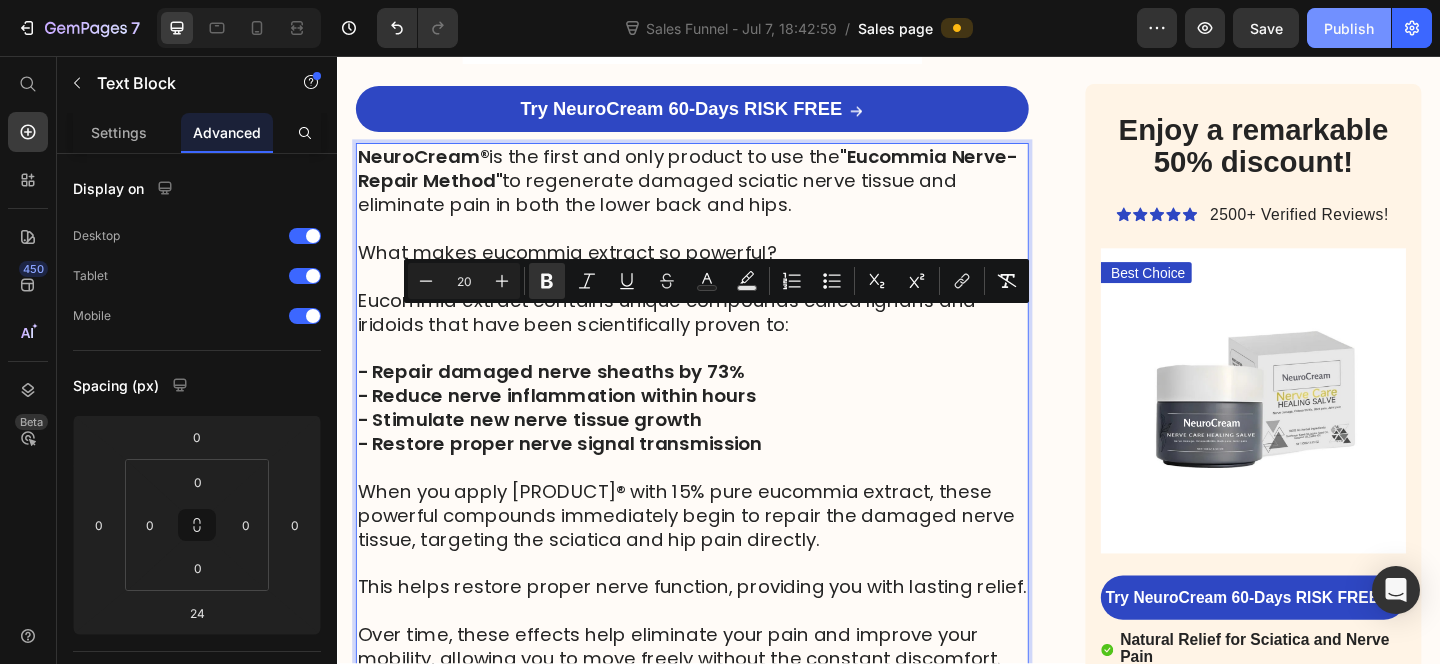 click on "Publish" at bounding box center (1349, 28) 